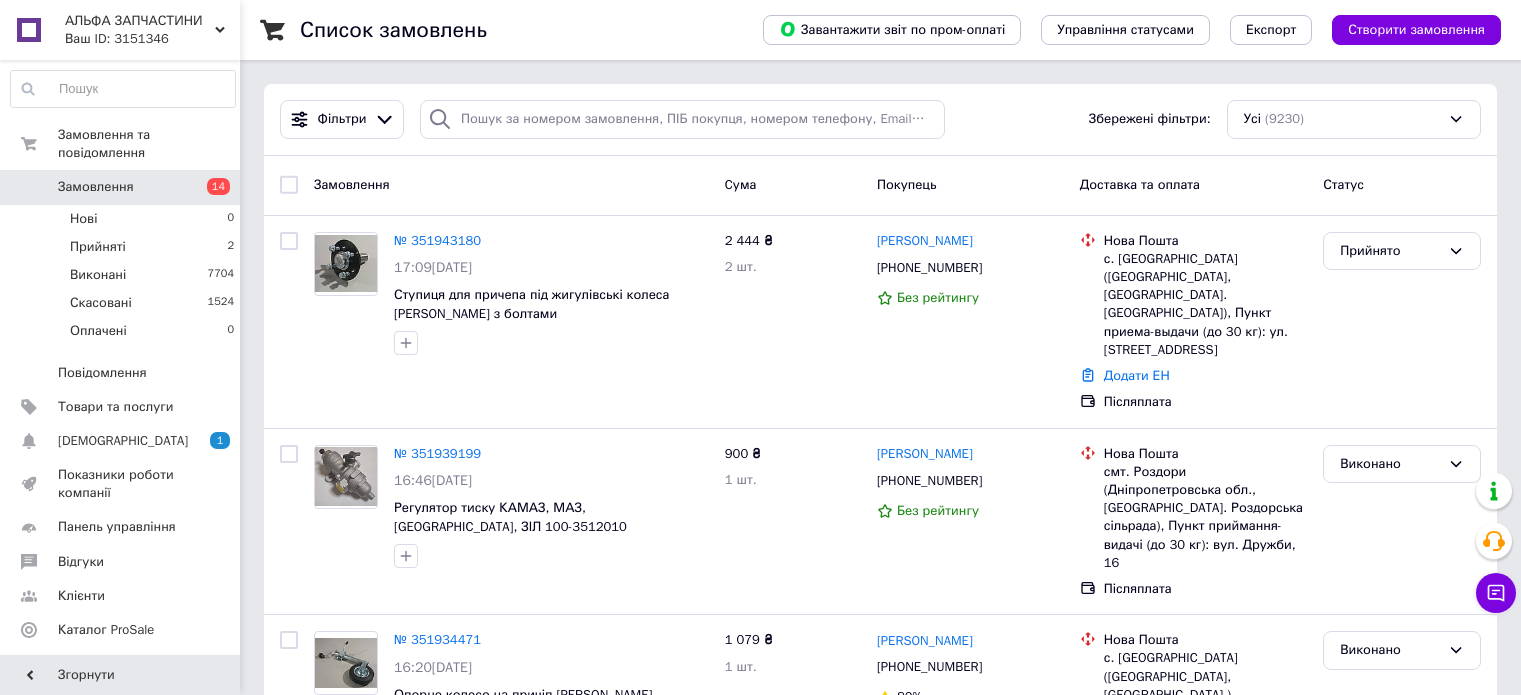 scroll, scrollTop: 0, scrollLeft: 0, axis: both 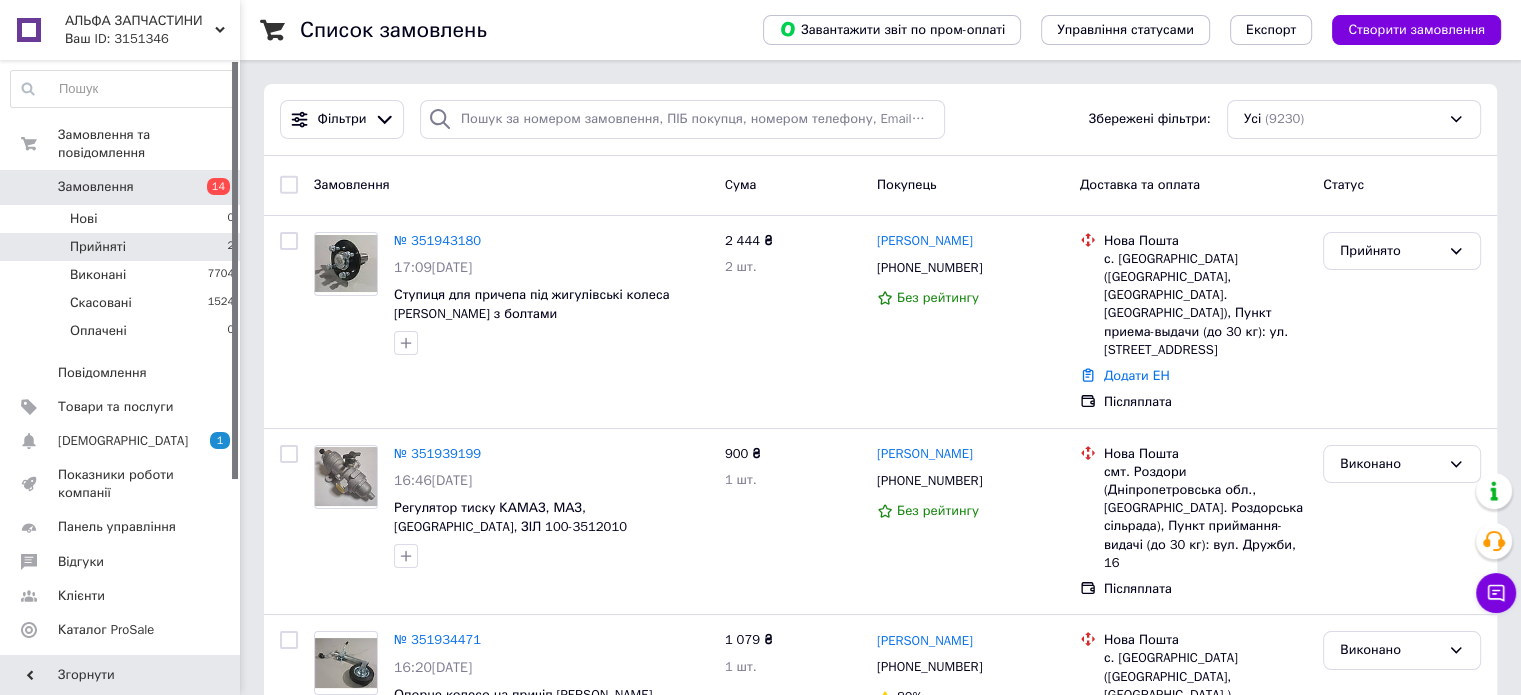 click on "Прийняті 2" at bounding box center [123, 247] 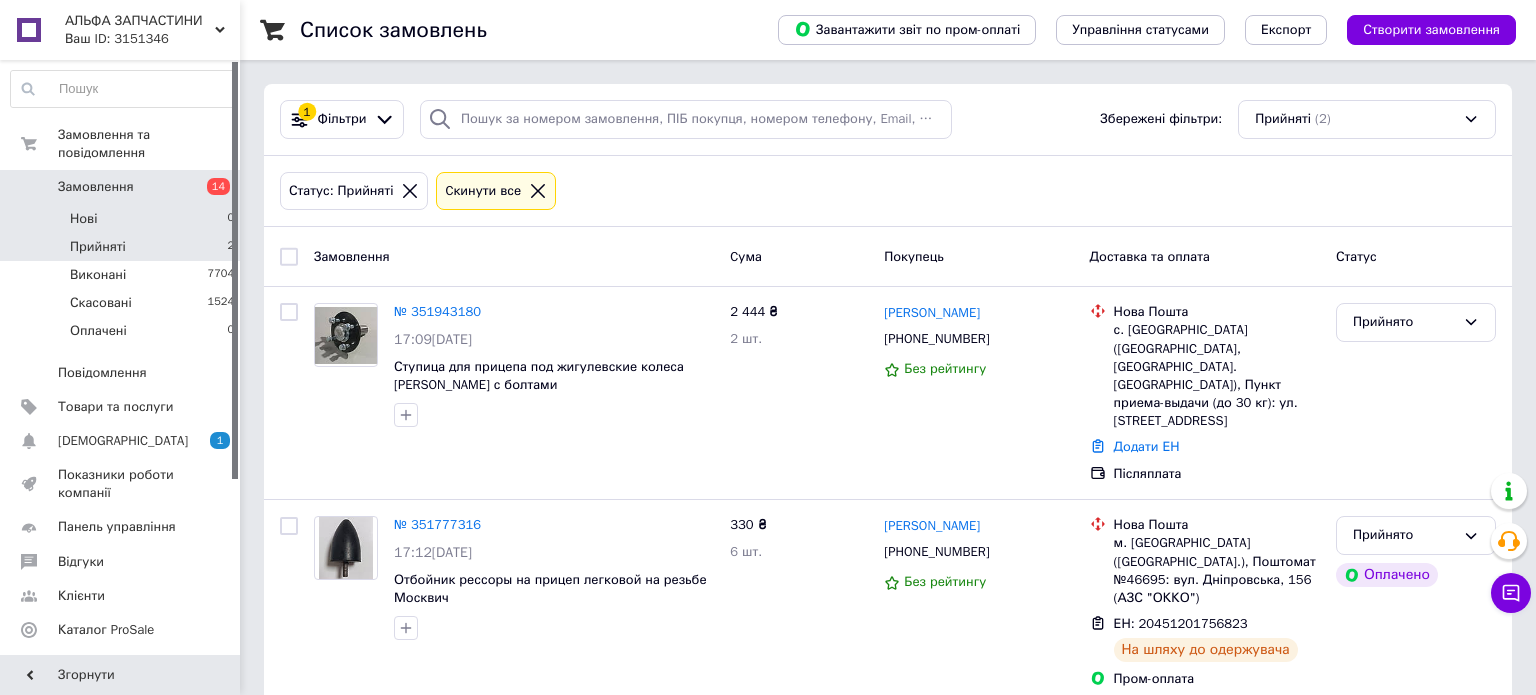 click on "Нові 0" at bounding box center [123, 219] 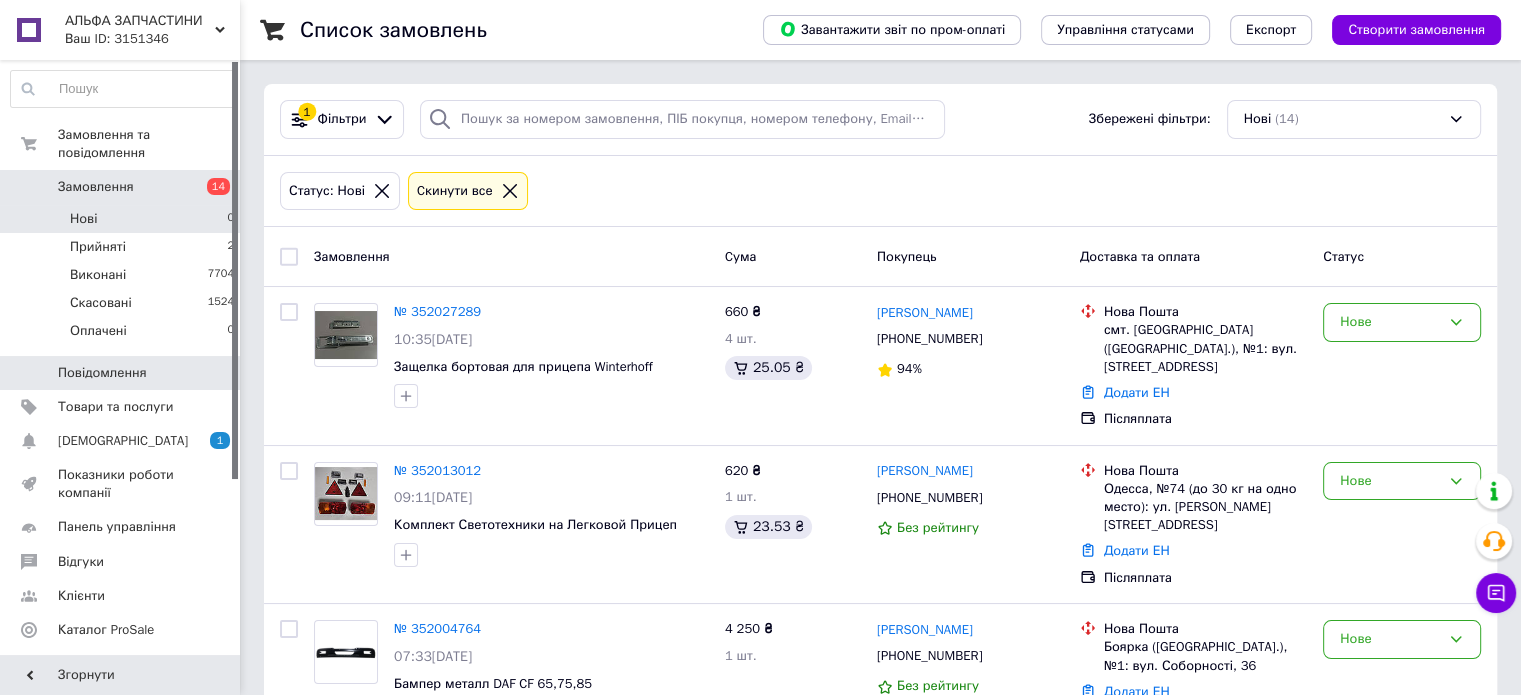 scroll, scrollTop: 100, scrollLeft: 0, axis: vertical 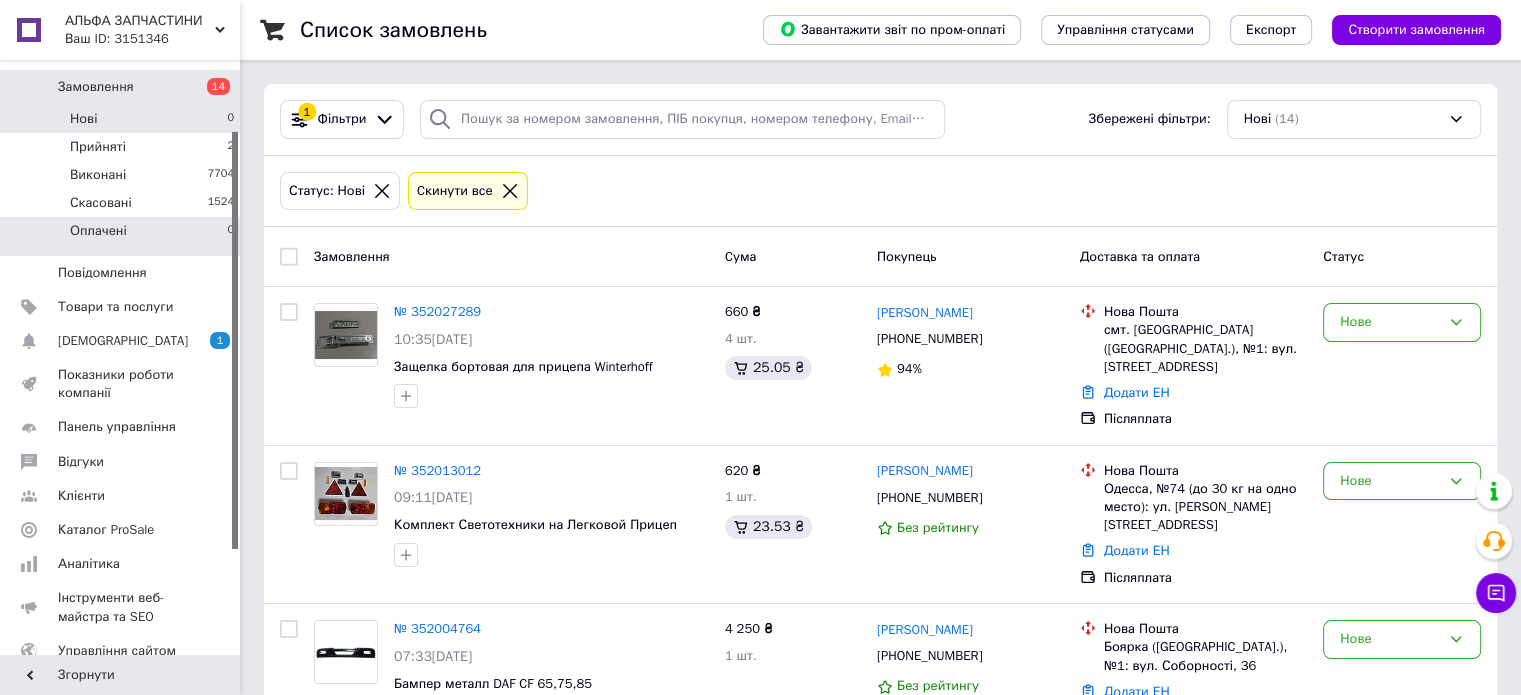 click on "Оплачені" at bounding box center [98, 231] 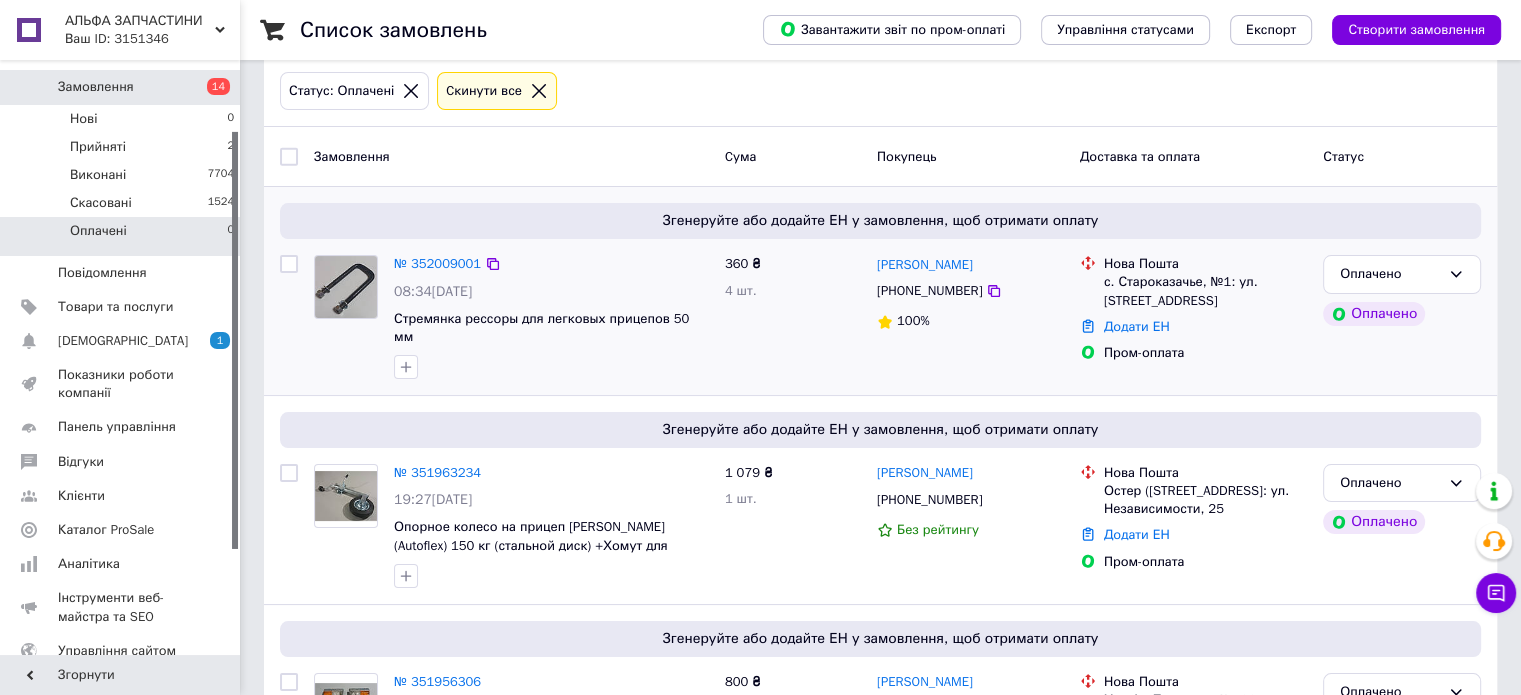 scroll, scrollTop: 224, scrollLeft: 0, axis: vertical 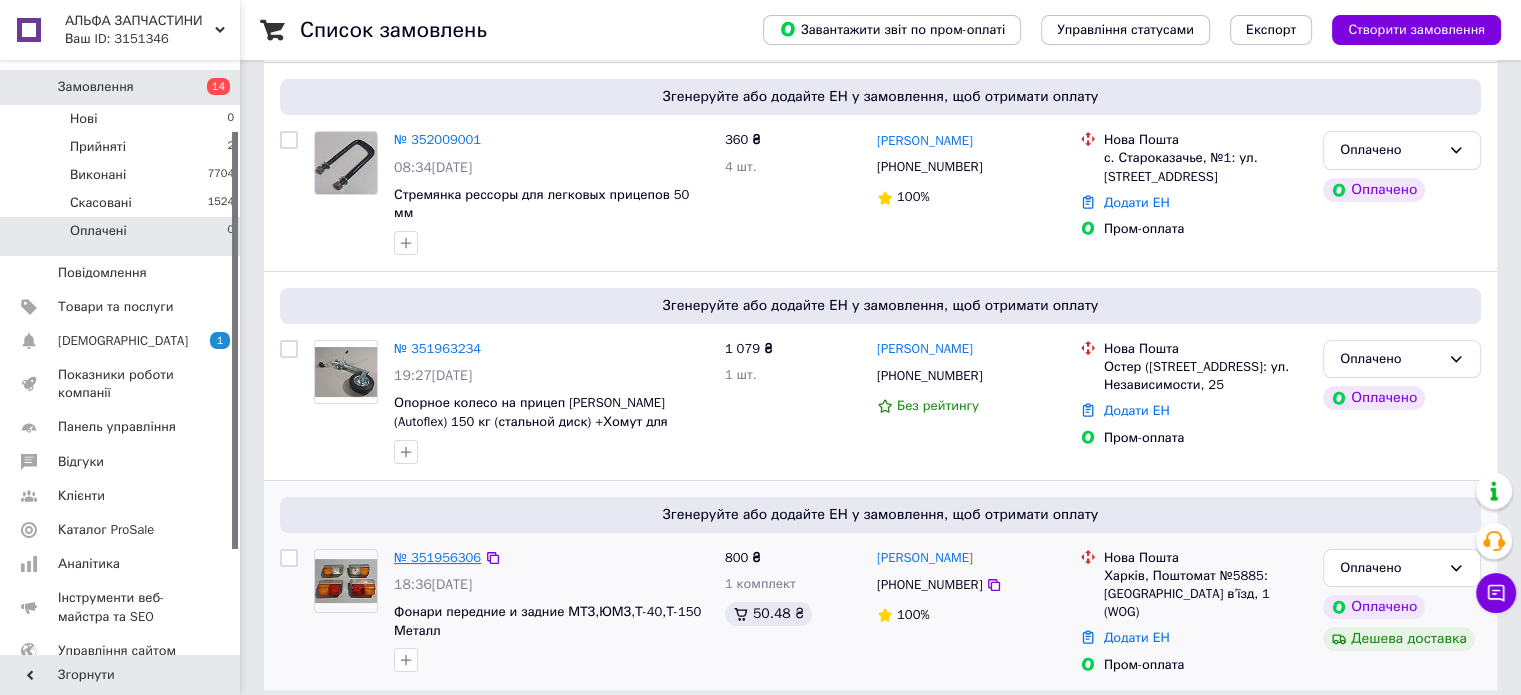 click on "№ 351956306" at bounding box center [437, 557] 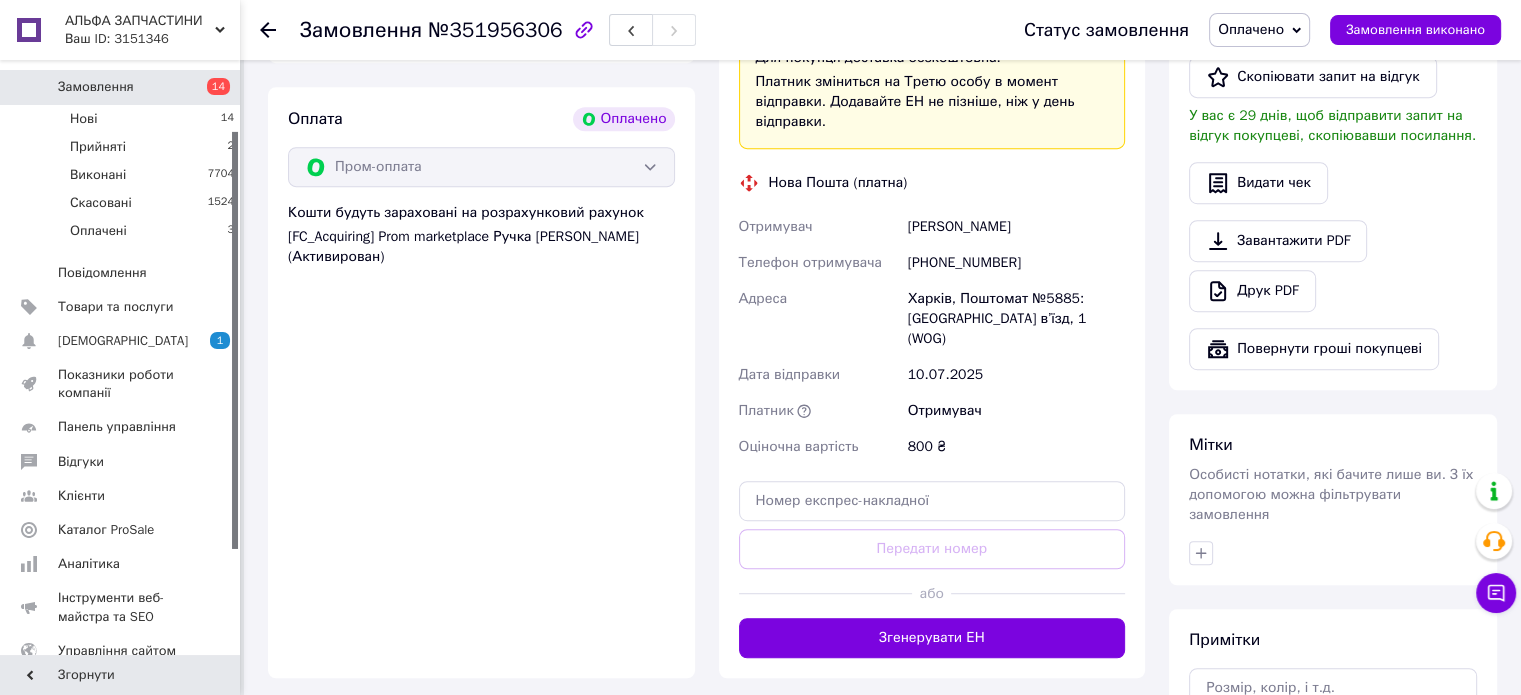 scroll, scrollTop: 1154, scrollLeft: 0, axis: vertical 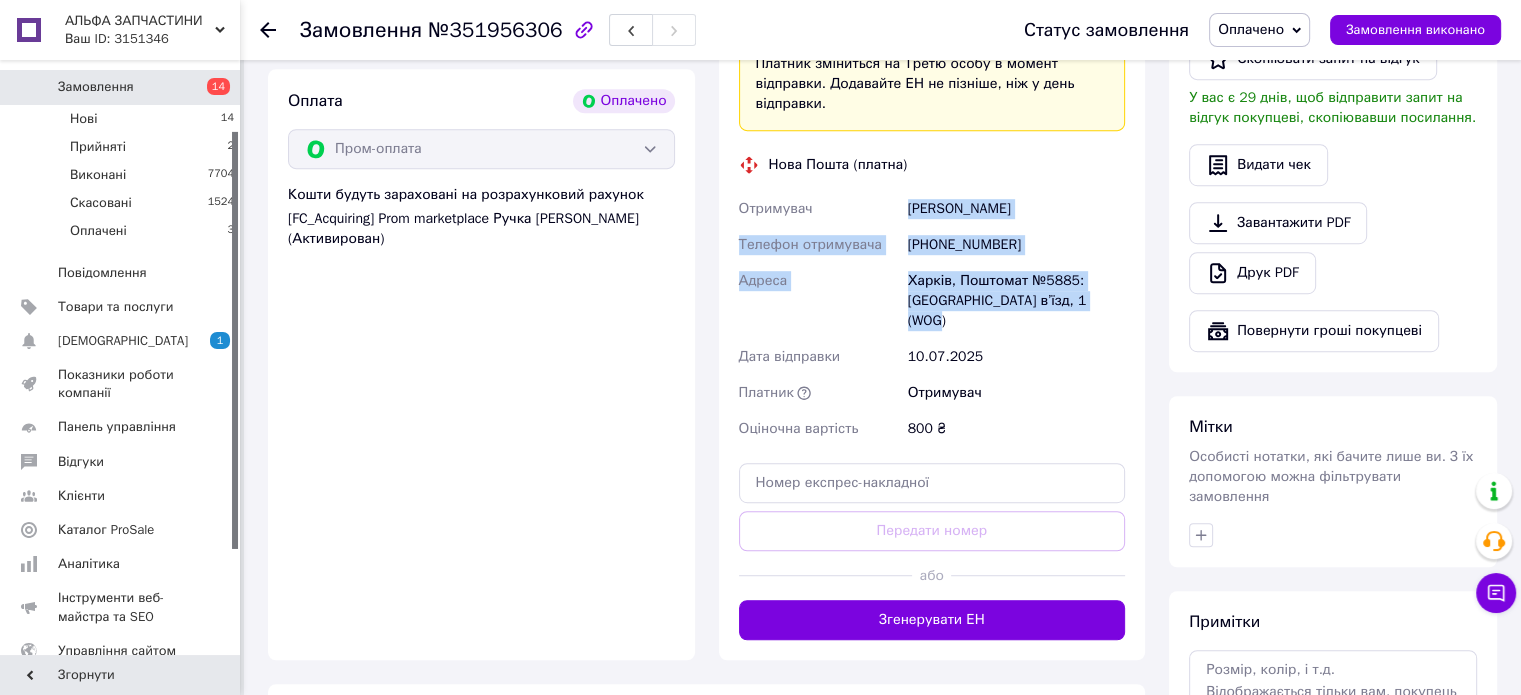 drag, startPoint x: 1127, startPoint y: 286, endPoint x: 904, endPoint y: 192, distance: 242.00206 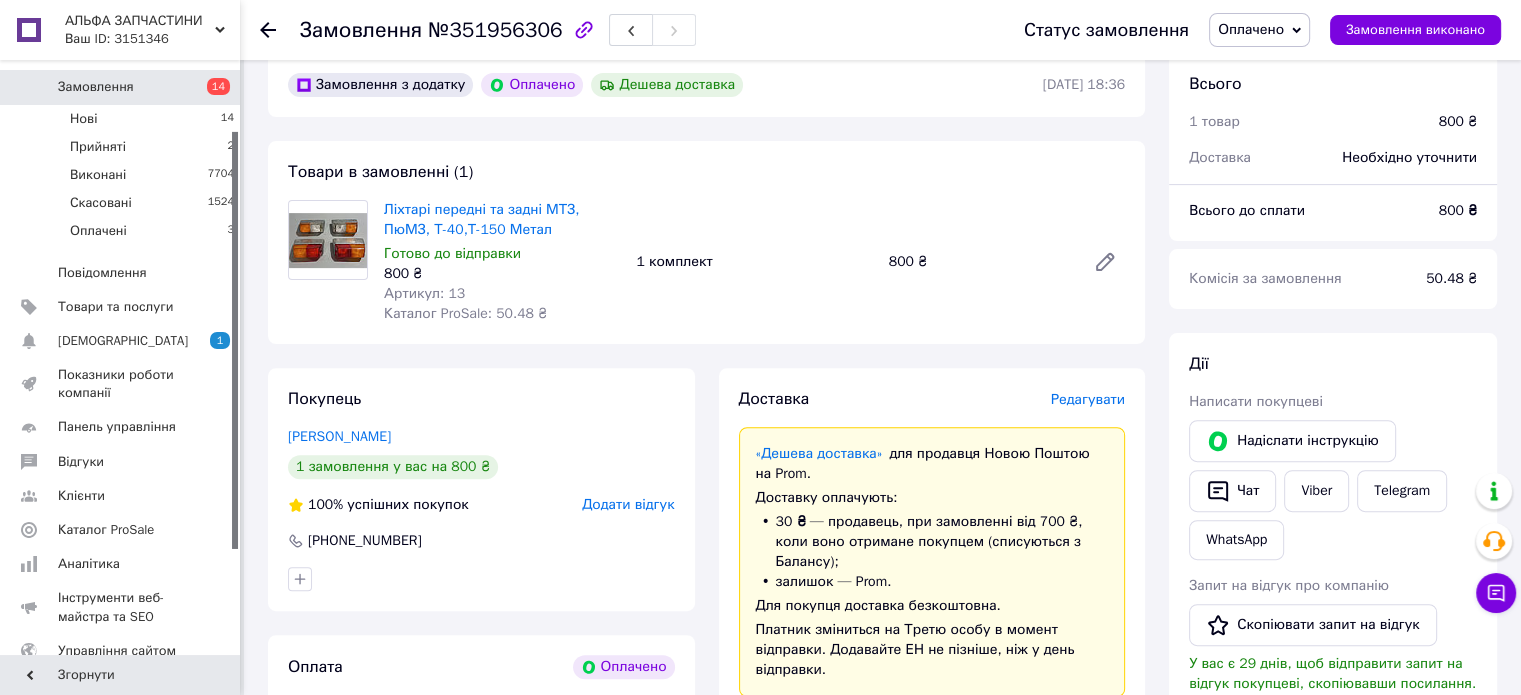 scroll, scrollTop: 554, scrollLeft: 0, axis: vertical 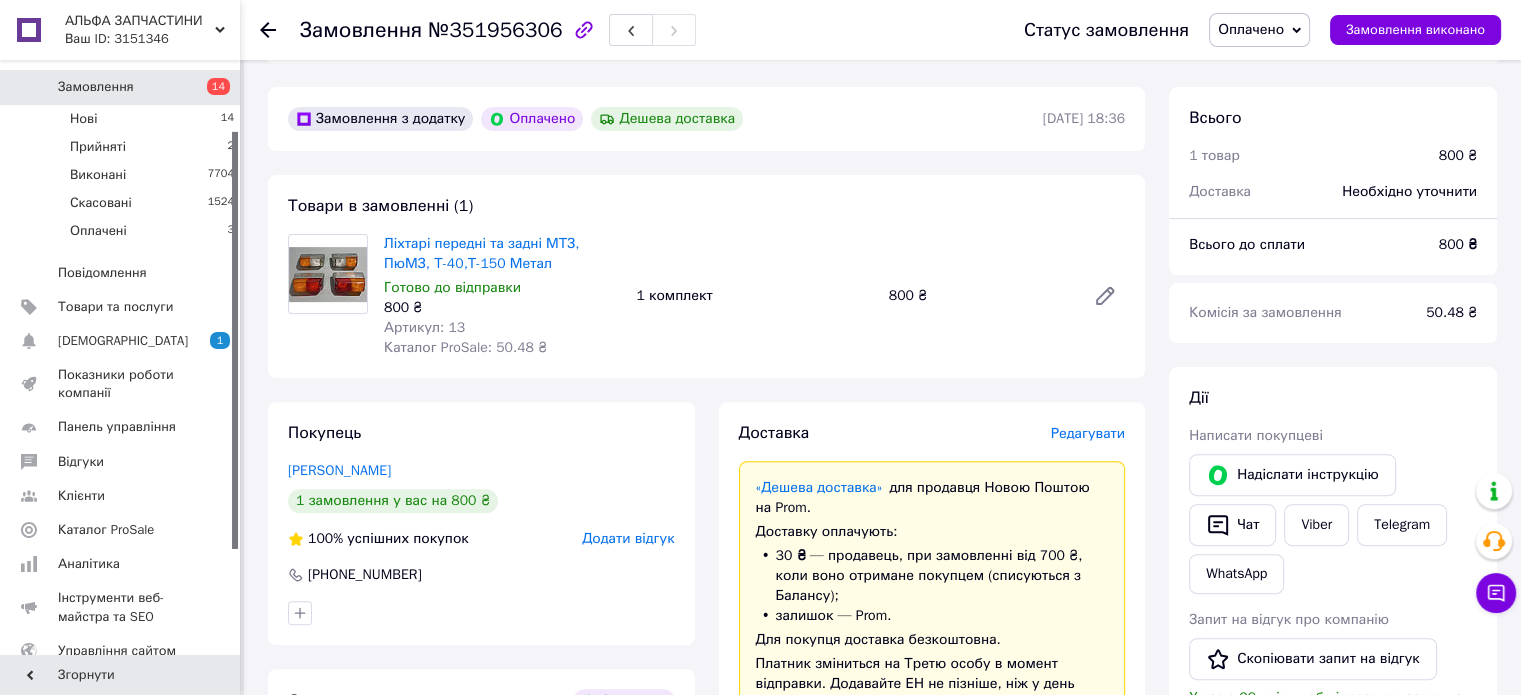 click on "Оплачено" at bounding box center [1251, 29] 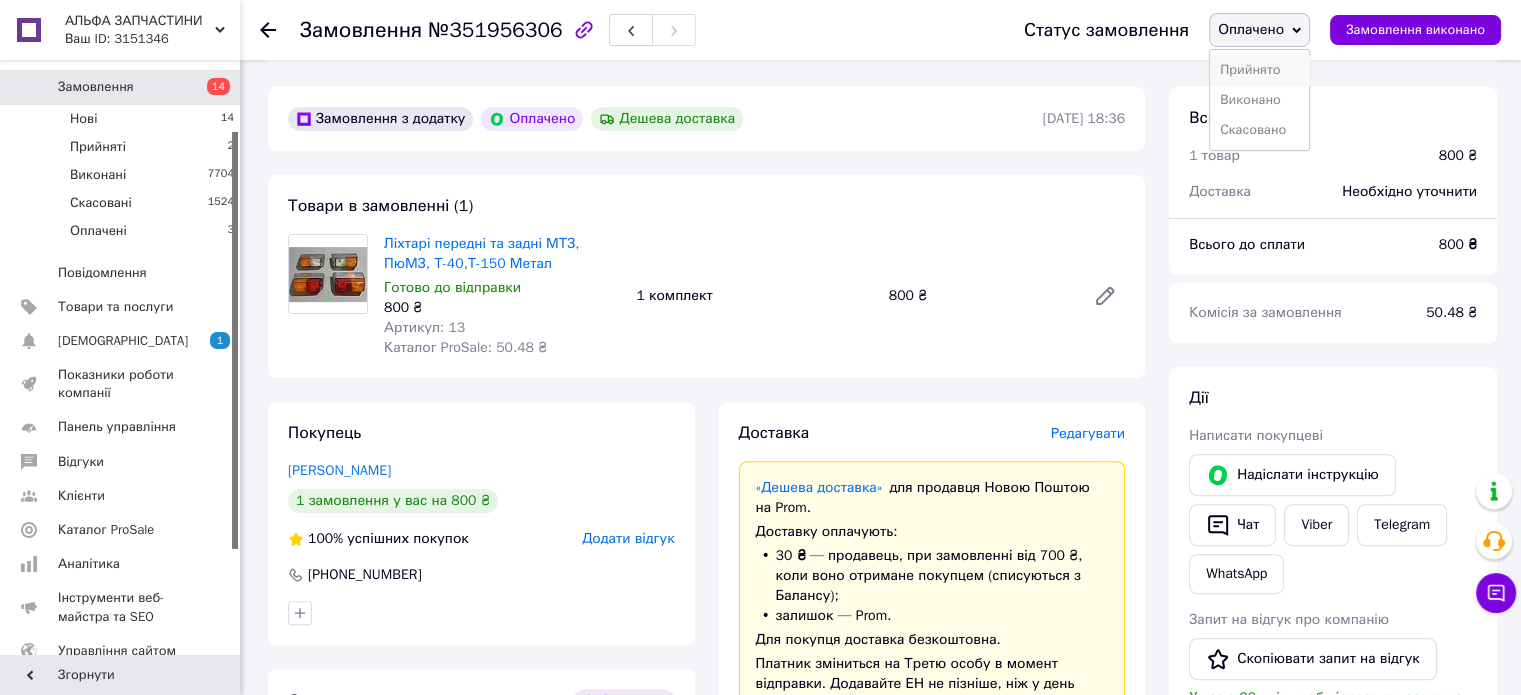 click on "Прийнято" at bounding box center [1259, 70] 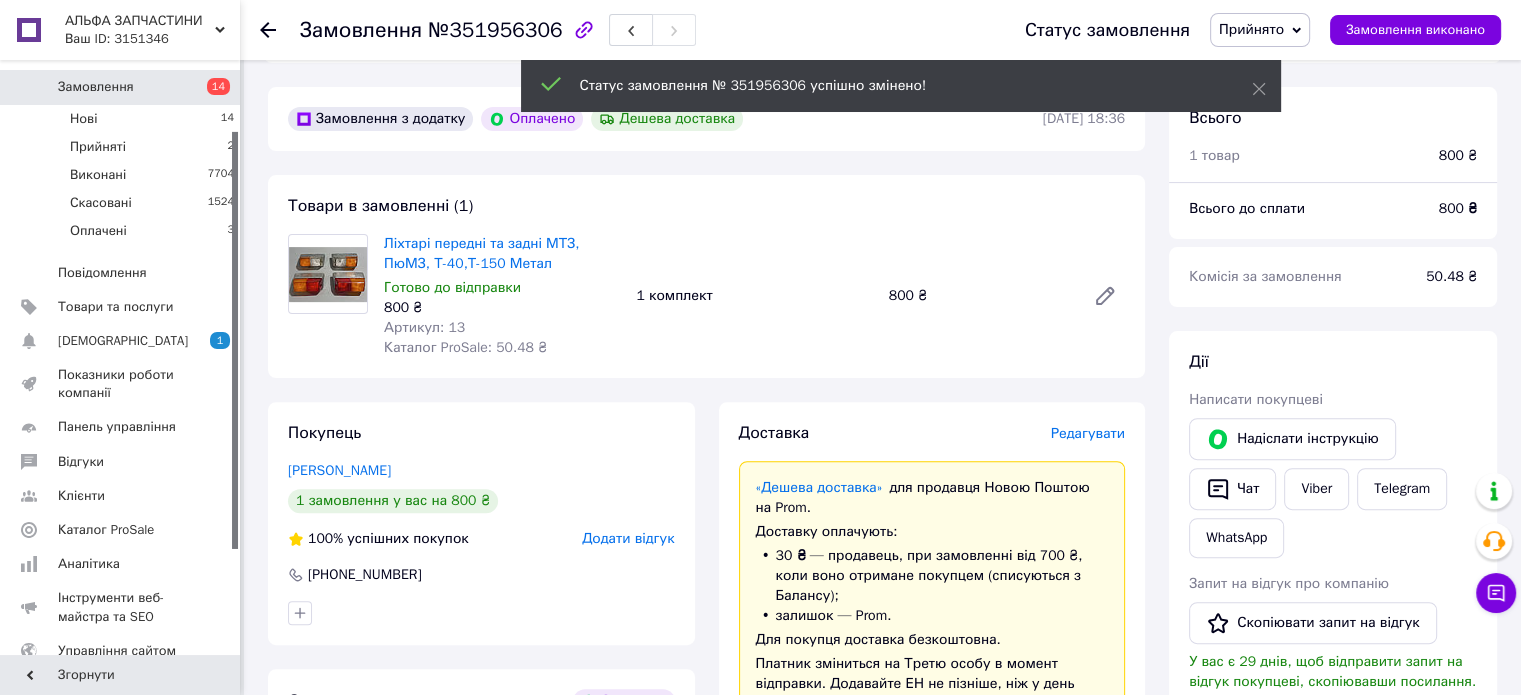 click on "Оплачені" at bounding box center [98, 231] 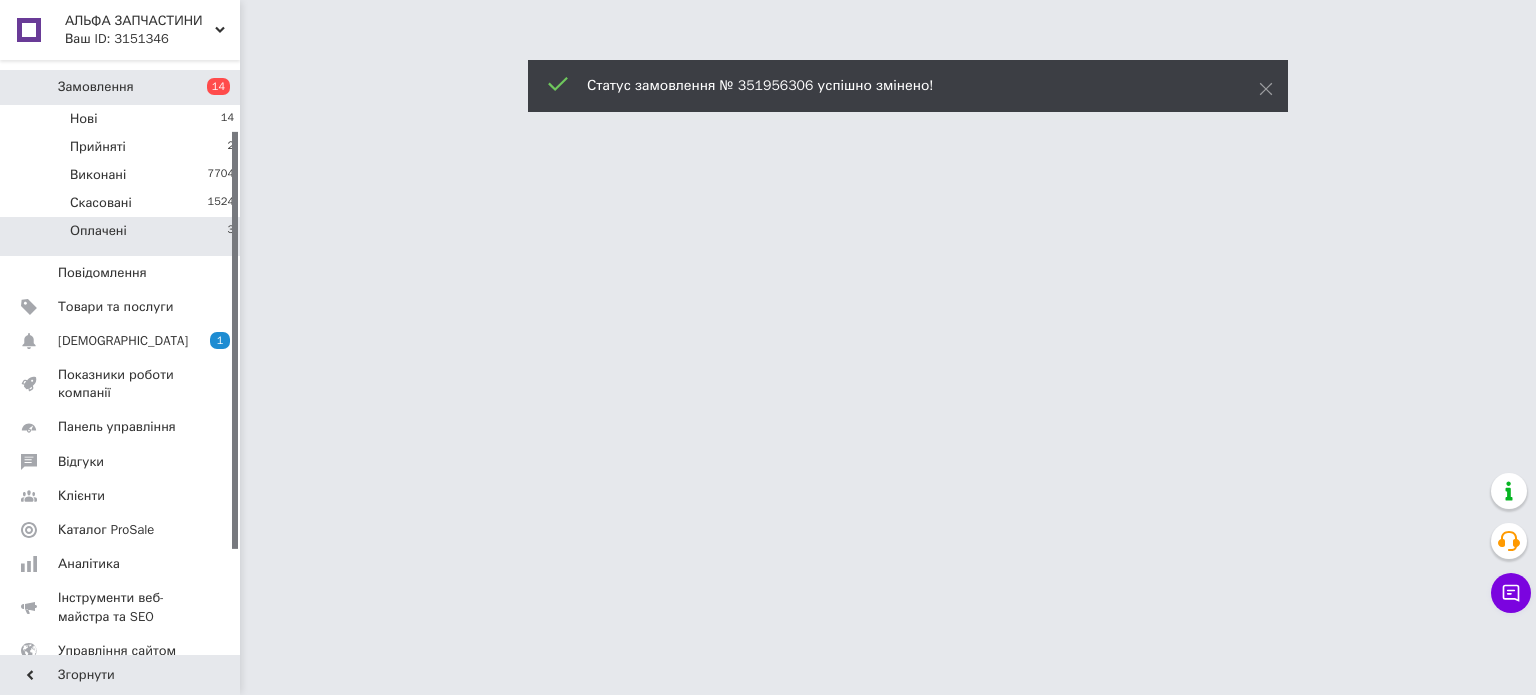 click on "Оплачені" at bounding box center [98, 231] 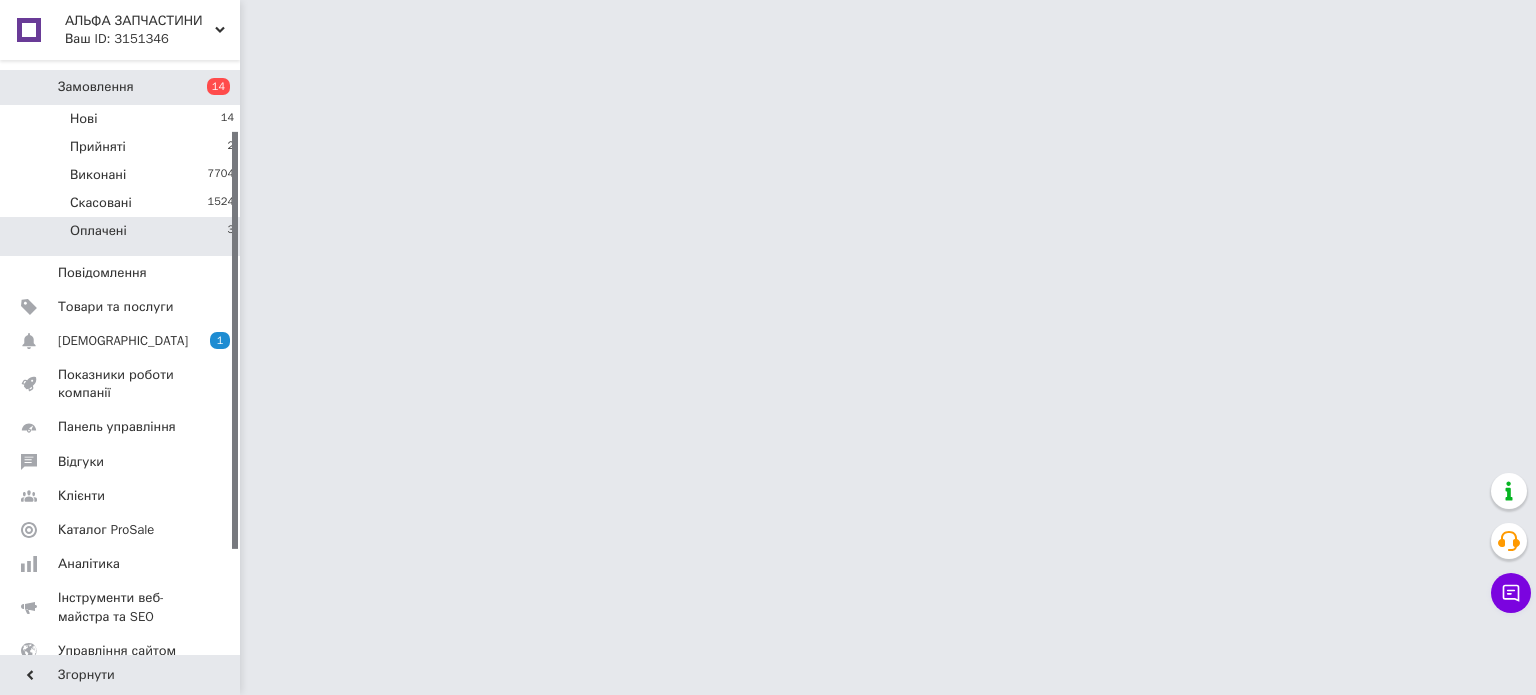 click on "Оплачені" at bounding box center [98, 231] 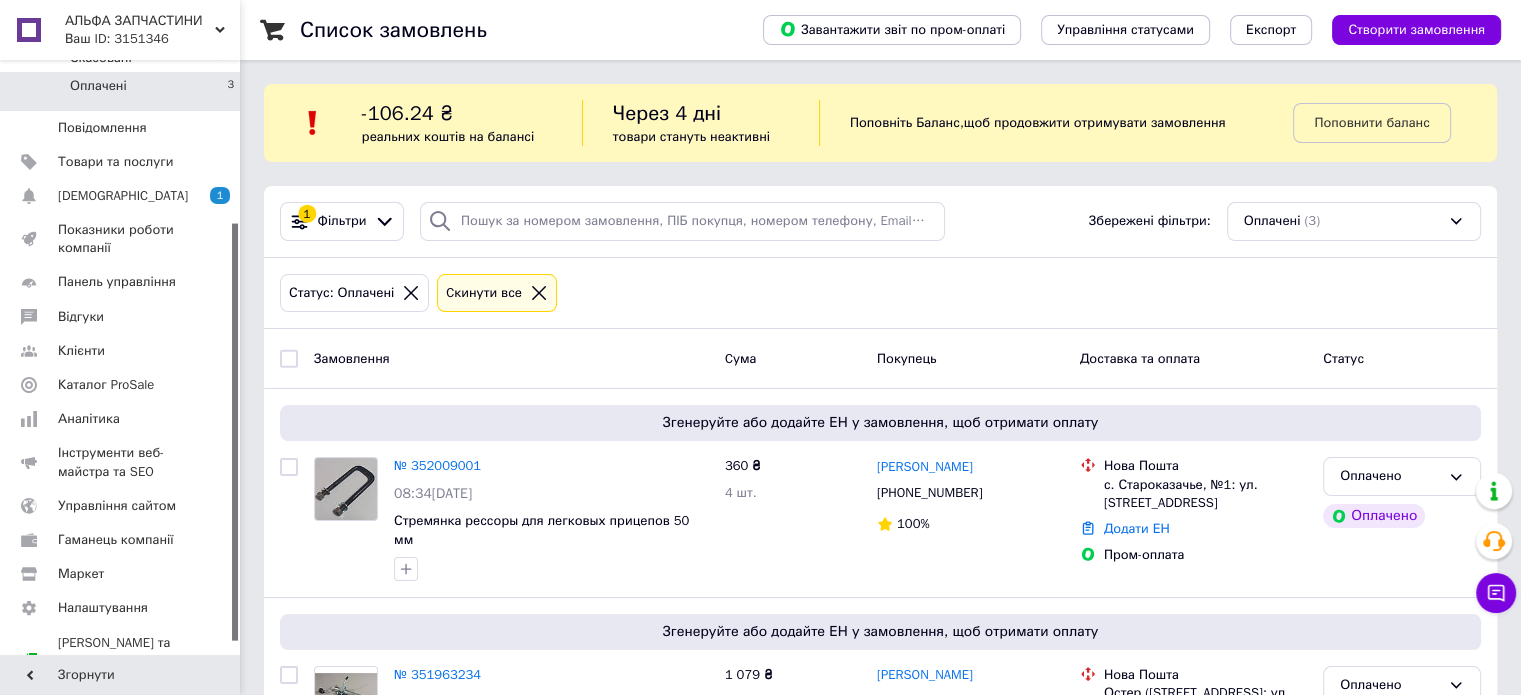 scroll, scrollTop: 248, scrollLeft: 0, axis: vertical 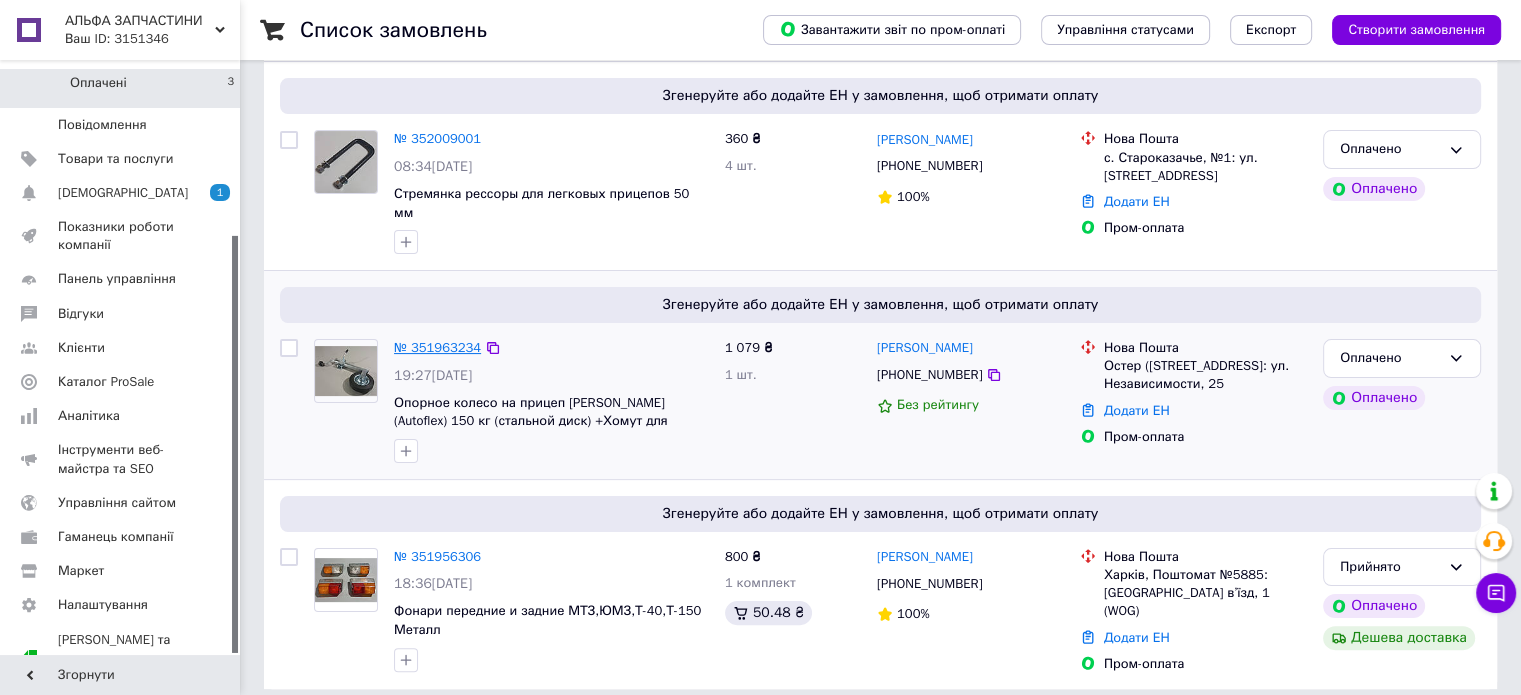 click on "№ 351963234" at bounding box center (437, 347) 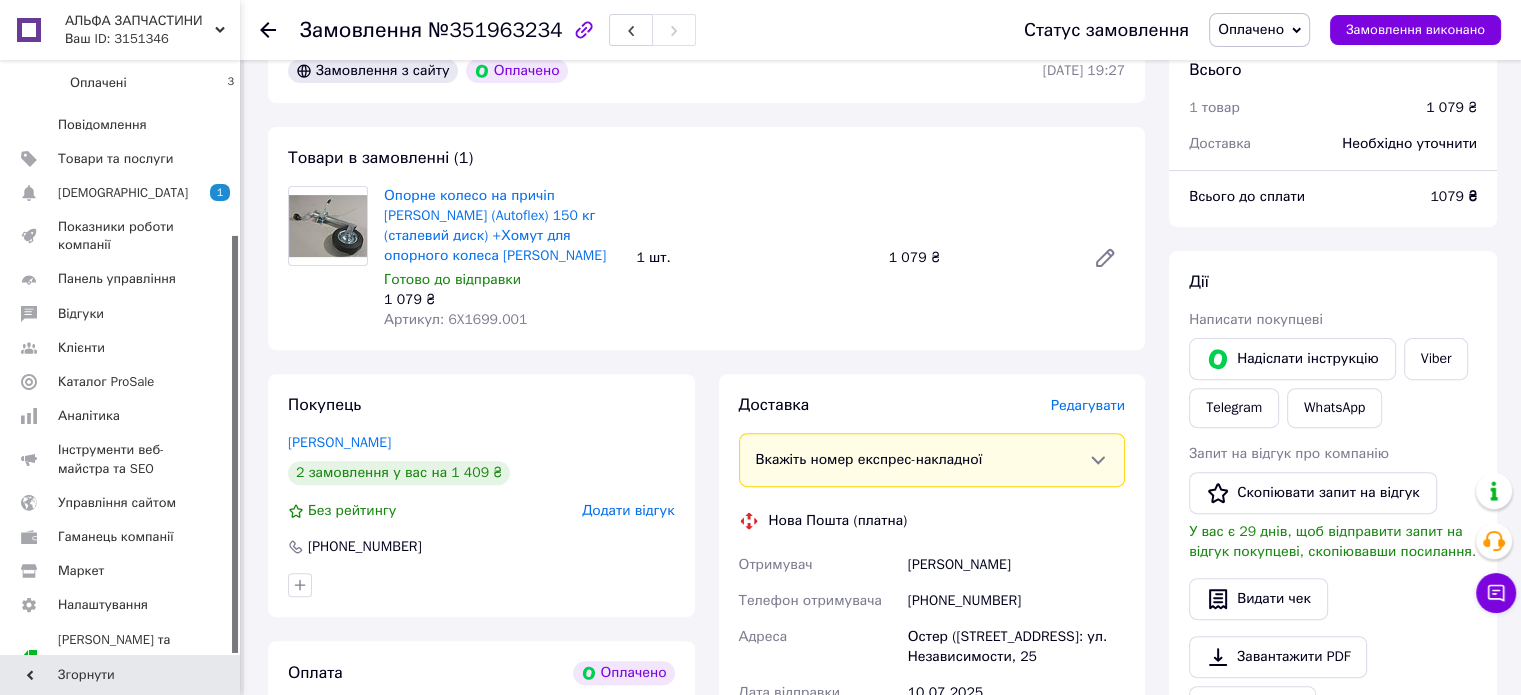 scroll, scrollTop: 727, scrollLeft: 0, axis: vertical 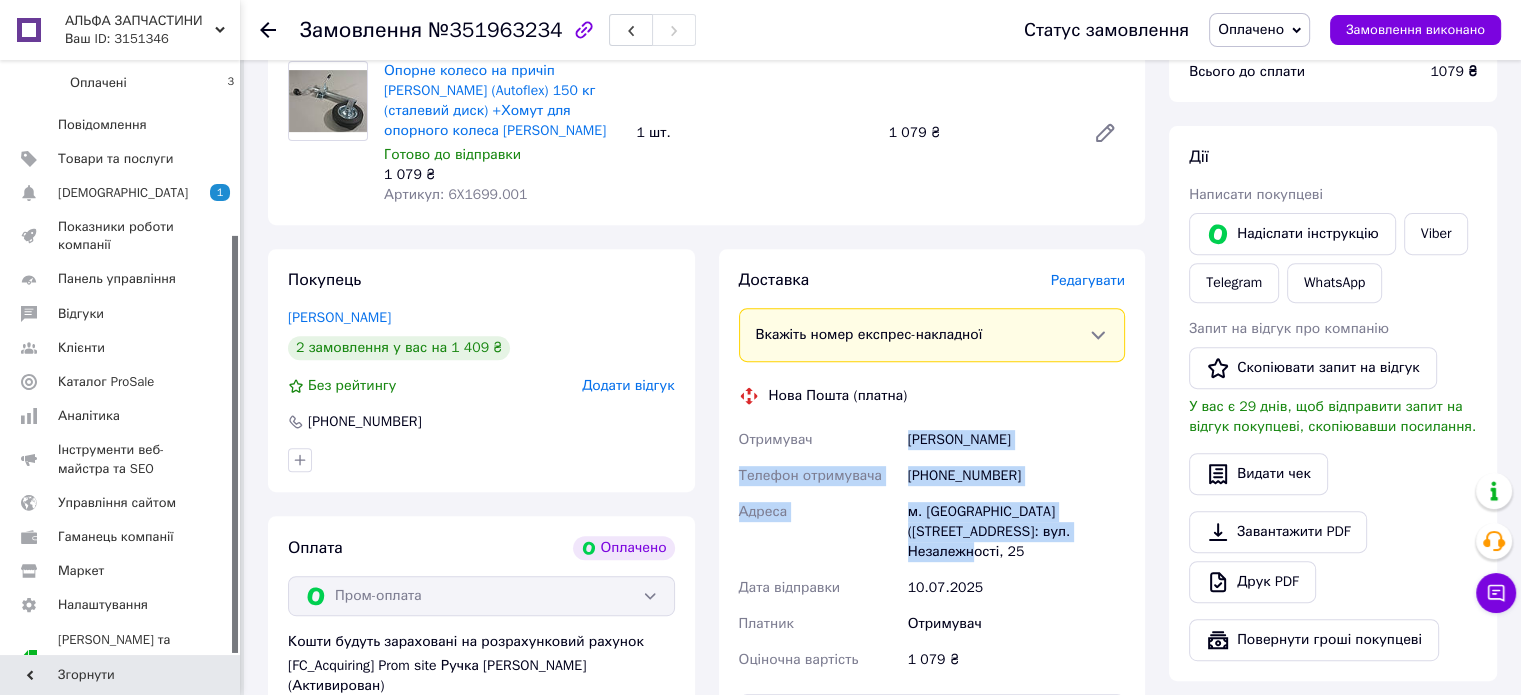 drag, startPoint x: 1062, startPoint y: 516, endPoint x: 888, endPoint y: 411, distance: 203.22647 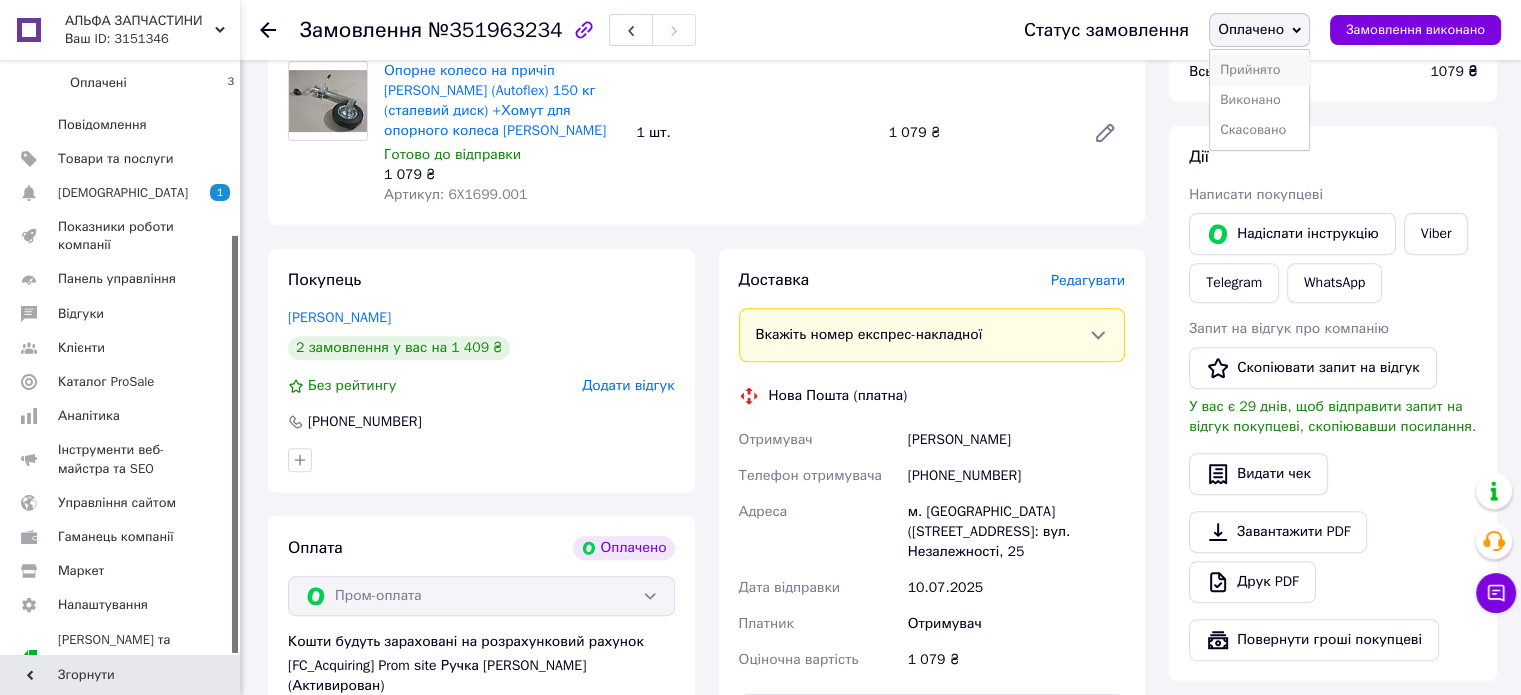 click on "Прийнято" at bounding box center (1259, 70) 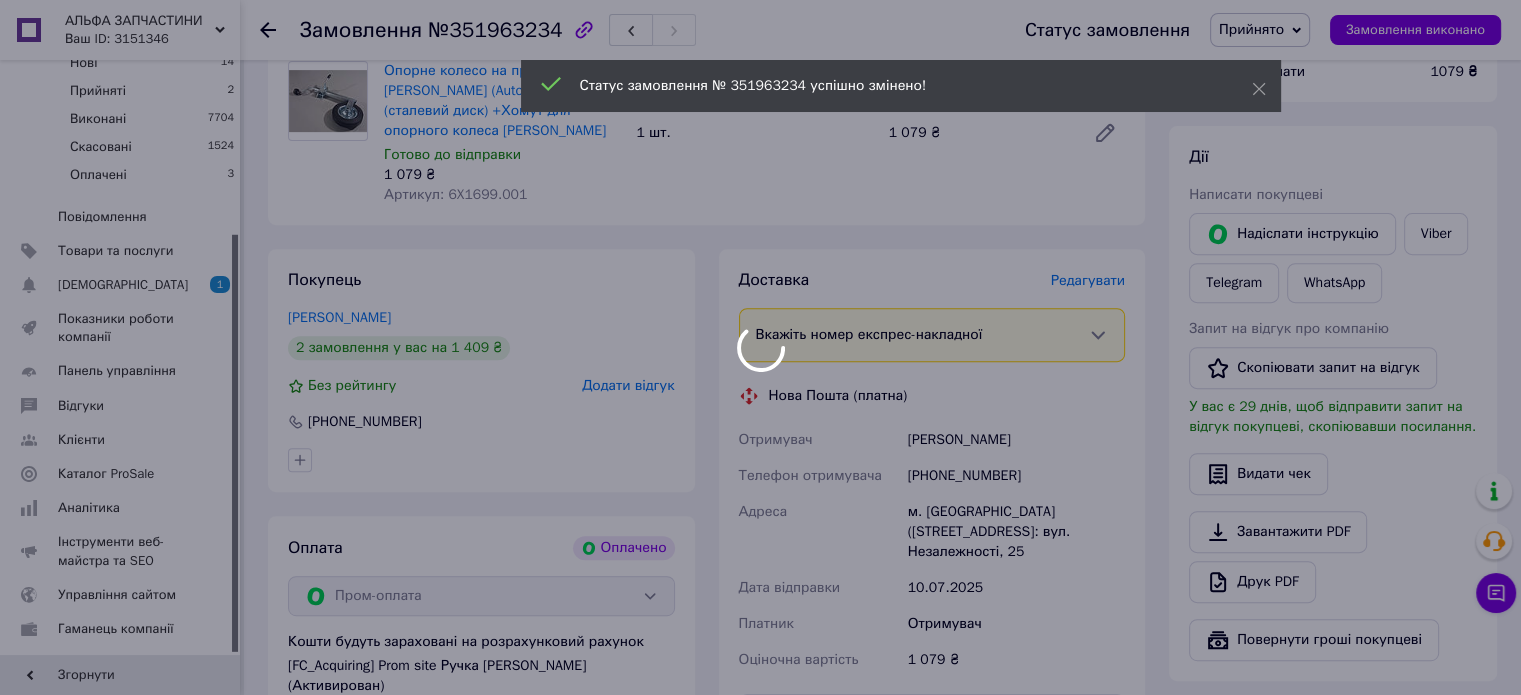 scroll, scrollTop: 48, scrollLeft: 0, axis: vertical 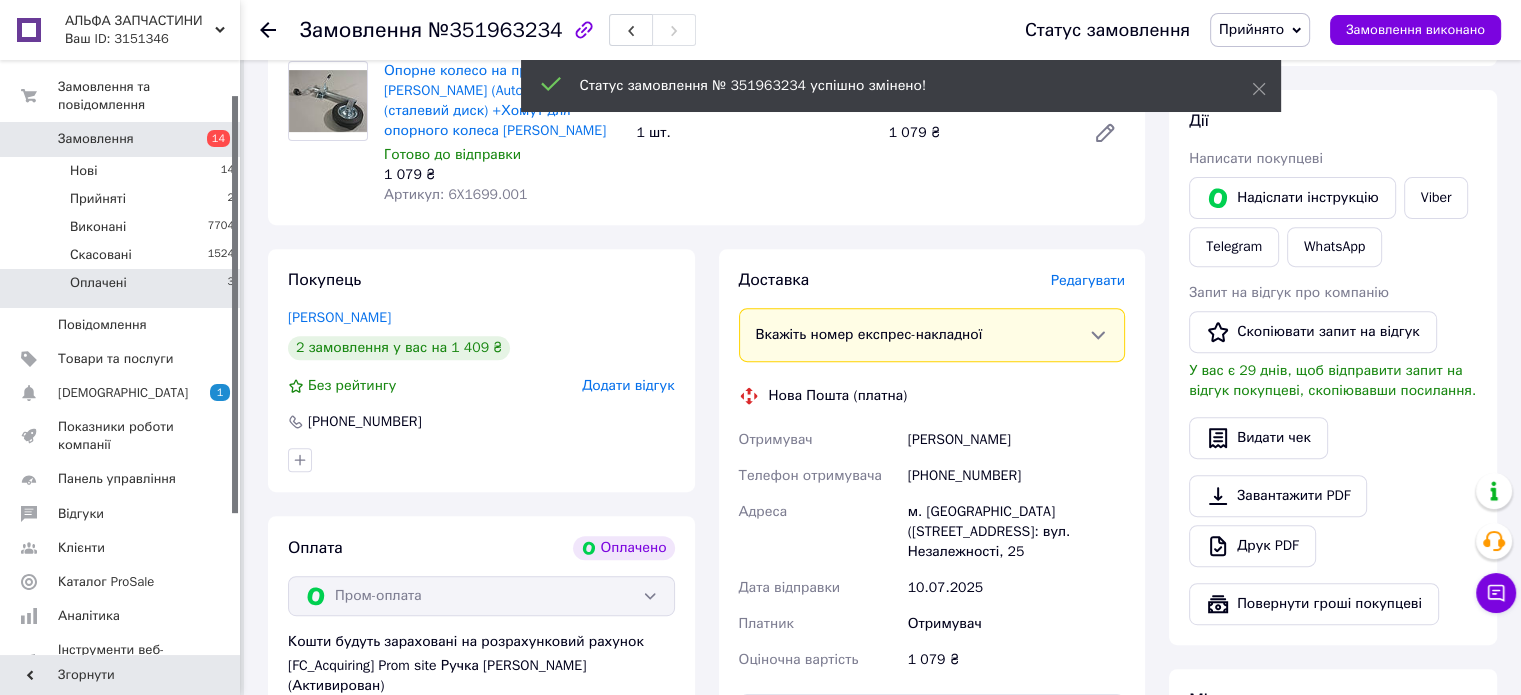click on "Оплачені 3" at bounding box center (123, 288) 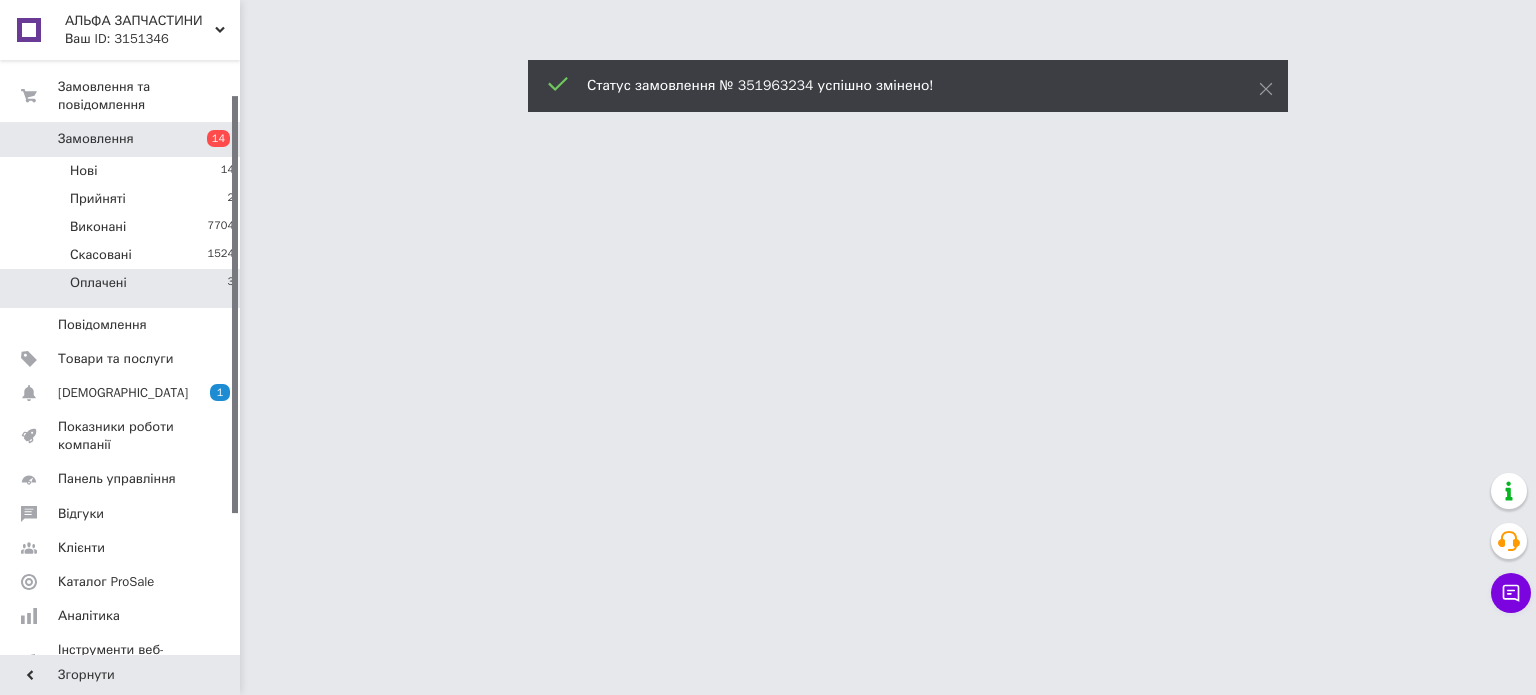 click on "Оплачені 3" at bounding box center [123, 288] 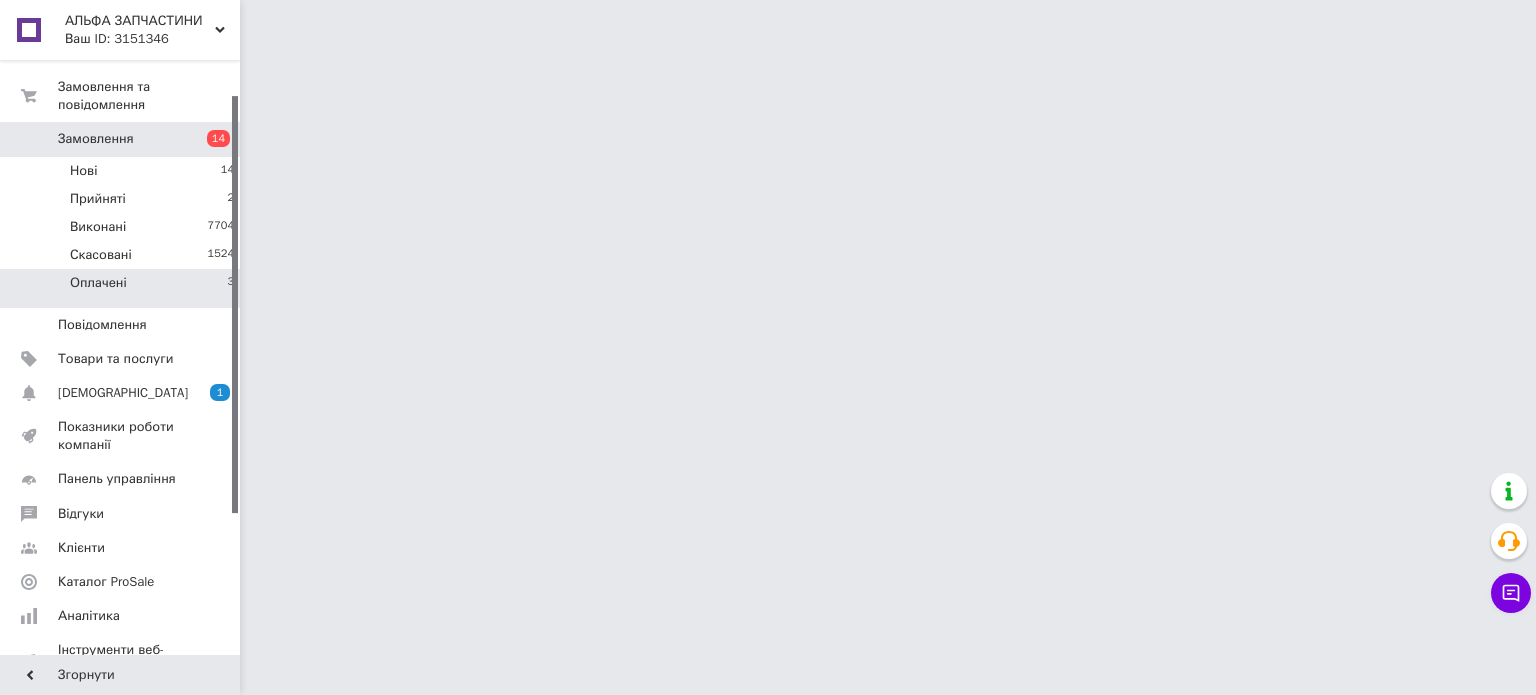 click on "Оплачені 3" at bounding box center [123, 288] 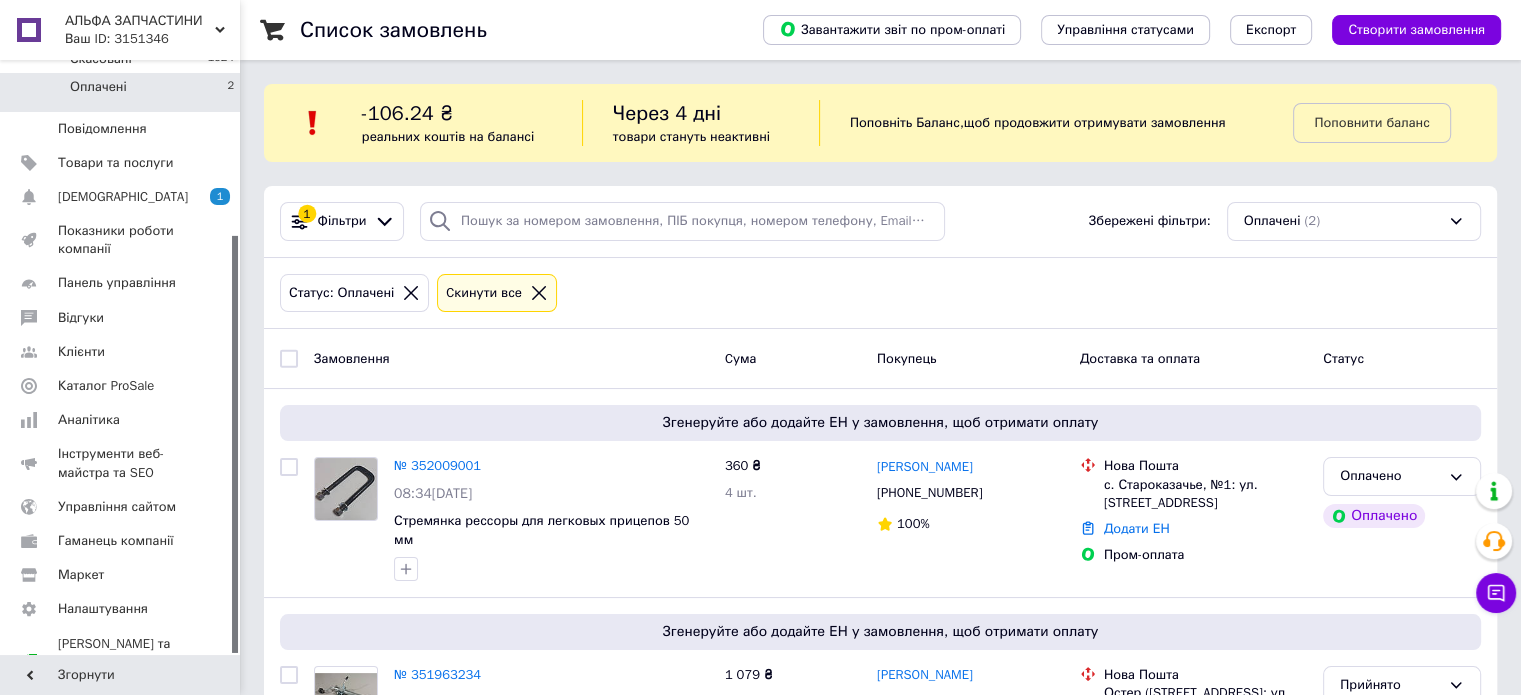 scroll, scrollTop: 248, scrollLeft: 0, axis: vertical 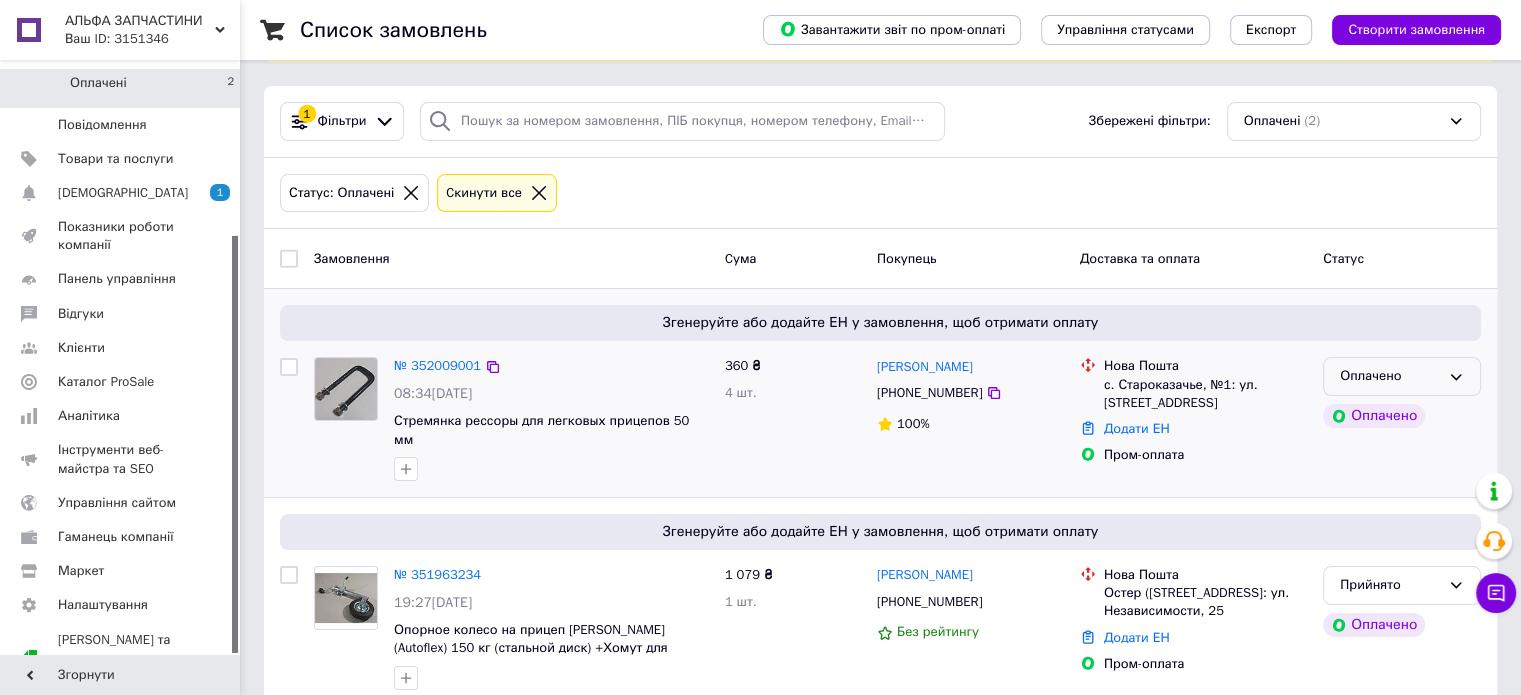 click 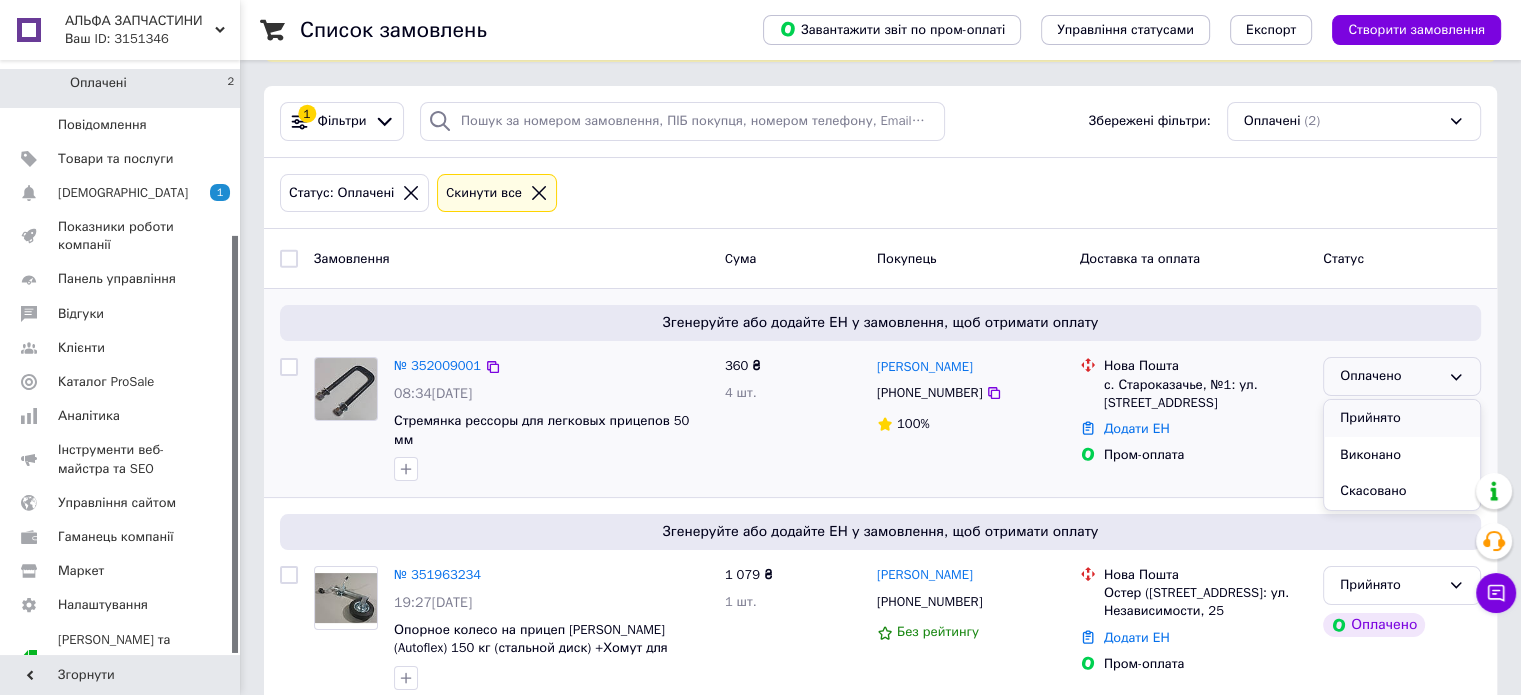 click on "Прийнято" at bounding box center (1402, 418) 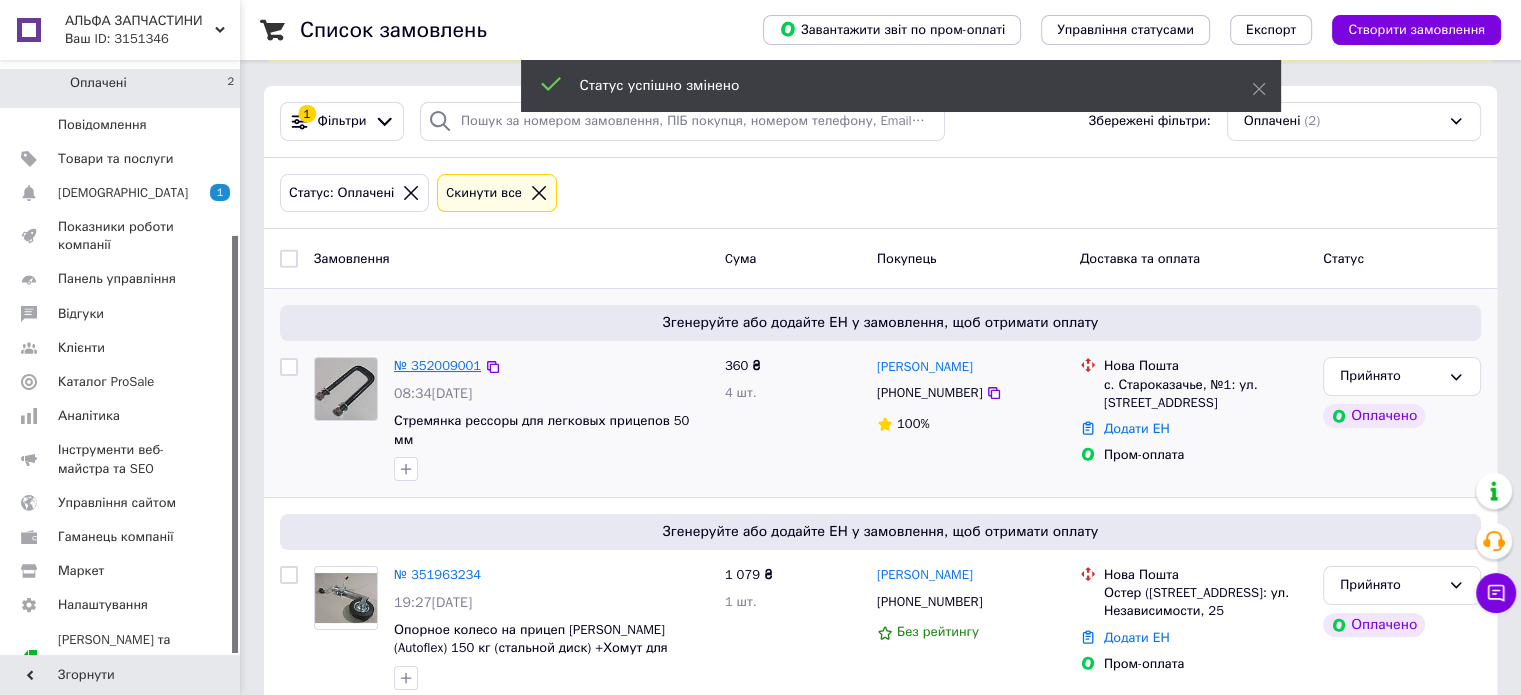 click on "№ 352009001" at bounding box center [437, 365] 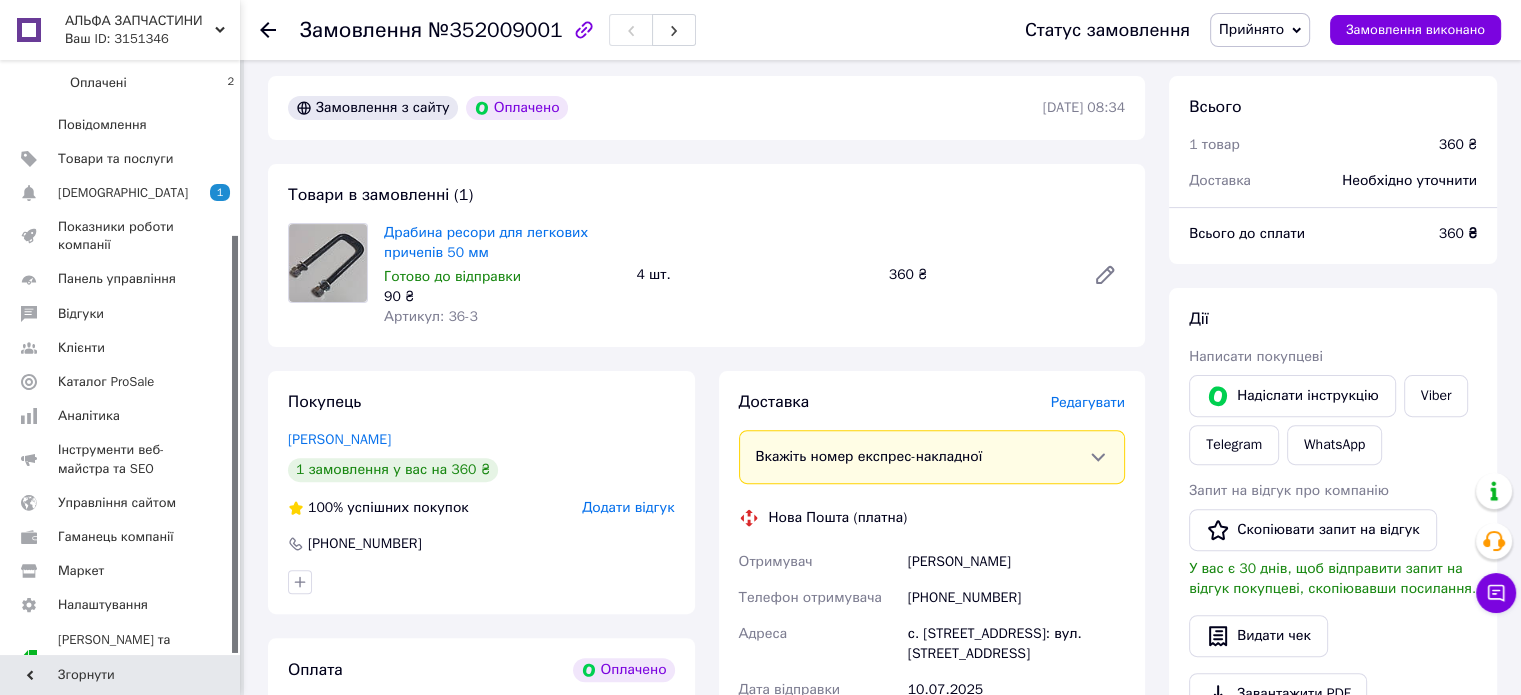 scroll, scrollTop: 700, scrollLeft: 0, axis: vertical 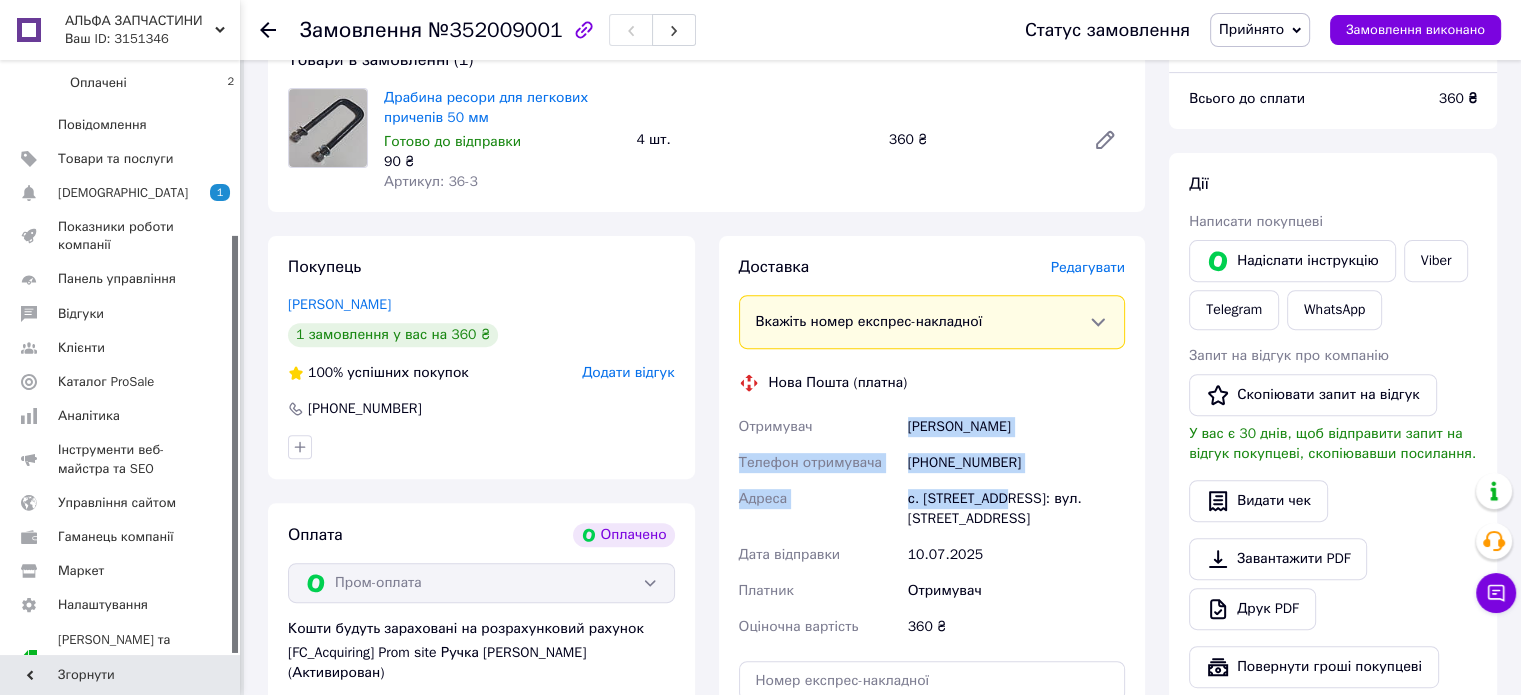 drag, startPoint x: 1002, startPoint y: 505, endPoint x: 908, endPoint y: 432, distance: 119.01681 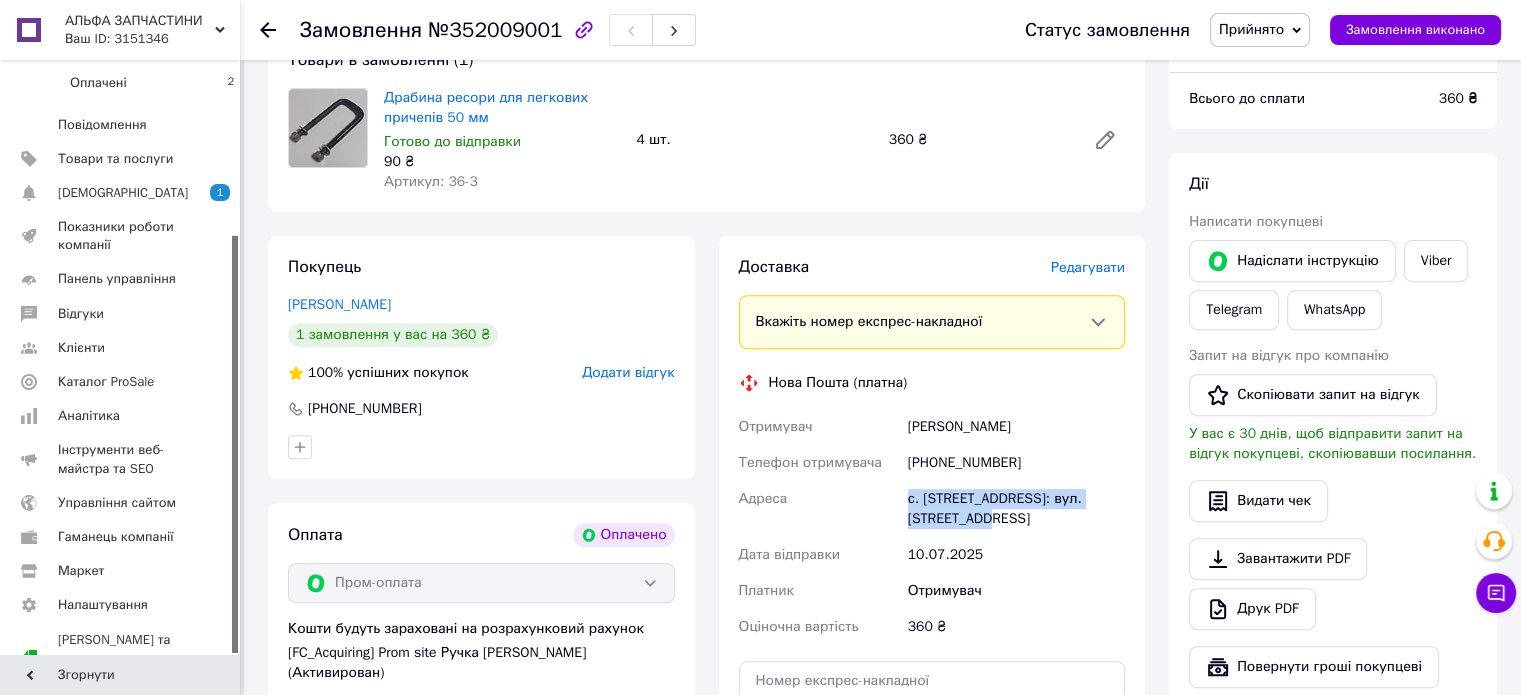 drag, startPoint x: 904, startPoint y: 504, endPoint x: 1004, endPoint y: 531, distance: 103.58089 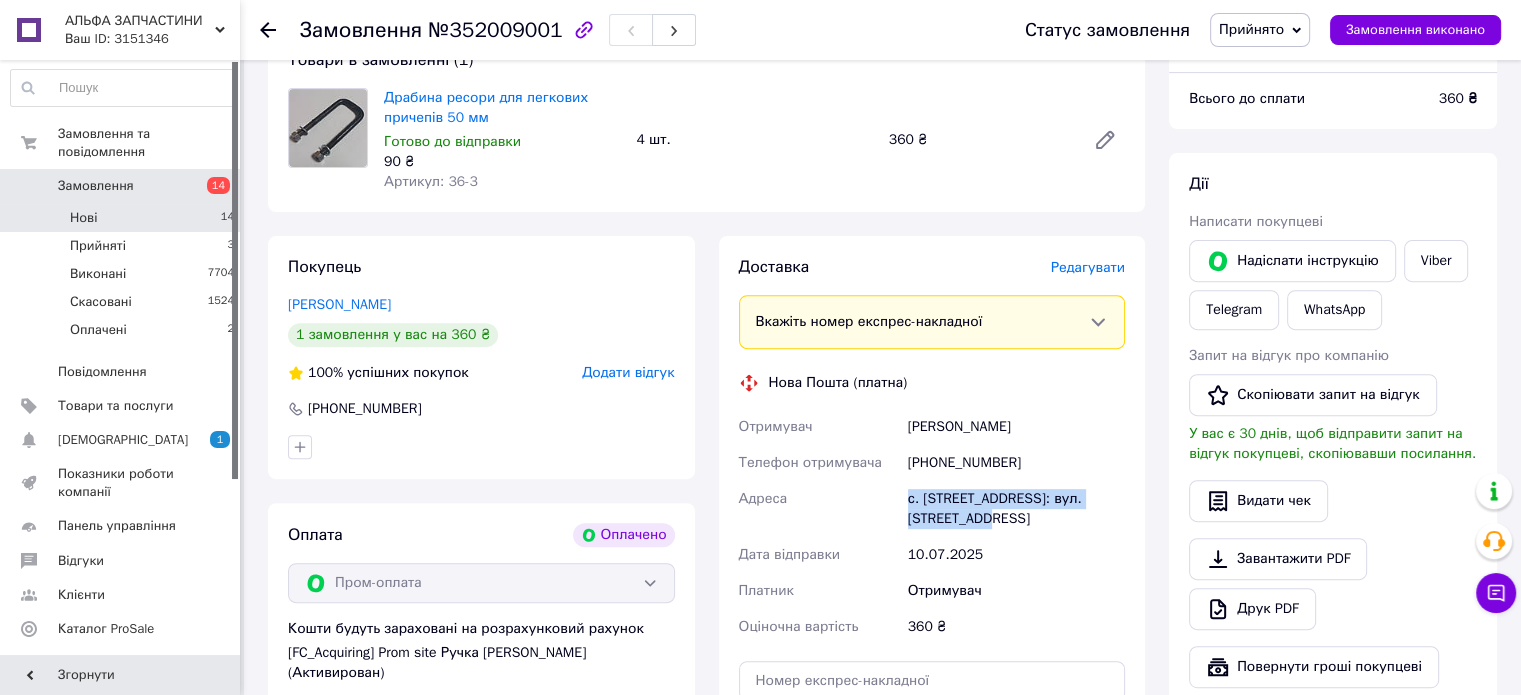 scroll, scrollTop: 0, scrollLeft: 0, axis: both 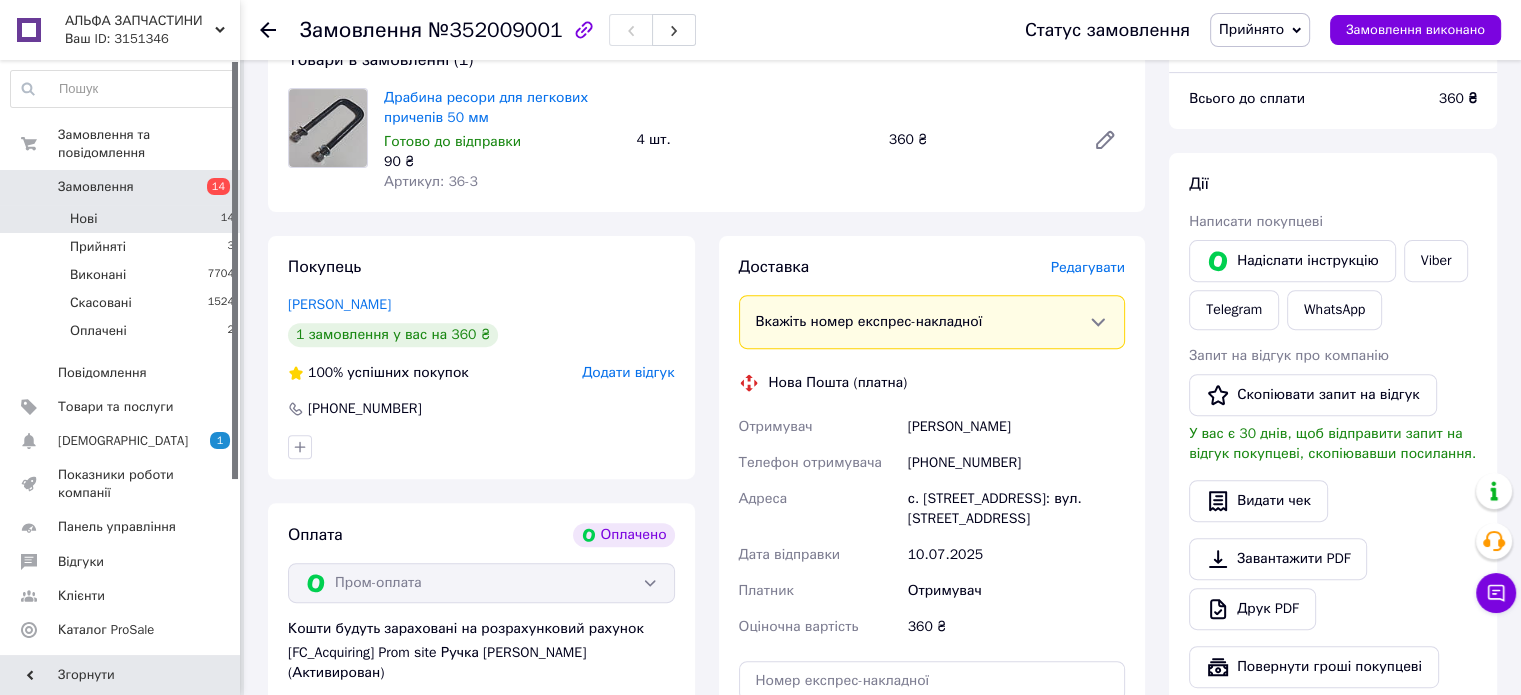 click on "Нові 14" at bounding box center (123, 219) 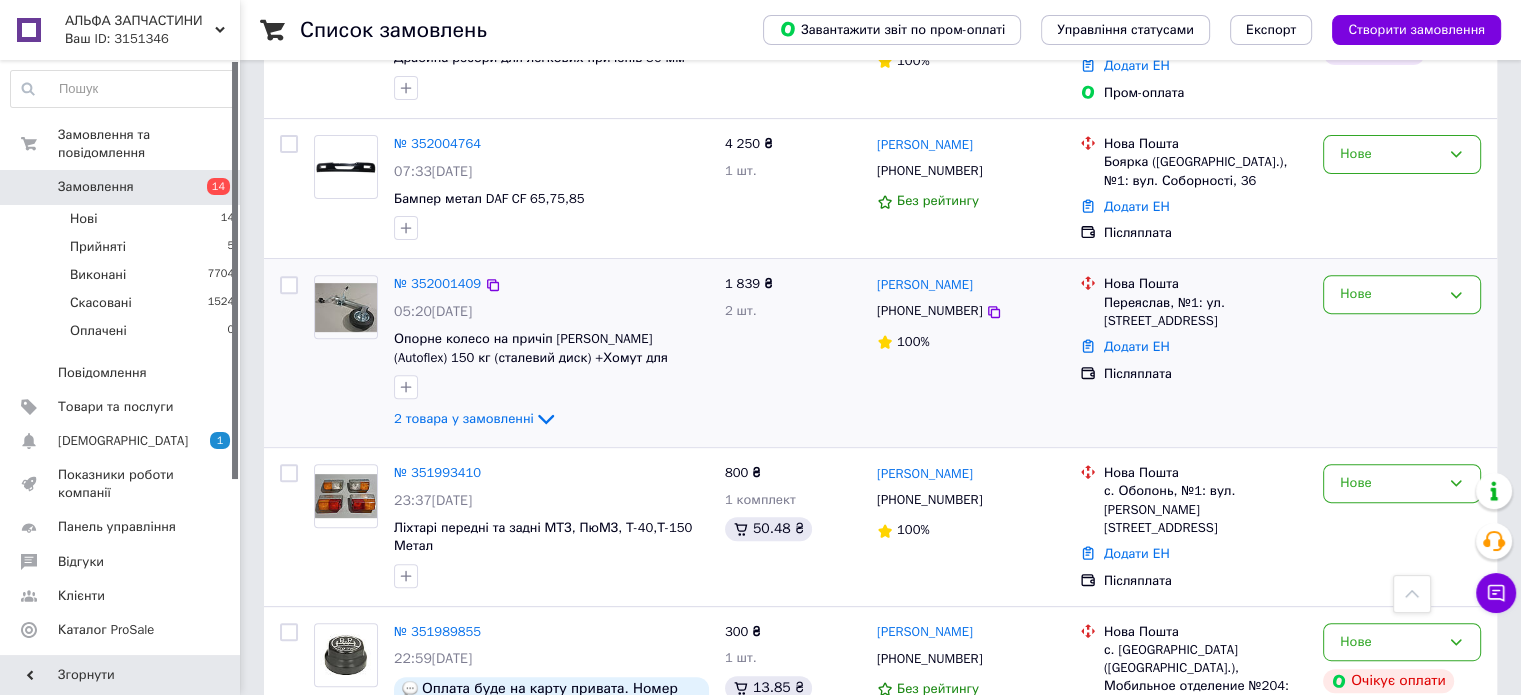 scroll, scrollTop: 600, scrollLeft: 0, axis: vertical 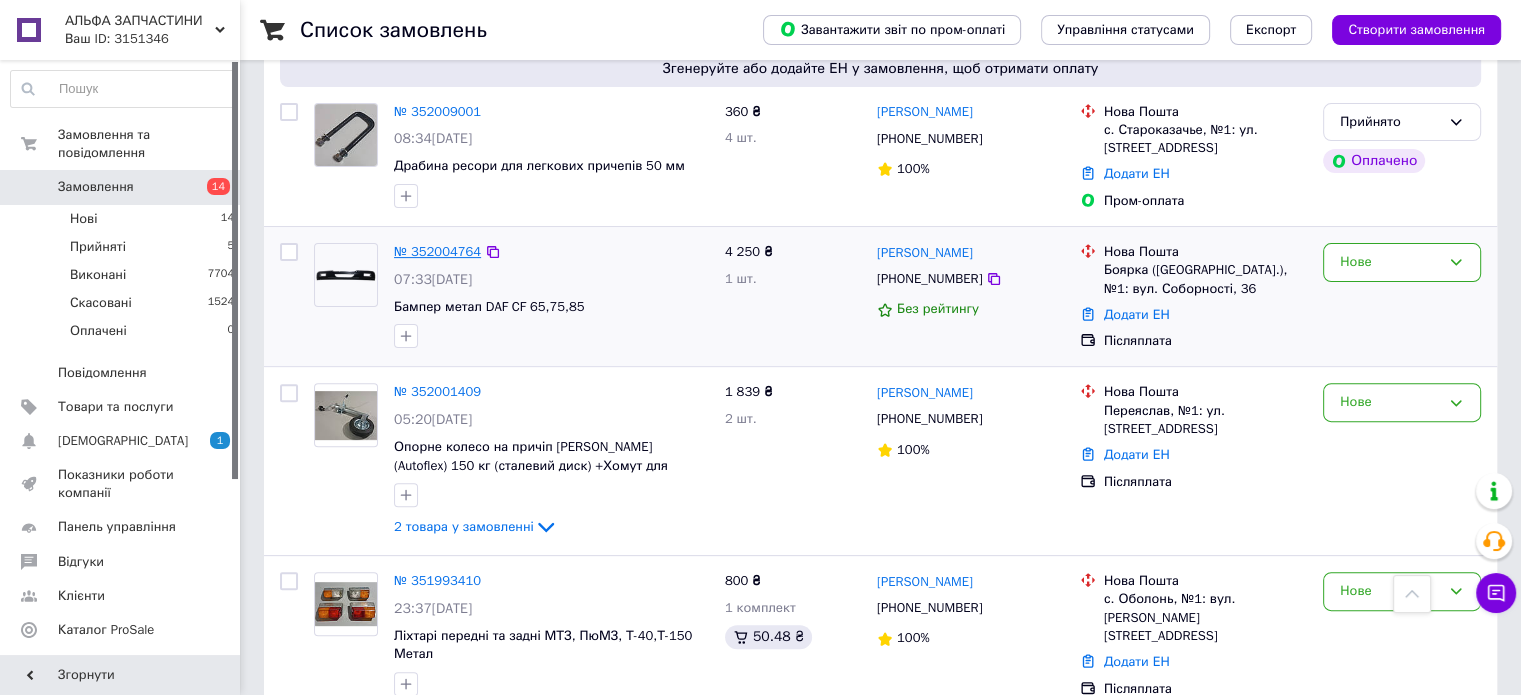 click on "№ 352004764" at bounding box center [437, 251] 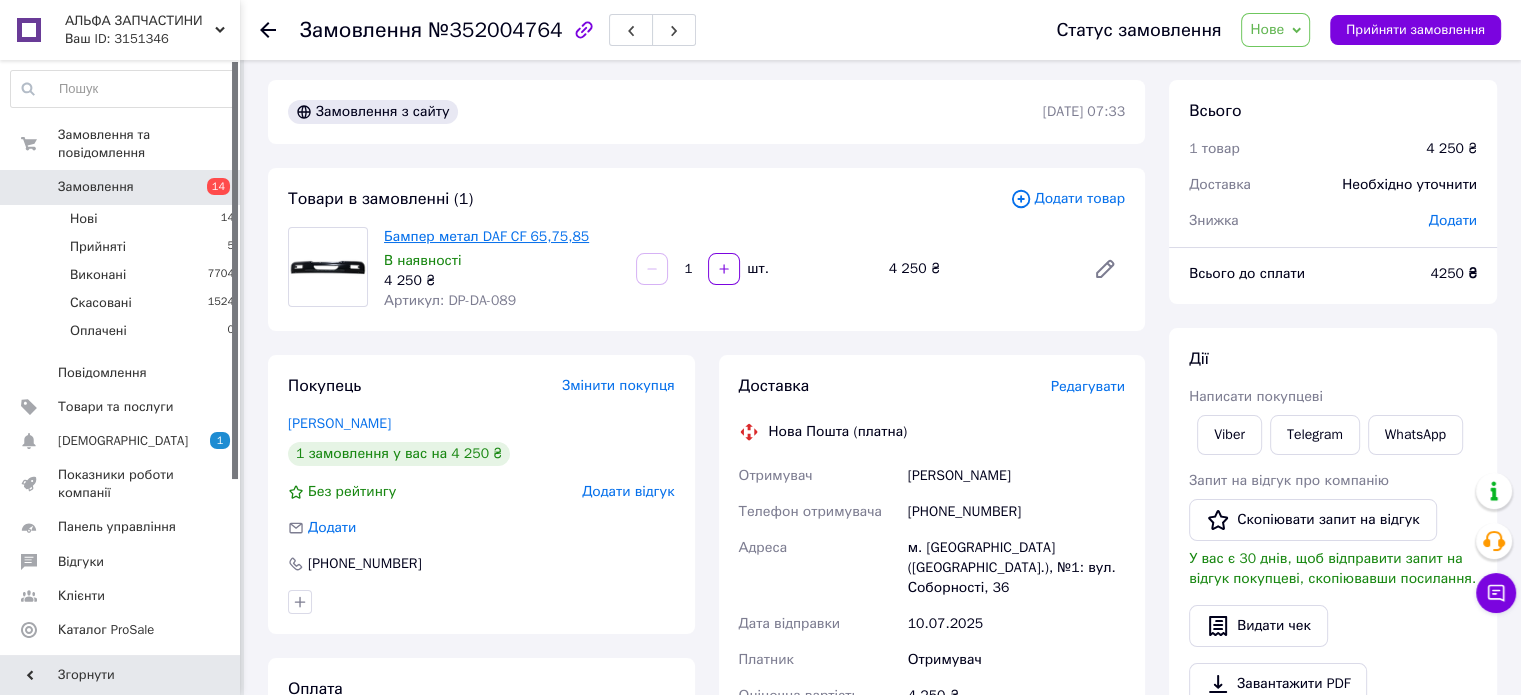 scroll, scrollTop: 0, scrollLeft: 0, axis: both 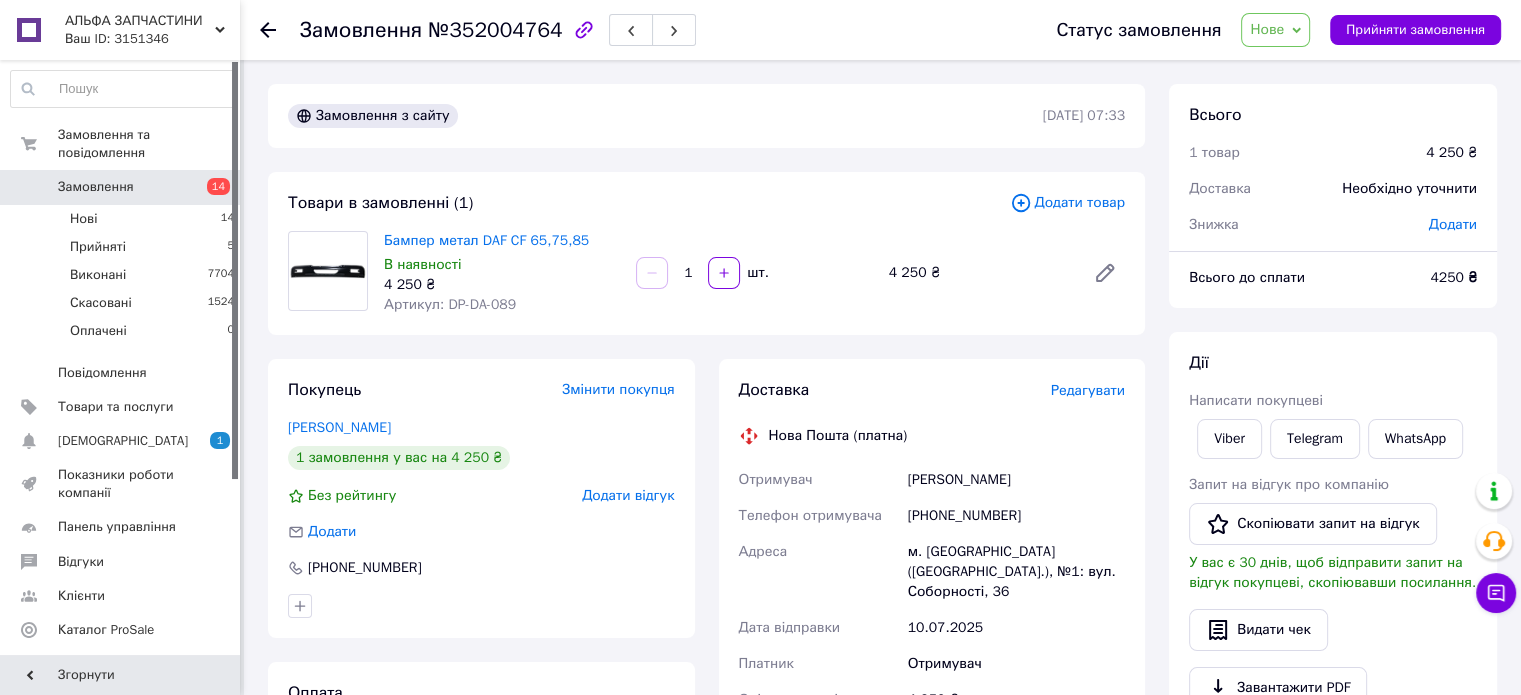 click on "Артикул: DP-DA-089" at bounding box center [450, 304] 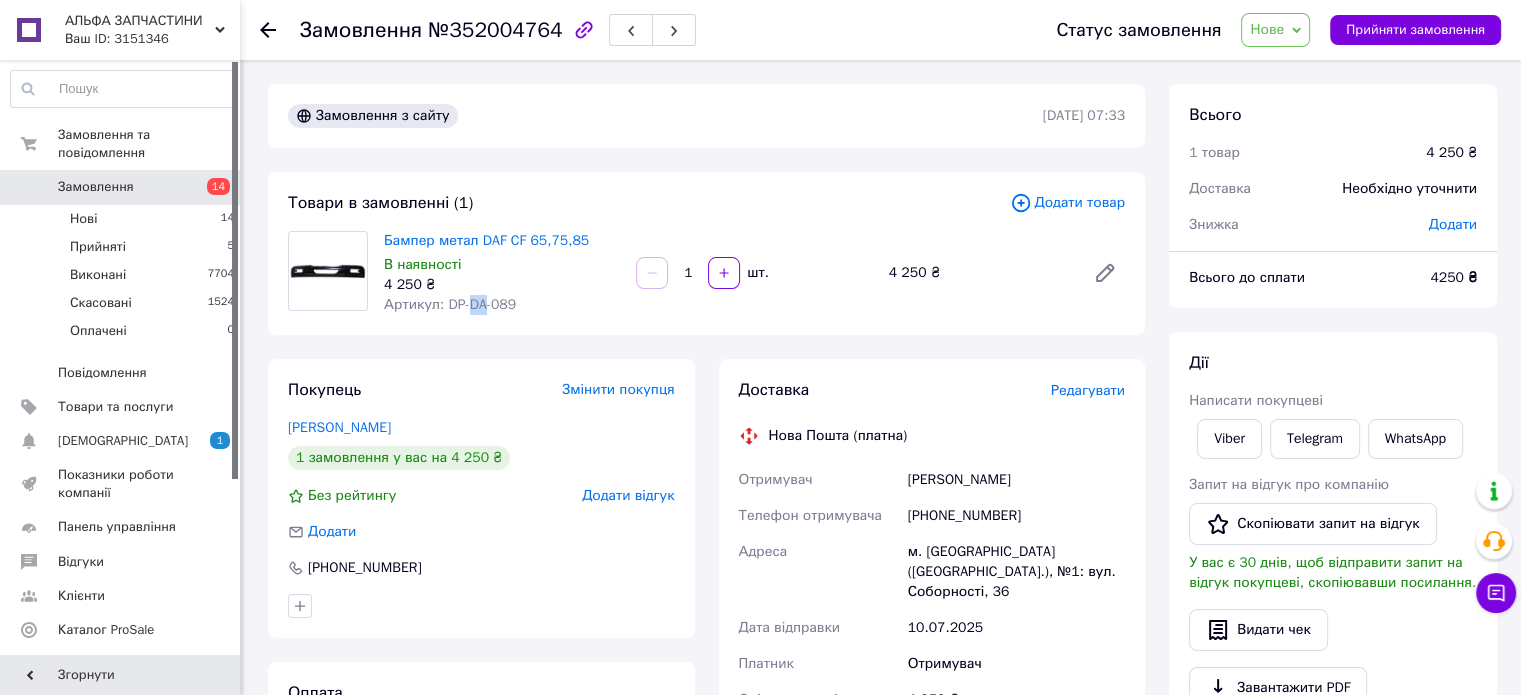 click on "Артикул: DP-DA-089" at bounding box center (450, 304) 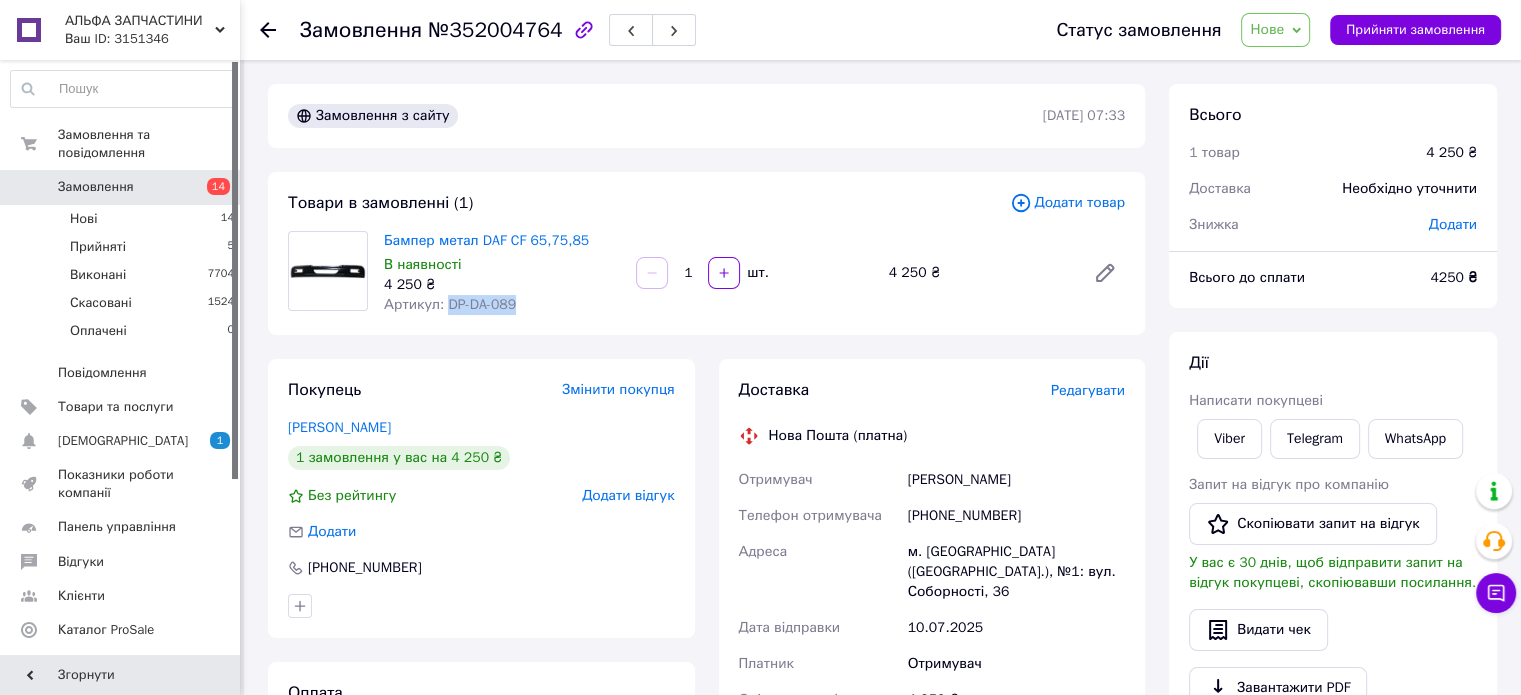 drag, startPoint x: 444, startPoint y: 303, endPoint x: 521, endPoint y: 308, distance: 77.16217 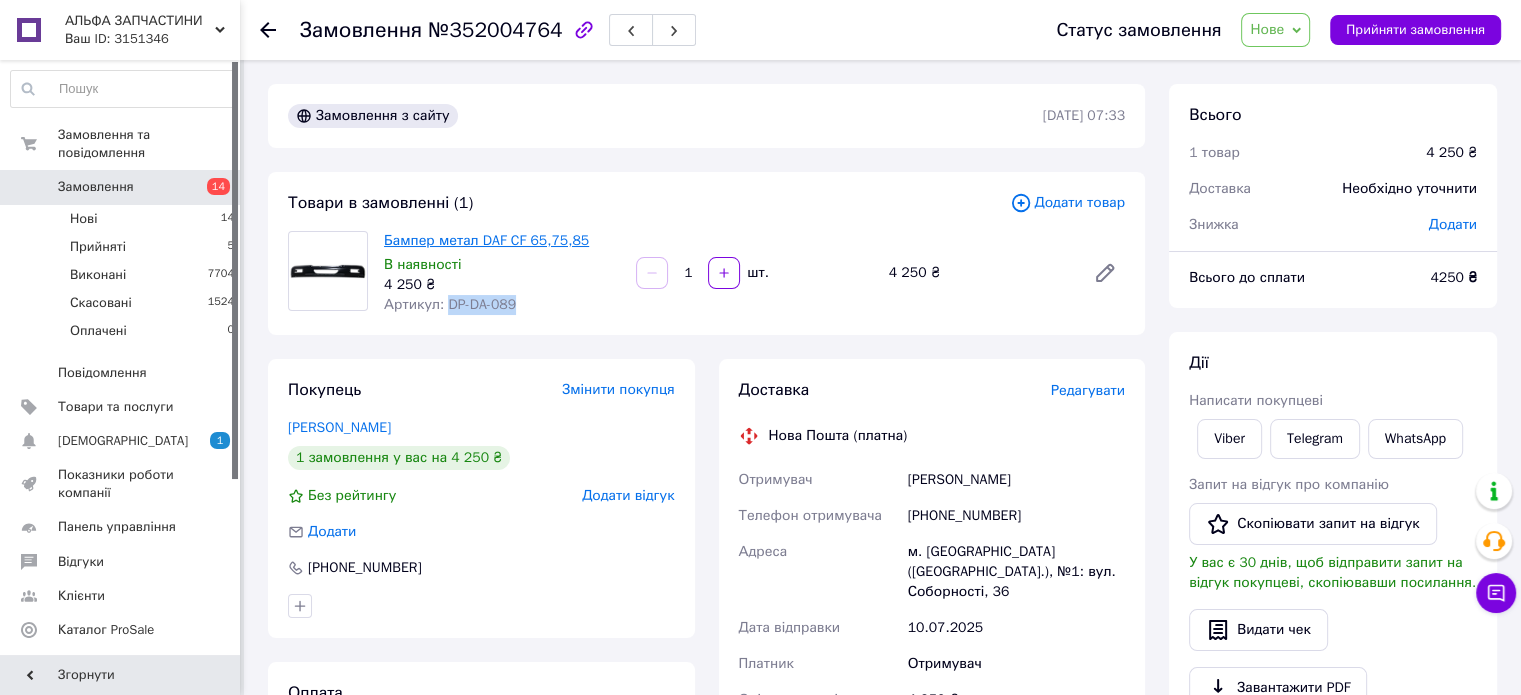 copy on "DP-DA-089" 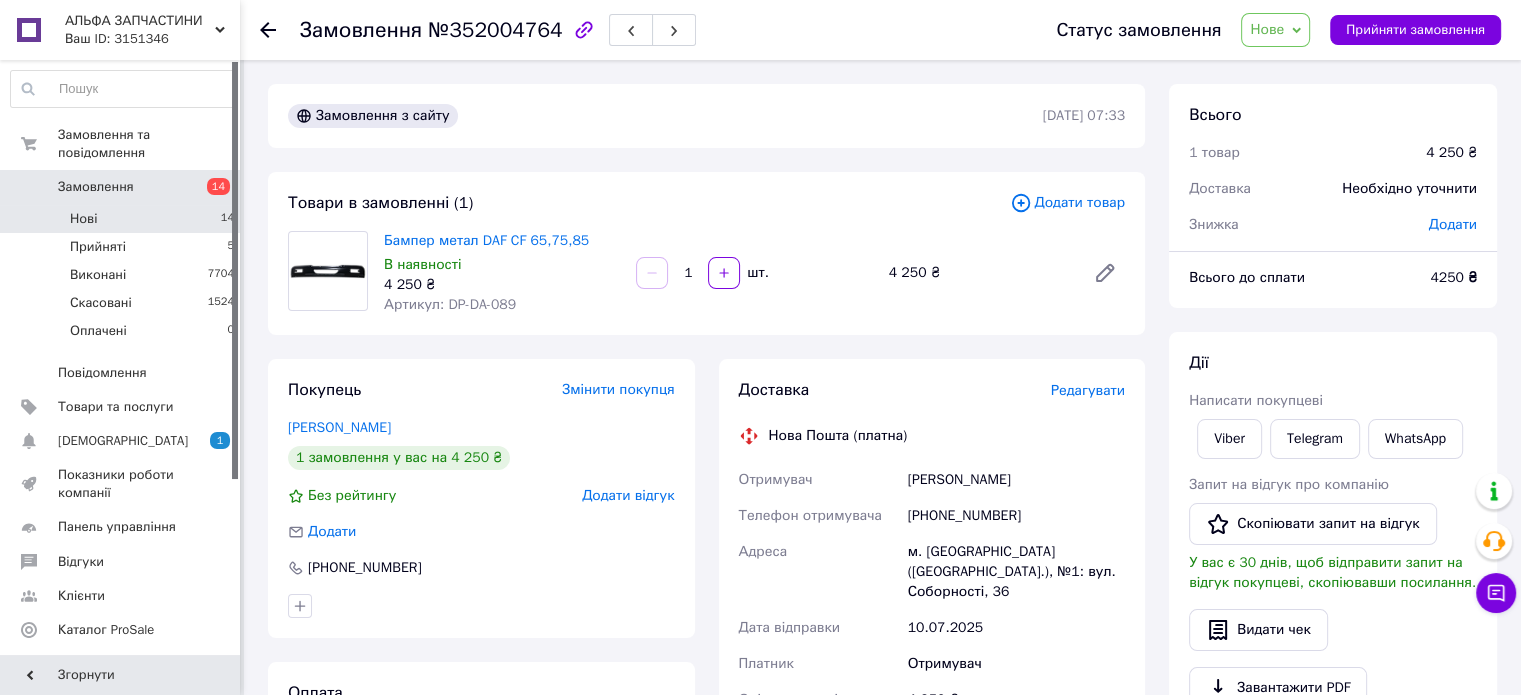 click on "Нові 14" at bounding box center (123, 219) 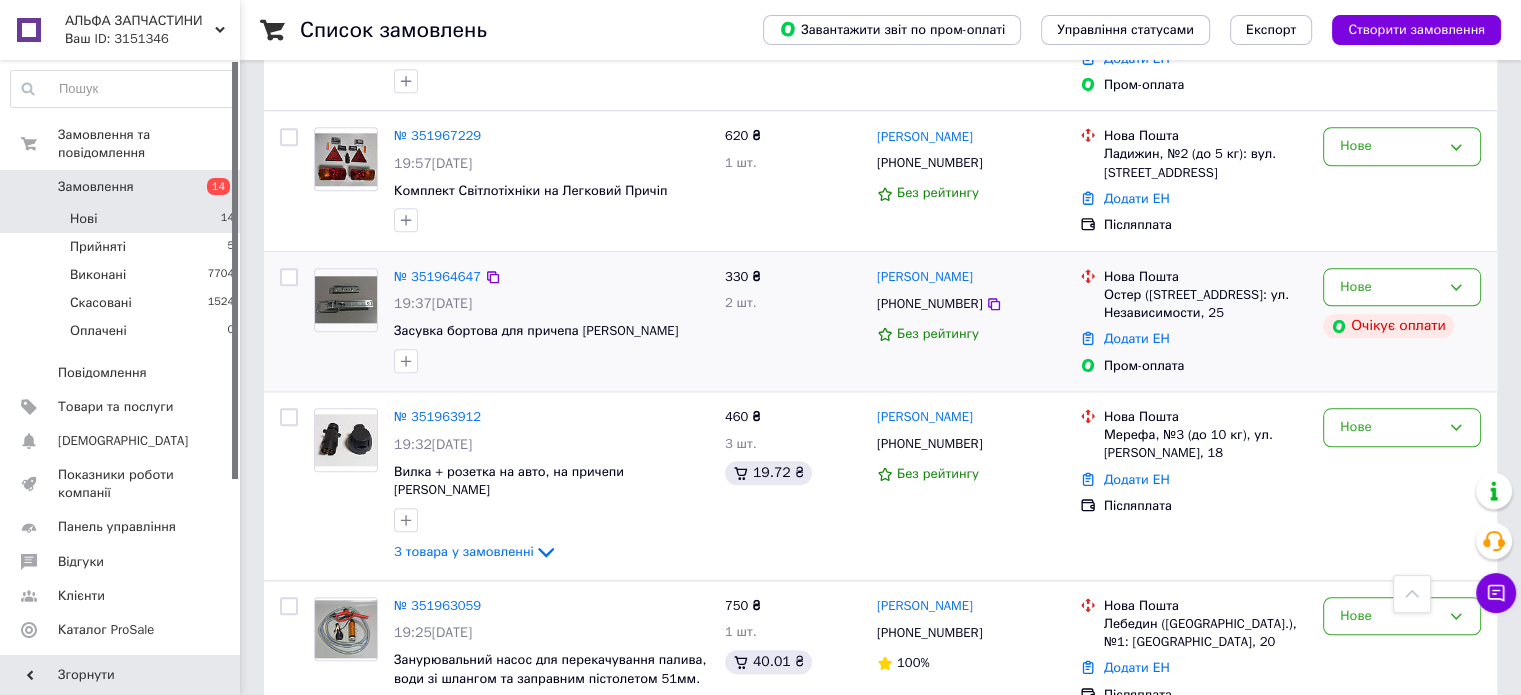 scroll, scrollTop: 1960, scrollLeft: 0, axis: vertical 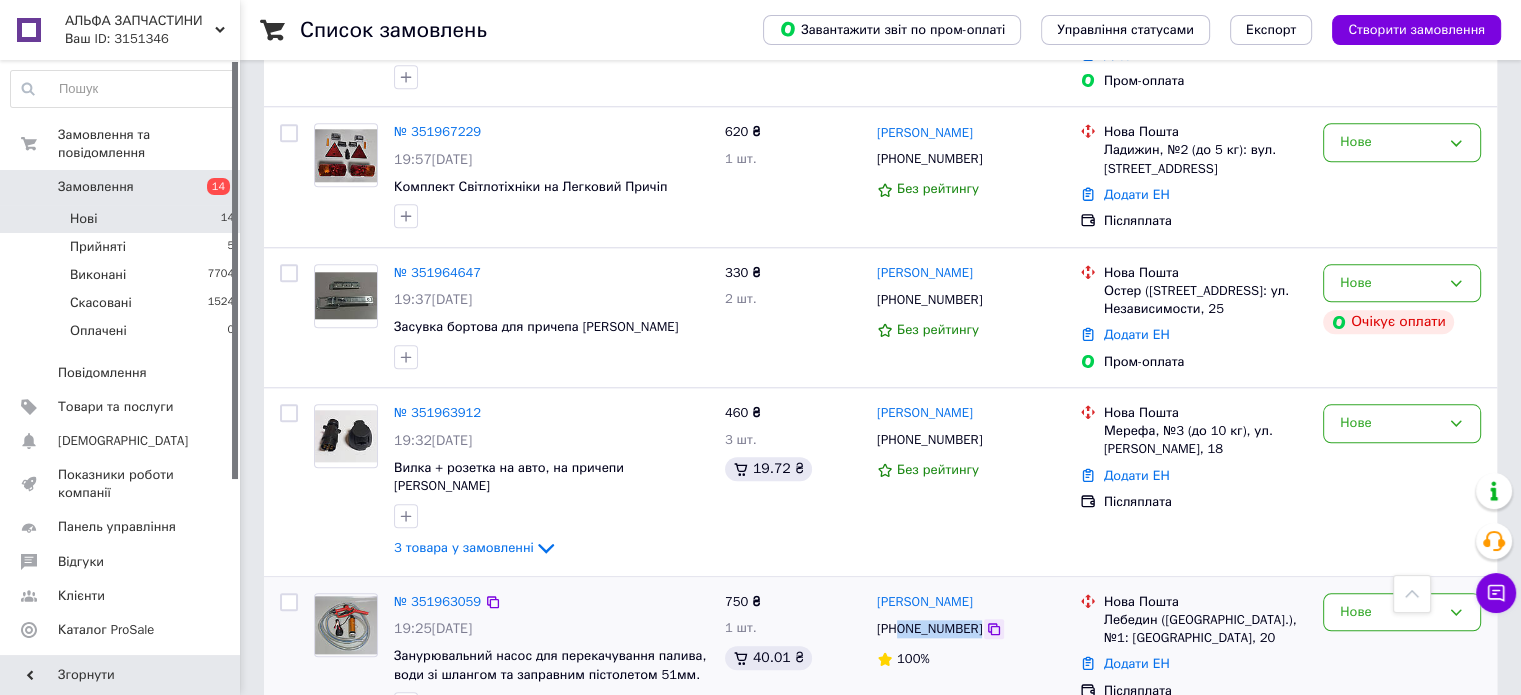drag, startPoint x: 900, startPoint y: 570, endPoint x: 971, endPoint y: 569, distance: 71.00704 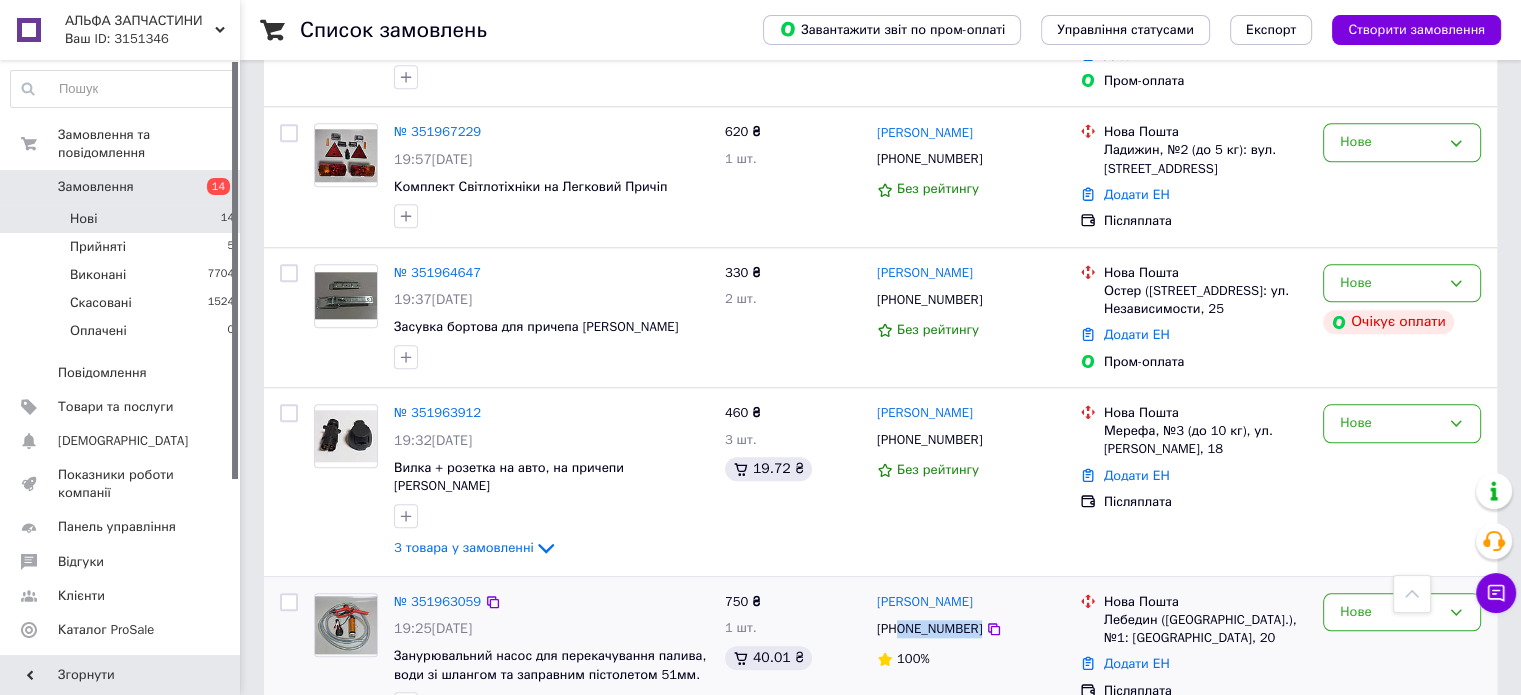 copy on "0683287158" 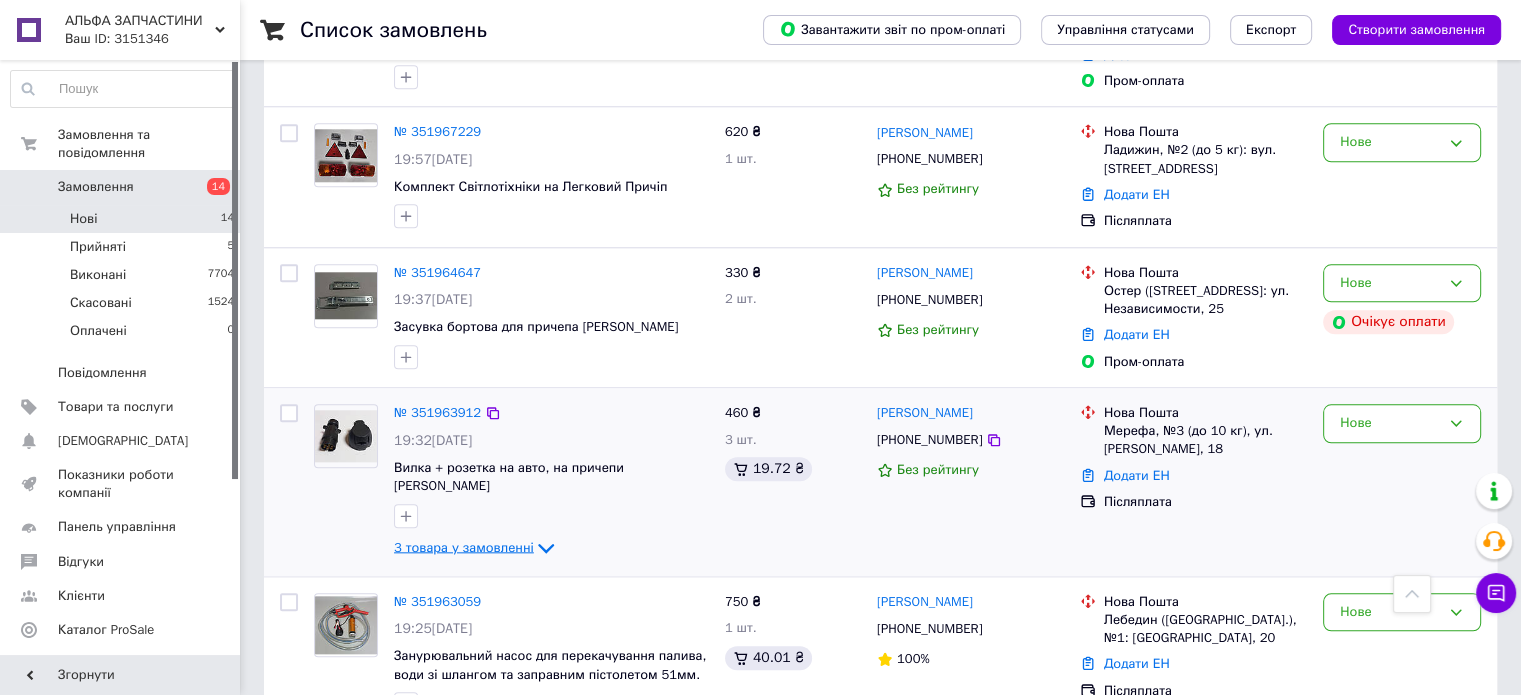 click 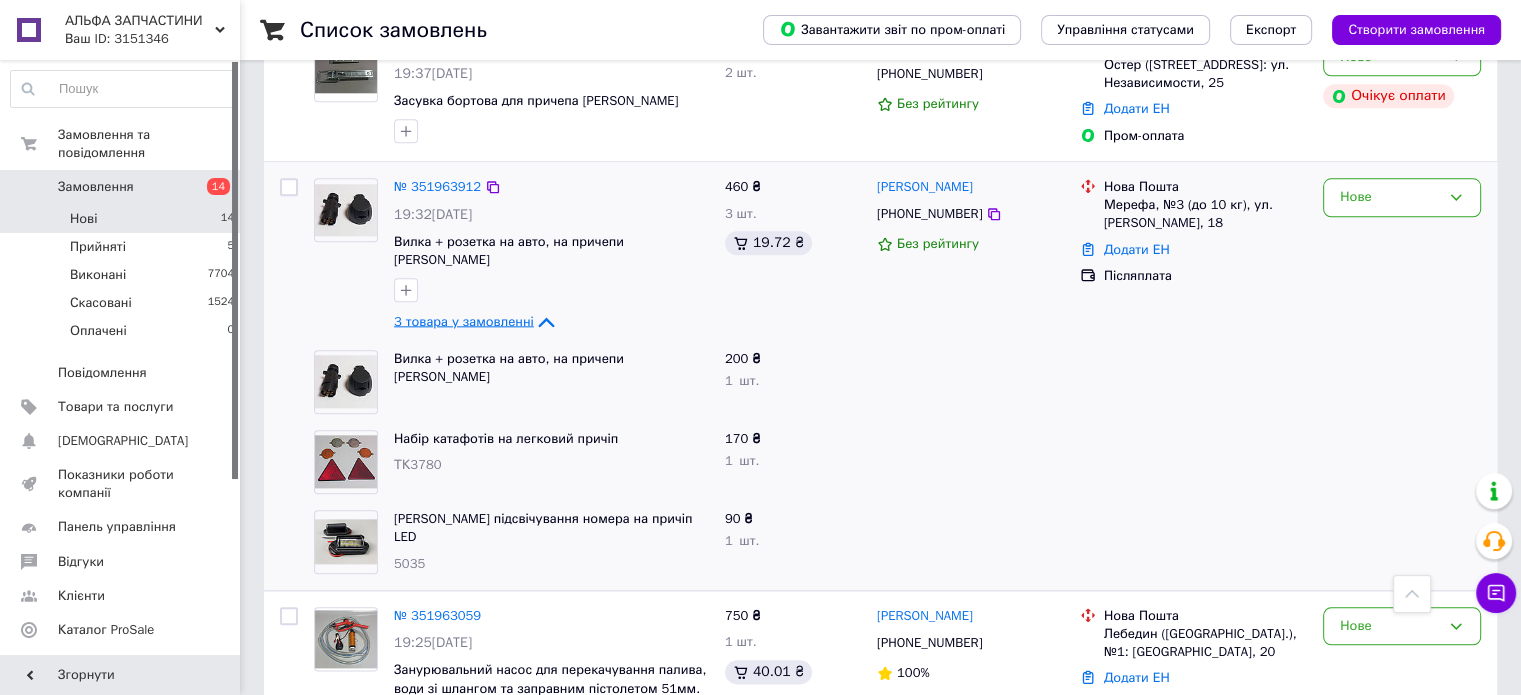 scroll, scrollTop: 2200, scrollLeft: 0, axis: vertical 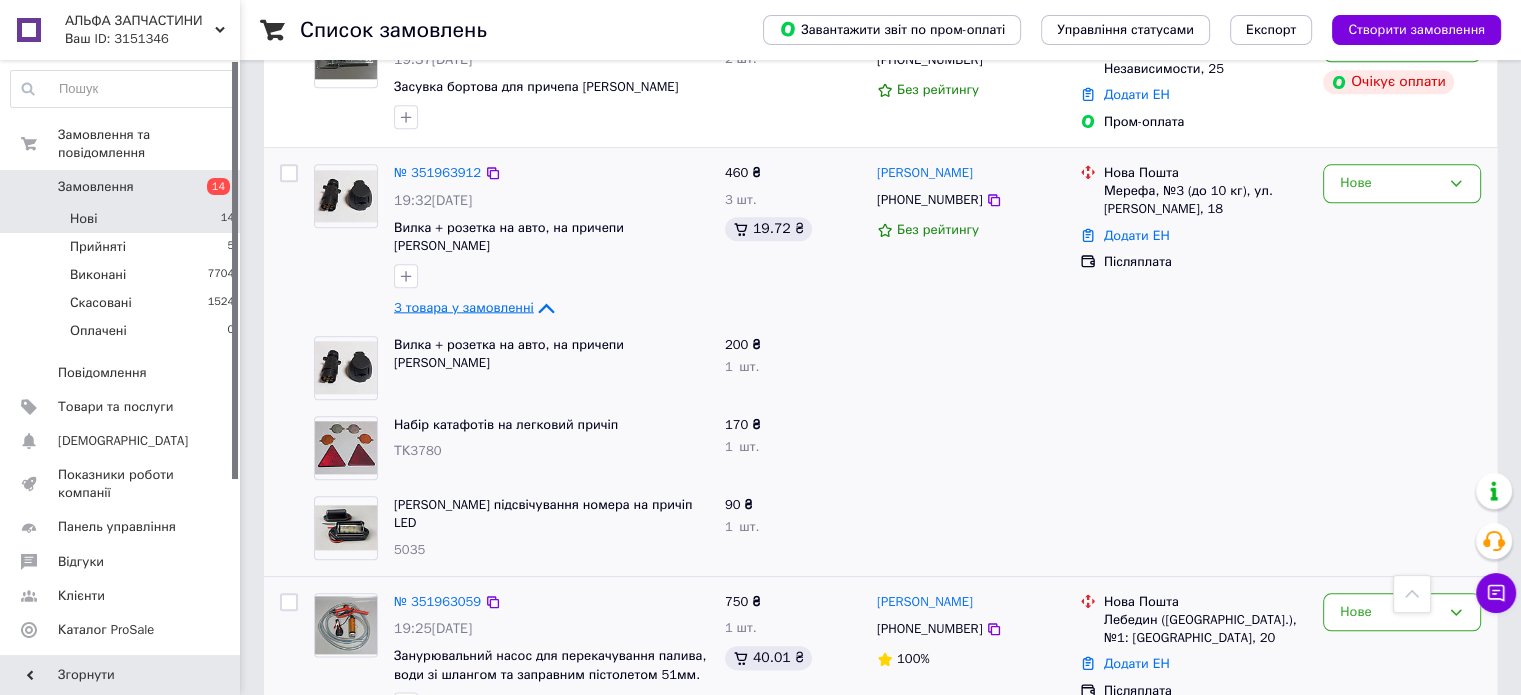 click on "[PHONE_NUMBER]" at bounding box center [929, 629] 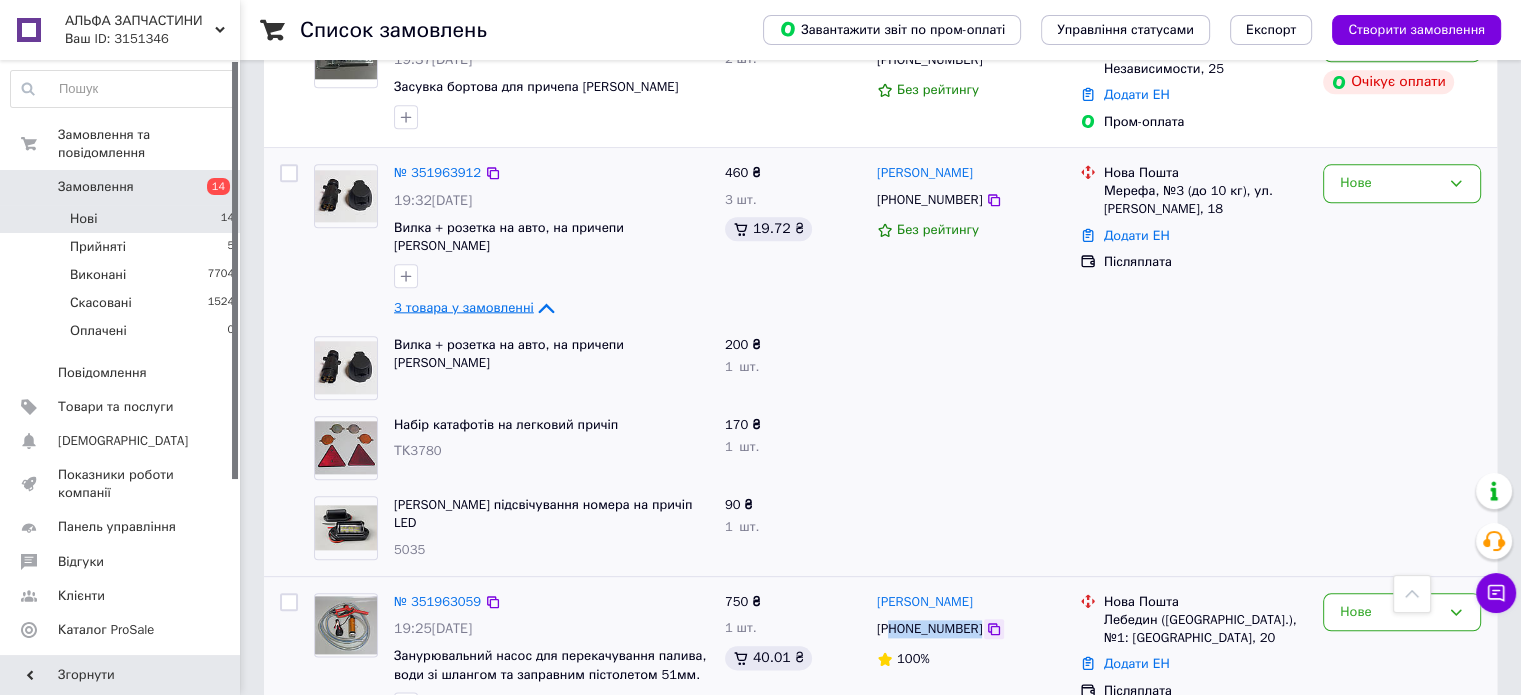 drag, startPoint x: 896, startPoint y: 571, endPoint x: 978, endPoint y: 570, distance: 82.006096 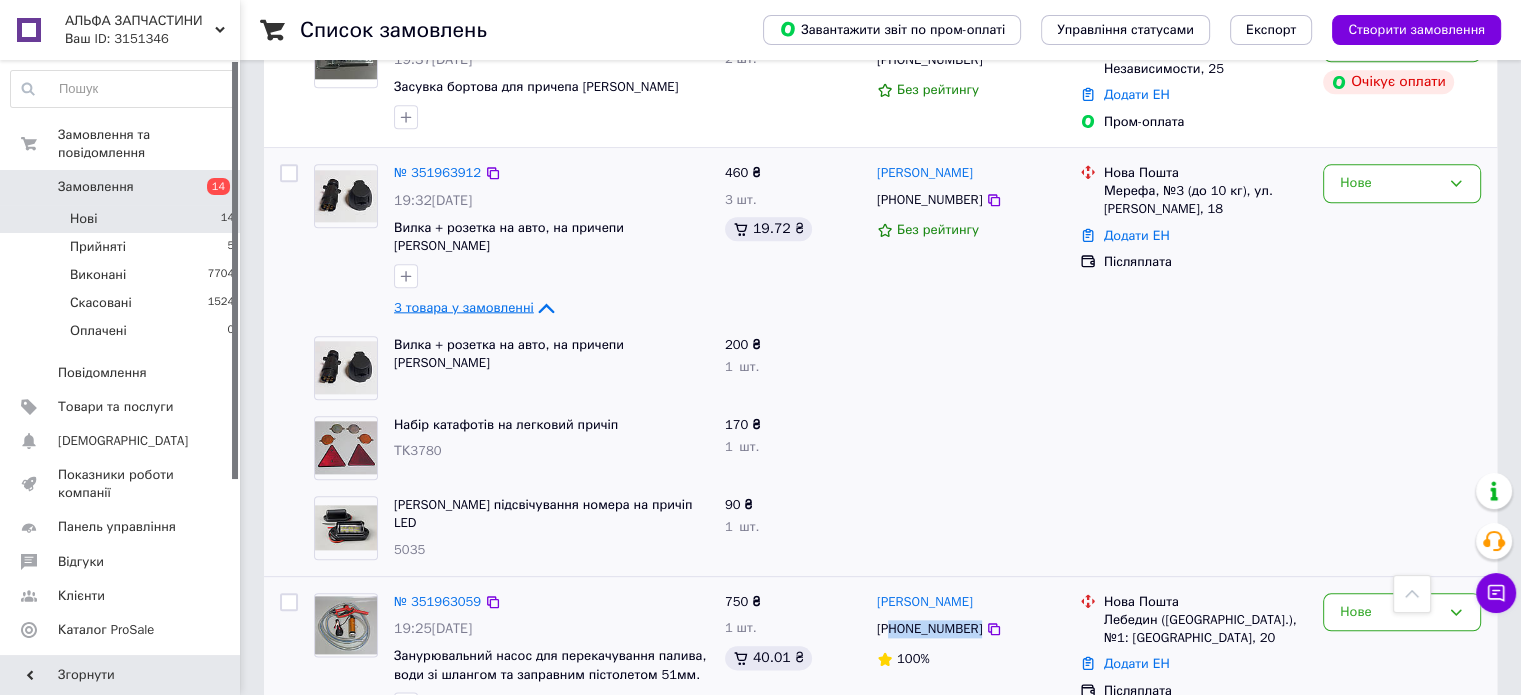 copy on "80683287158" 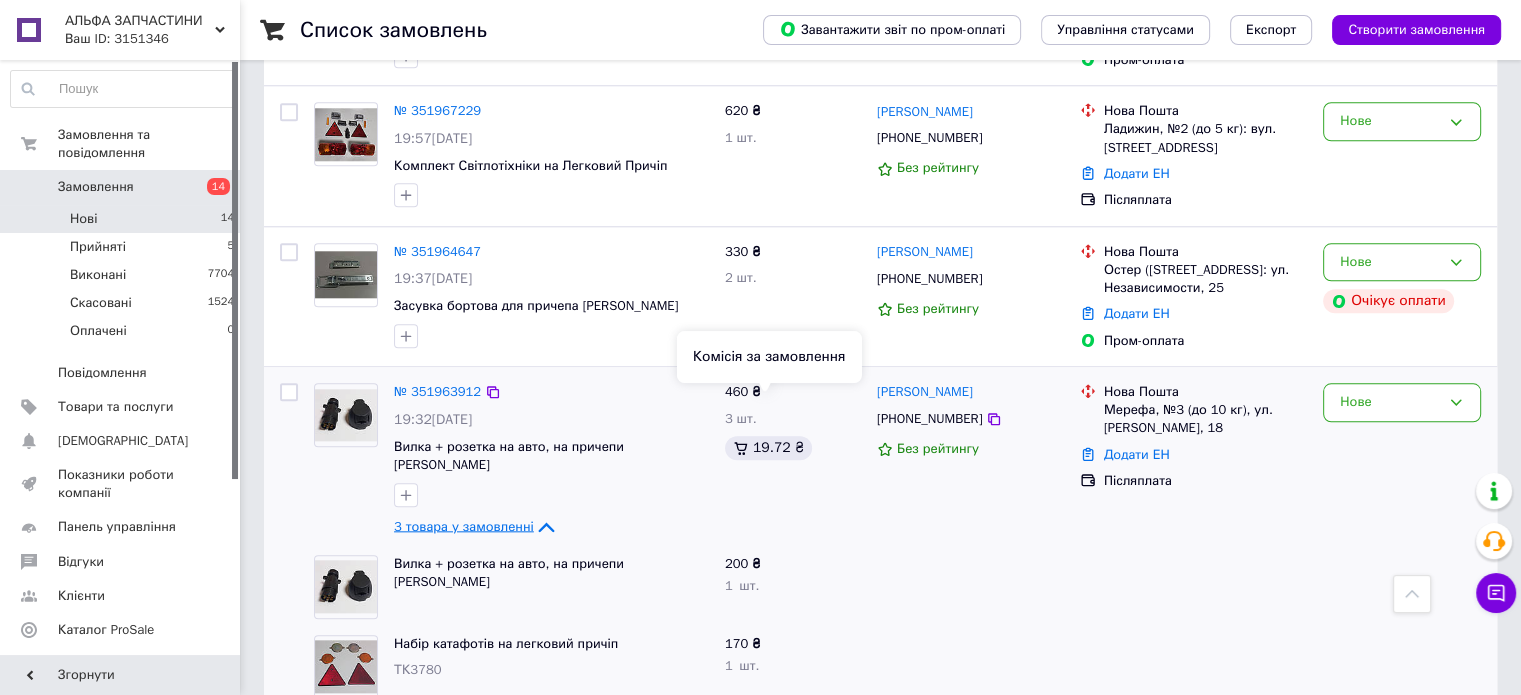 scroll, scrollTop: 2200, scrollLeft: 0, axis: vertical 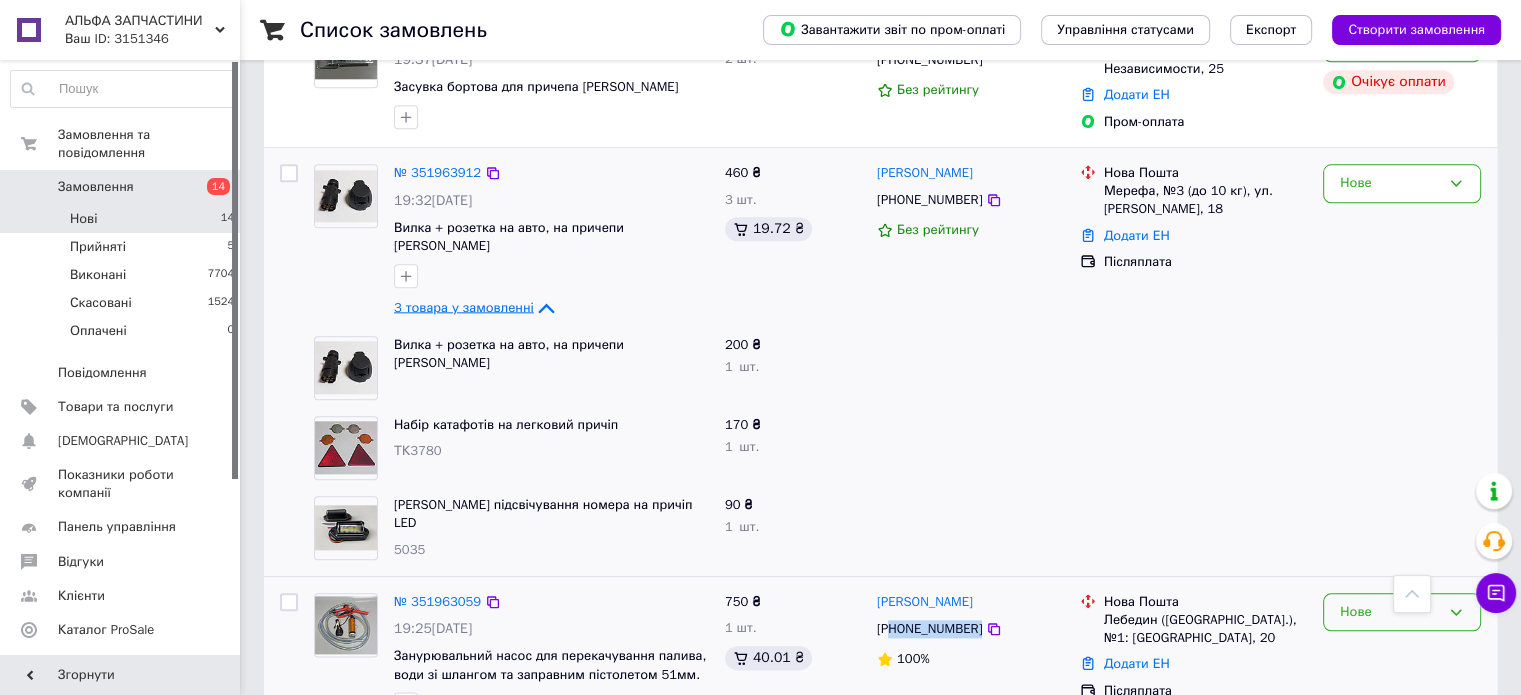 click on "Нове" at bounding box center [1390, 612] 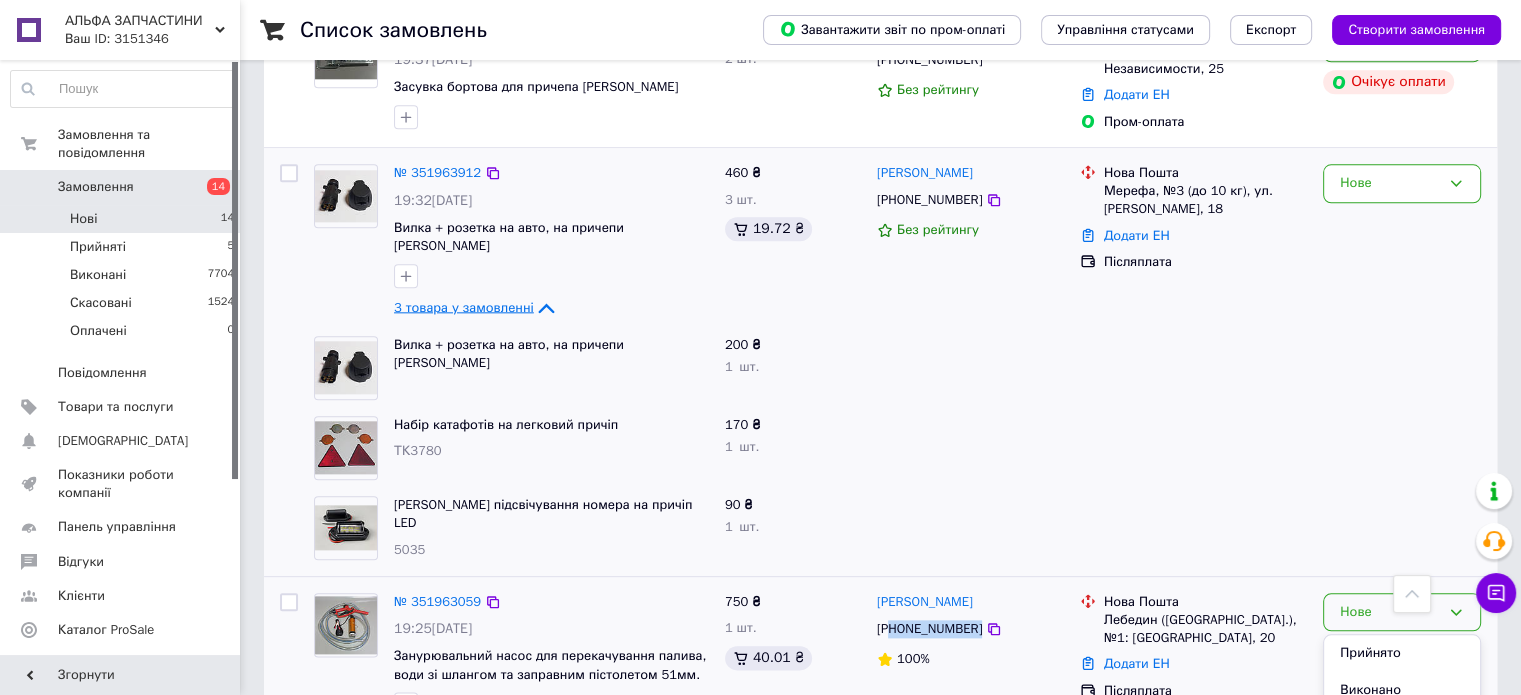 click on "Прийнято" at bounding box center [1402, 653] 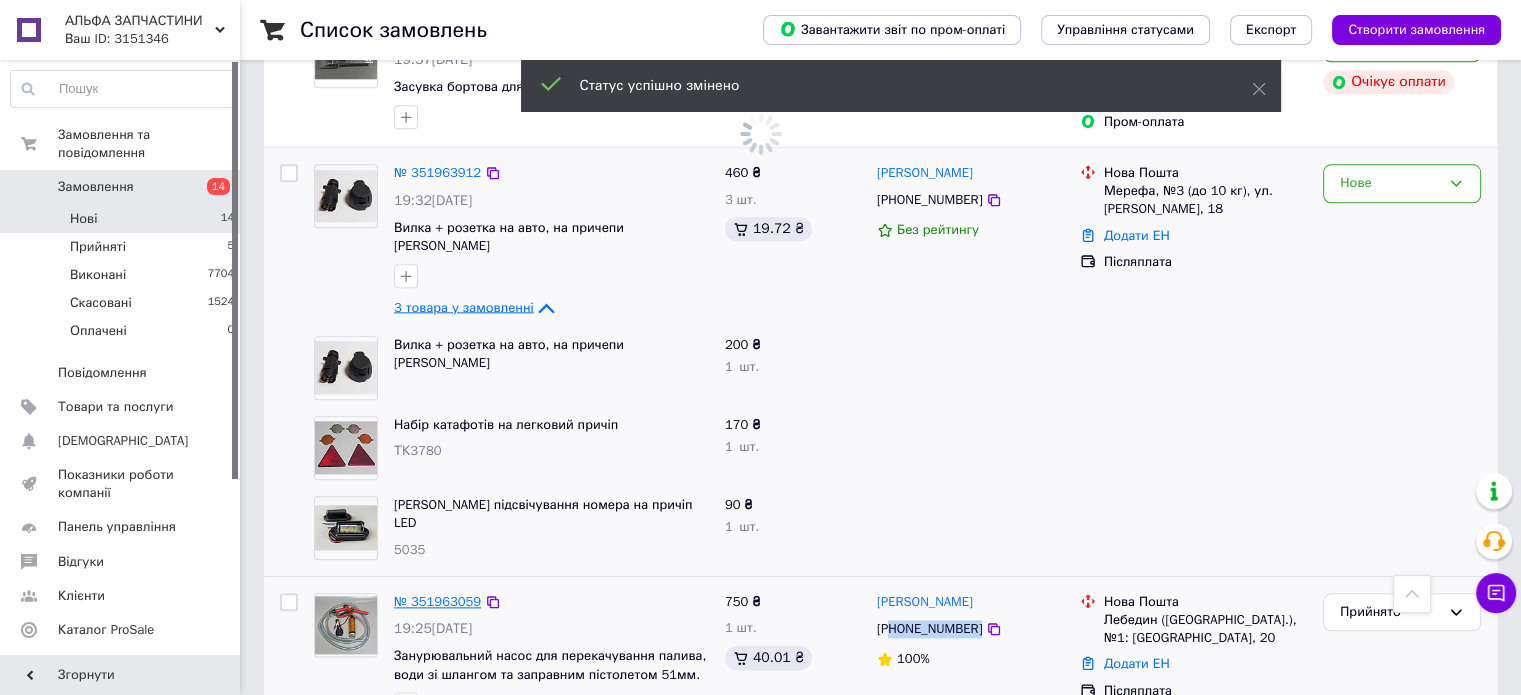 click on "№ 351963059" at bounding box center (437, 601) 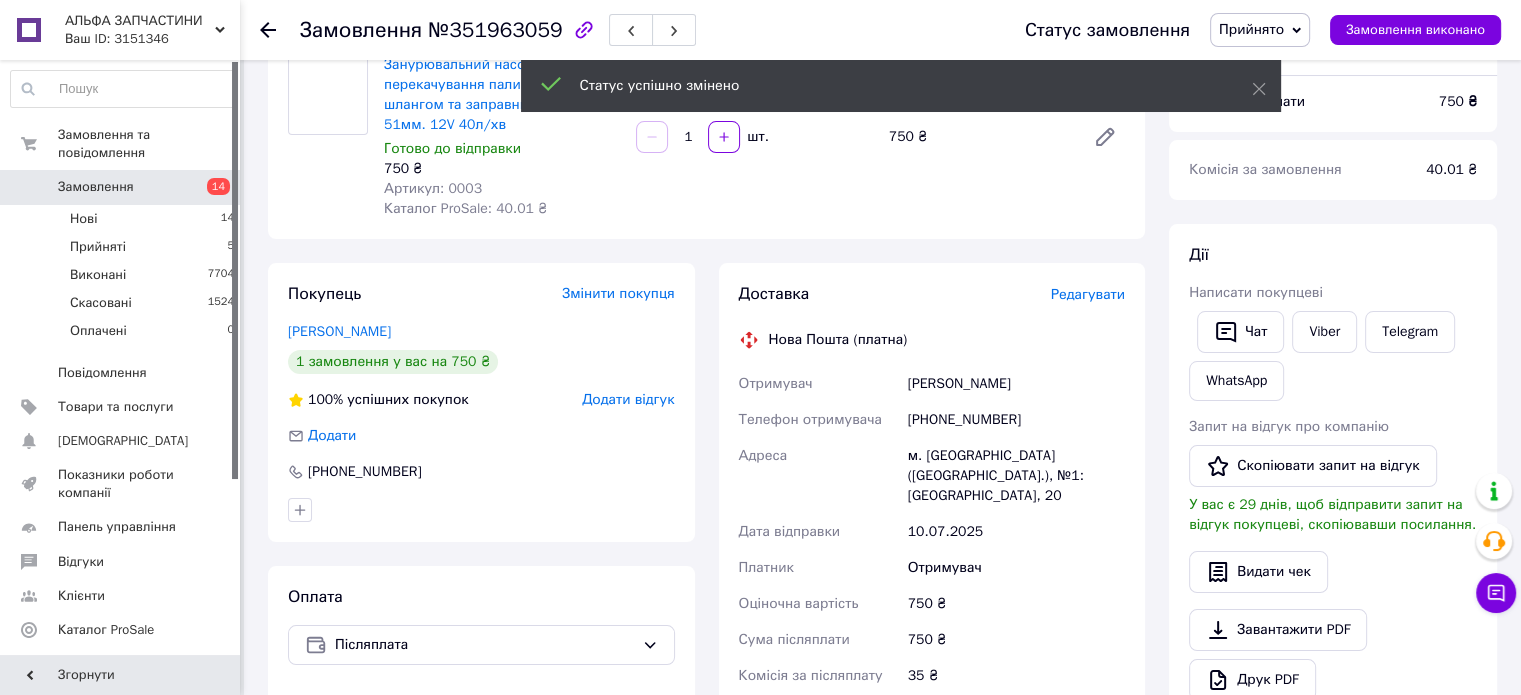 scroll, scrollTop: 300, scrollLeft: 0, axis: vertical 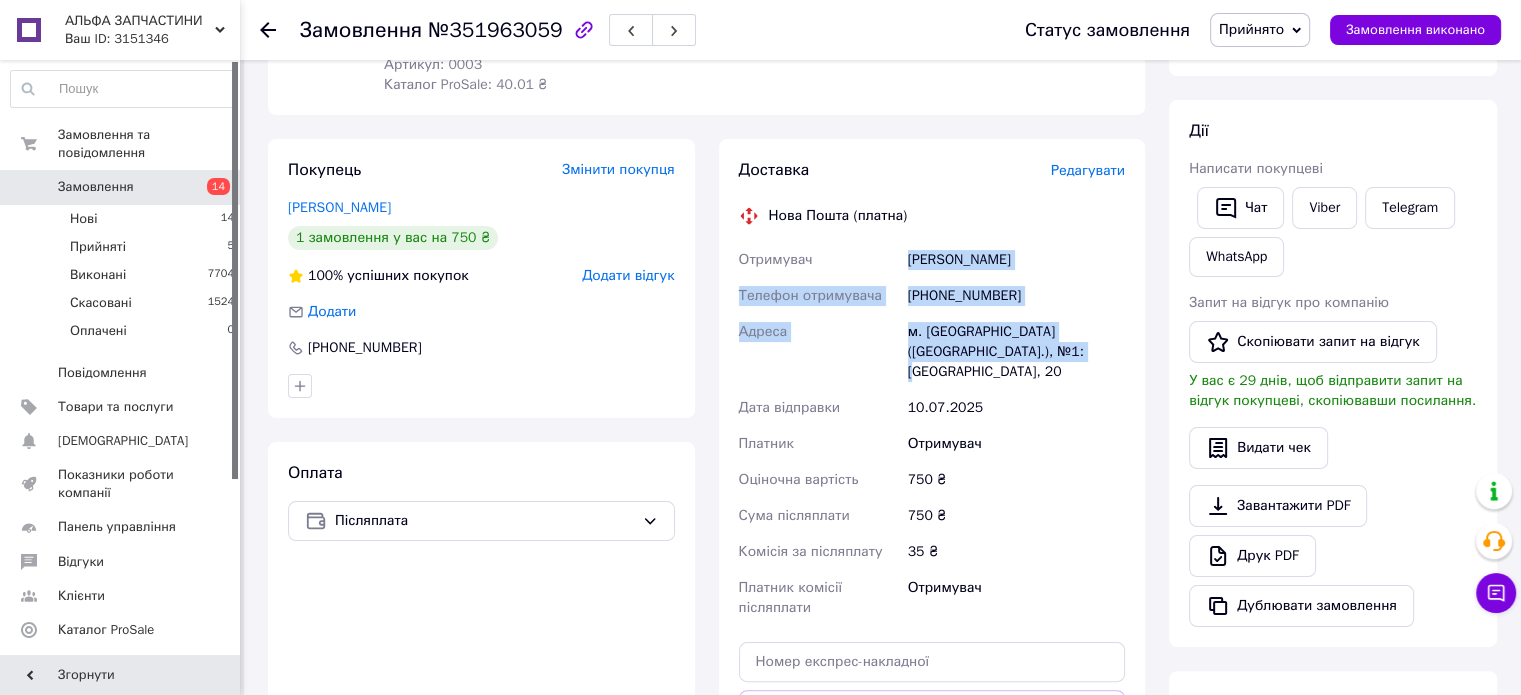 drag, startPoint x: 1045, startPoint y: 354, endPoint x: 900, endPoint y: 248, distance: 179.61348 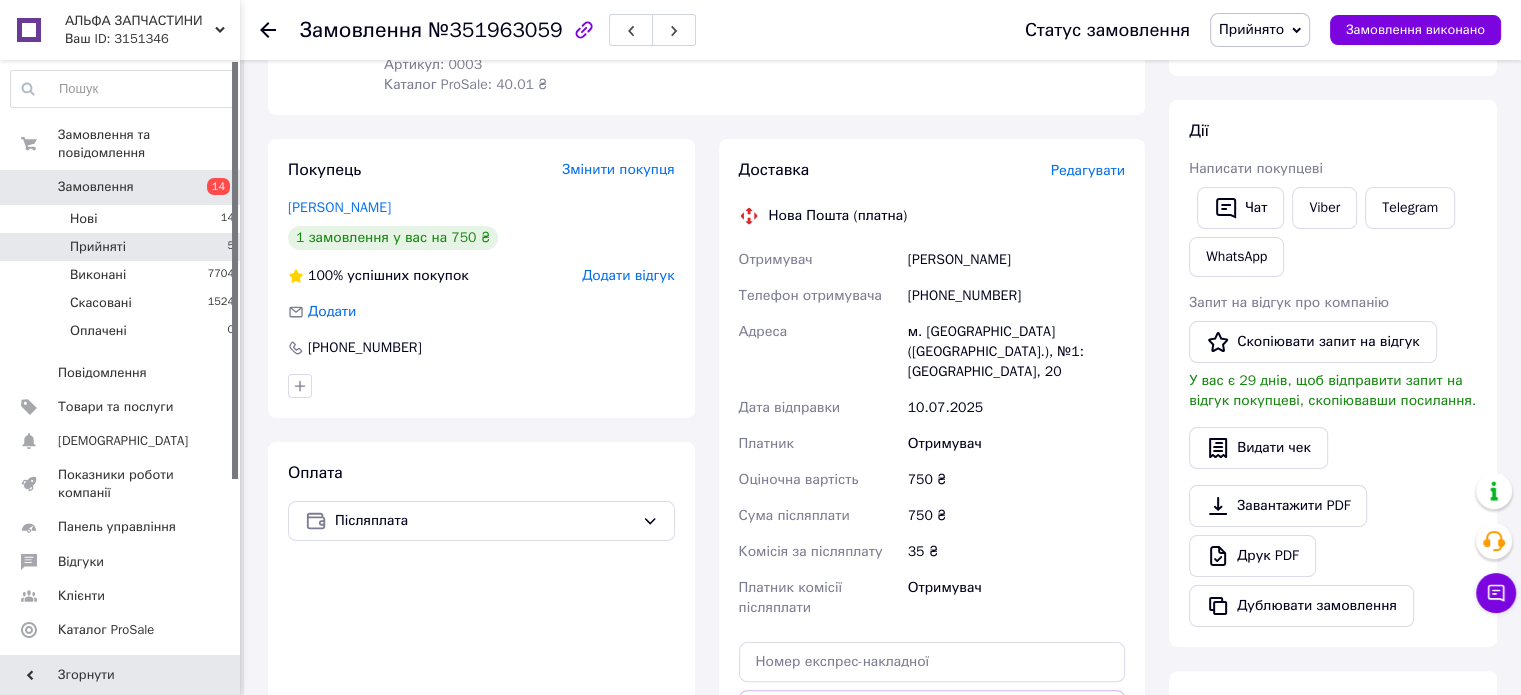click on "Прийняті 5" at bounding box center [123, 247] 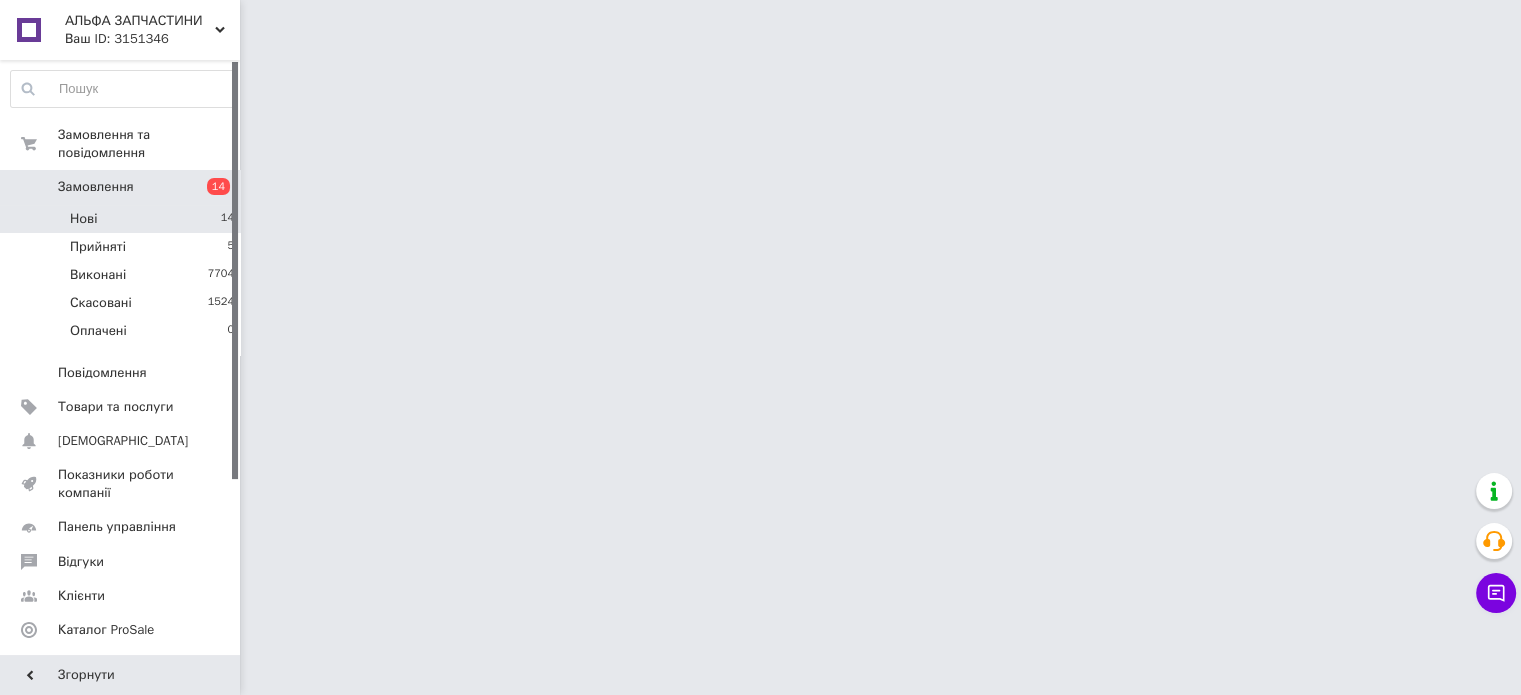 scroll, scrollTop: 0, scrollLeft: 0, axis: both 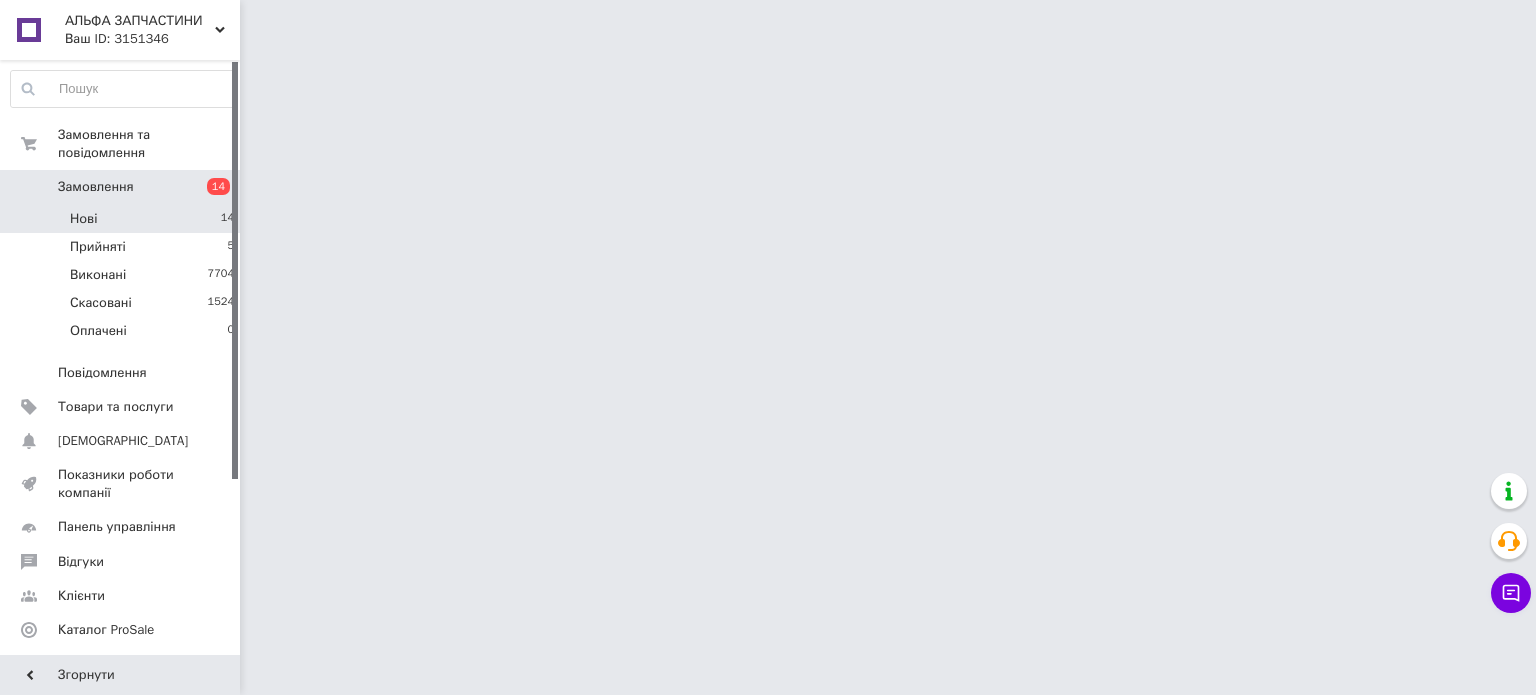 click on "Нові 14" at bounding box center (123, 219) 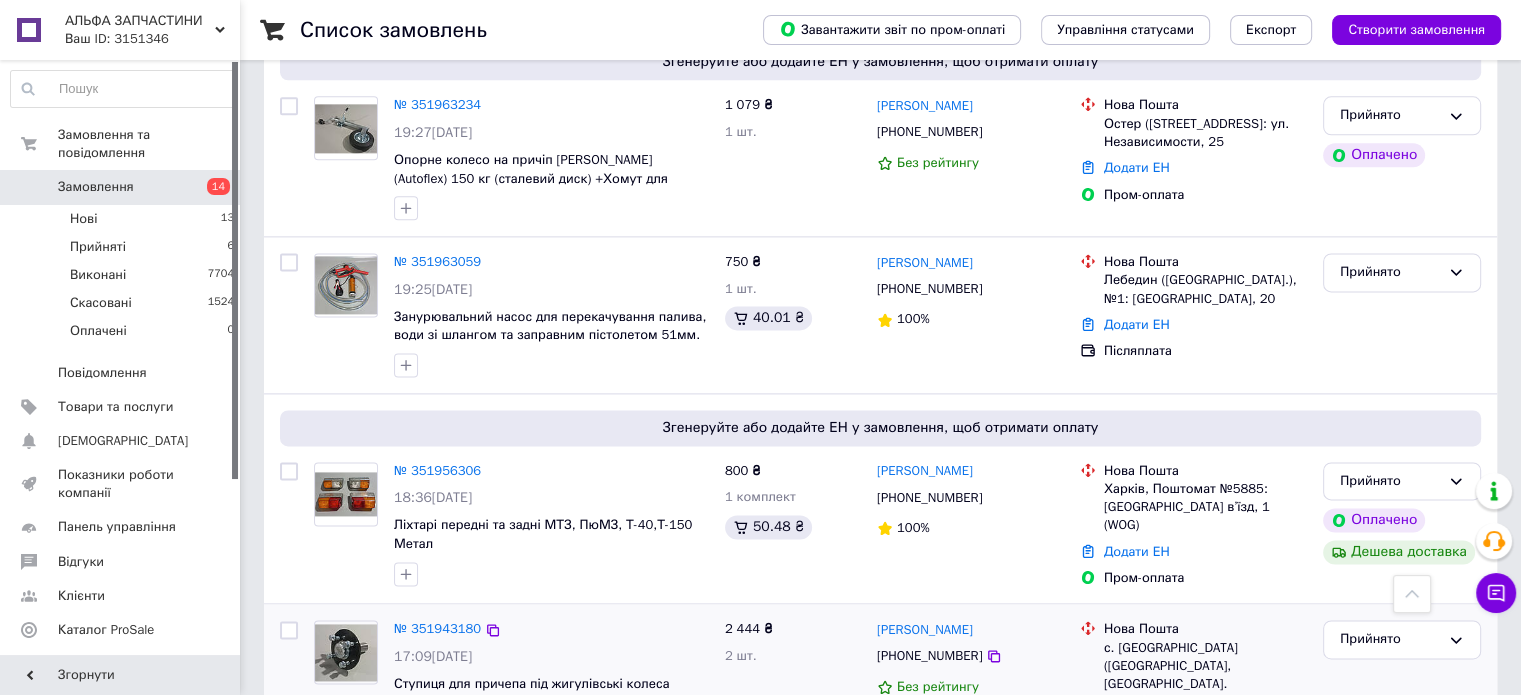 scroll, scrollTop: 2900, scrollLeft: 0, axis: vertical 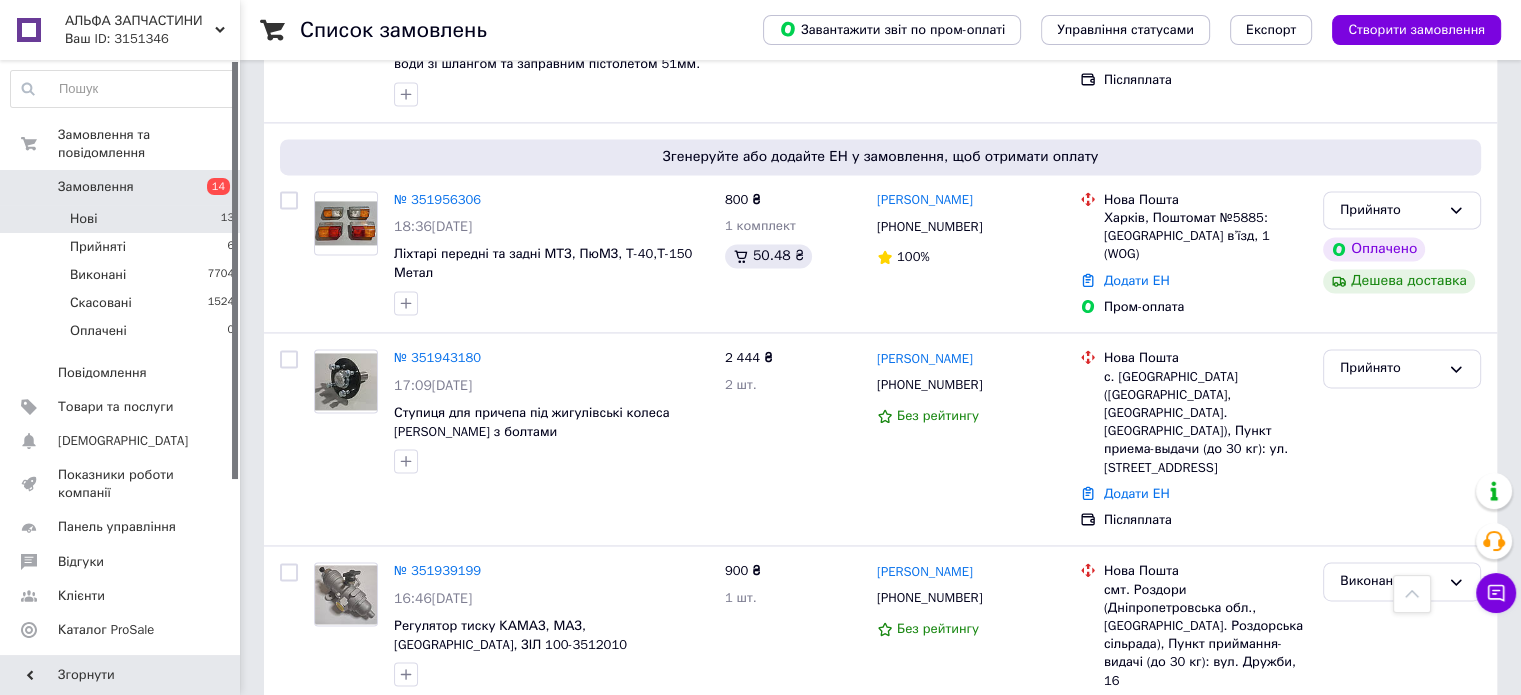 click on "Нові 13" at bounding box center (123, 219) 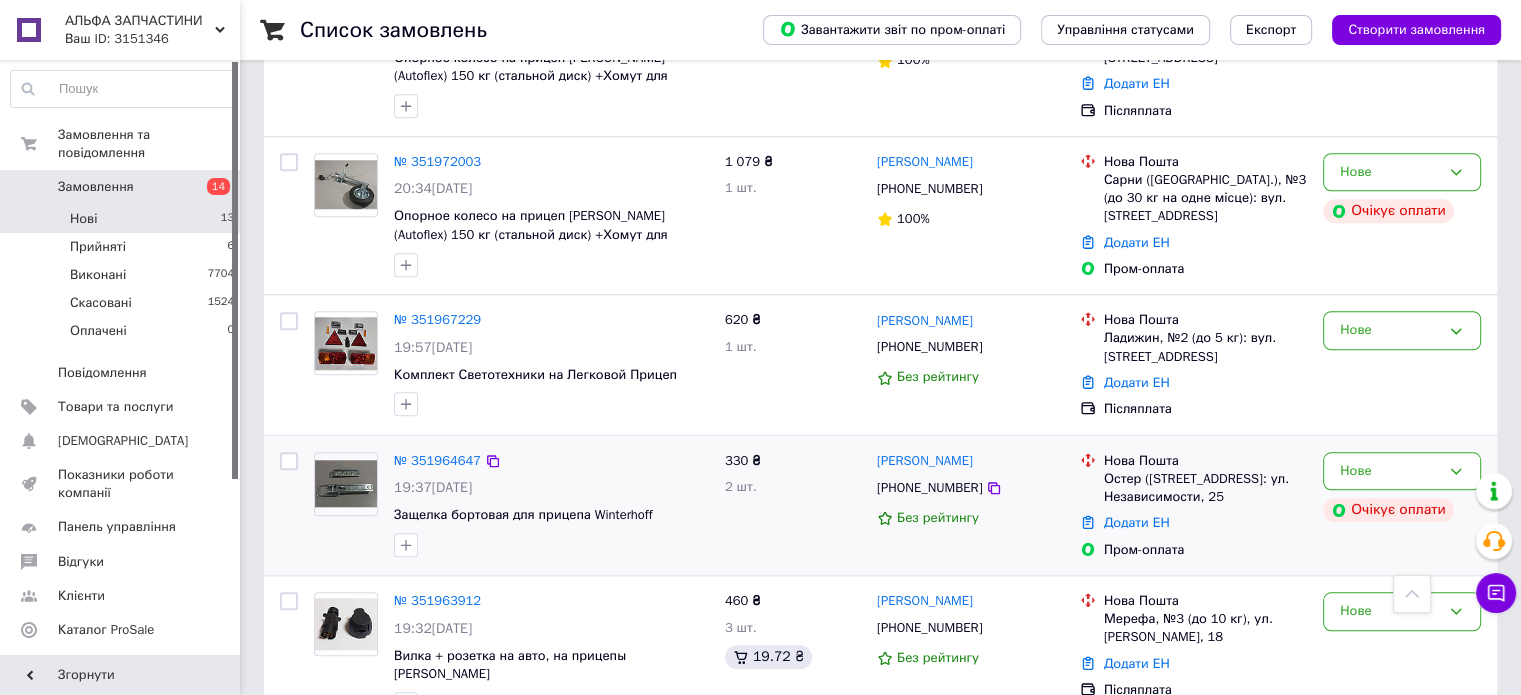 scroll, scrollTop: 1823, scrollLeft: 0, axis: vertical 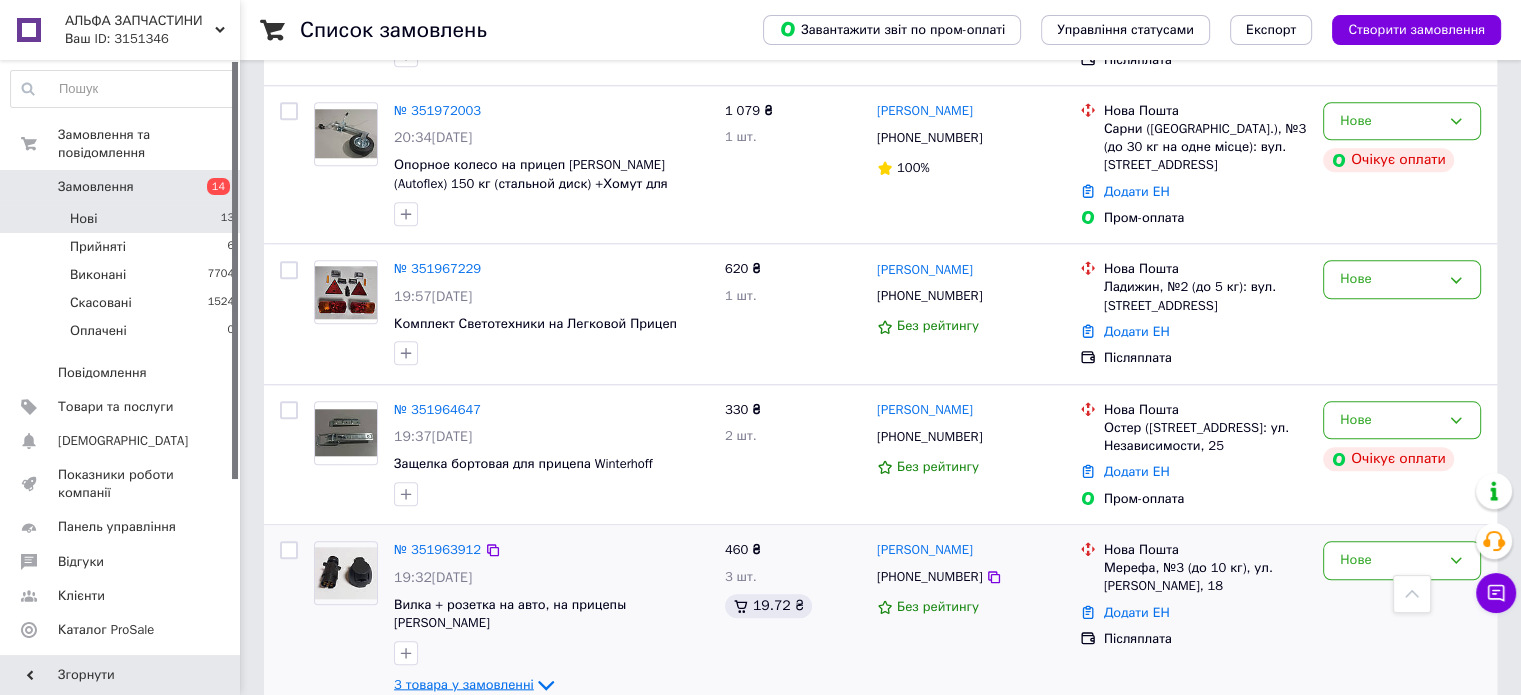 click 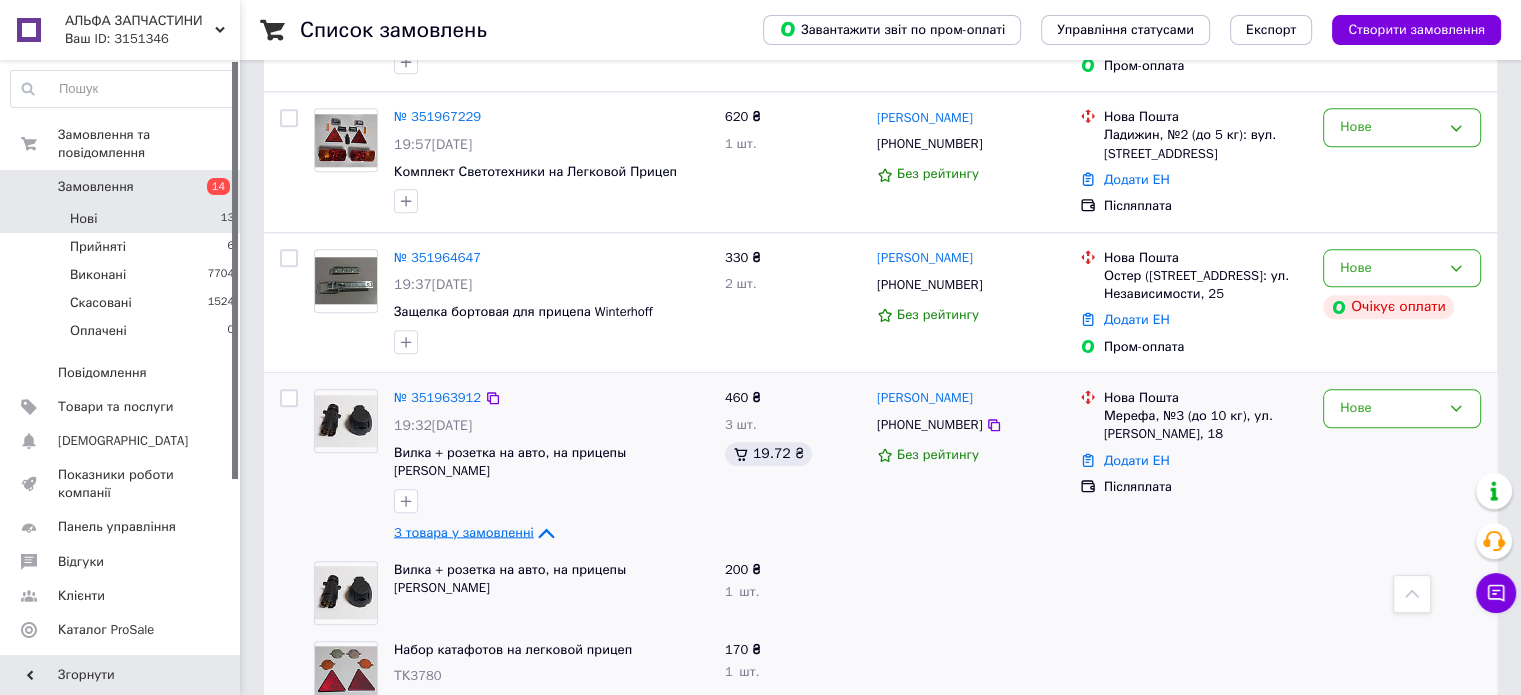 scroll, scrollTop: 2064, scrollLeft: 0, axis: vertical 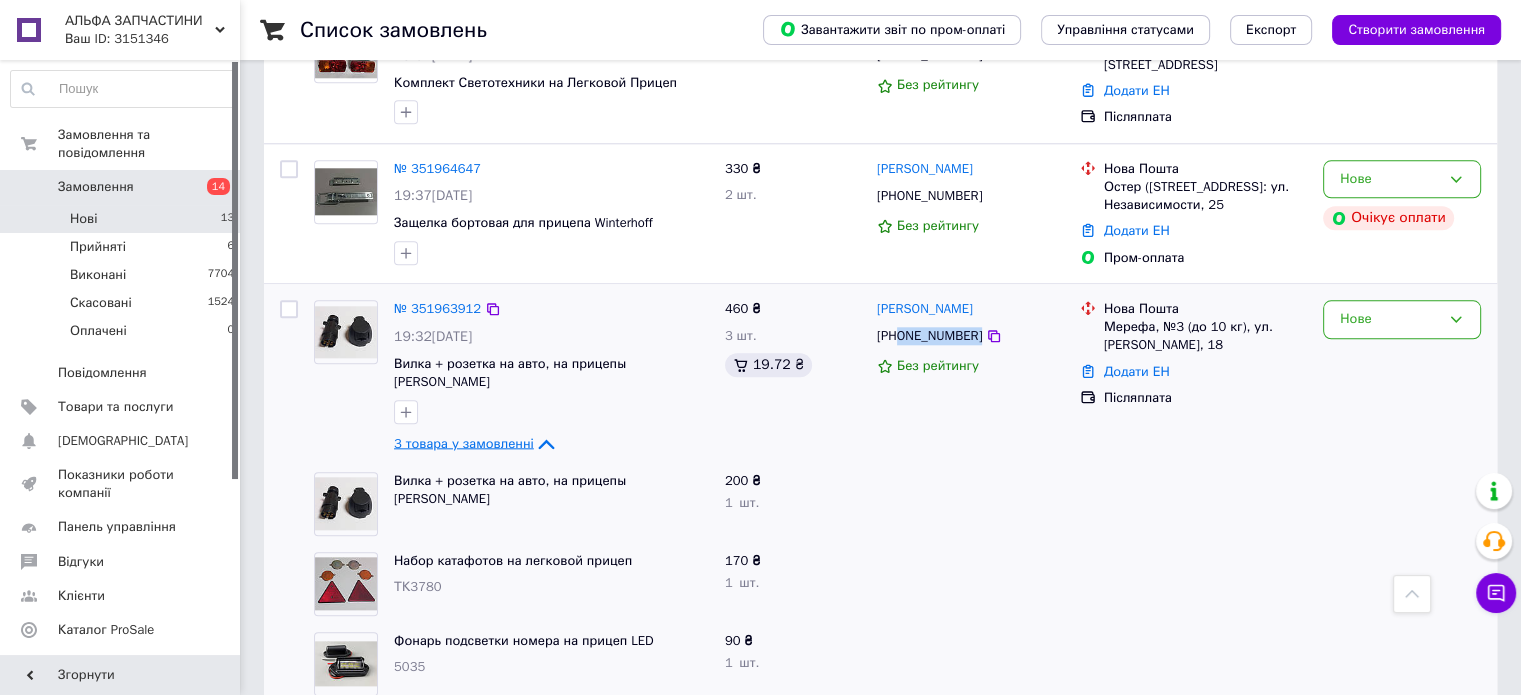 drag, startPoint x: 899, startPoint y: 316, endPoint x: 975, endPoint y: 324, distance: 76.41989 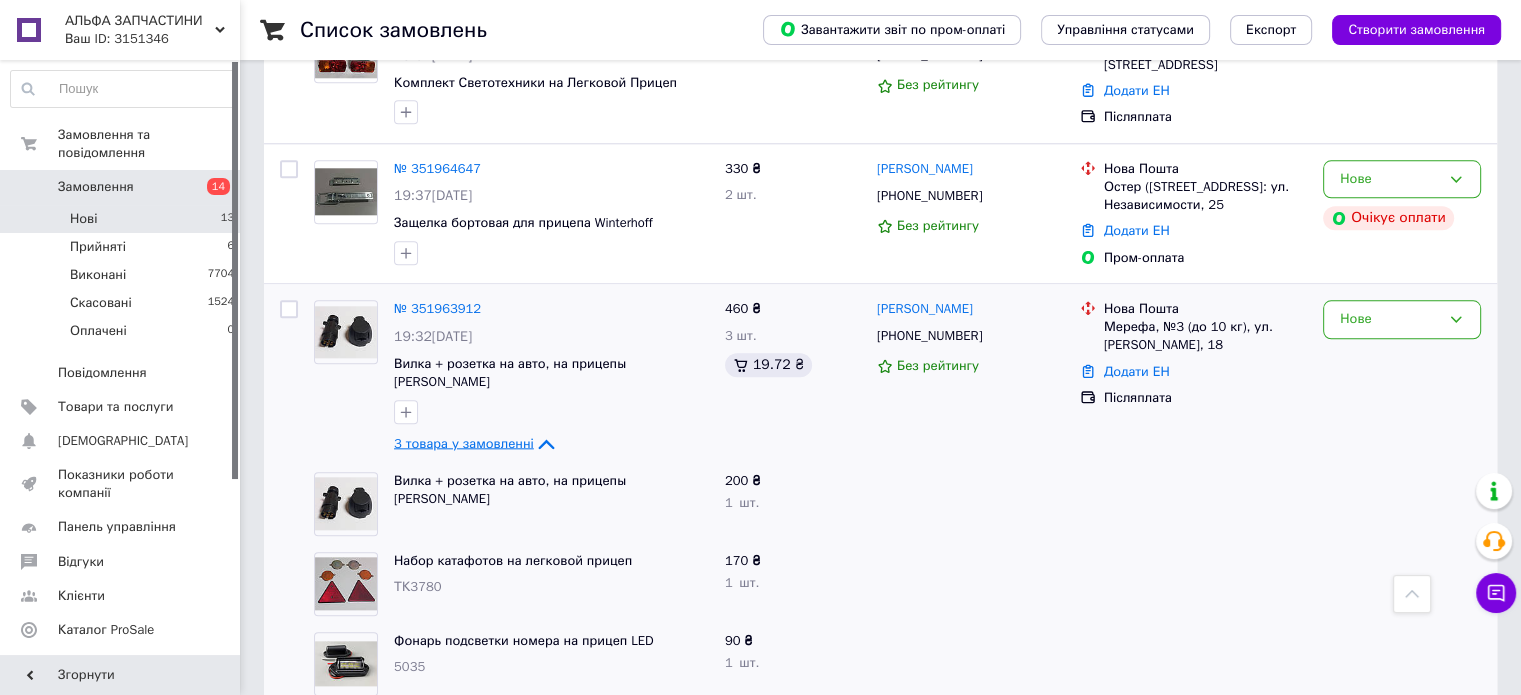 click at bounding box center [970, 504] 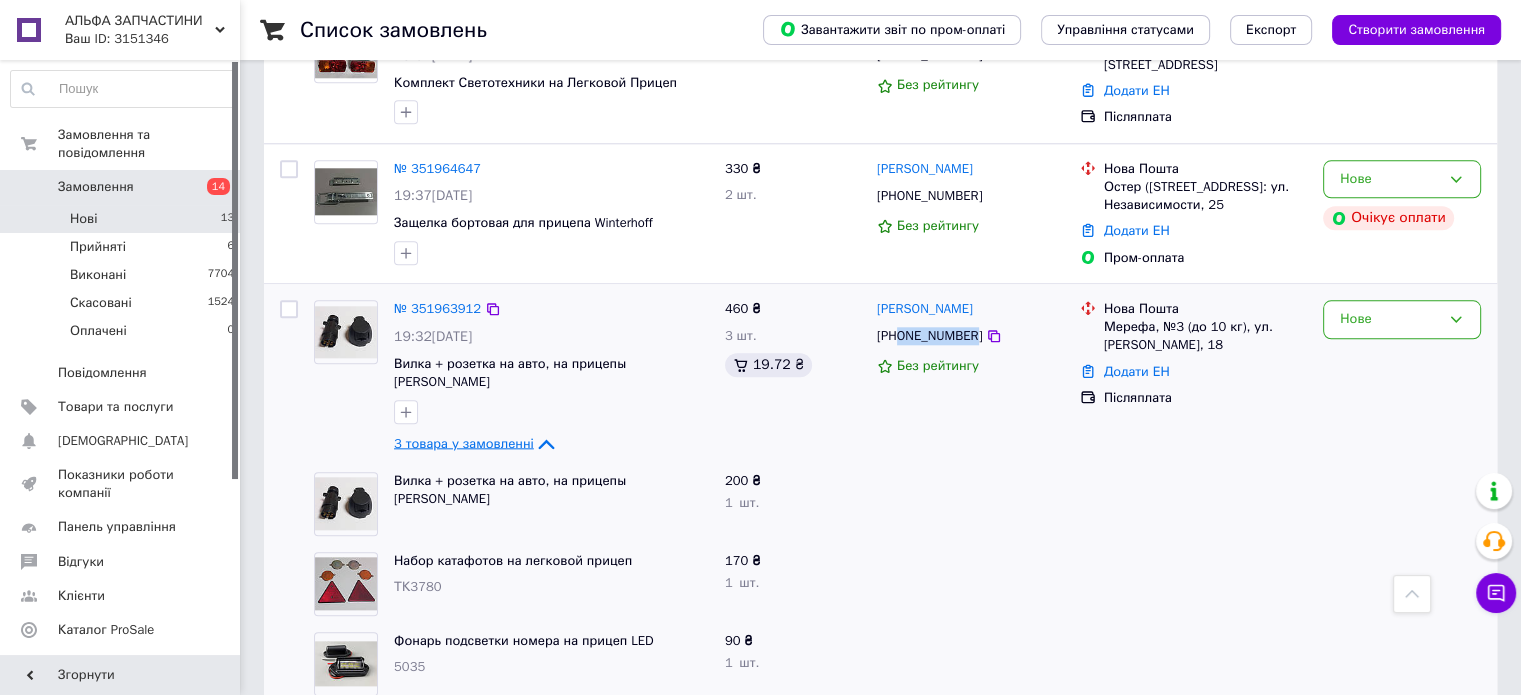 drag, startPoint x: 898, startPoint y: 311, endPoint x: 970, endPoint y: 319, distance: 72.443085 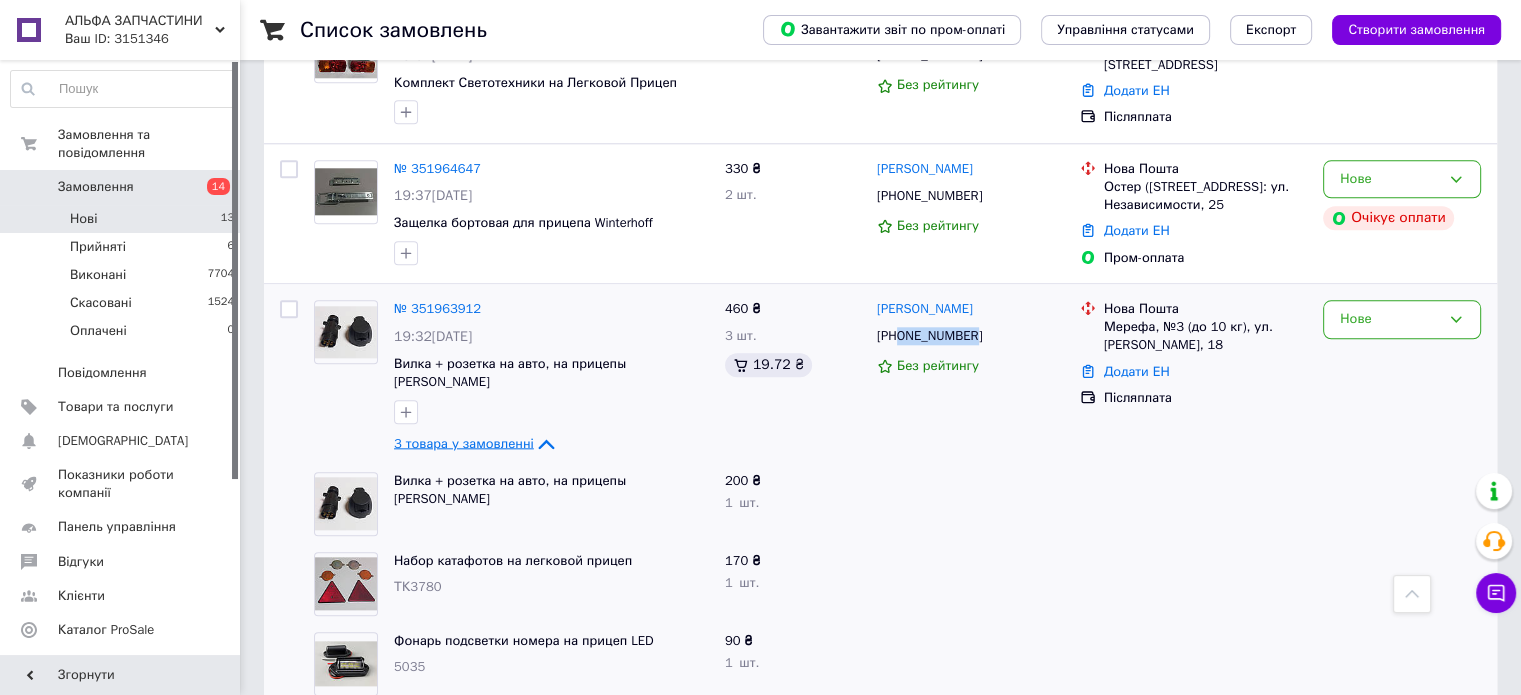 copy on "0734738054" 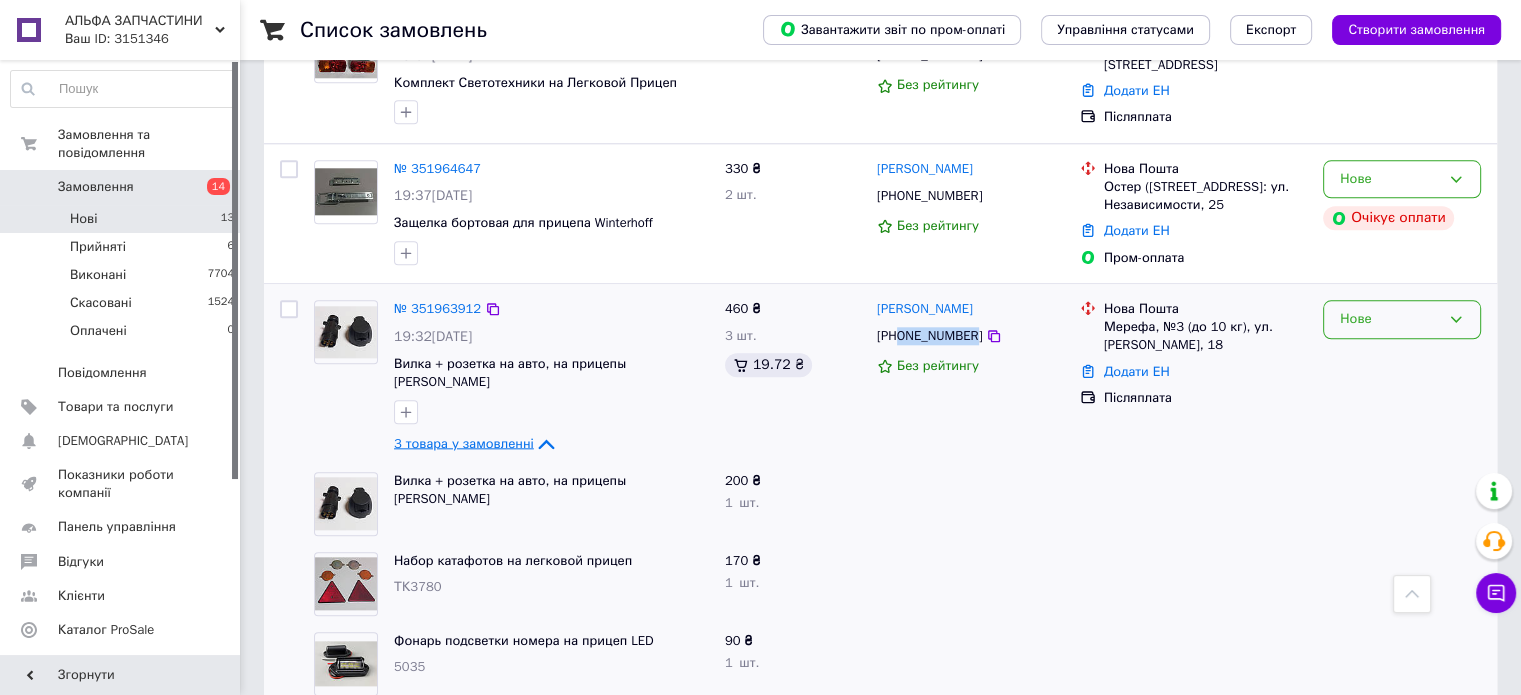 click on "Нове" at bounding box center (1390, 319) 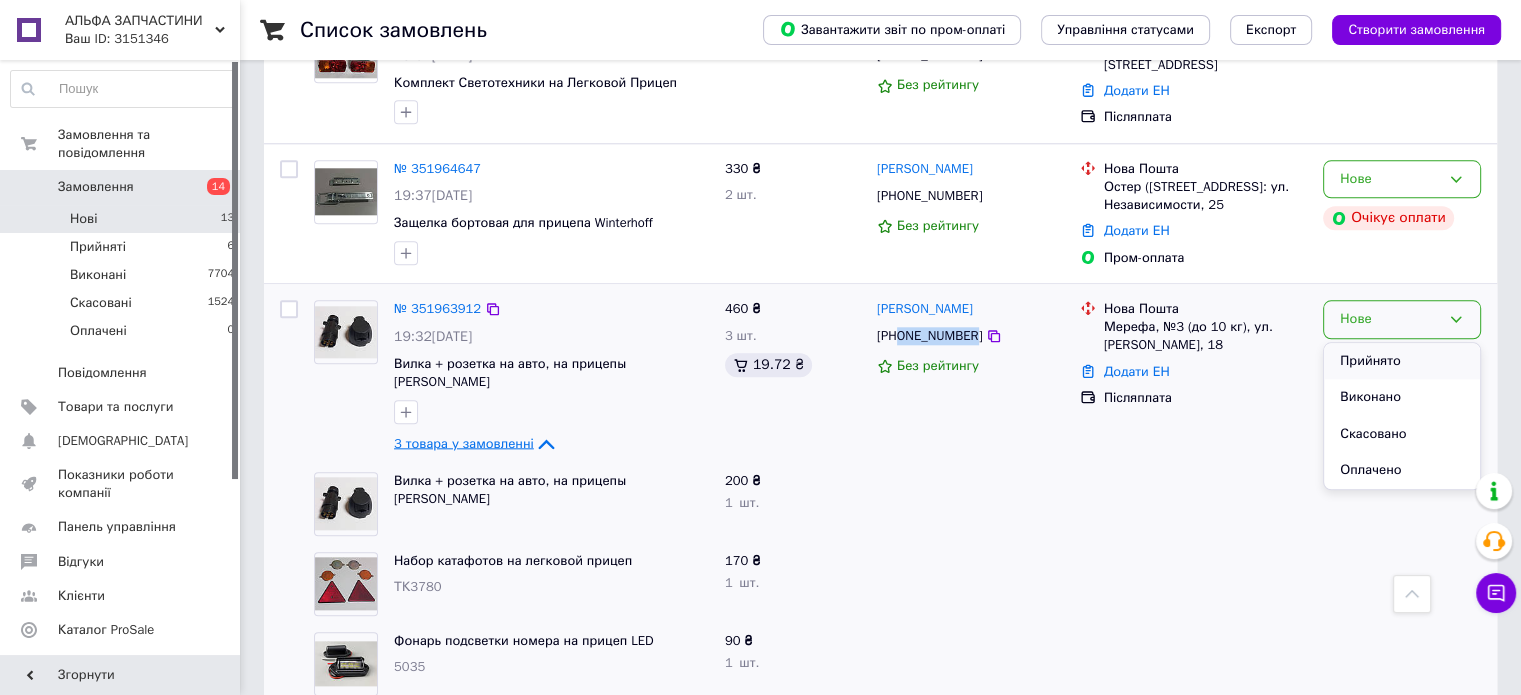 click on "Прийнято" at bounding box center (1402, 361) 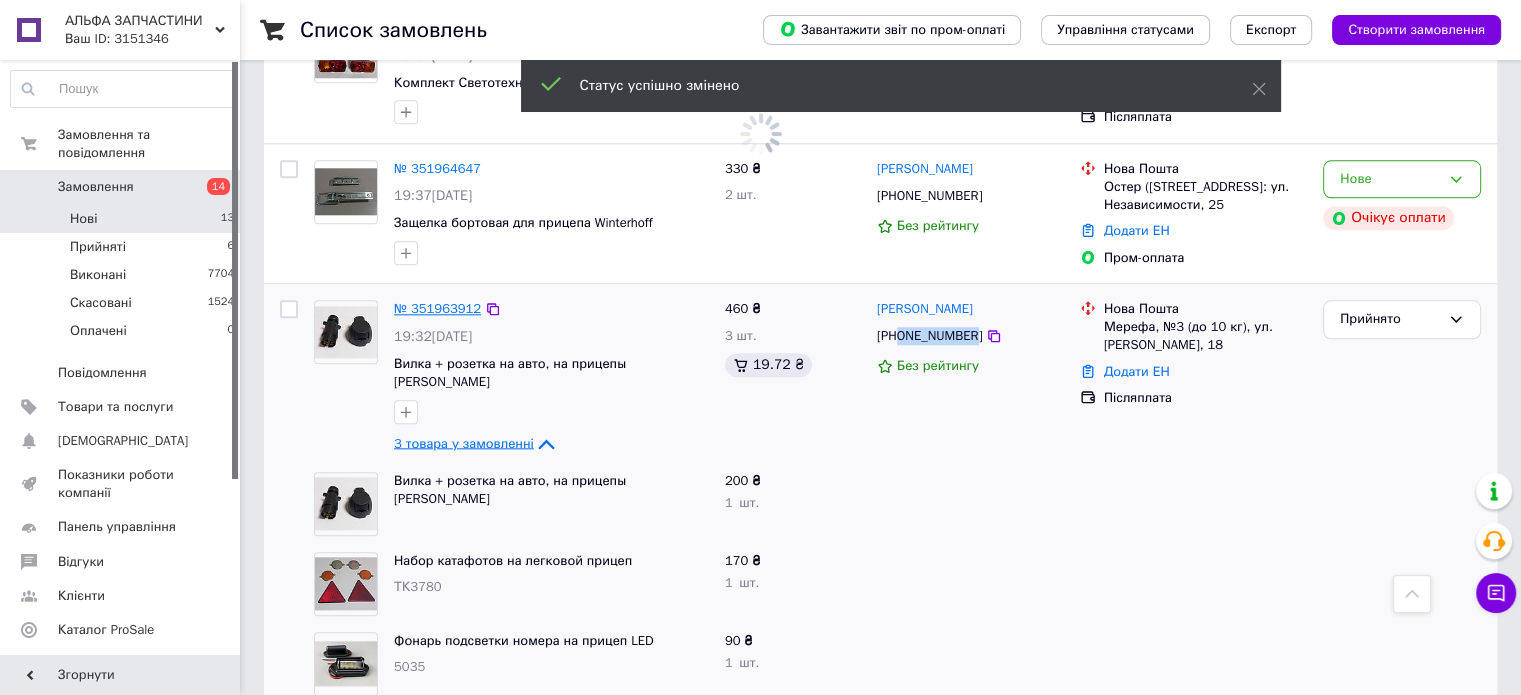 click on "№ 351963912" at bounding box center [437, 308] 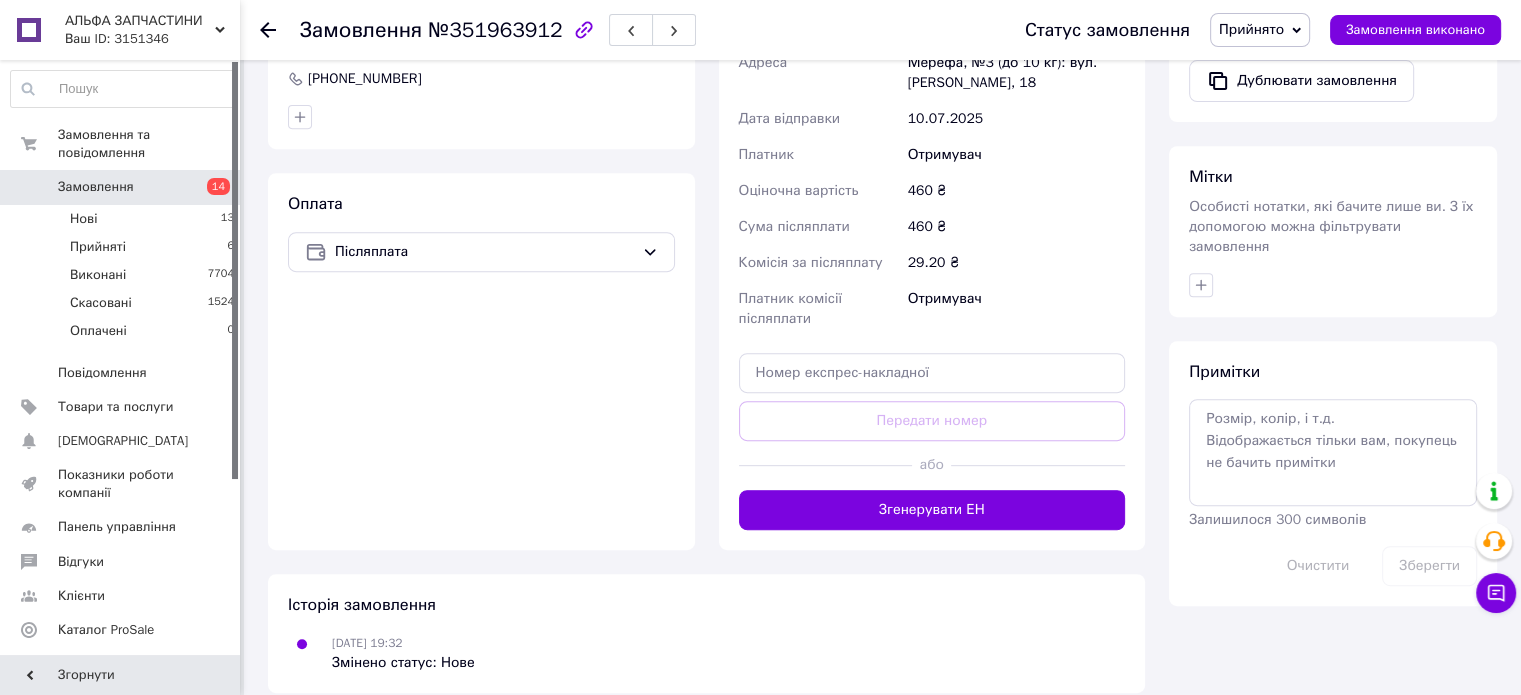 scroll, scrollTop: 625, scrollLeft: 0, axis: vertical 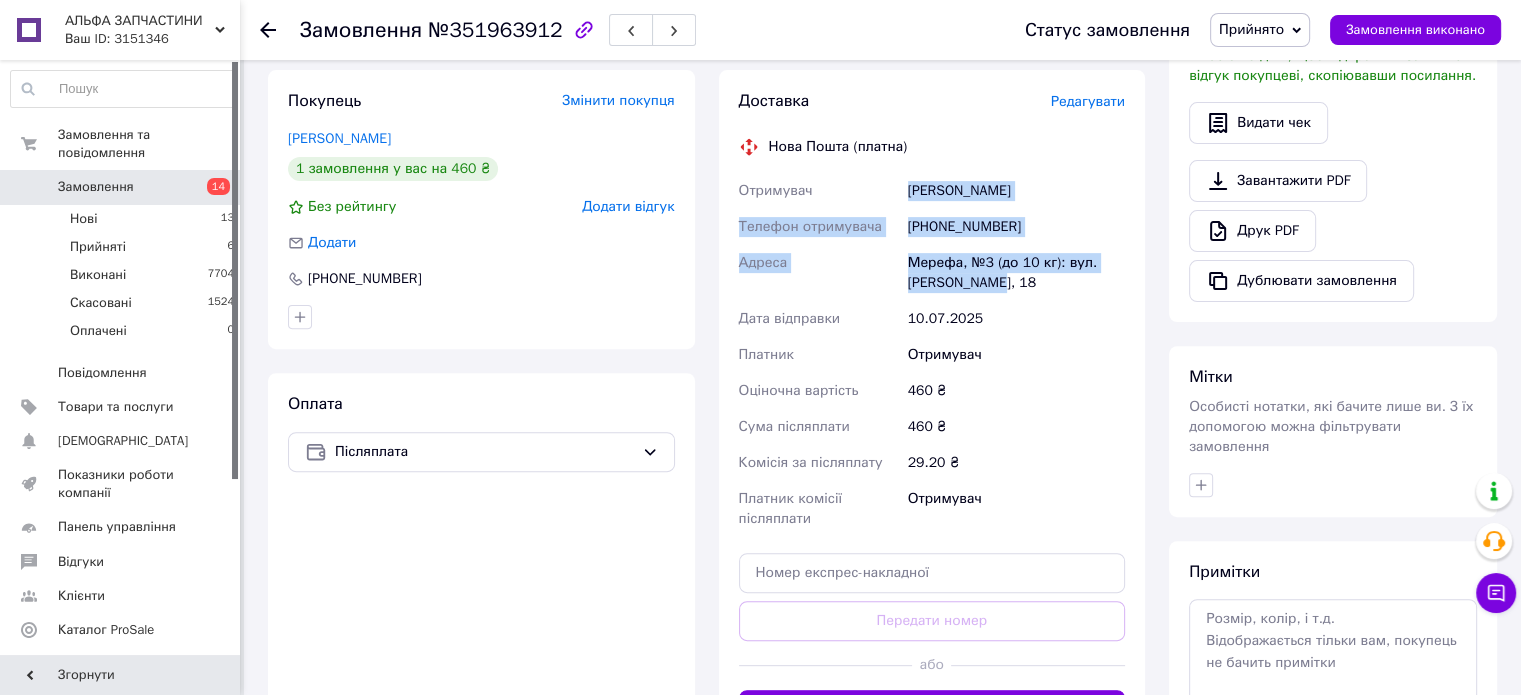drag, startPoint x: 1002, startPoint y: 264, endPoint x: 908, endPoint y: 163, distance: 137.97464 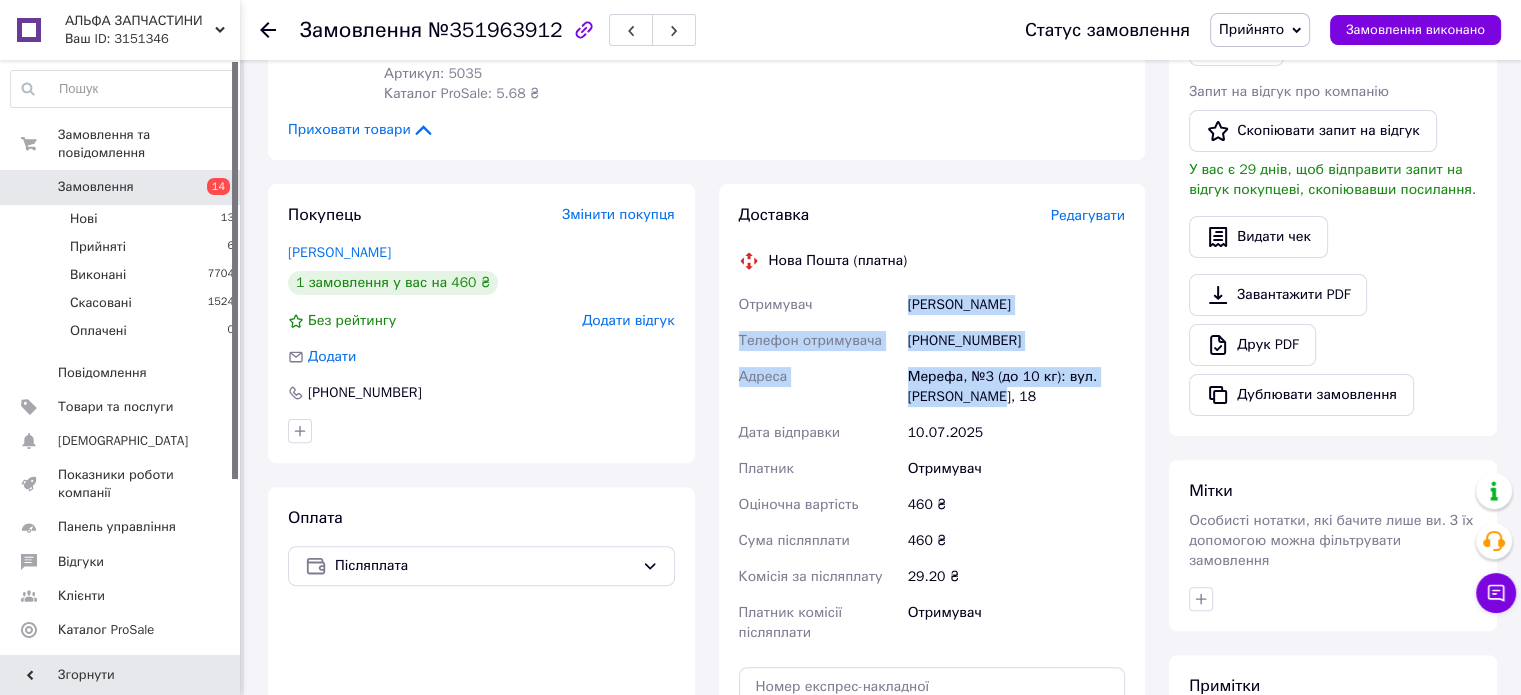 scroll, scrollTop: 325, scrollLeft: 0, axis: vertical 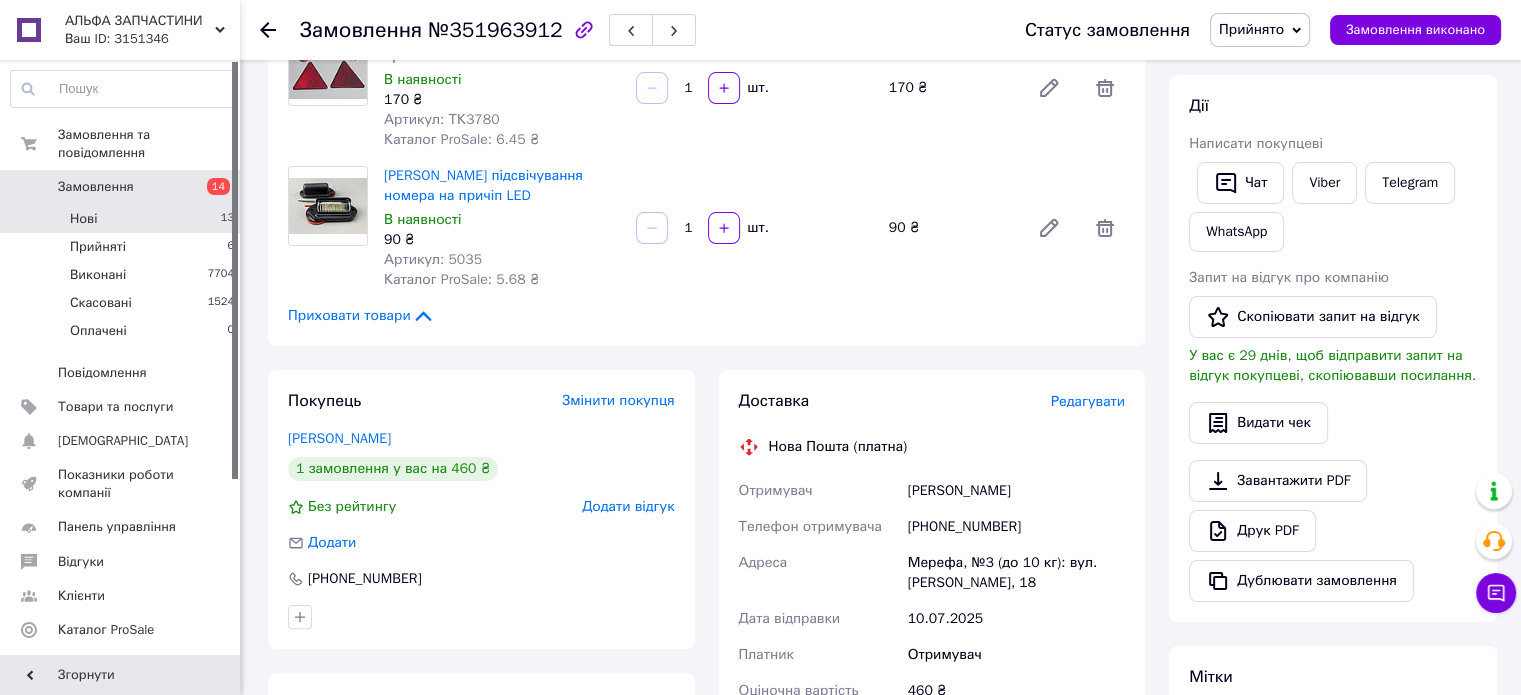 click on "Нові 13" at bounding box center [123, 219] 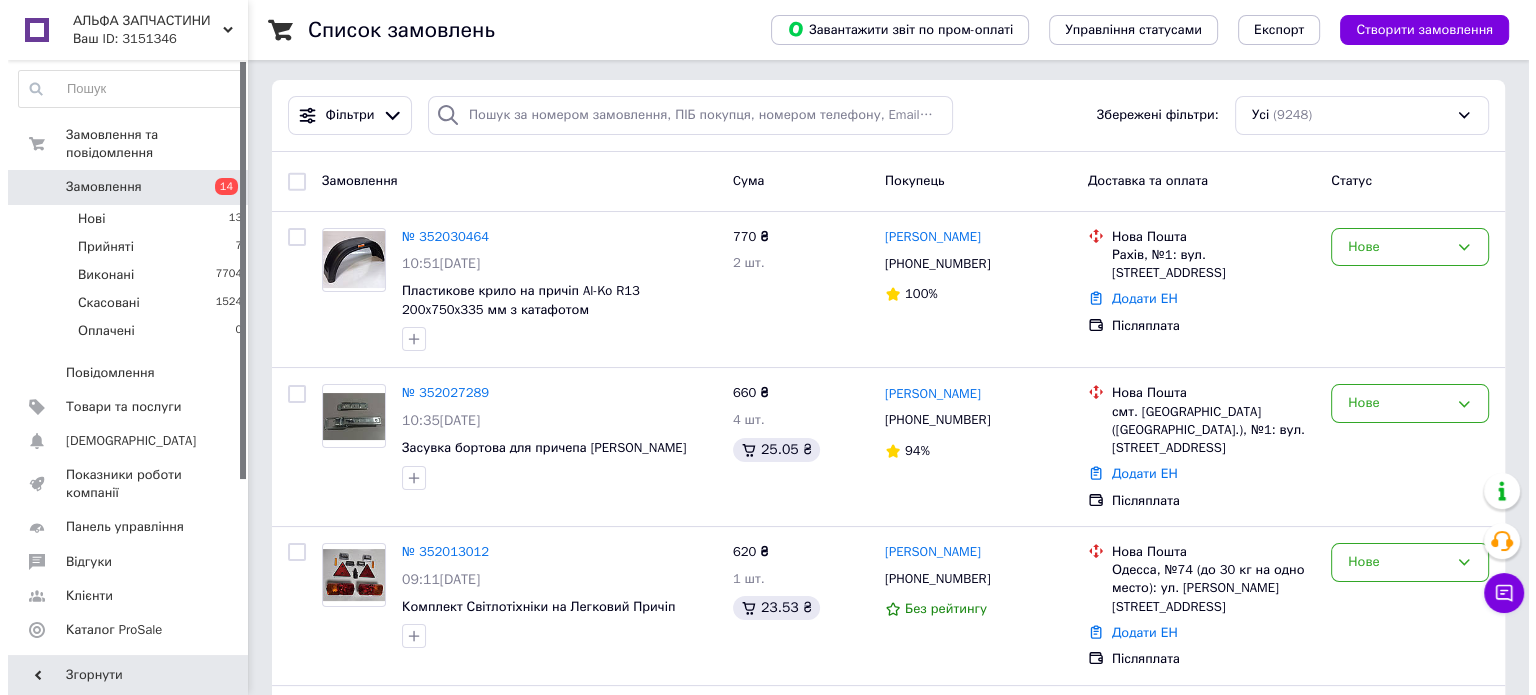 scroll, scrollTop: 0, scrollLeft: 0, axis: both 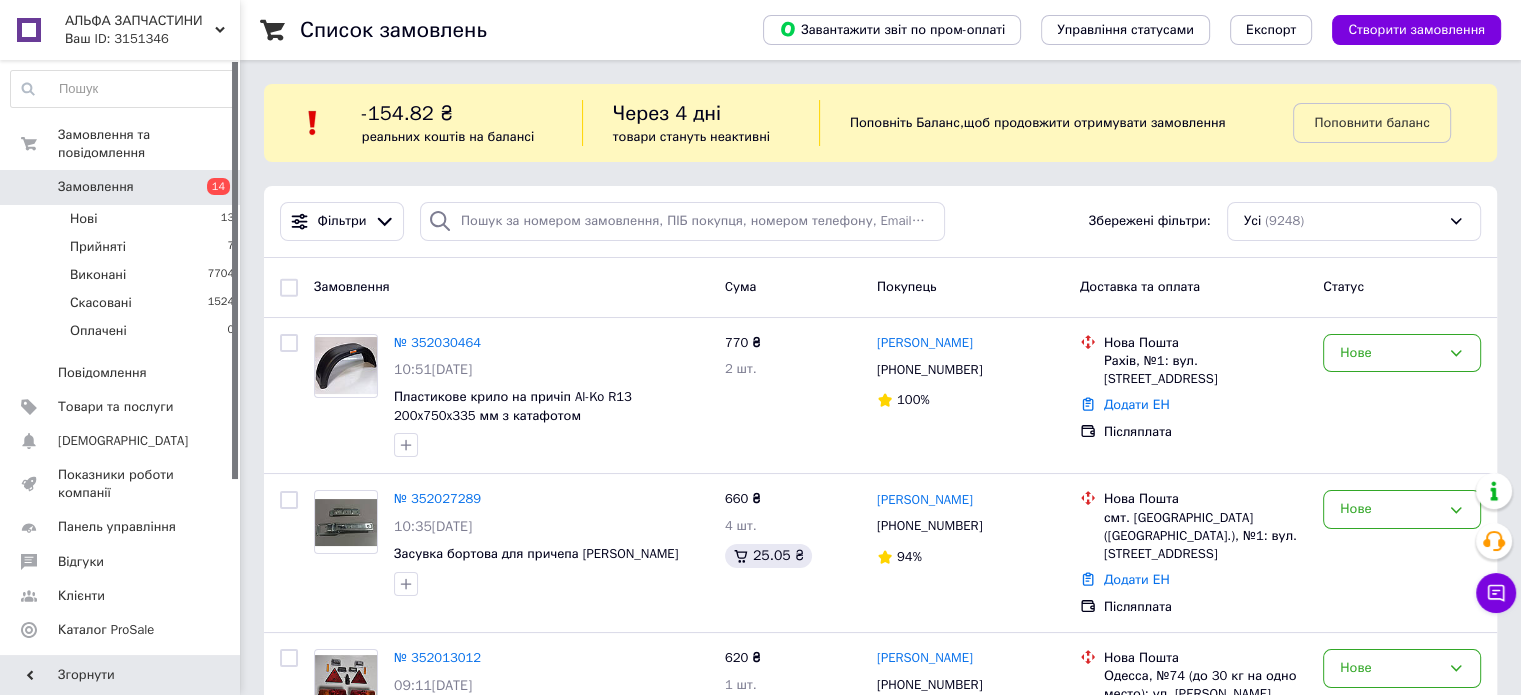 click on "Поповнити баланс" at bounding box center [1371, 122] 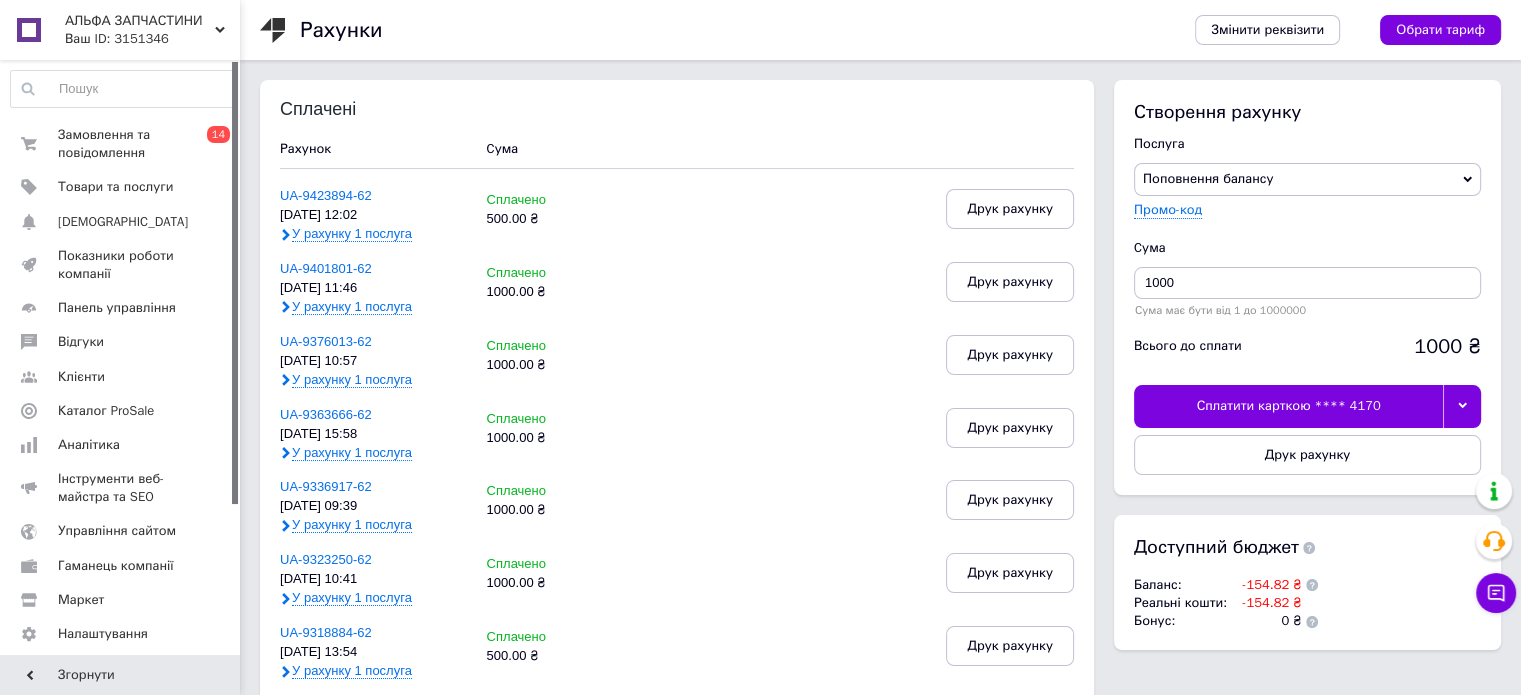 click 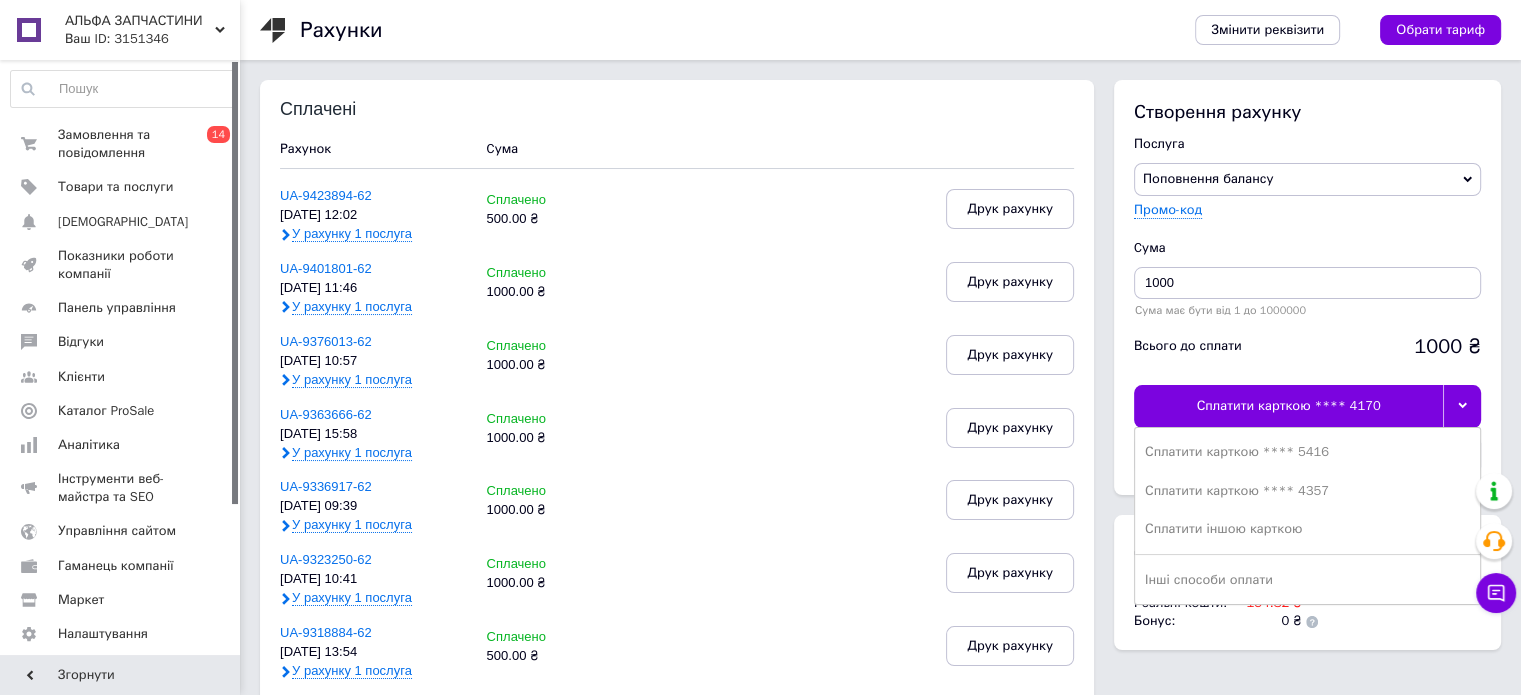 click on "Сплатити карткою  **** 4170" at bounding box center (1288, 406) 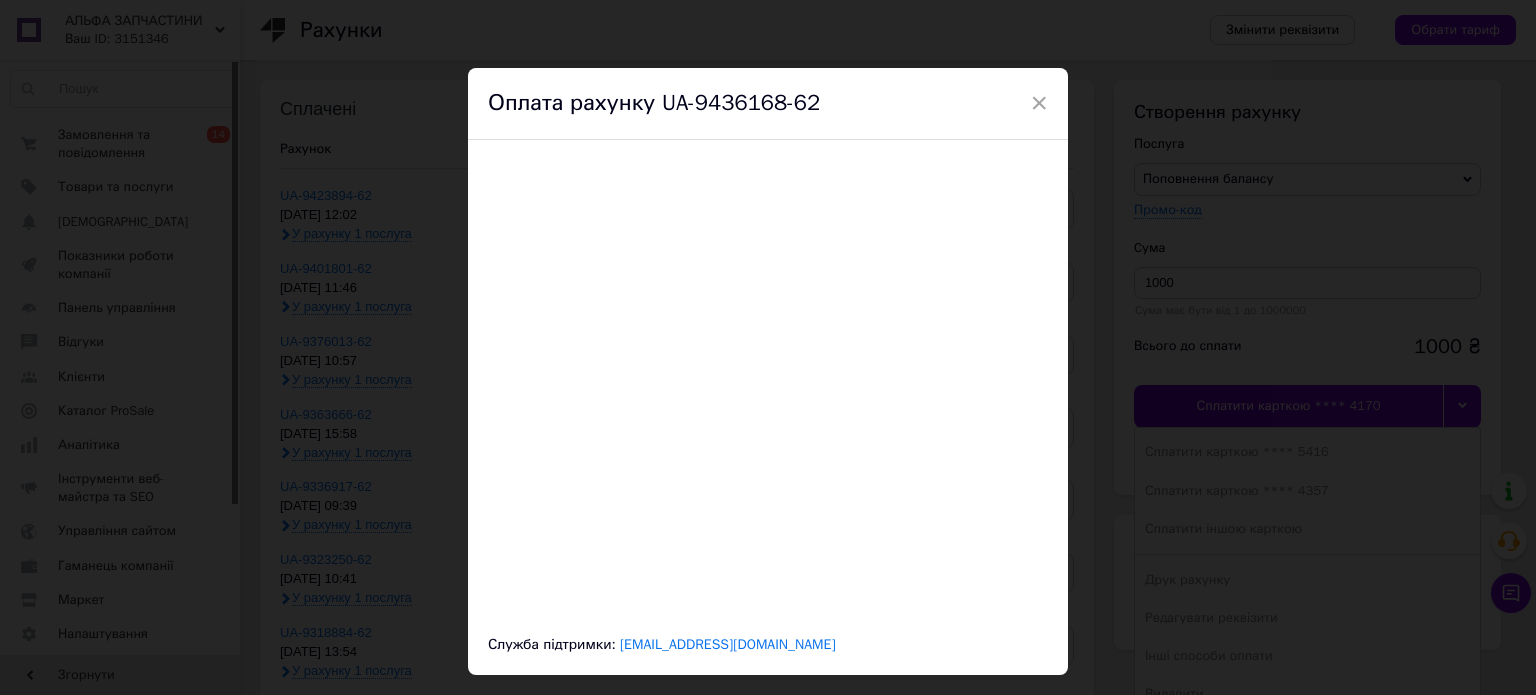 scroll, scrollTop: 0, scrollLeft: 0, axis: both 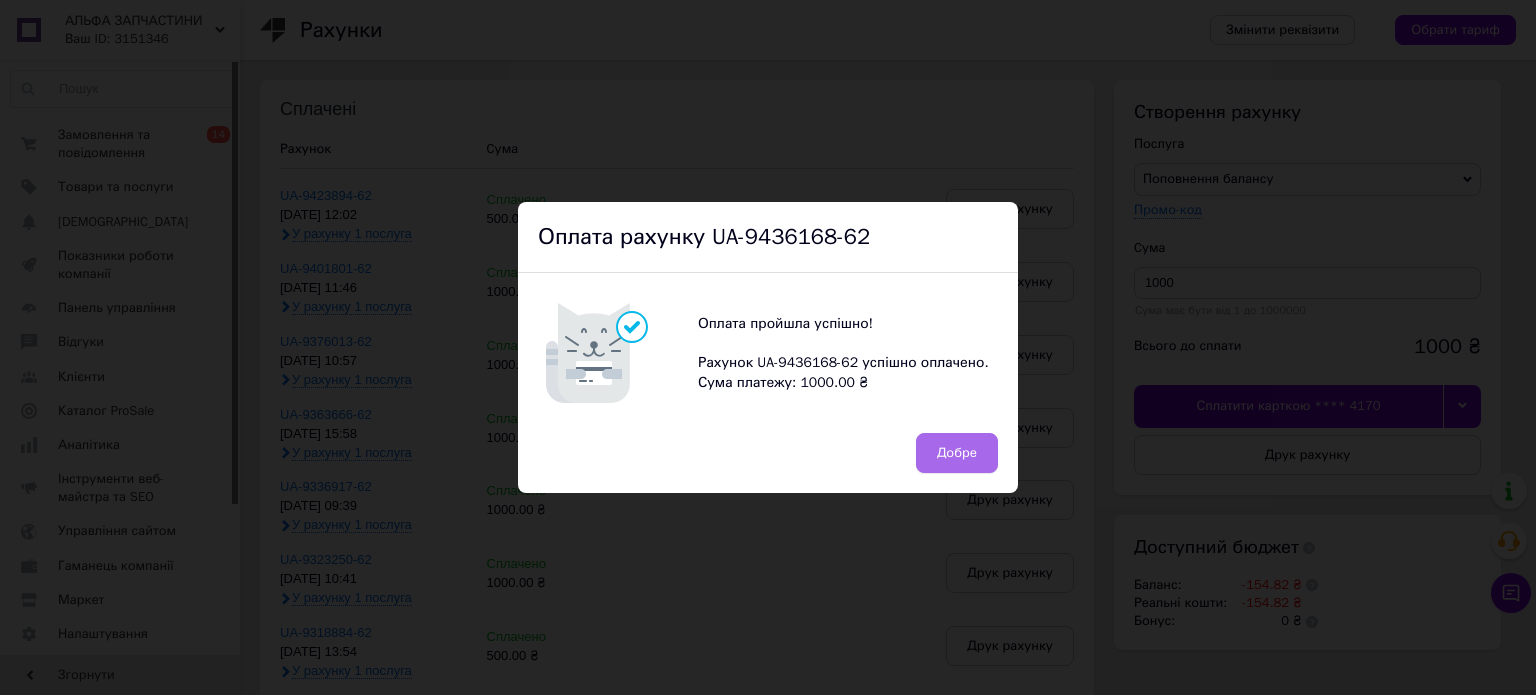 click on "Добре" at bounding box center [957, 453] 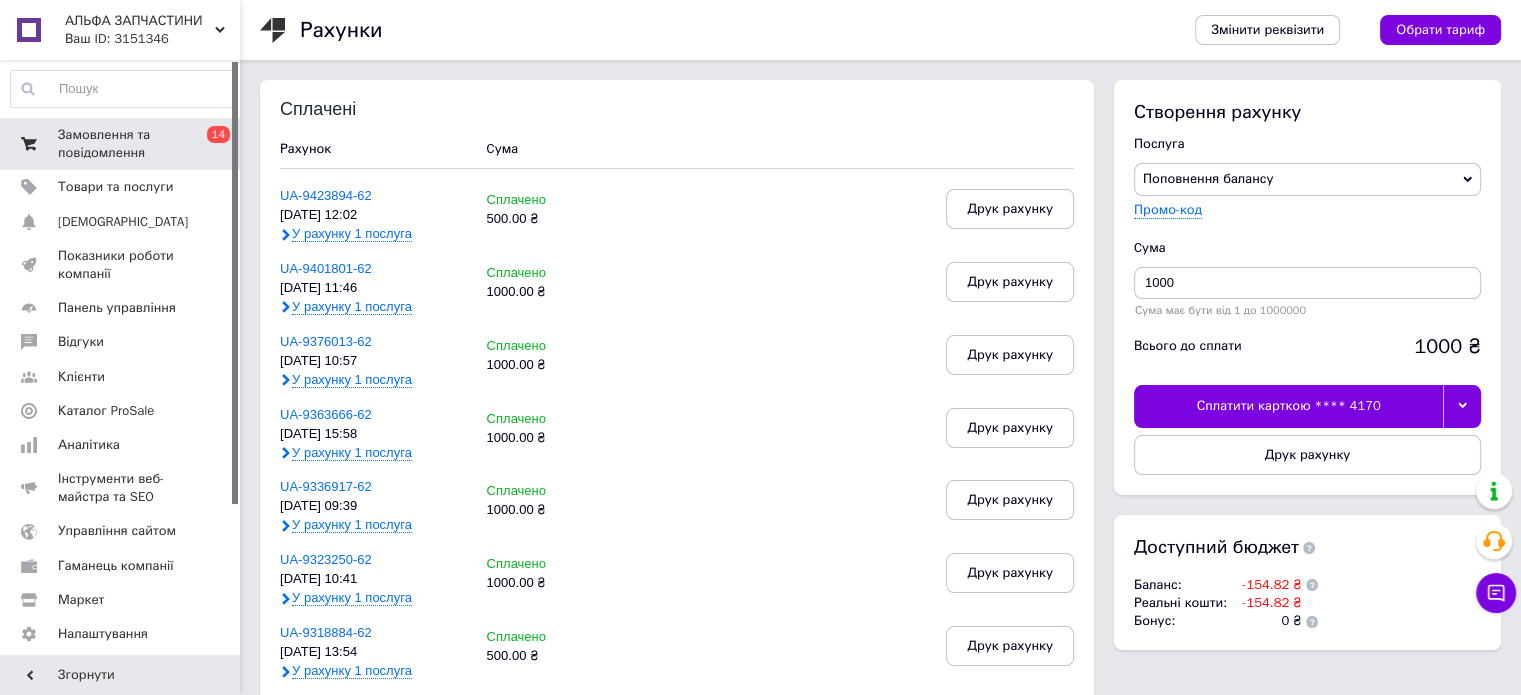 click on "Замовлення та повідомлення" at bounding box center (121, 144) 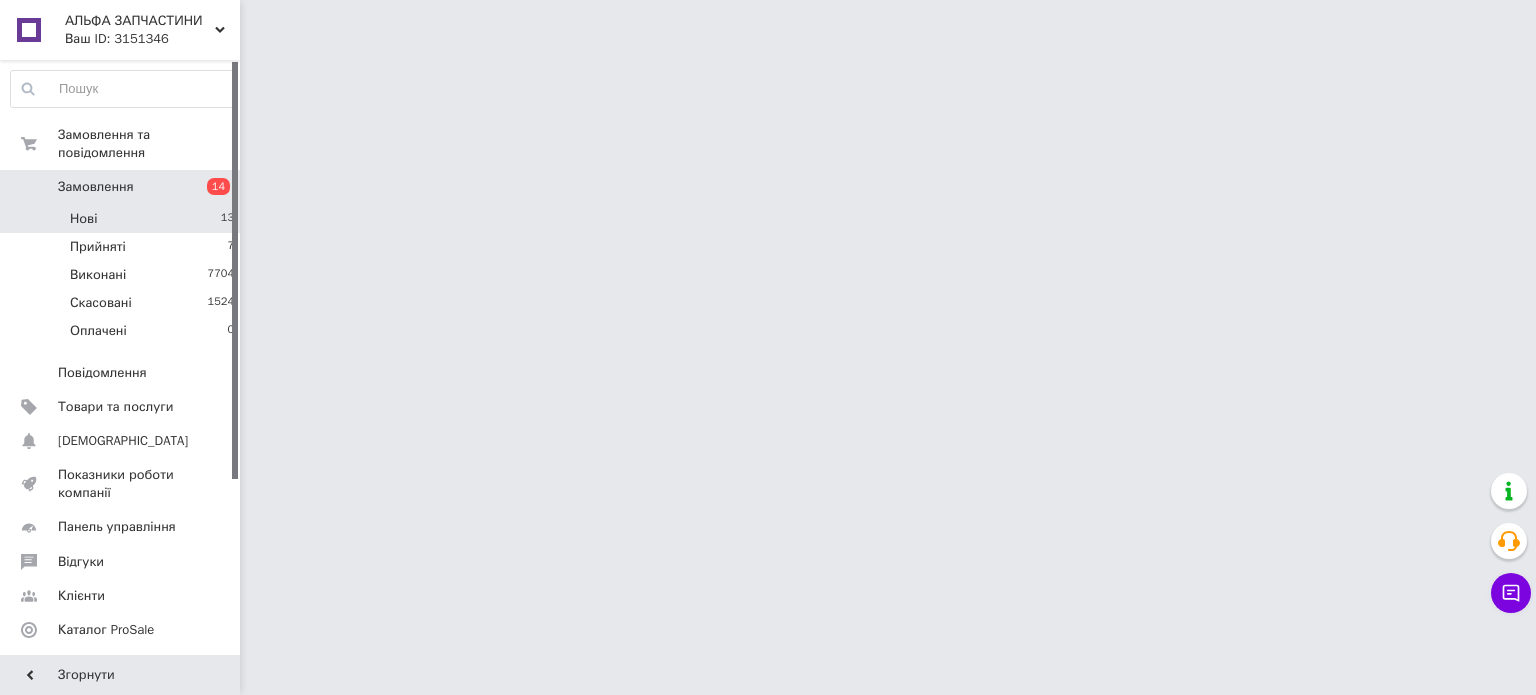 click on "Нові 13" at bounding box center [123, 219] 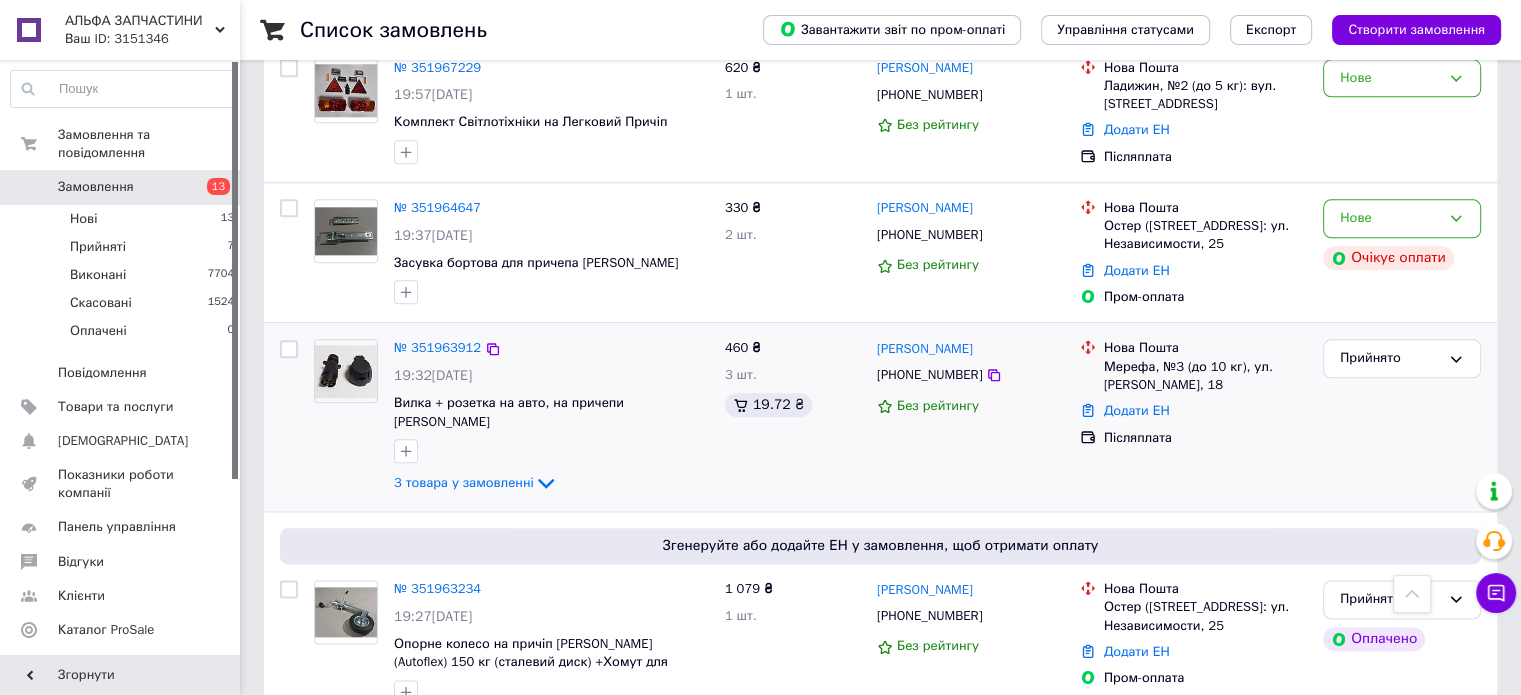 scroll, scrollTop: 2300, scrollLeft: 0, axis: vertical 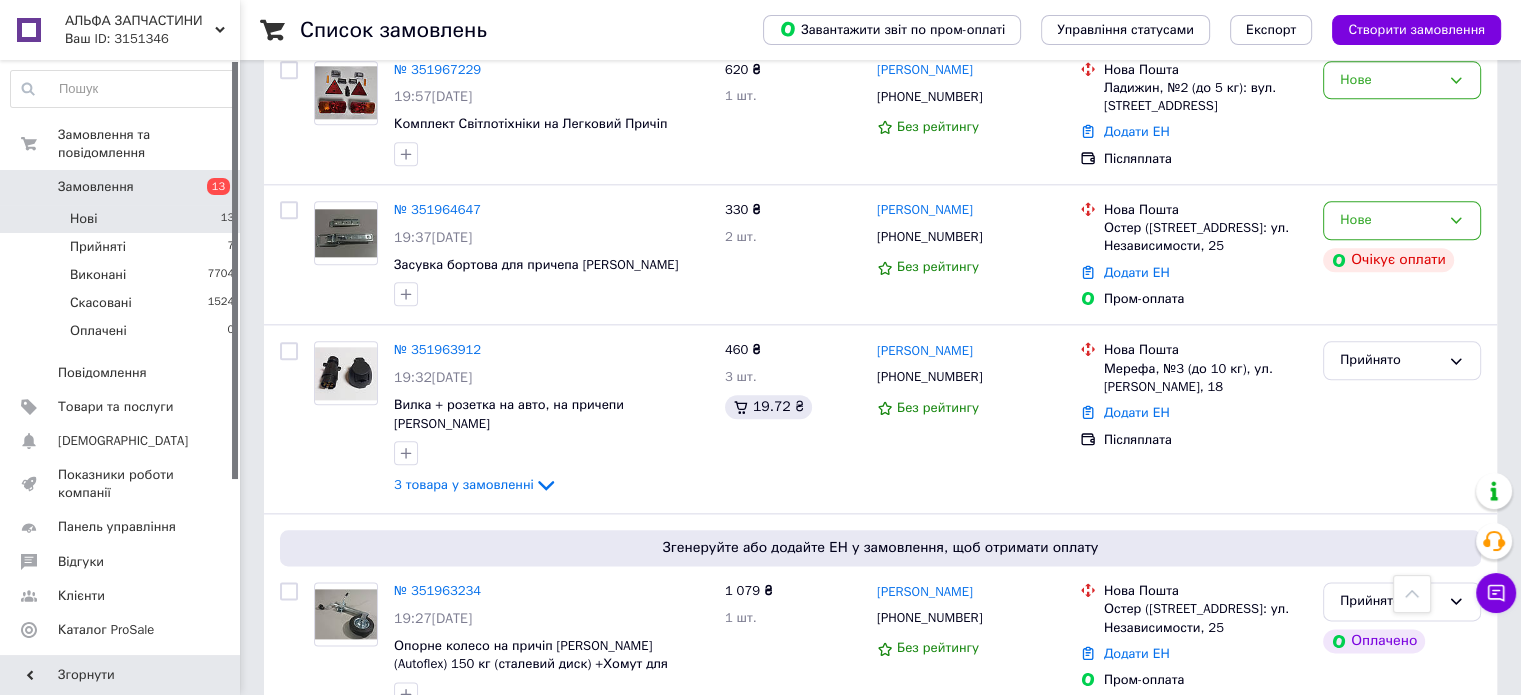 click on "Нові 13" at bounding box center (123, 219) 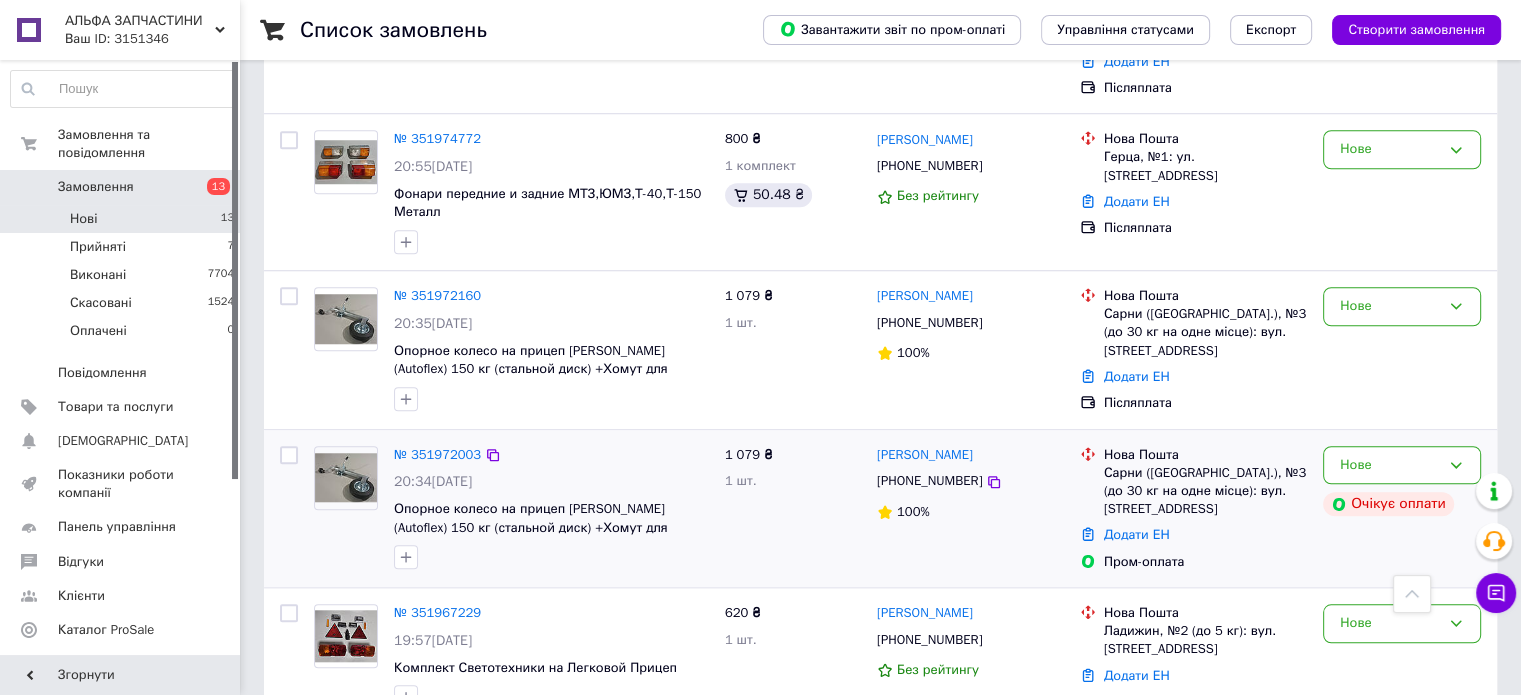 scroll, scrollTop: 1809, scrollLeft: 0, axis: vertical 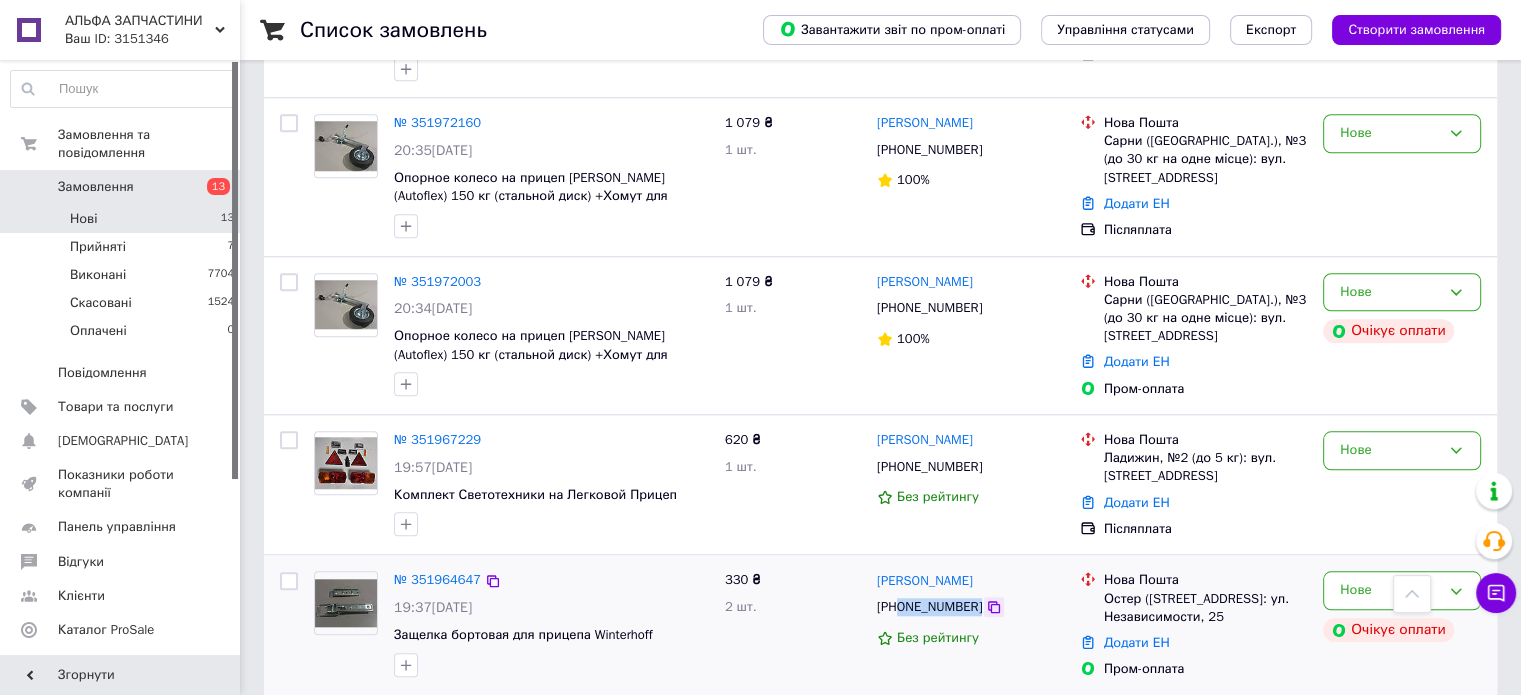 drag, startPoint x: 899, startPoint y: 567, endPoint x: 974, endPoint y: 571, distance: 75.10659 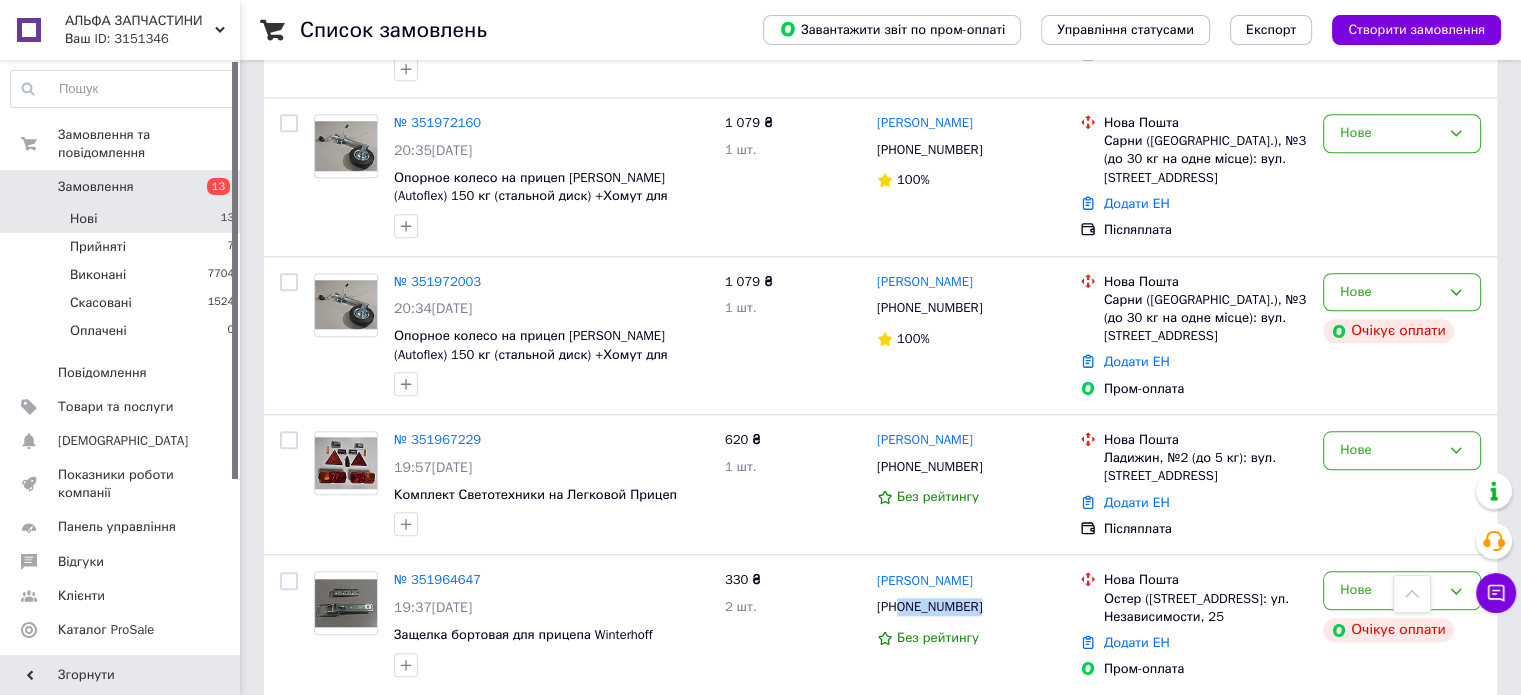 copy on "0731354081" 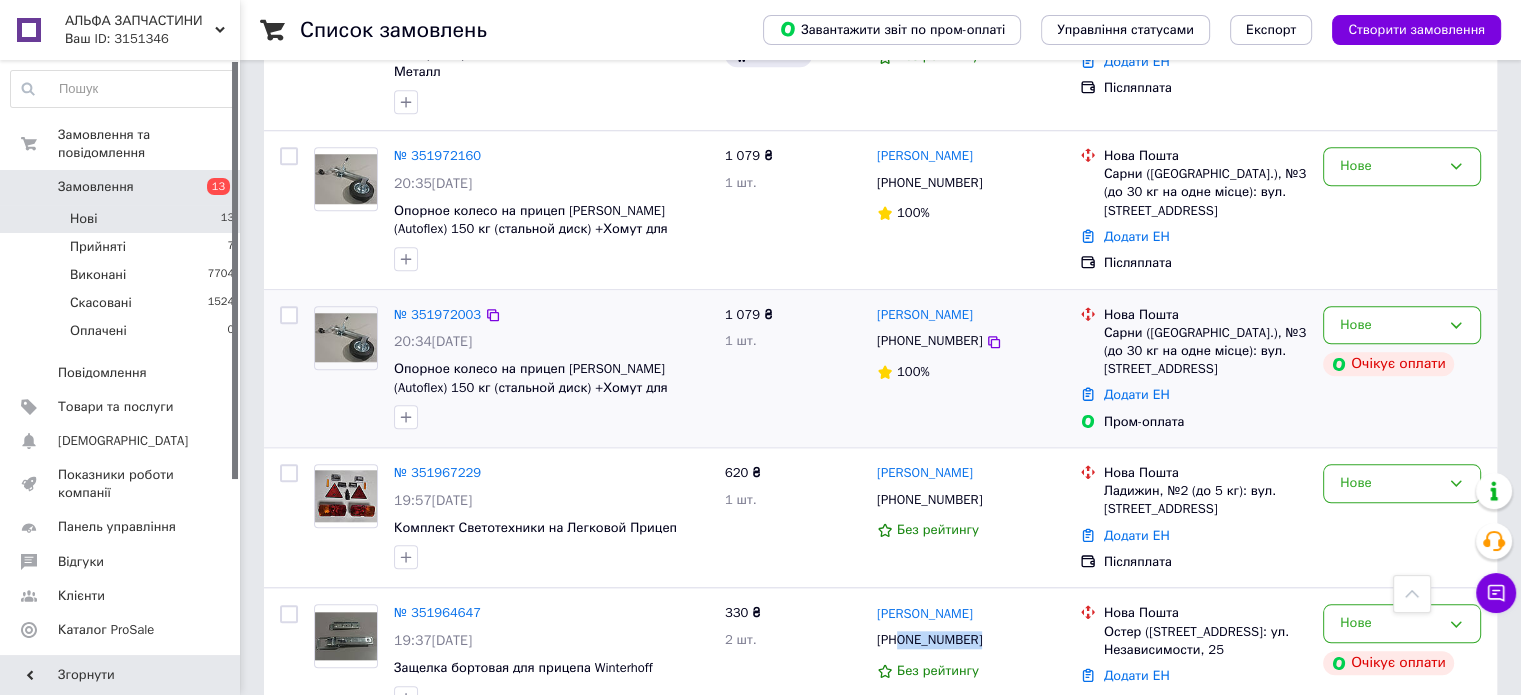scroll, scrollTop: 1809, scrollLeft: 0, axis: vertical 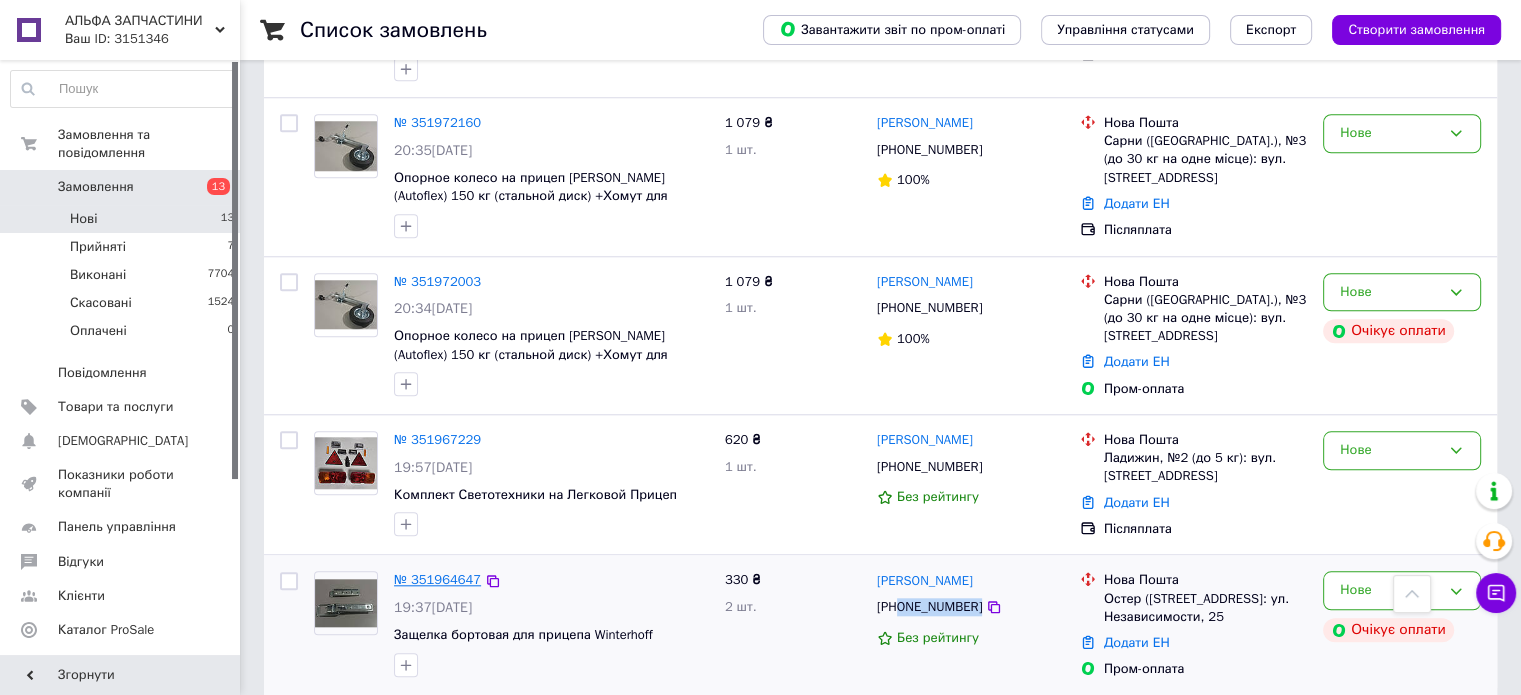 click on "№ 351964647" at bounding box center (437, 579) 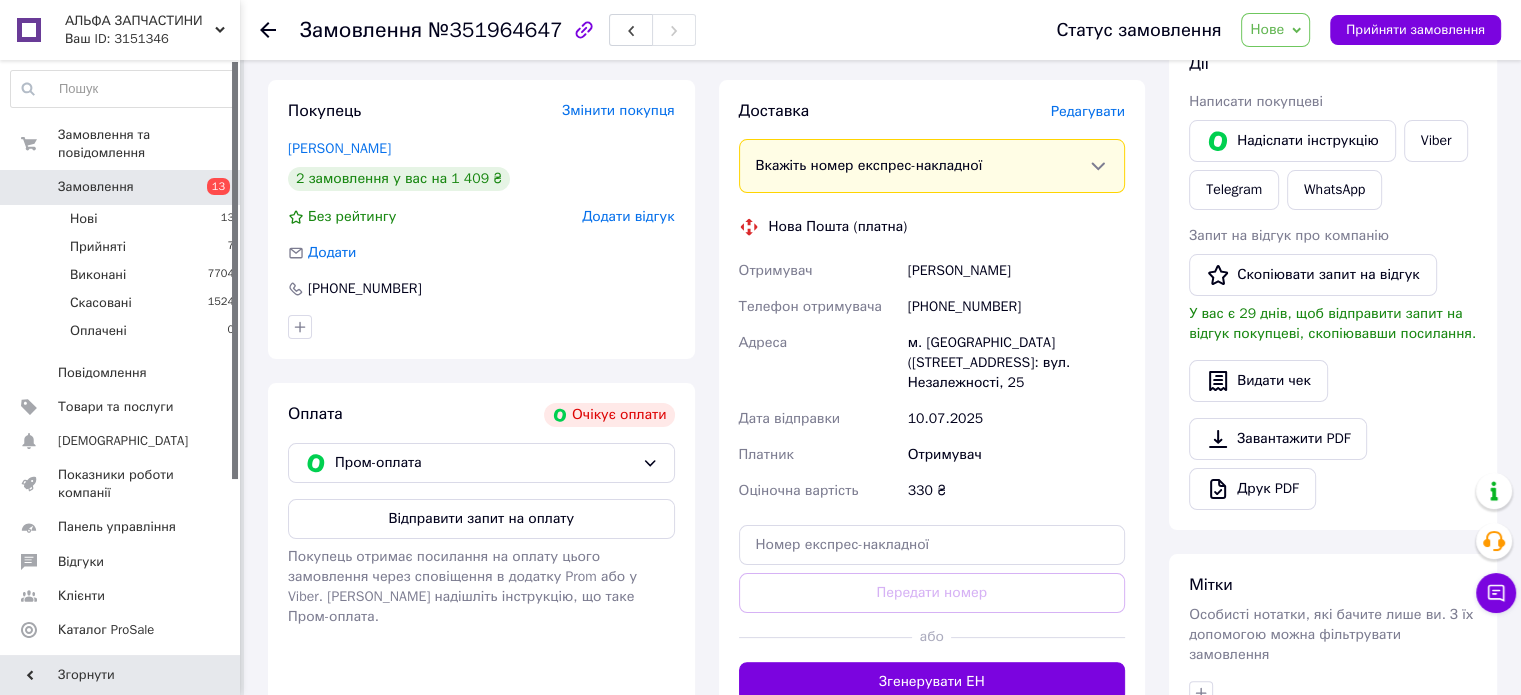 scroll, scrollTop: 300, scrollLeft: 0, axis: vertical 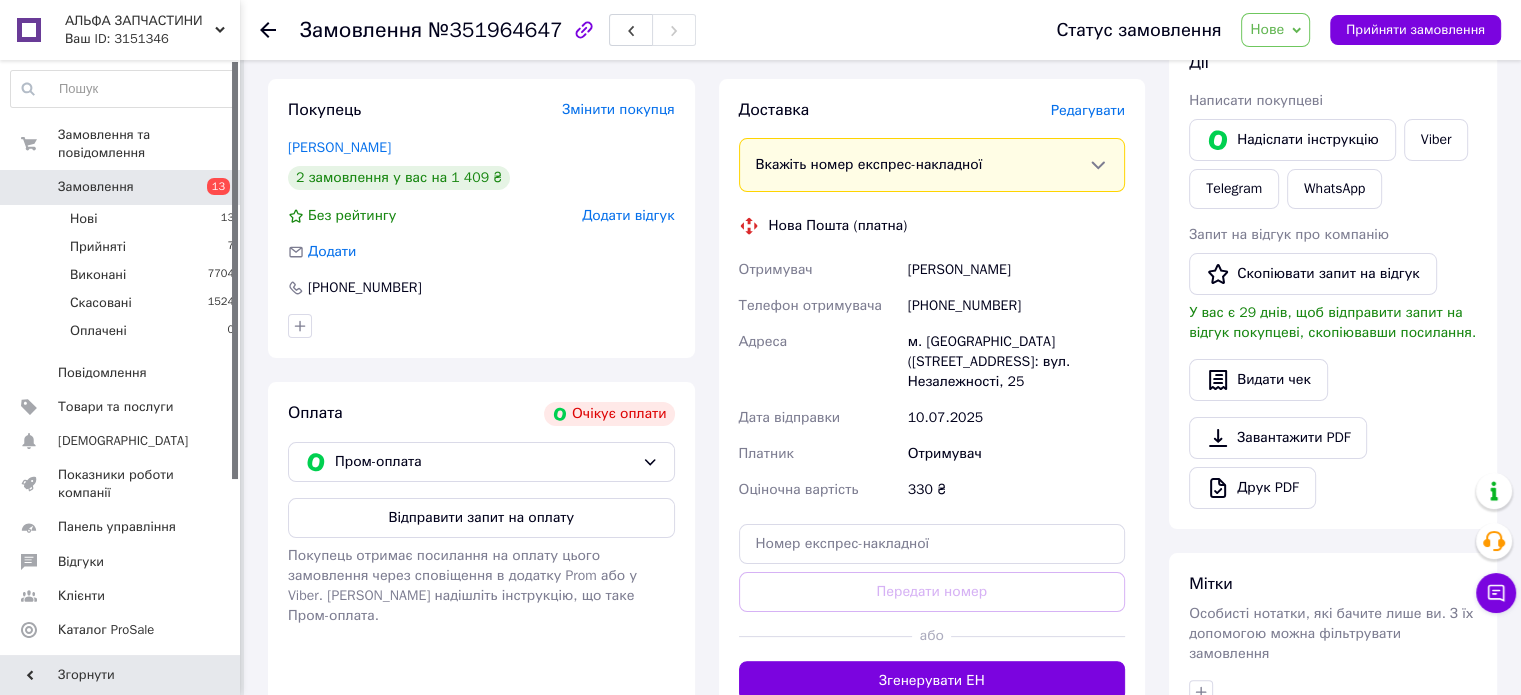 click on "Покупець Змінити покупця Посполітак  Олег  2 замовлення у вас на 1 409 ₴ Без рейтингу   Додати відгук Додати +380731354081" at bounding box center [481, 218] 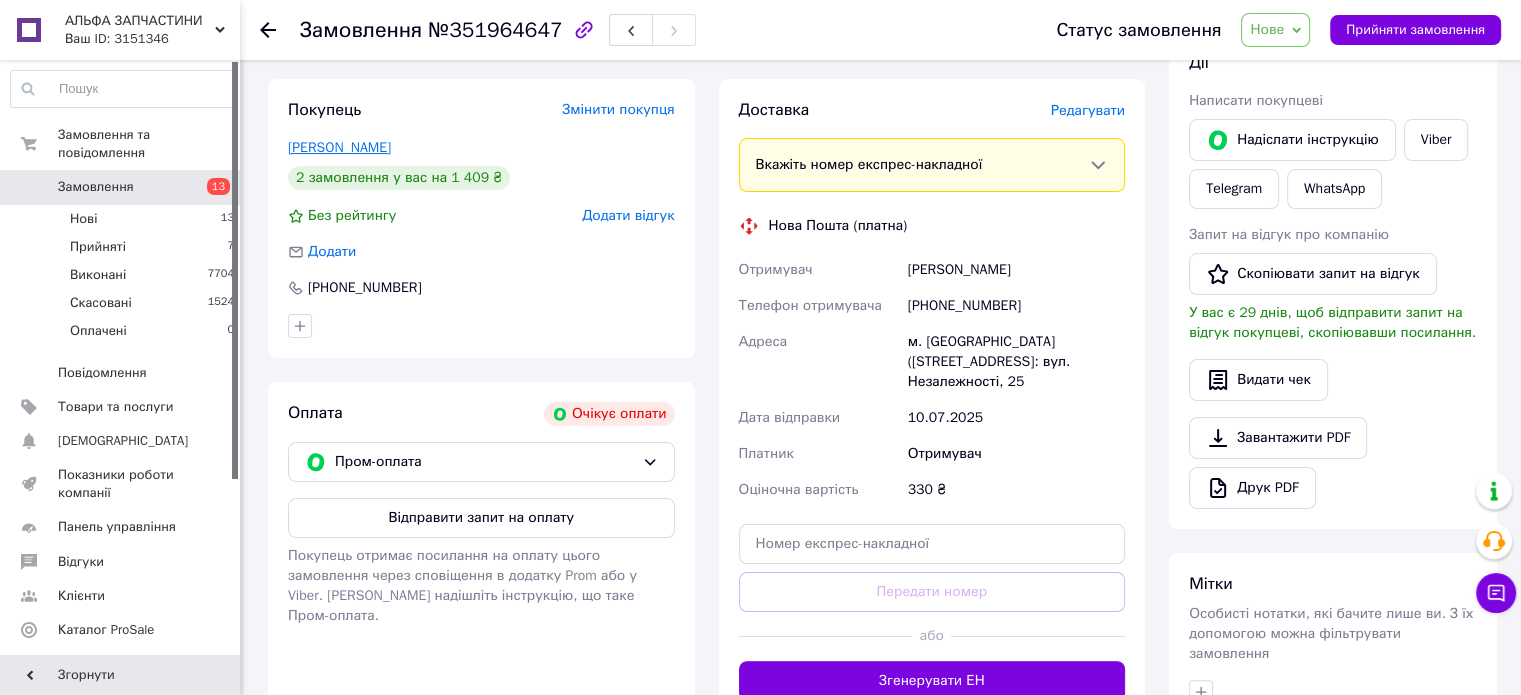 click on "[PERSON_NAME]" at bounding box center [339, 147] 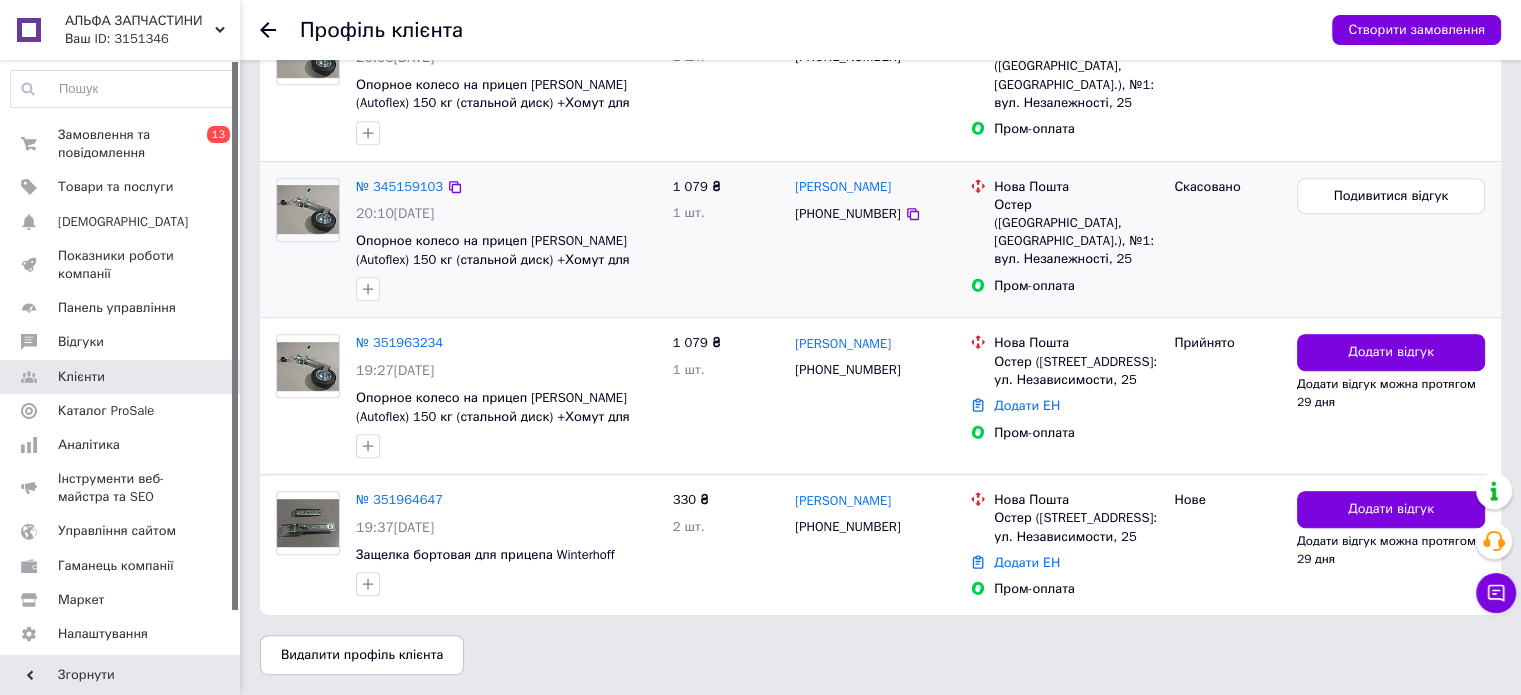 scroll, scrollTop: 990, scrollLeft: 0, axis: vertical 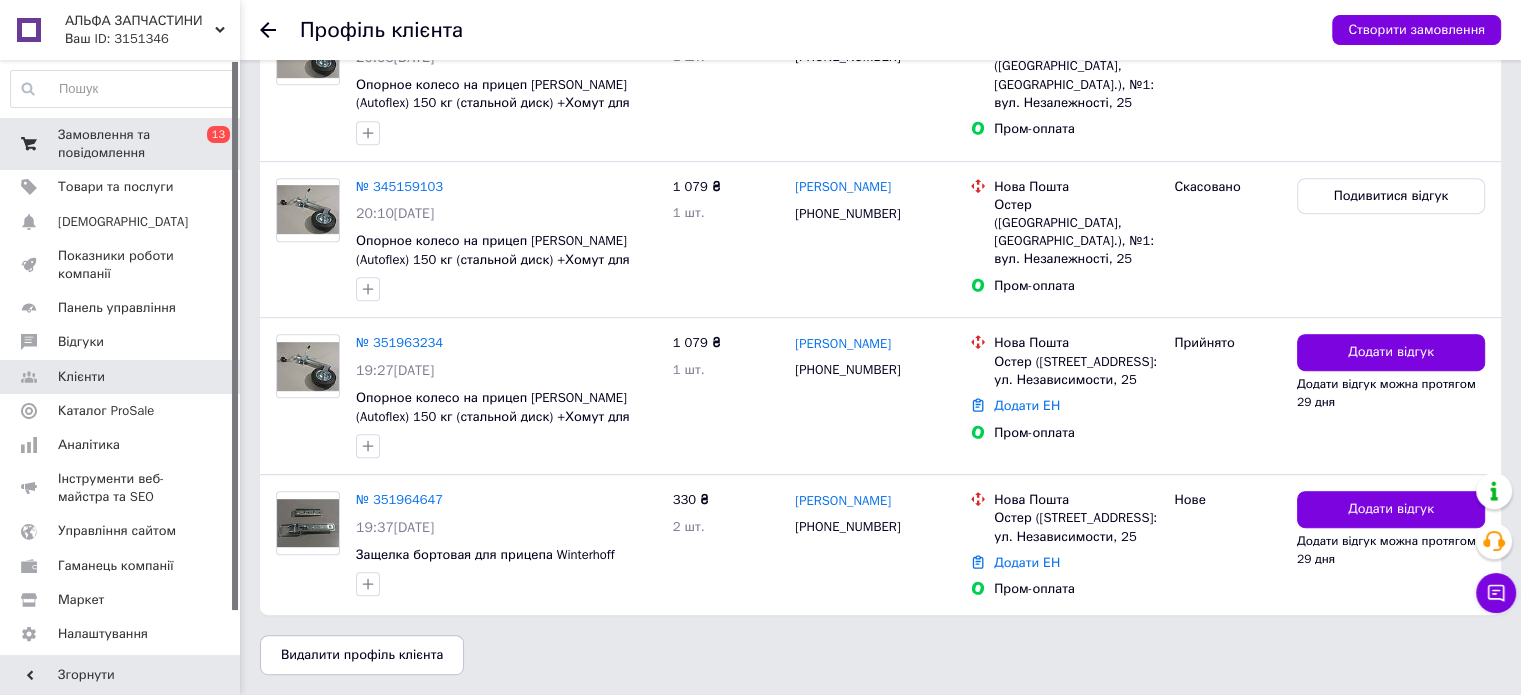 click on "Замовлення та повідомлення" at bounding box center (121, 144) 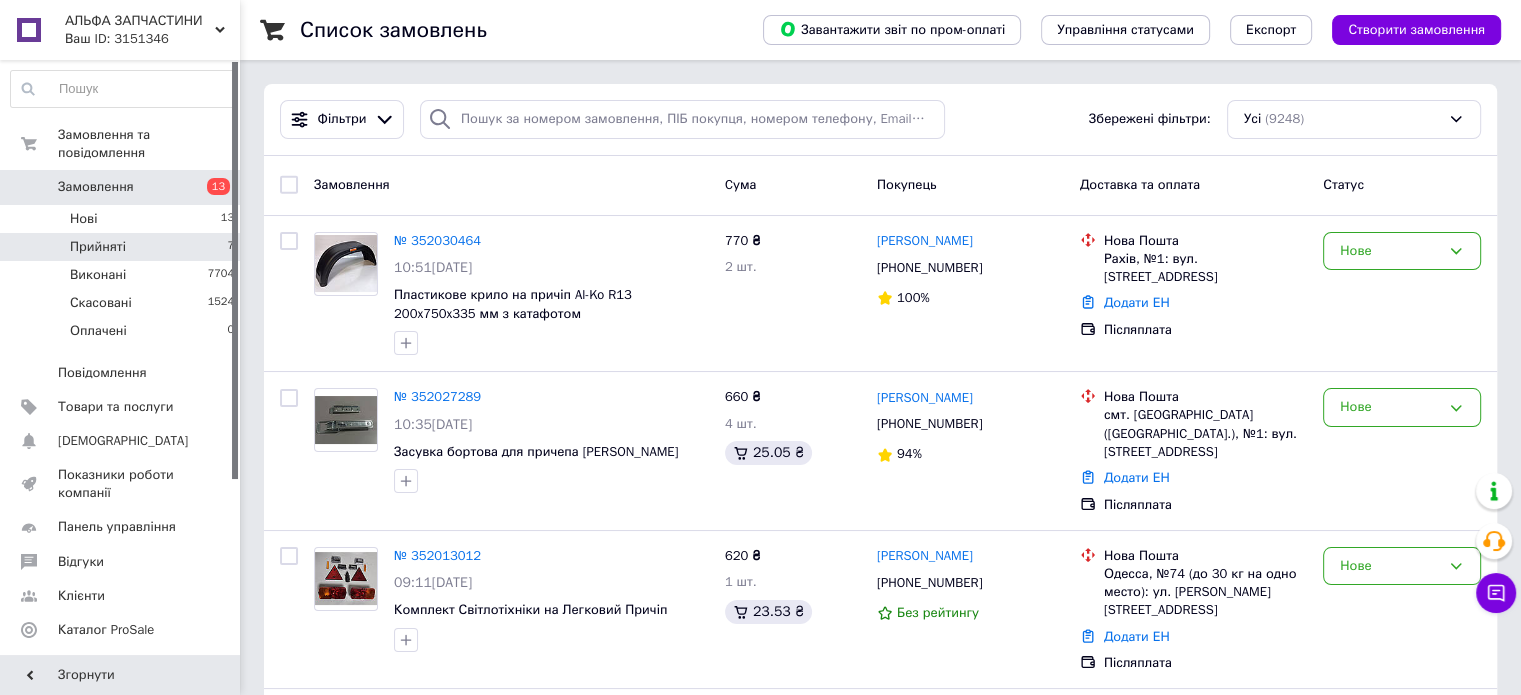 click on "Прийняті 7" at bounding box center (123, 247) 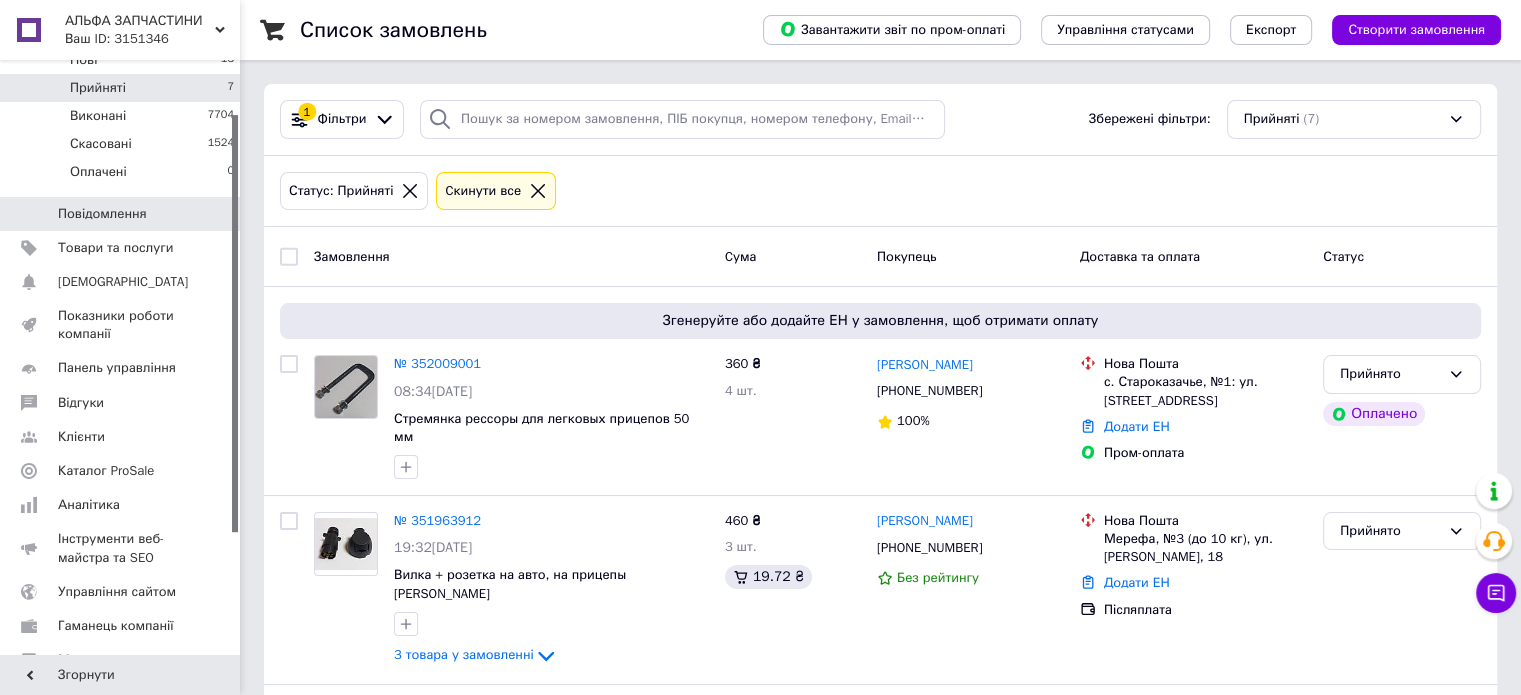 scroll, scrollTop: 0, scrollLeft: 0, axis: both 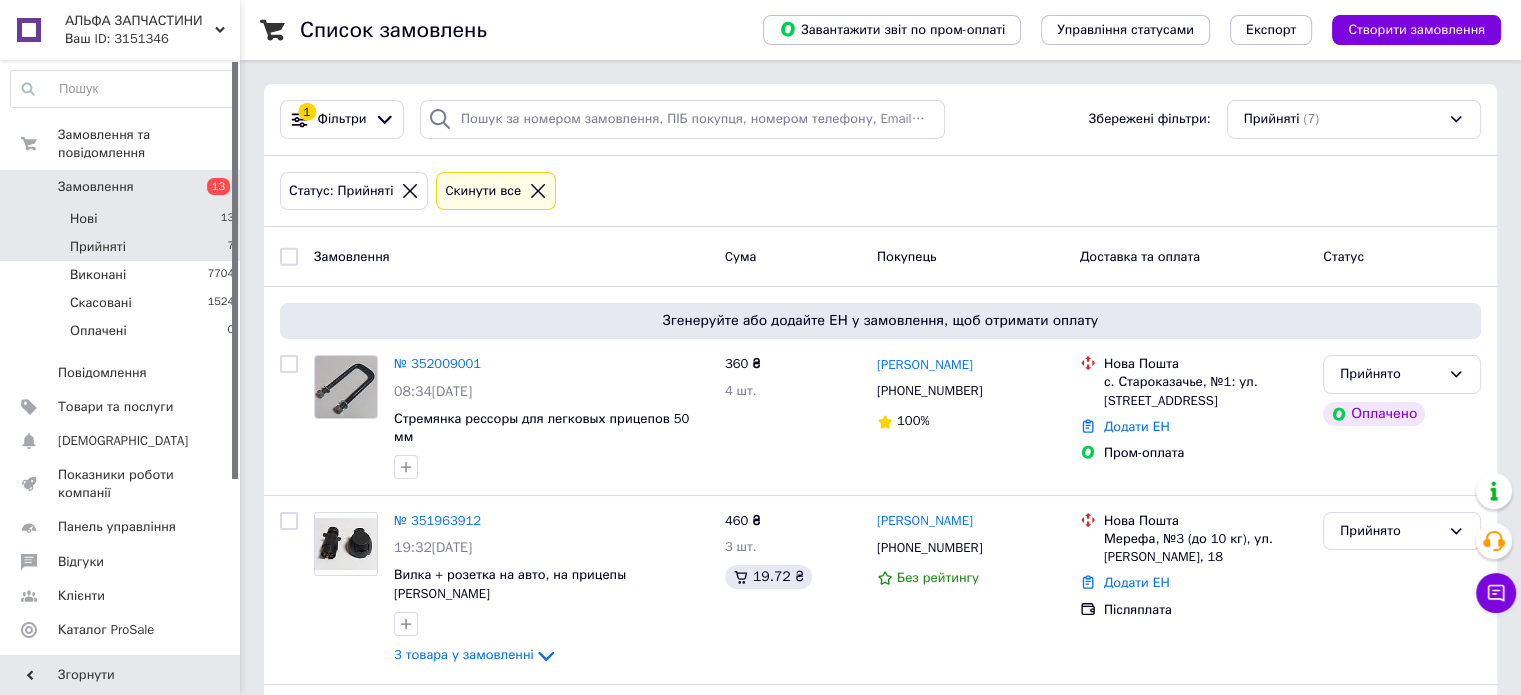 click on "Нові 13" at bounding box center (123, 219) 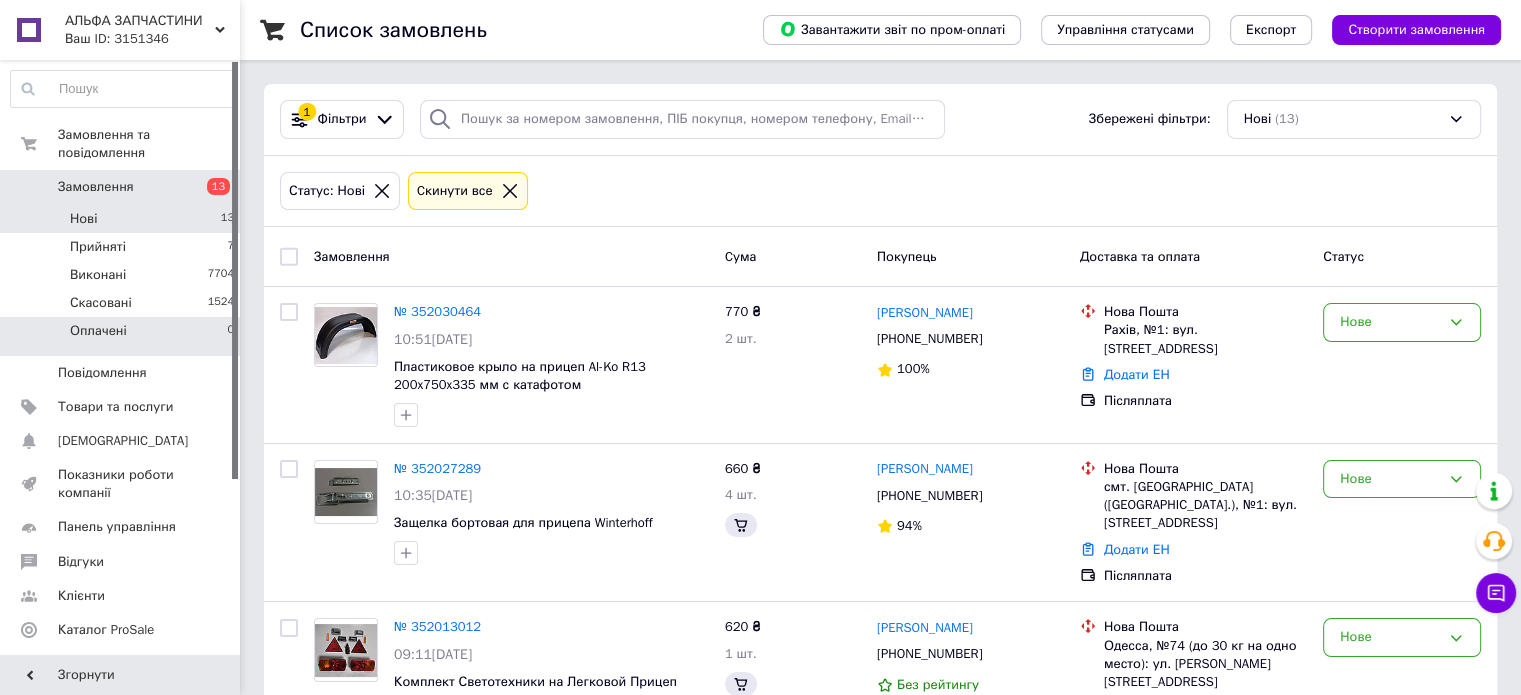 click on "Оплачені" at bounding box center [98, 331] 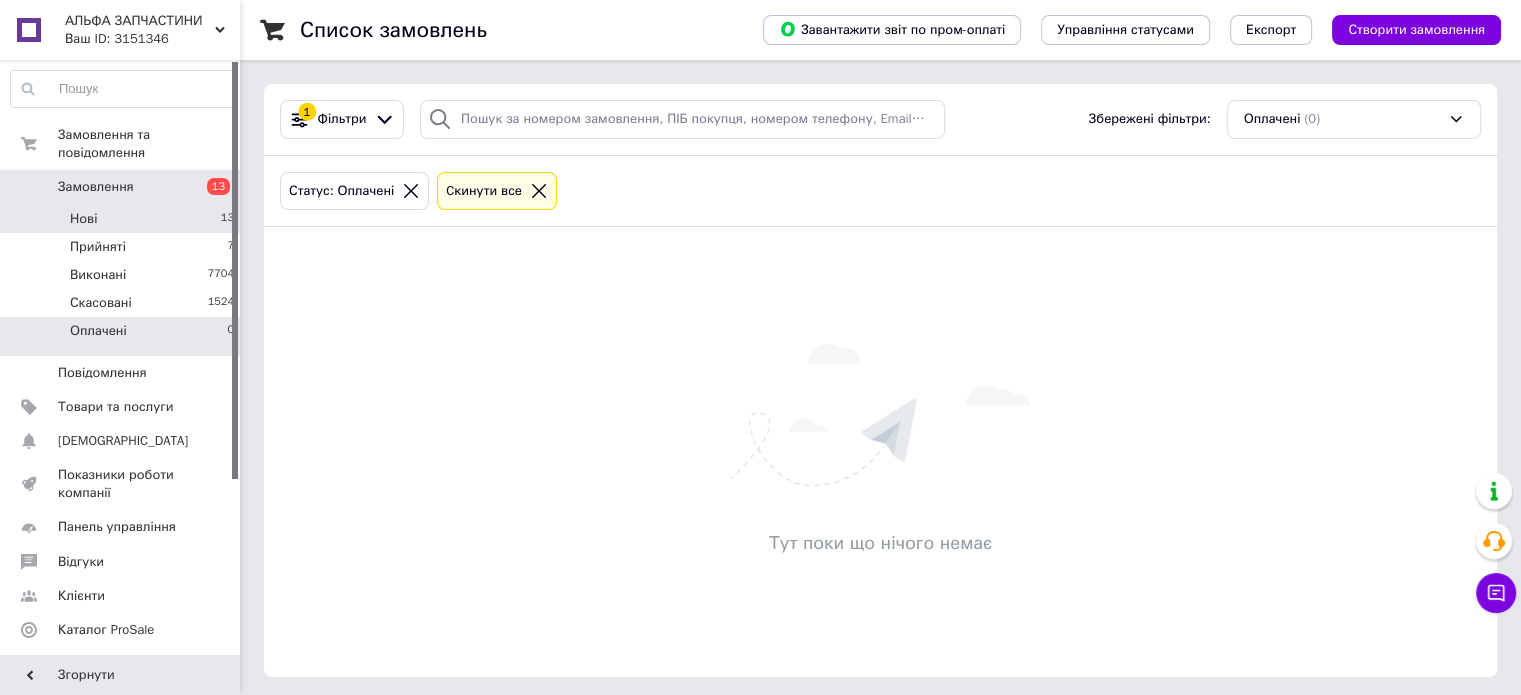 click on "Нові 13" at bounding box center [123, 219] 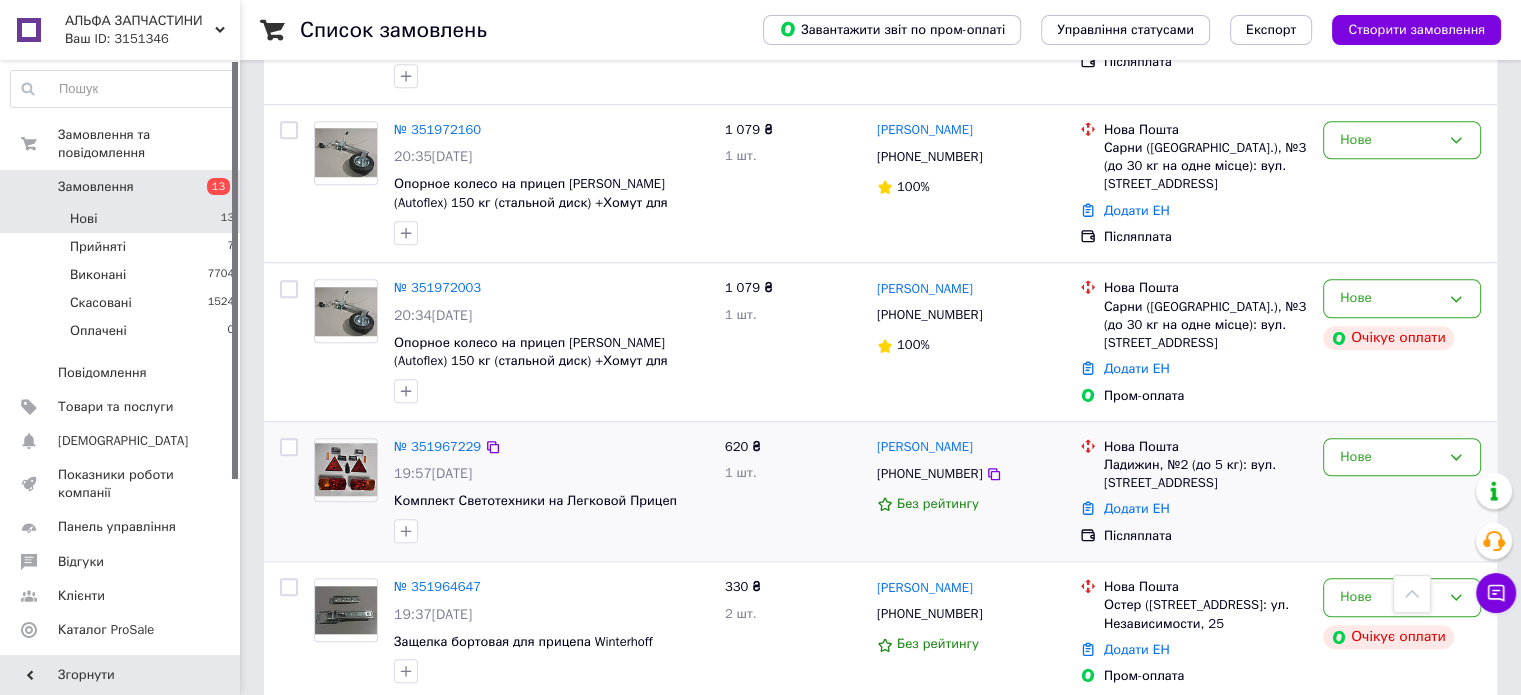 scroll, scrollTop: 1707, scrollLeft: 0, axis: vertical 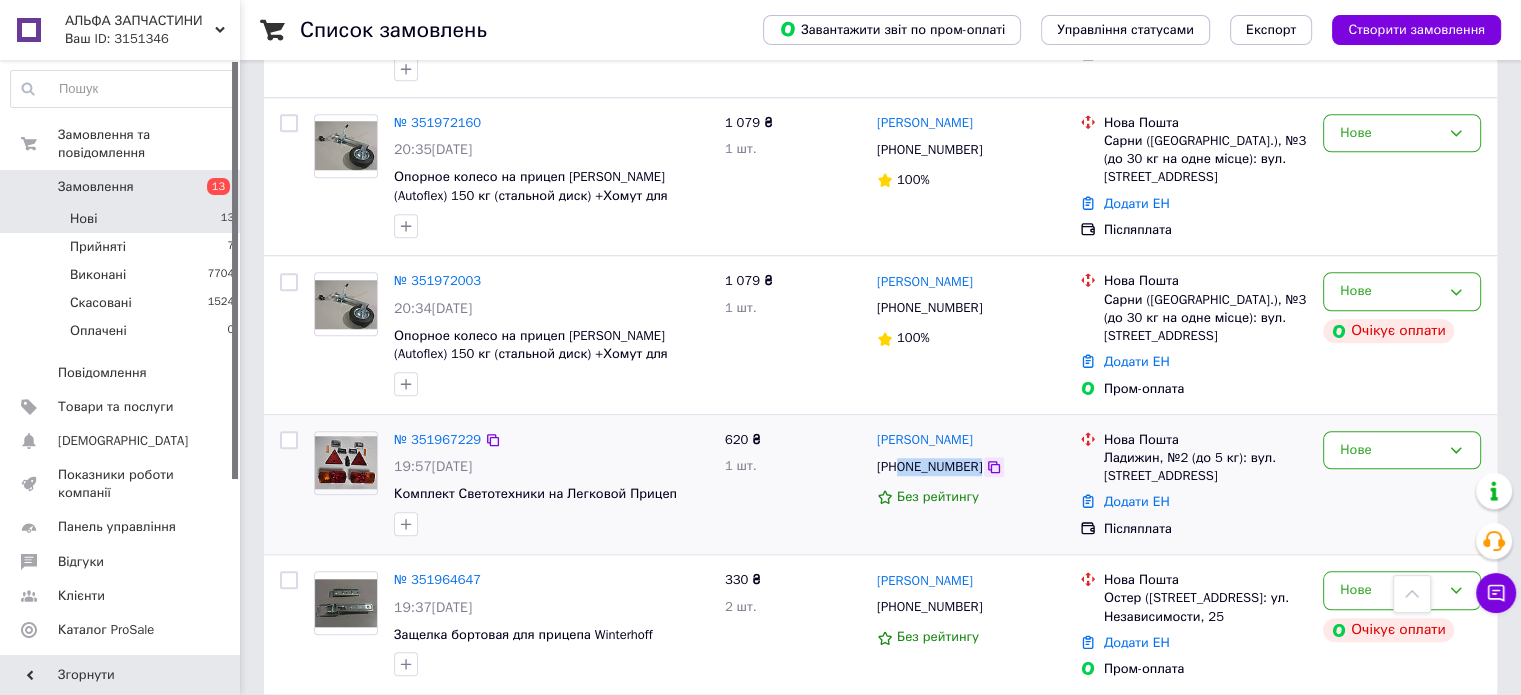 drag, startPoint x: 900, startPoint y: 427, endPoint x: 977, endPoint y: 433, distance: 77.23341 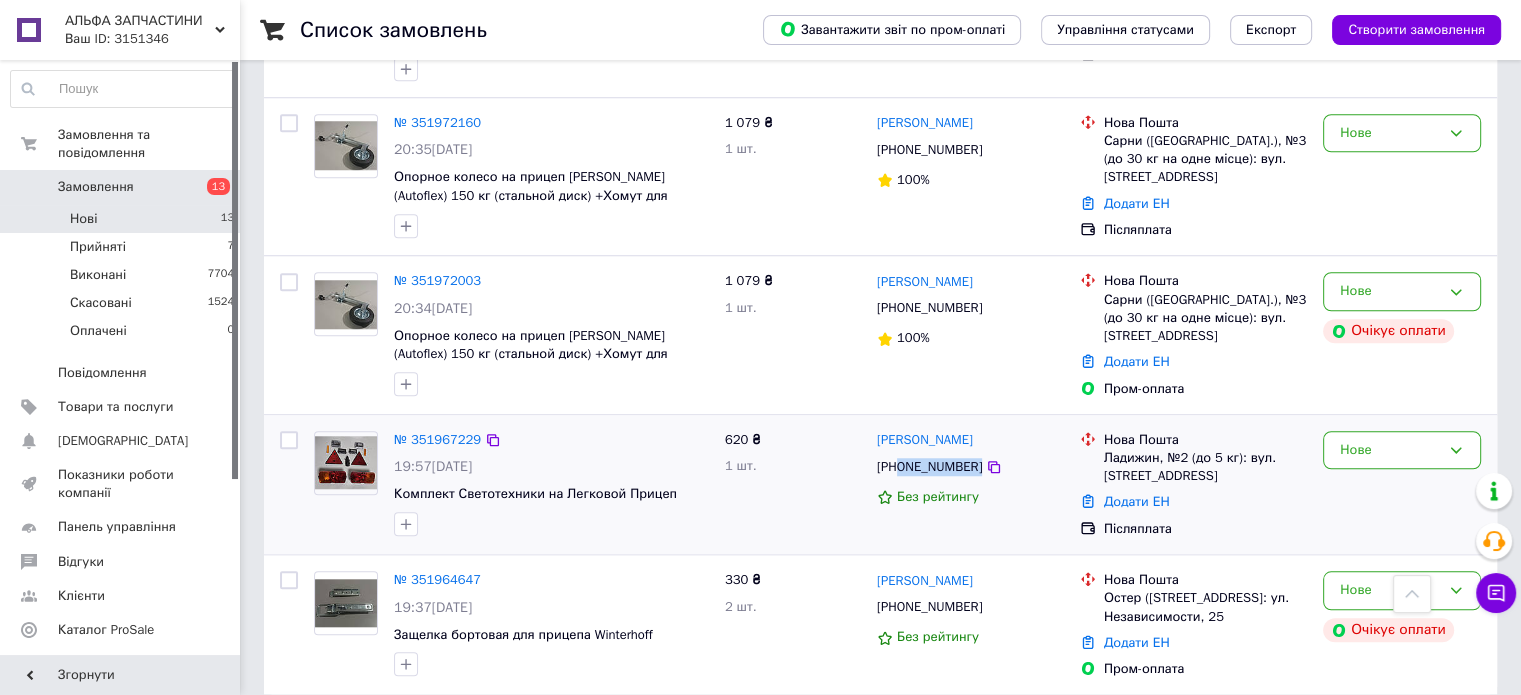 copy on "0631912949" 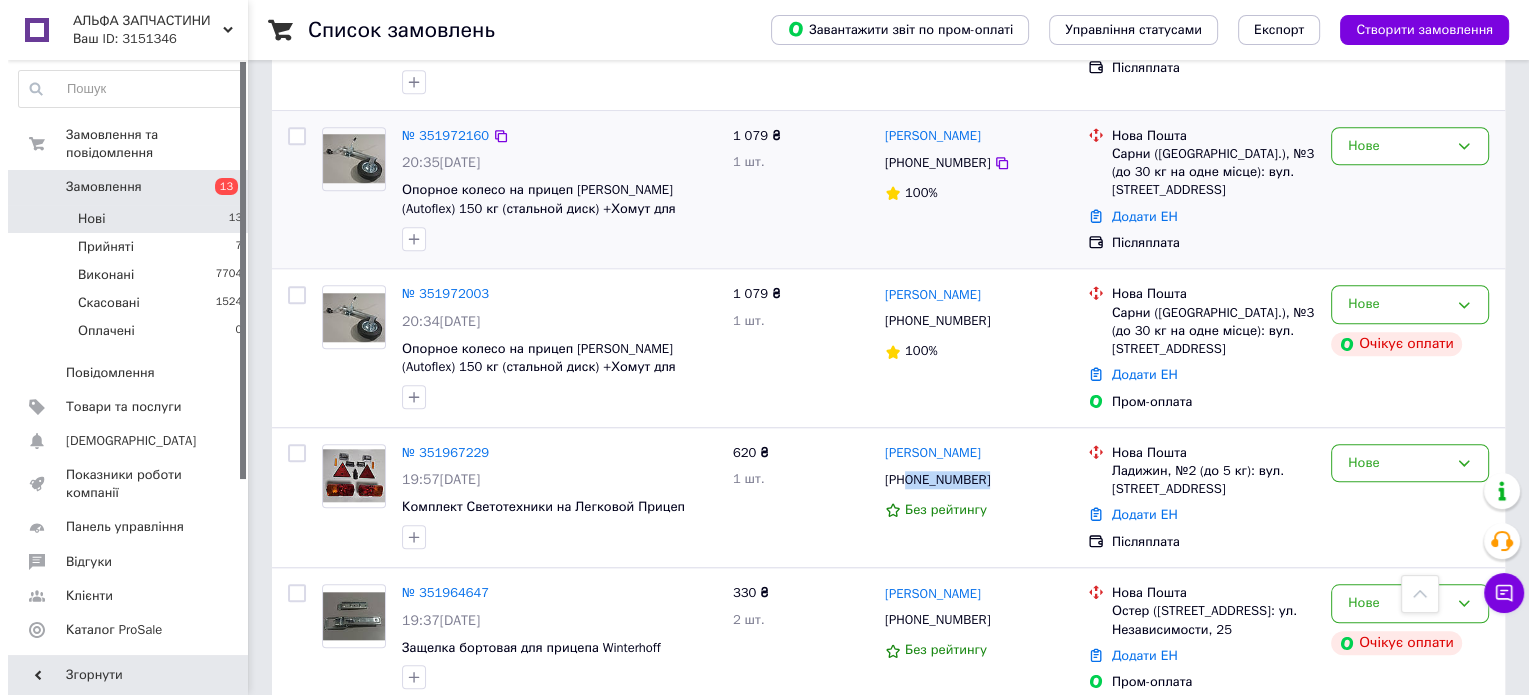 scroll, scrollTop: 1707, scrollLeft: 0, axis: vertical 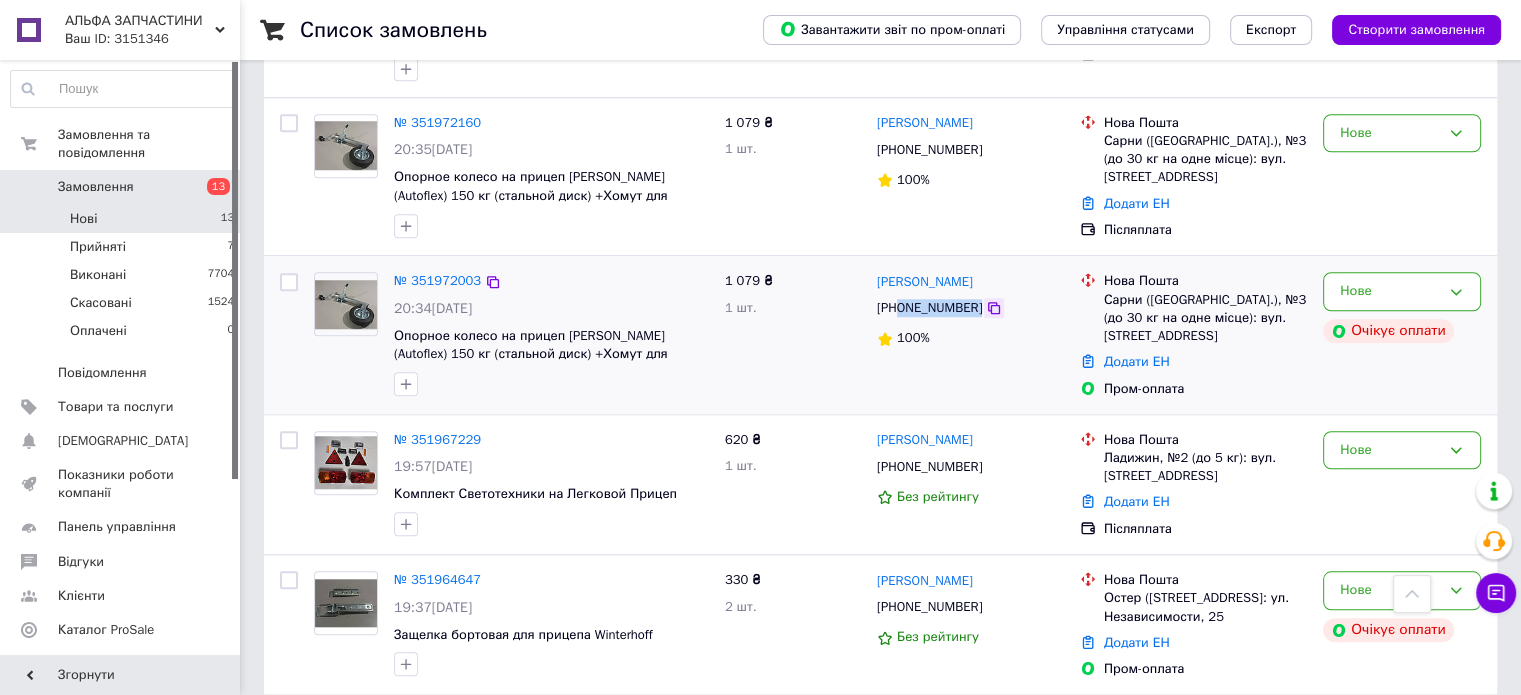 drag, startPoint x: 899, startPoint y: 267, endPoint x: 971, endPoint y: 274, distance: 72.33948 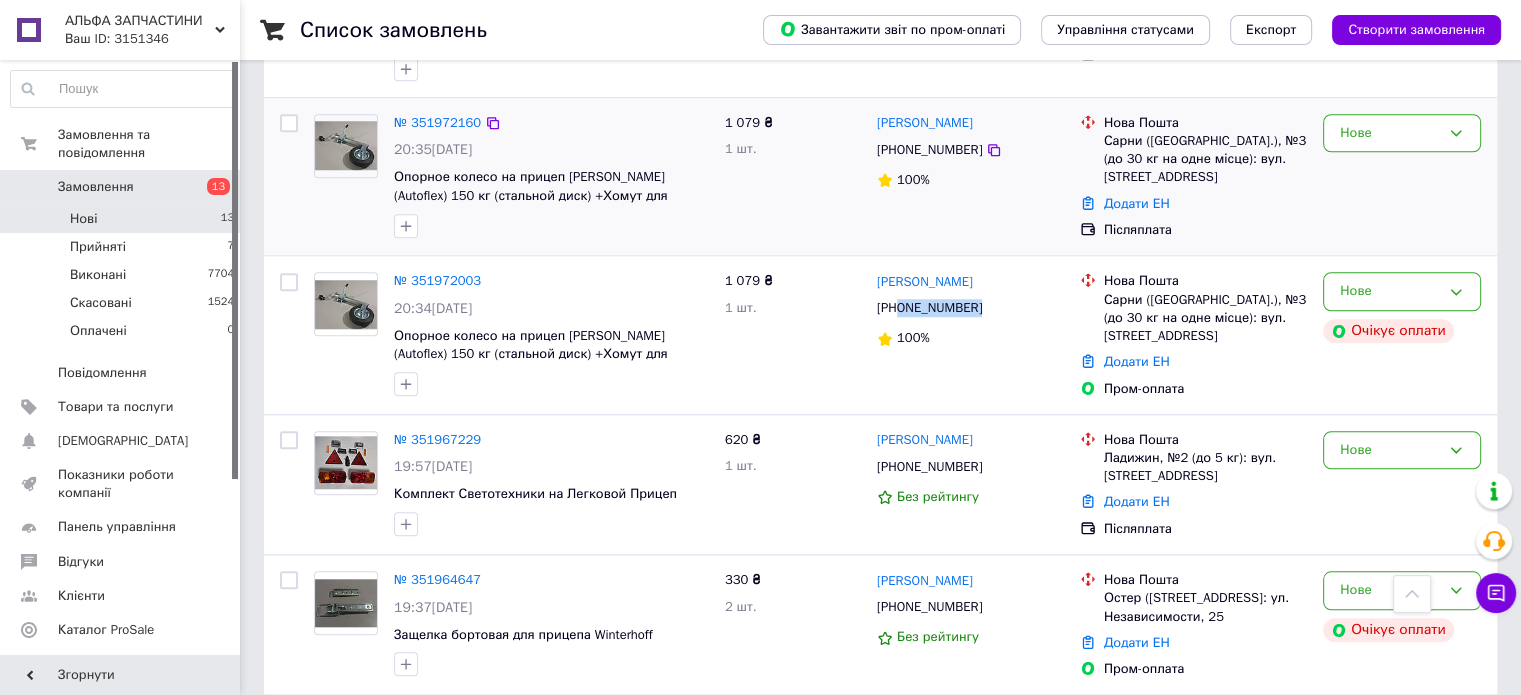 copy on "0974818354" 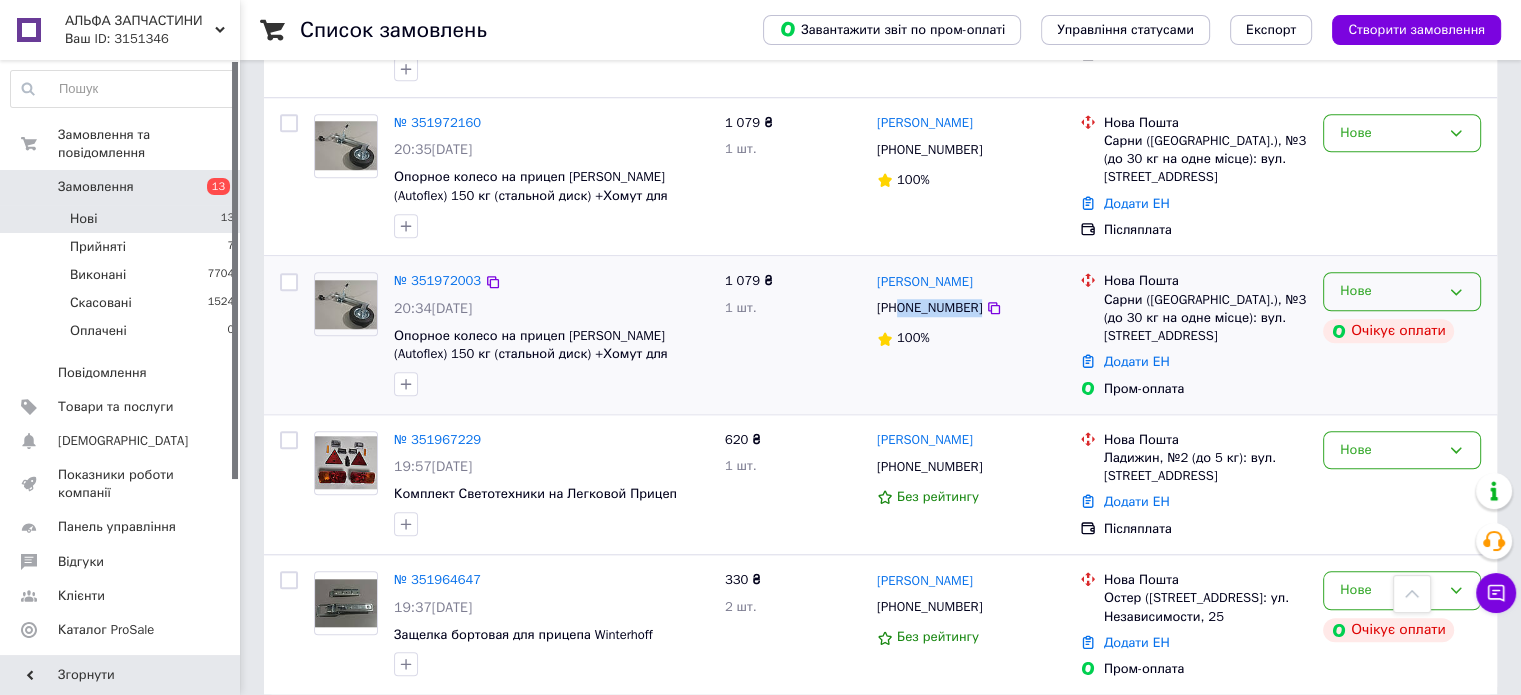 click on "Нове" at bounding box center (1402, 291) 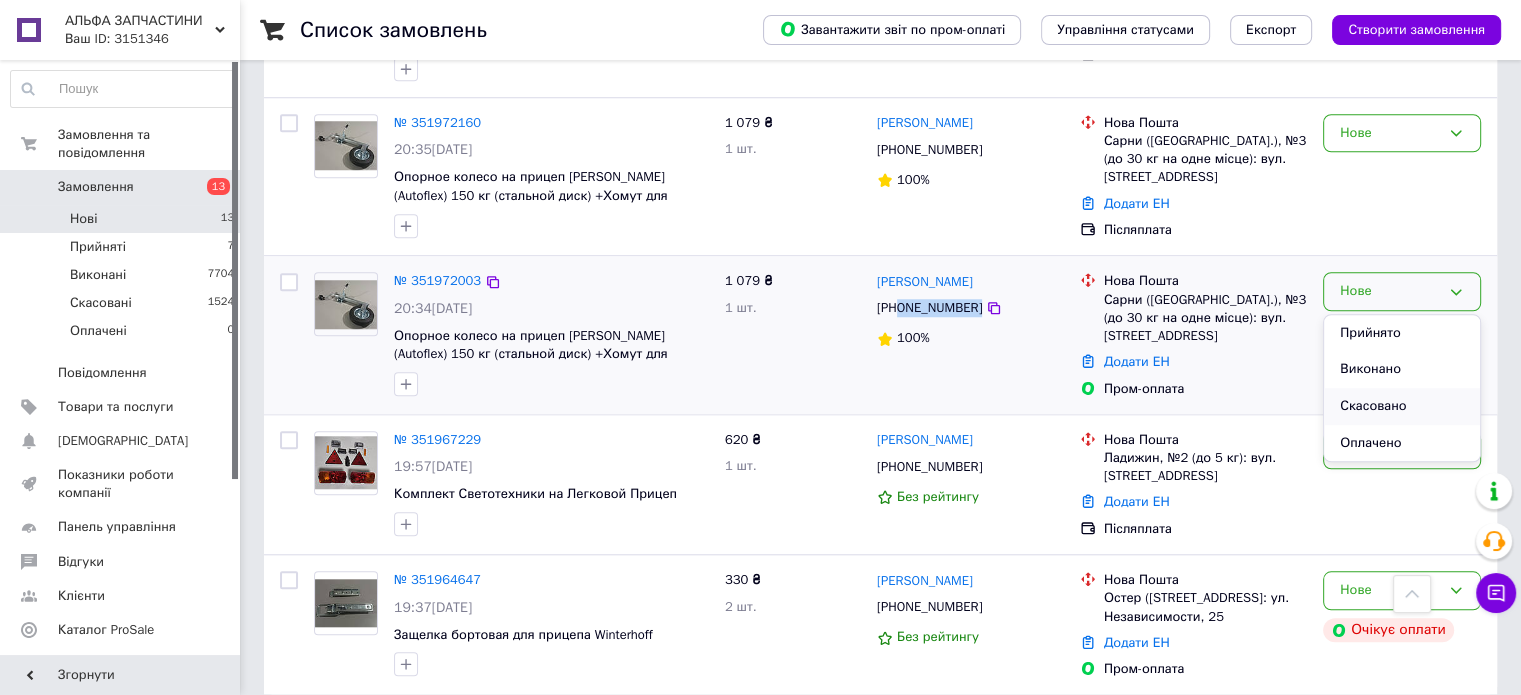 click on "Скасовано" at bounding box center (1402, 406) 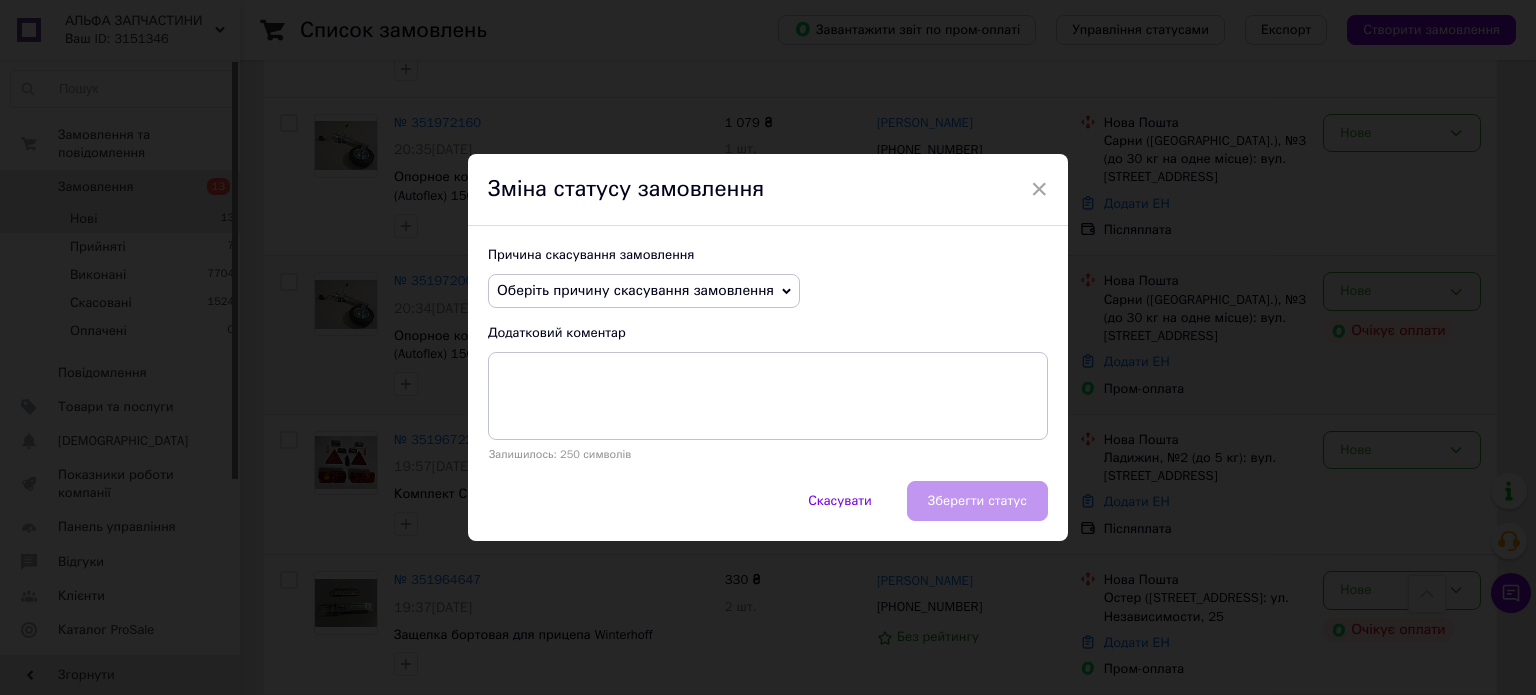 click on "Оберіть причину скасування замовлення" at bounding box center [635, 290] 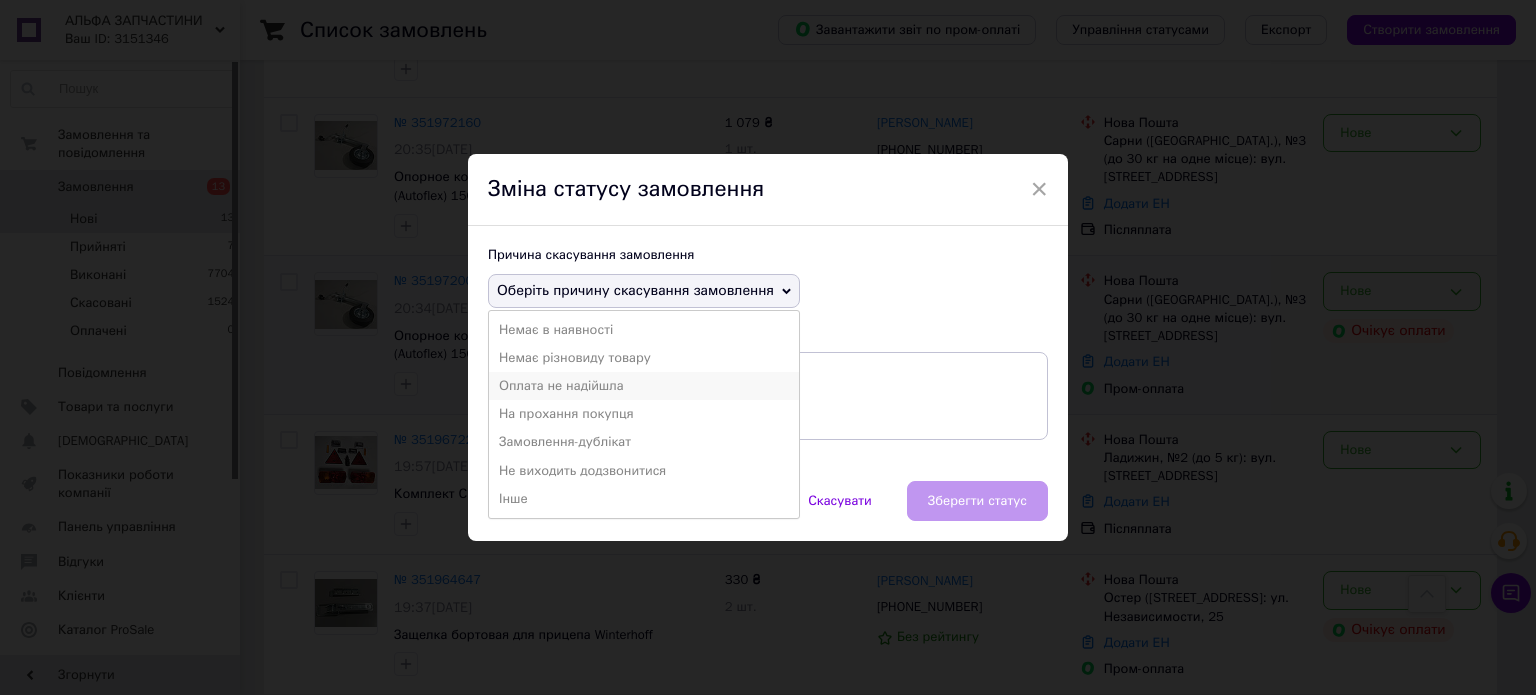click on "Оплата не надійшла" at bounding box center (644, 386) 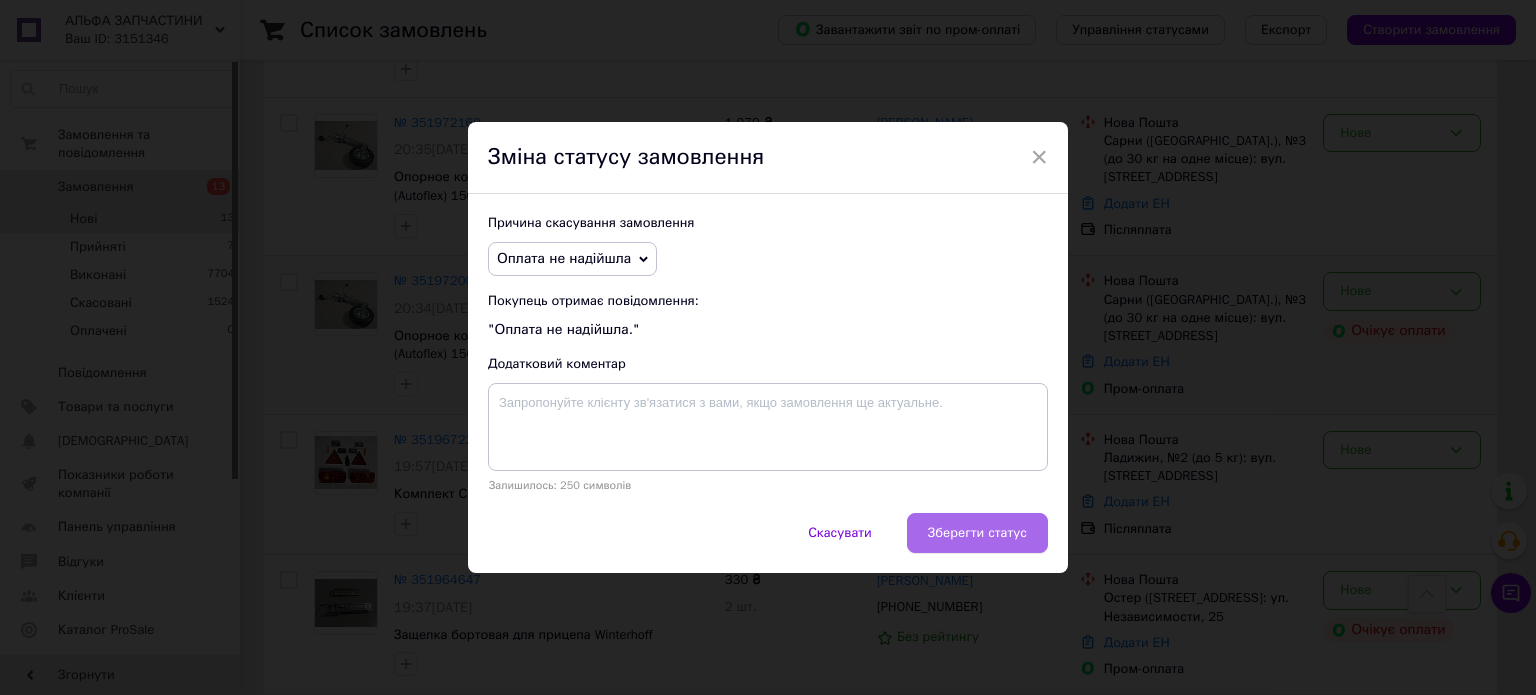 click on "Зберегти статус" at bounding box center (977, 533) 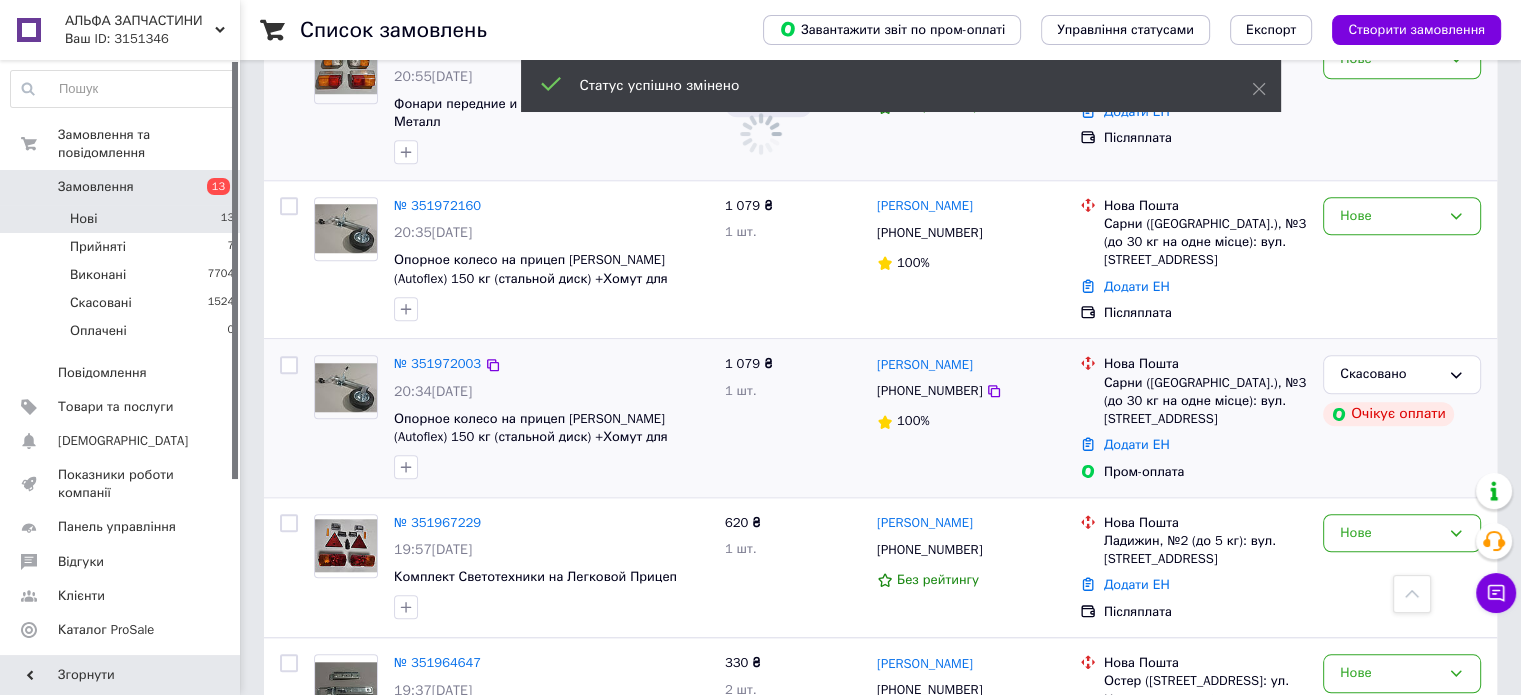 scroll, scrollTop: 1588, scrollLeft: 0, axis: vertical 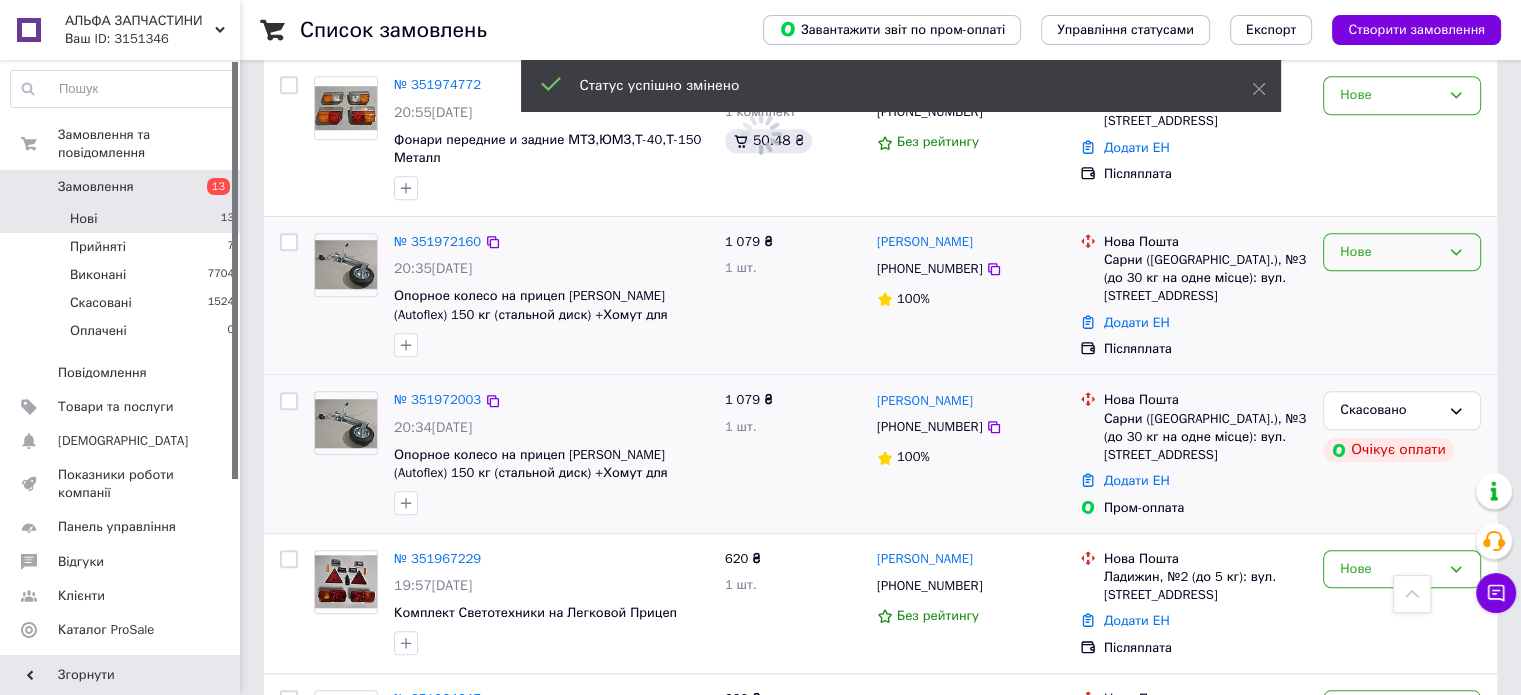 click on "Нове" at bounding box center (1390, 252) 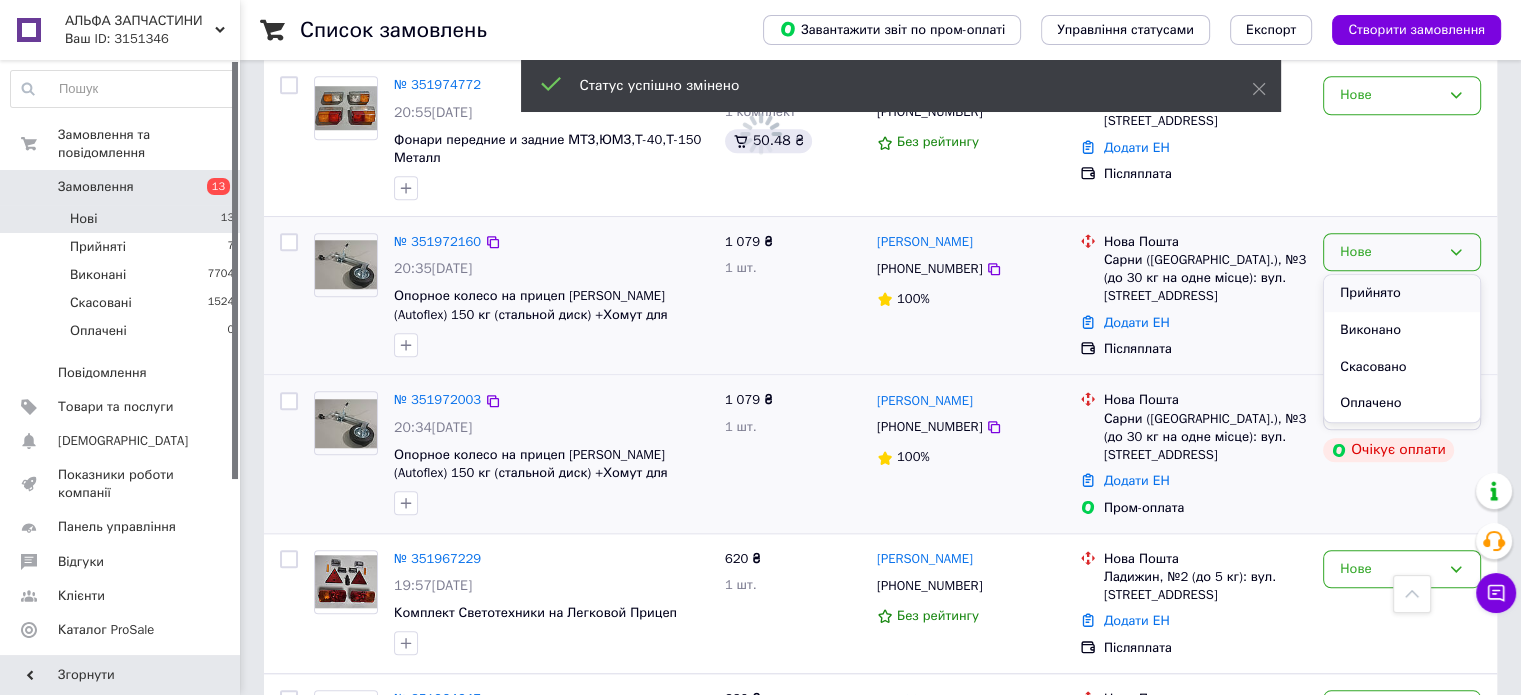 click on "Прийнято" at bounding box center [1402, 293] 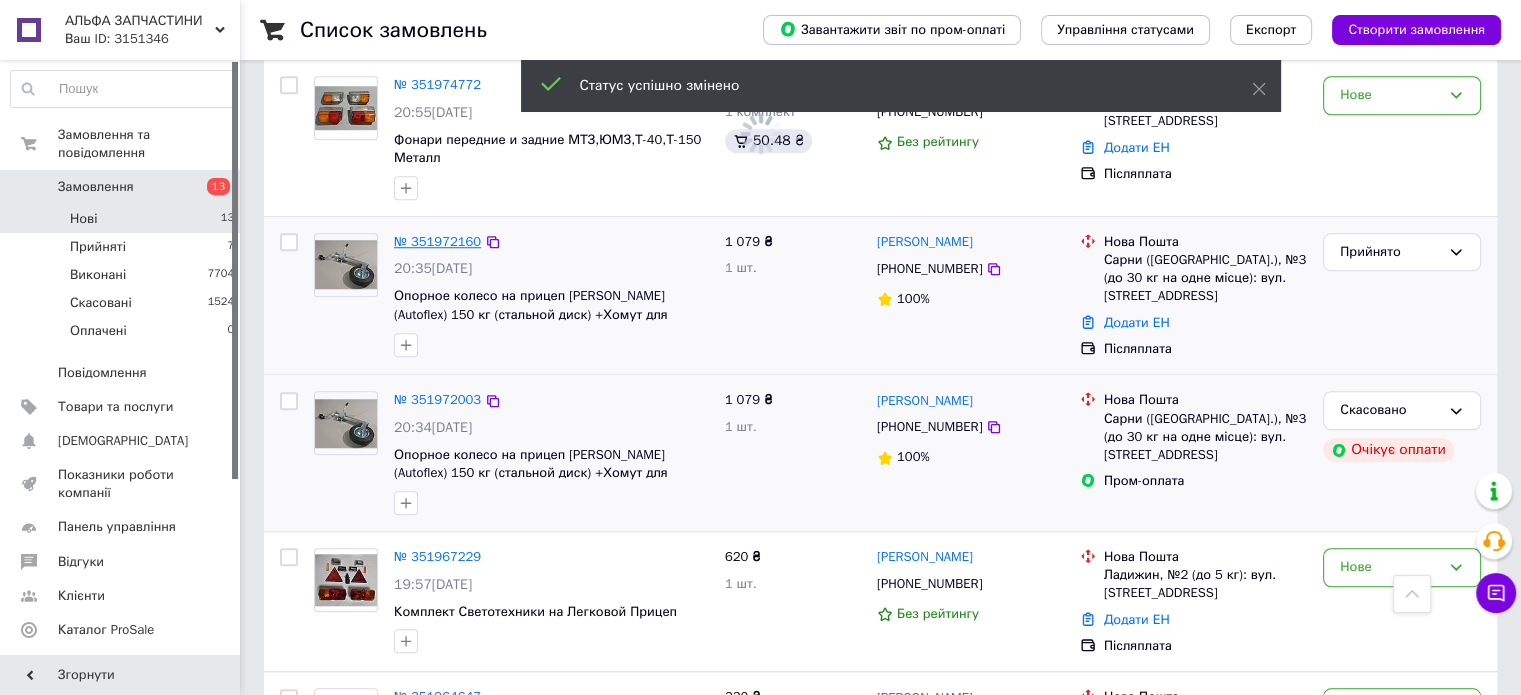 click on "№ 351972160" at bounding box center (437, 241) 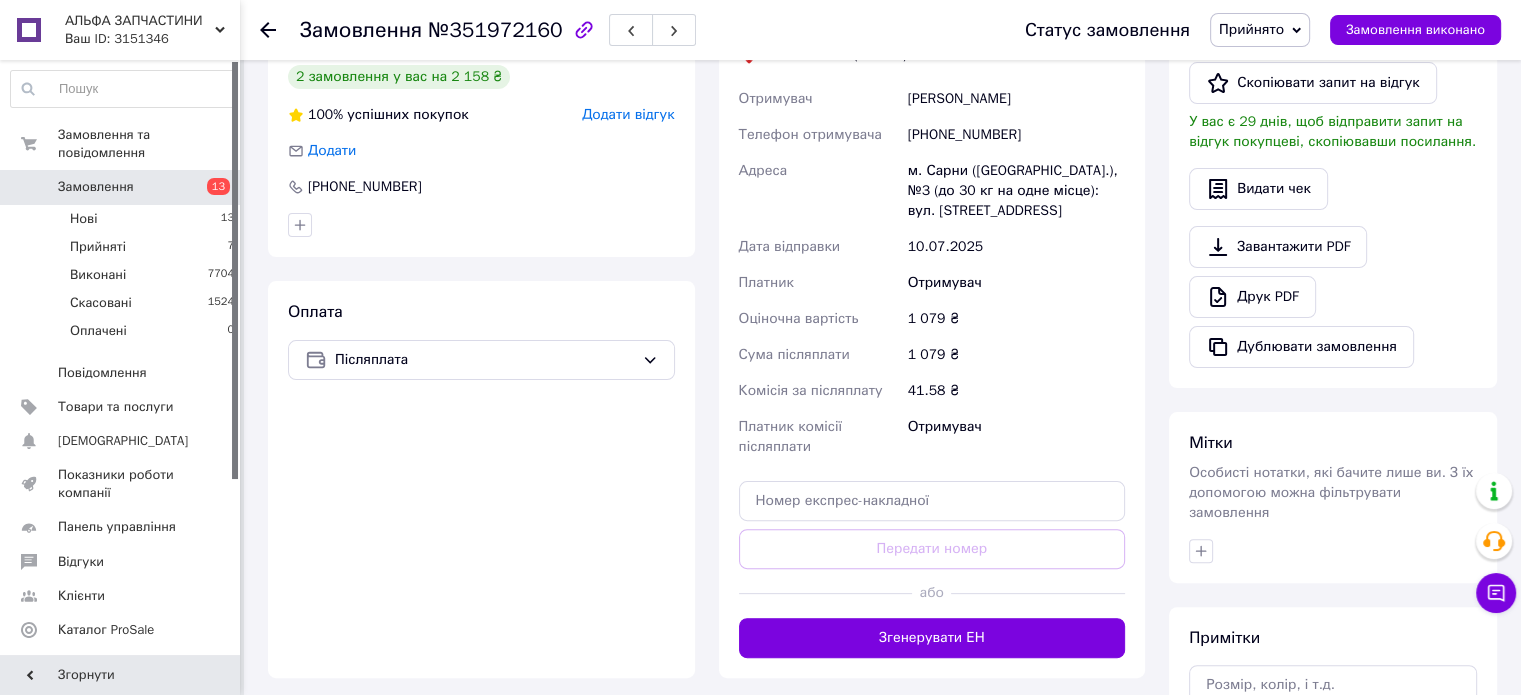 scroll, scrollTop: 219, scrollLeft: 0, axis: vertical 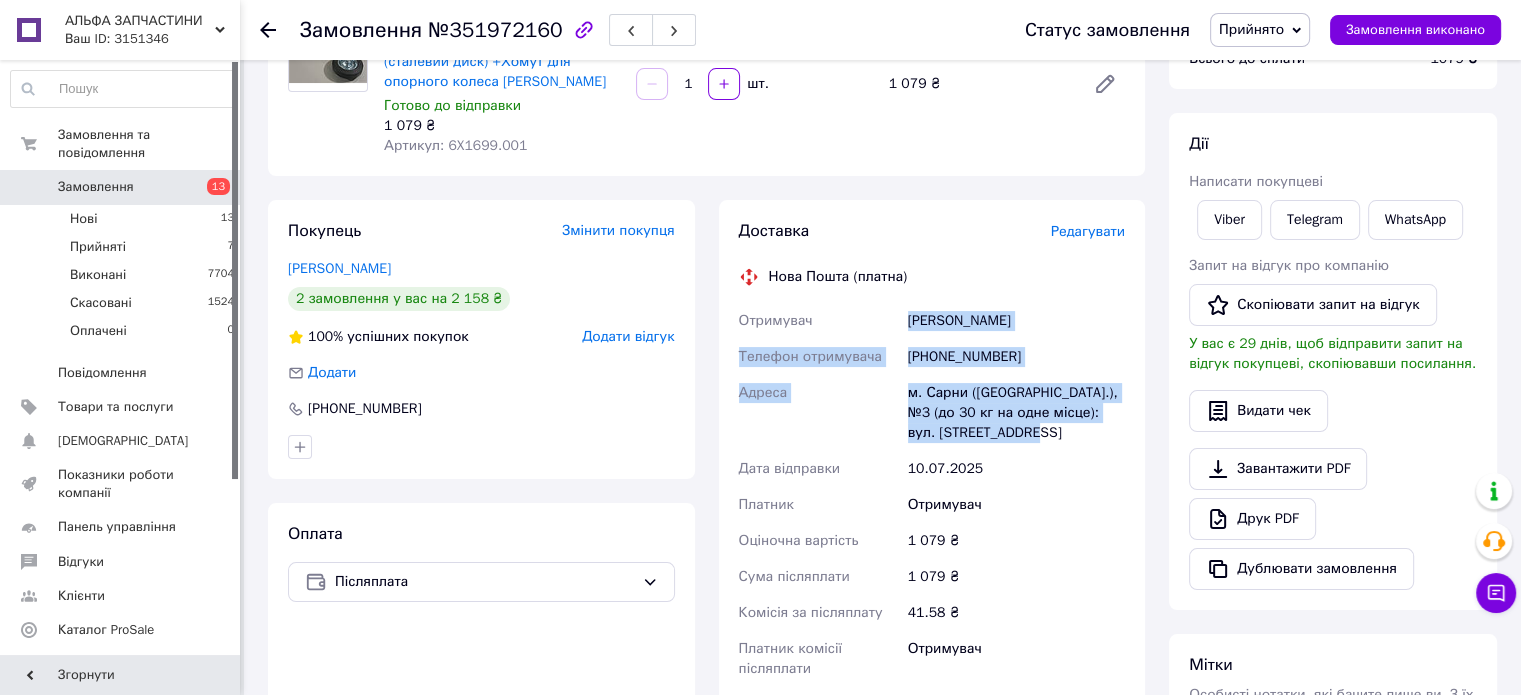 drag, startPoint x: 1036, startPoint y: 407, endPoint x: 890, endPoint y: 299, distance: 181.60396 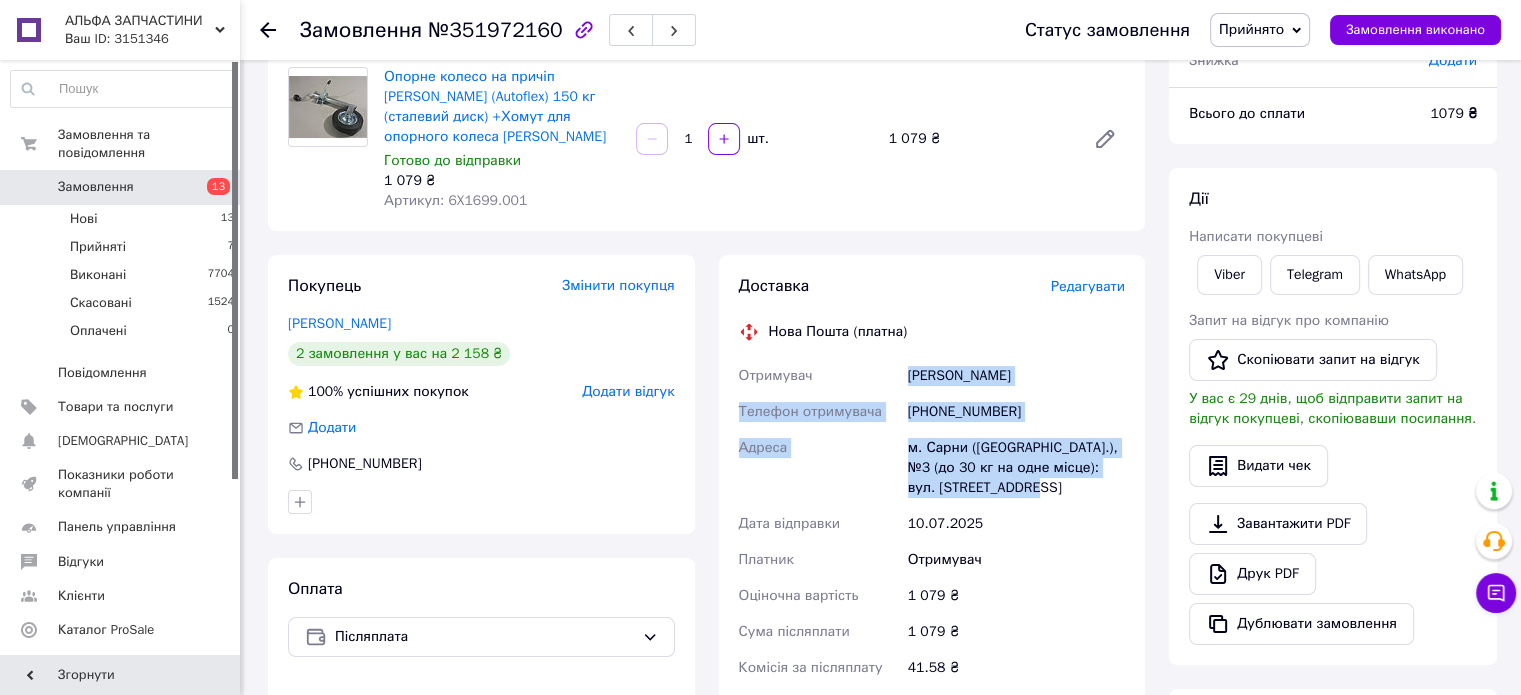 scroll, scrollTop: 0, scrollLeft: 0, axis: both 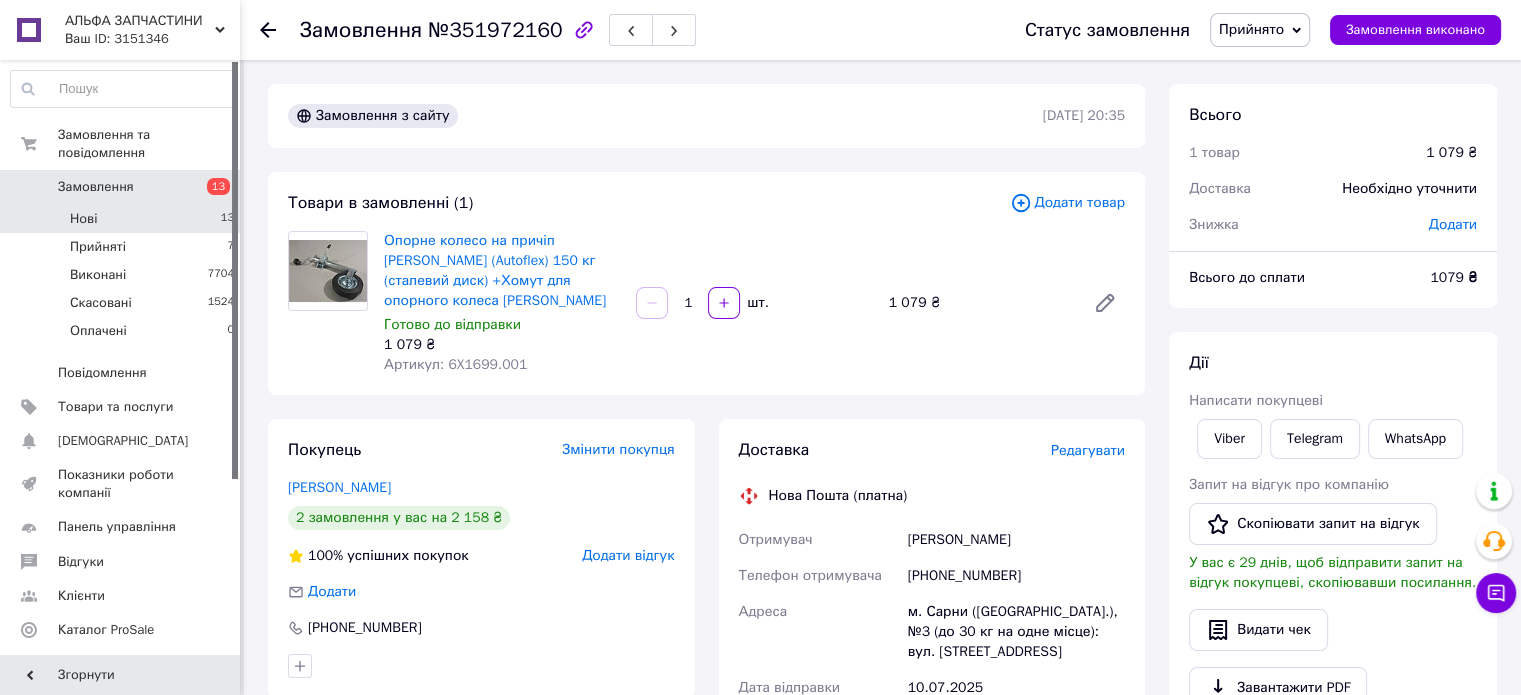 click on "Нові 13" at bounding box center [123, 219] 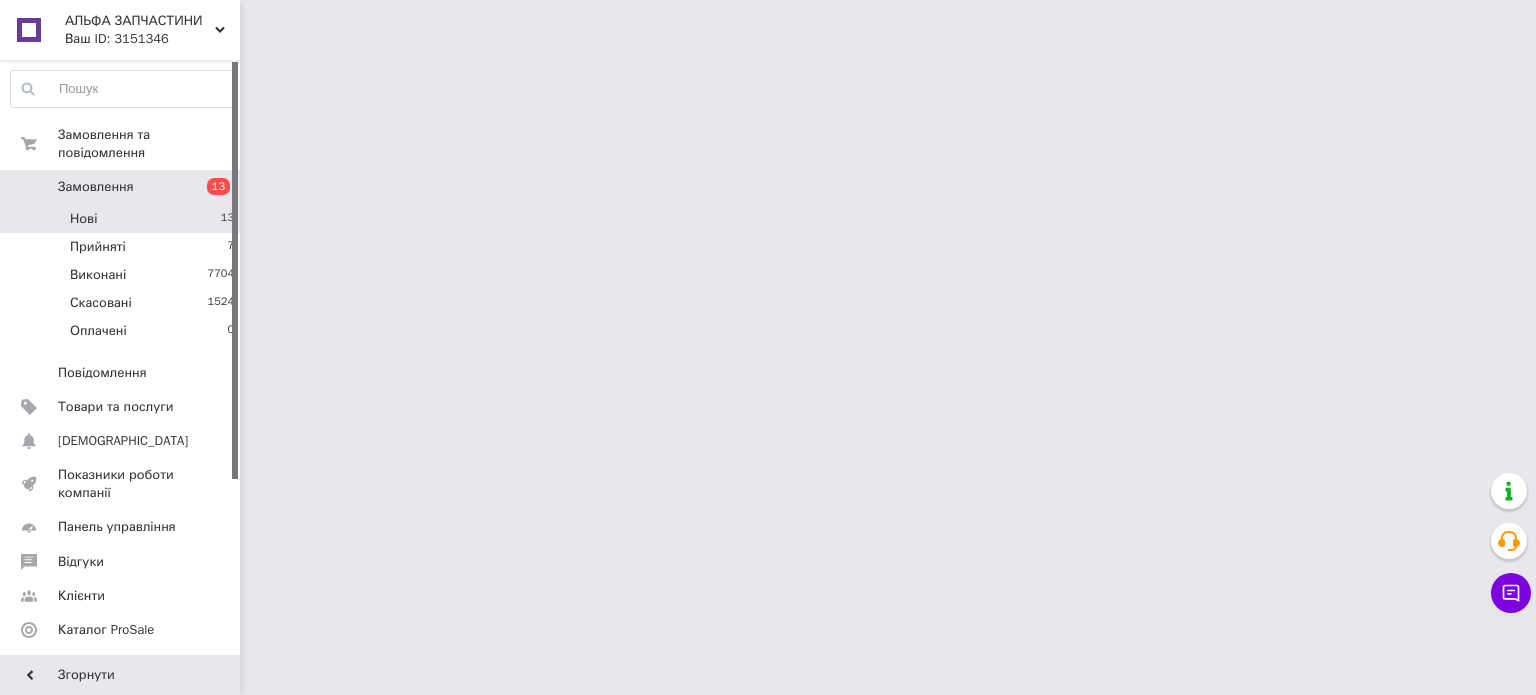 click on "Нові 13" at bounding box center [123, 219] 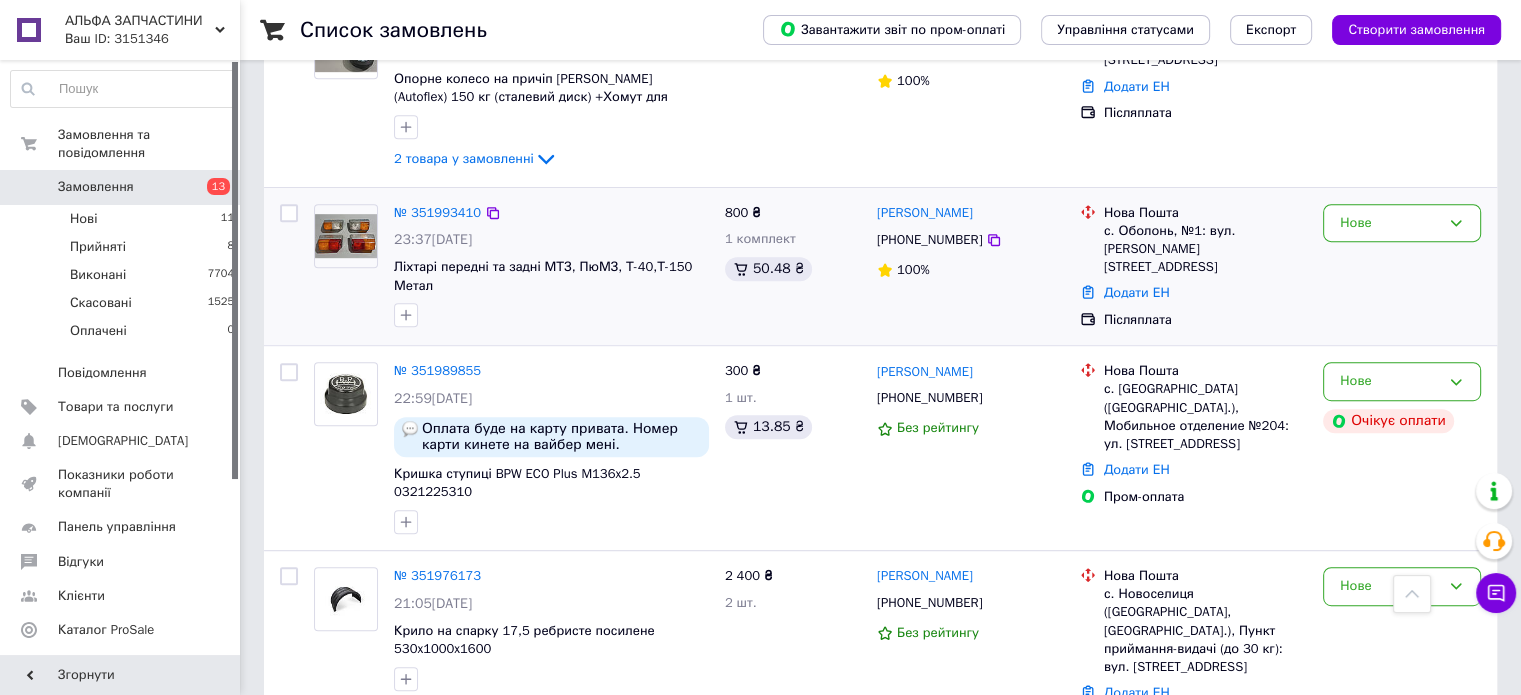 scroll, scrollTop: 1000, scrollLeft: 0, axis: vertical 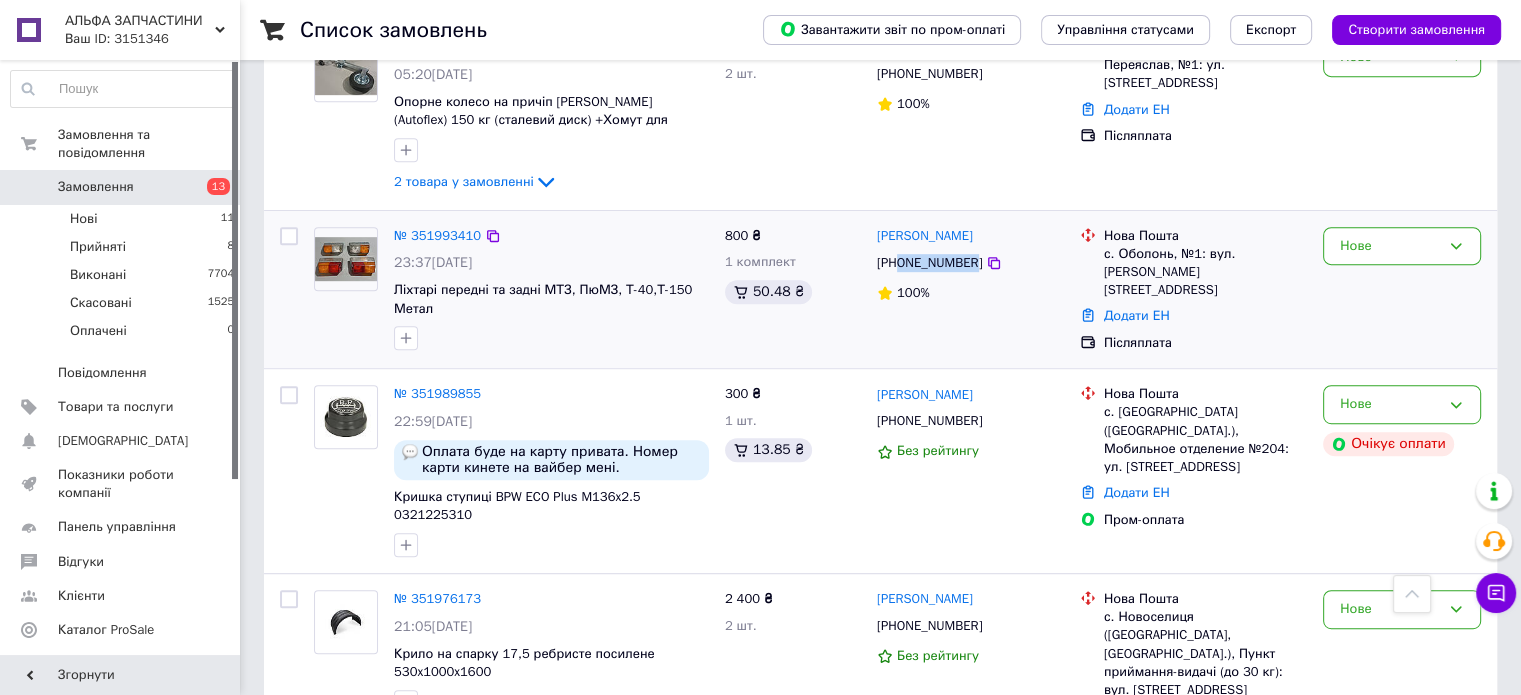 drag, startPoint x: 903, startPoint y: 244, endPoint x: 967, endPoint y: 246, distance: 64.03124 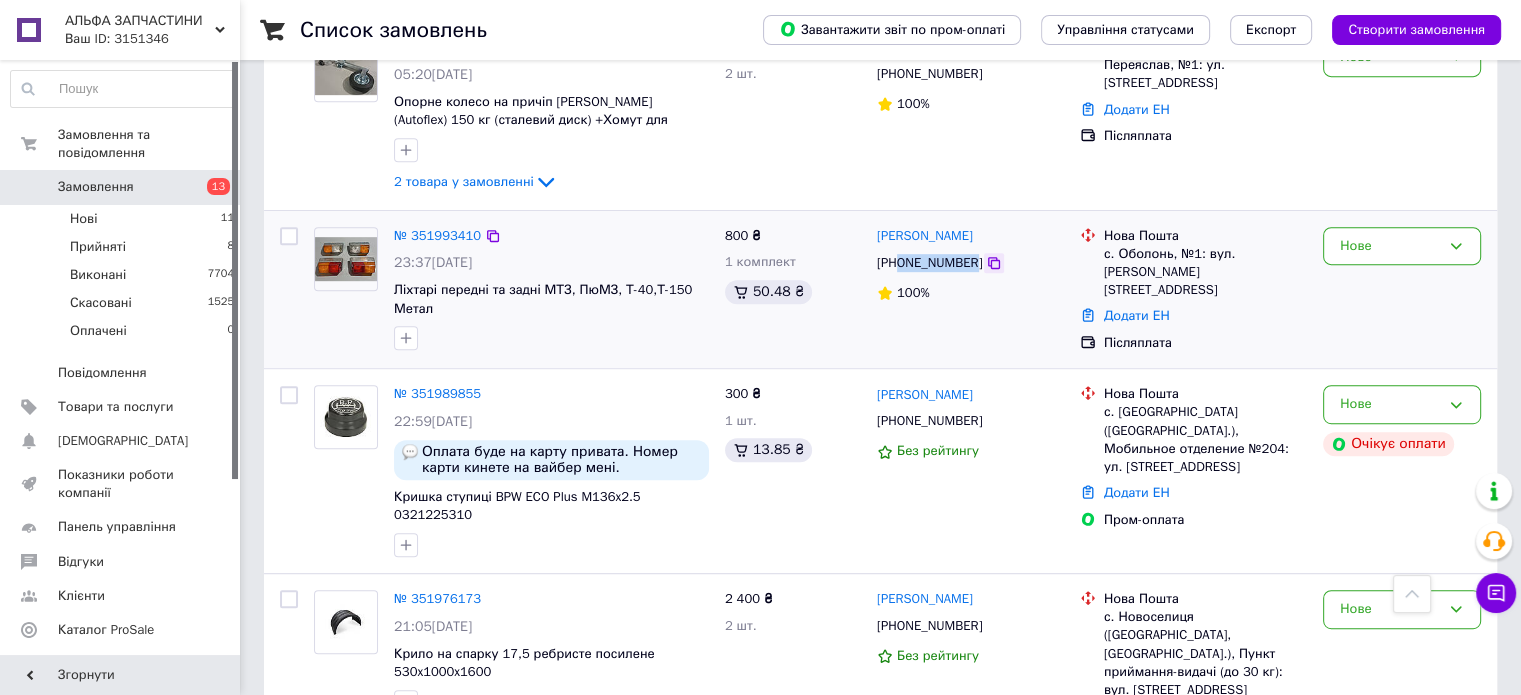 copy on "0979401486" 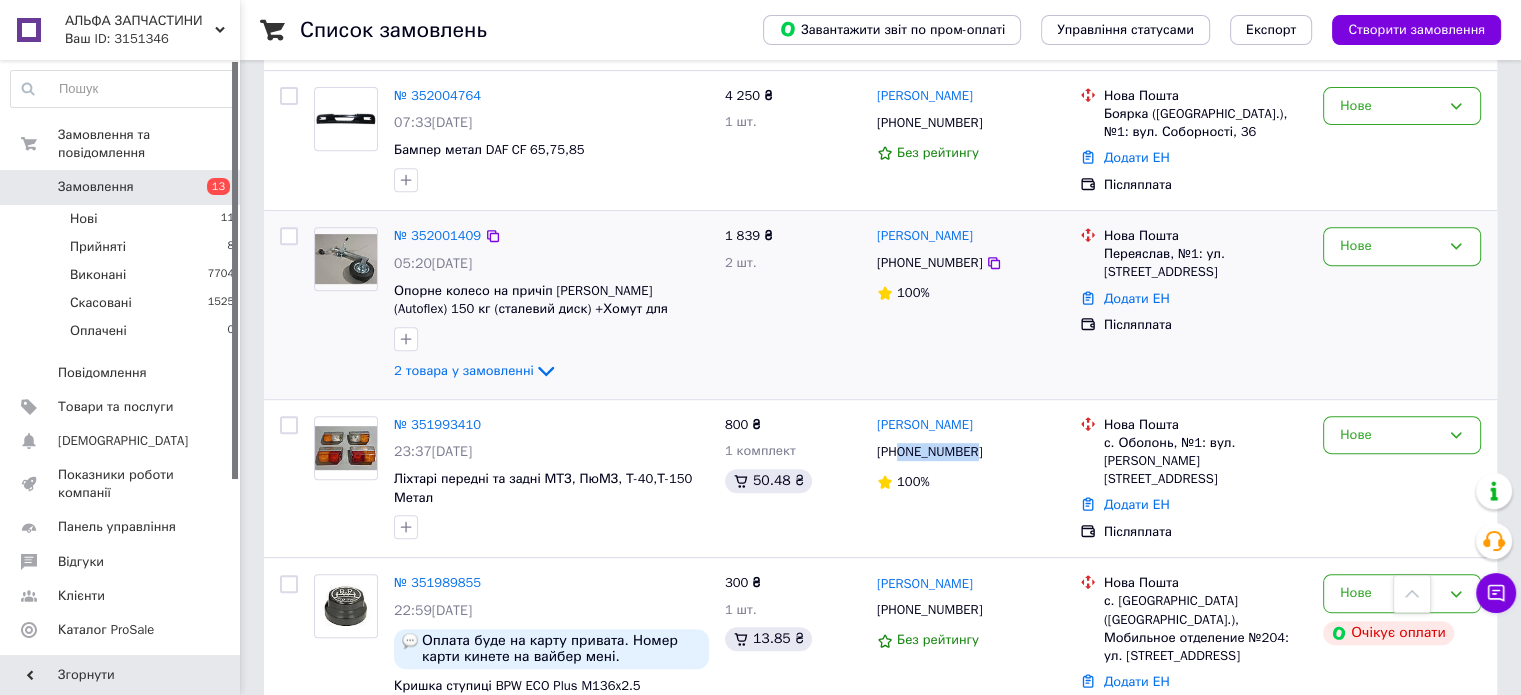 scroll, scrollTop: 800, scrollLeft: 0, axis: vertical 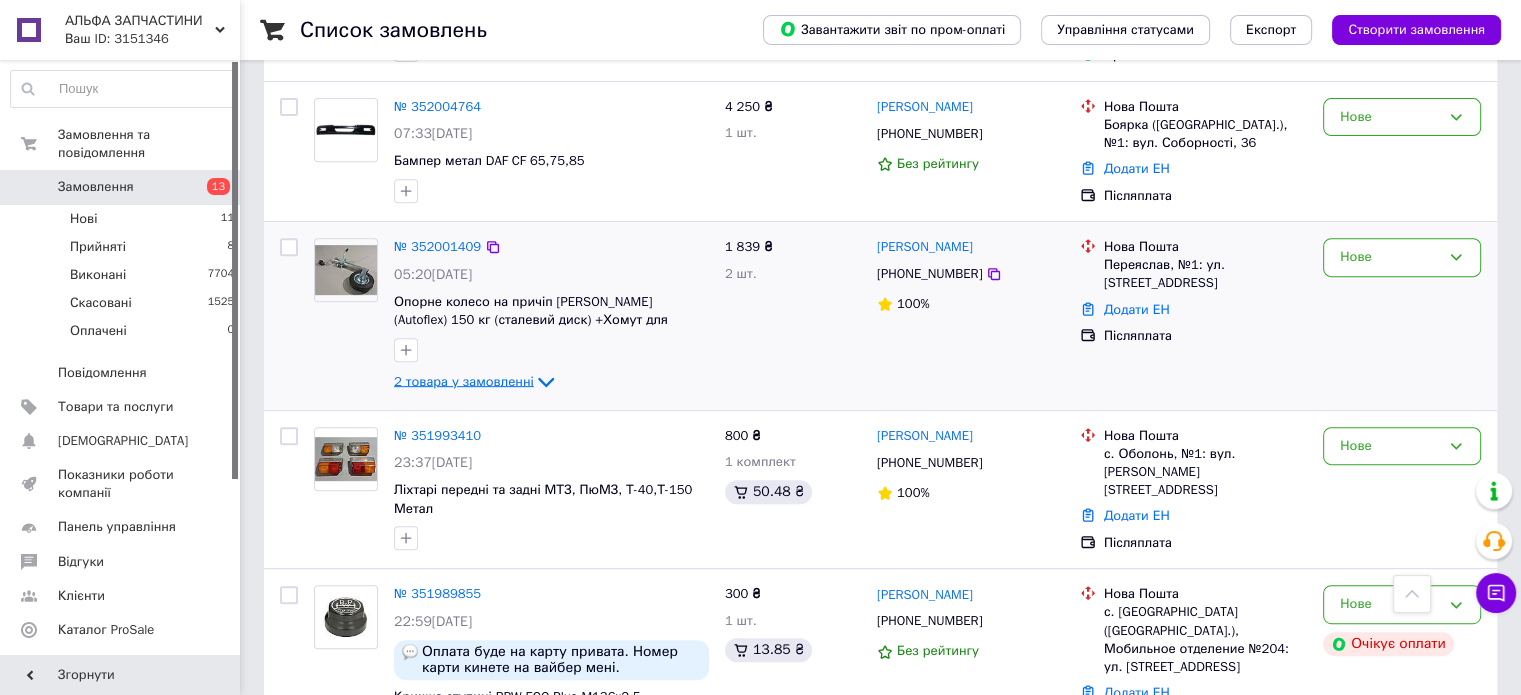 click 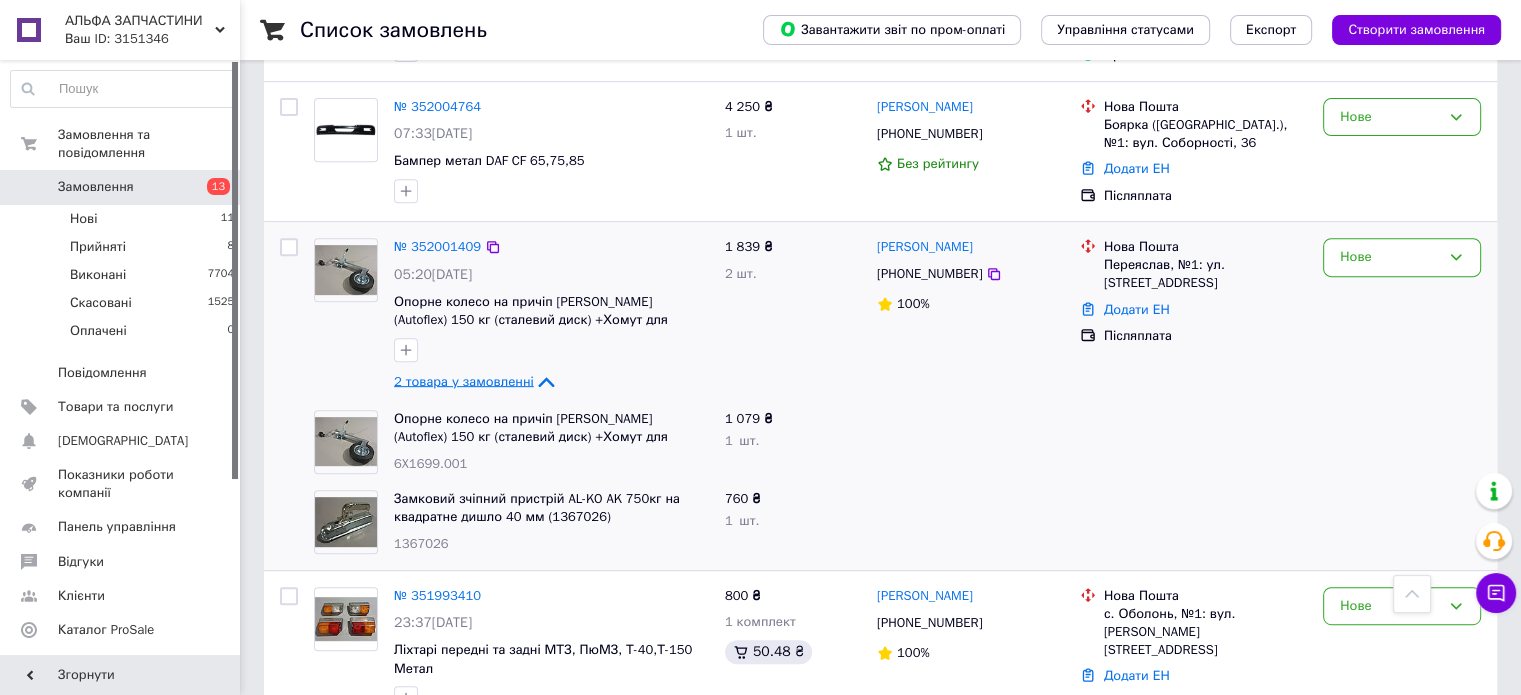 click 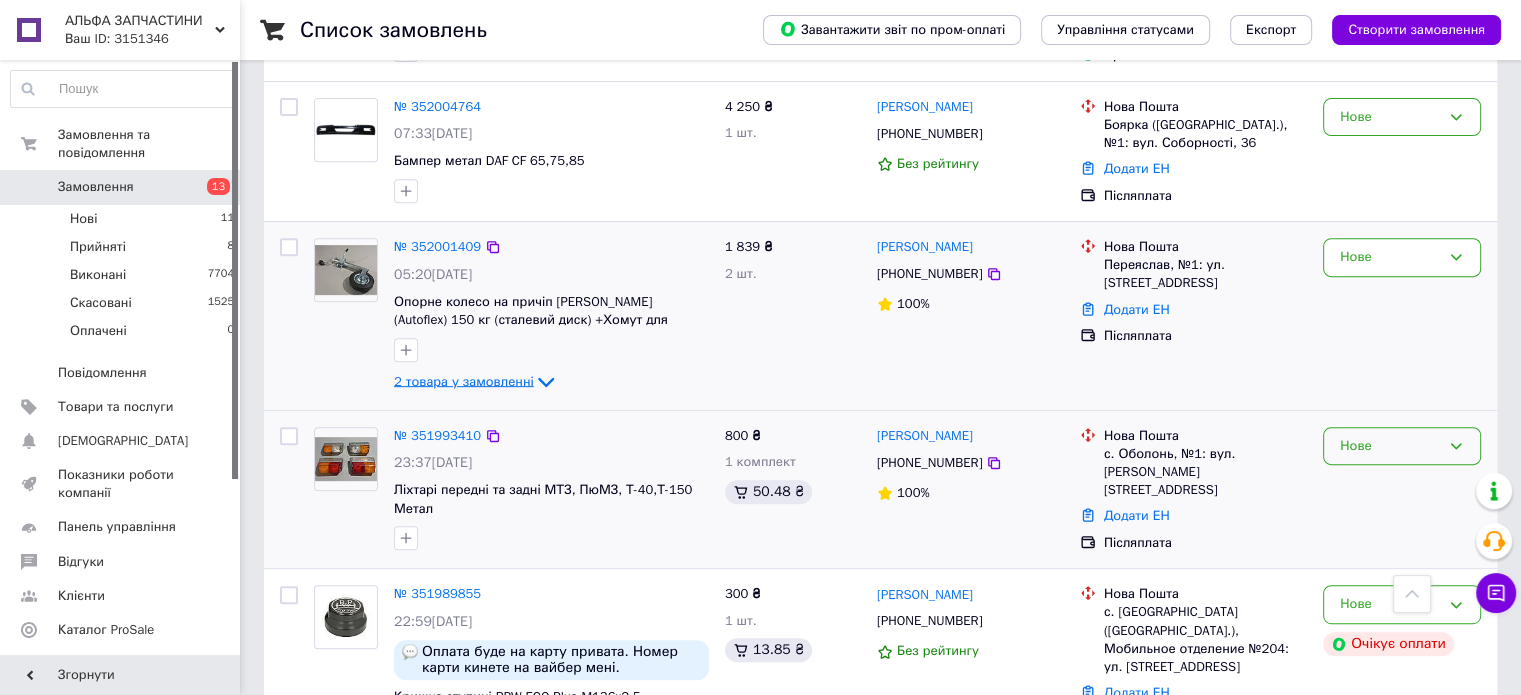 click on "Нове" at bounding box center (1390, 446) 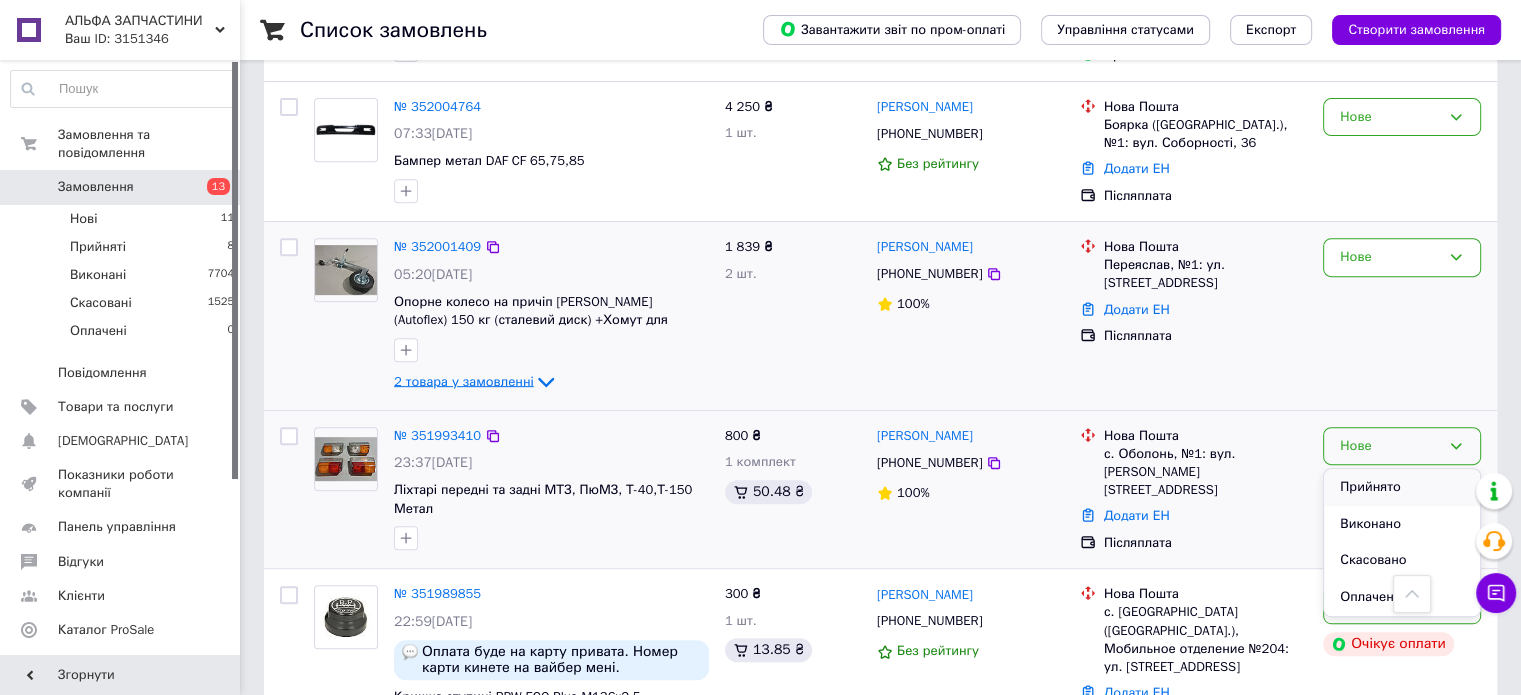 click on "Прийнято" at bounding box center (1402, 487) 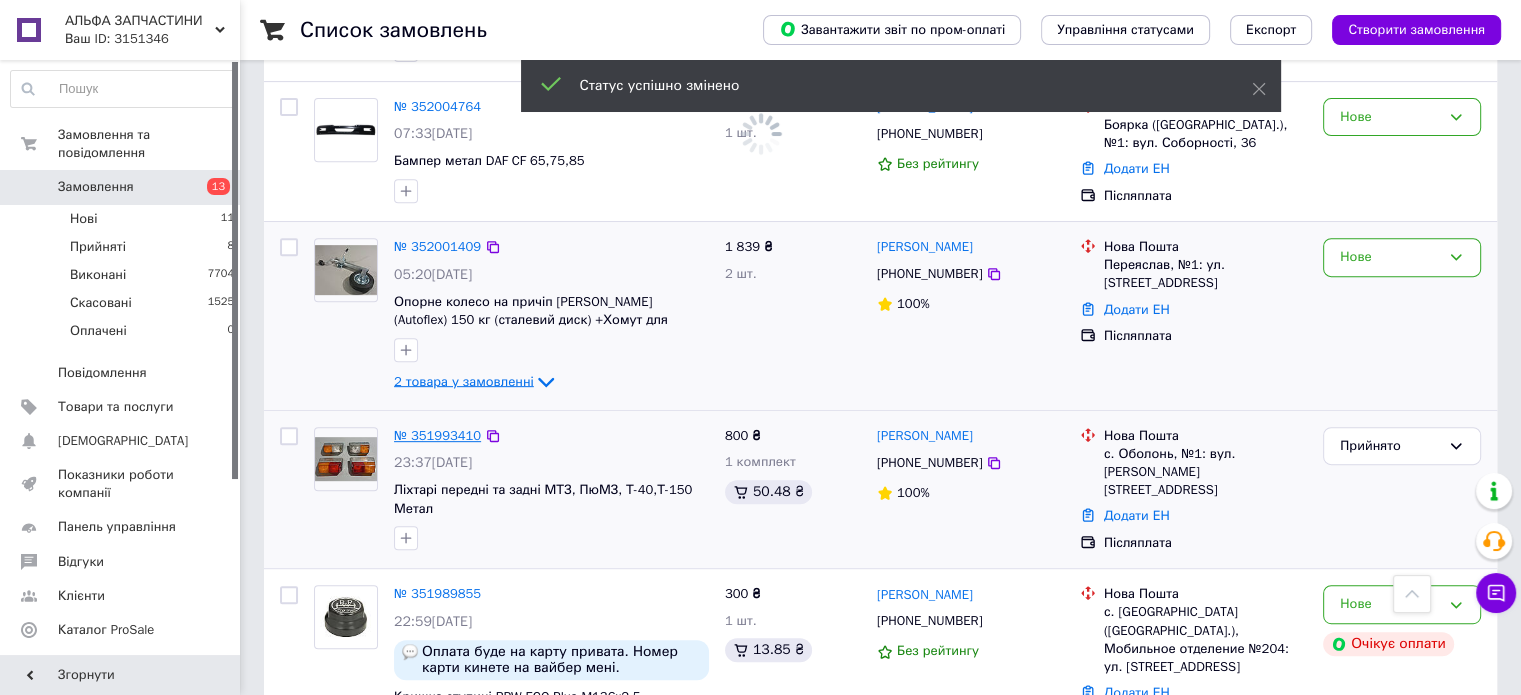 click on "№ 351993410" at bounding box center [437, 435] 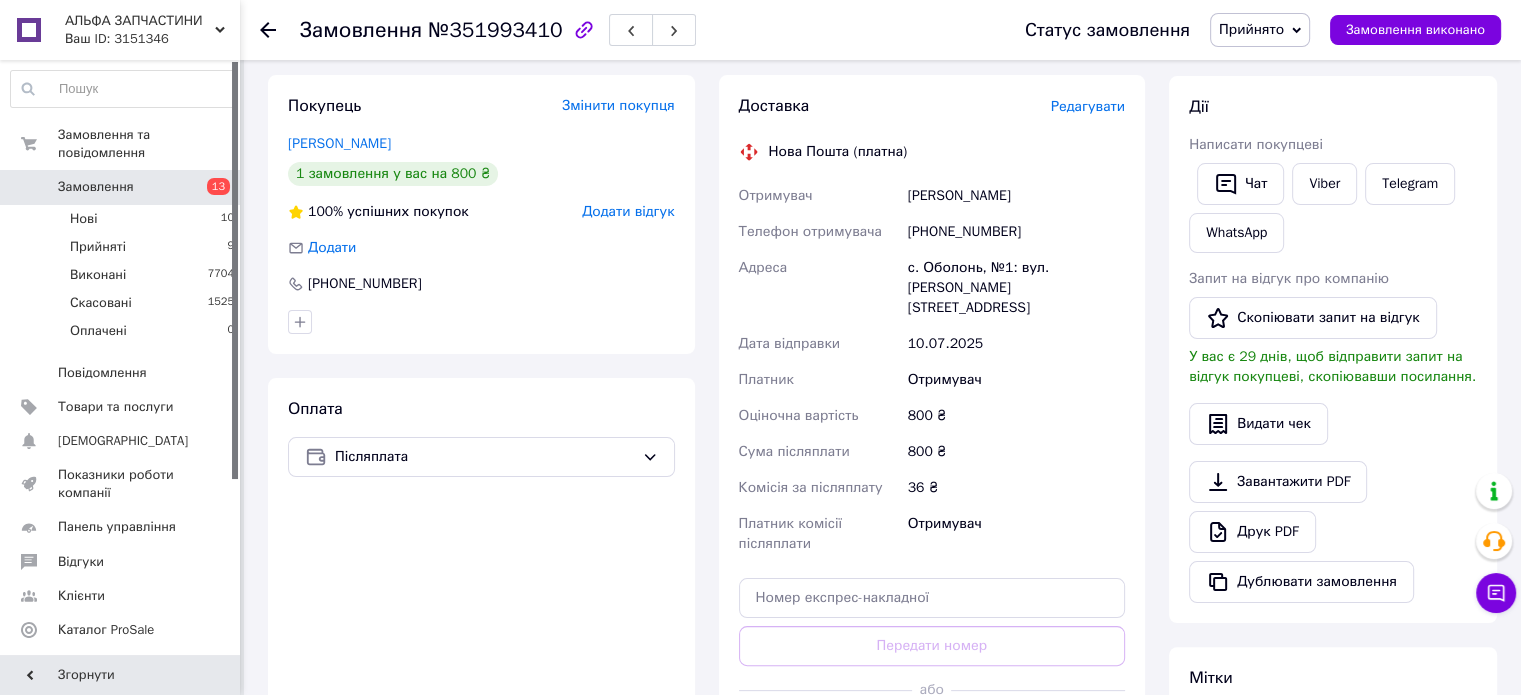 scroll, scrollTop: 236, scrollLeft: 0, axis: vertical 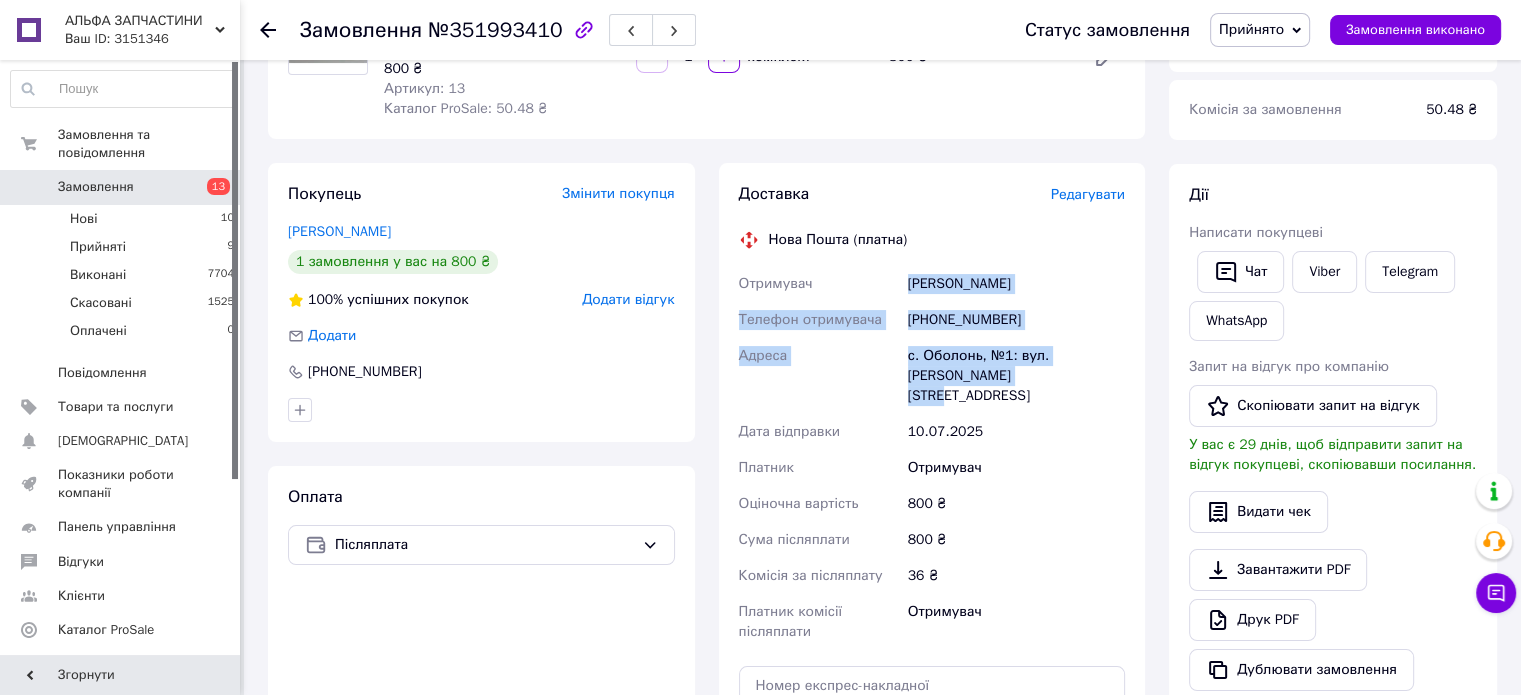 drag, startPoint x: 1039, startPoint y: 375, endPoint x: 907, endPoint y: 282, distance: 161.47136 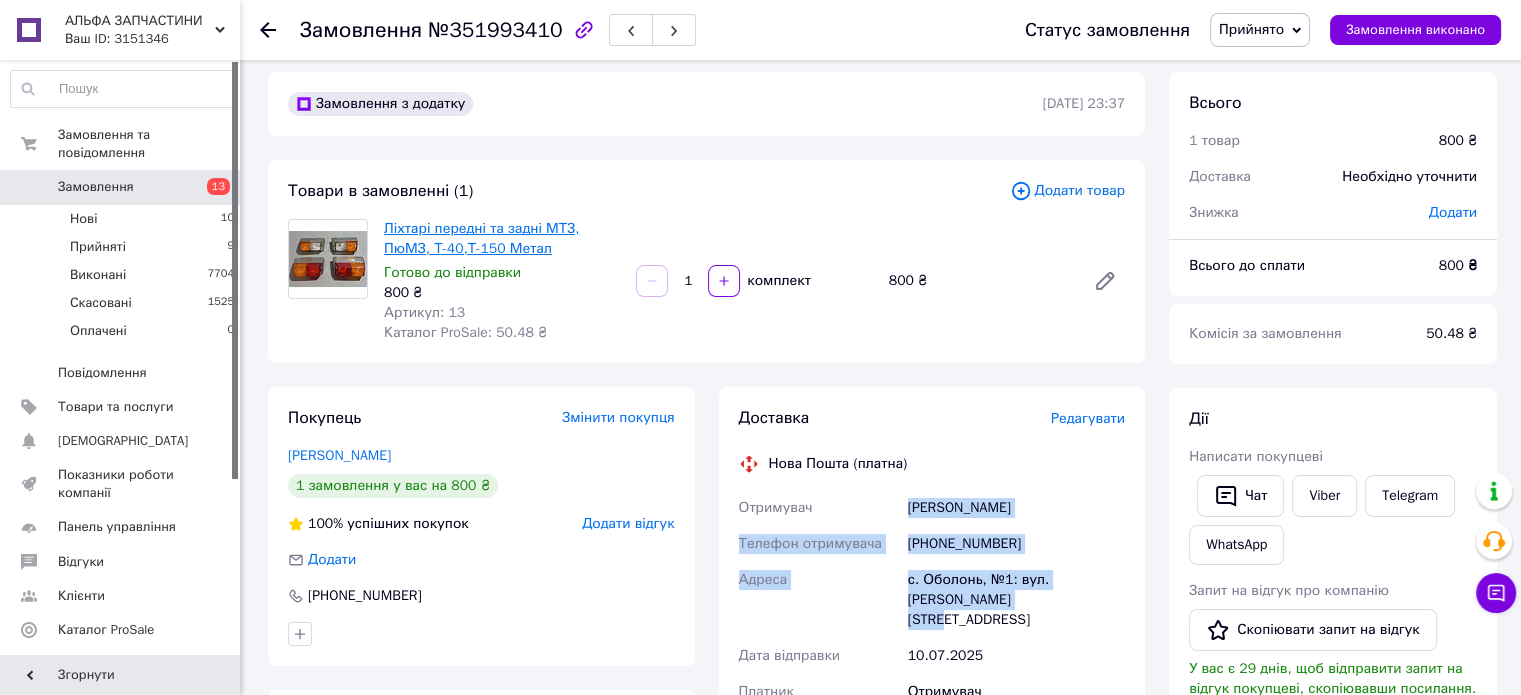 scroll, scrollTop: 0, scrollLeft: 0, axis: both 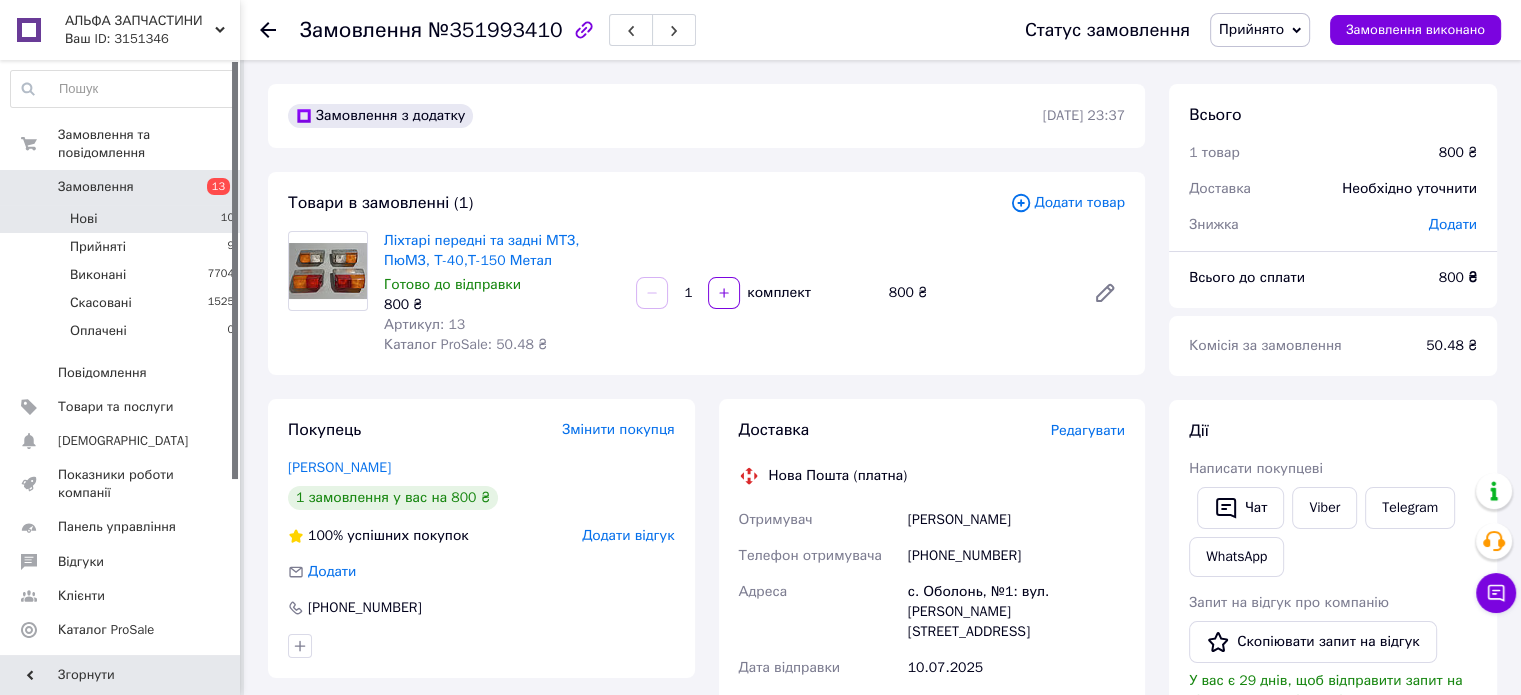 click on "Нові 10" at bounding box center (123, 219) 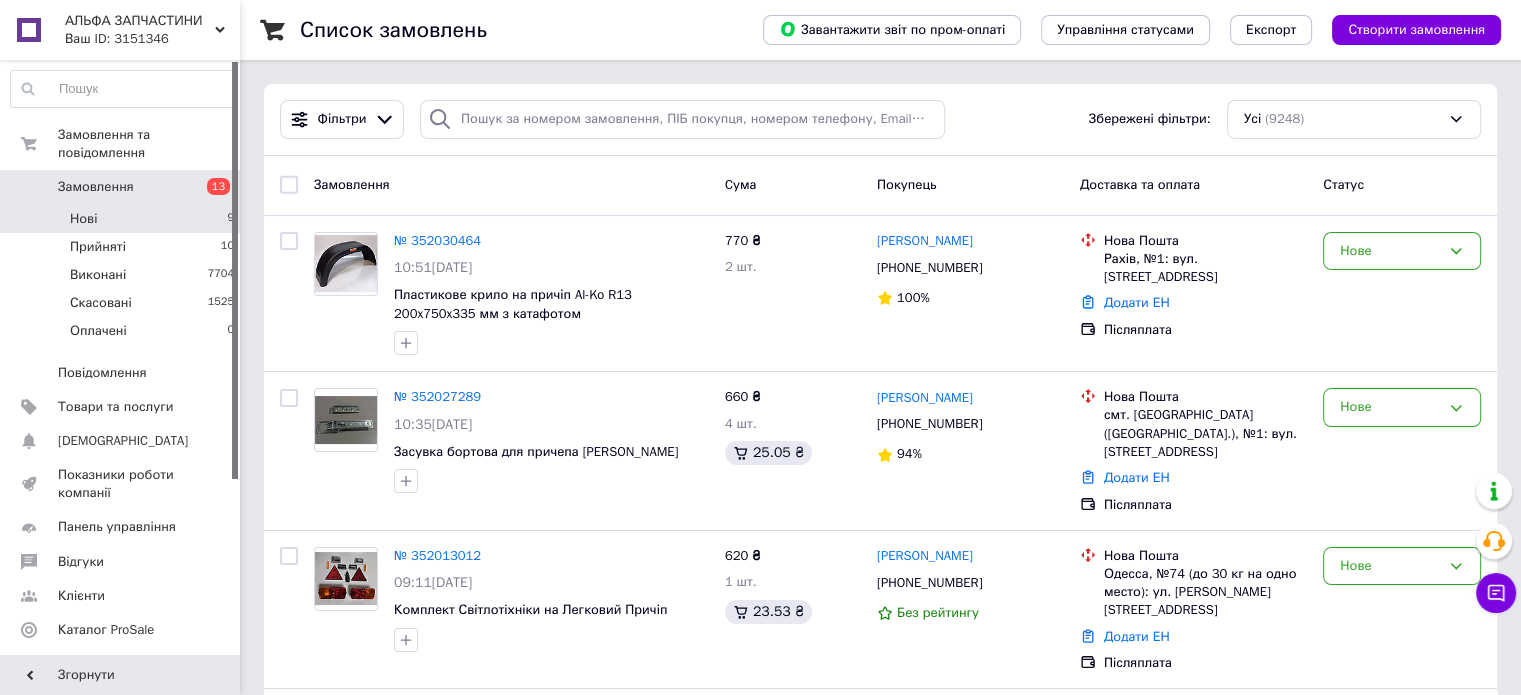 click on "Нові 9" at bounding box center (123, 219) 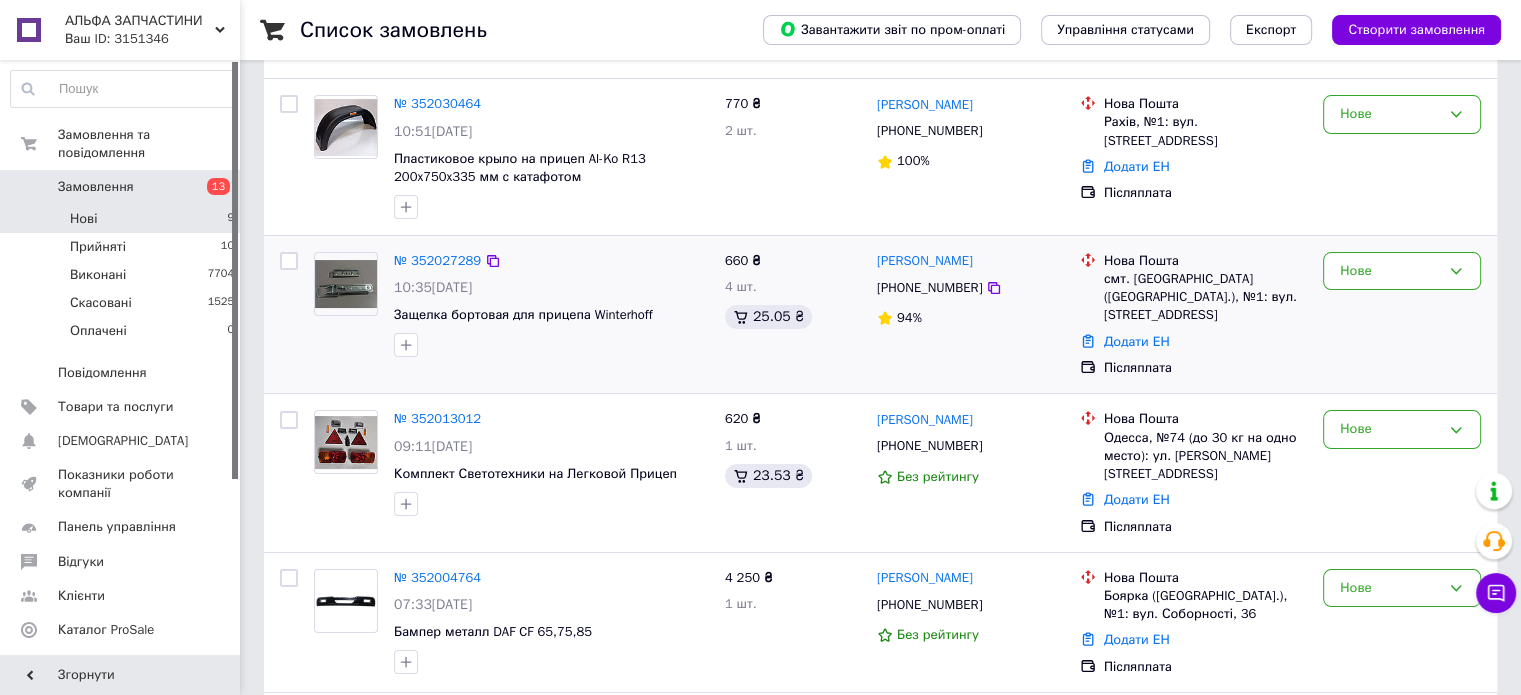scroll, scrollTop: 177, scrollLeft: 0, axis: vertical 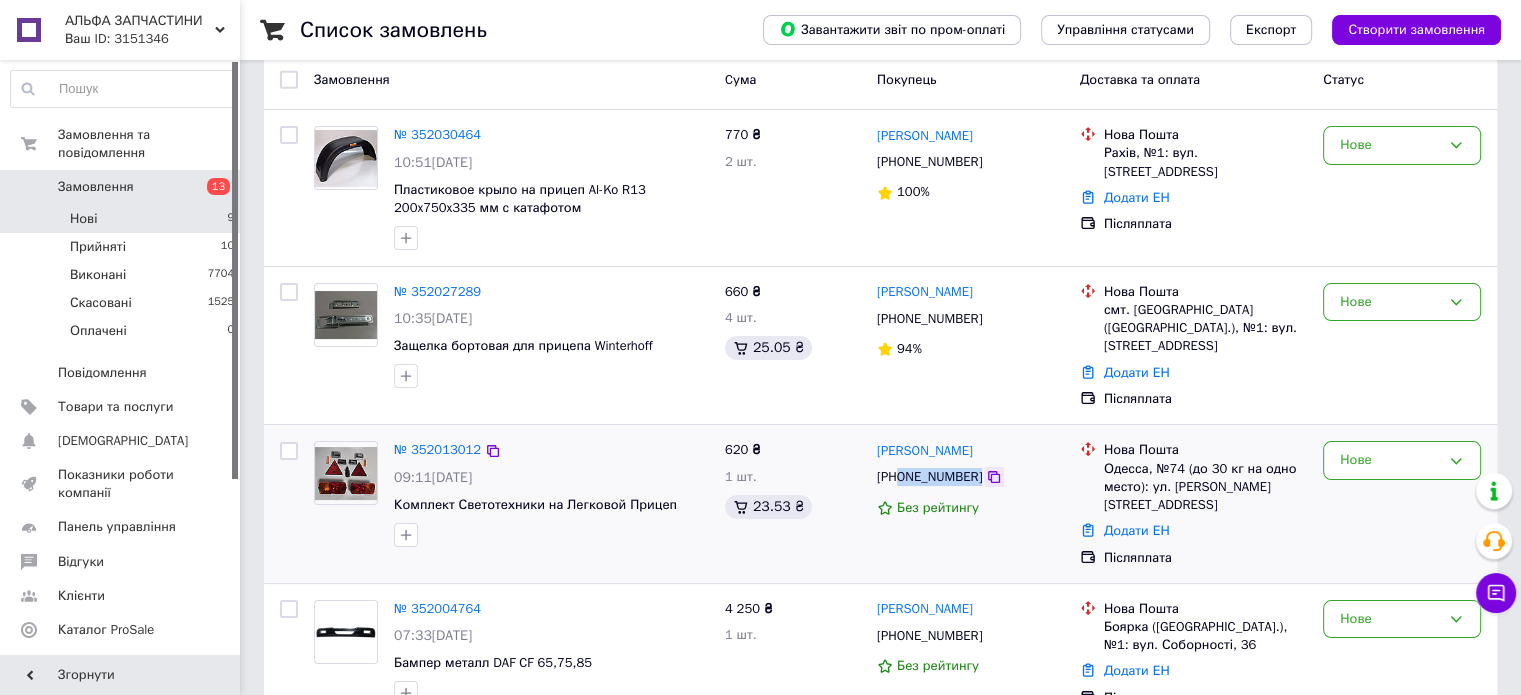 drag, startPoint x: 901, startPoint y: 481, endPoint x: 972, endPoint y: 476, distance: 71.17584 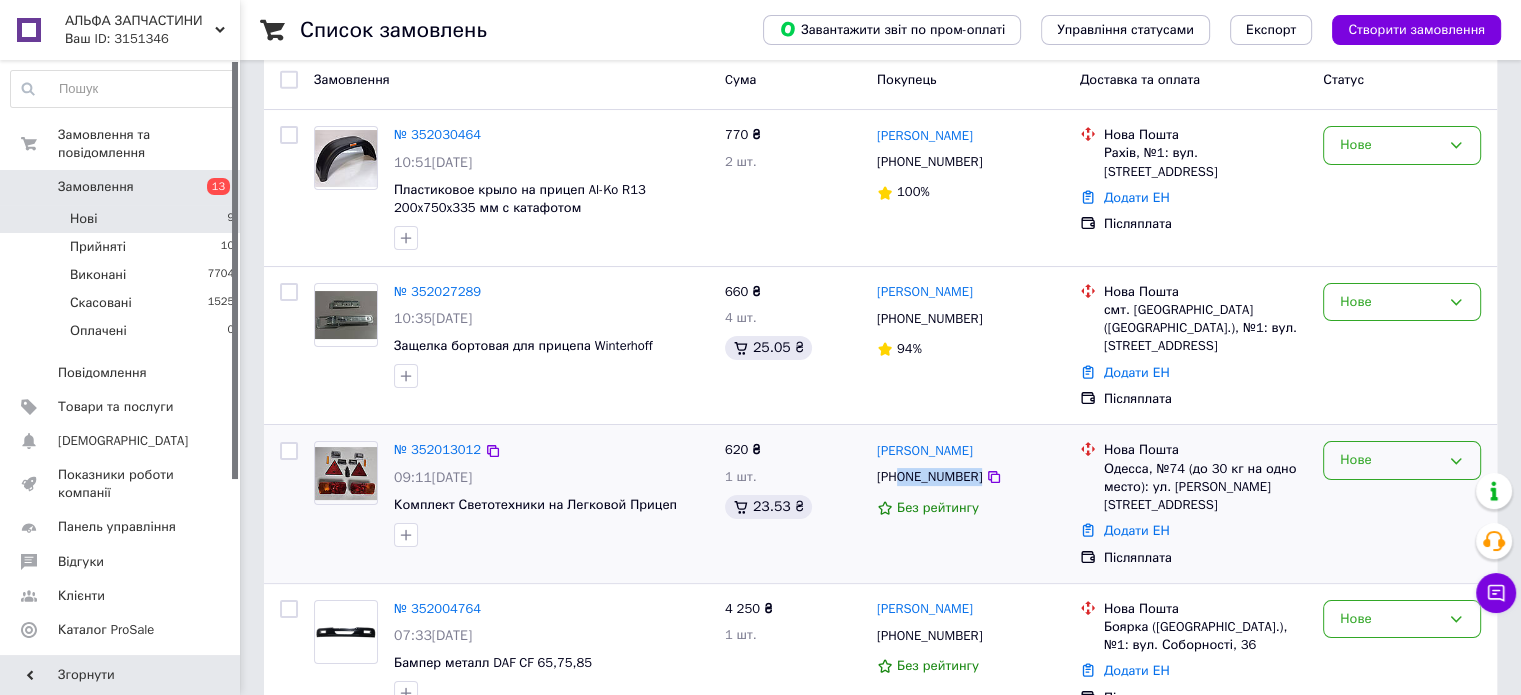 click on "Нове" at bounding box center [1390, 460] 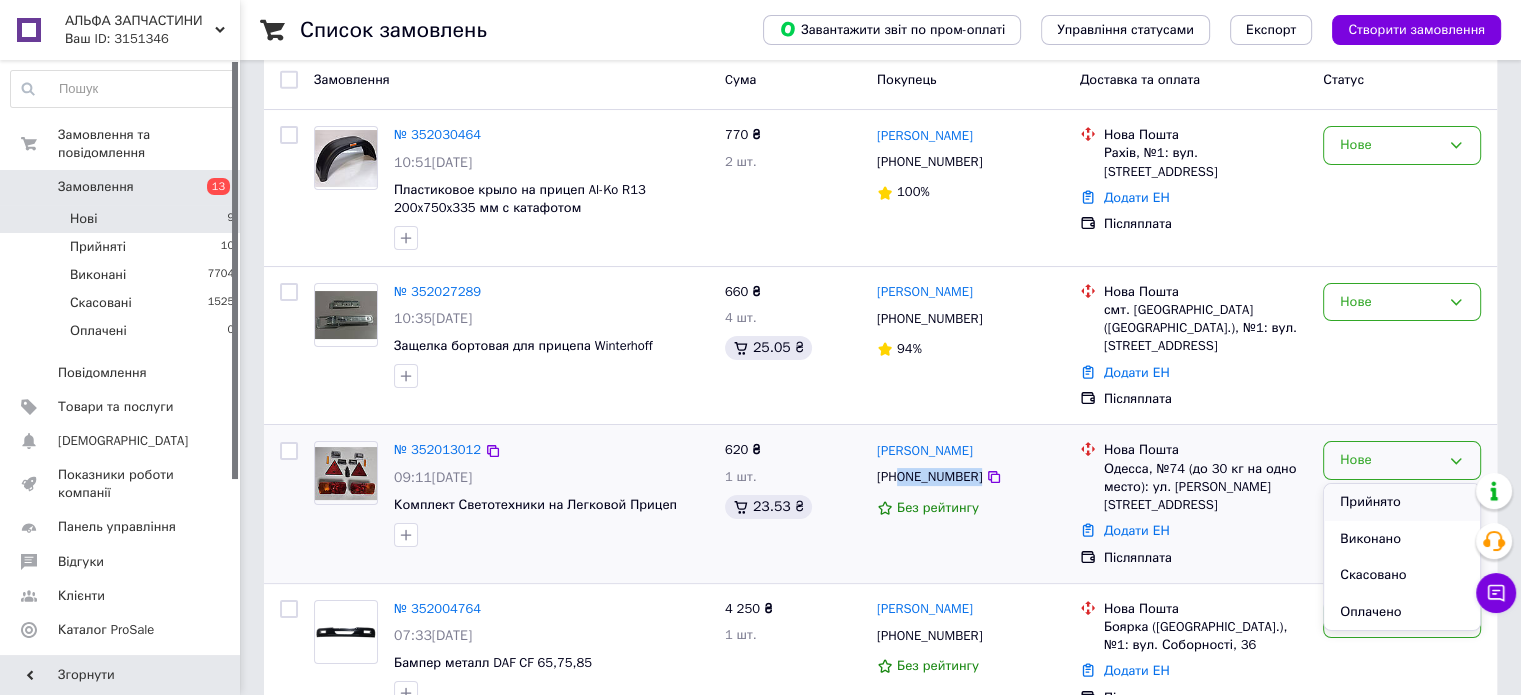 click on "Прийнято" at bounding box center (1402, 502) 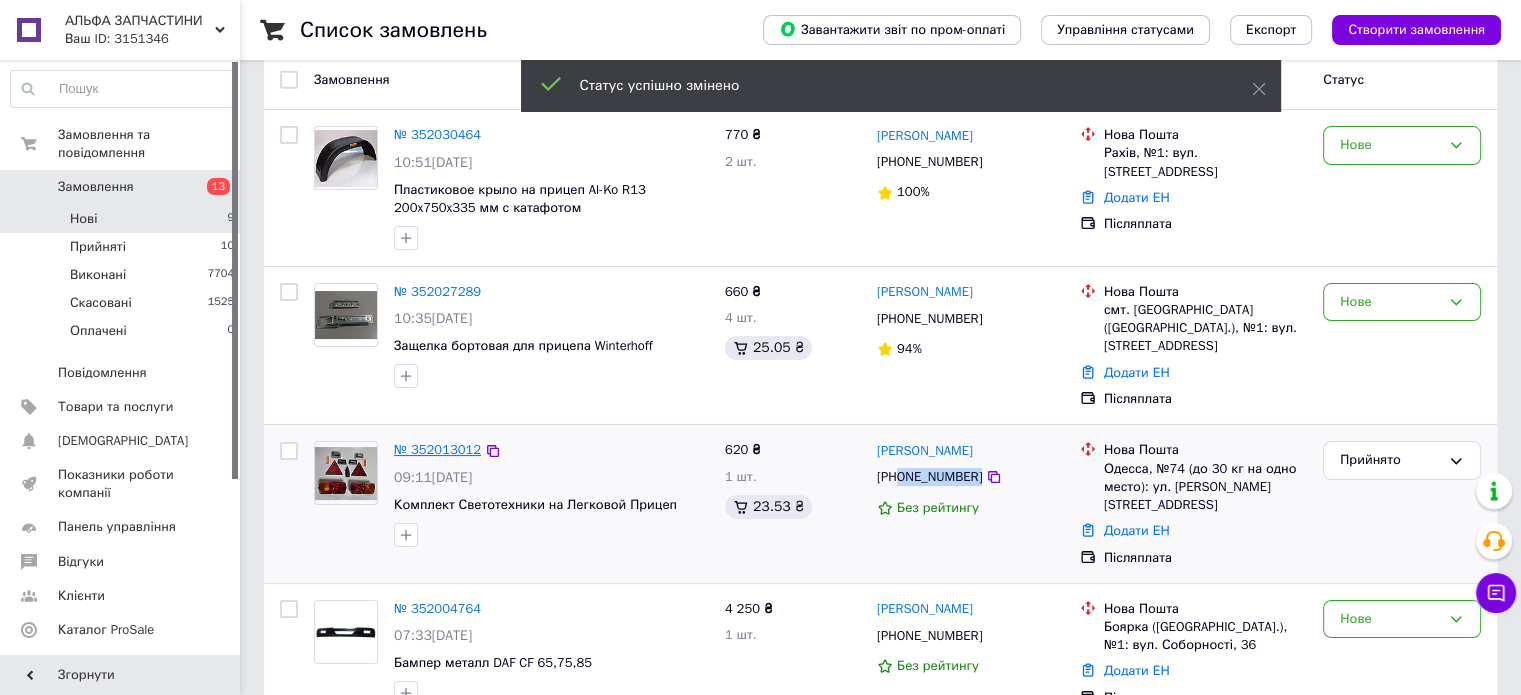 click on "№ 352013012" at bounding box center [437, 449] 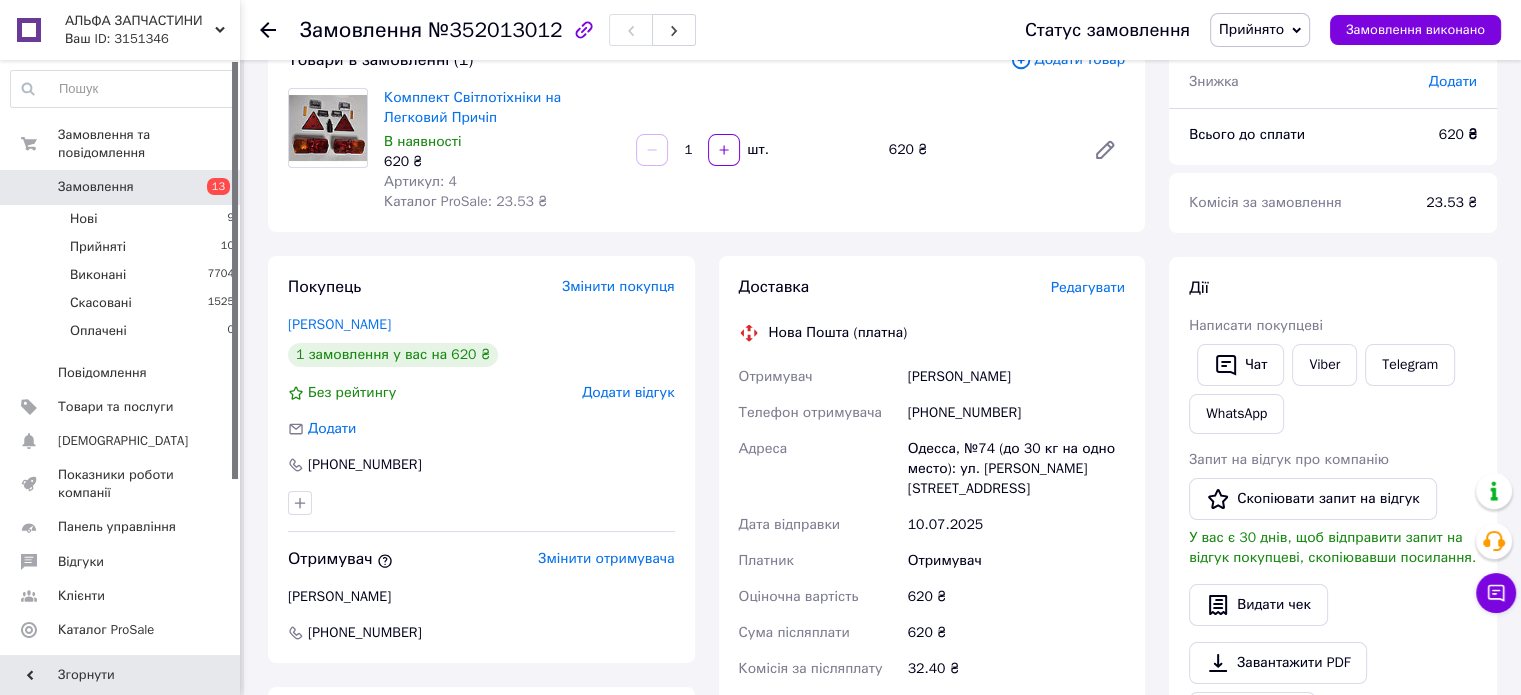 scroll, scrollTop: 178, scrollLeft: 0, axis: vertical 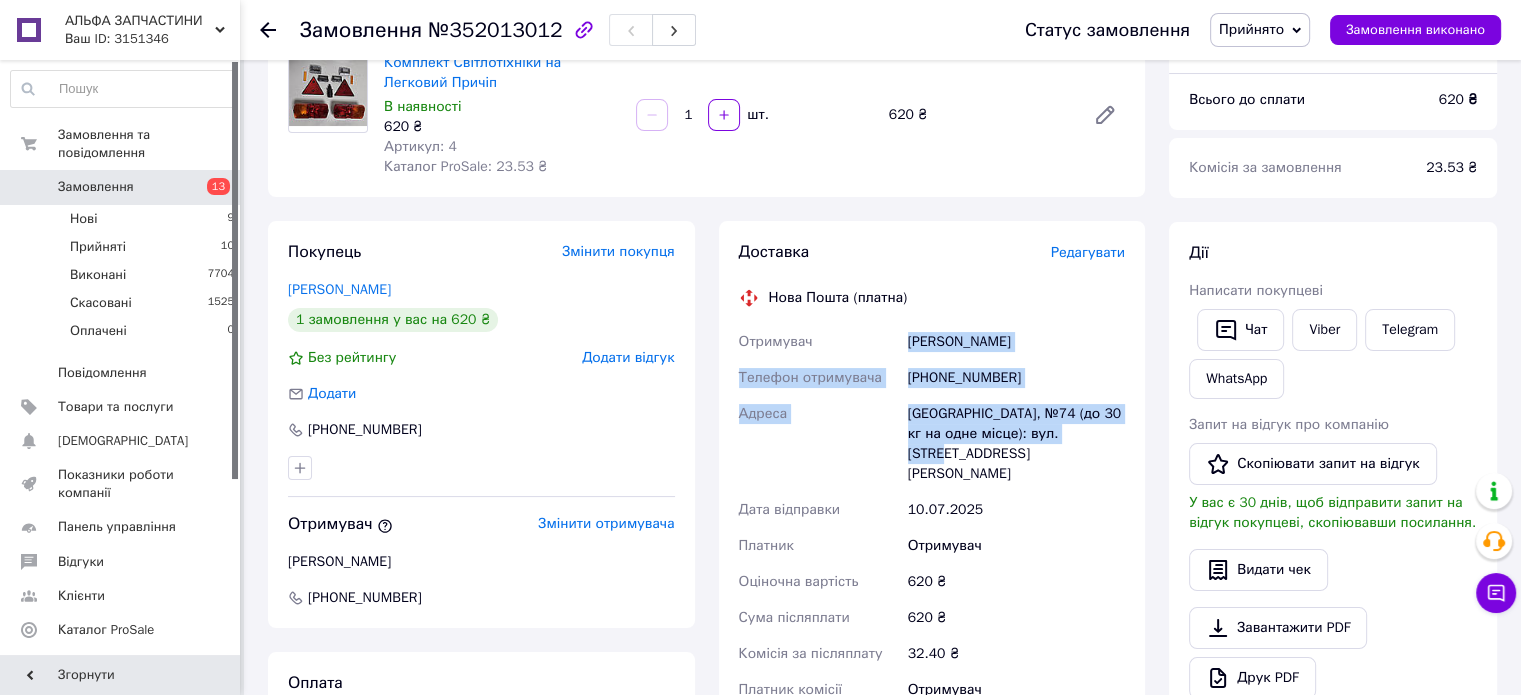 drag, startPoint x: 1096, startPoint y: 439, endPoint x: 882, endPoint y: 340, distance: 235.79016 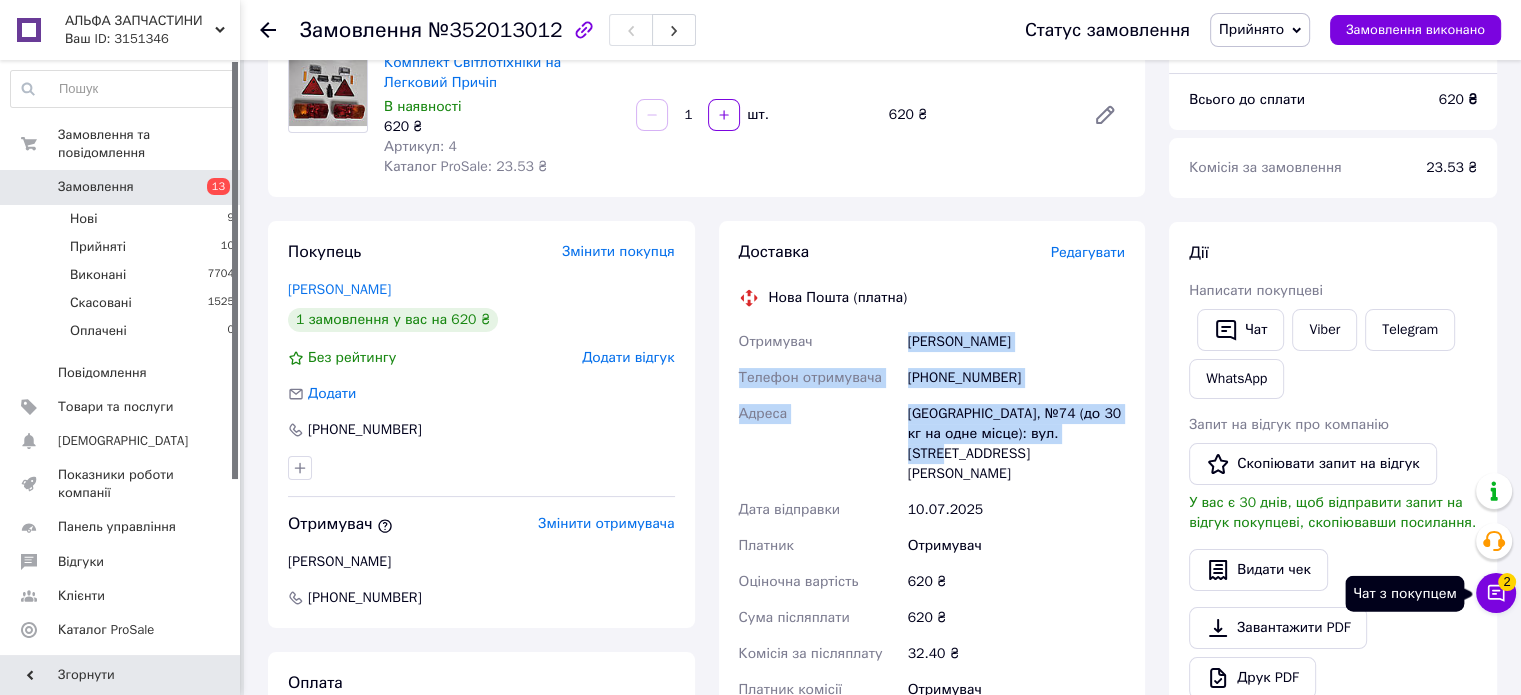 click on "2" at bounding box center (1507, 582) 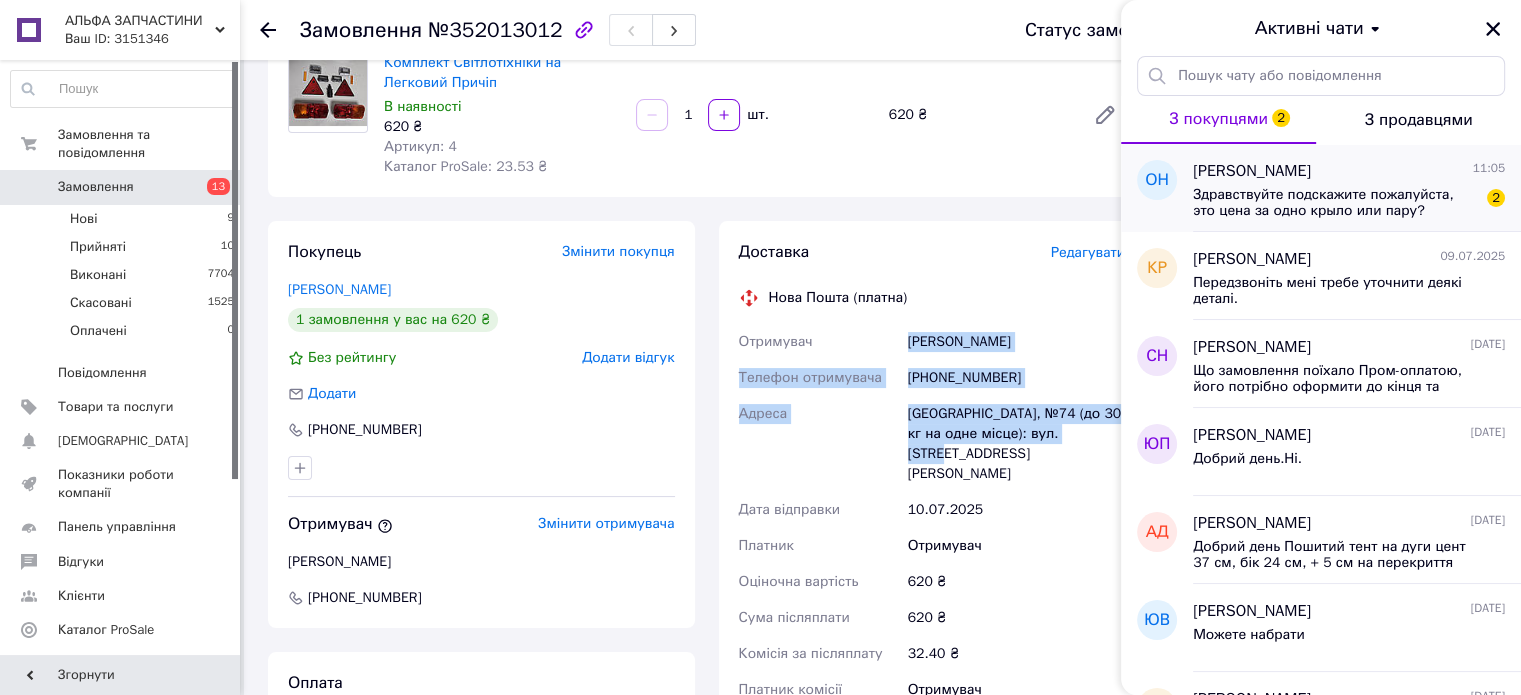 click on "Здравствуйте подскажите пожалуйста, это цена за одно крыло или пару?" at bounding box center [1335, 203] 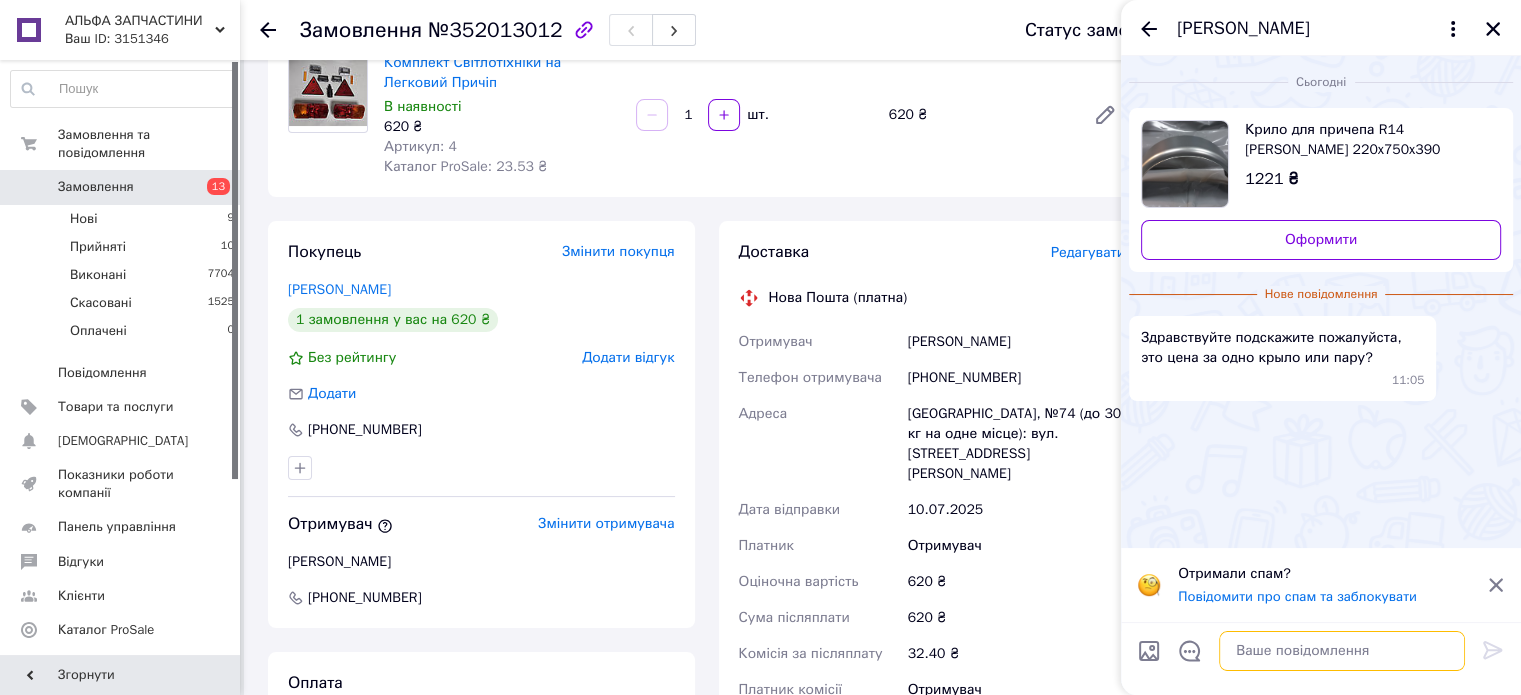 click at bounding box center [1342, 651] 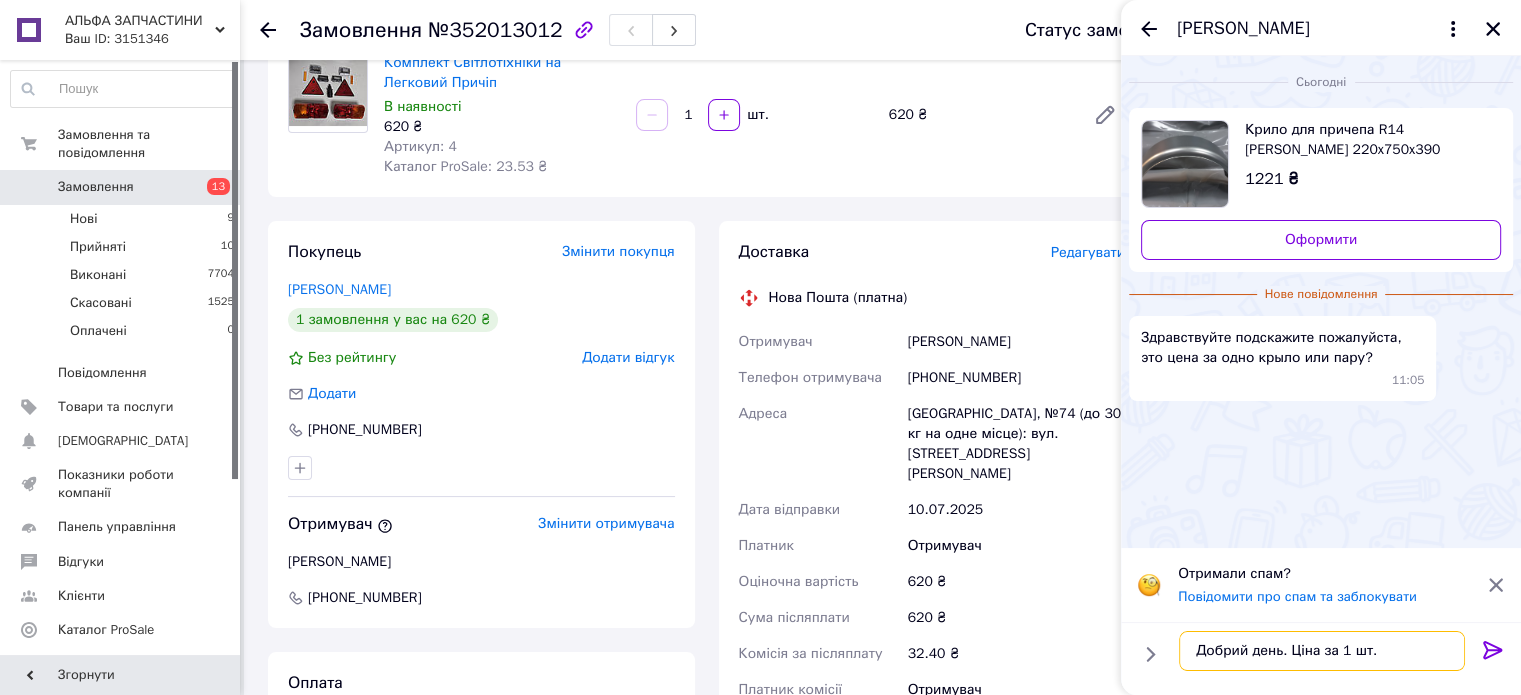 type on "Добрий день. Ціна за 1 шт." 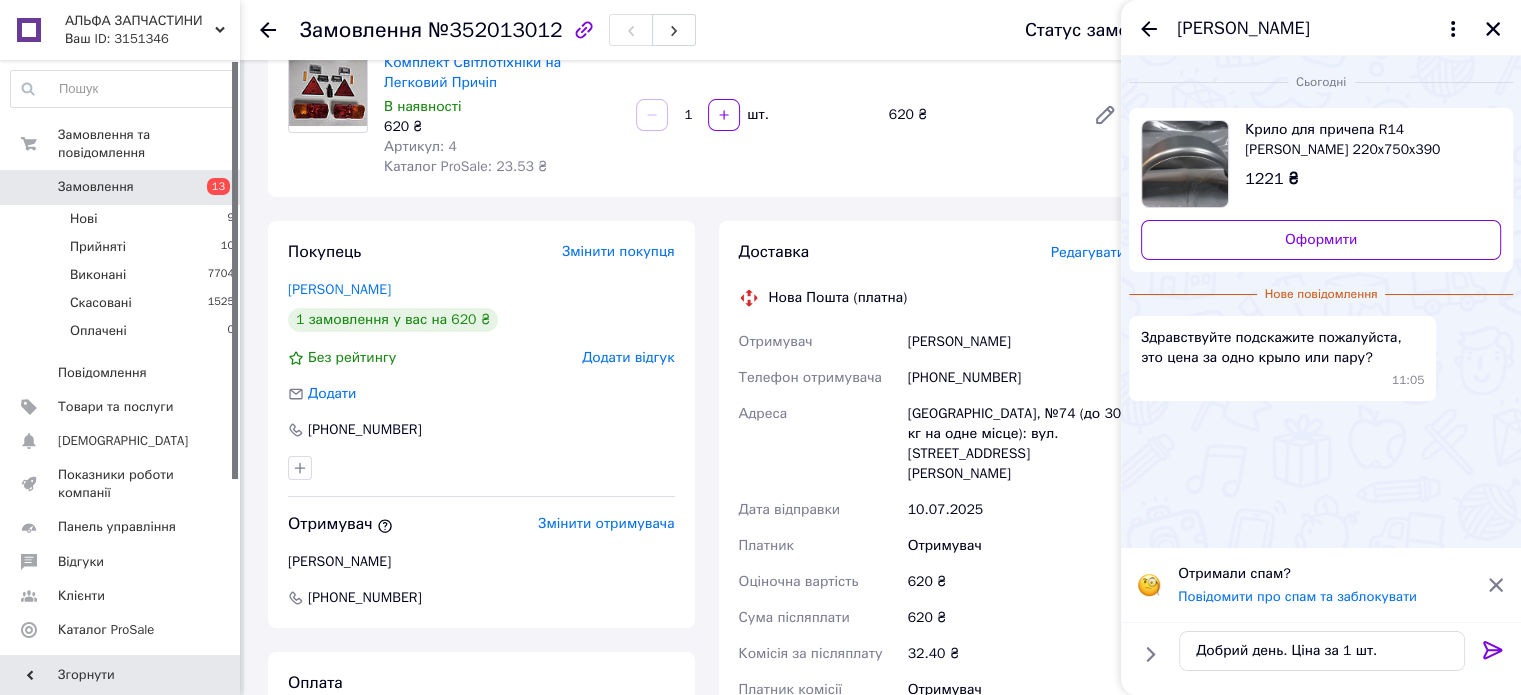 click 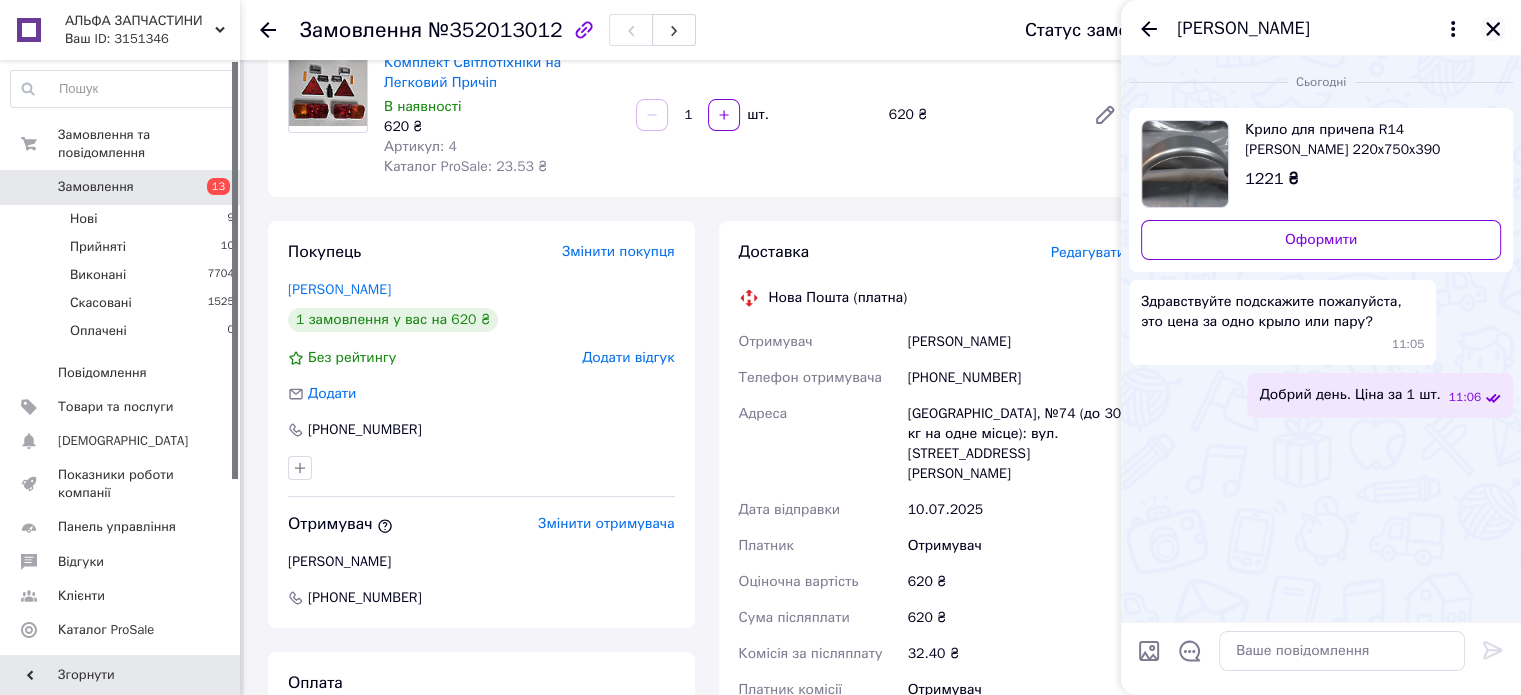 click 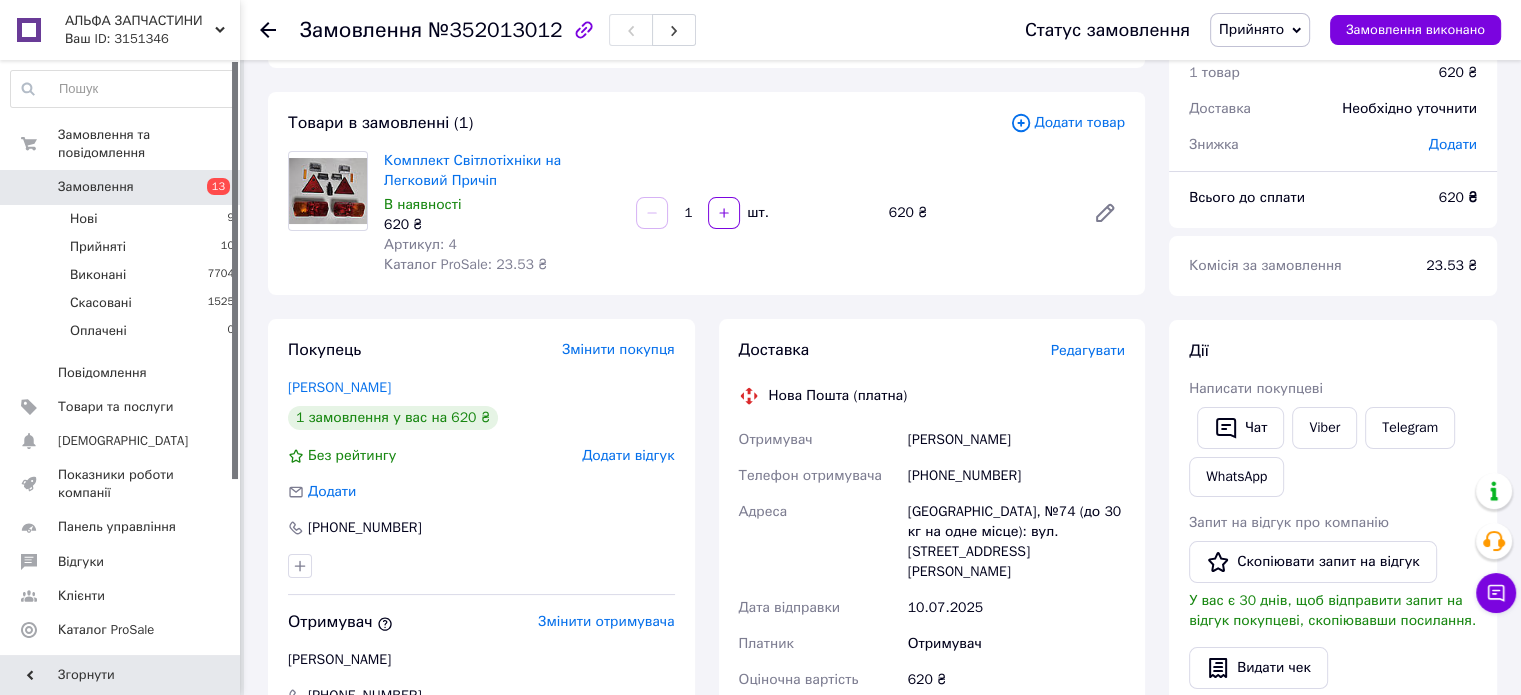scroll, scrollTop: 0, scrollLeft: 0, axis: both 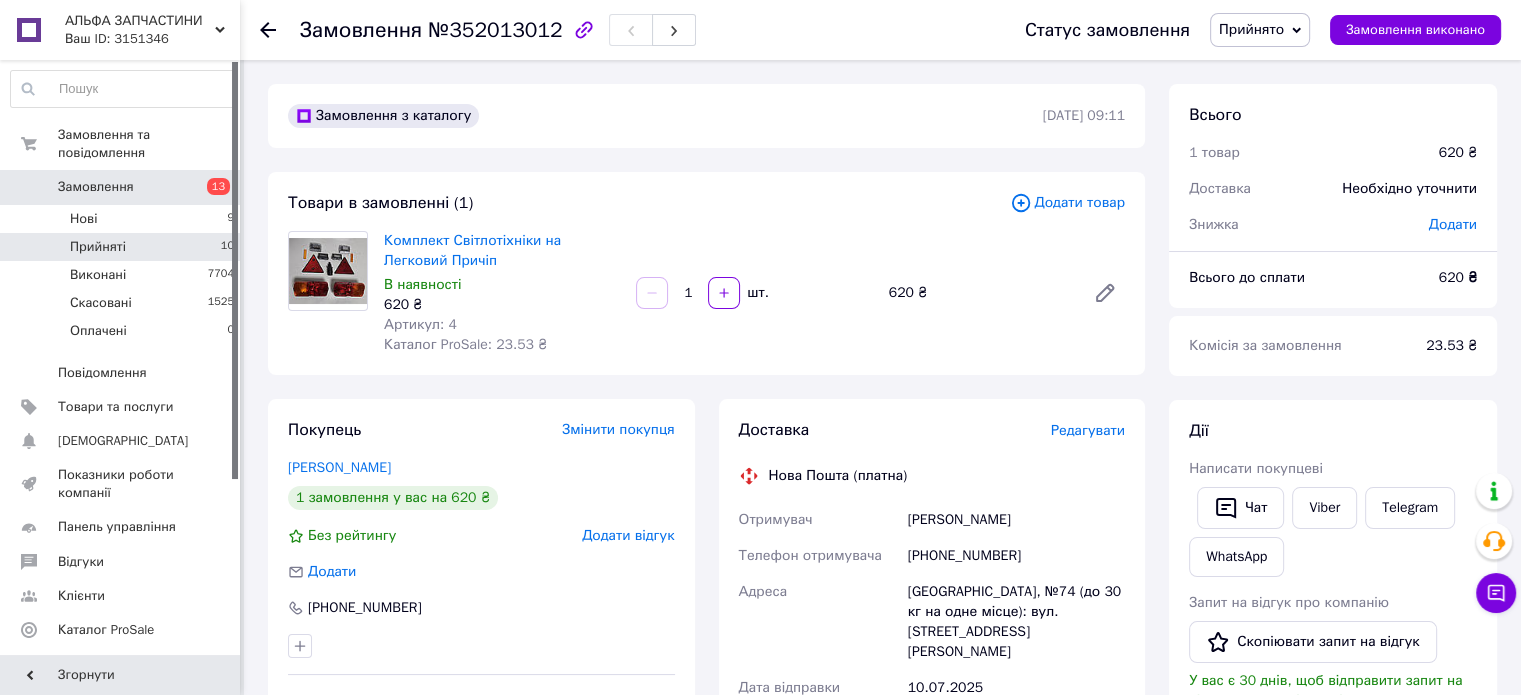 click on "Прийняті 10" at bounding box center (123, 247) 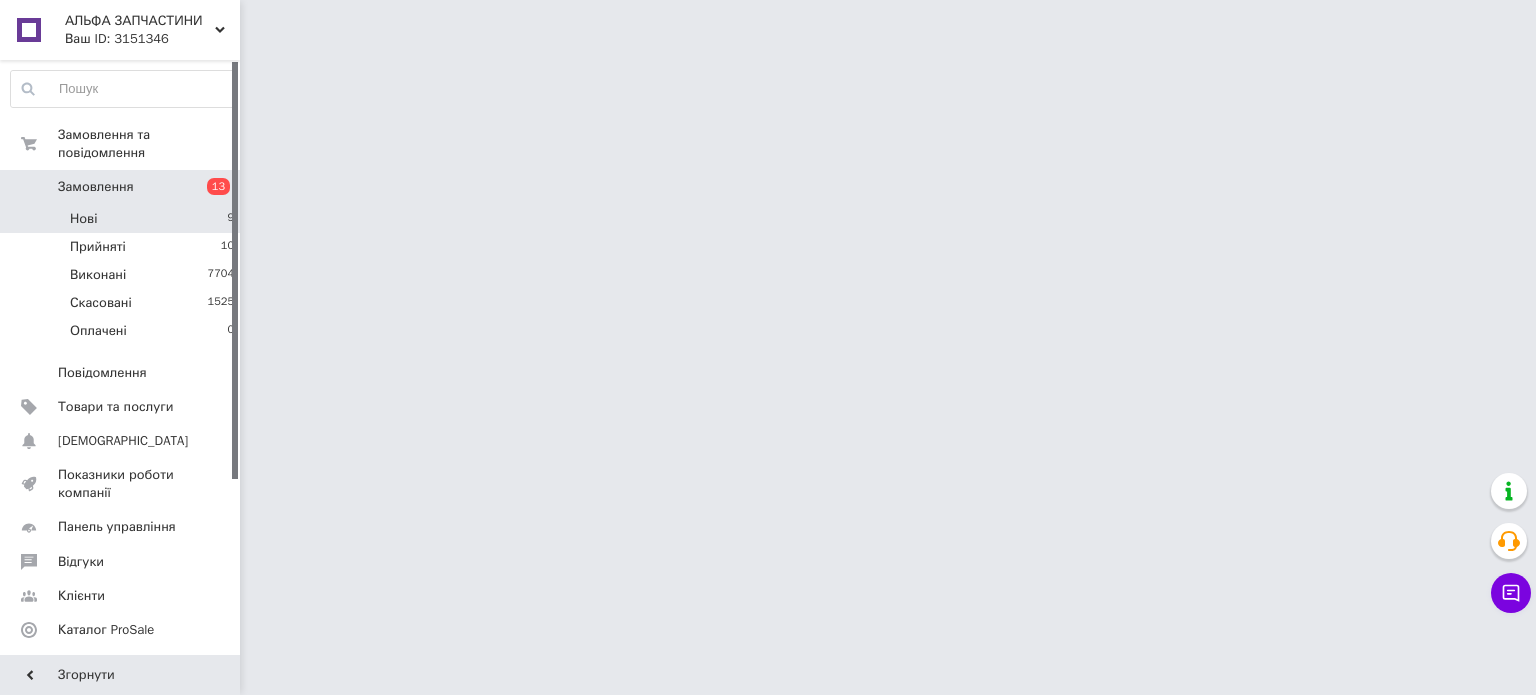 click on "Нові 9" at bounding box center [123, 219] 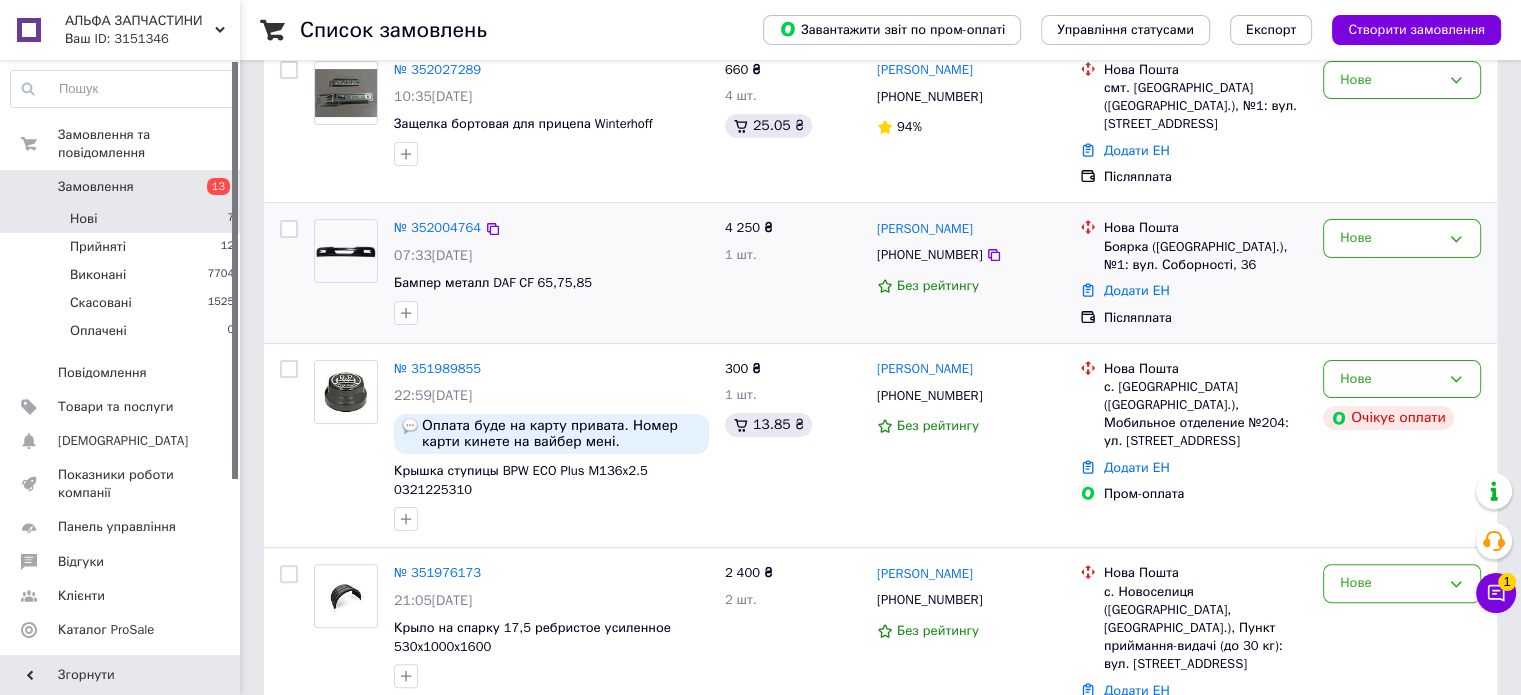 scroll, scrollTop: 400, scrollLeft: 0, axis: vertical 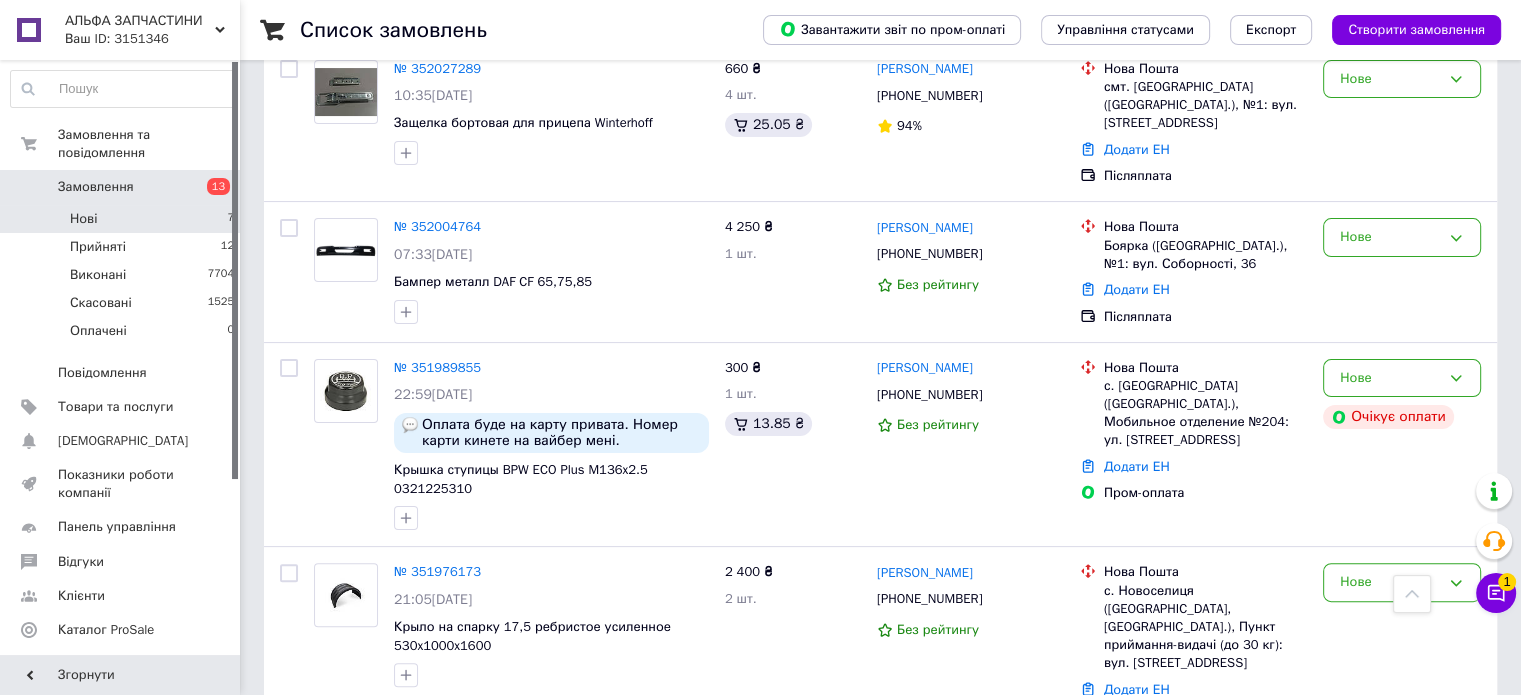 click on "Нові 7" at bounding box center (123, 219) 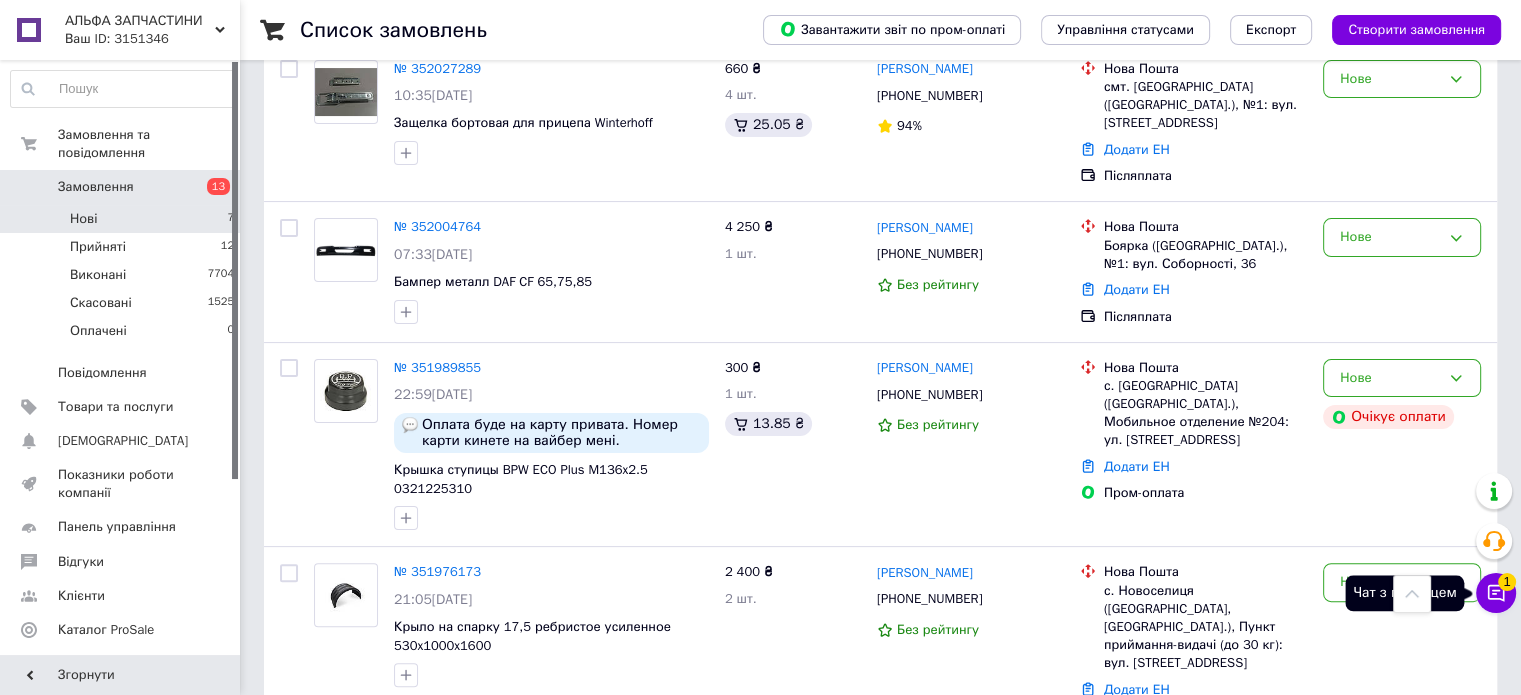 click 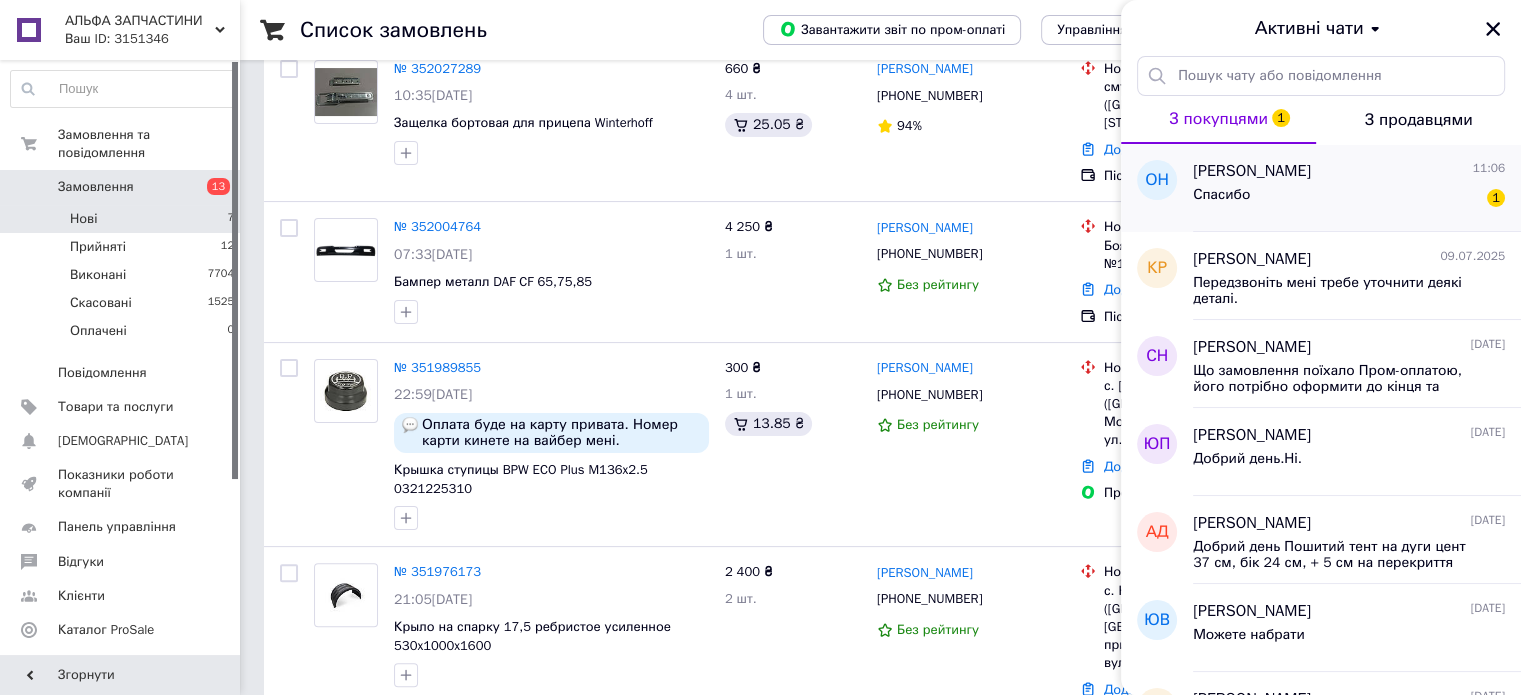 click on "Спасибо 1" at bounding box center (1349, 199) 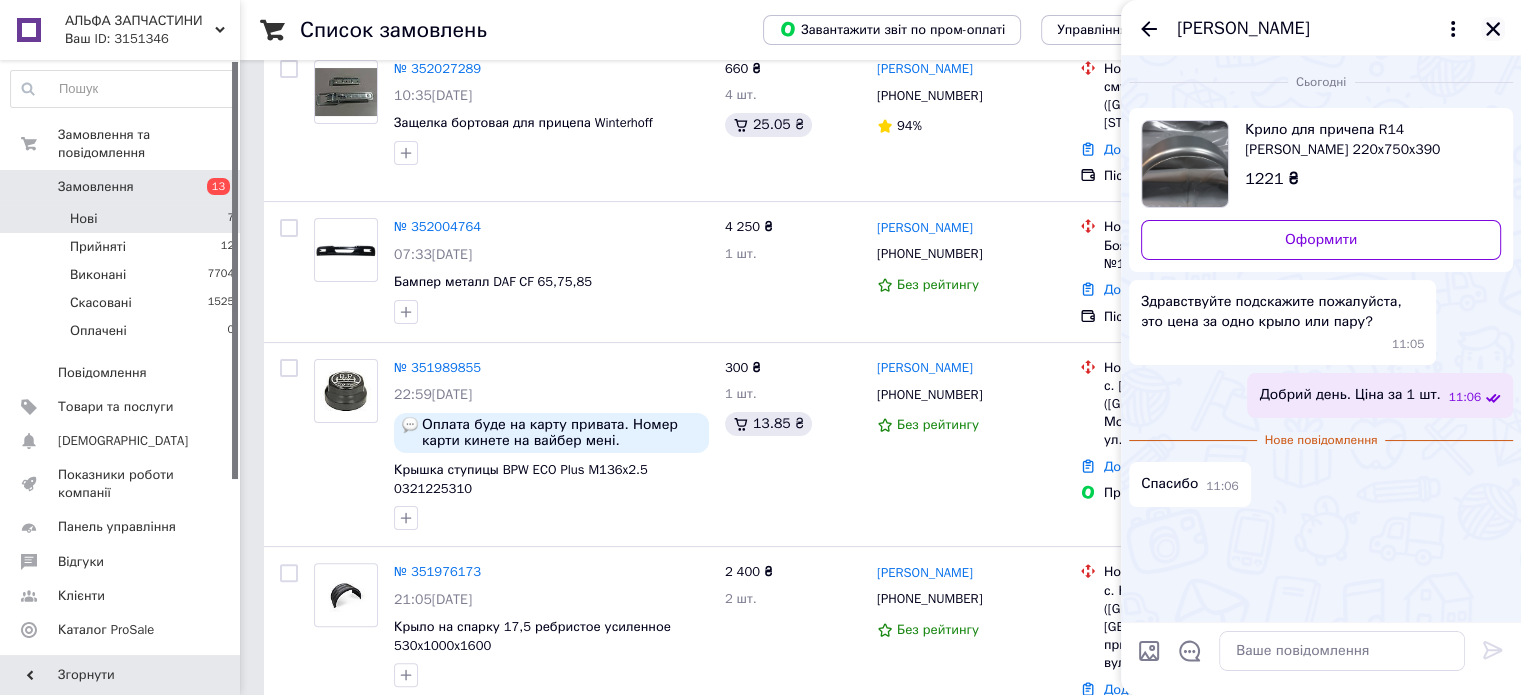 click 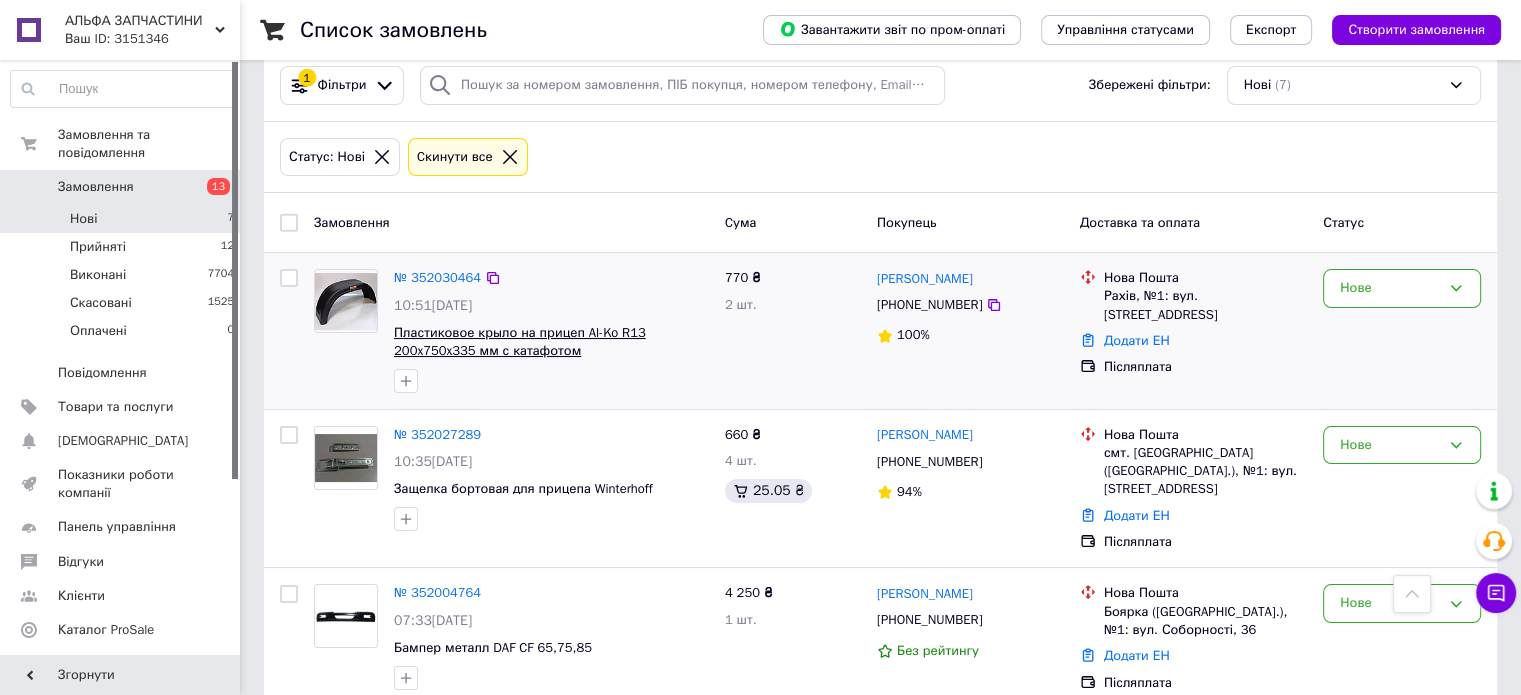 scroll, scrollTop: 0, scrollLeft: 0, axis: both 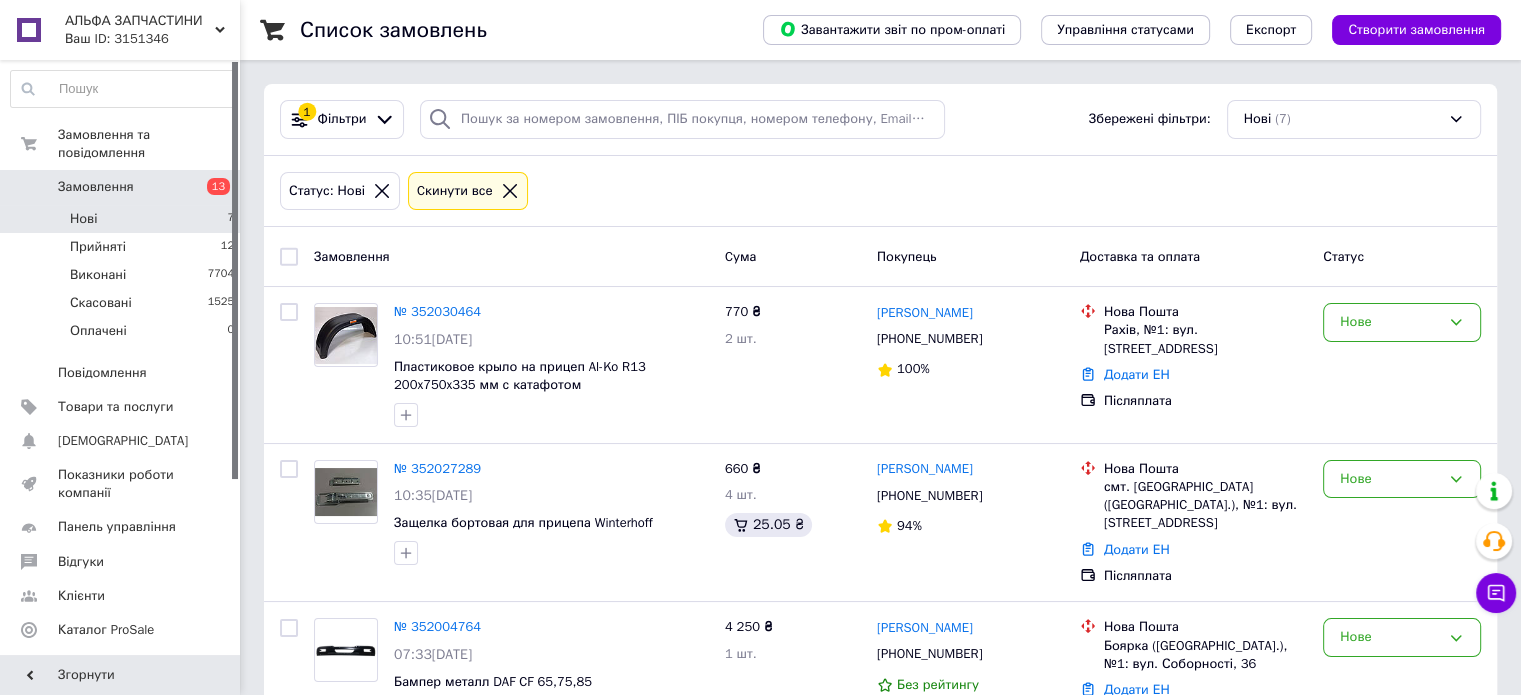 click on "Нові 7" at bounding box center (123, 219) 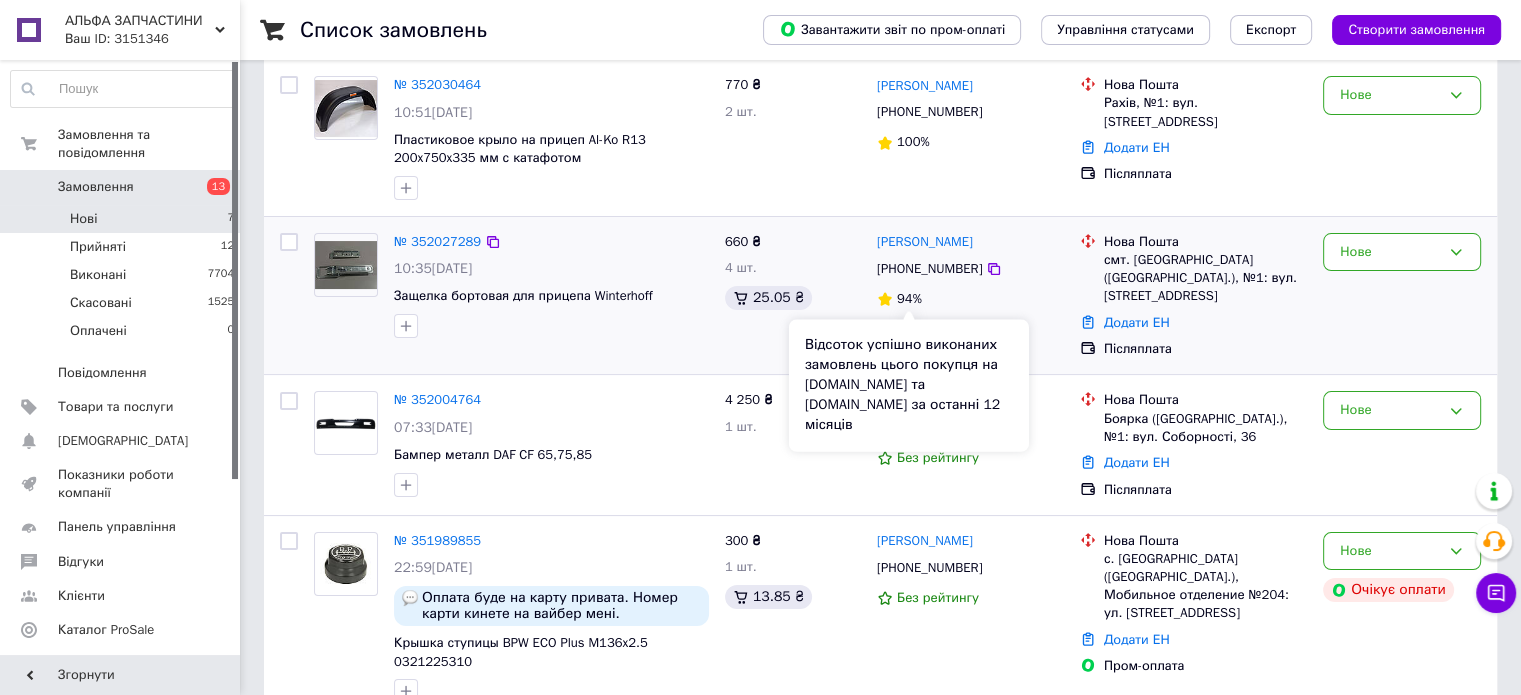 scroll, scrollTop: 100, scrollLeft: 0, axis: vertical 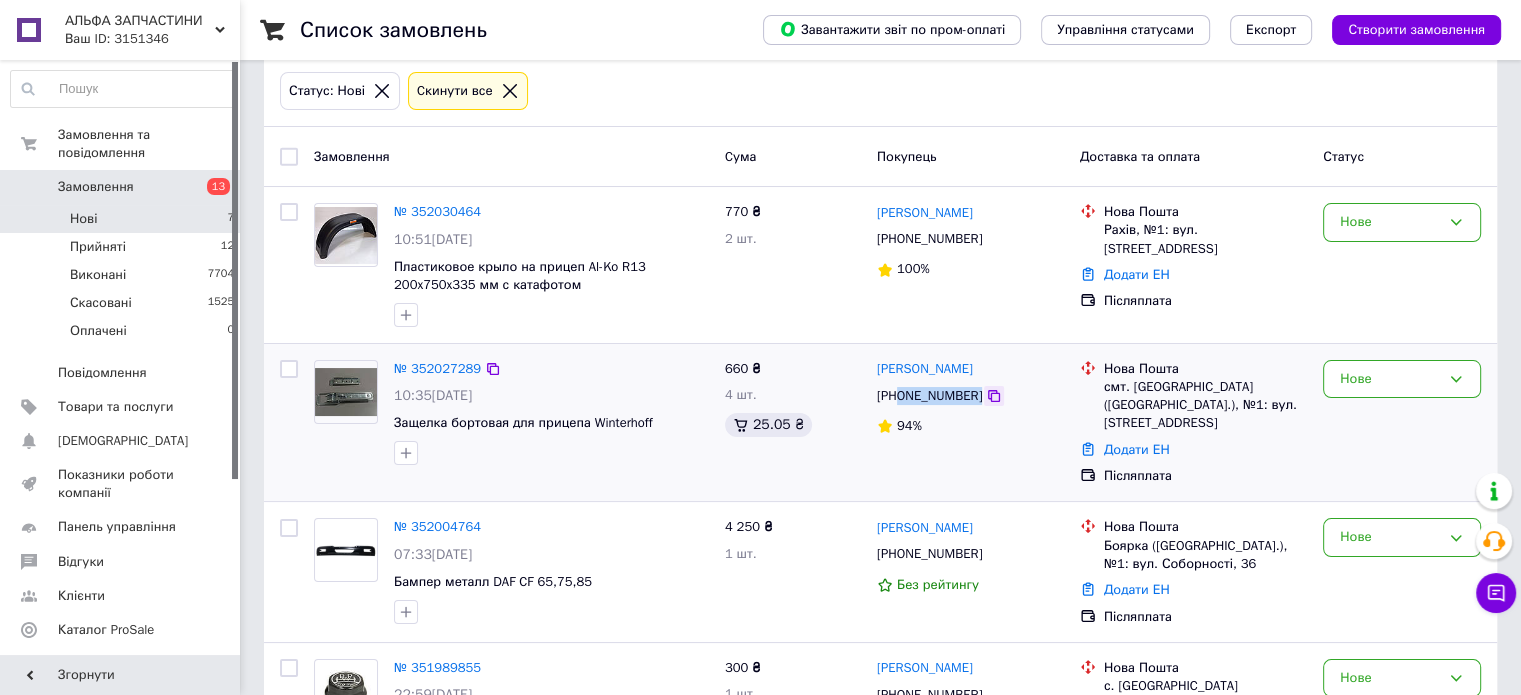drag, startPoint x: 900, startPoint y: 399, endPoint x: 985, endPoint y: 404, distance: 85.146935 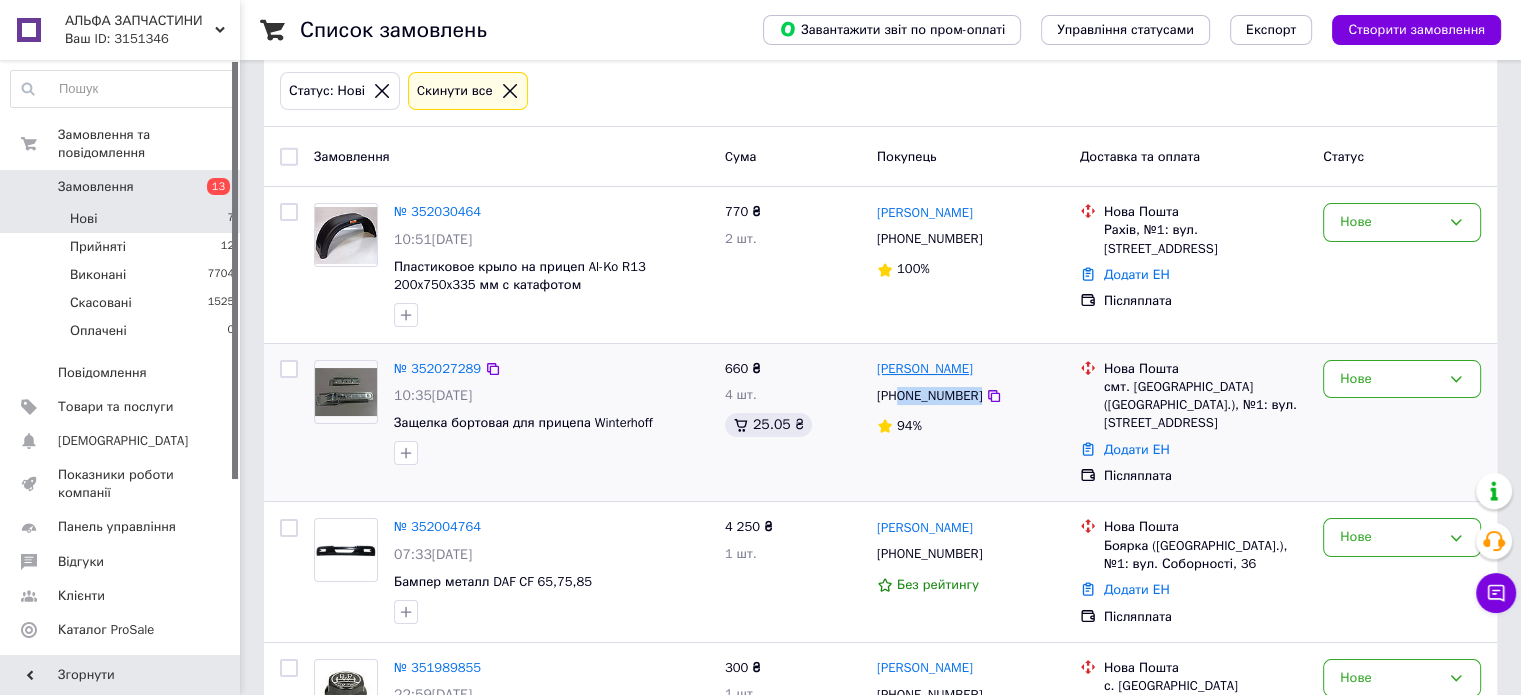 copy on "0966683263" 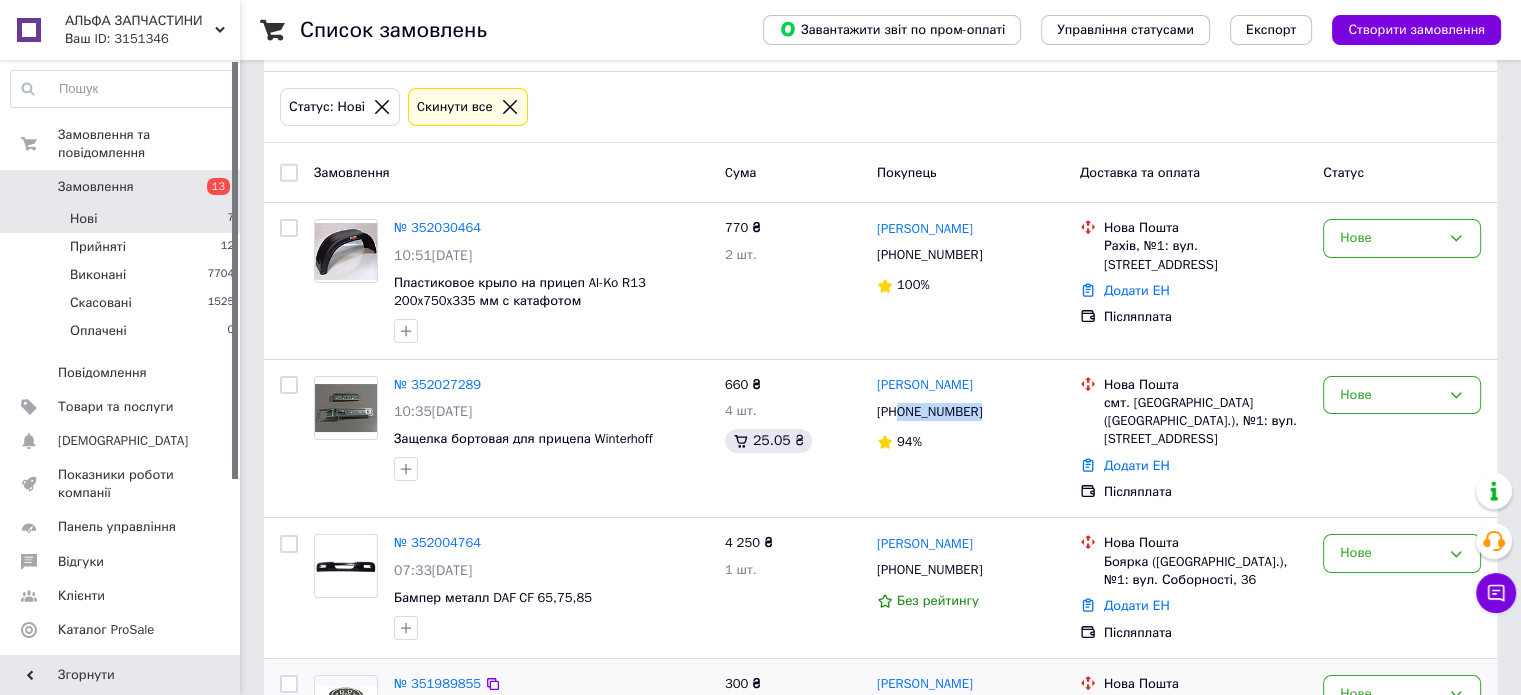 scroll, scrollTop: 48, scrollLeft: 0, axis: vertical 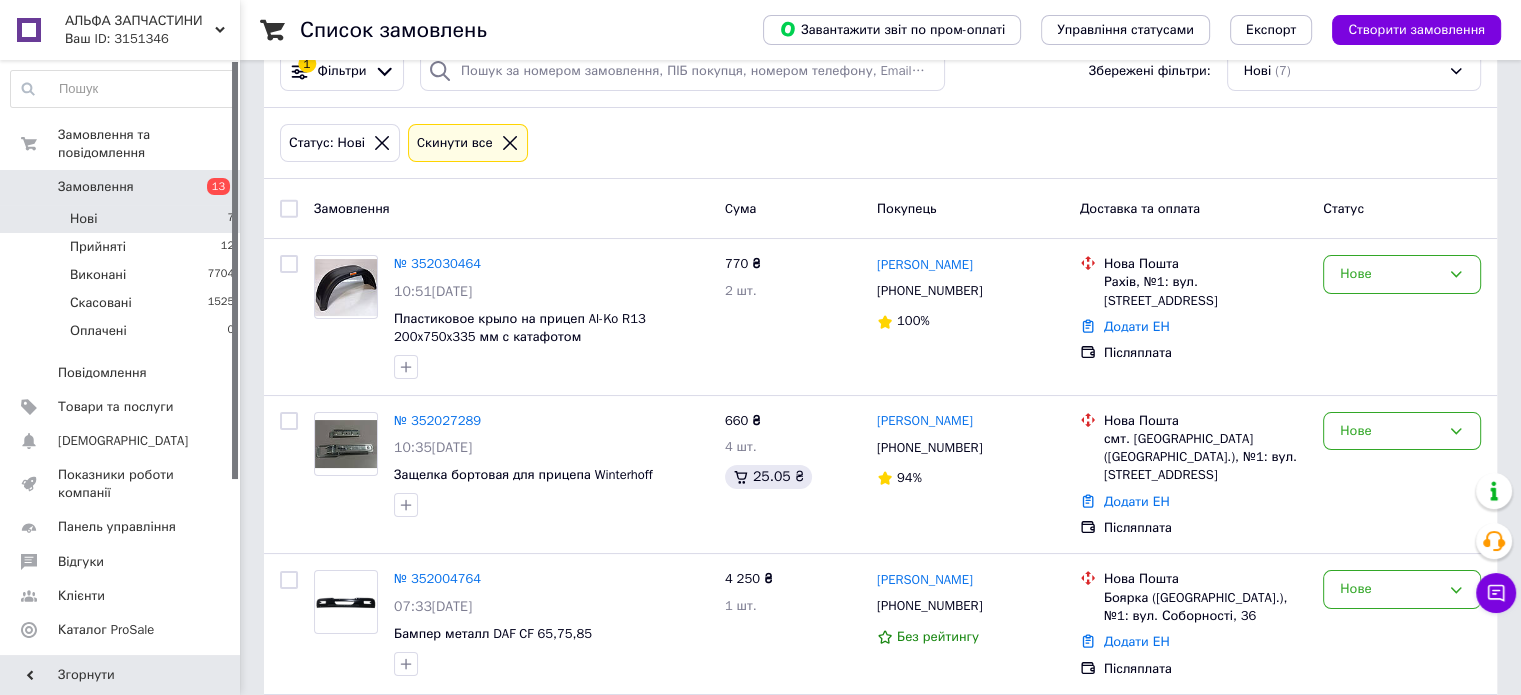 click on "Ваш ID: 3151346" at bounding box center (152, 39) 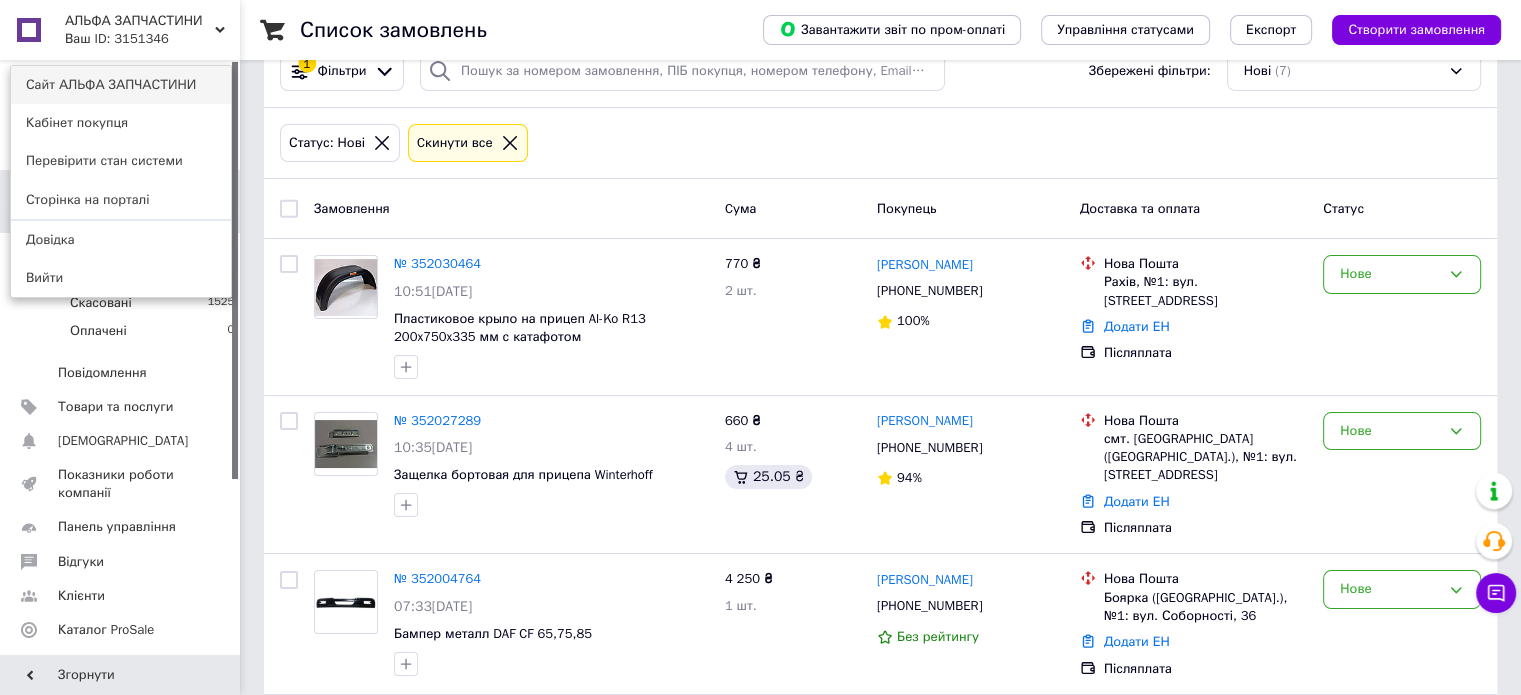 click on "Сайт АЛЬФА ЗАПЧАСТИНИ" at bounding box center [121, 85] 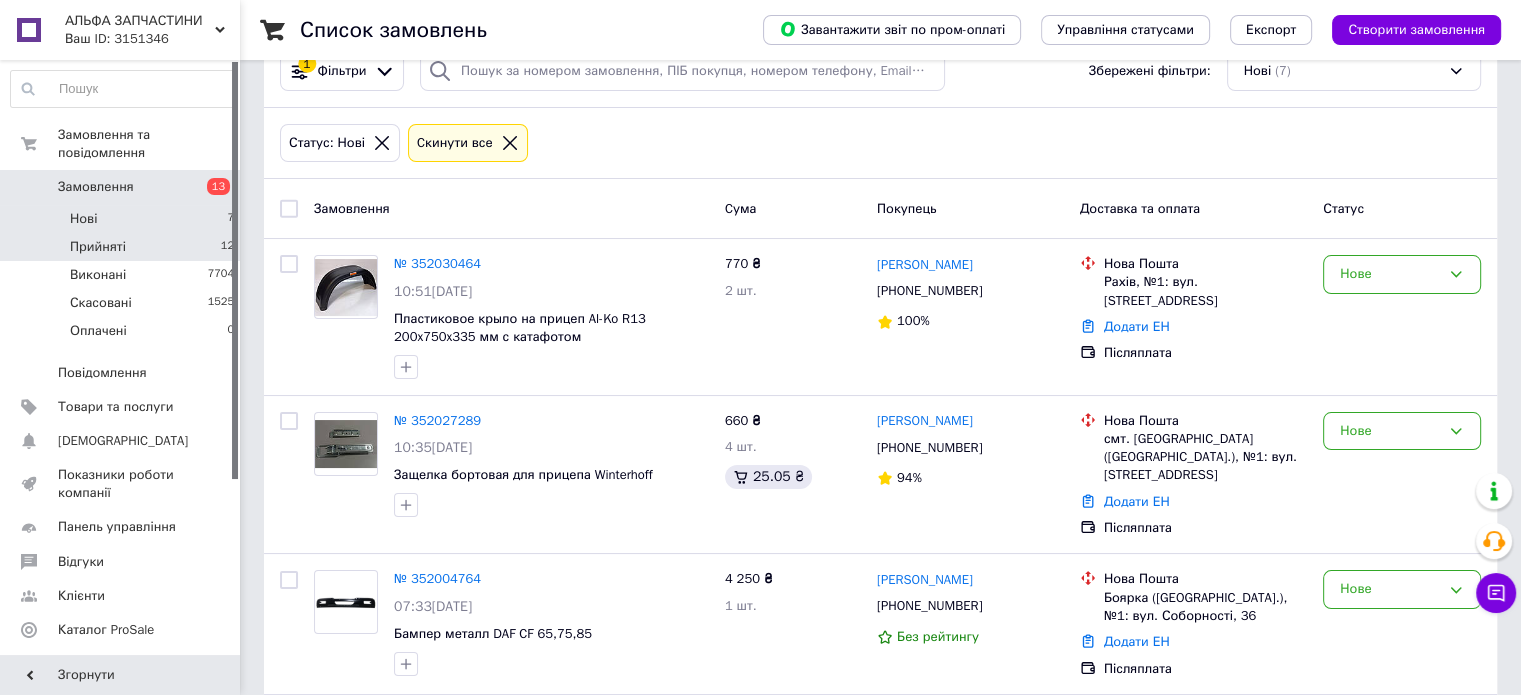 click on "Прийняті 12" at bounding box center (123, 247) 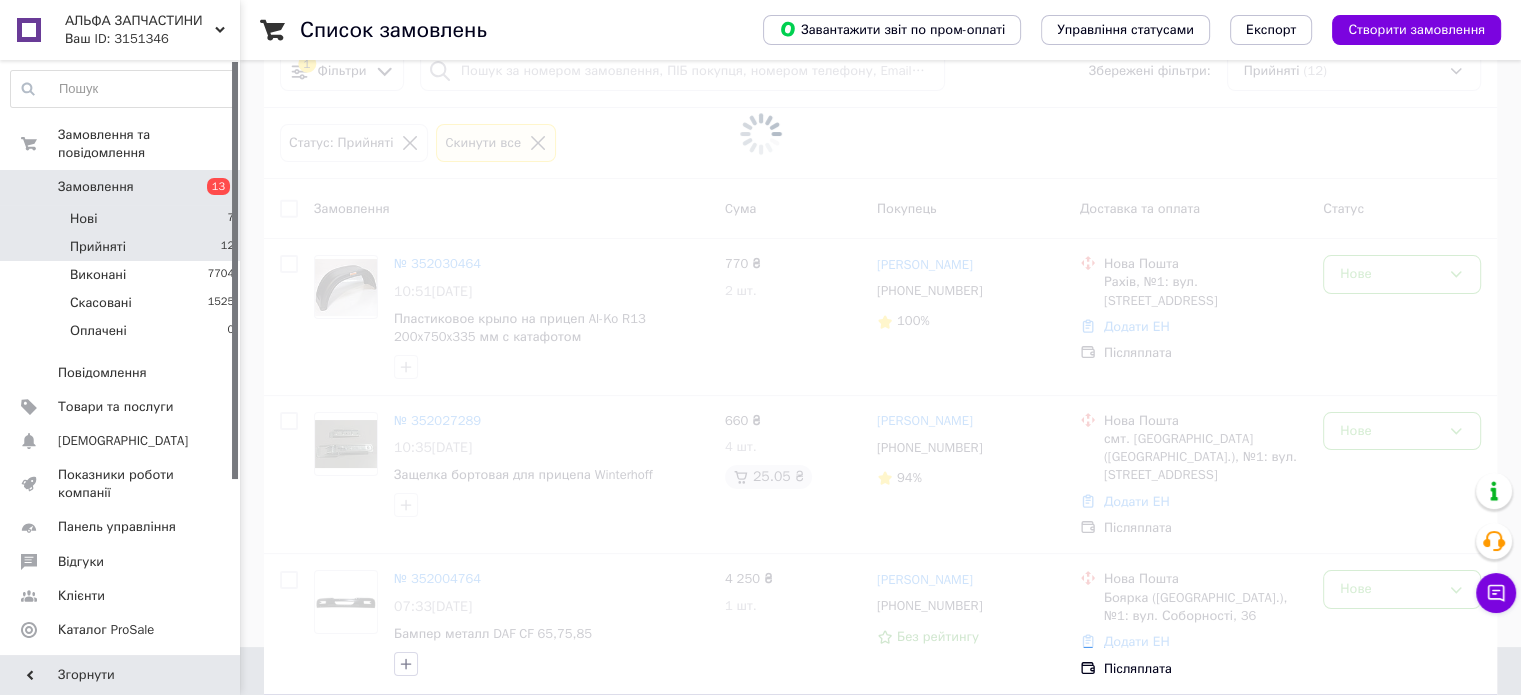 click on "Нові 7" at bounding box center (123, 219) 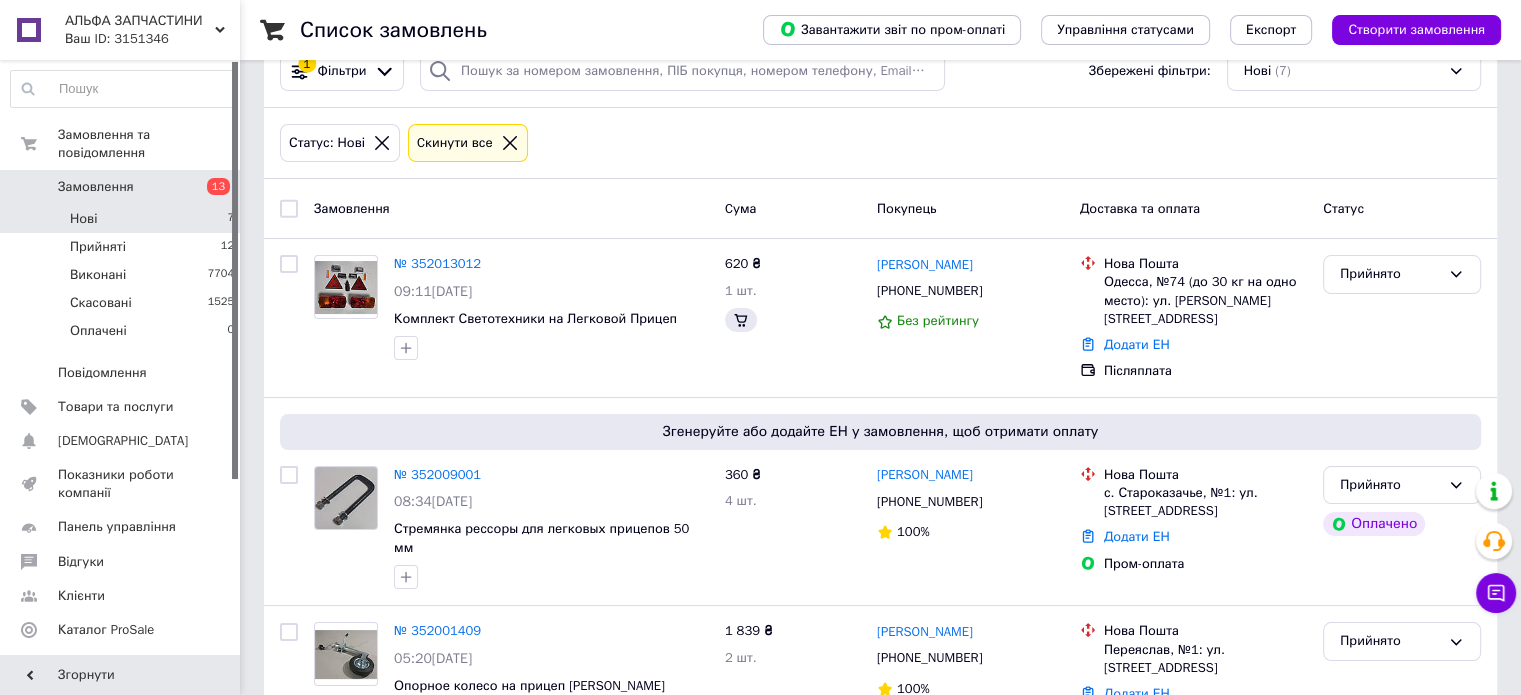 scroll, scrollTop: 0, scrollLeft: 0, axis: both 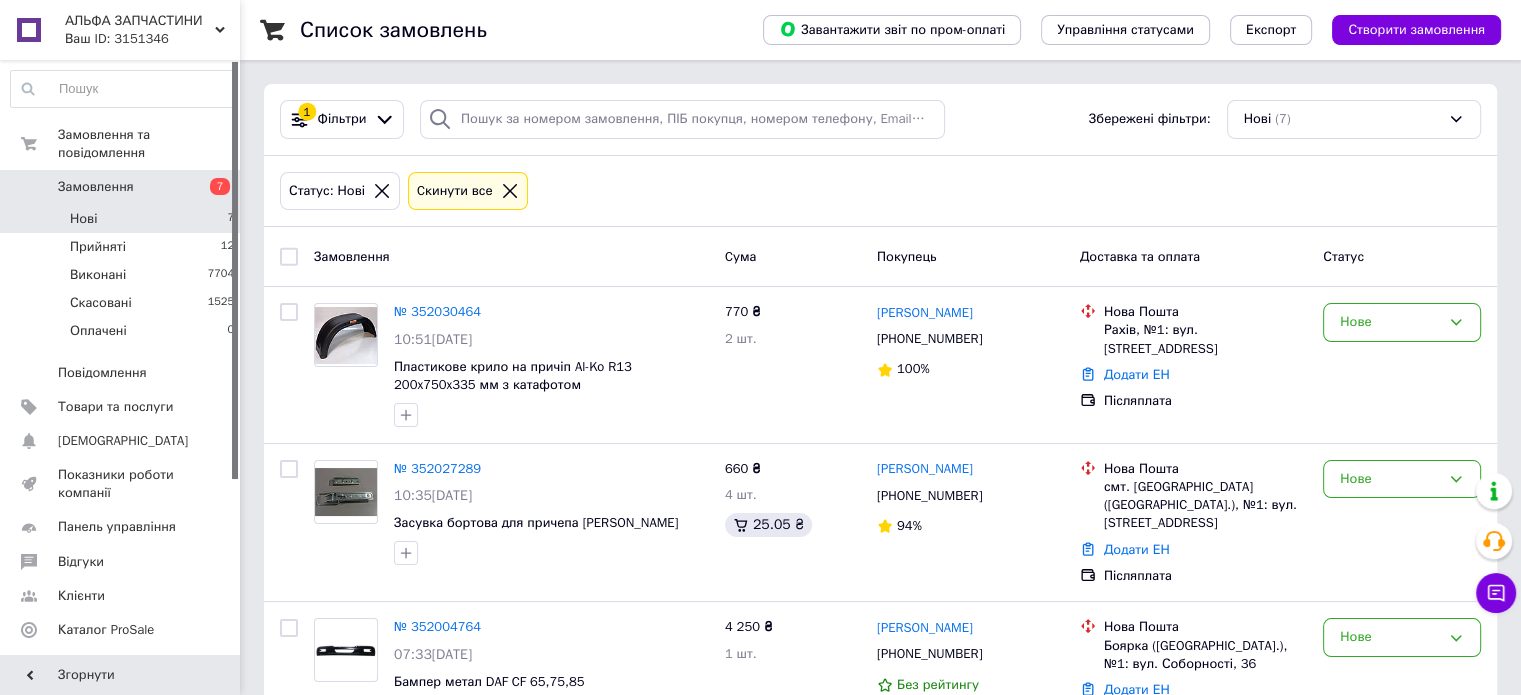 click on "Нові 7" at bounding box center (123, 219) 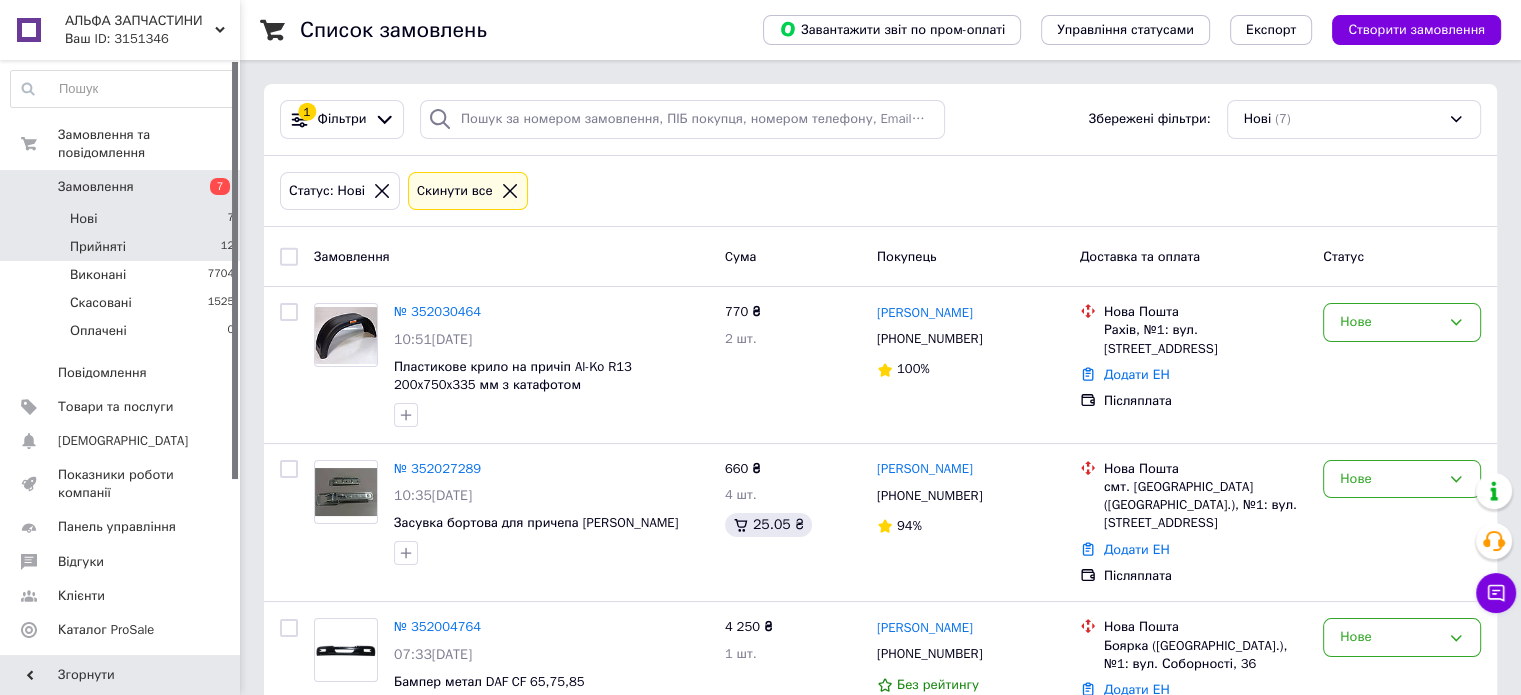 click on "Прийняті 12" at bounding box center (123, 247) 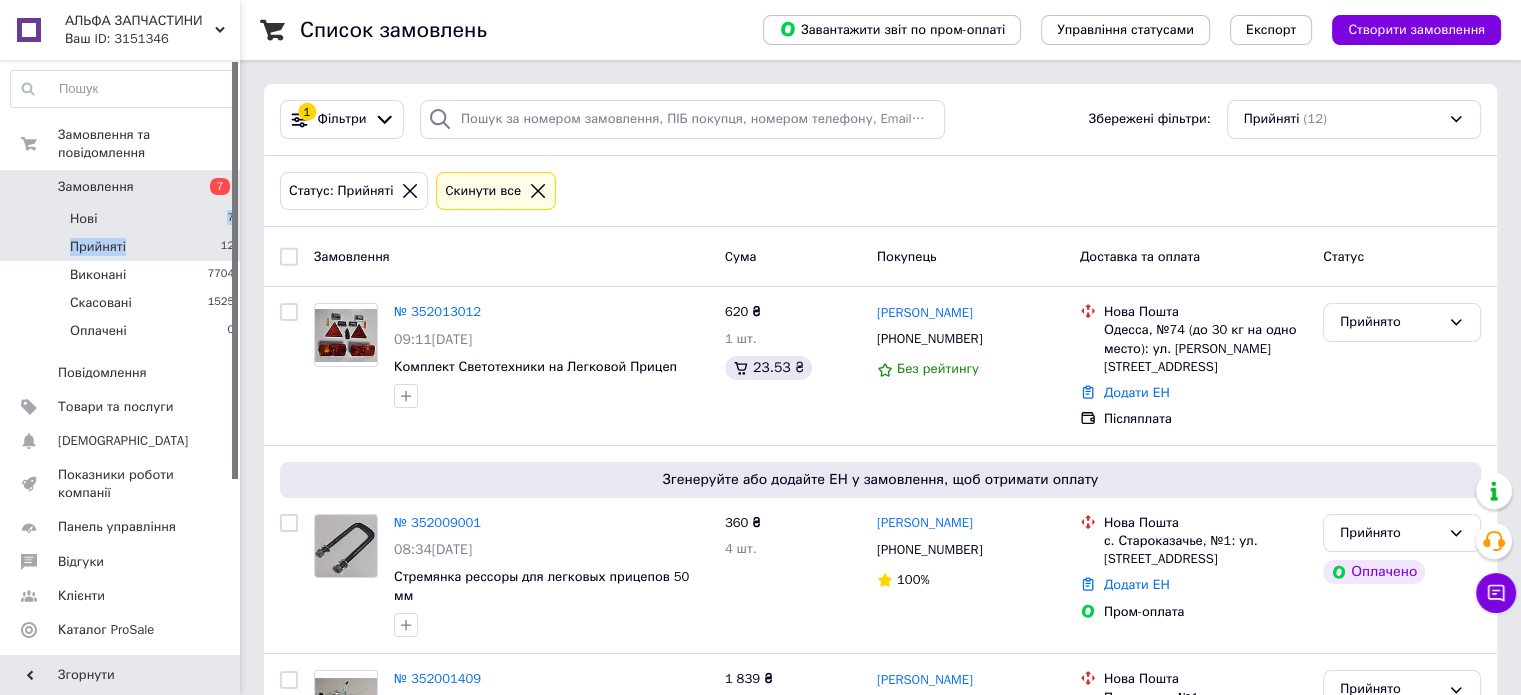 click on "Нові 7 Прийняті 12 Виконані 7704 Скасовані 1525 Оплачені 0" at bounding box center (123, 280) 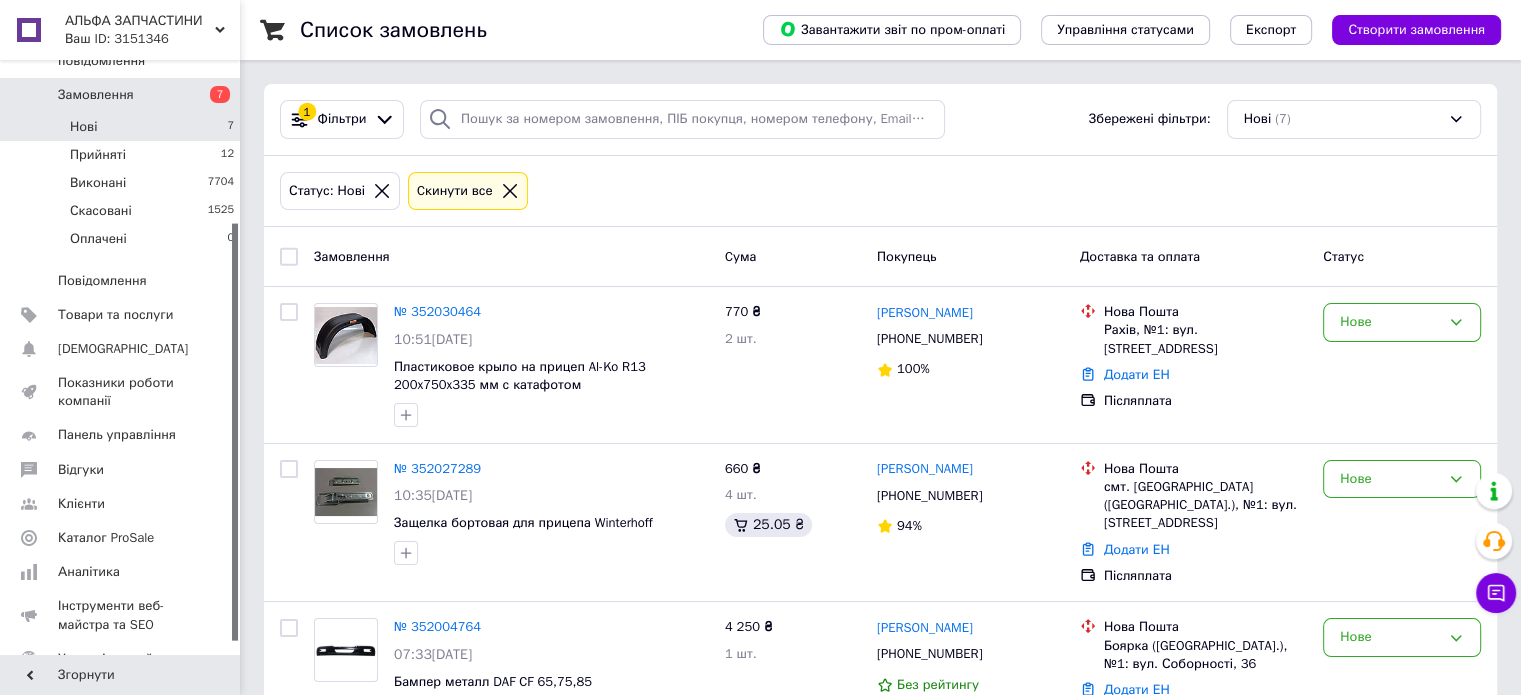 scroll, scrollTop: 248, scrollLeft: 0, axis: vertical 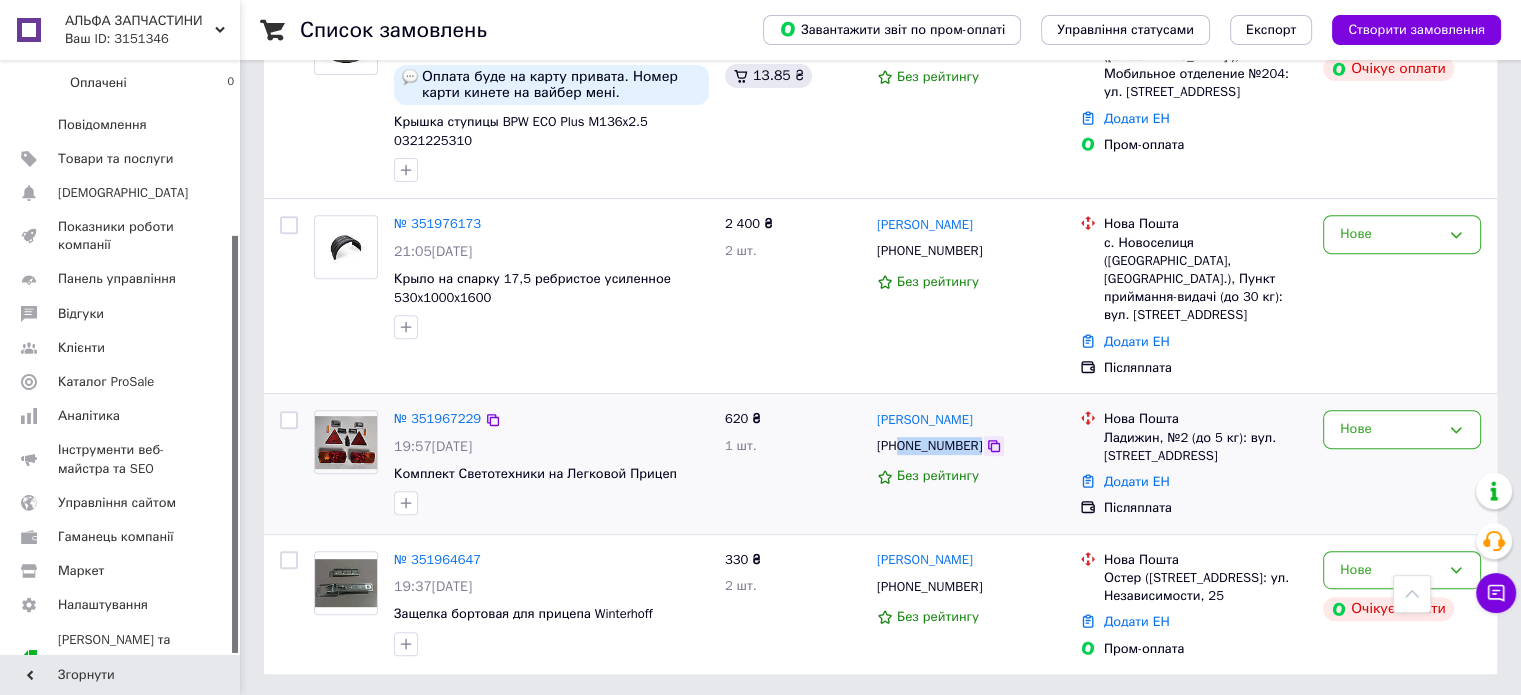 drag, startPoint x: 897, startPoint y: 428, endPoint x: 972, endPoint y: 427, distance: 75.00667 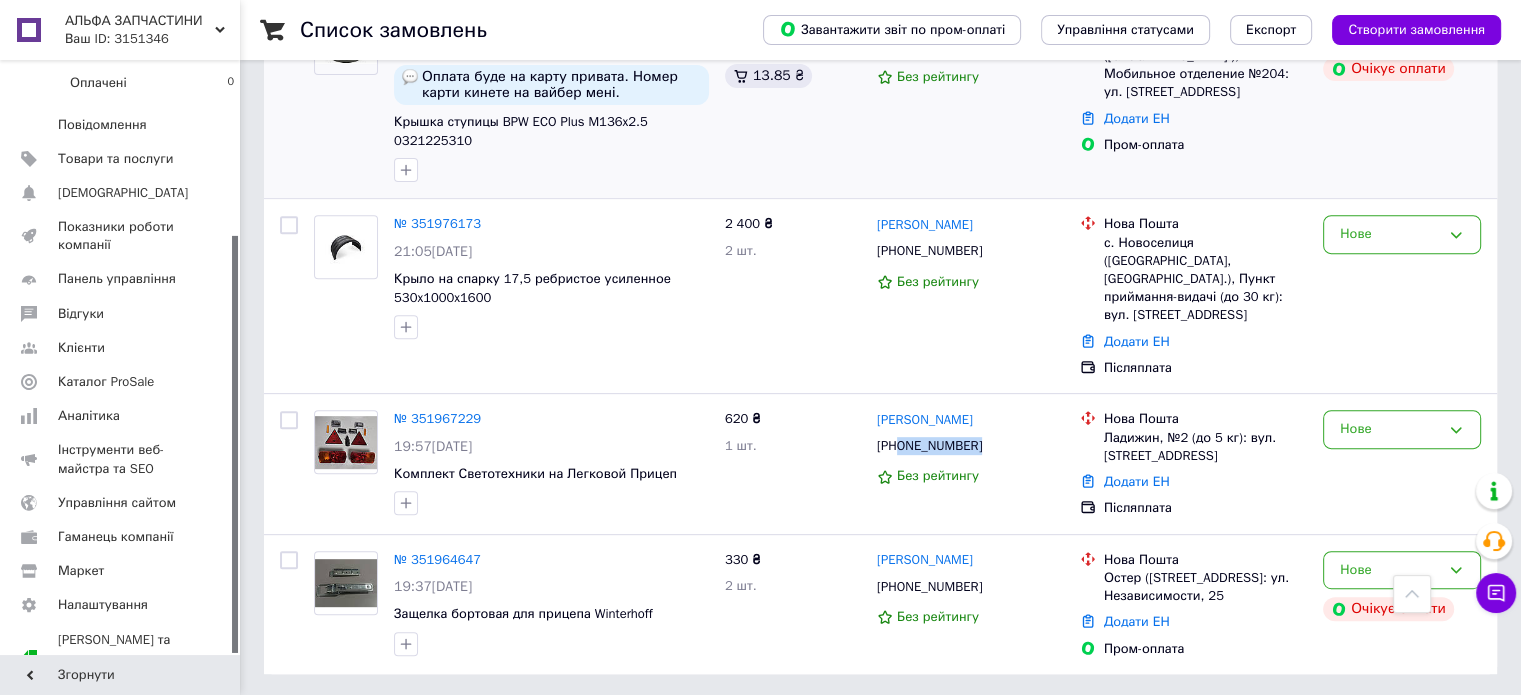 copy on "0631912949" 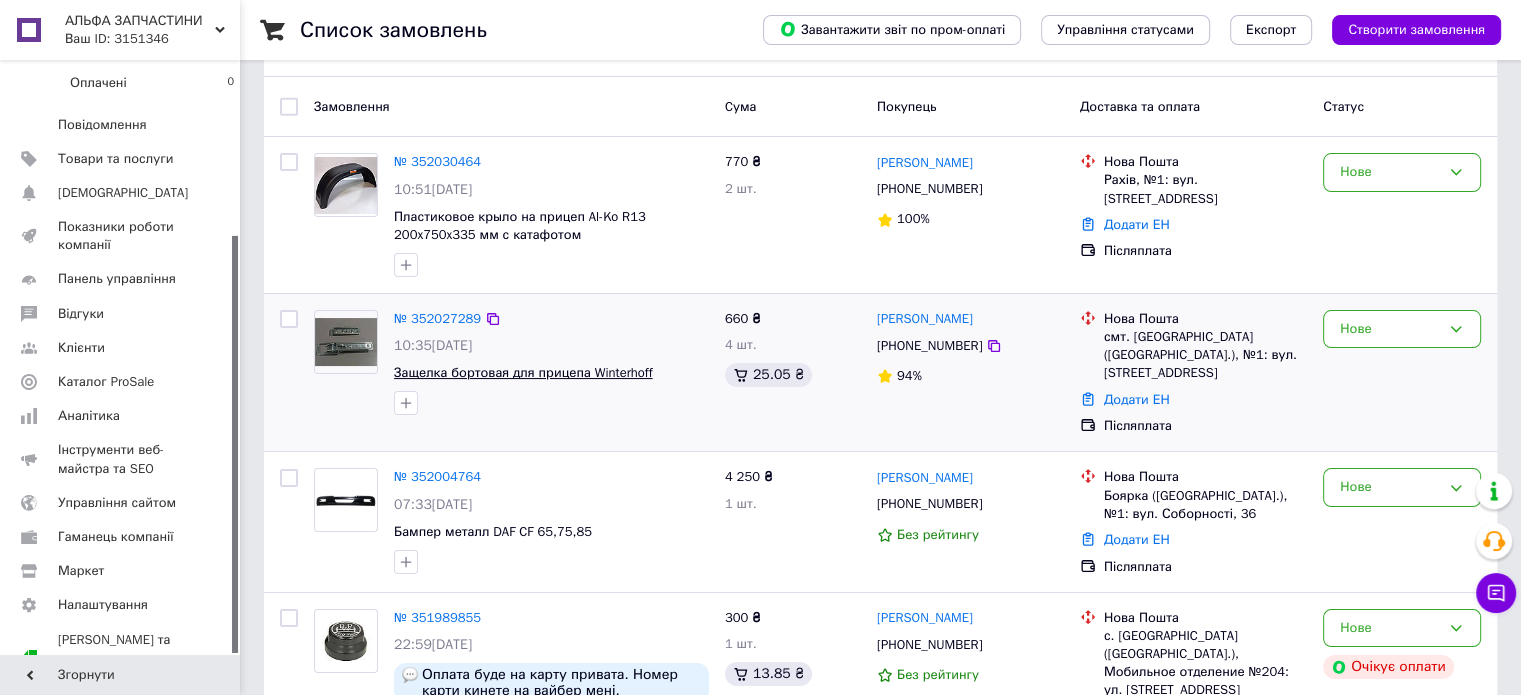 scroll, scrollTop: 0, scrollLeft: 0, axis: both 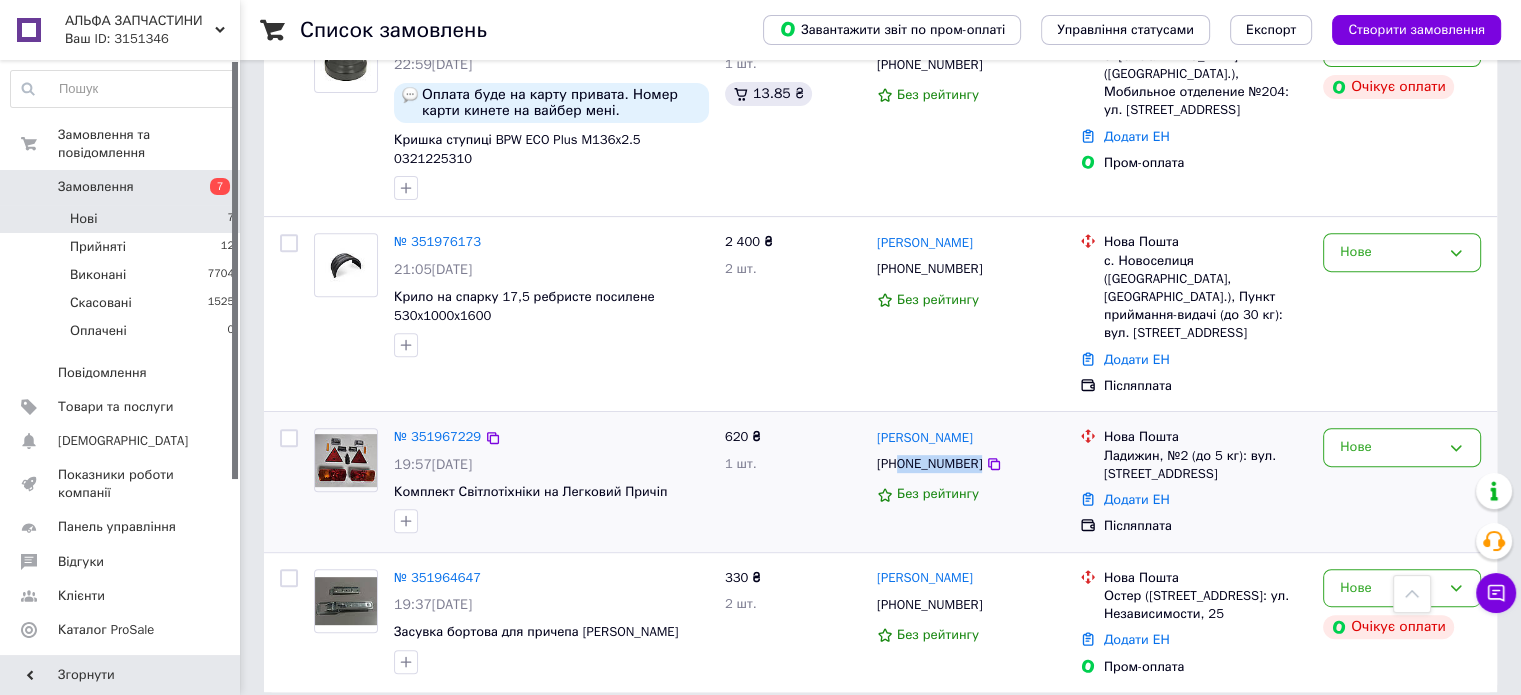 drag, startPoint x: 898, startPoint y: 428, endPoint x: 968, endPoint y: 433, distance: 70.178345 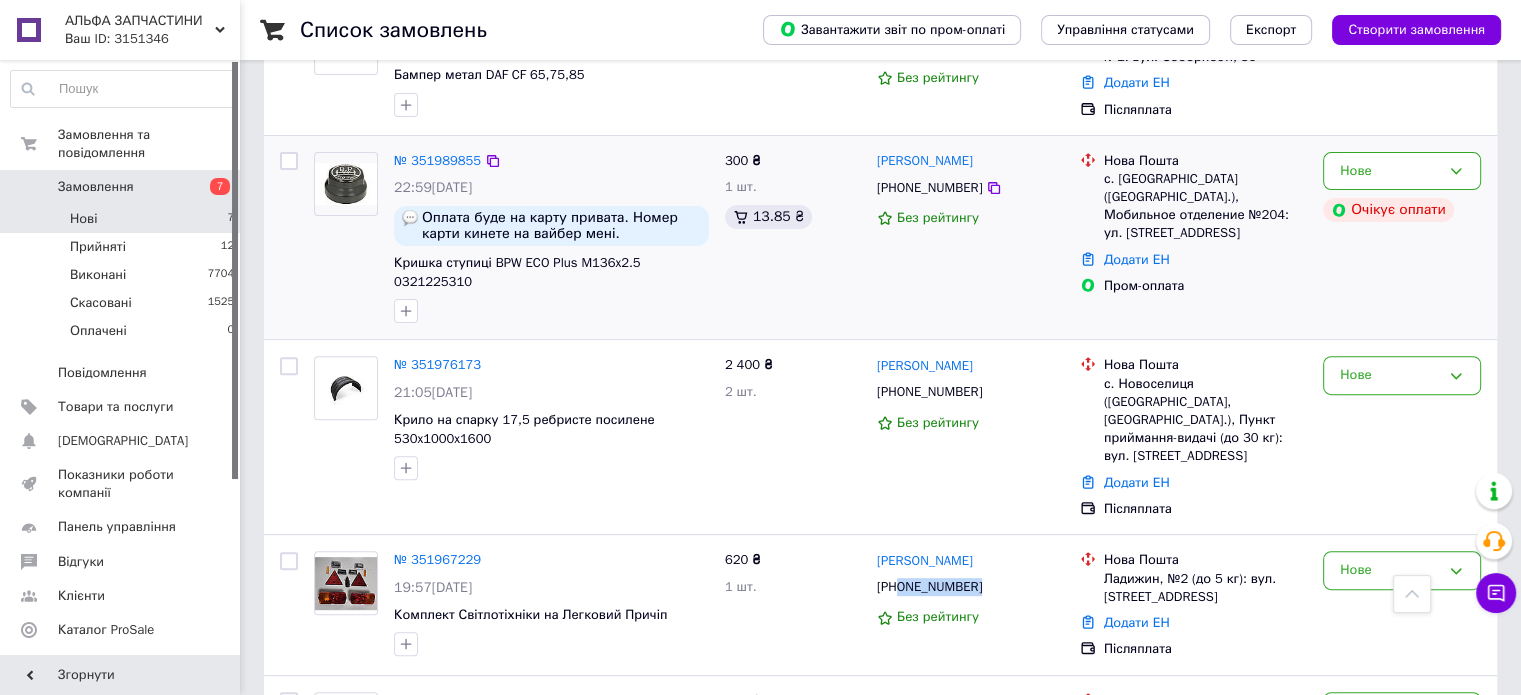 scroll, scrollTop: 630, scrollLeft: 0, axis: vertical 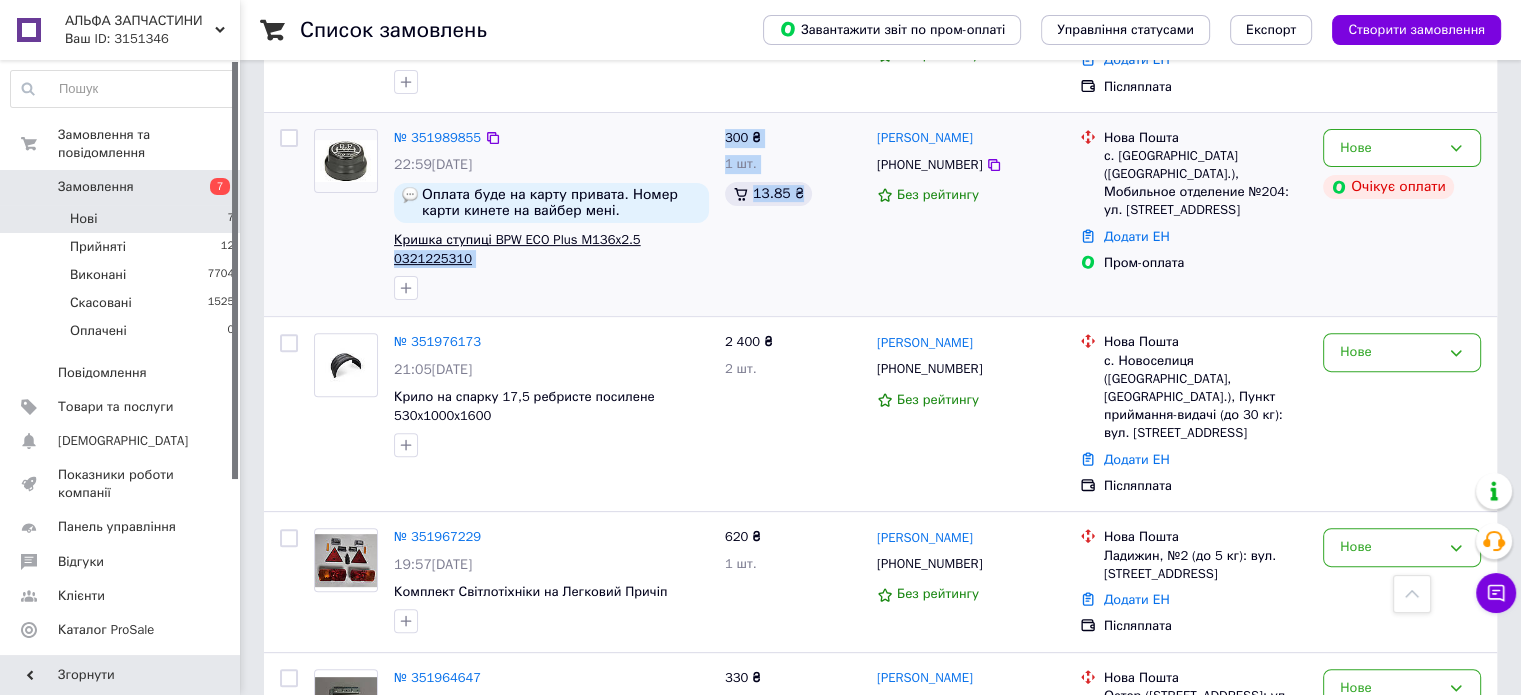 drag, startPoint x: 701, startPoint y: 244, endPoint x: 634, endPoint y: 240, distance: 67.11929 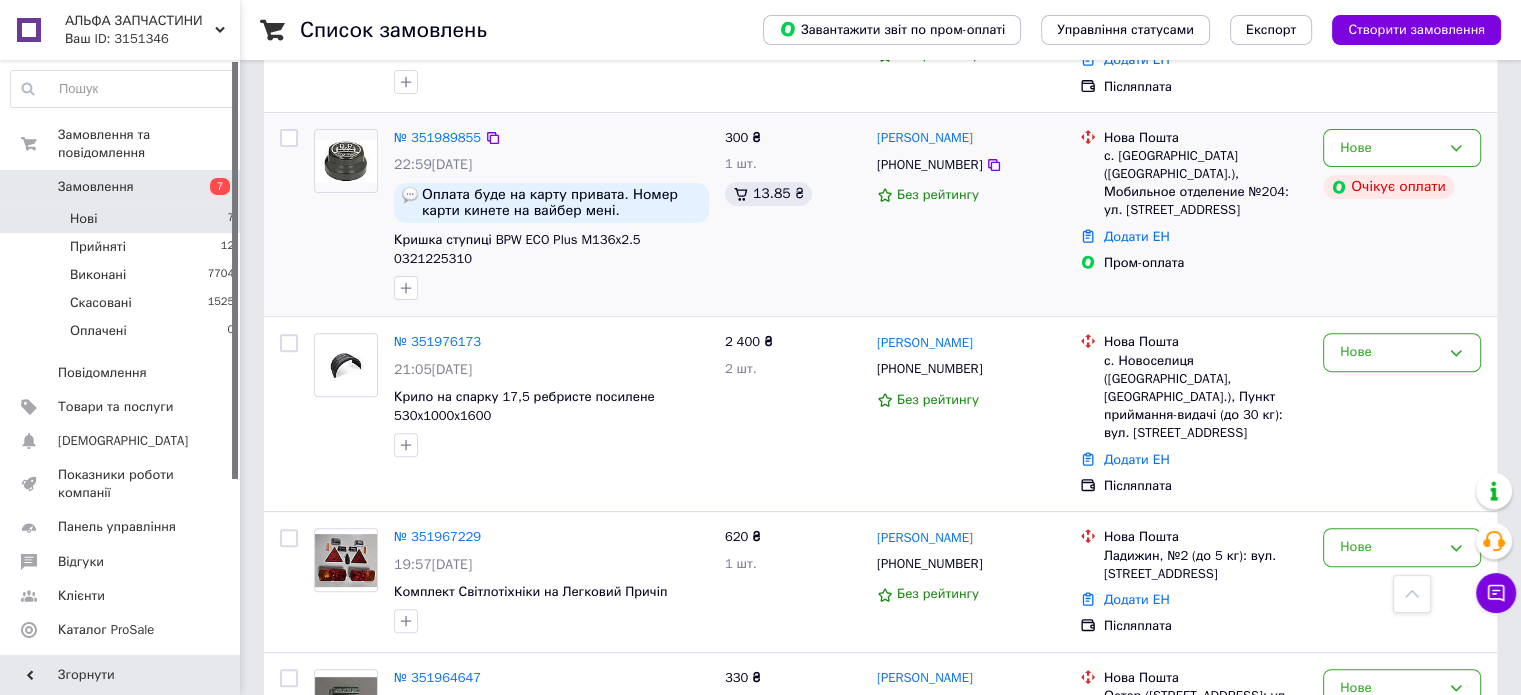 click on "300 ₴ 1 шт. 13.85 ₴" at bounding box center [793, 215] 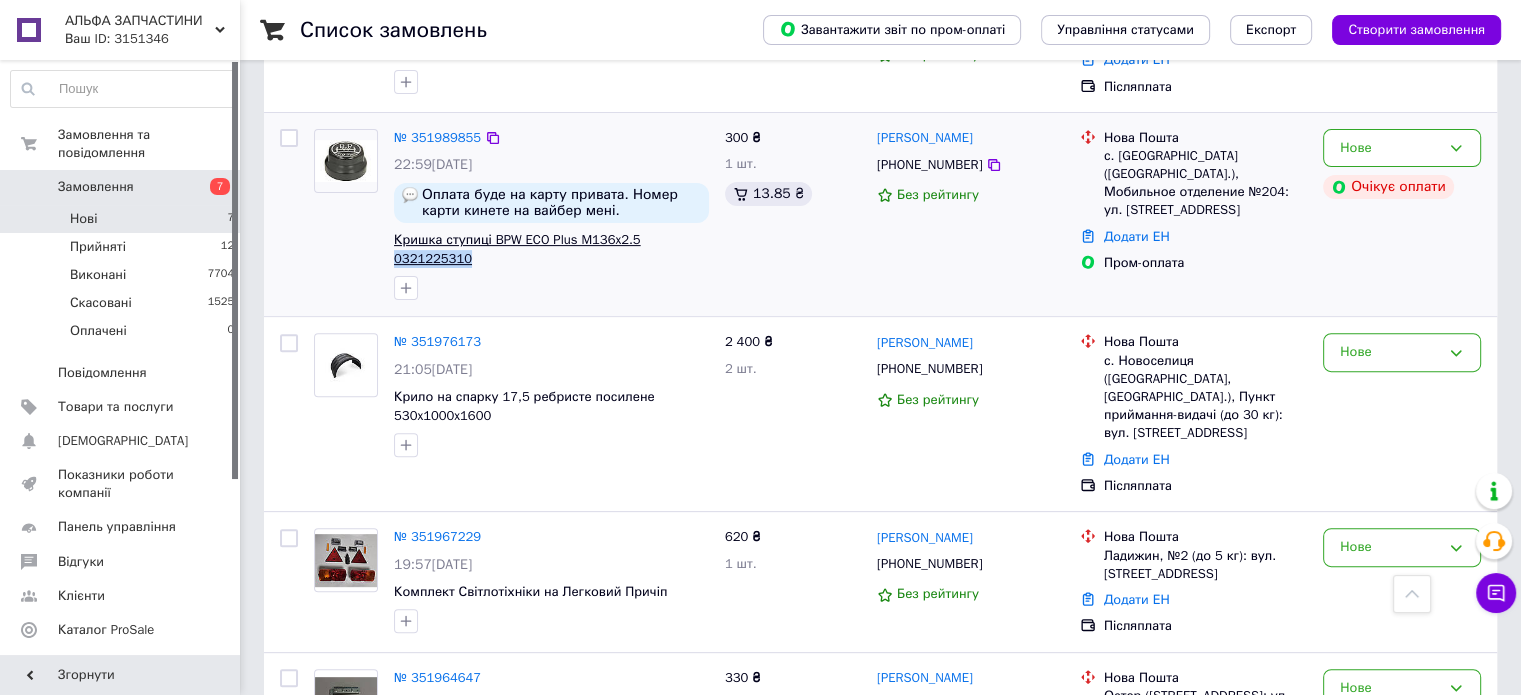 drag, startPoint x: 711, startPoint y: 243, endPoint x: 636, endPoint y: 246, distance: 75.059975 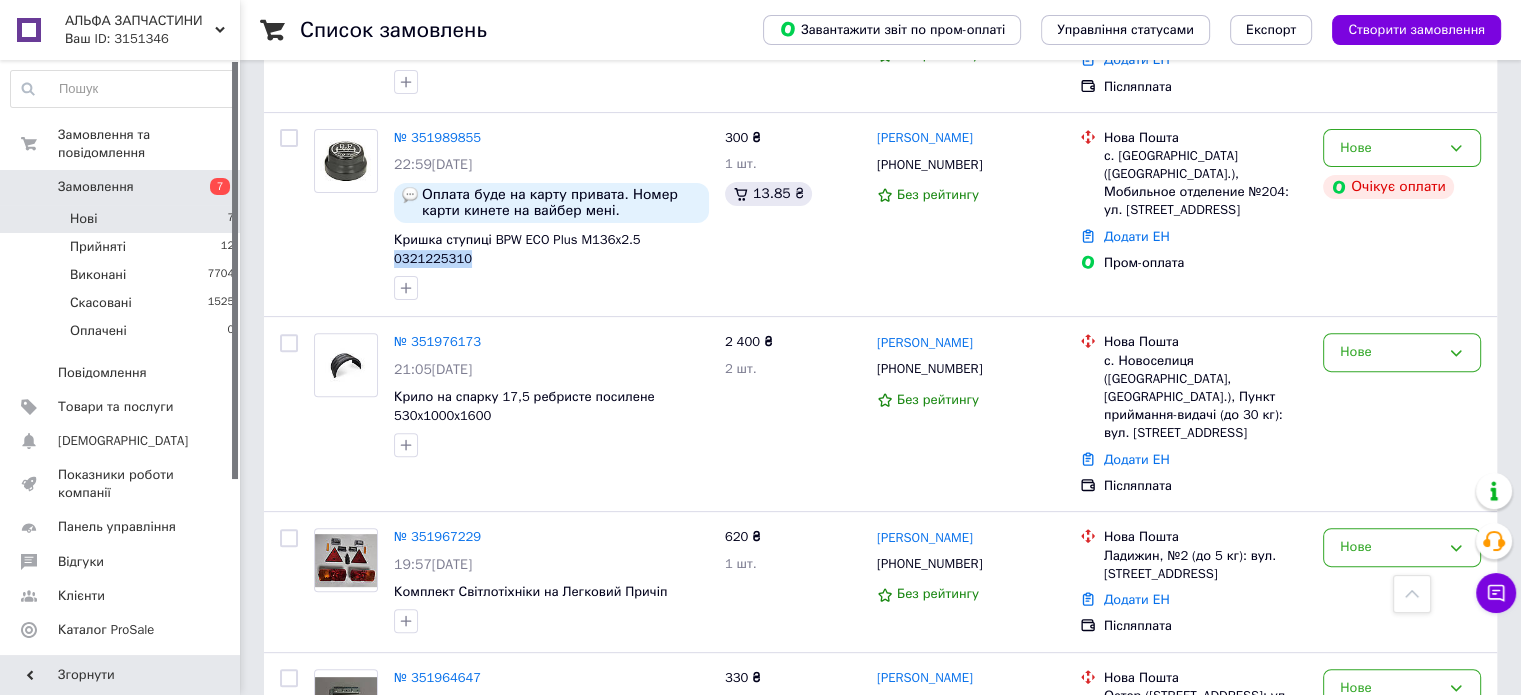 copy on "0321225310" 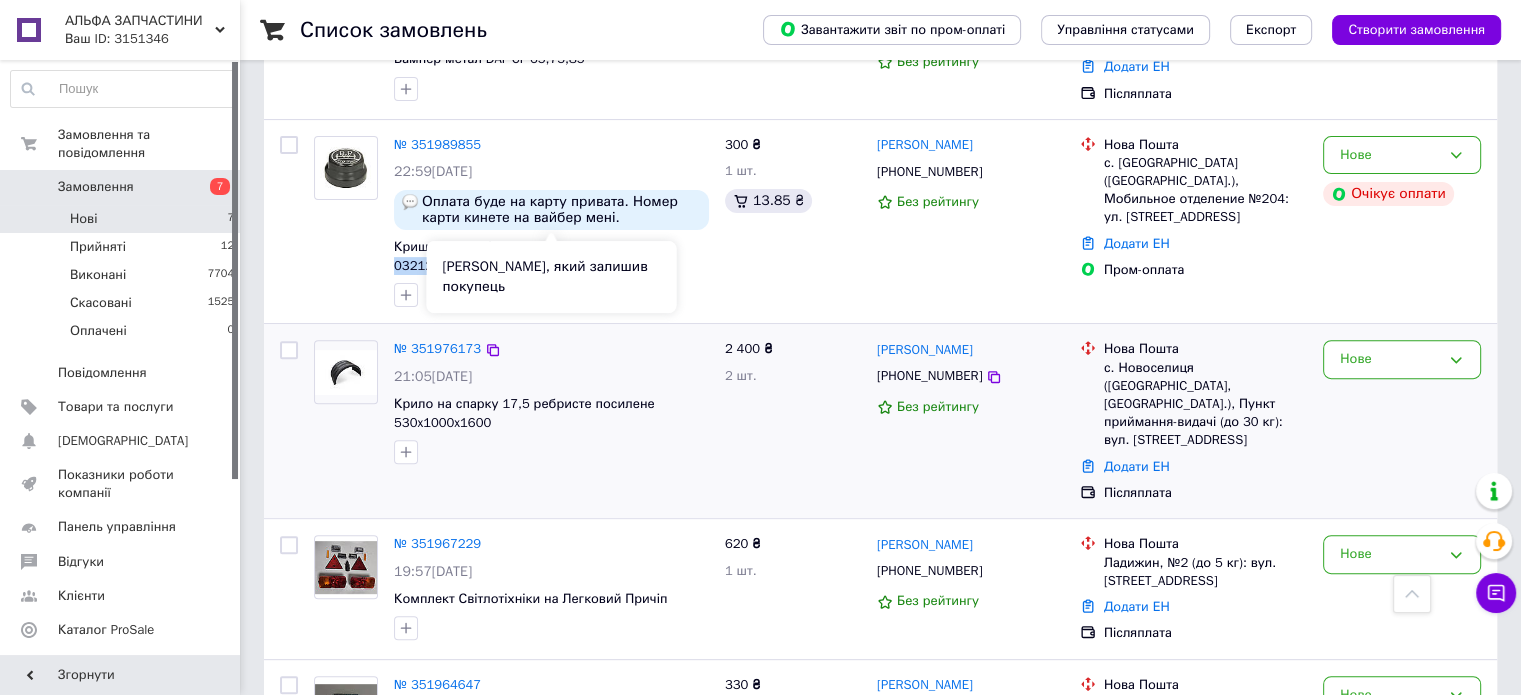 scroll, scrollTop: 730, scrollLeft: 0, axis: vertical 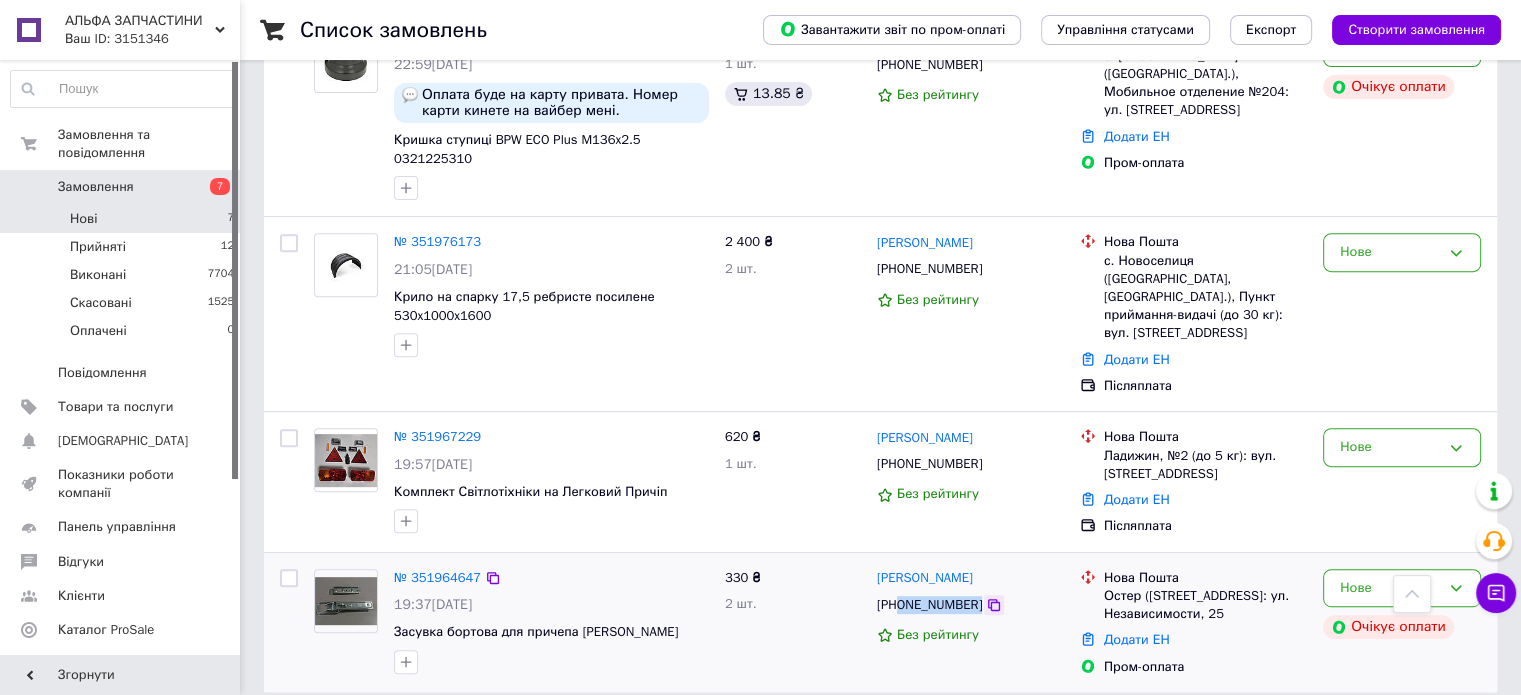 drag, startPoint x: 898, startPoint y: 566, endPoint x: 974, endPoint y: 567, distance: 76.00658 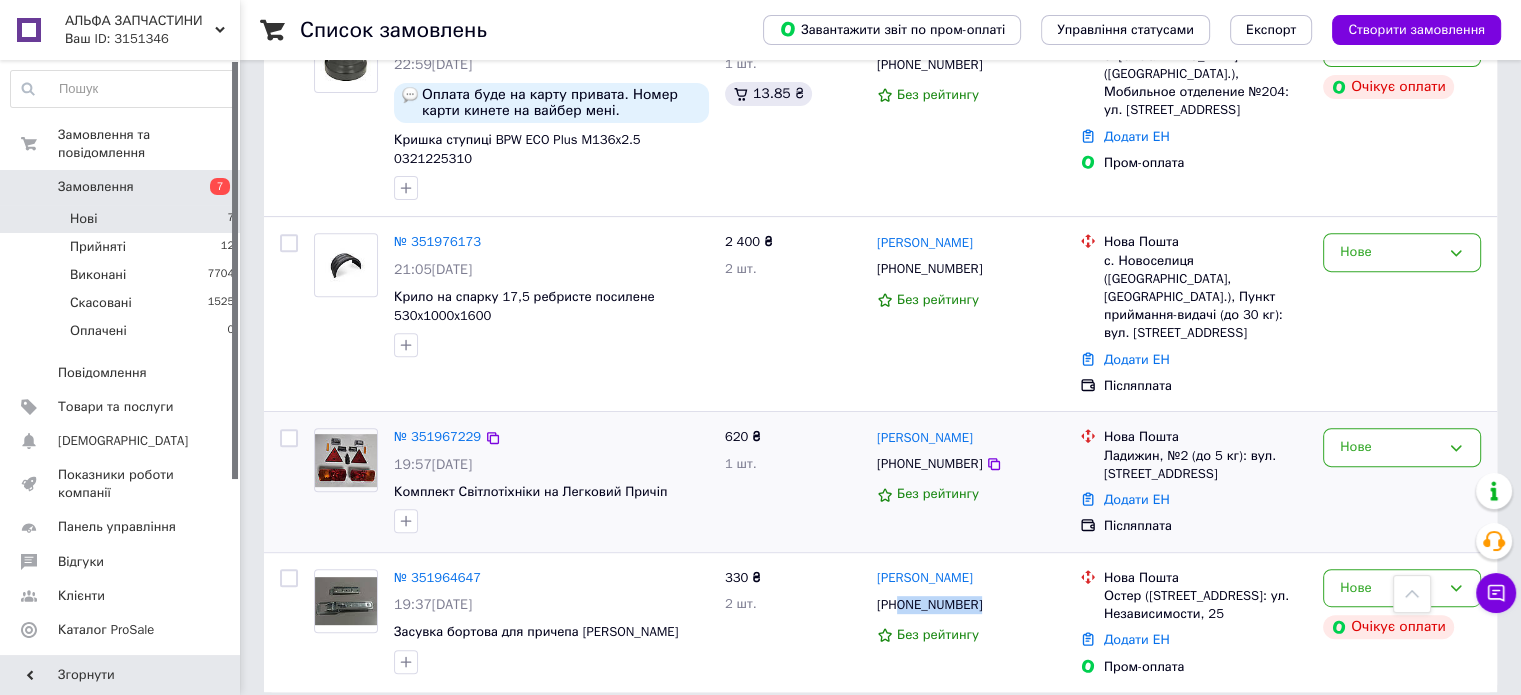 copy on "0731354081" 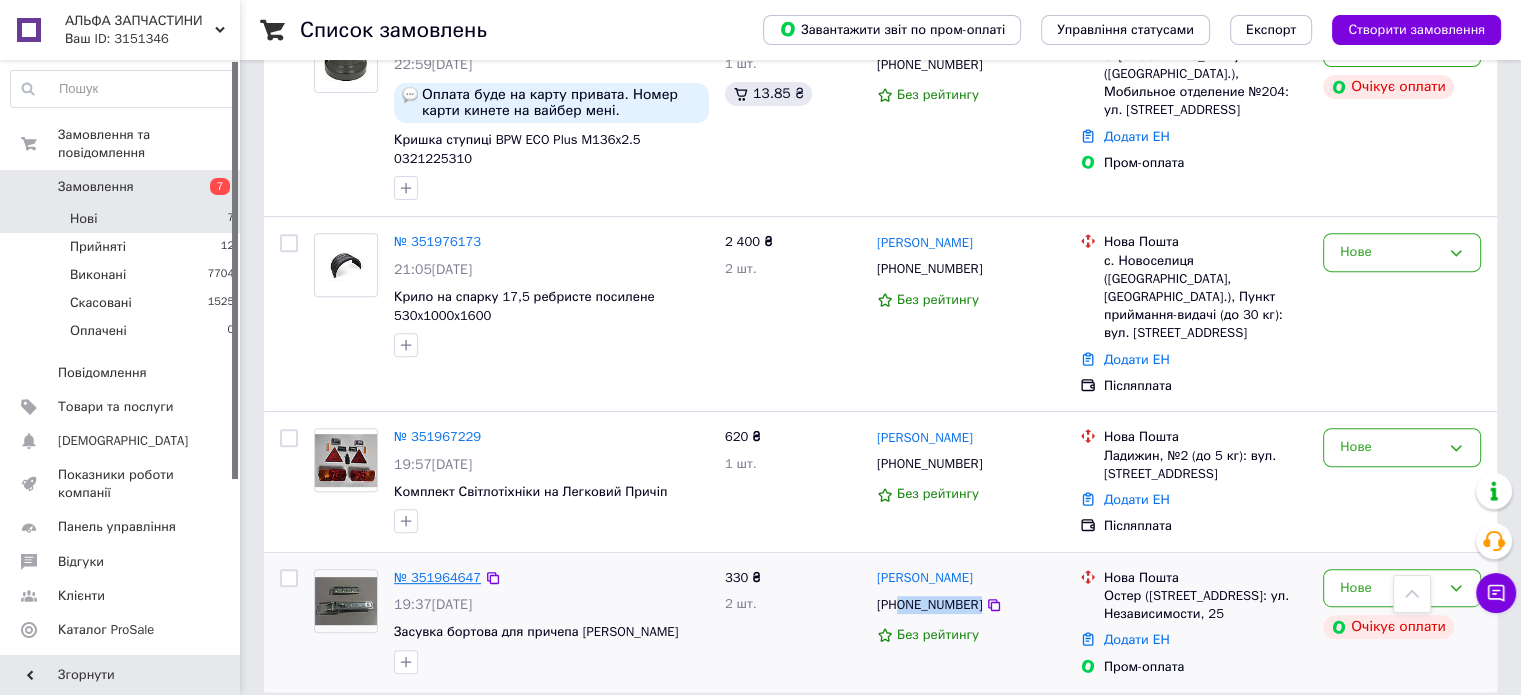 click on "№ 351964647" at bounding box center (437, 577) 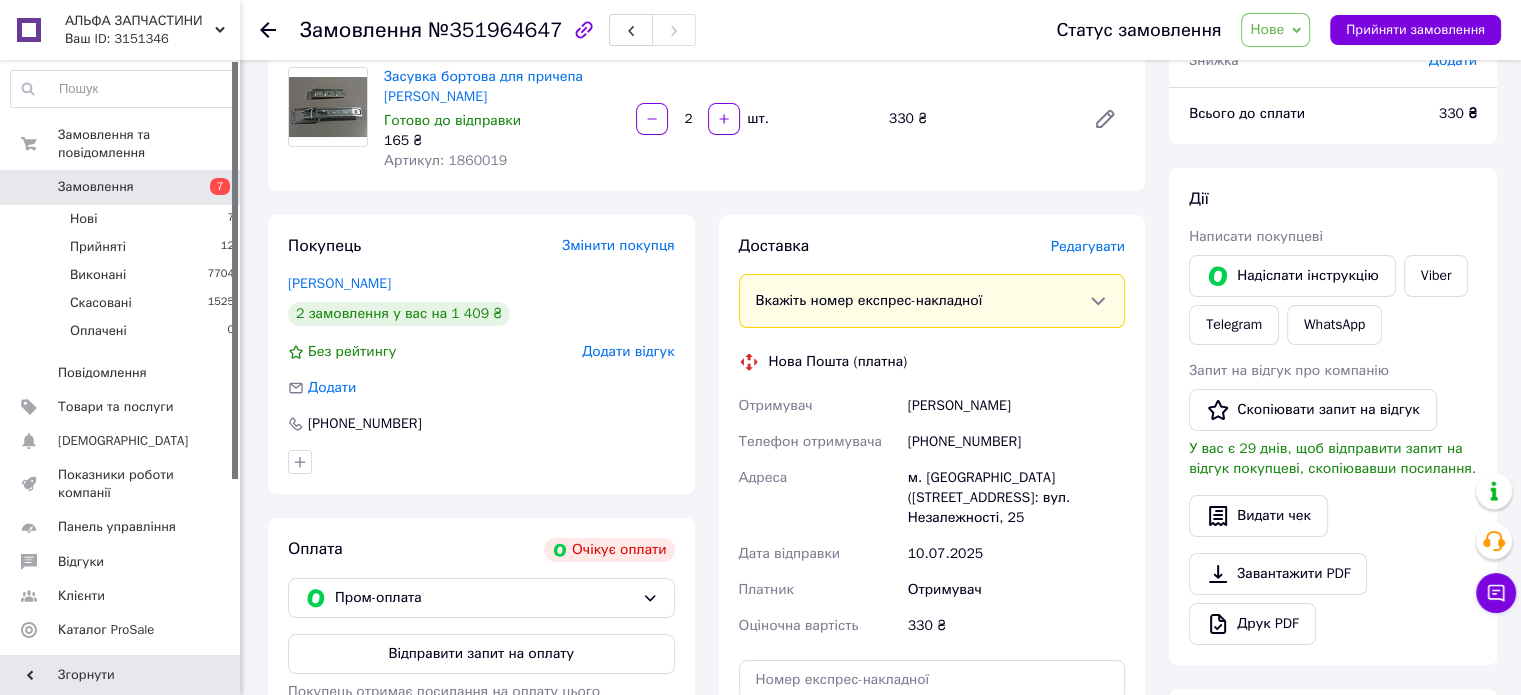 scroll, scrollTop: 19, scrollLeft: 0, axis: vertical 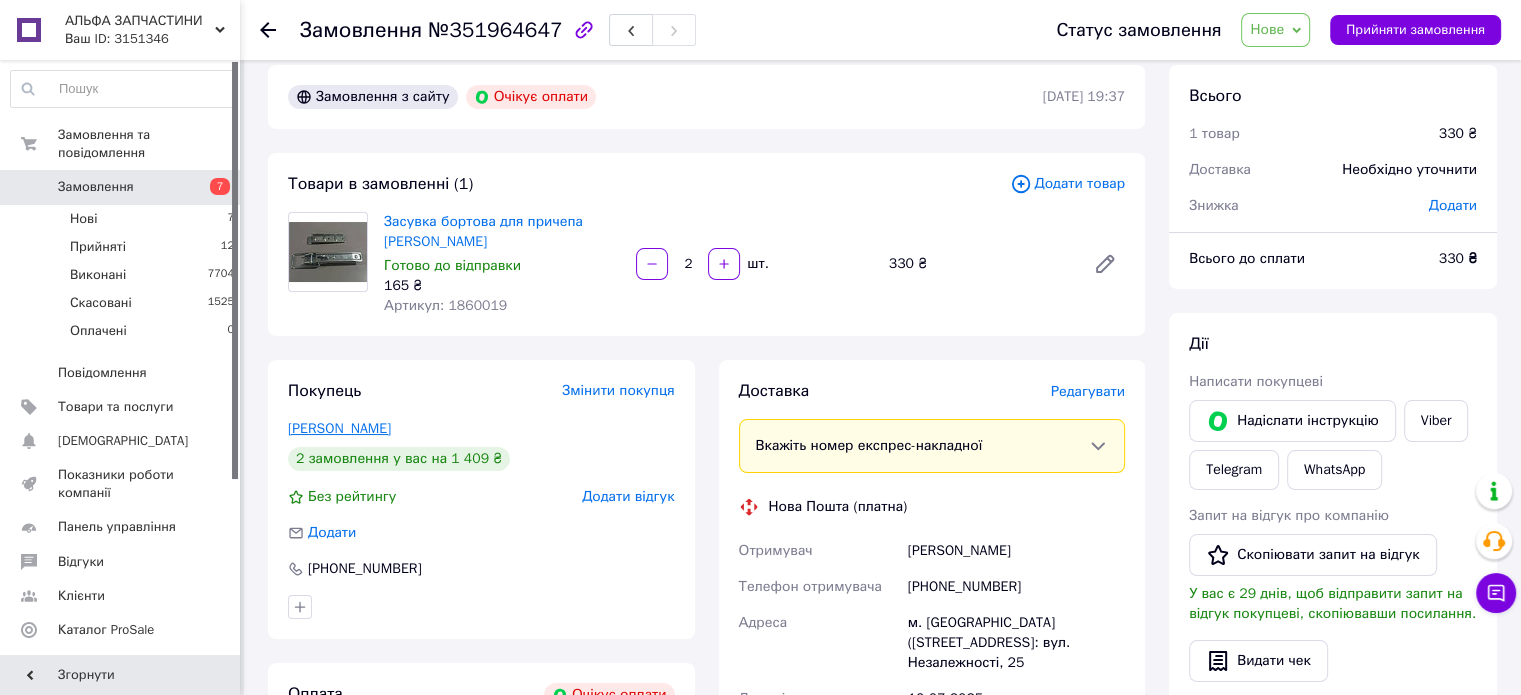 click on "[PERSON_NAME]" at bounding box center [339, 428] 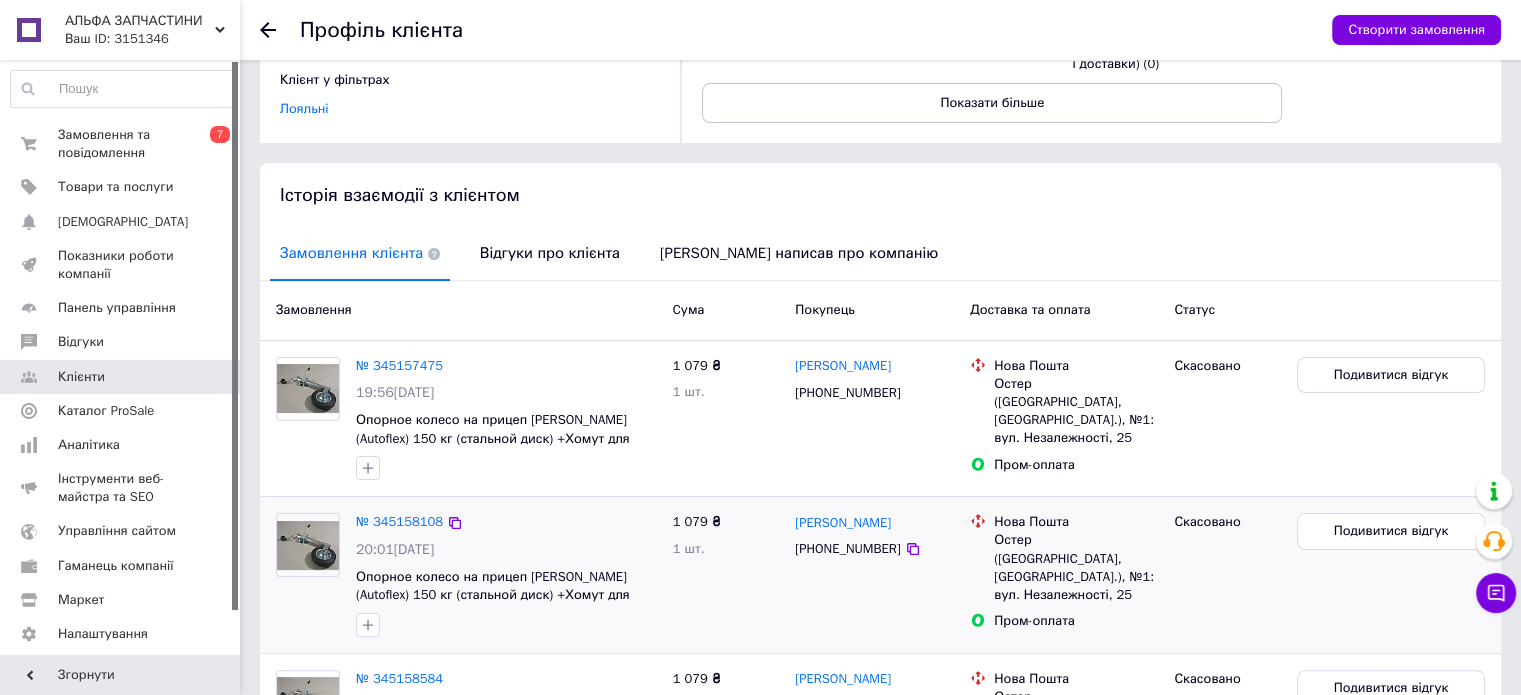 scroll, scrollTop: 290, scrollLeft: 0, axis: vertical 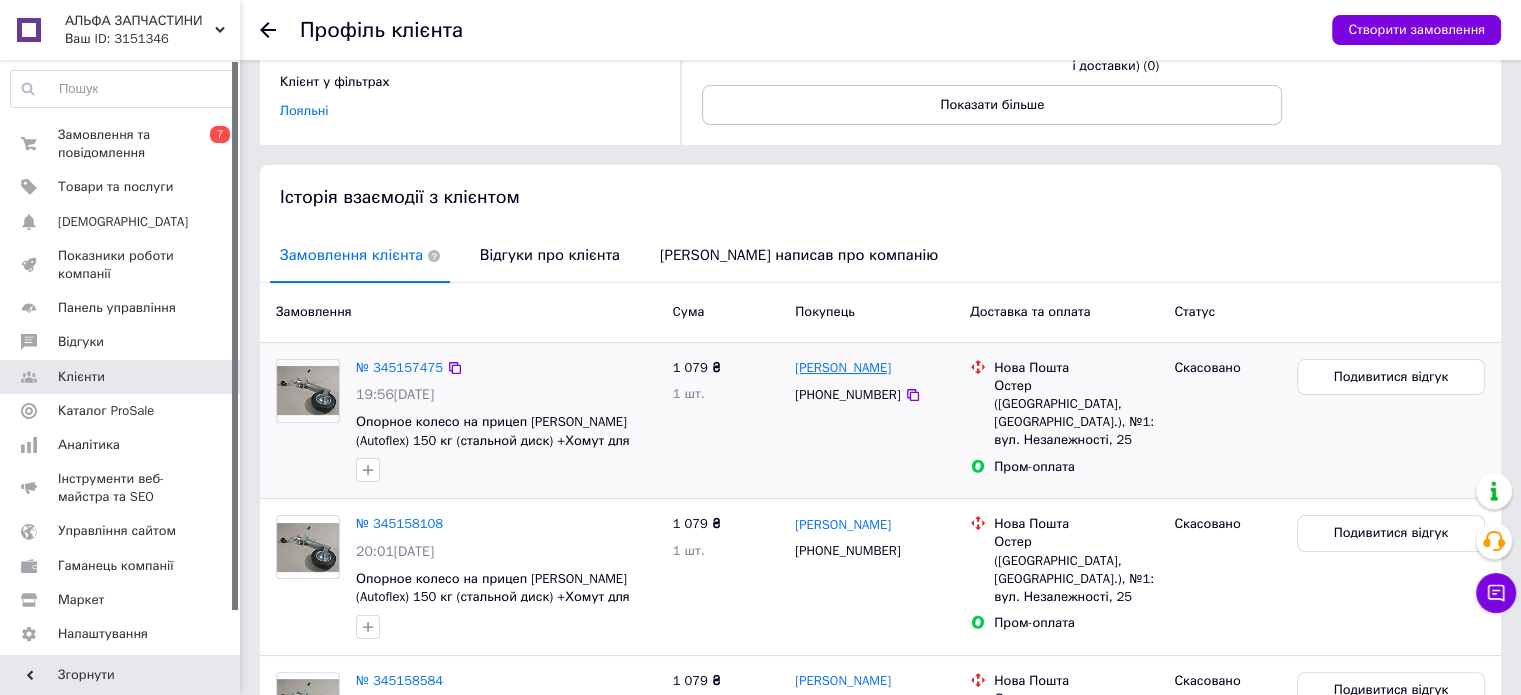 click on "[PERSON_NAME]" at bounding box center (843, 368) 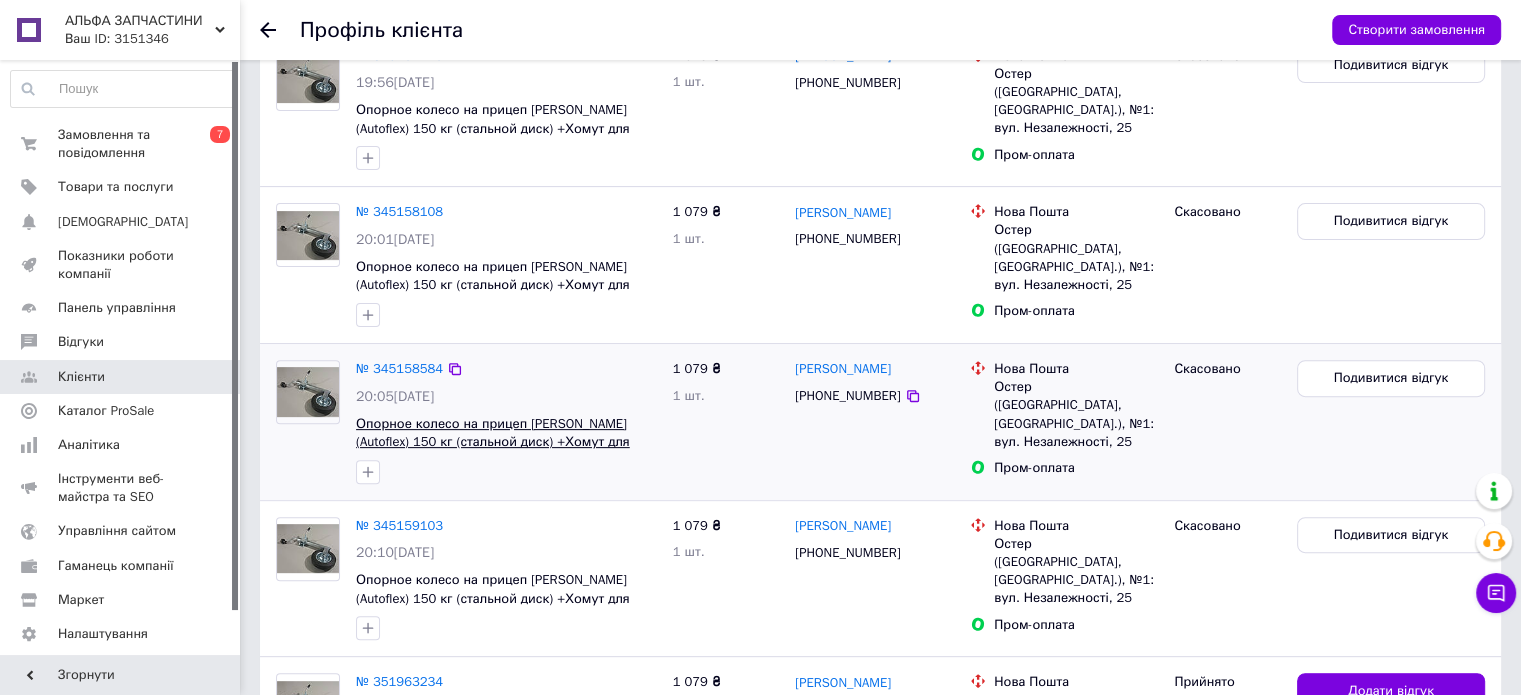 scroll, scrollTop: 600, scrollLeft: 0, axis: vertical 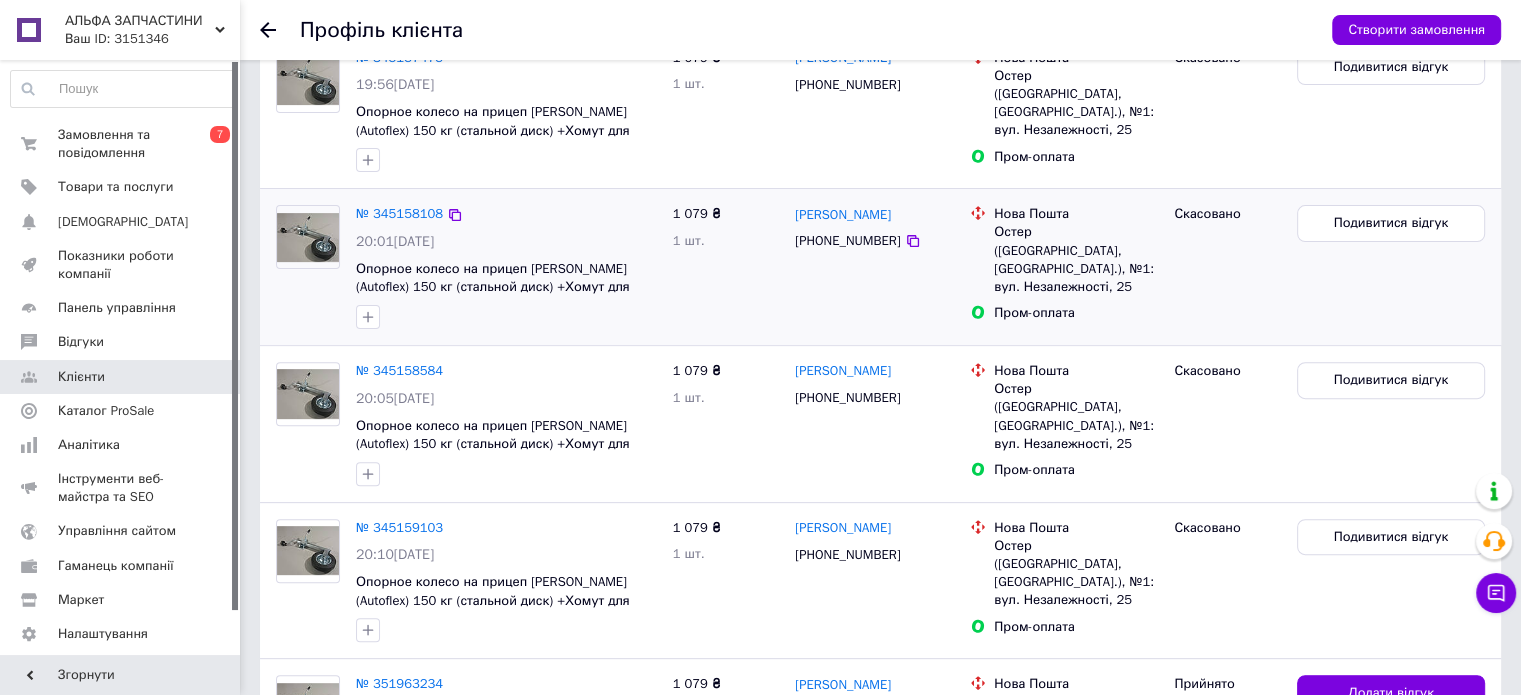 click on "Пром-оплата" at bounding box center (1076, 313) 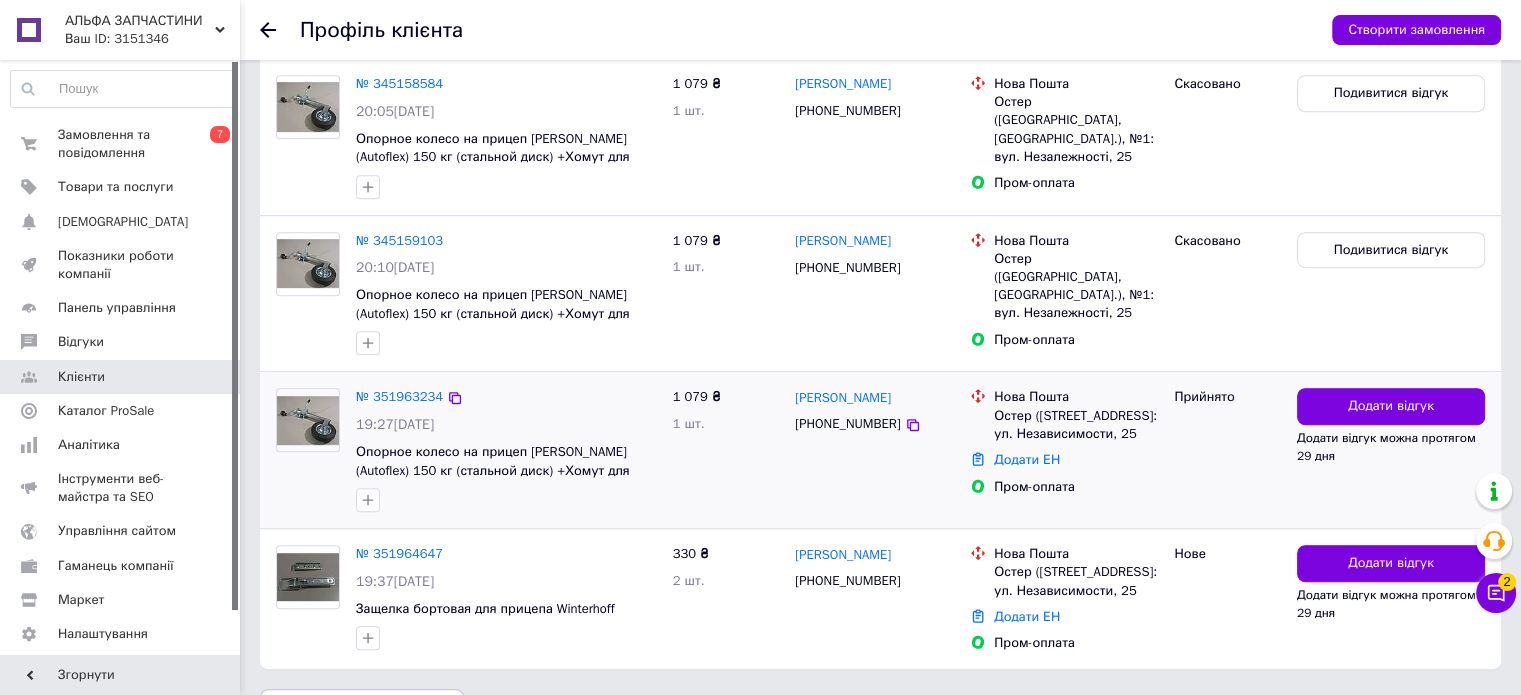 scroll, scrollTop: 990, scrollLeft: 0, axis: vertical 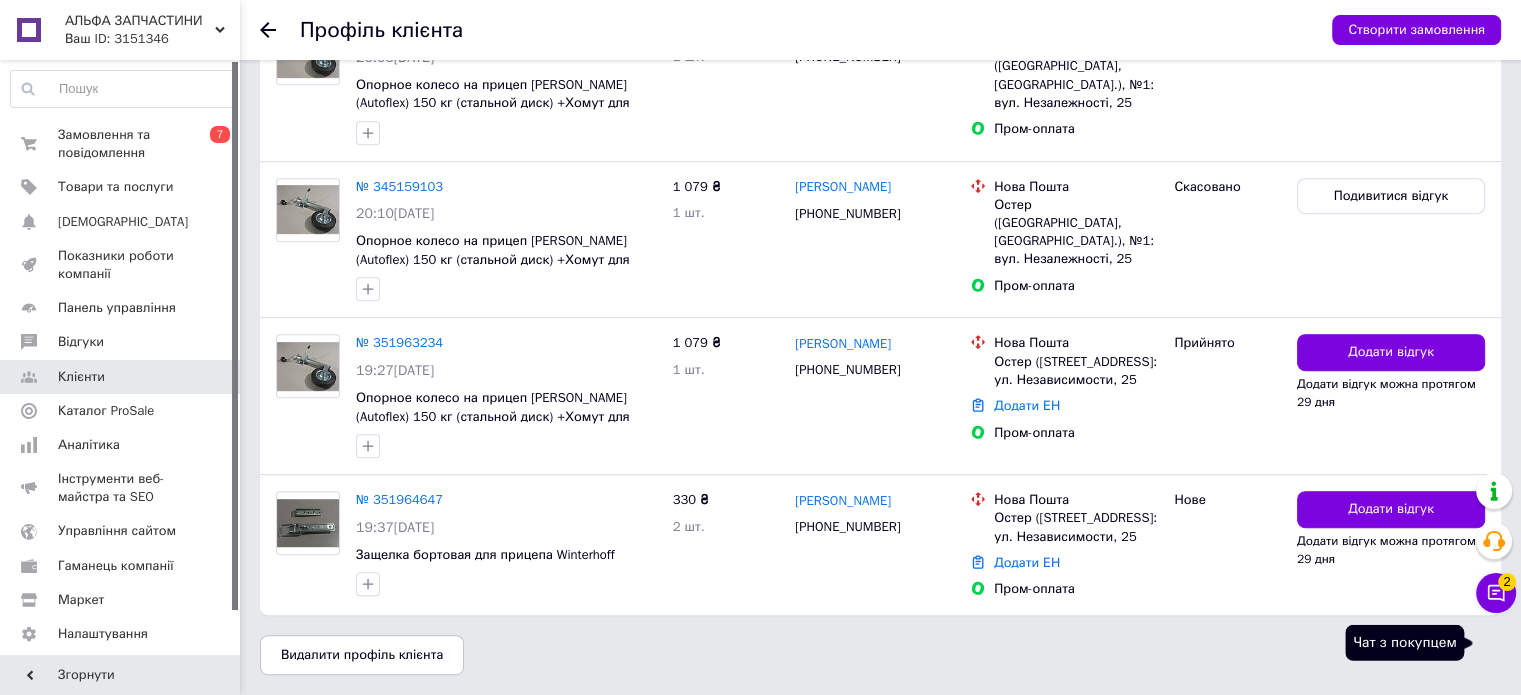 click 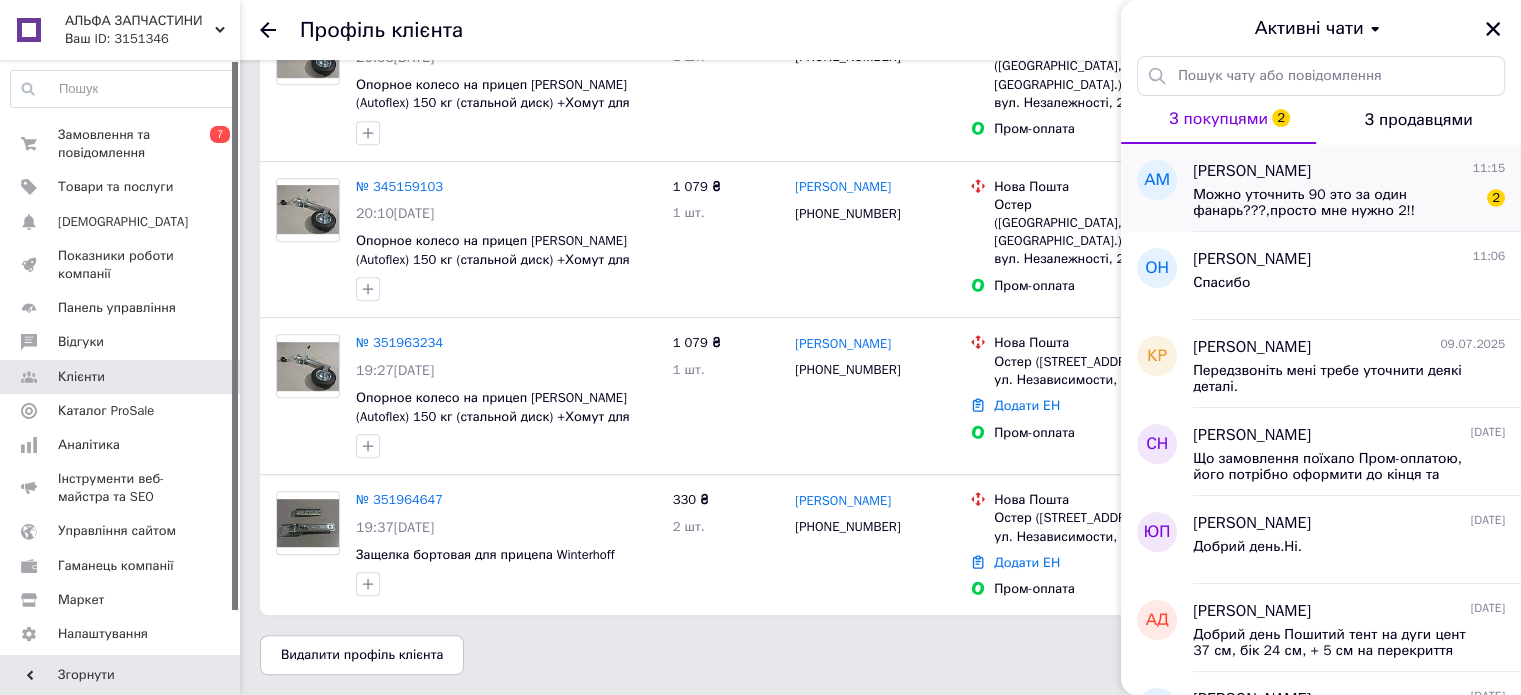 click on "Можно уточнить 90 это за один фанарь???,просто мне нужно 2!!" at bounding box center [1335, 203] 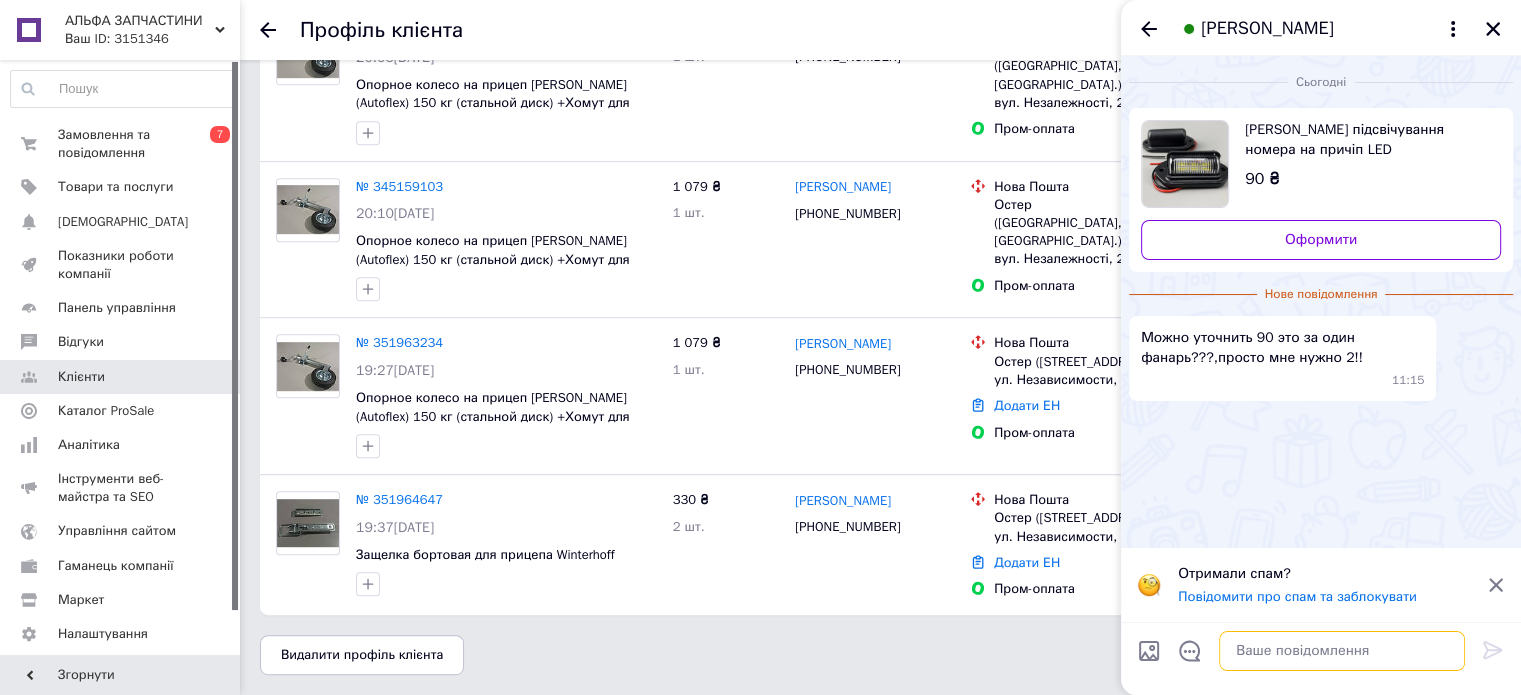 click at bounding box center (1342, 651) 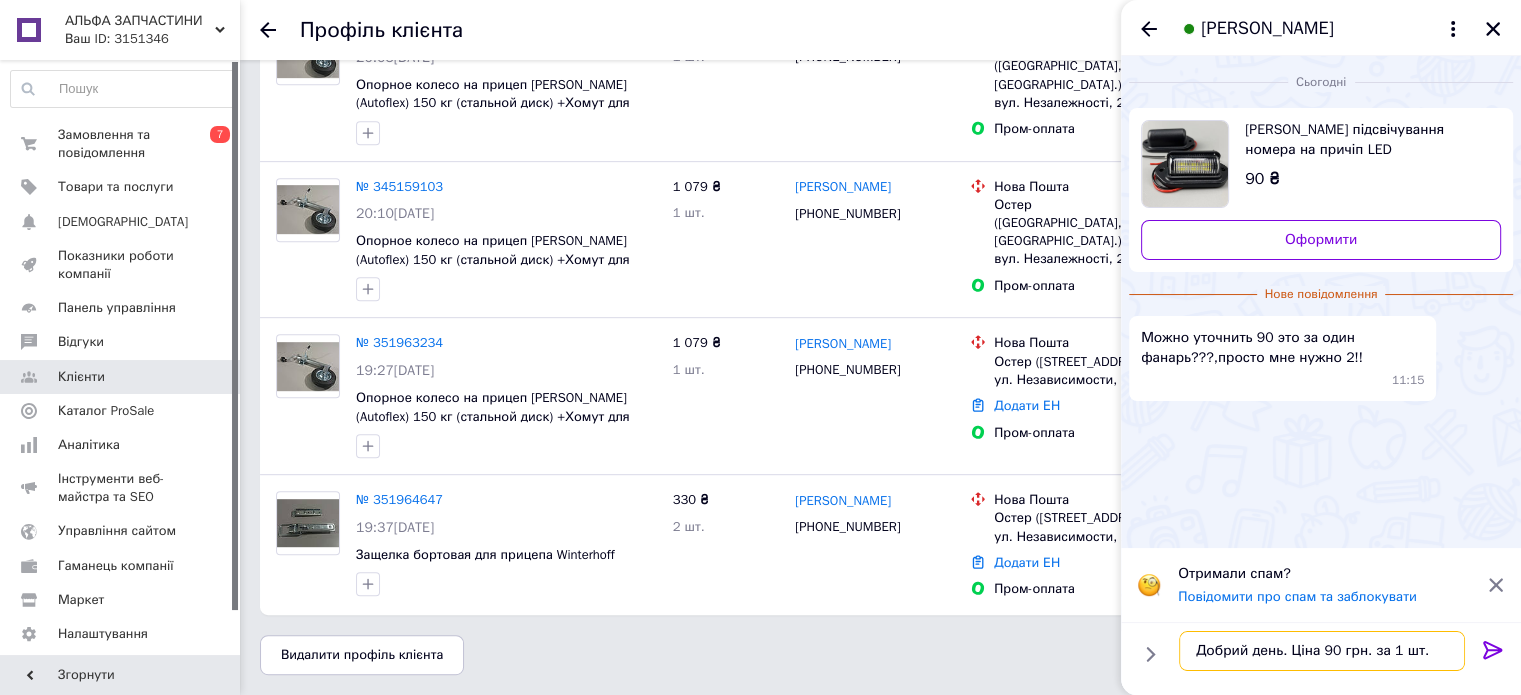 type on "Добрий день. Ціна 90 грн. за 1 шт." 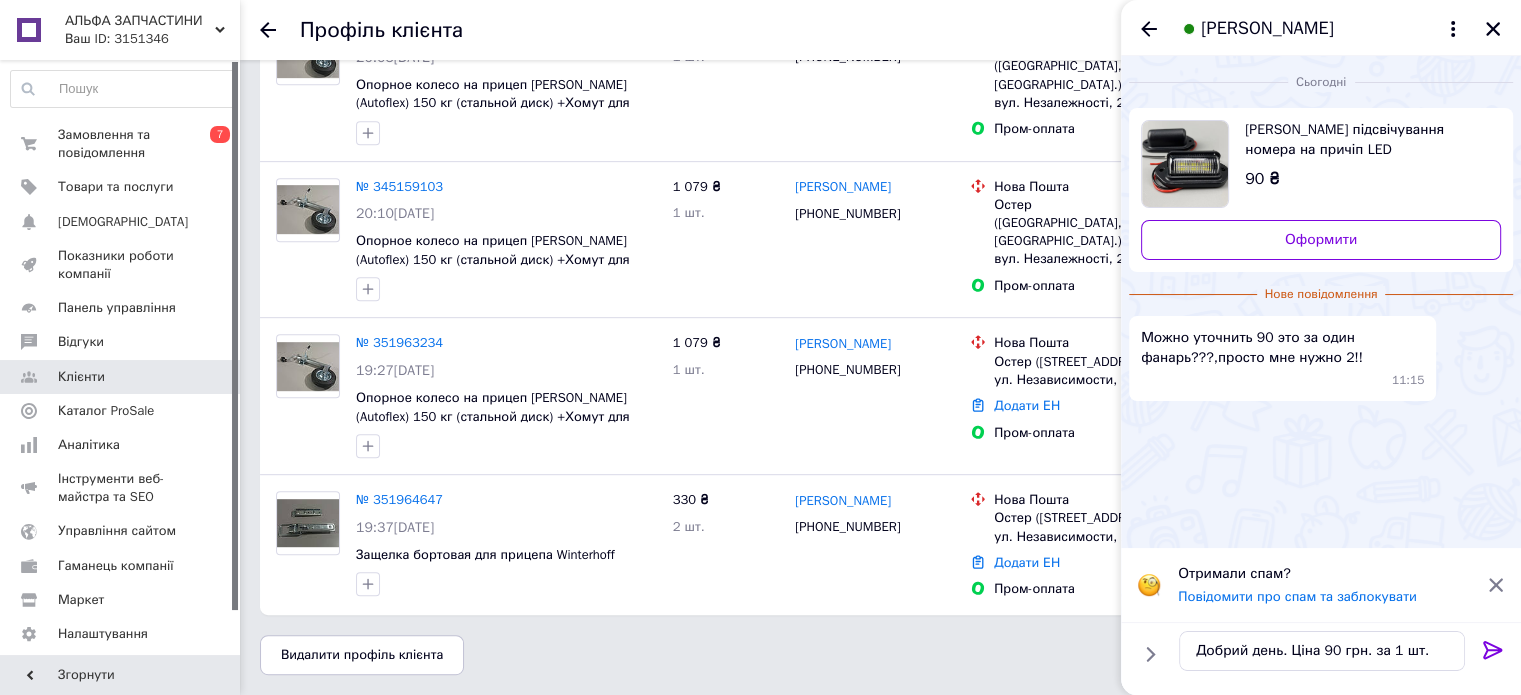 click 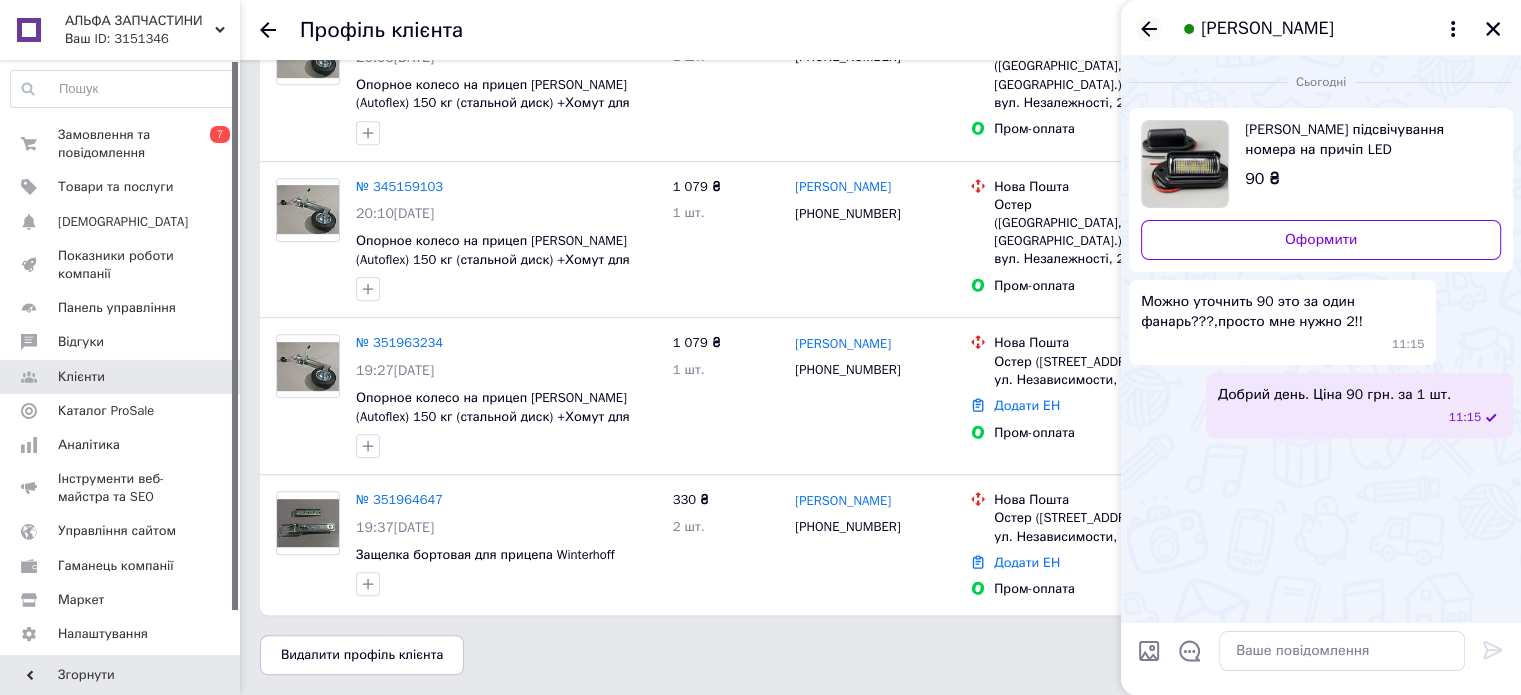 click 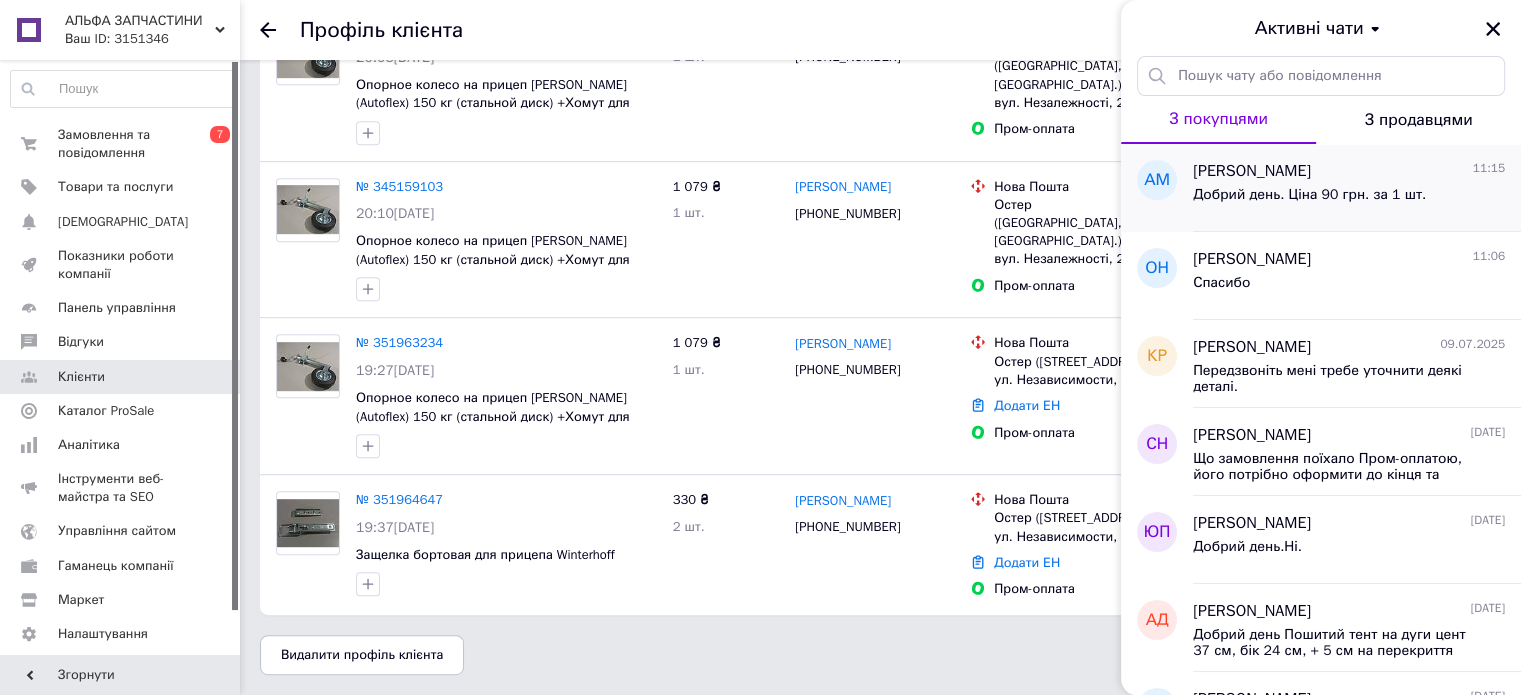 click on "[PERSON_NAME]" at bounding box center [1252, 171] 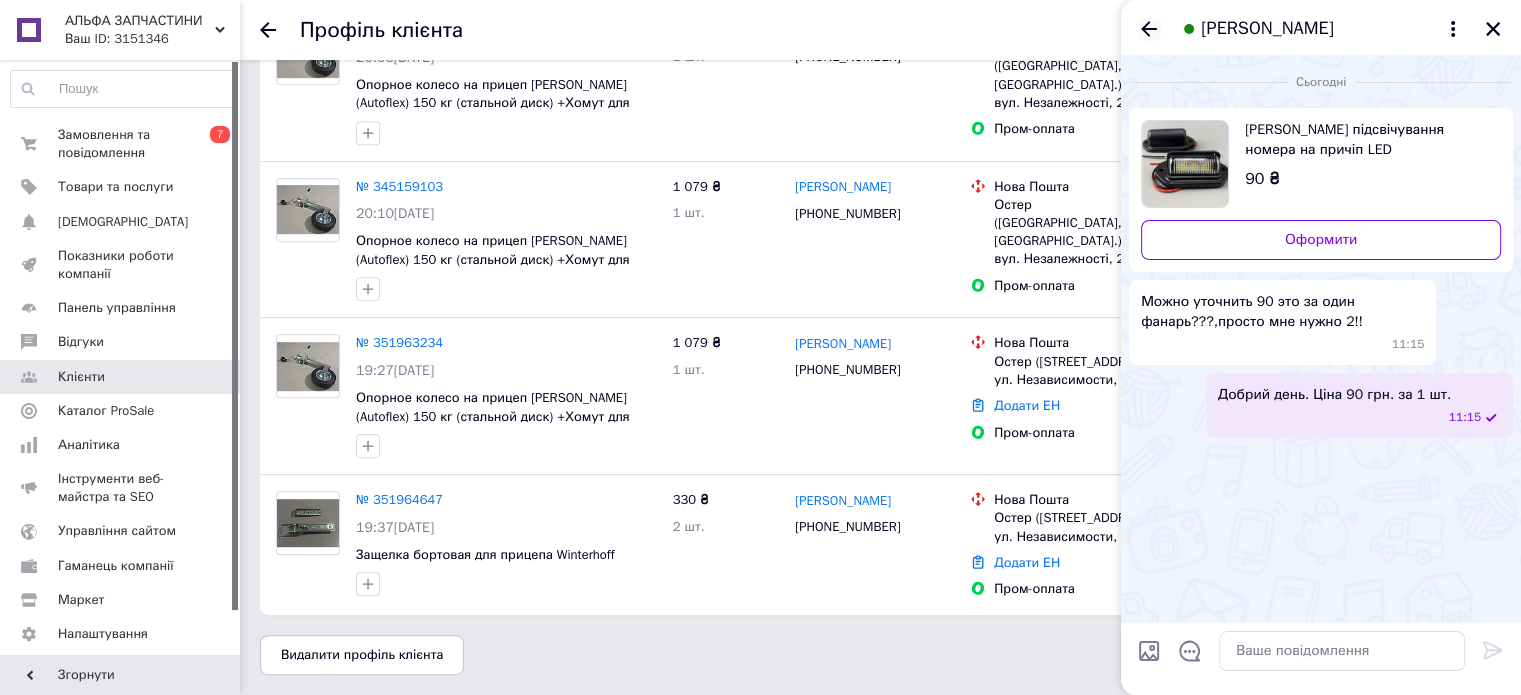 click 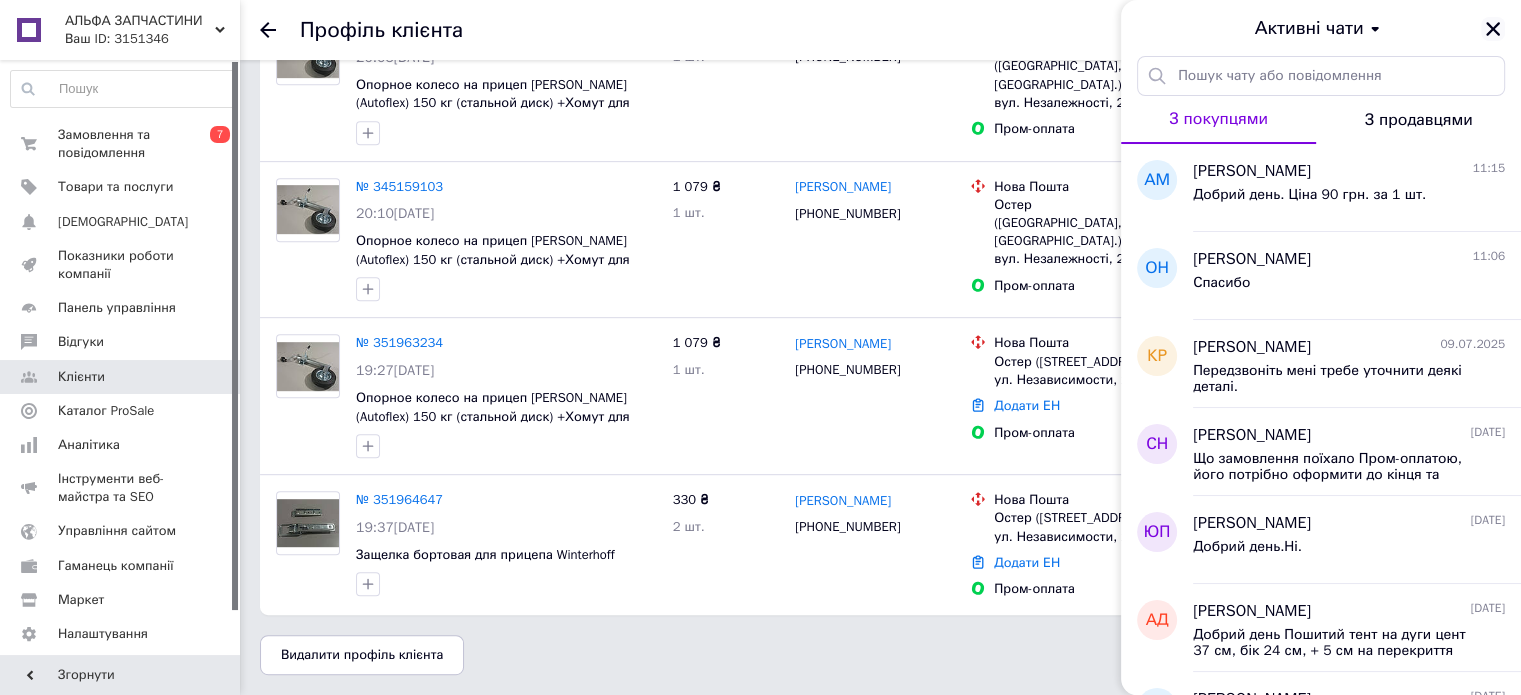 click 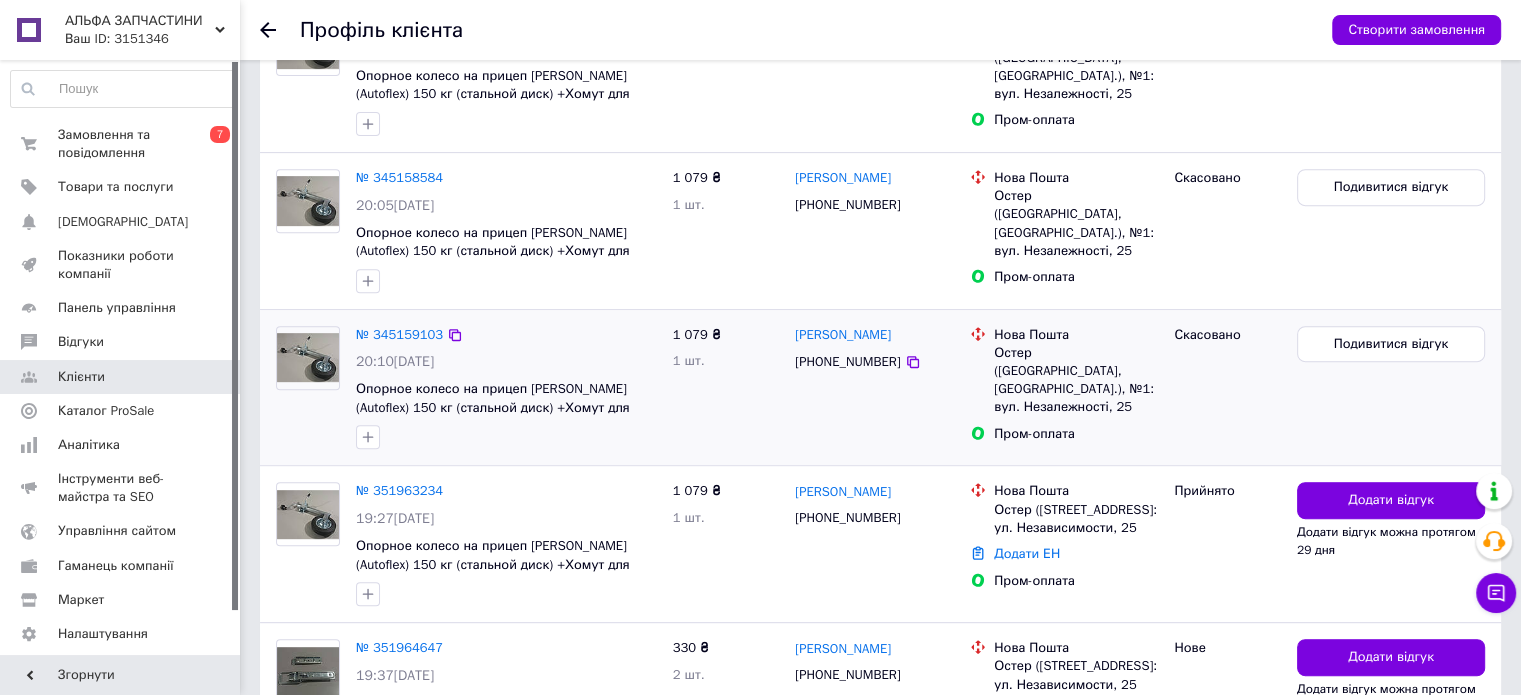 scroll, scrollTop: 790, scrollLeft: 0, axis: vertical 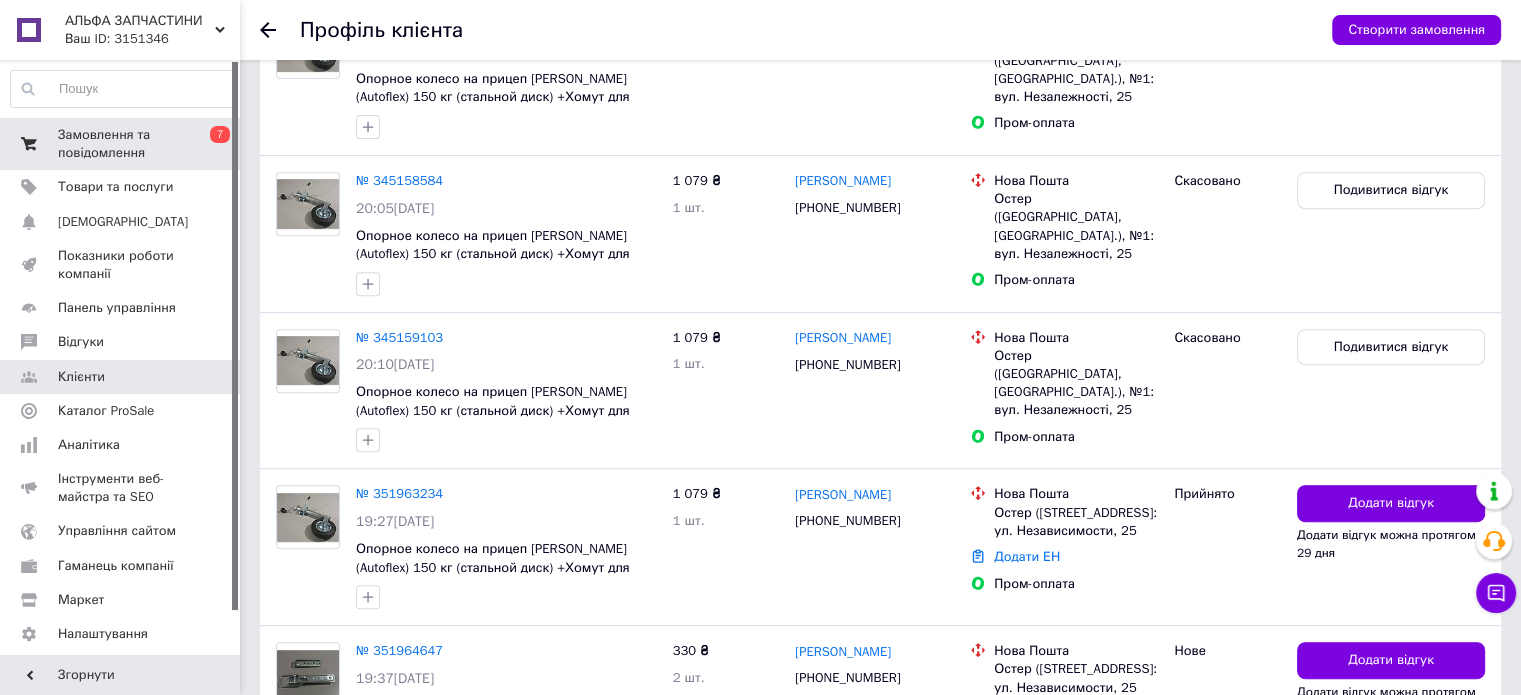 click on "Замовлення та повідомлення" at bounding box center (121, 144) 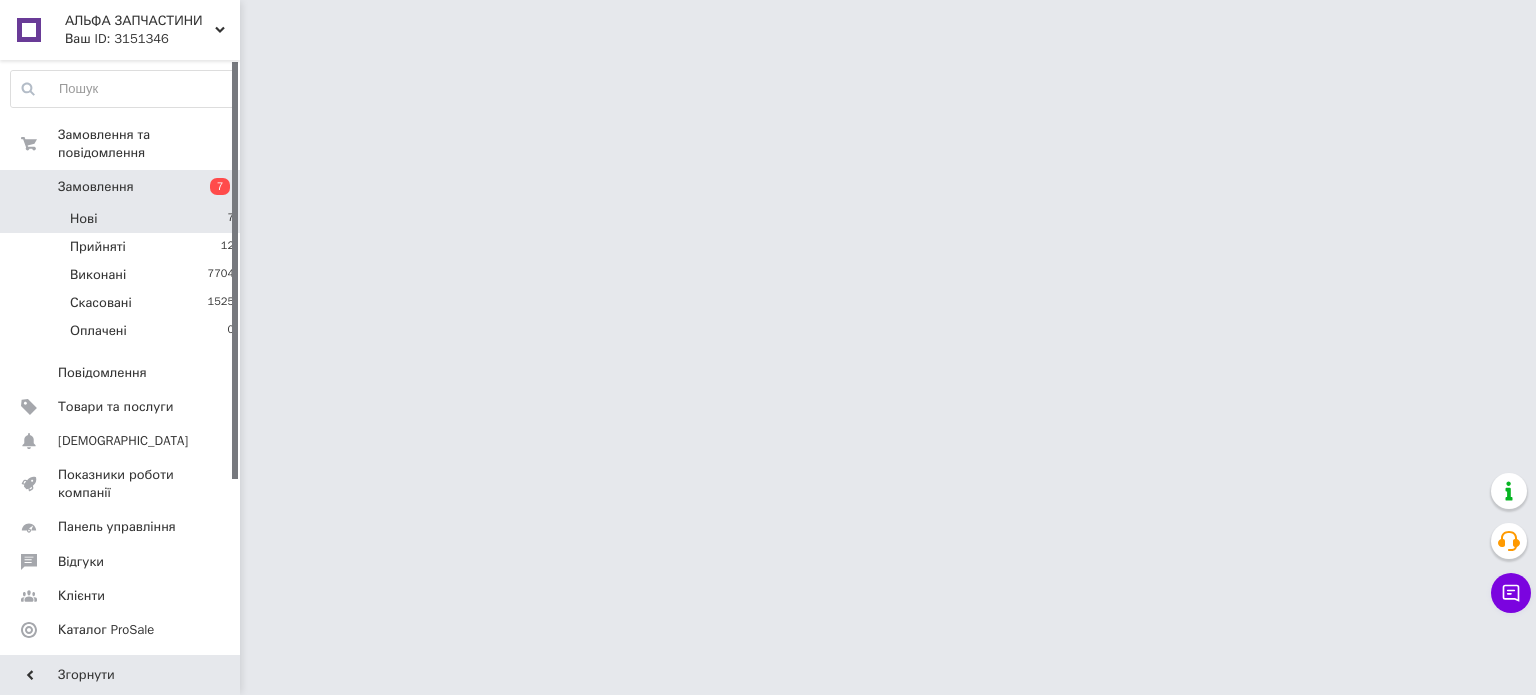 click on "Нові 7" at bounding box center [123, 219] 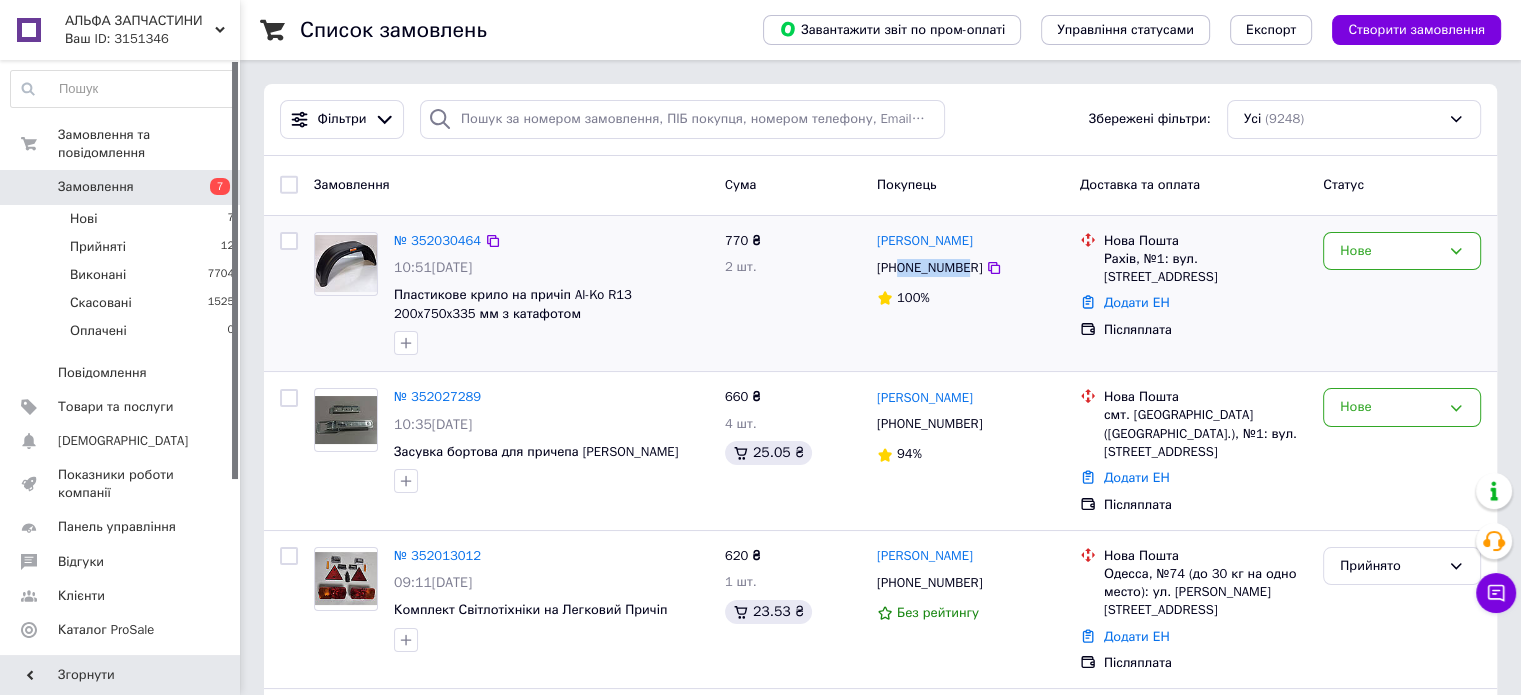 drag, startPoint x: 896, startPoint y: 266, endPoint x: 962, endPoint y: 269, distance: 66.068146 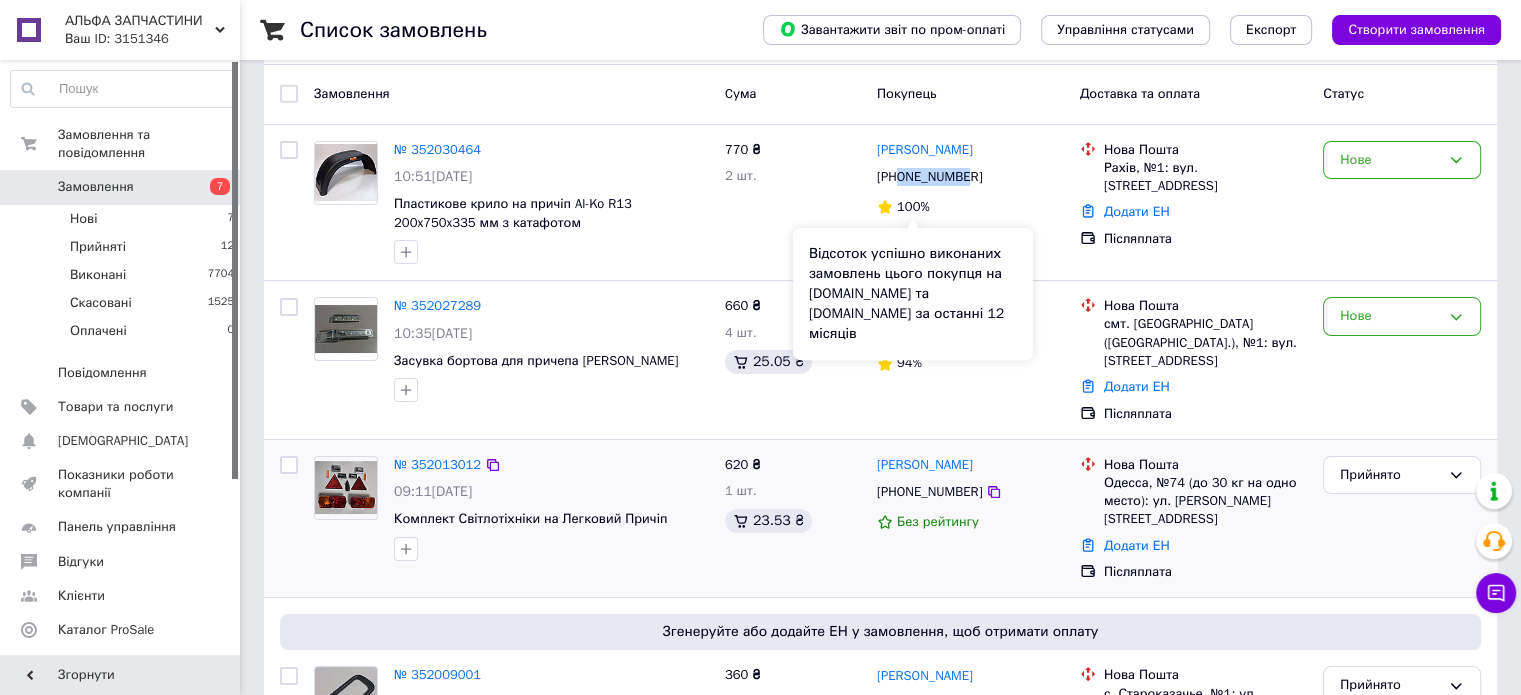 scroll, scrollTop: 400, scrollLeft: 0, axis: vertical 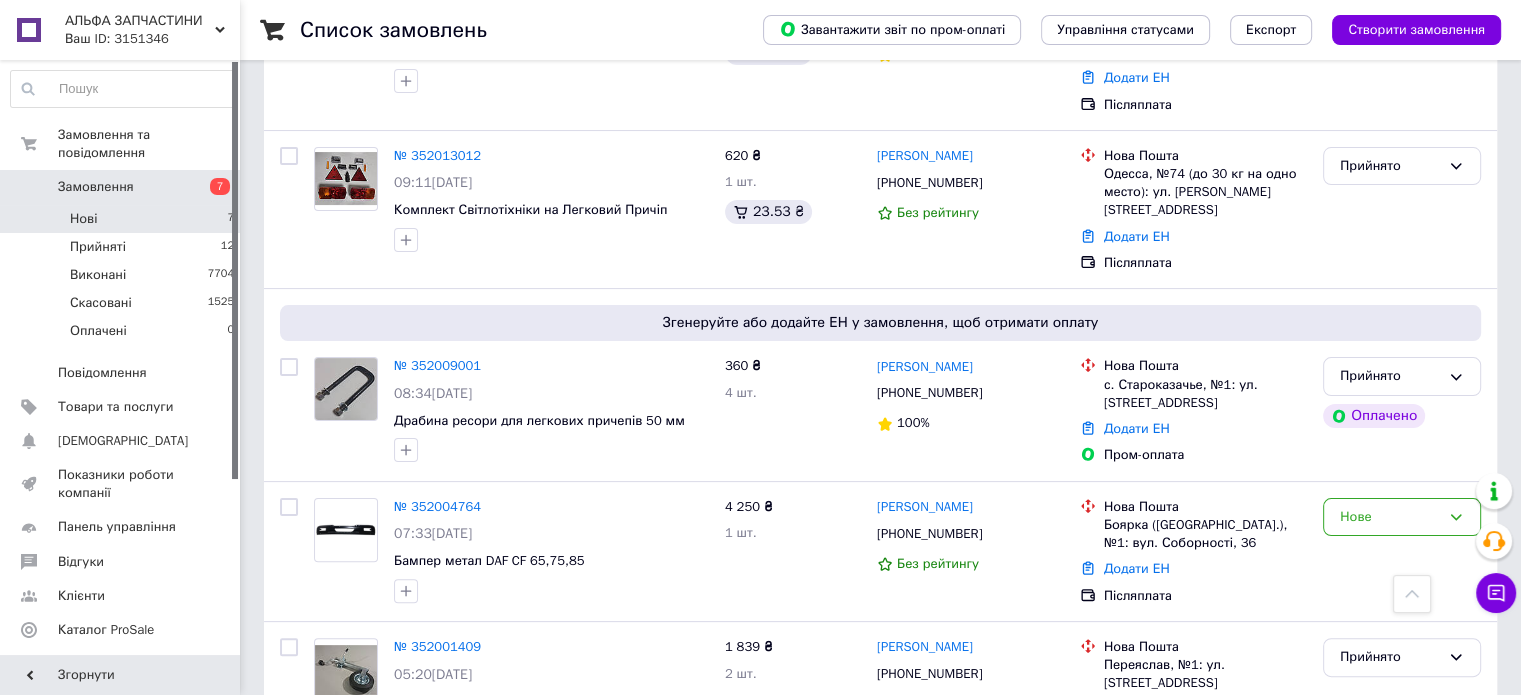 click on "Нові 7" at bounding box center (123, 219) 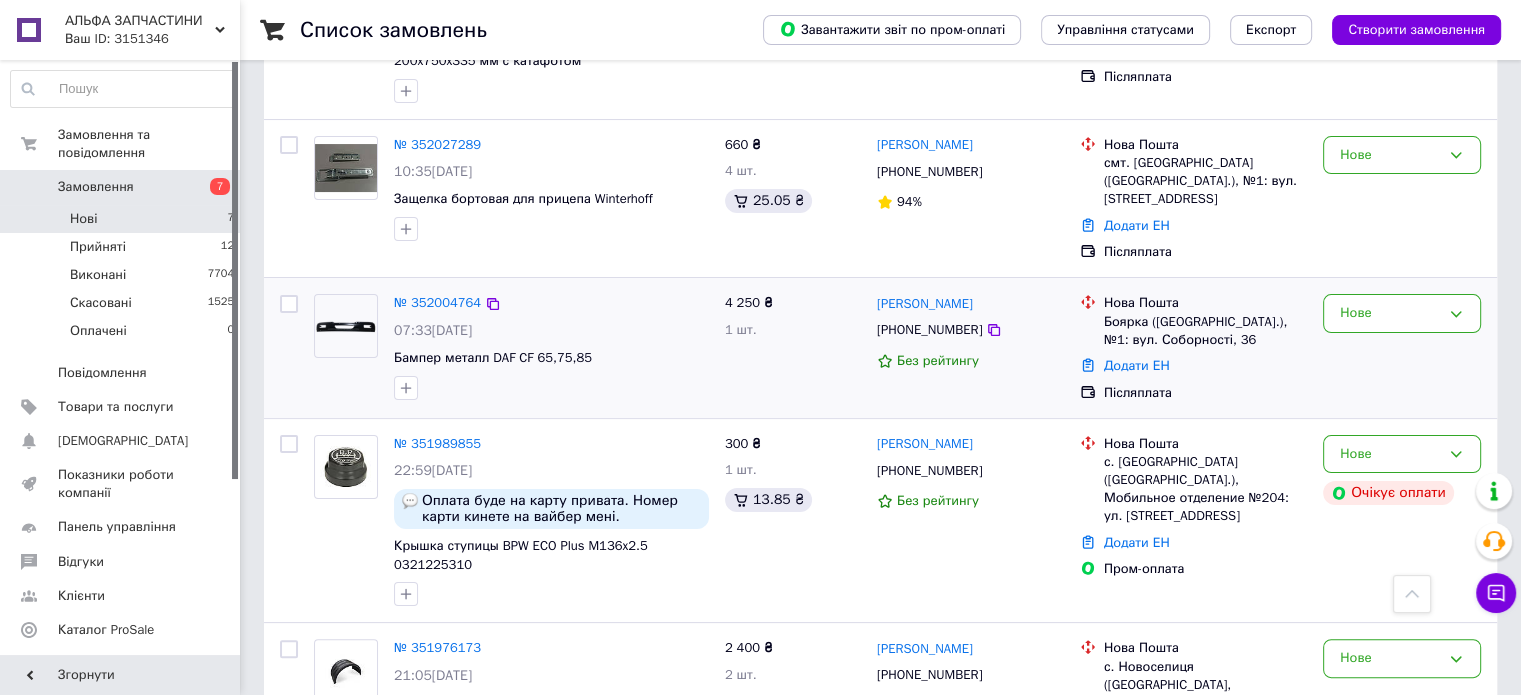 scroll, scrollTop: 148, scrollLeft: 0, axis: vertical 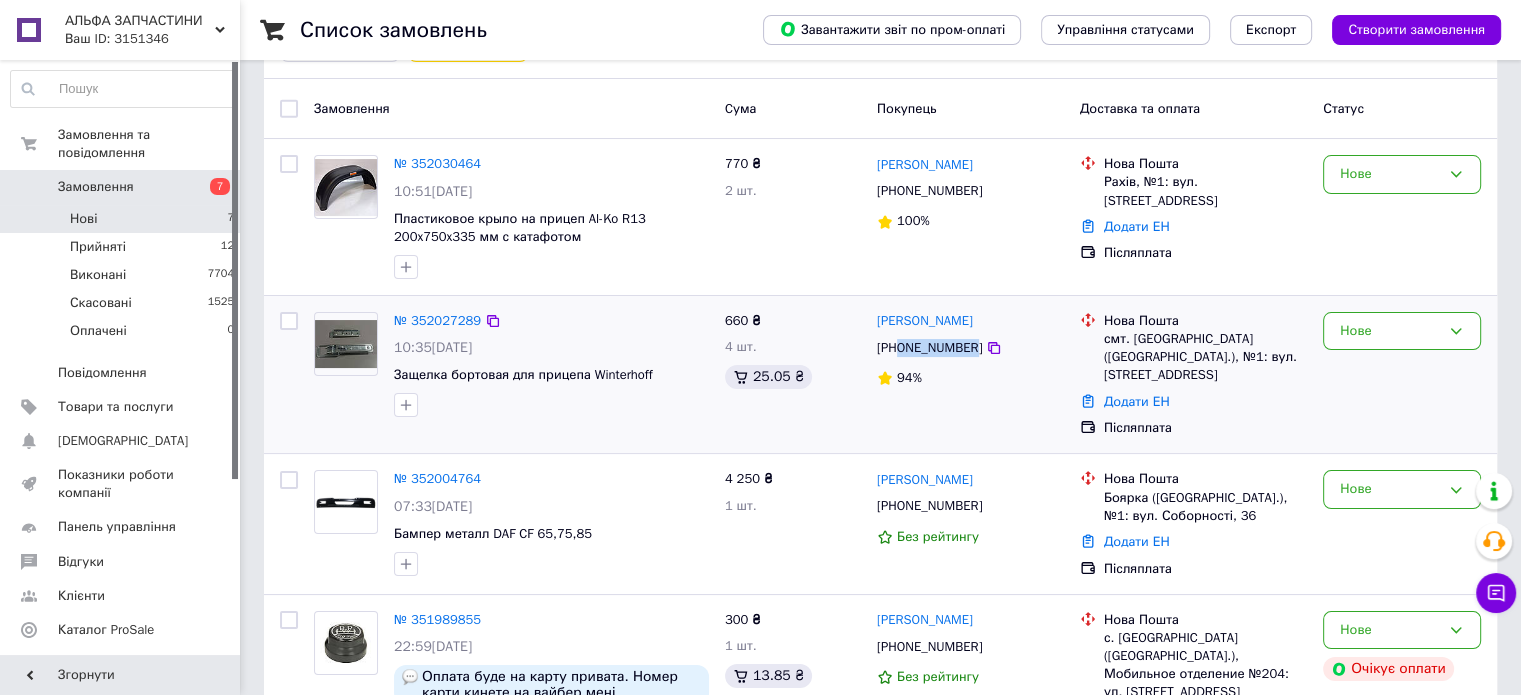 drag, startPoint x: 899, startPoint y: 346, endPoint x: 970, endPoint y: 345, distance: 71.00704 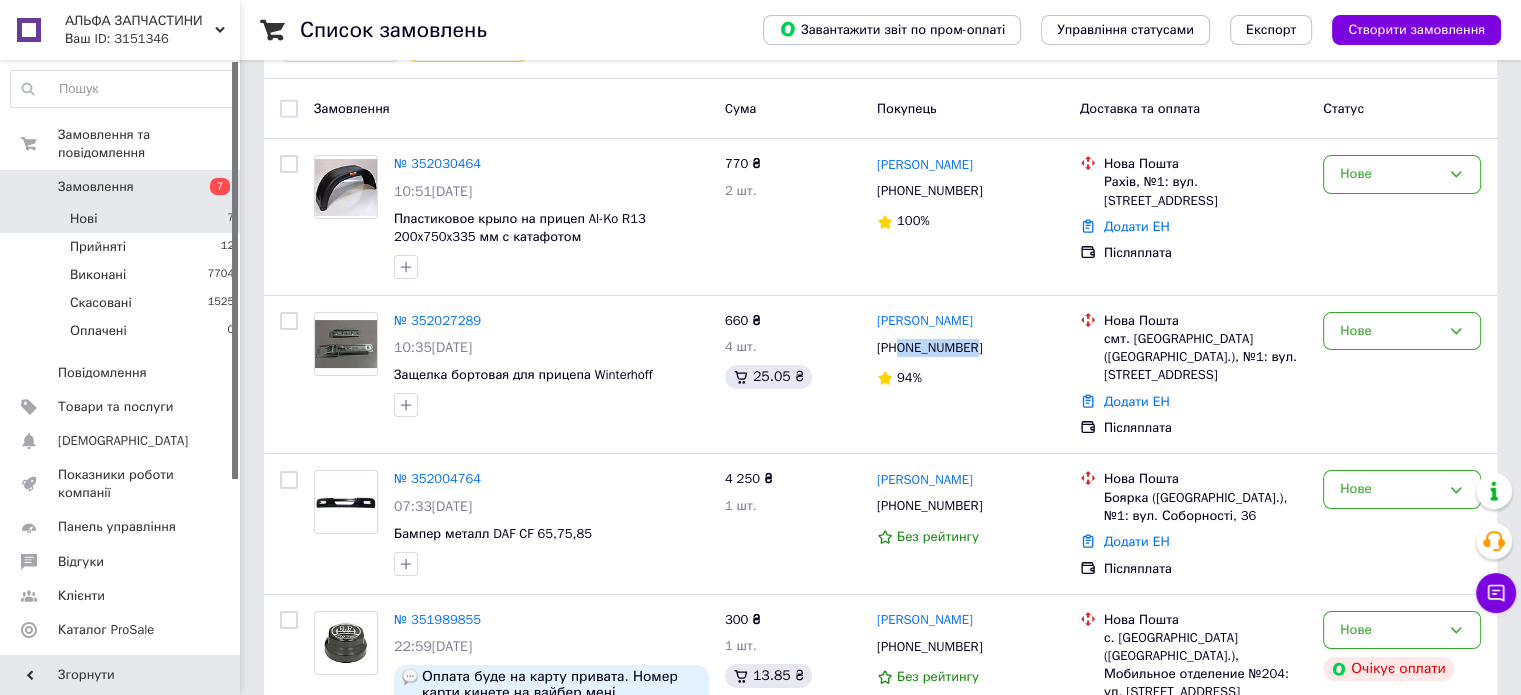 copy on "0966683263" 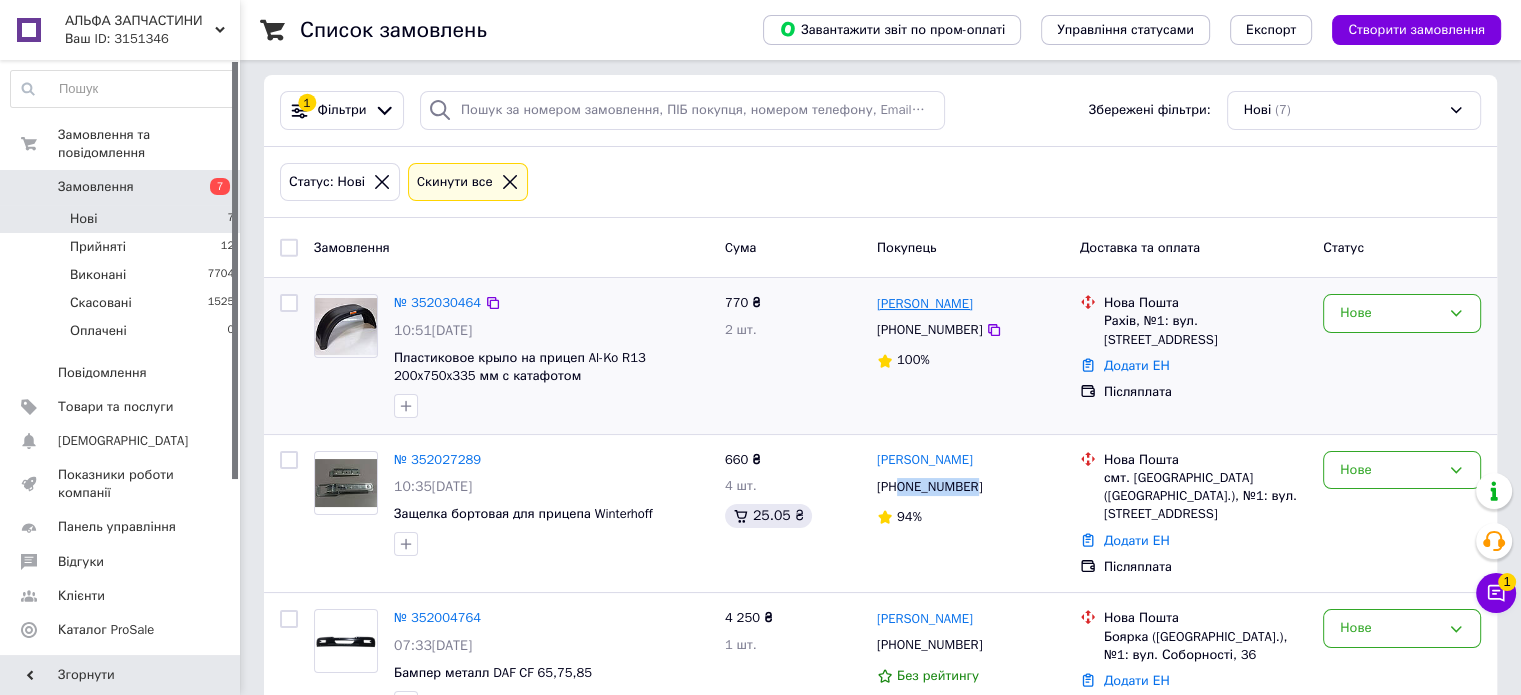 scroll, scrollTop: 0, scrollLeft: 0, axis: both 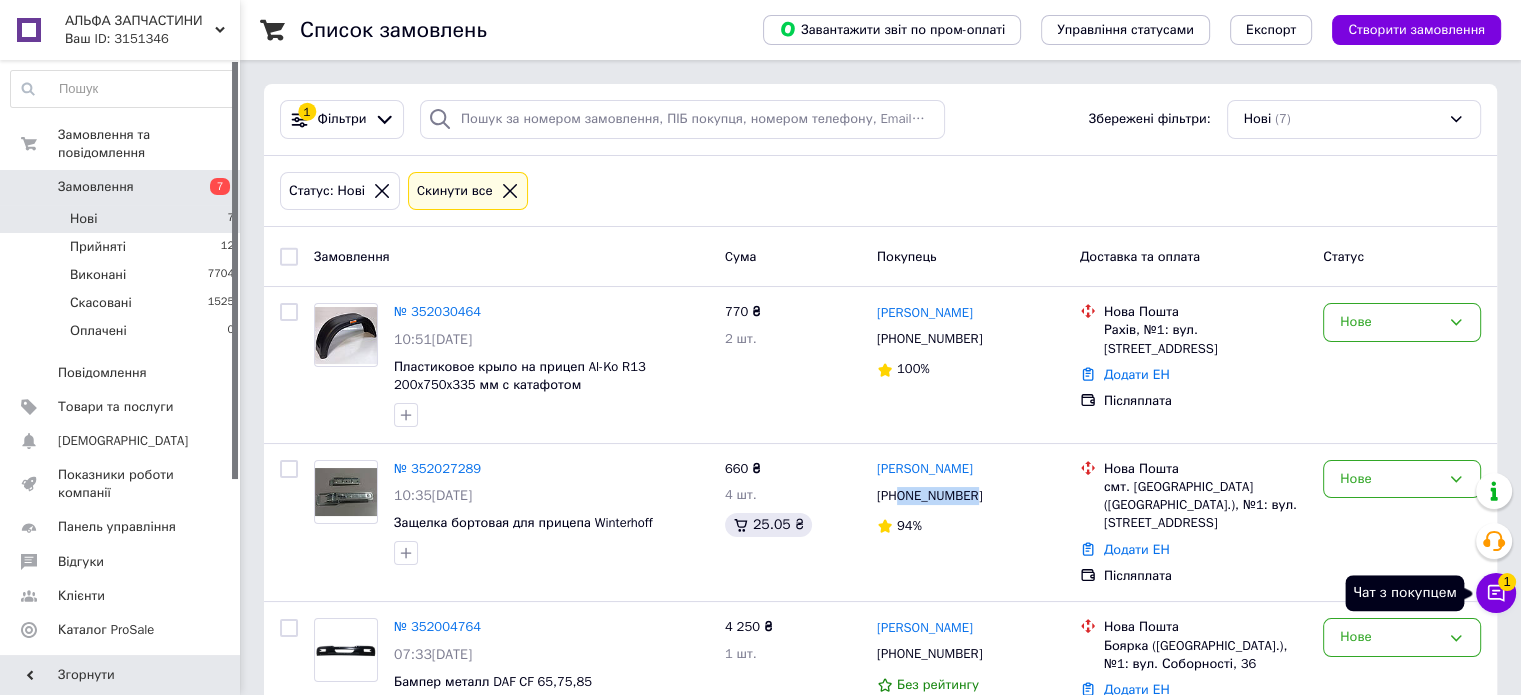 click 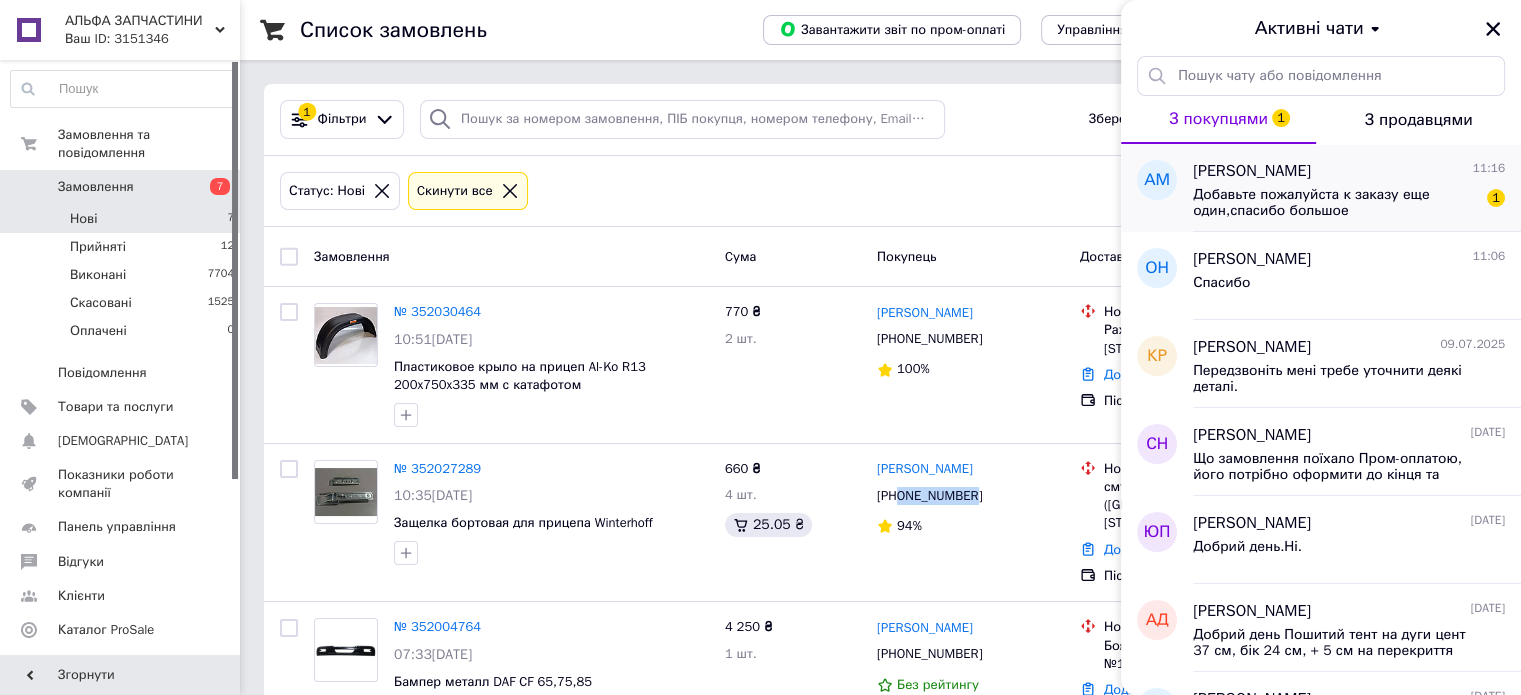 click on "Добавьте пожалуйста к заказу еще один,спасибо большое" at bounding box center (1335, 203) 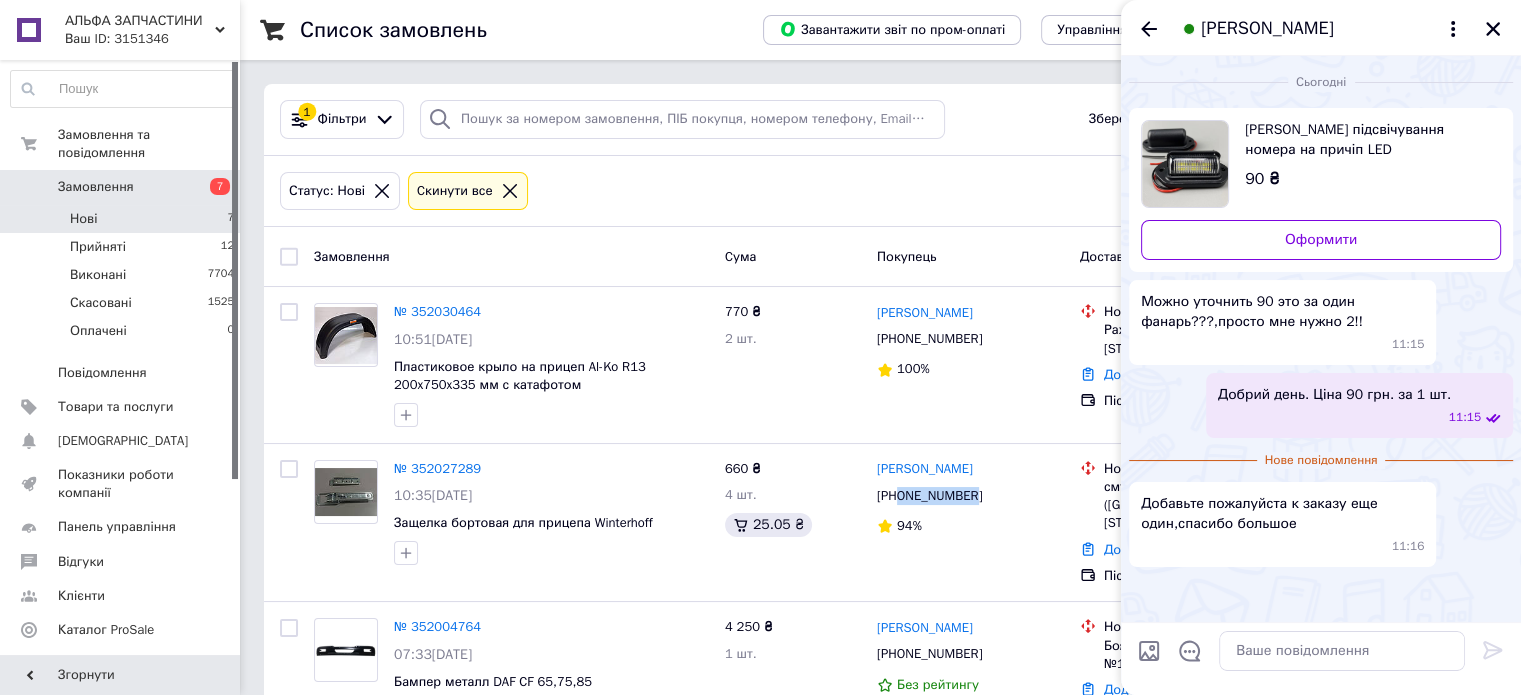 click on "[PERSON_NAME]" at bounding box center [1267, 29] 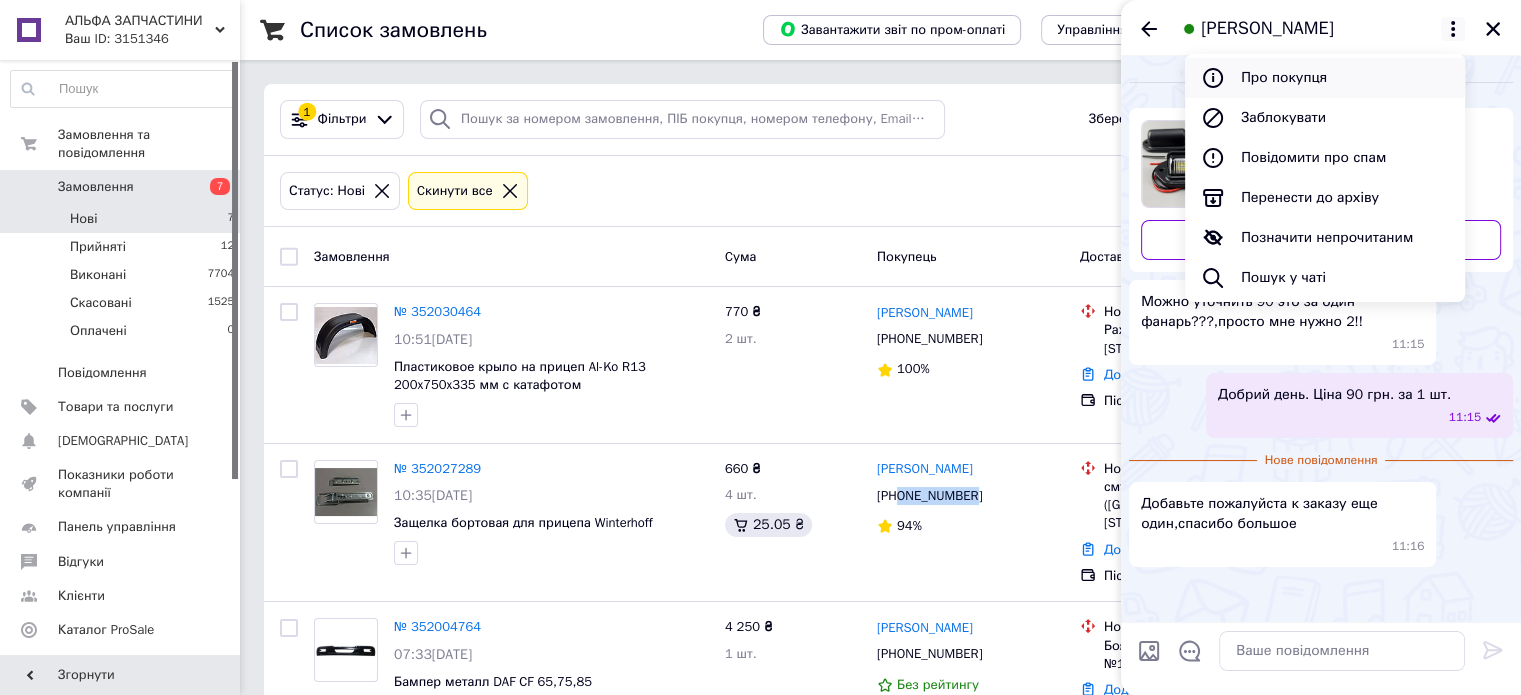 click on "Про покупця" at bounding box center (1325, 78) 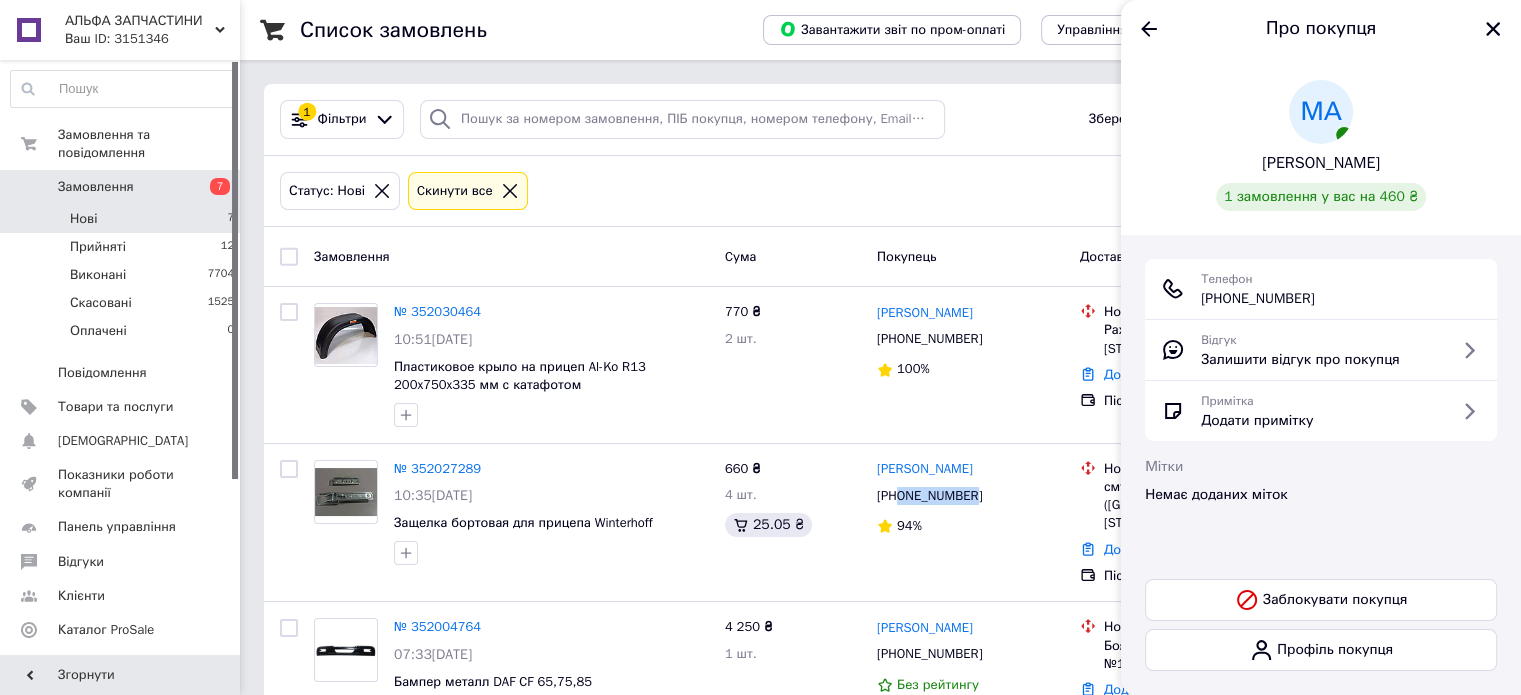 click on "Малик Анатолий" at bounding box center (1321, 163) 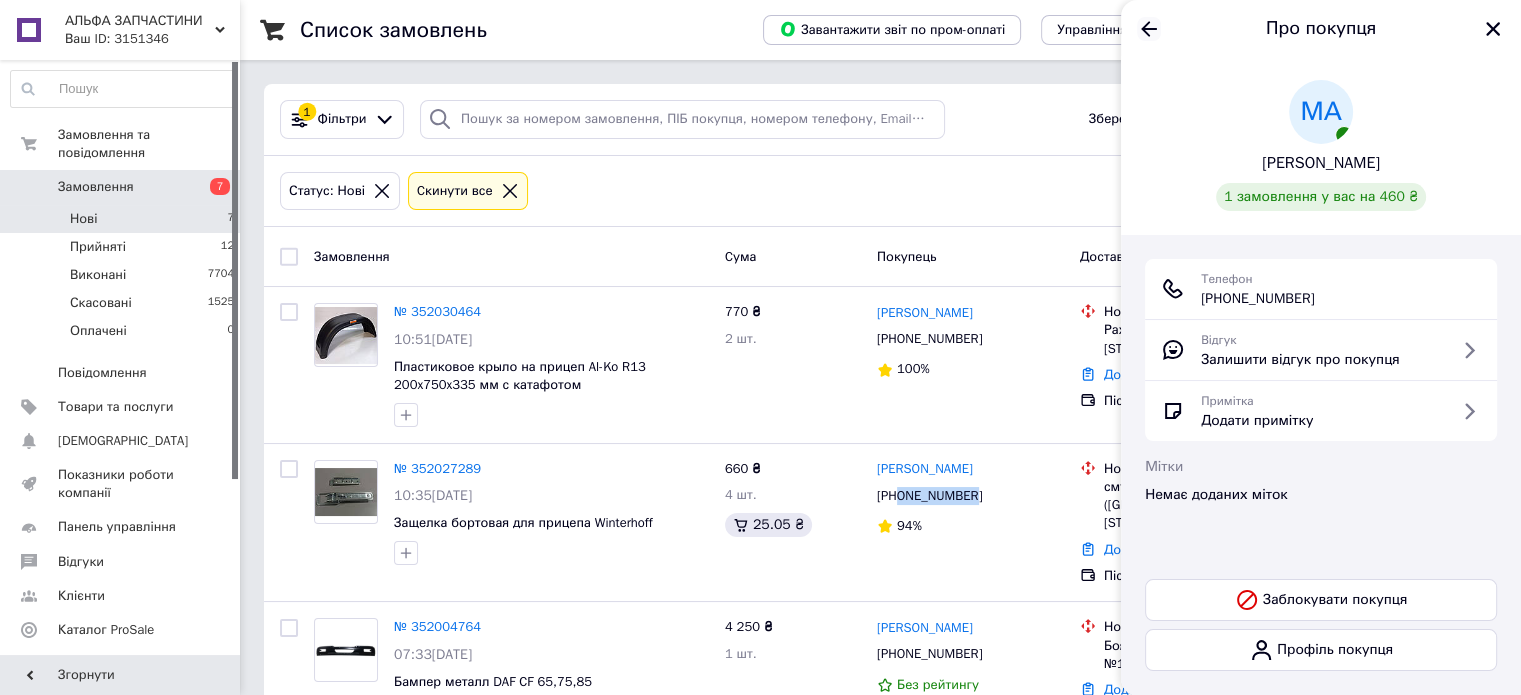 click 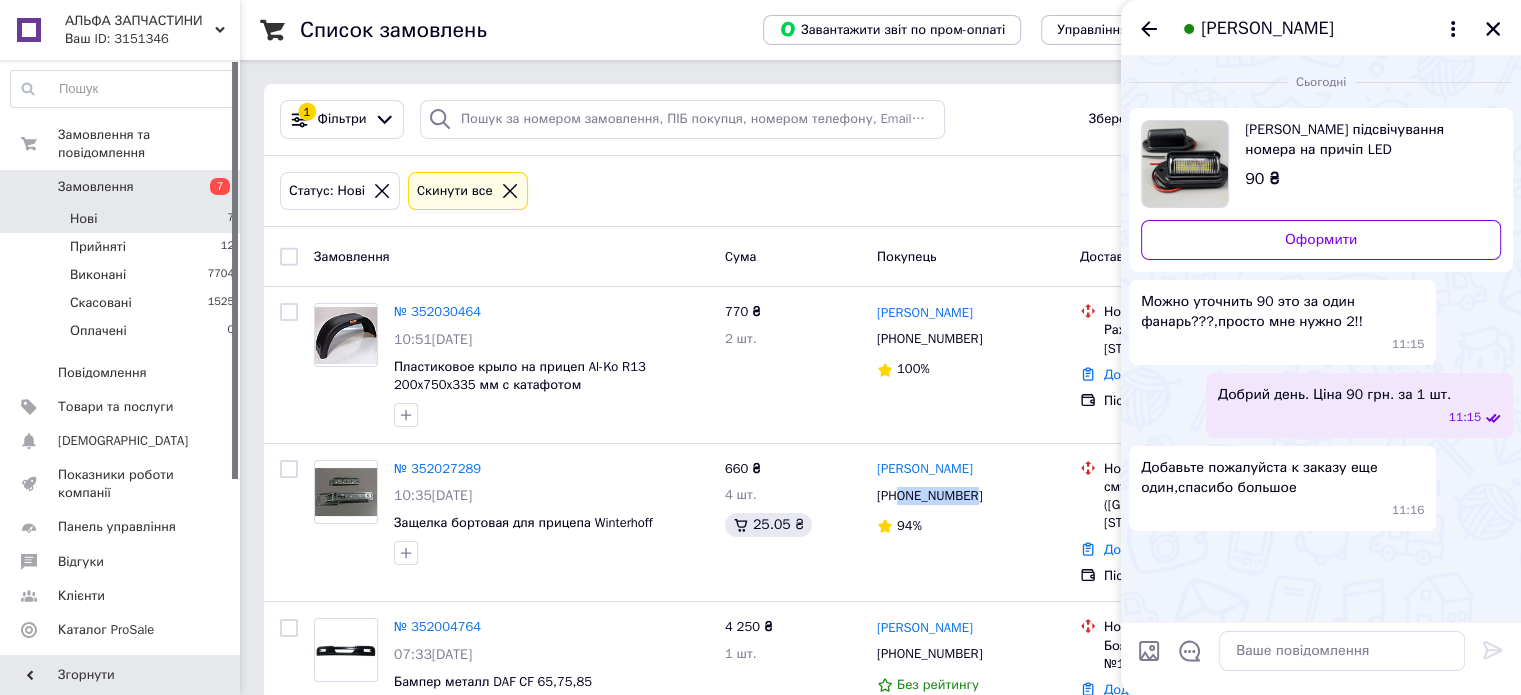 click on "[PERSON_NAME]" at bounding box center [1267, 29] 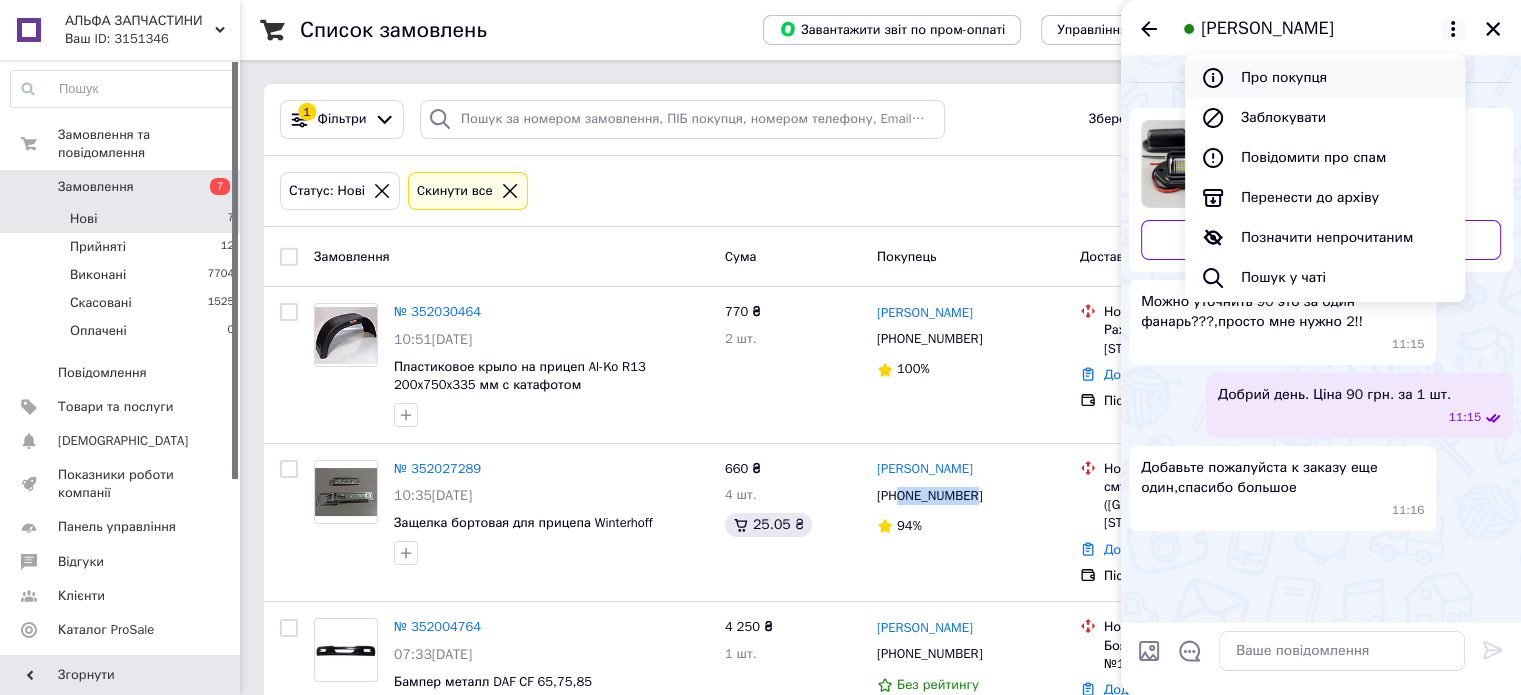 click on "Про покупця" at bounding box center [1325, 78] 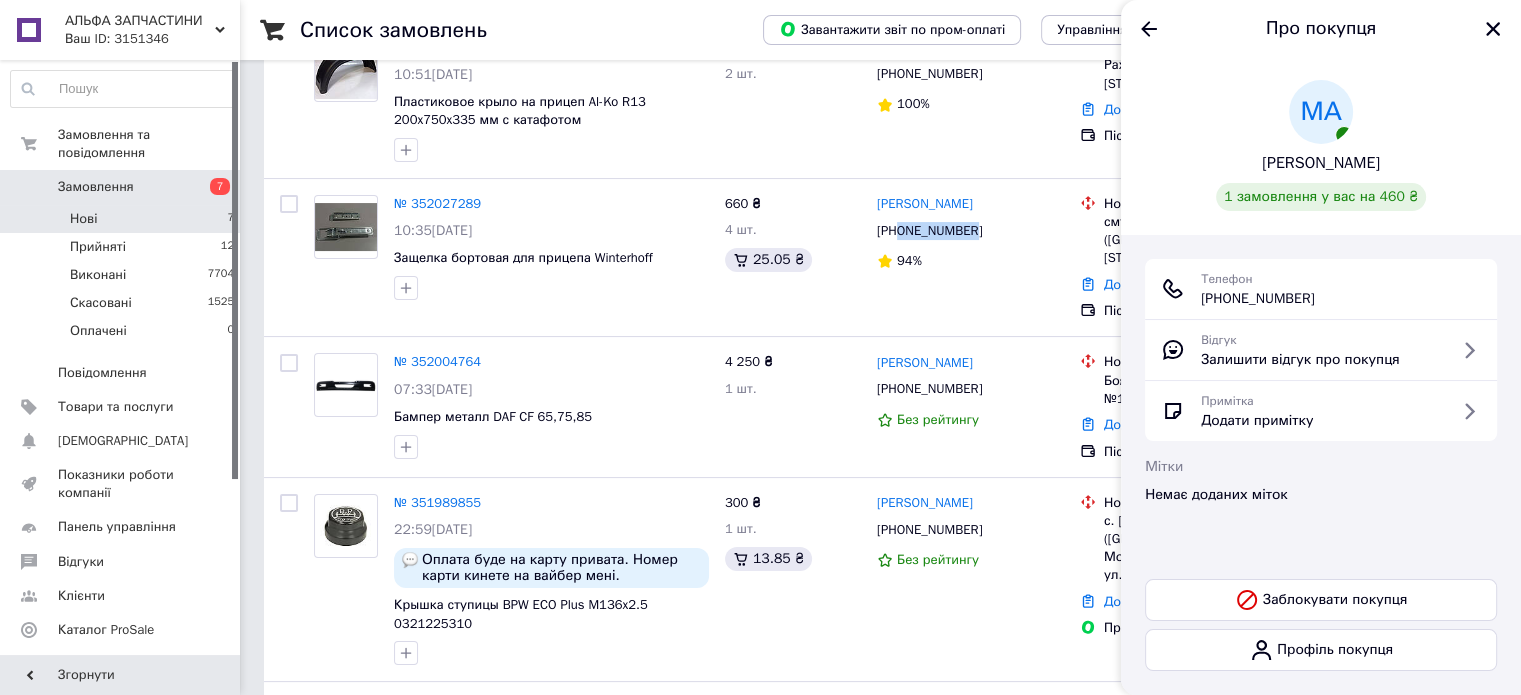 scroll, scrollTop: 300, scrollLeft: 0, axis: vertical 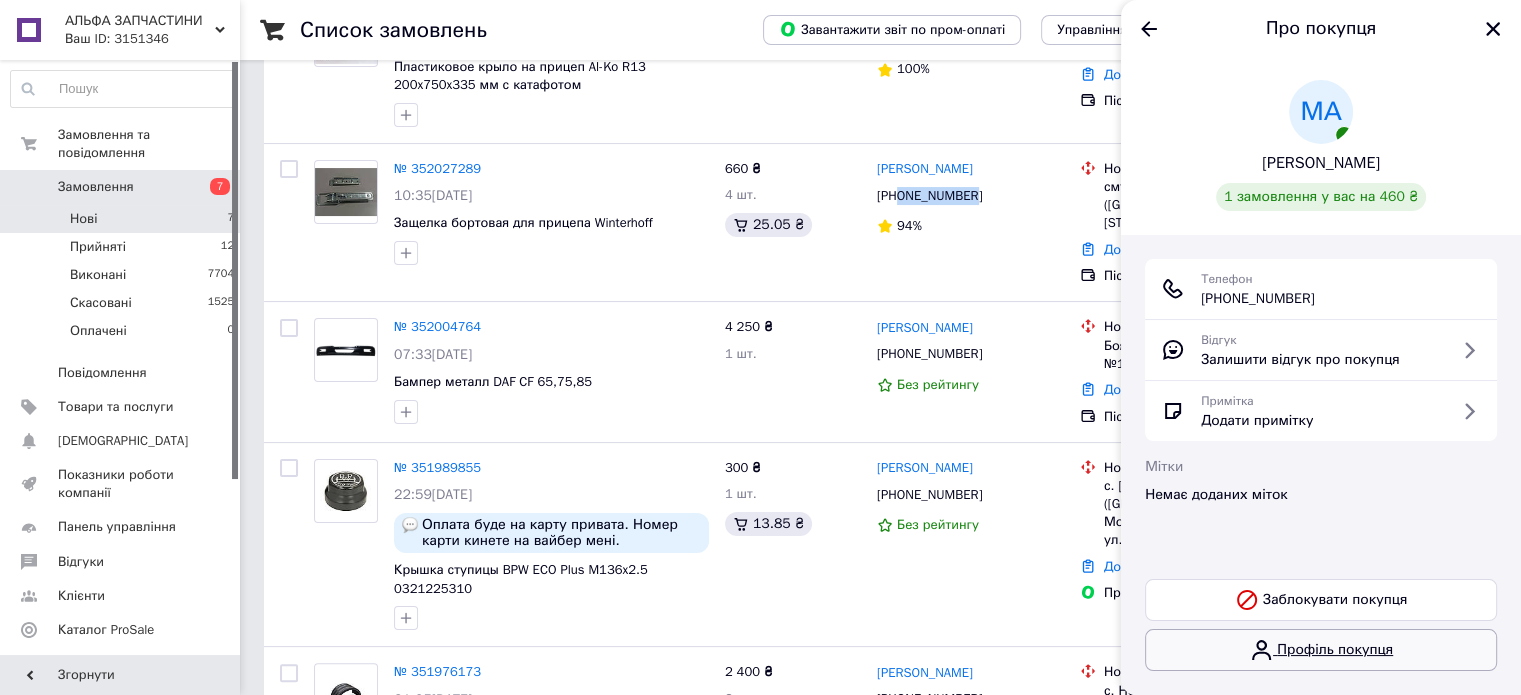 click on "Профіль покупця" at bounding box center (1321, 650) 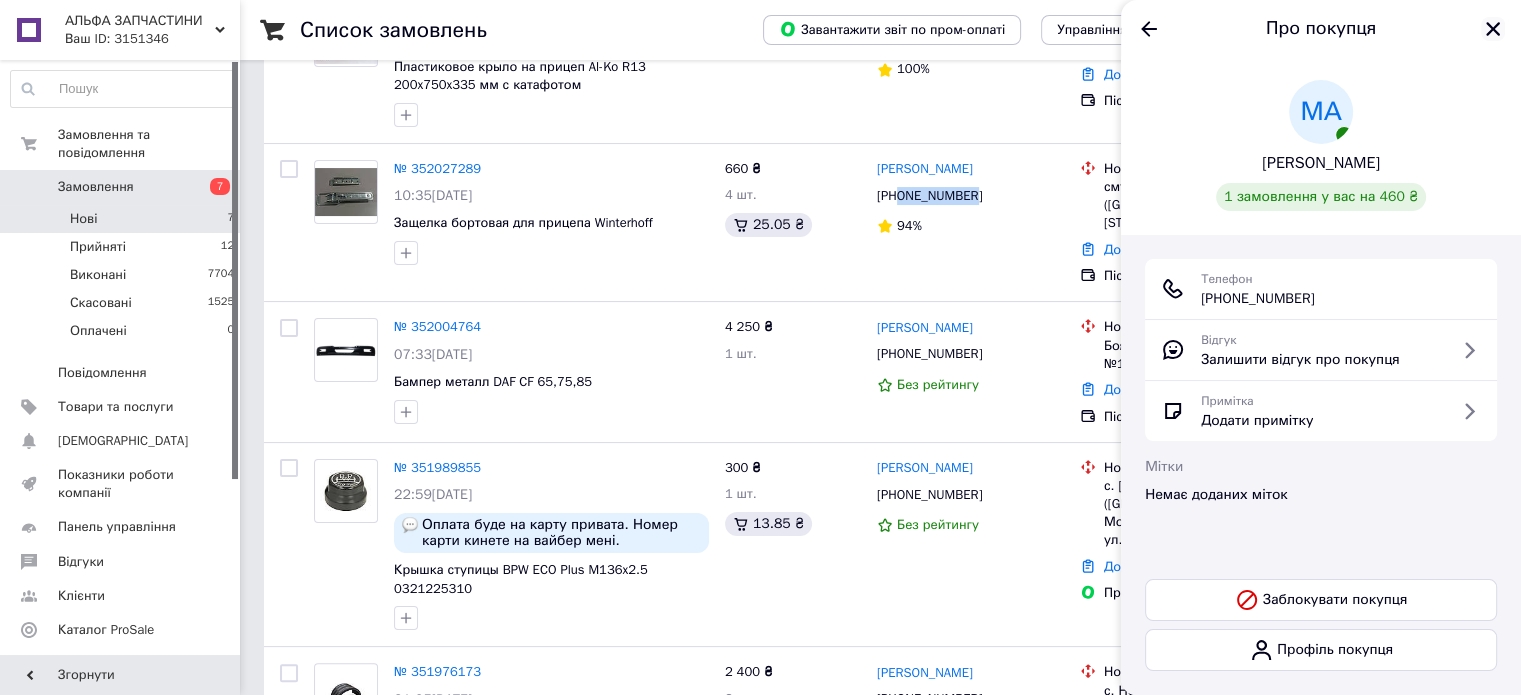 click 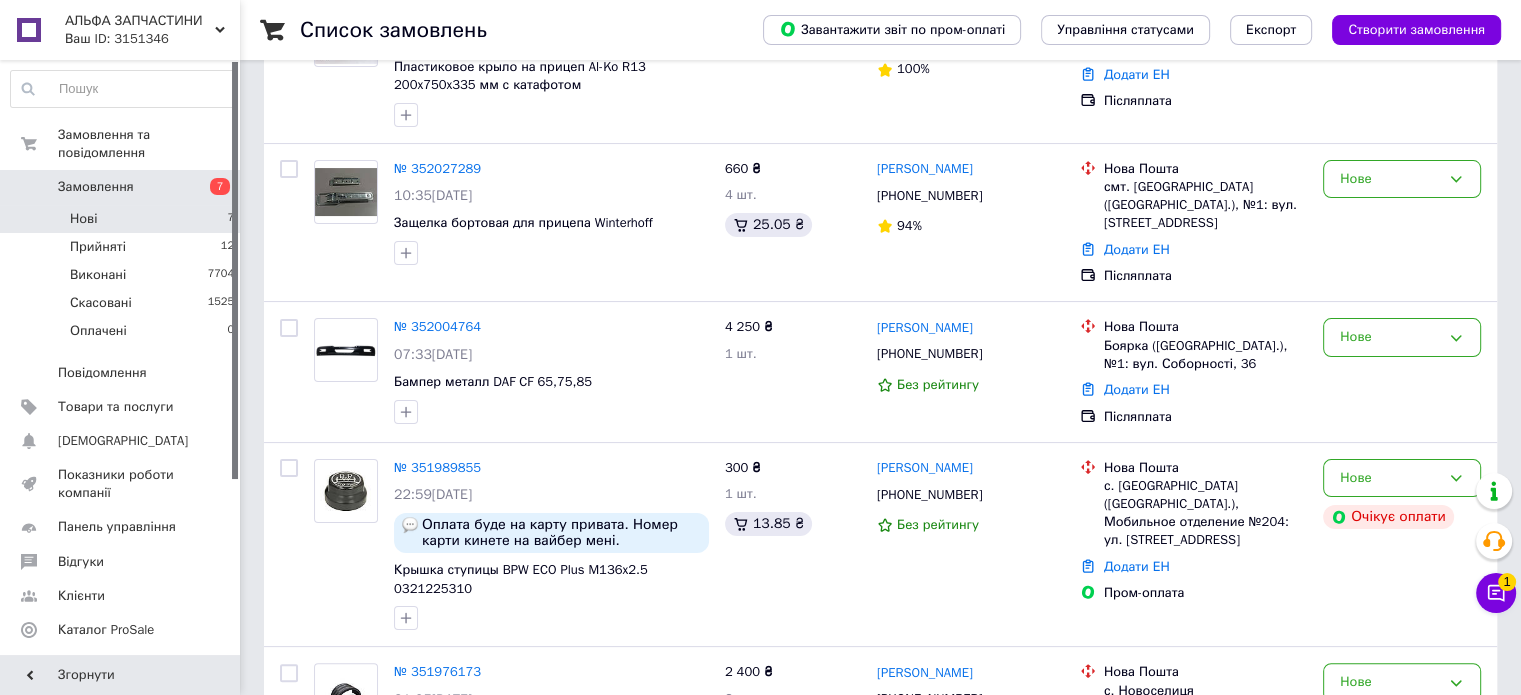 click on "Нові 7" at bounding box center (123, 219) 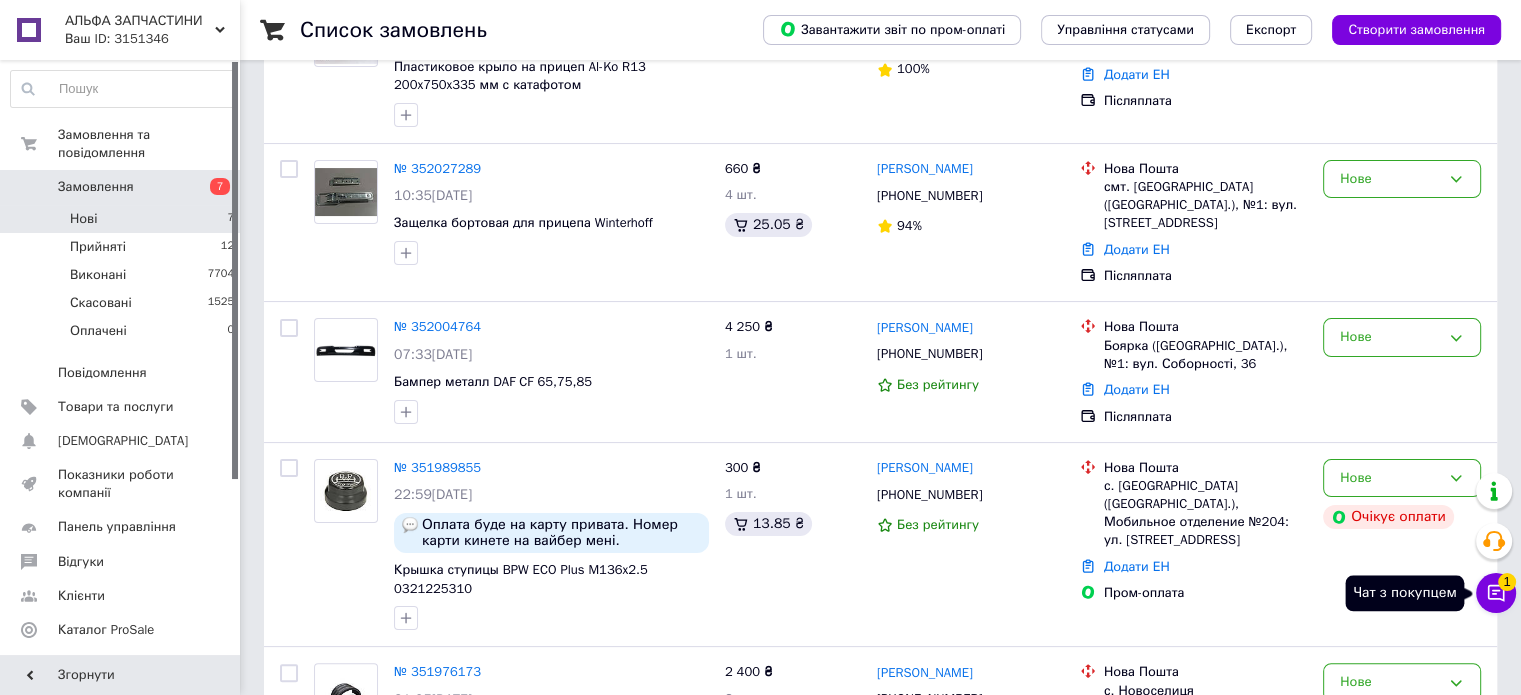 click on "1" at bounding box center (1507, 582) 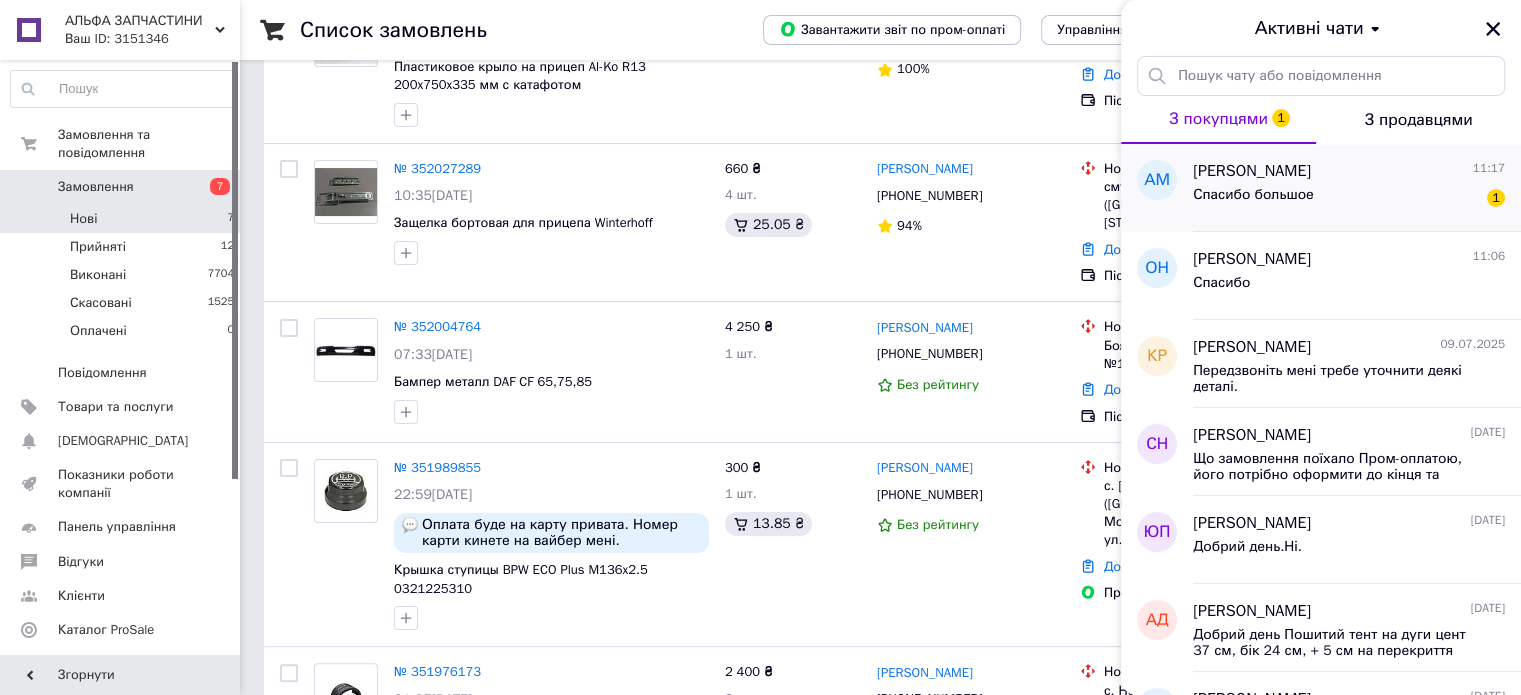 click on "Спасибо большое" at bounding box center (1253, 195) 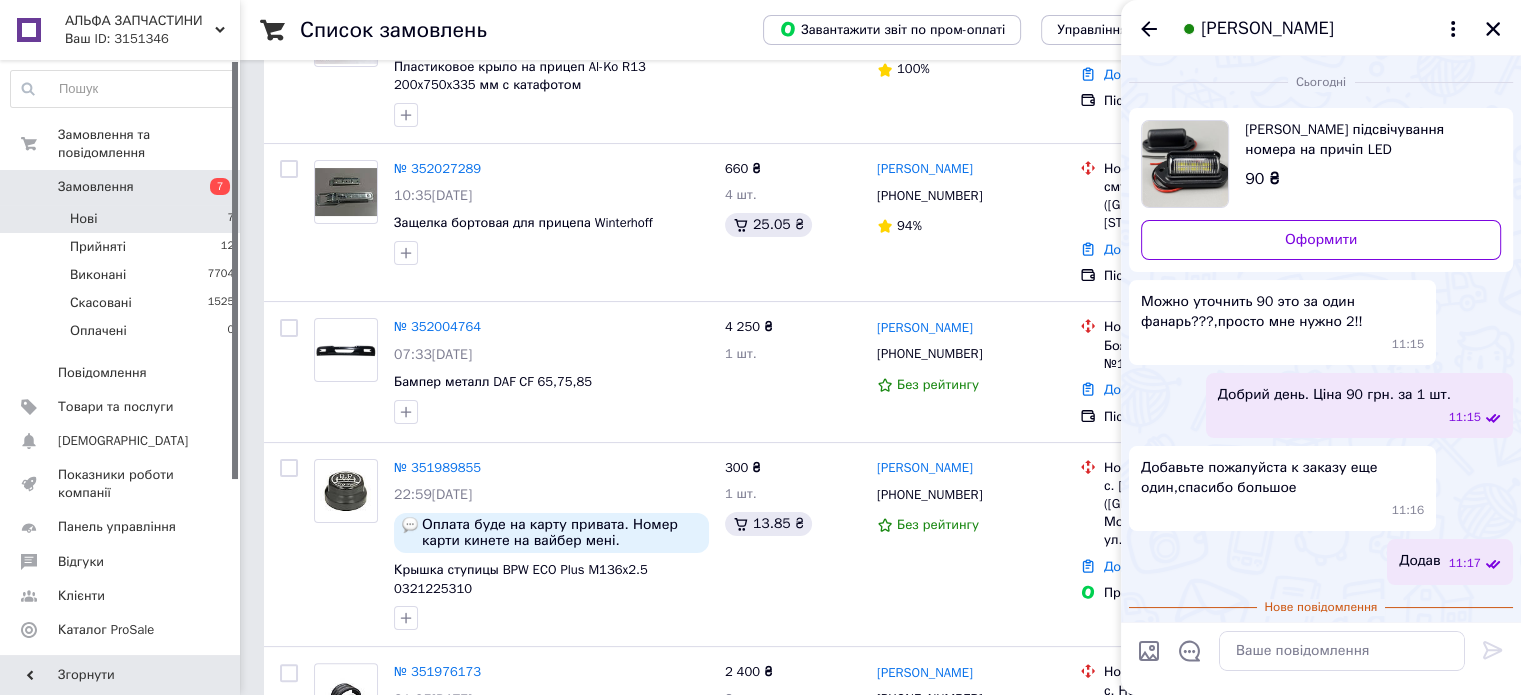 scroll, scrollTop: 40, scrollLeft: 0, axis: vertical 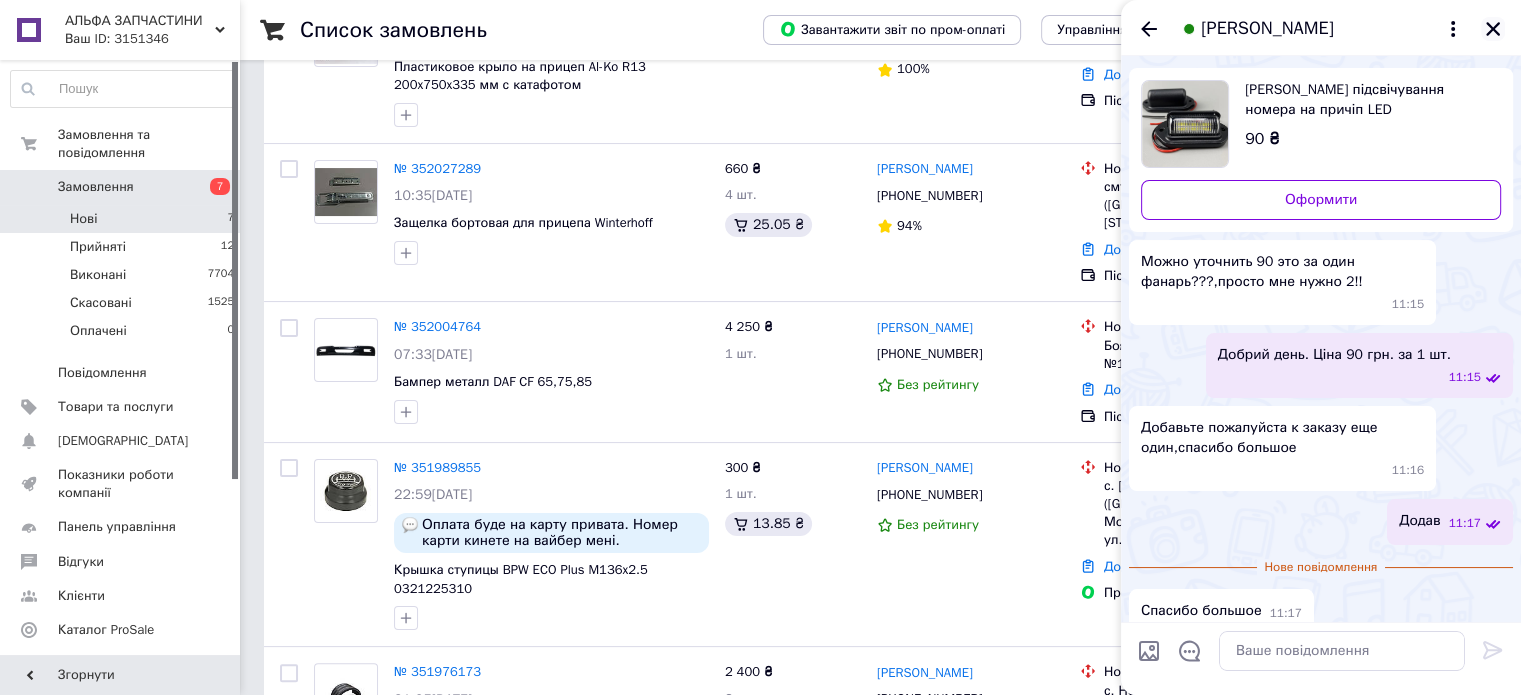 click 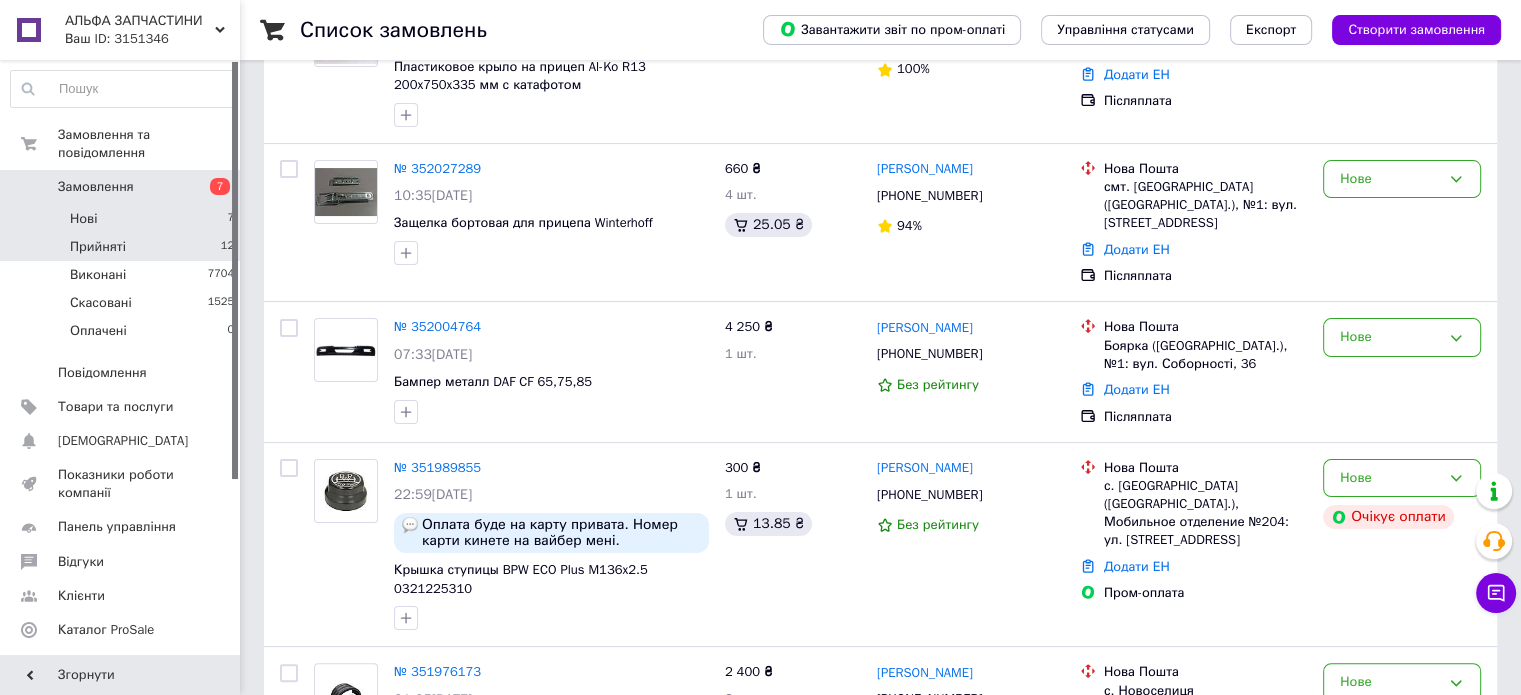 click on "Прийняті 12" at bounding box center [123, 247] 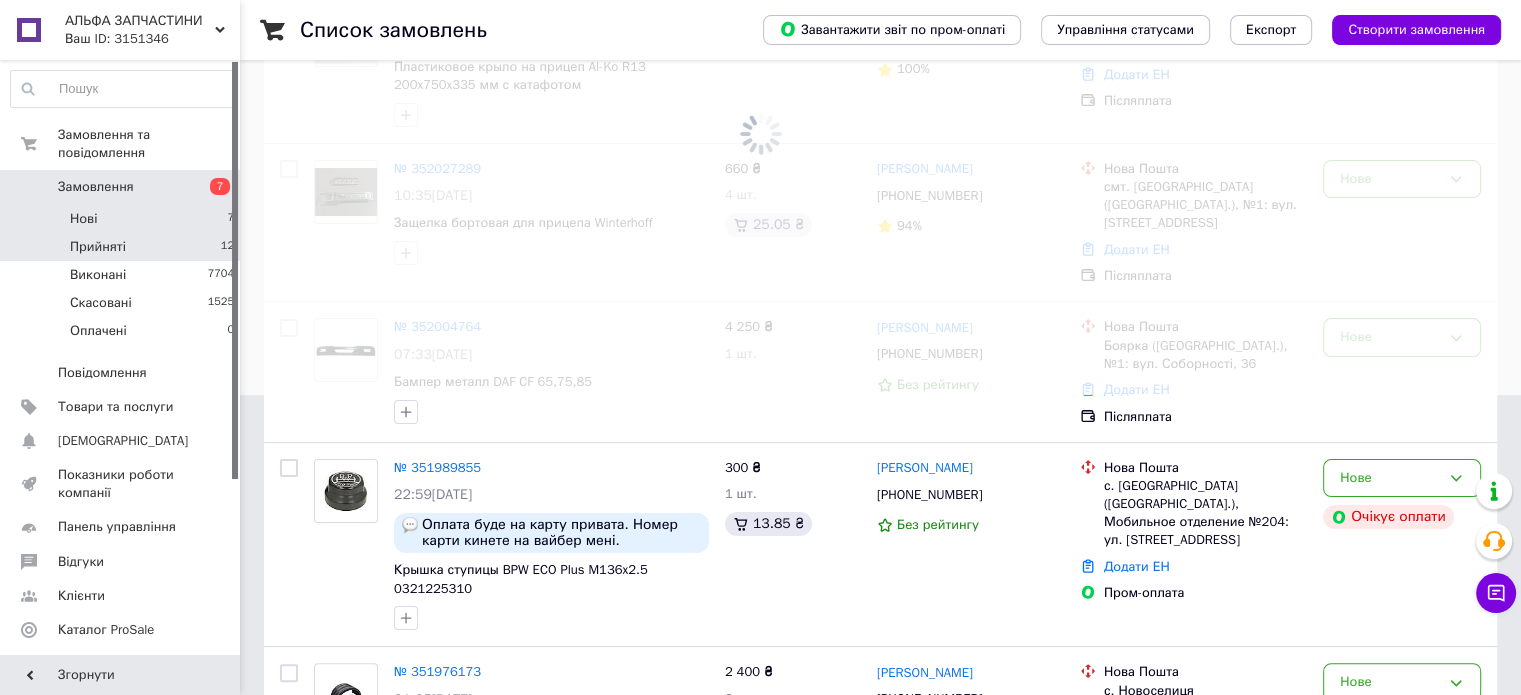 click on "Нові 7" at bounding box center [123, 219] 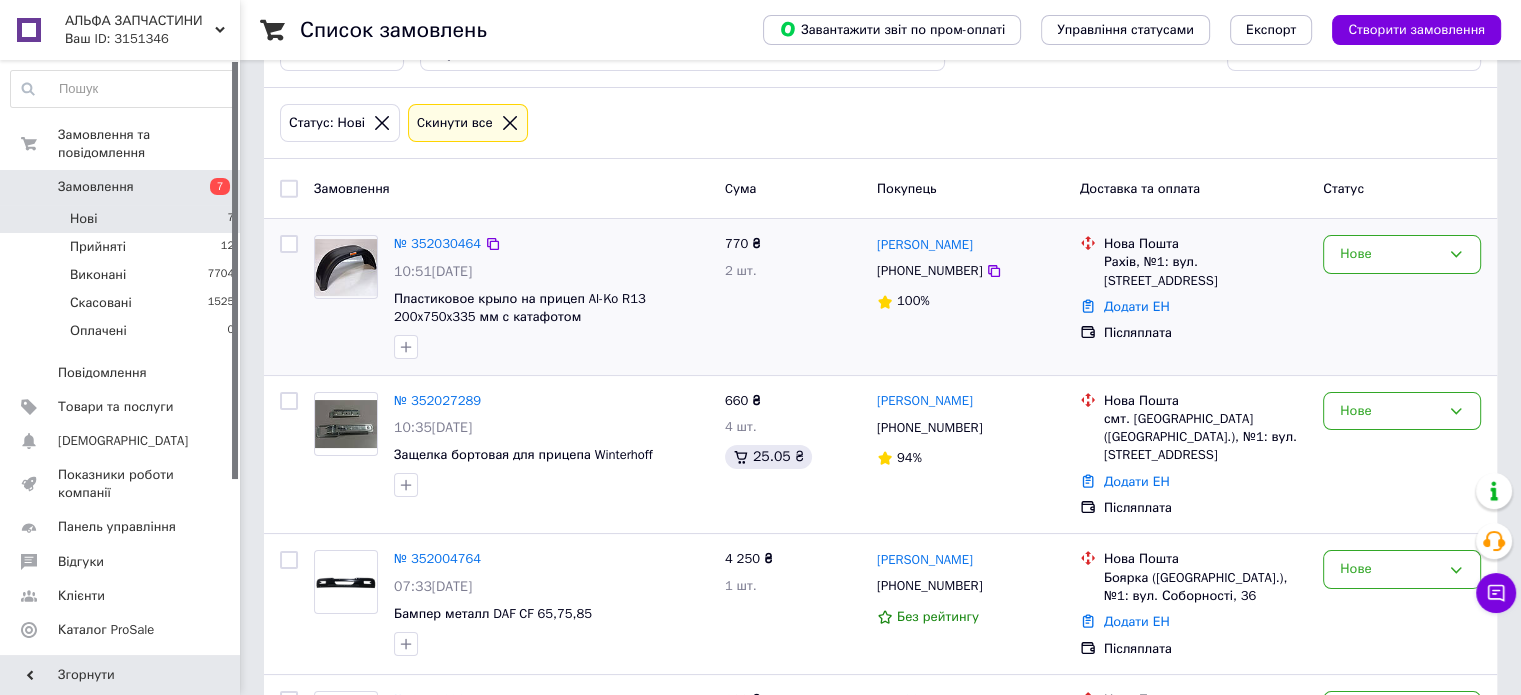 scroll, scrollTop: 100, scrollLeft: 0, axis: vertical 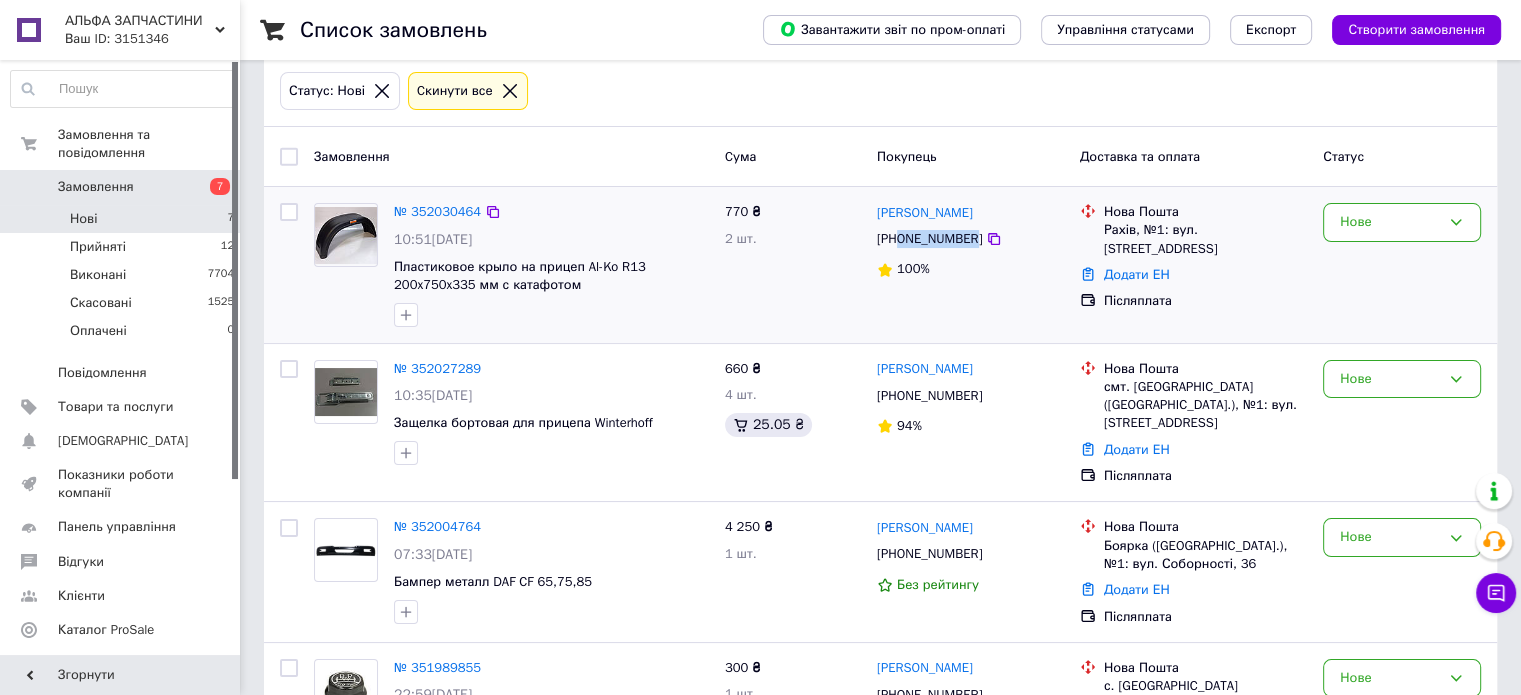 drag, startPoint x: 898, startPoint y: 240, endPoint x: 970, endPoint y: 239, distance: 72.00694 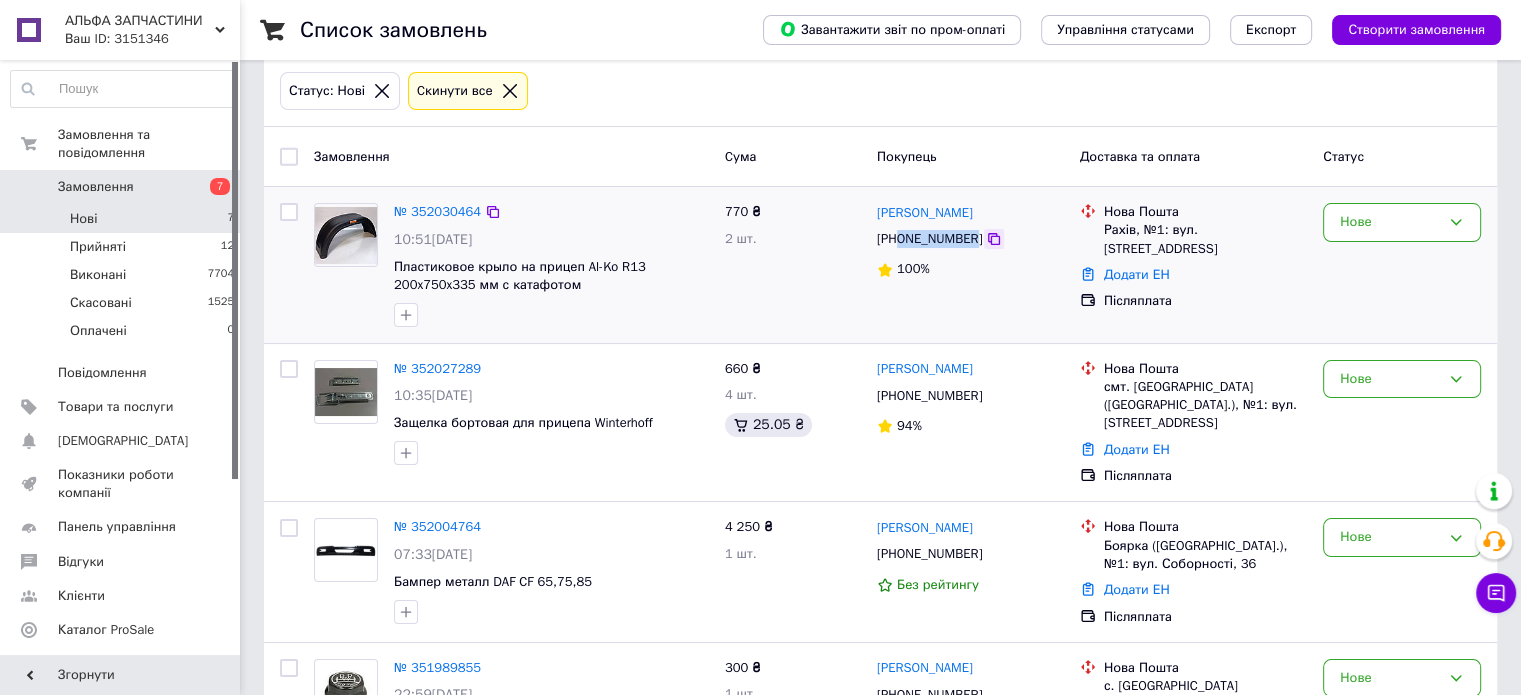copy on "0672530671" 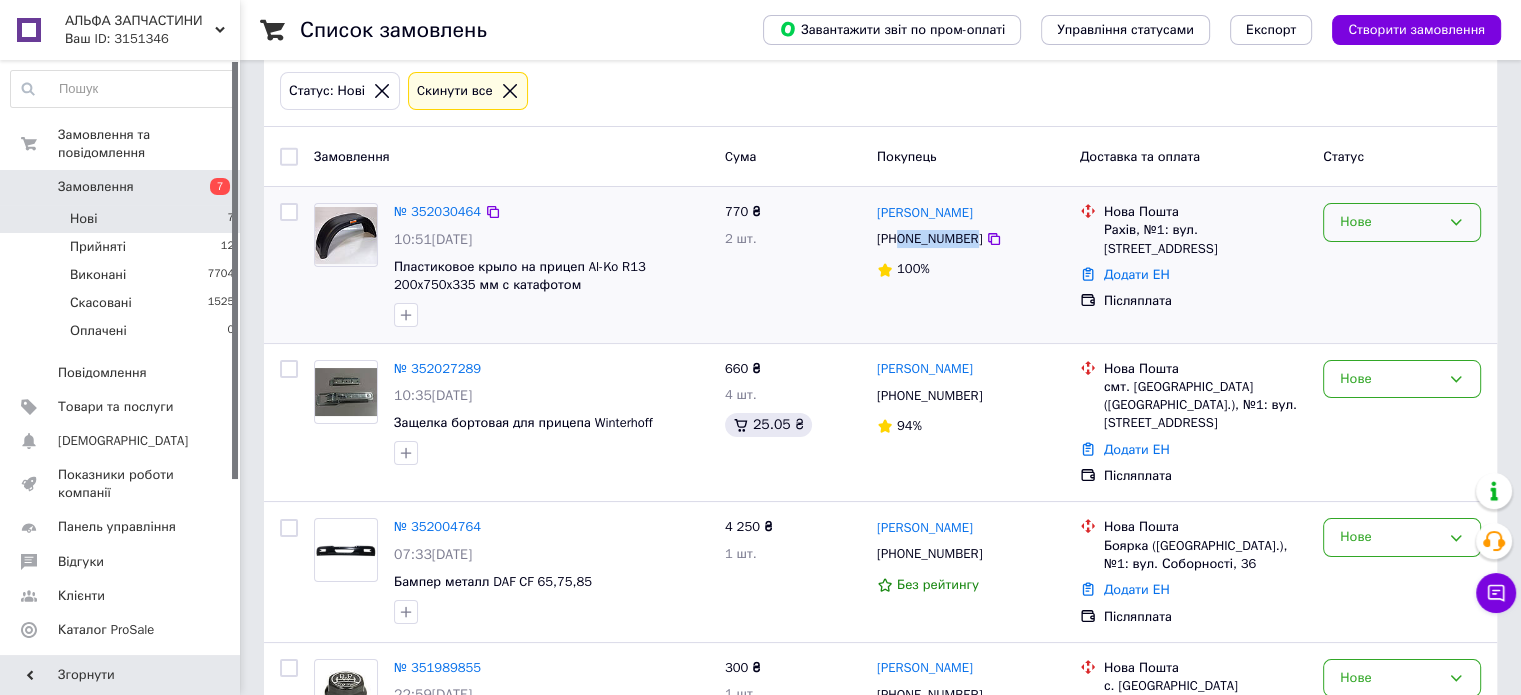 click on "Нове" at bounding box center (1390, 222) 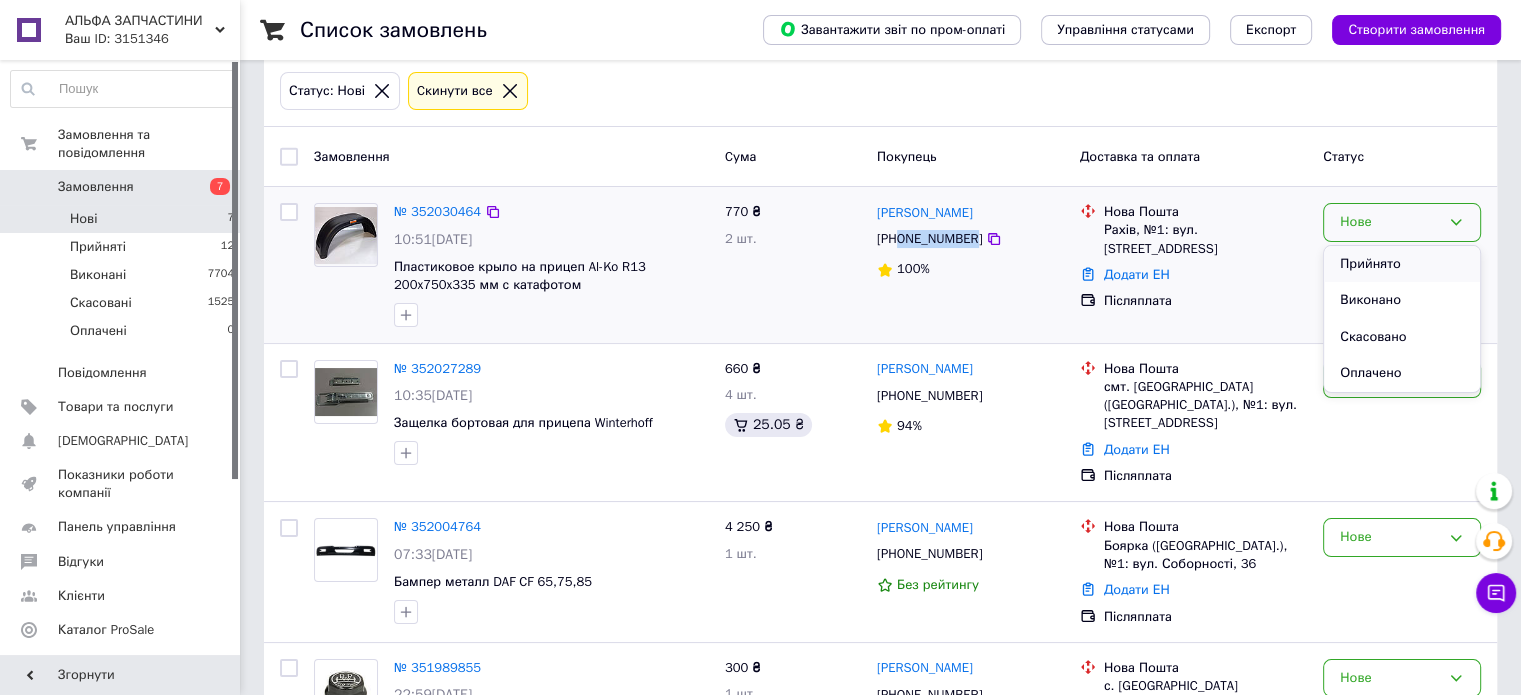 click on "Прийнято" at bounding box center (1402, 264) 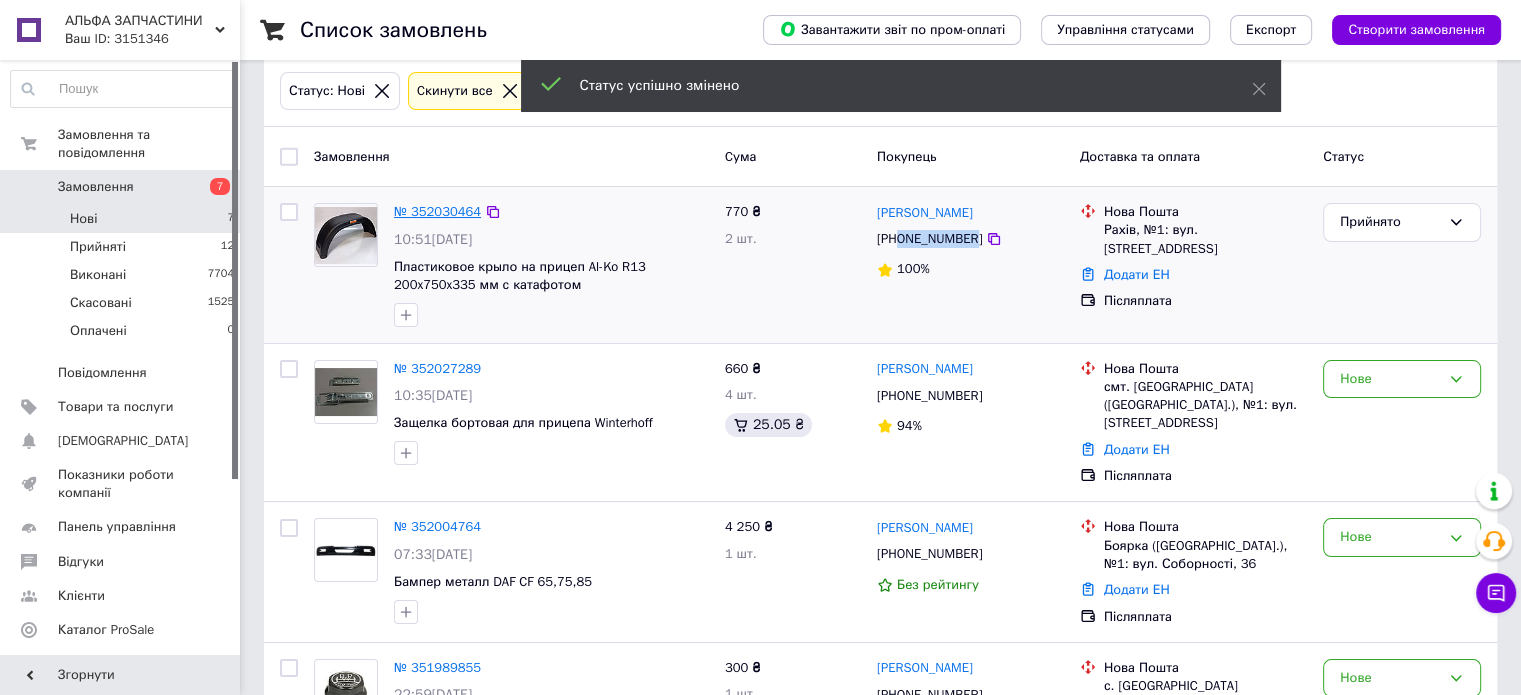 click on "№ 352030464" at bounding box center [437, 211] 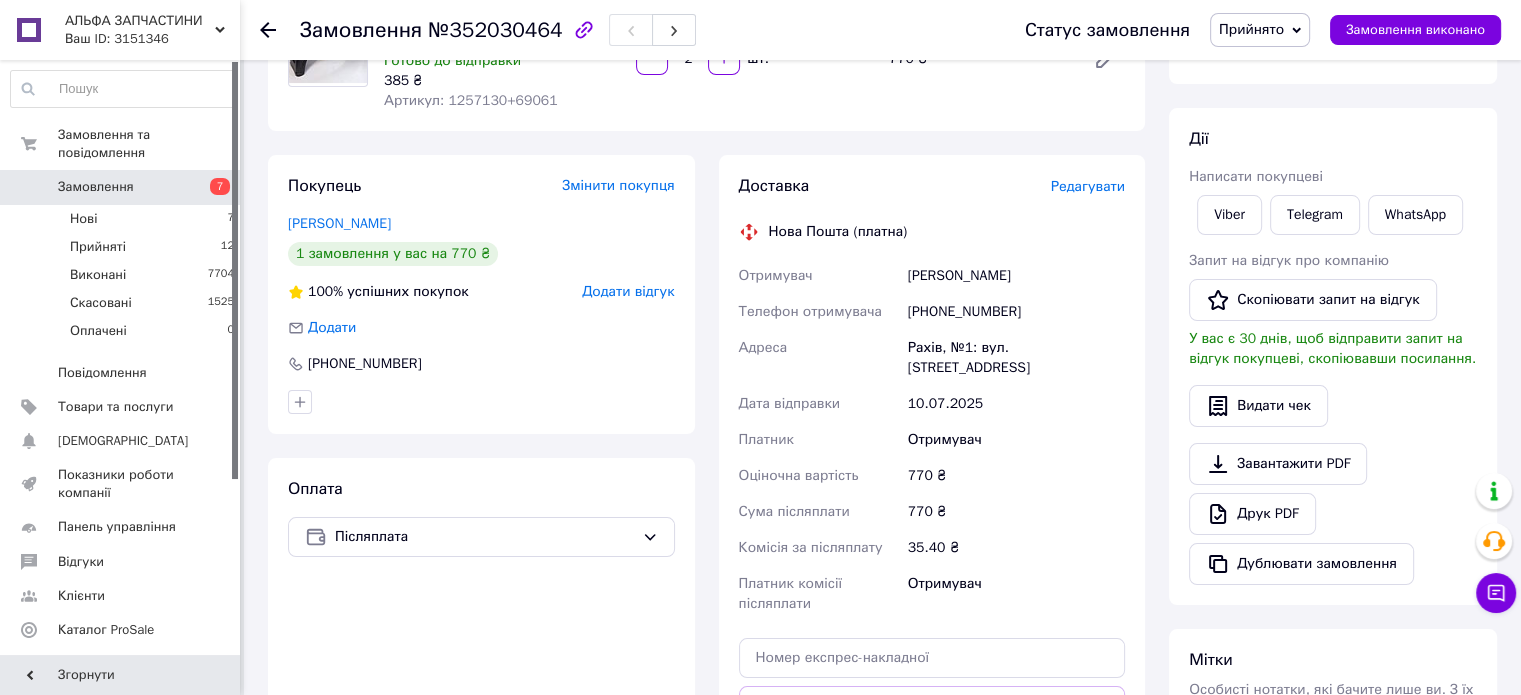 scroll, scrollTop: 258, scrollLeft: 0, axis: vertical 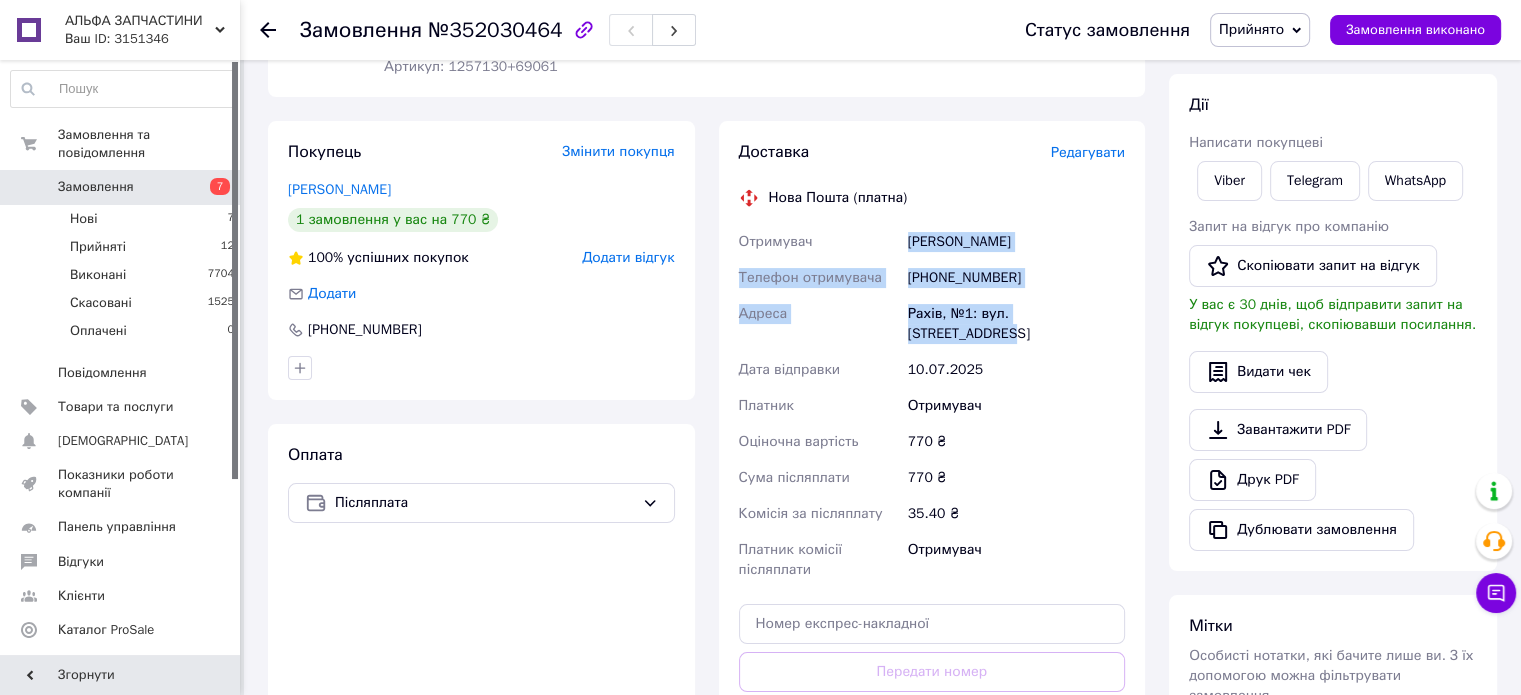 drag, startPoint x: 1104, startPoint y: 319, endPoint x: 904, endPoint y: 237, distance: 216.15735 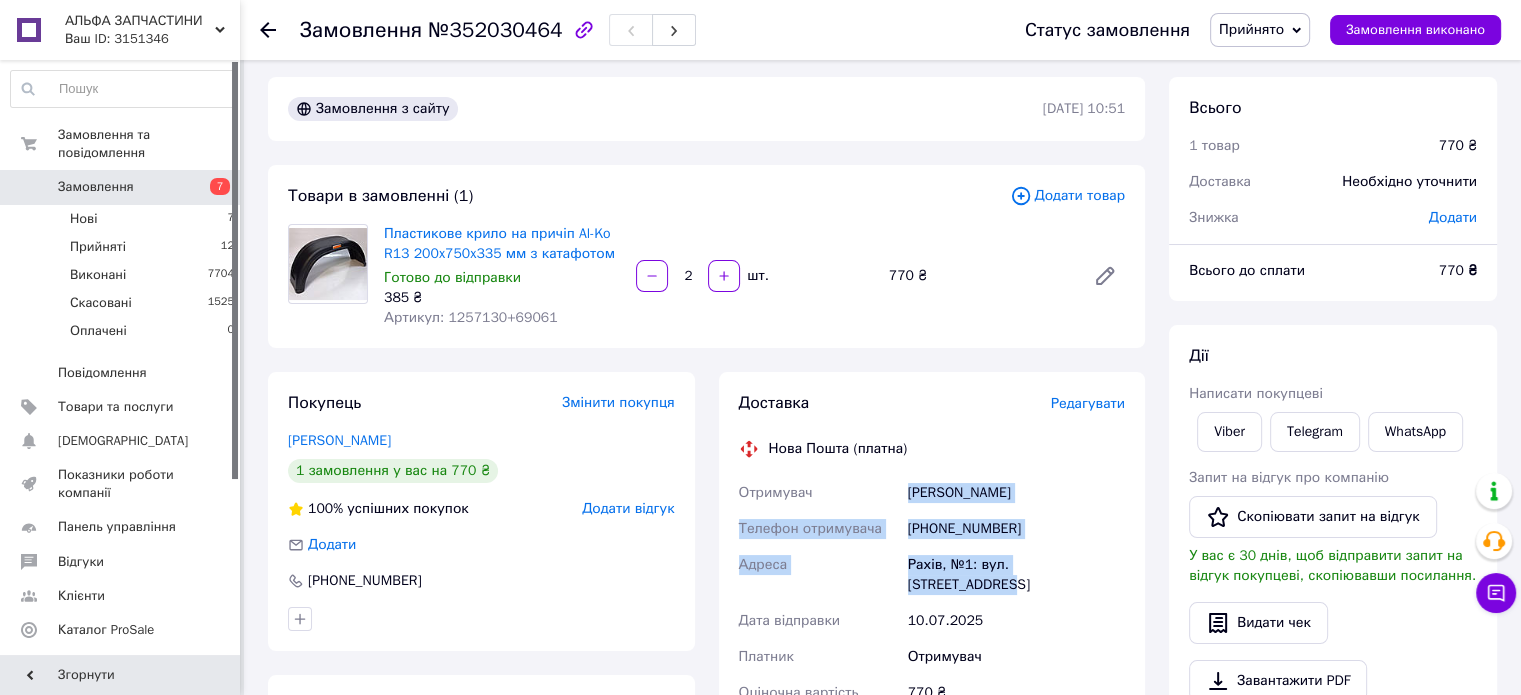 scroll, scrollTop: 0, scrollLeft: 0, axis: both 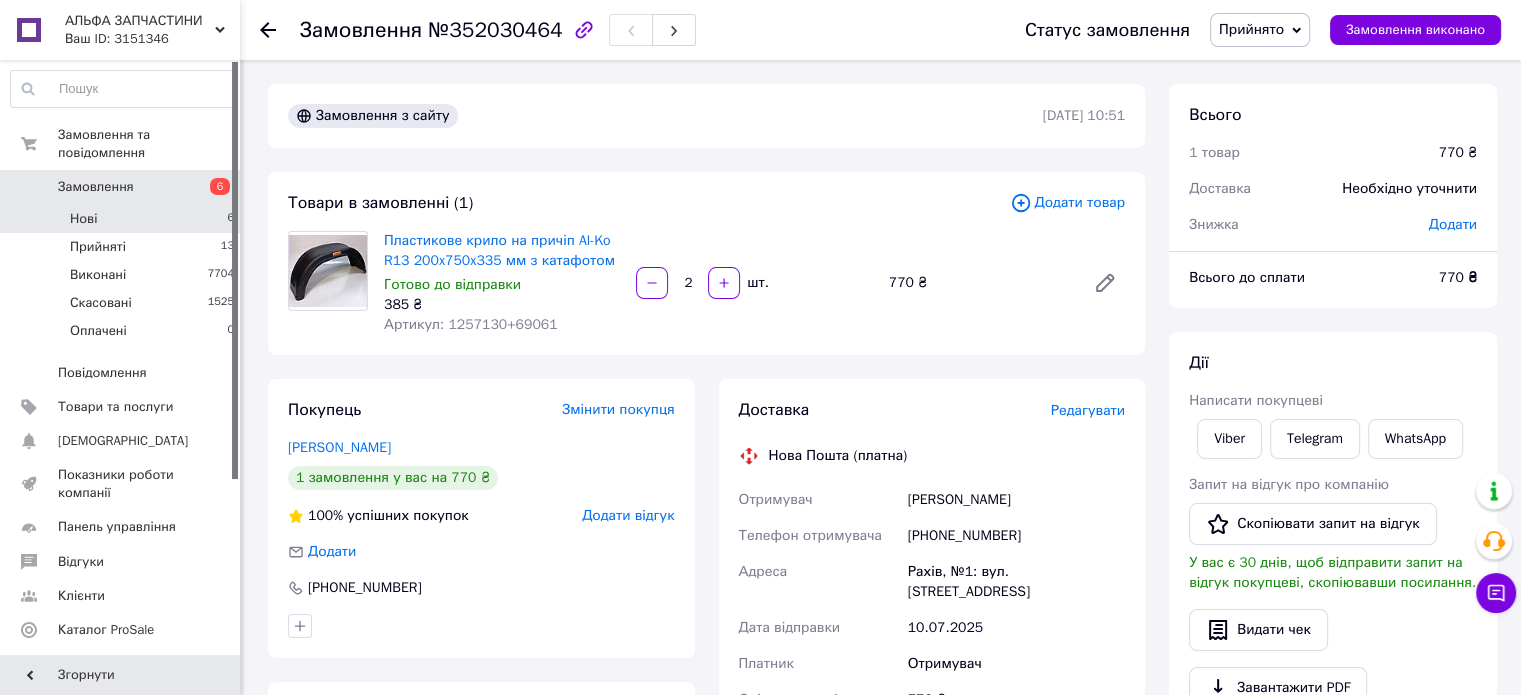 click on "Нові 6" at bounding box center [123, 219] 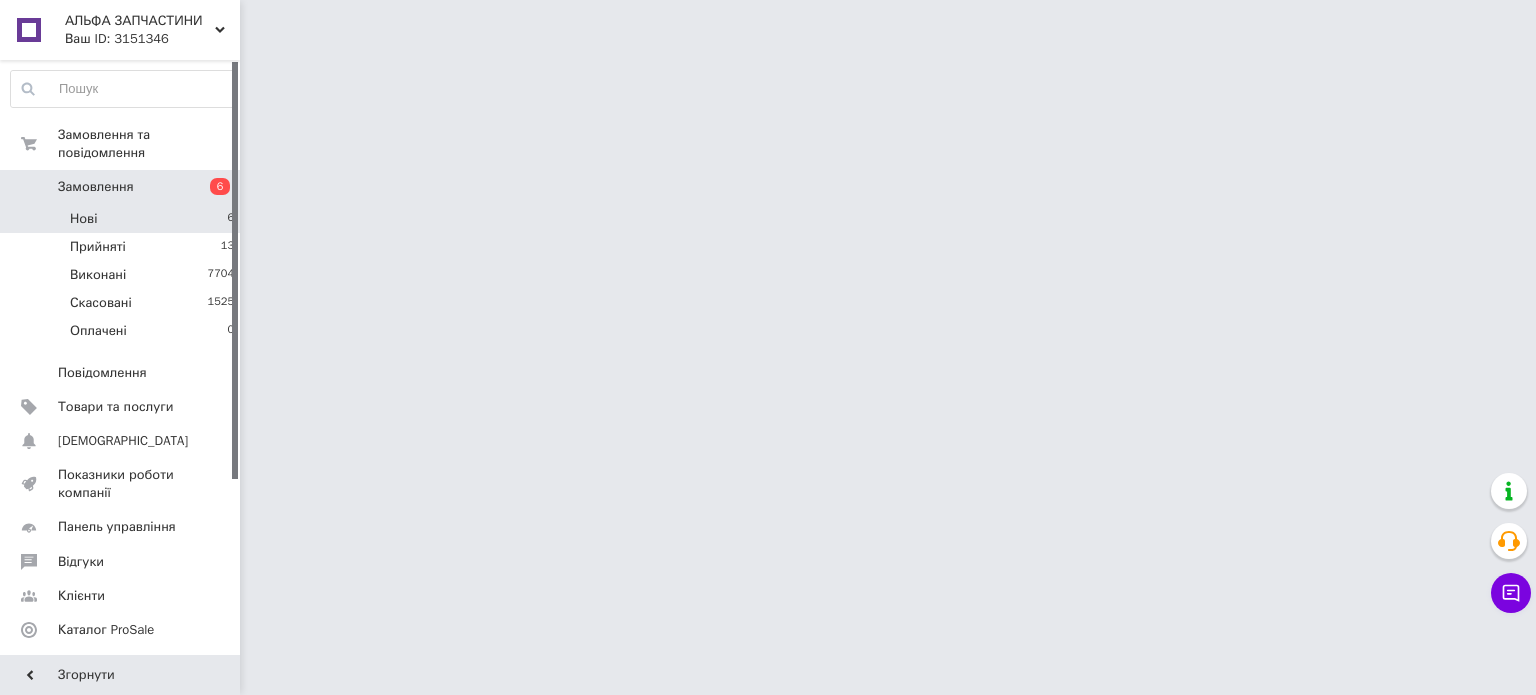 click on "Нові 6" at bounding box center (123, 219) 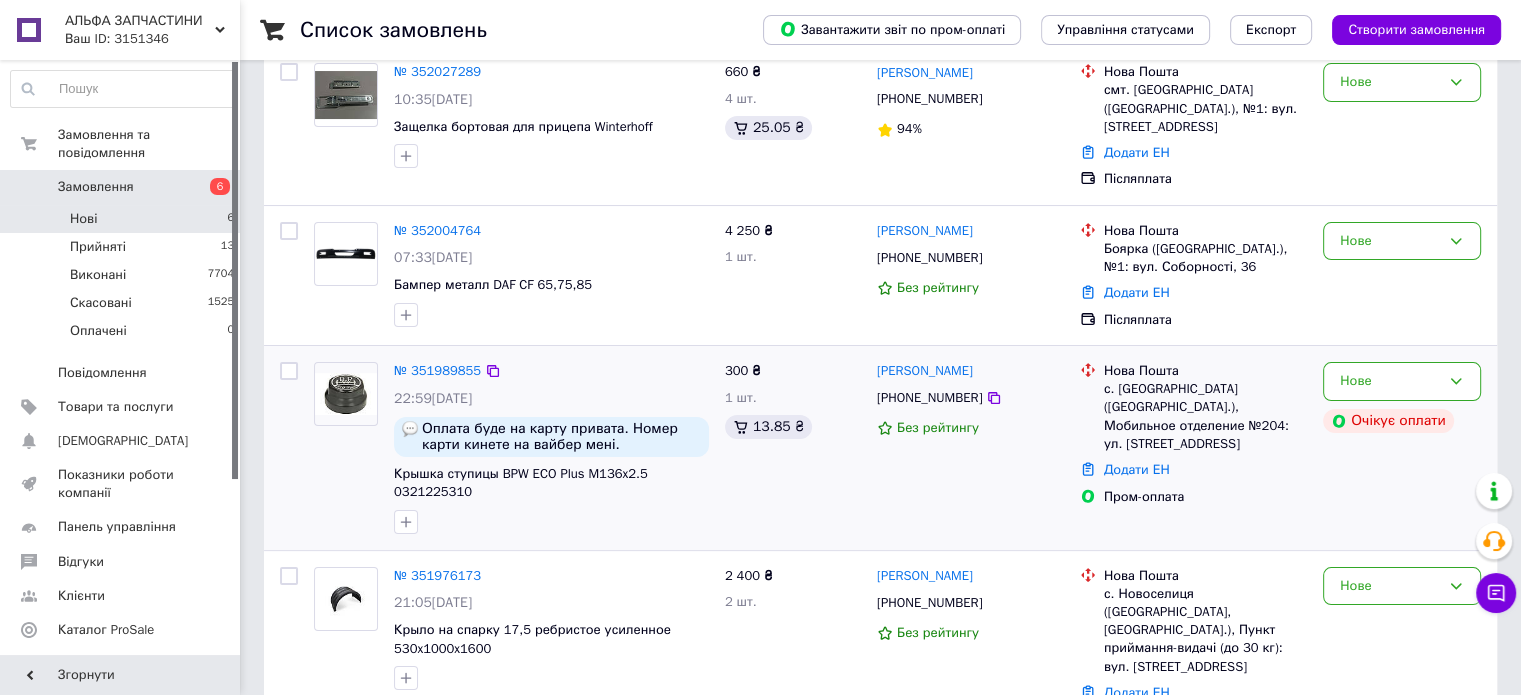 scroll, scrollTop: 292, scrollLeft: 0, axis: vertical 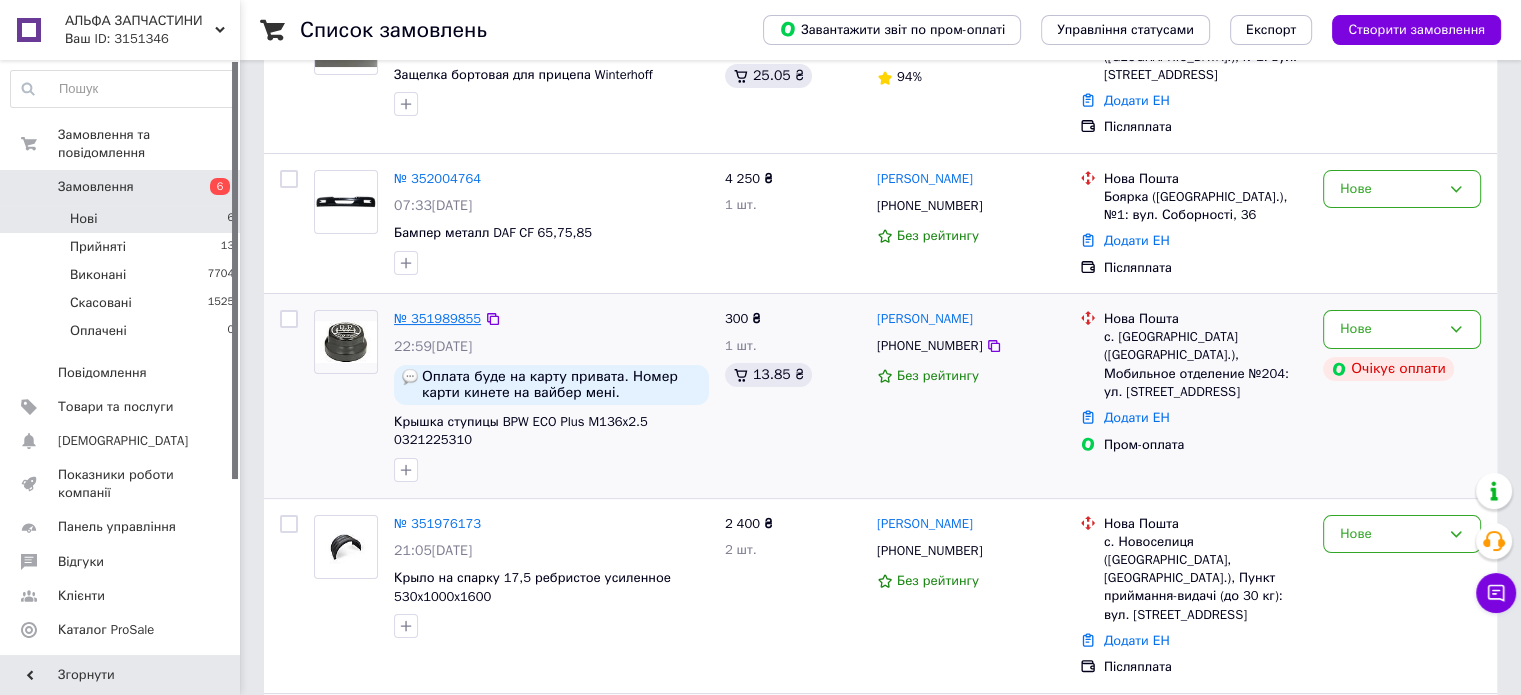 click on "№ 351989855" at bounding box center [437, 318] 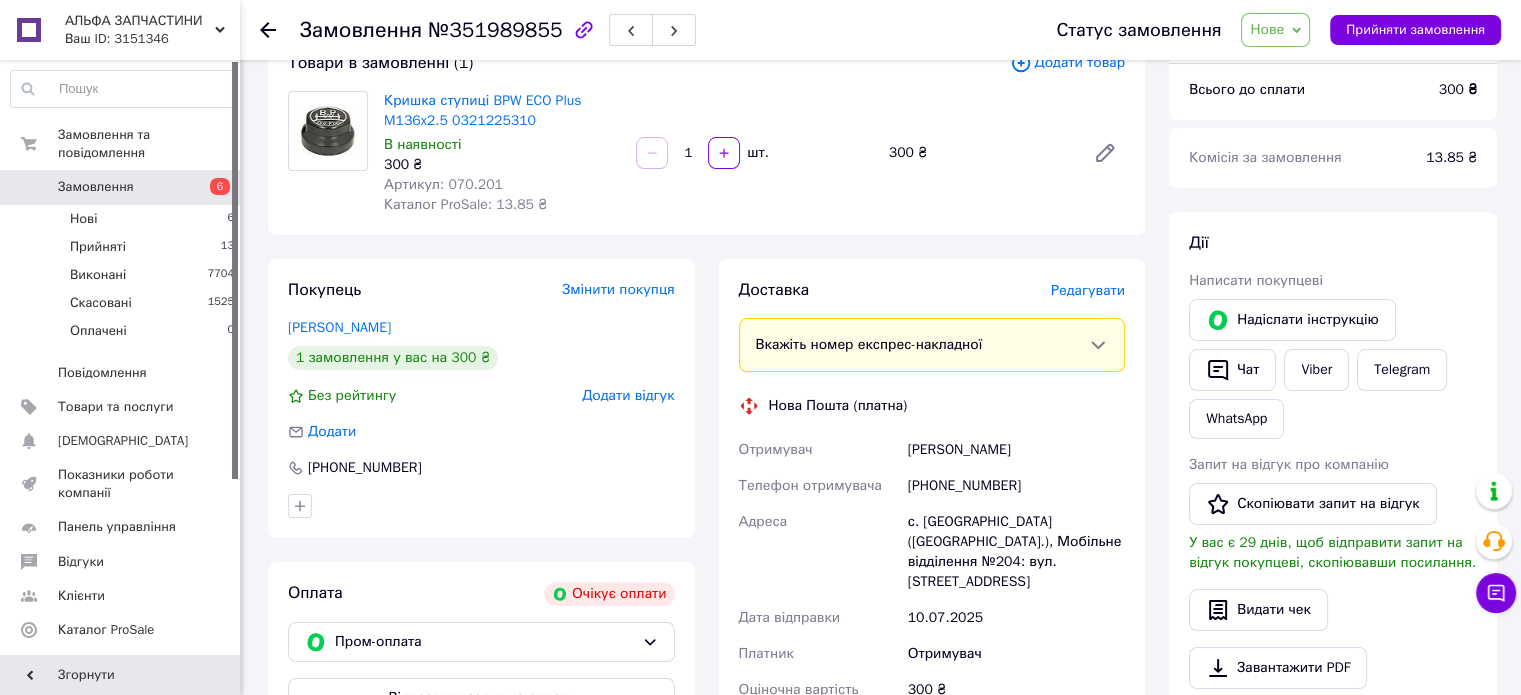 scroll, scrollTop: 200, scrollLeft: 0, axis: vertical 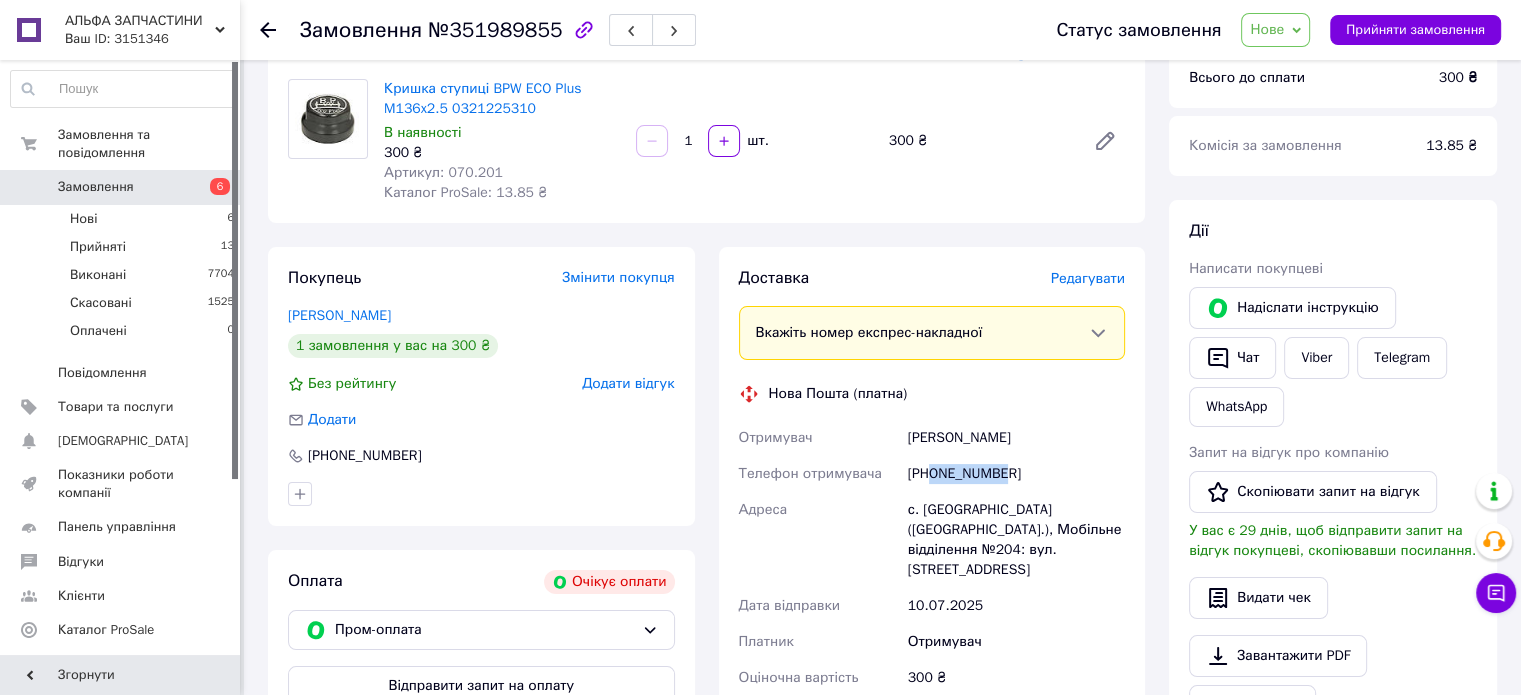 drag, startPoint x: 932, startPoint y: 475, endPoint x: 999, endPoint y: 475, distance: 67 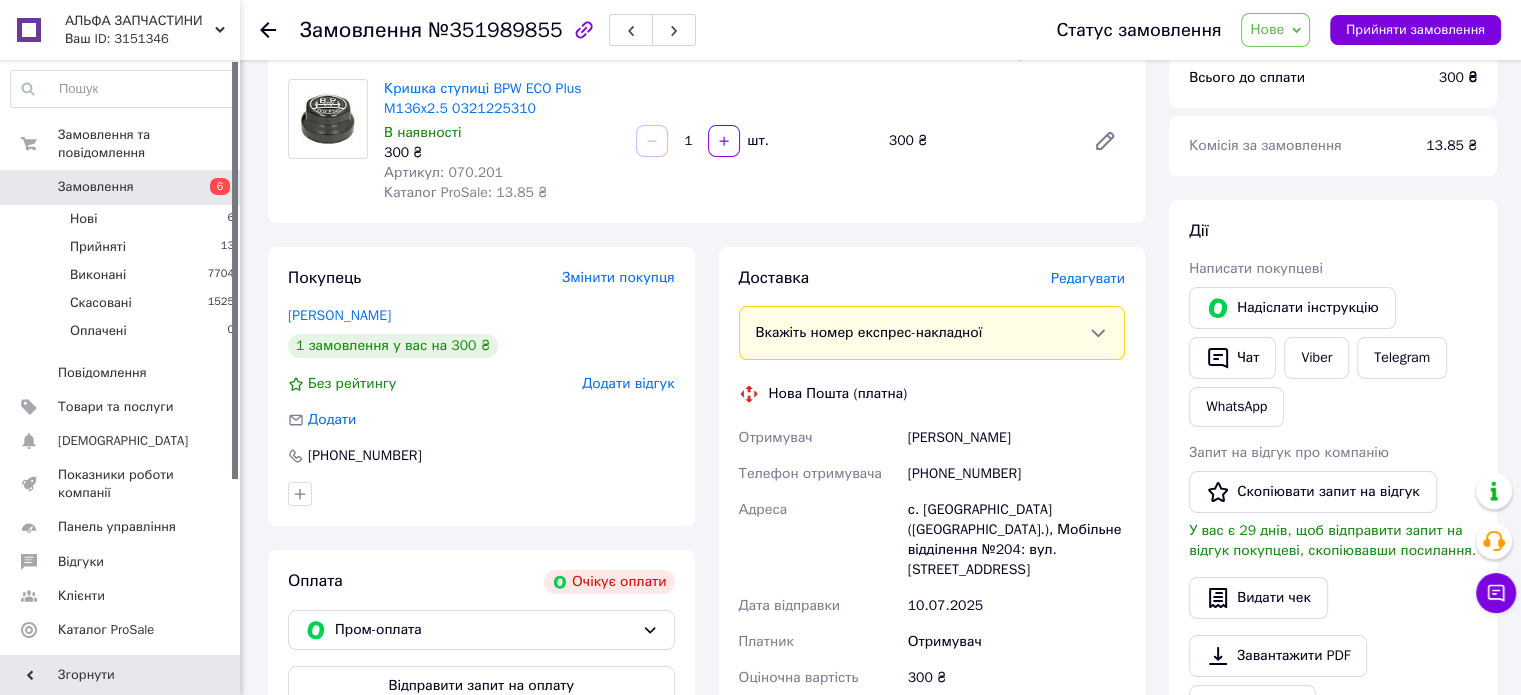 click on "[PHONE_NUMBER]" at bounding box center (1016, 474) 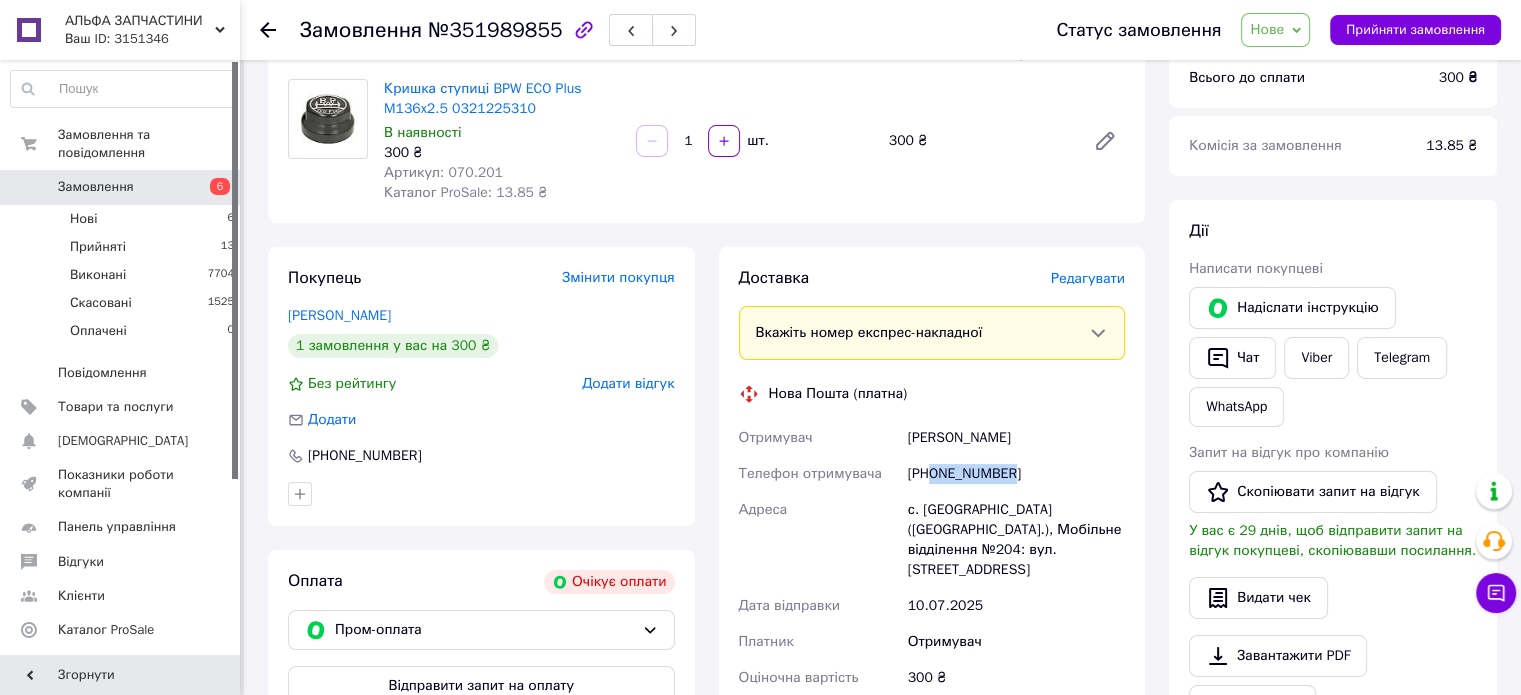 drag, startPoint x: 1023, startPoint y: 471, endPoint x: 932, endPoint y: 478, distance: 91.26884 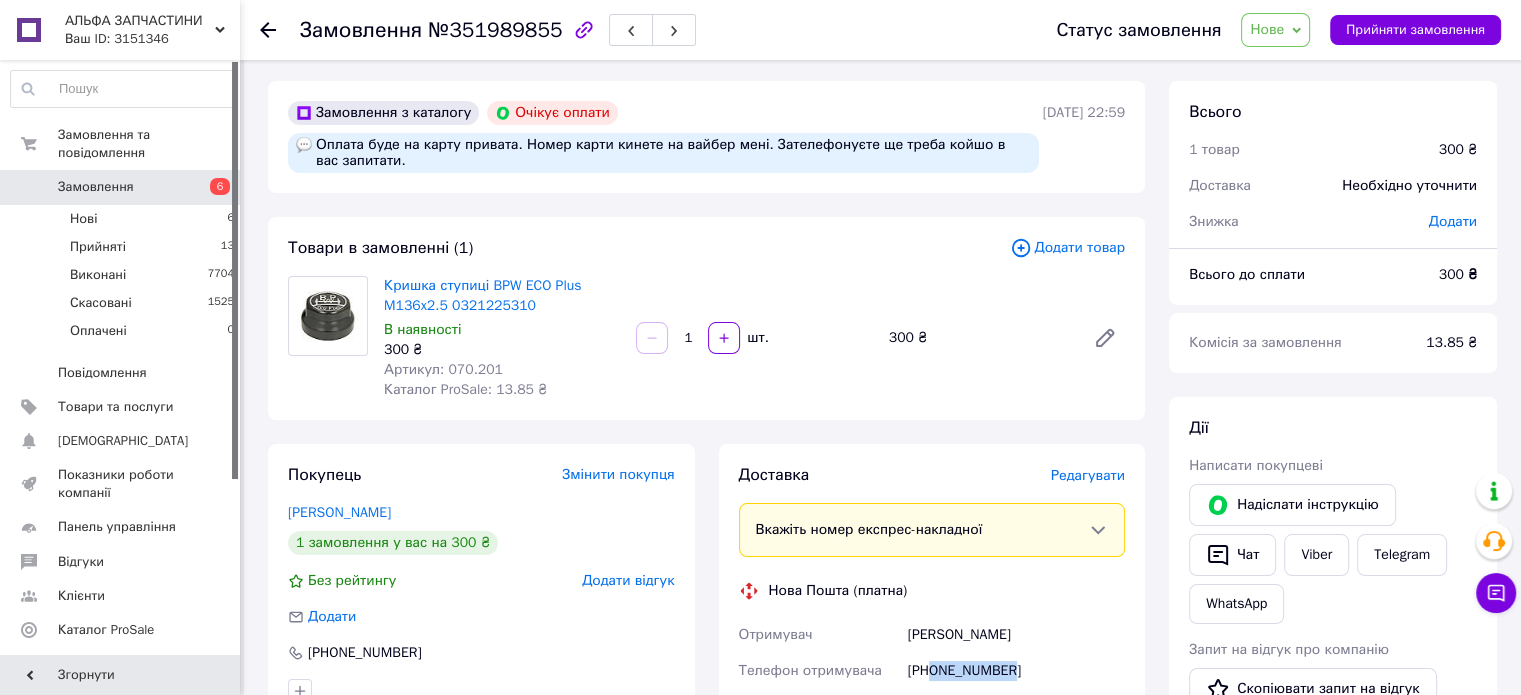 scroll, scrollTop: 0, scrollLeft: 0, axis: both 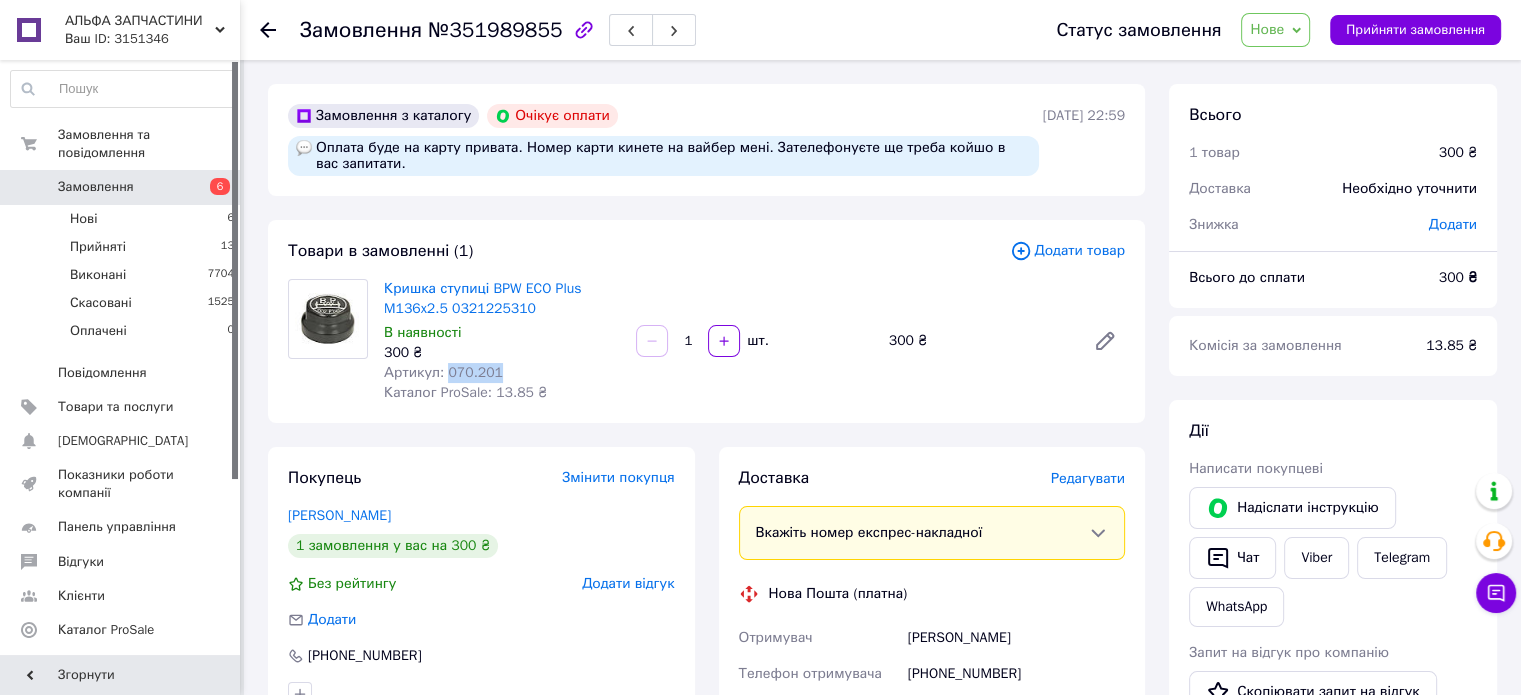 drag, startPoint x: 492, startPoint y: 373, endPoint x: 444, endPoint y: 370, distance: 48.09366 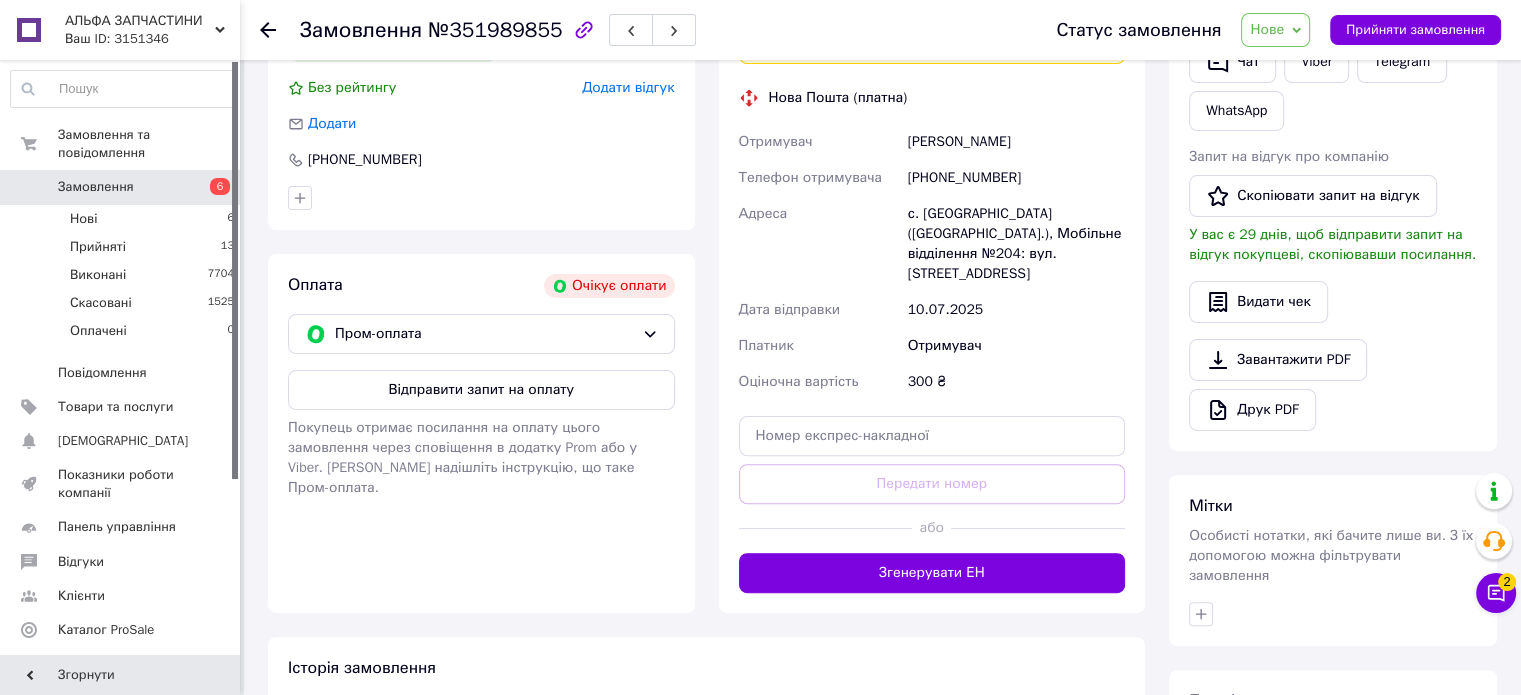scroll, scrollTop: 500, scrollLeft: 0, axis: vertical 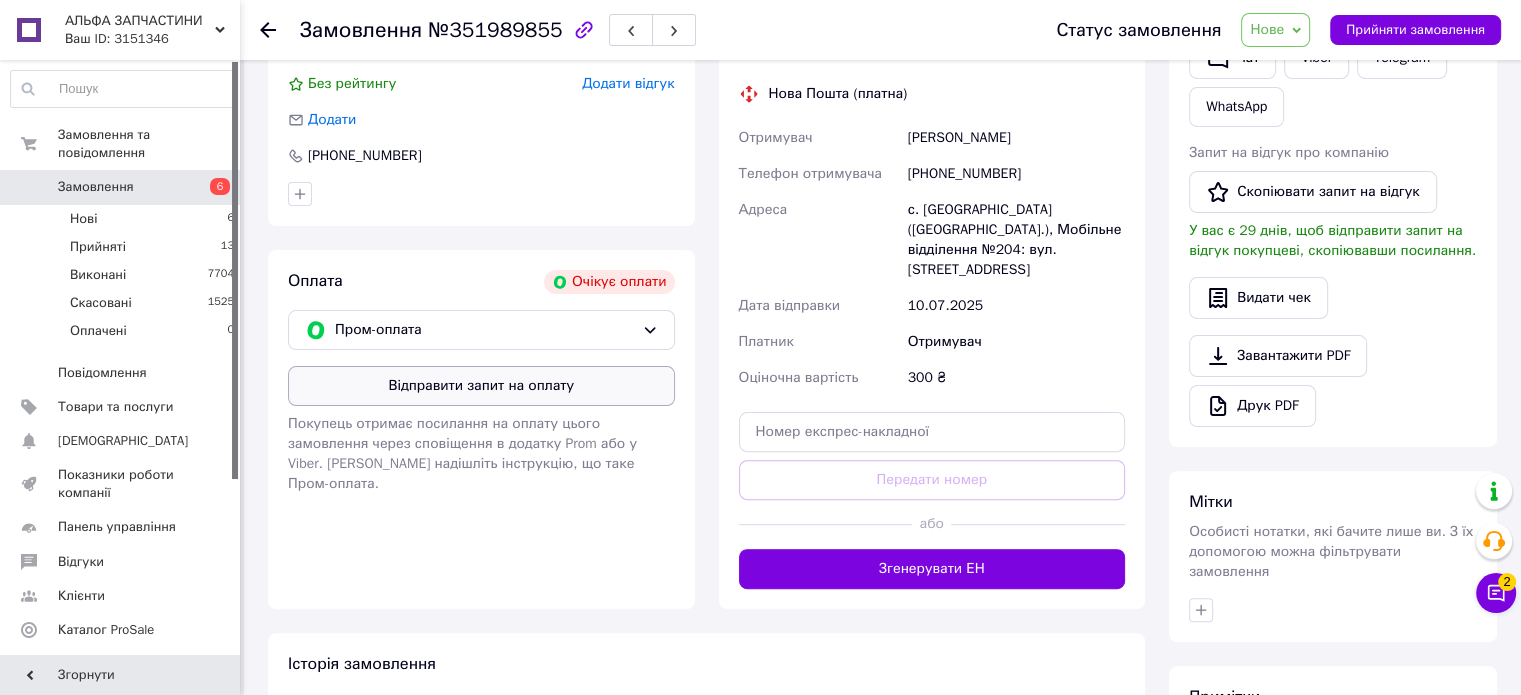 click on "Відправити запит на оплату" at bounding box center (481, 386) 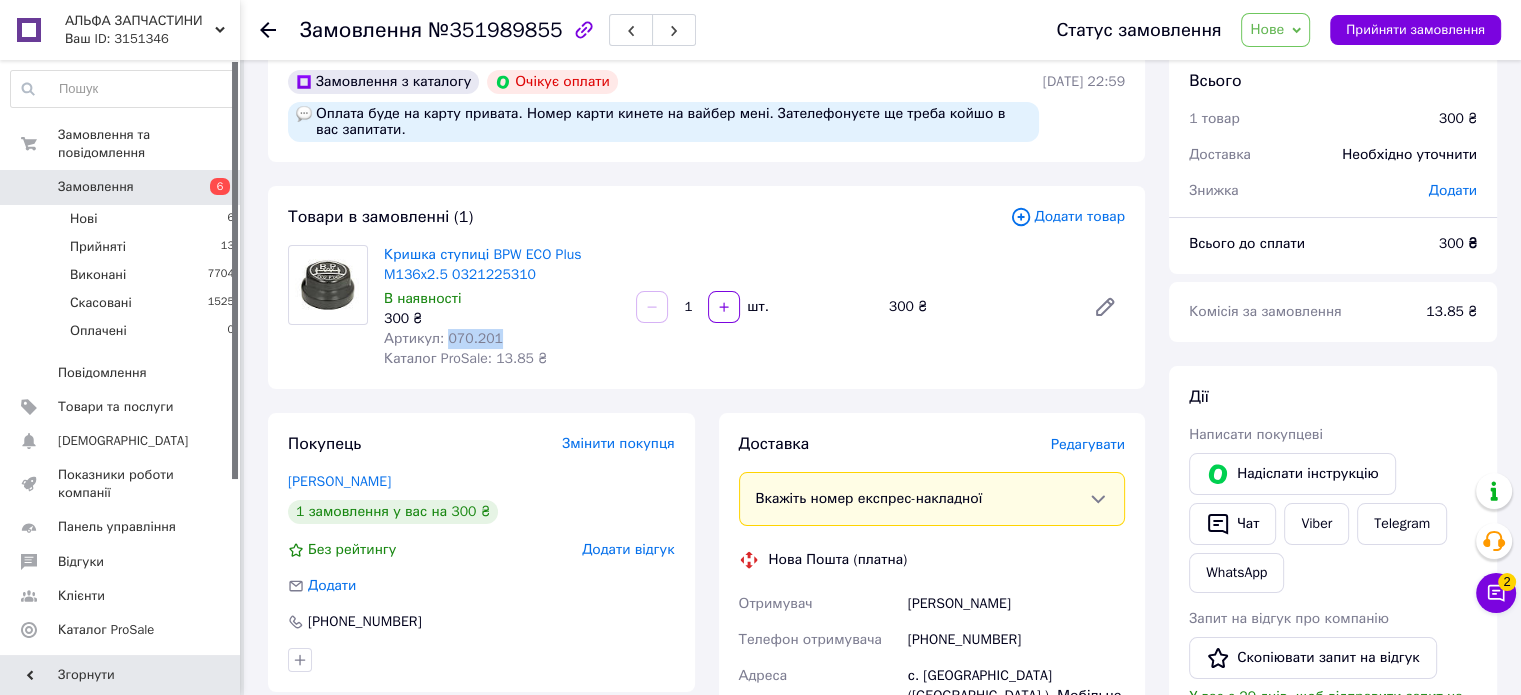 scroll, scrollTop: 0, scrollLeft: 0, axis: both 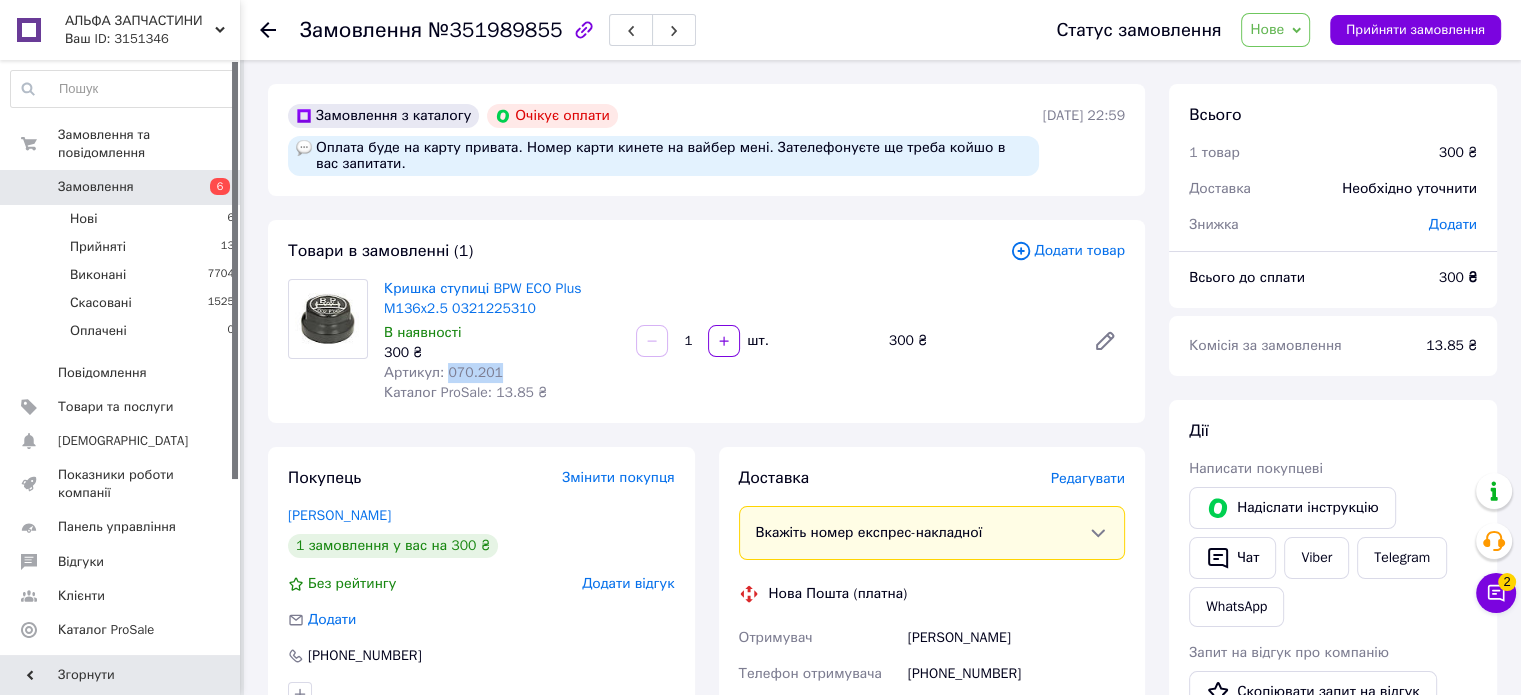 click on "Нове" at bounding box center [1267, 29] 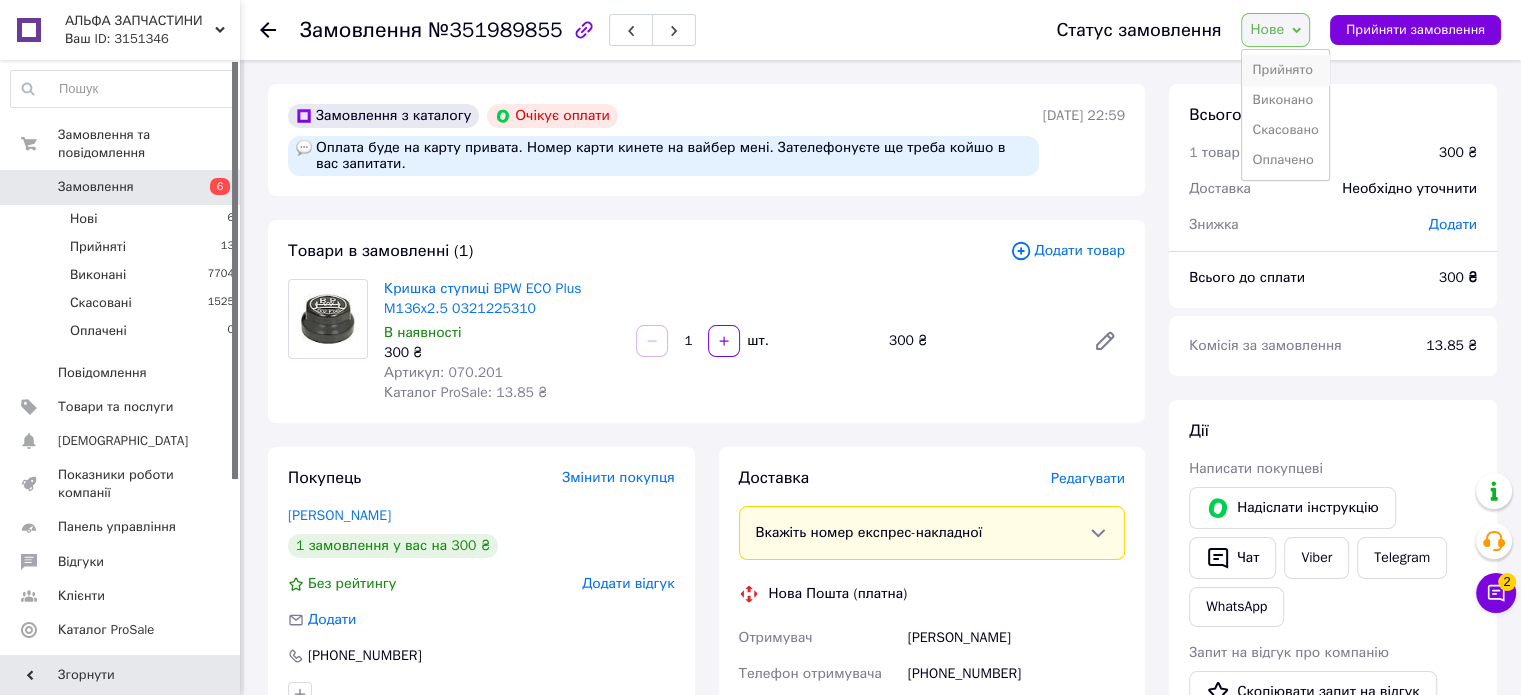 click on "Прийнято" at bounding box center (1285, 70) 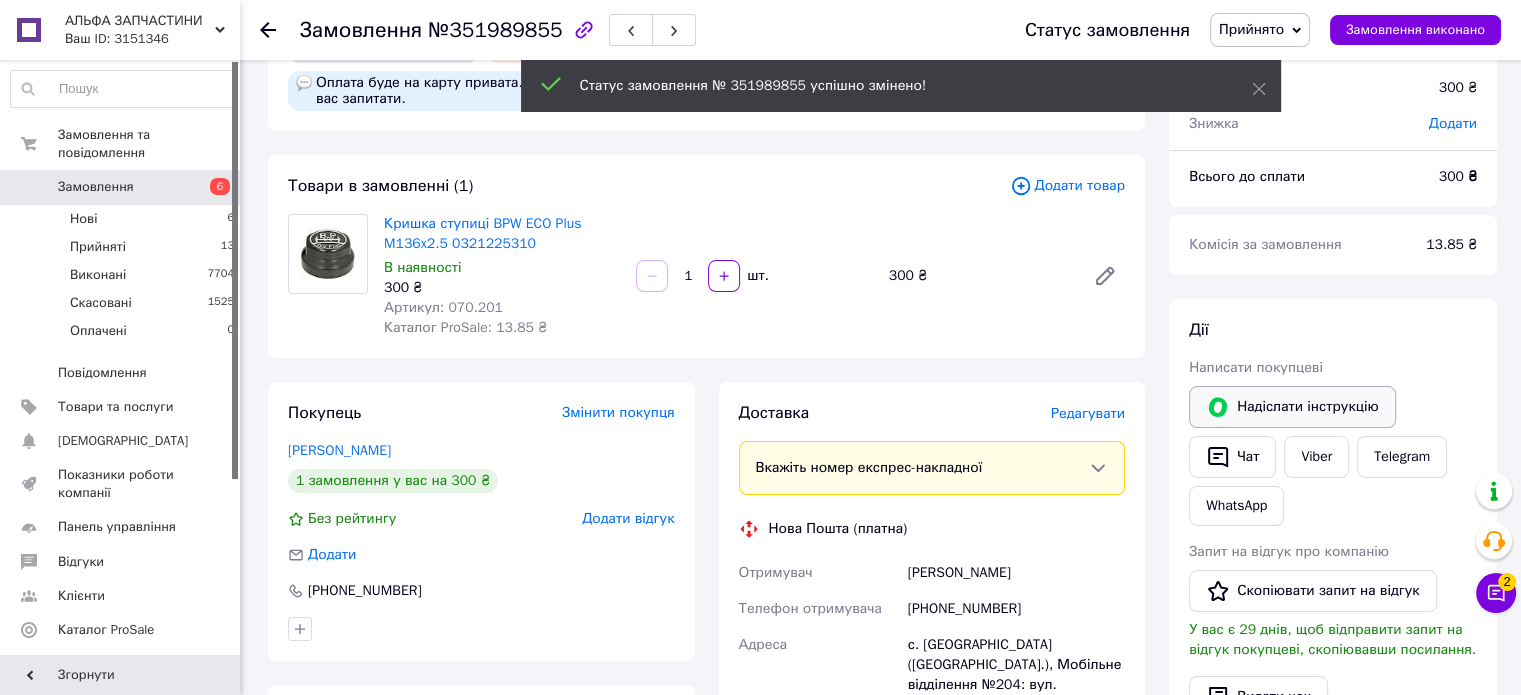 scroll, scrollTop: 100, scrollLeft: 0, axis: vertical 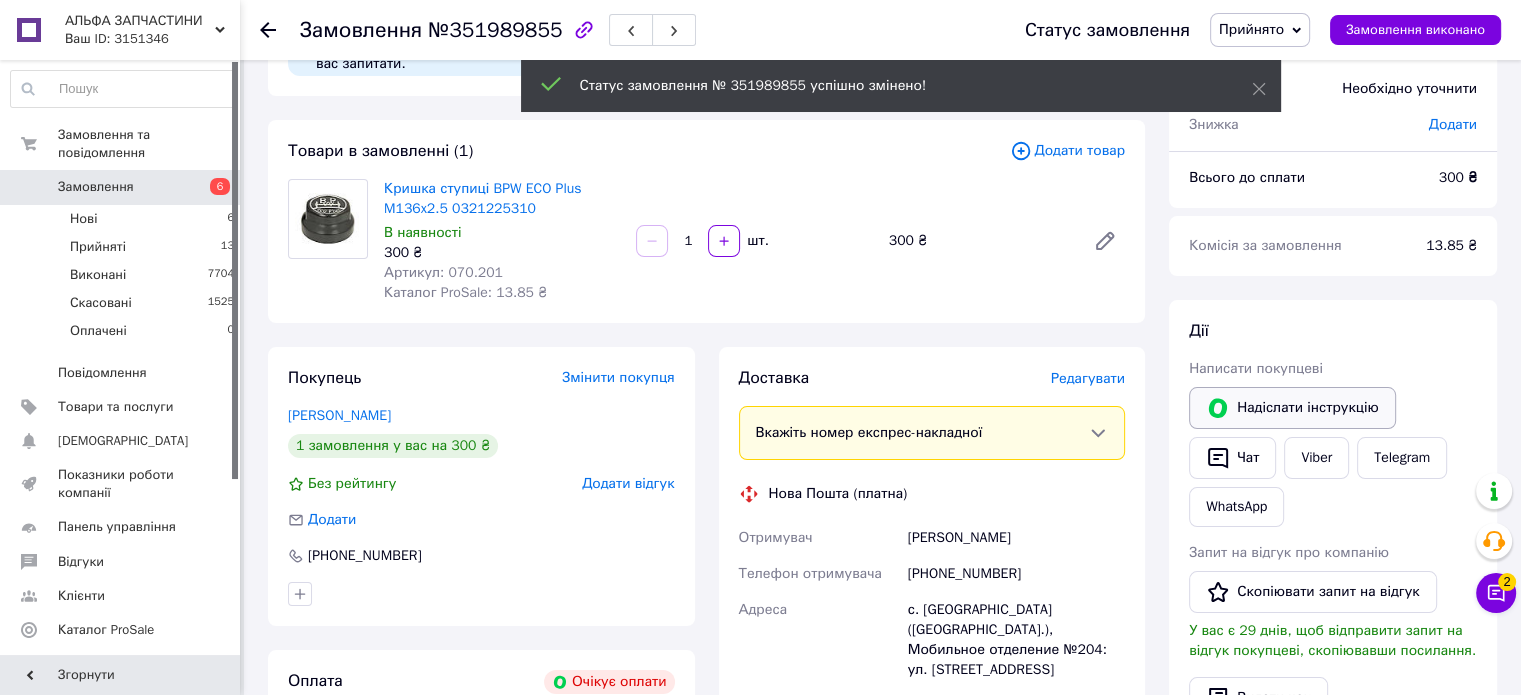 click on "Надіслати інструкцію" at bounding box center (1292, 408) 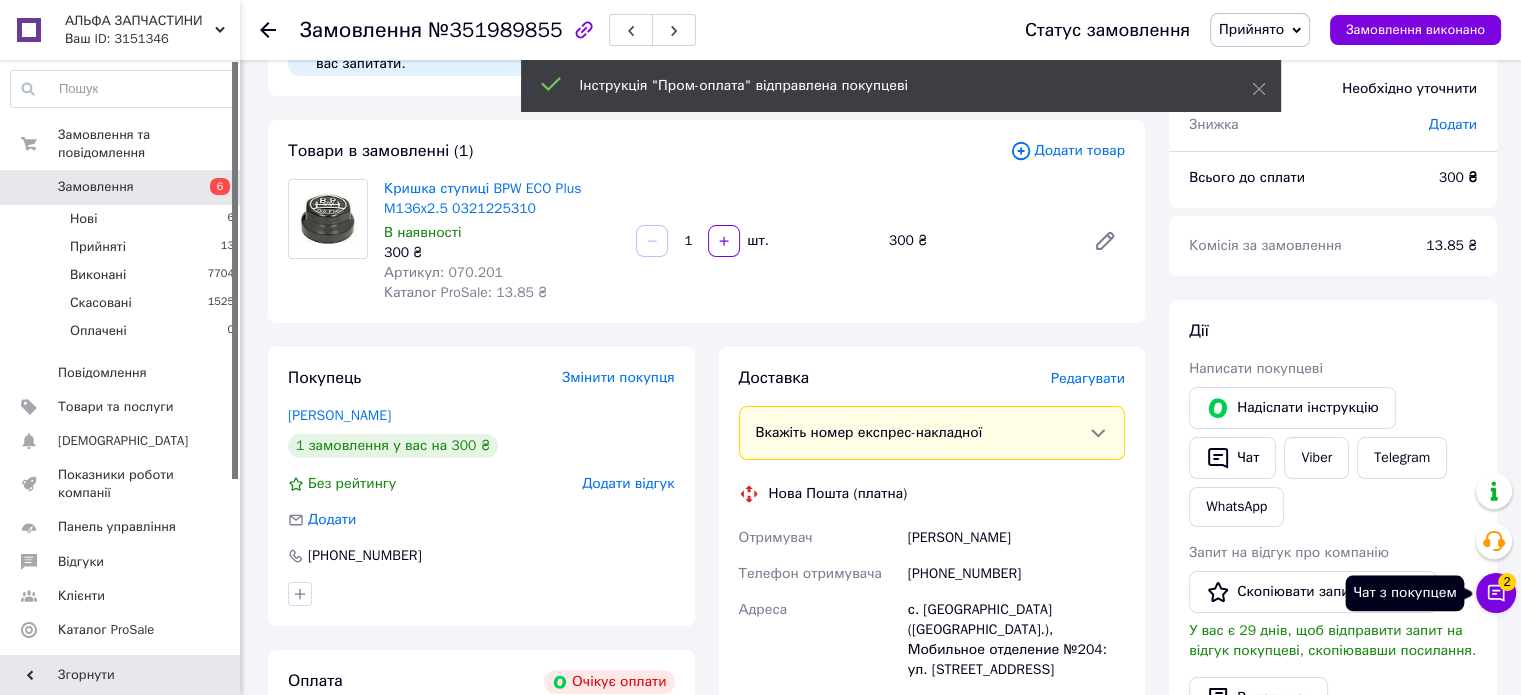 click 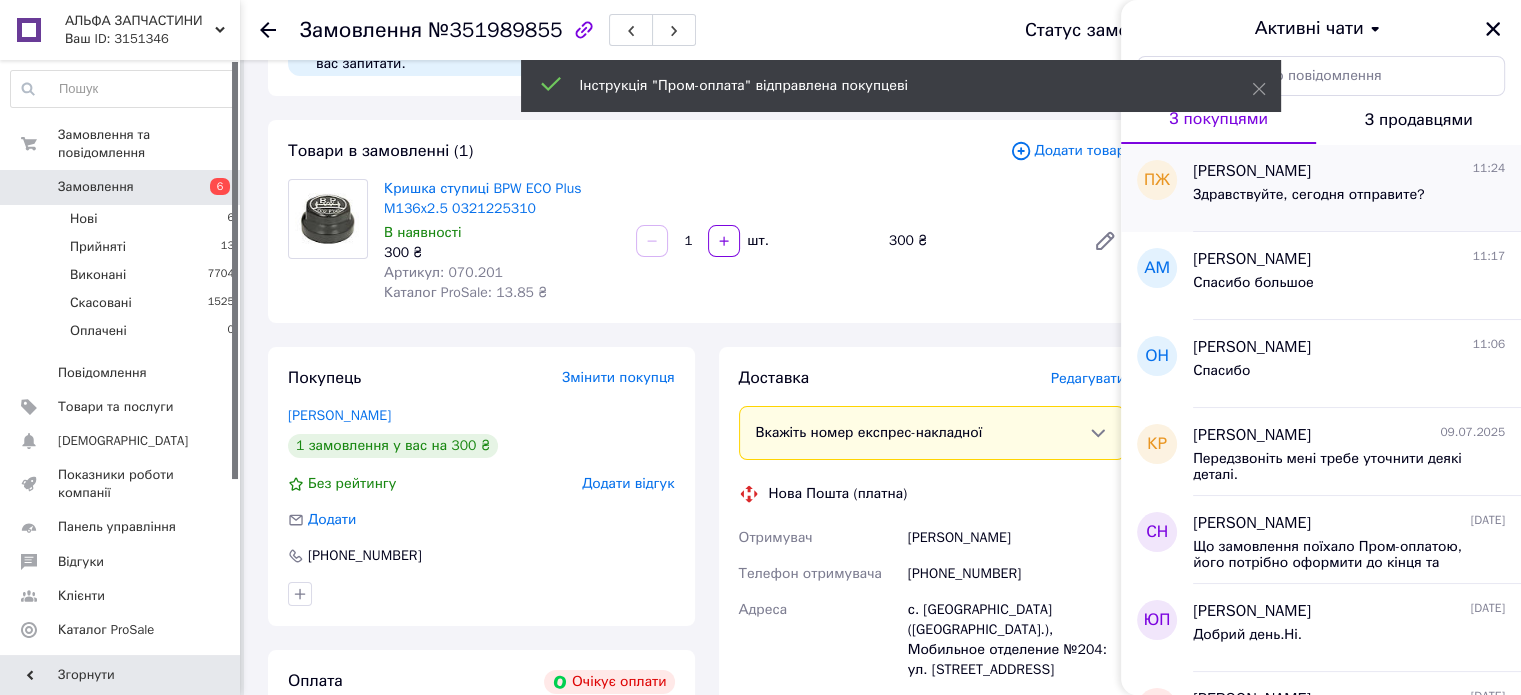 click on "Павел Житарь" at bounding box center [1252, 171] 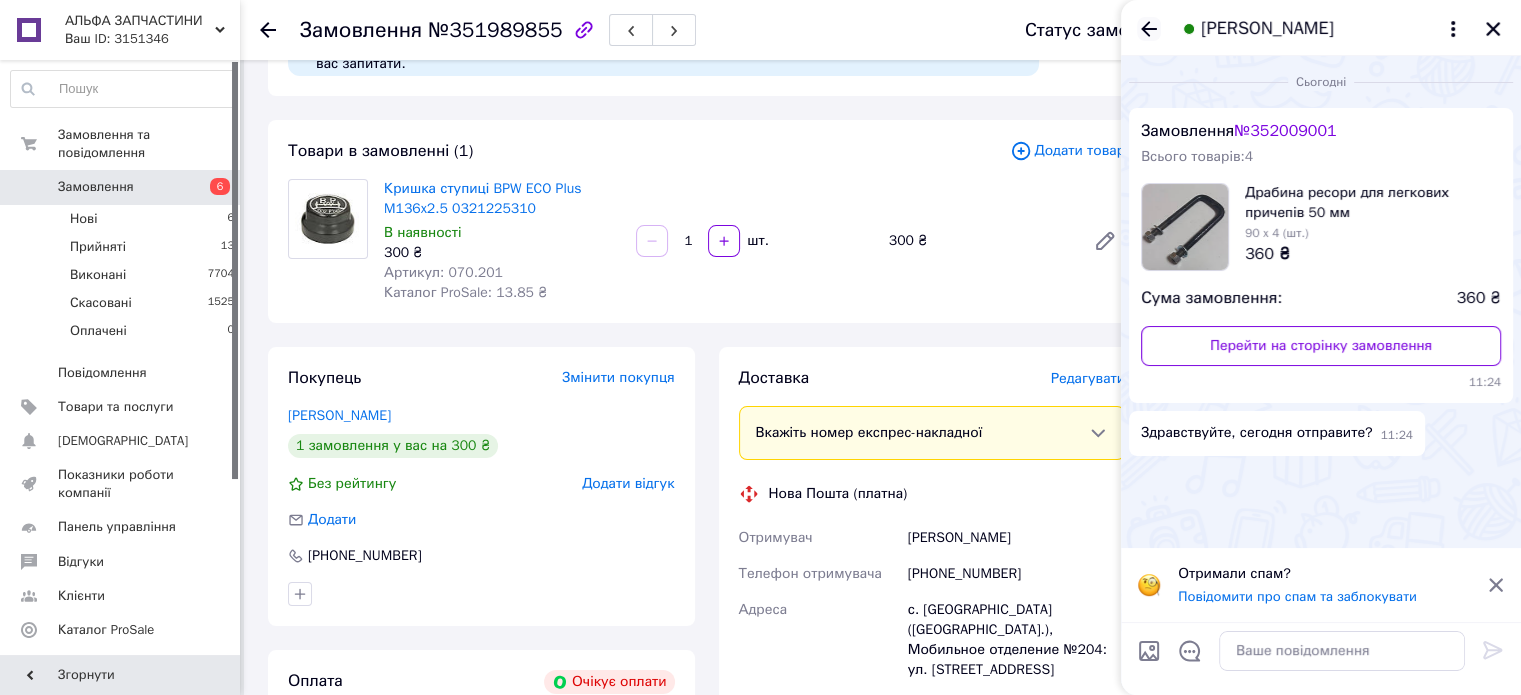 click 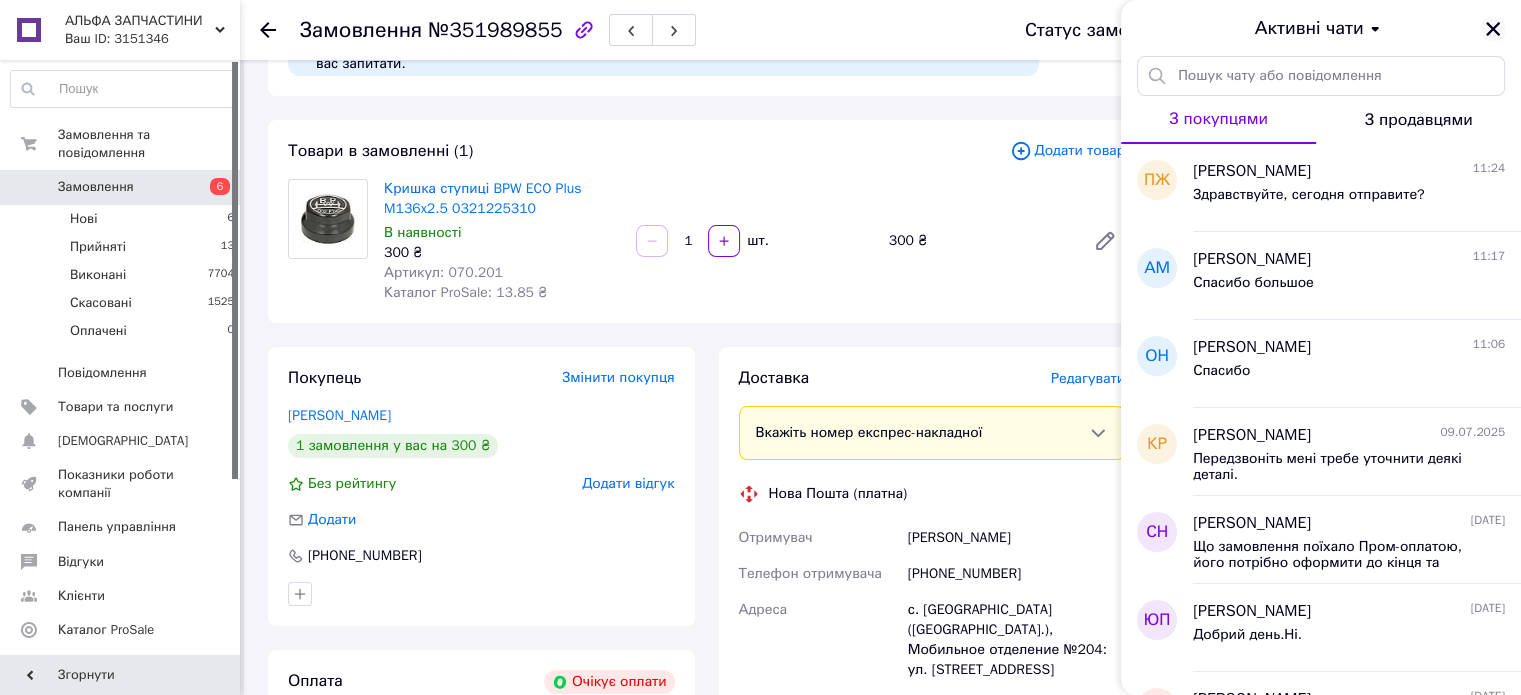 click 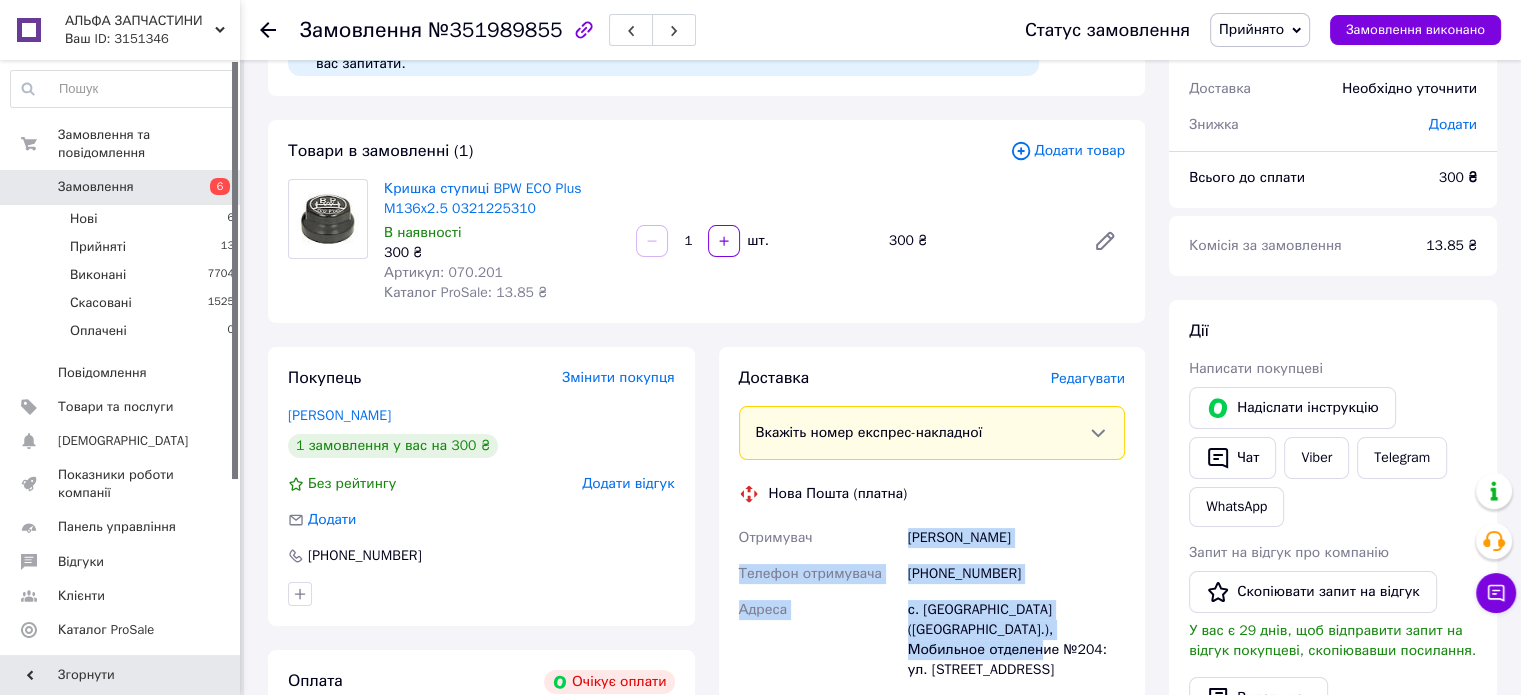 drag, startPoint x: 948, startPoint y: 653, endPoint x: 901, endPoint y: 547, distance: 115.952576 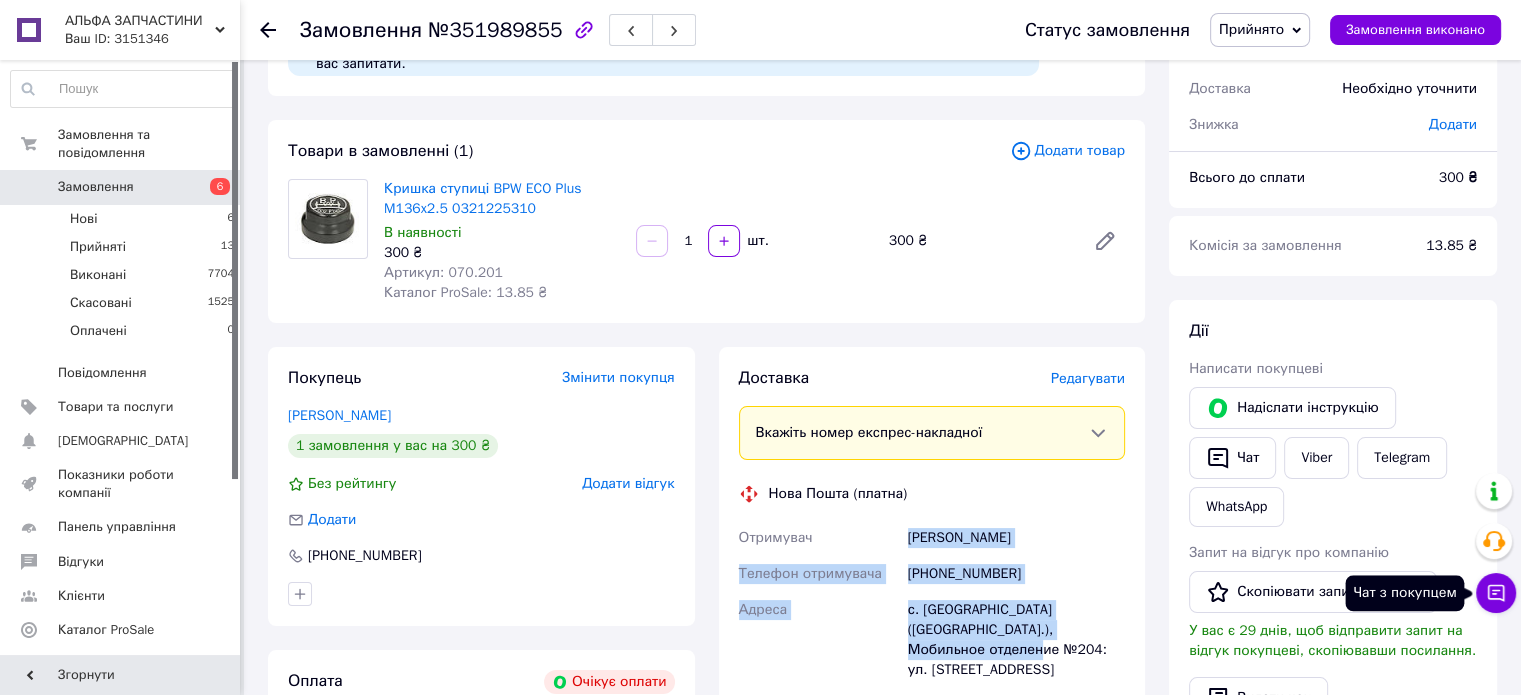 click 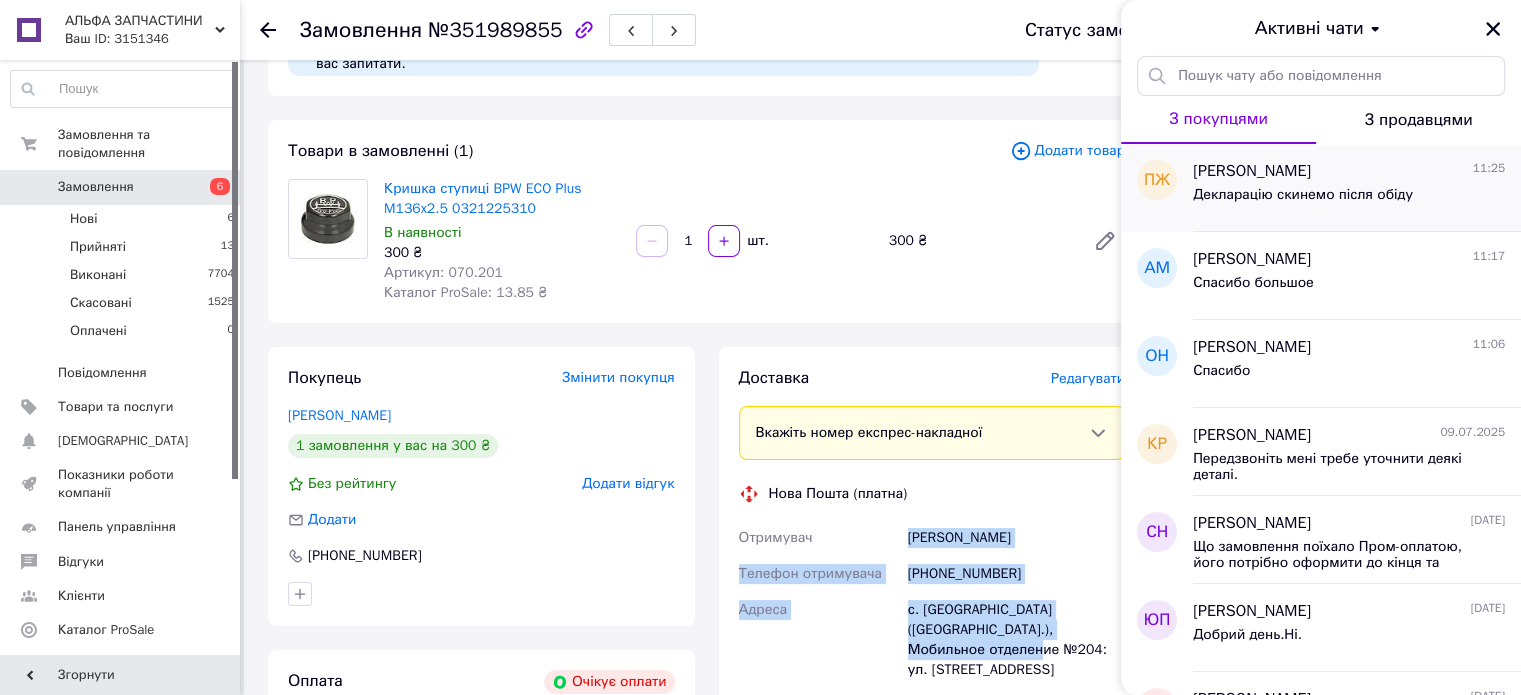 click on "Декларацію скинемо після обіду" at bounding box center [1303, 195] 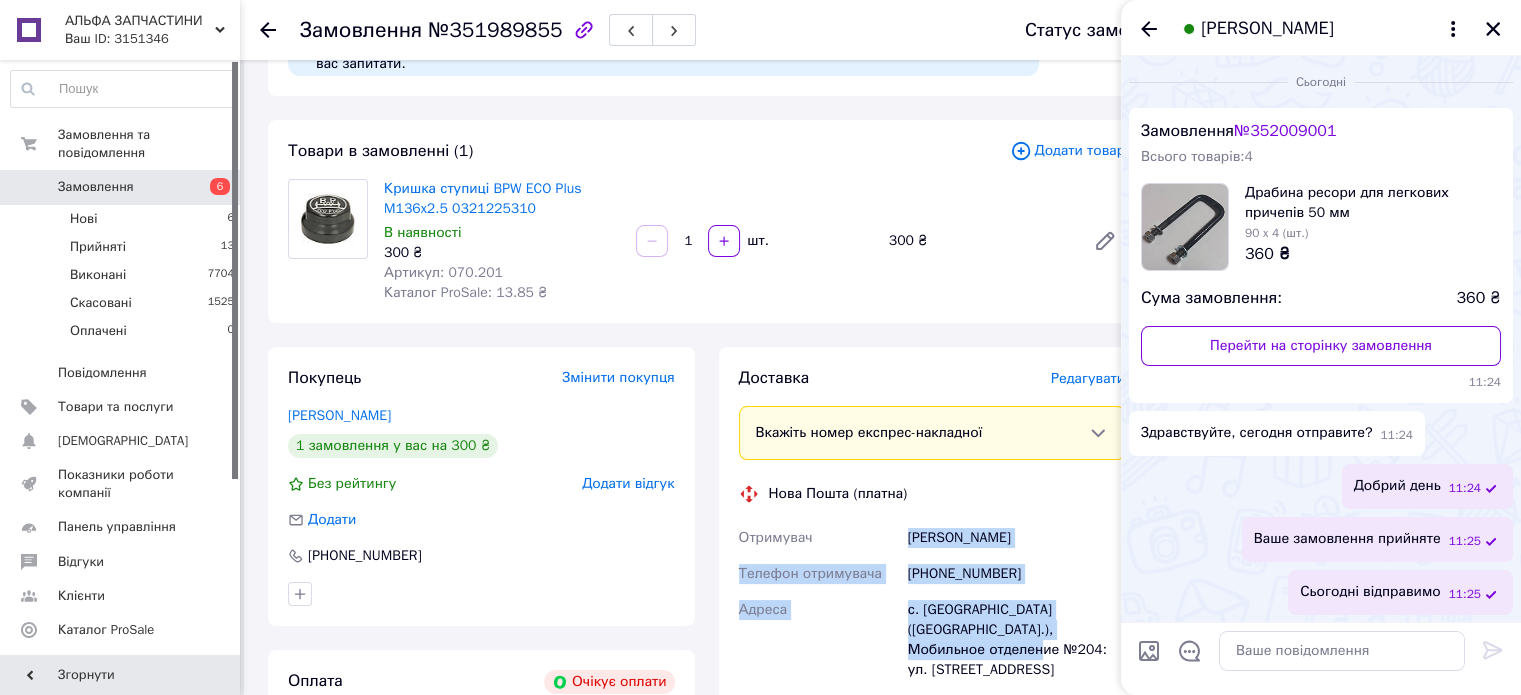 scroll, scrollTop: 54, scrollLeft: 0, axis: vertical 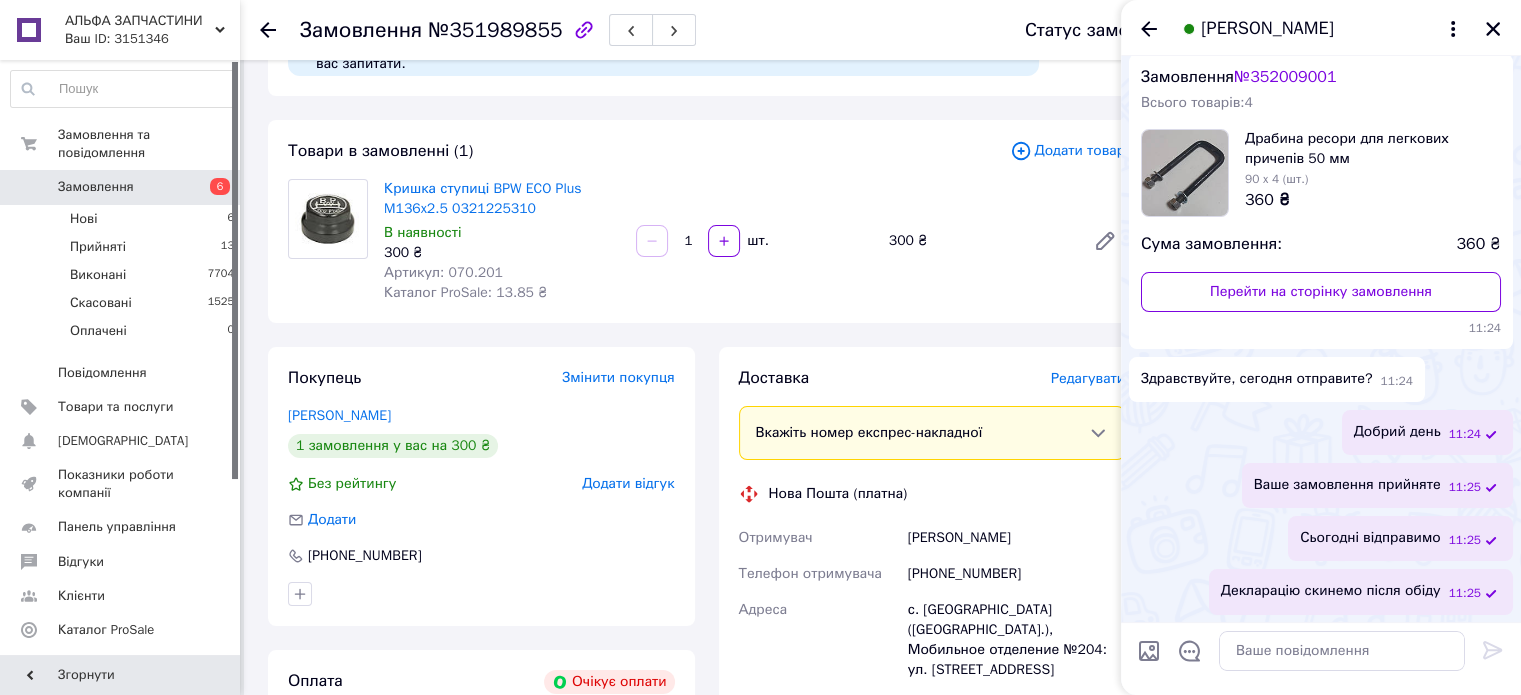 click on "Павел Житарь" at bounding box center (1321, 28) 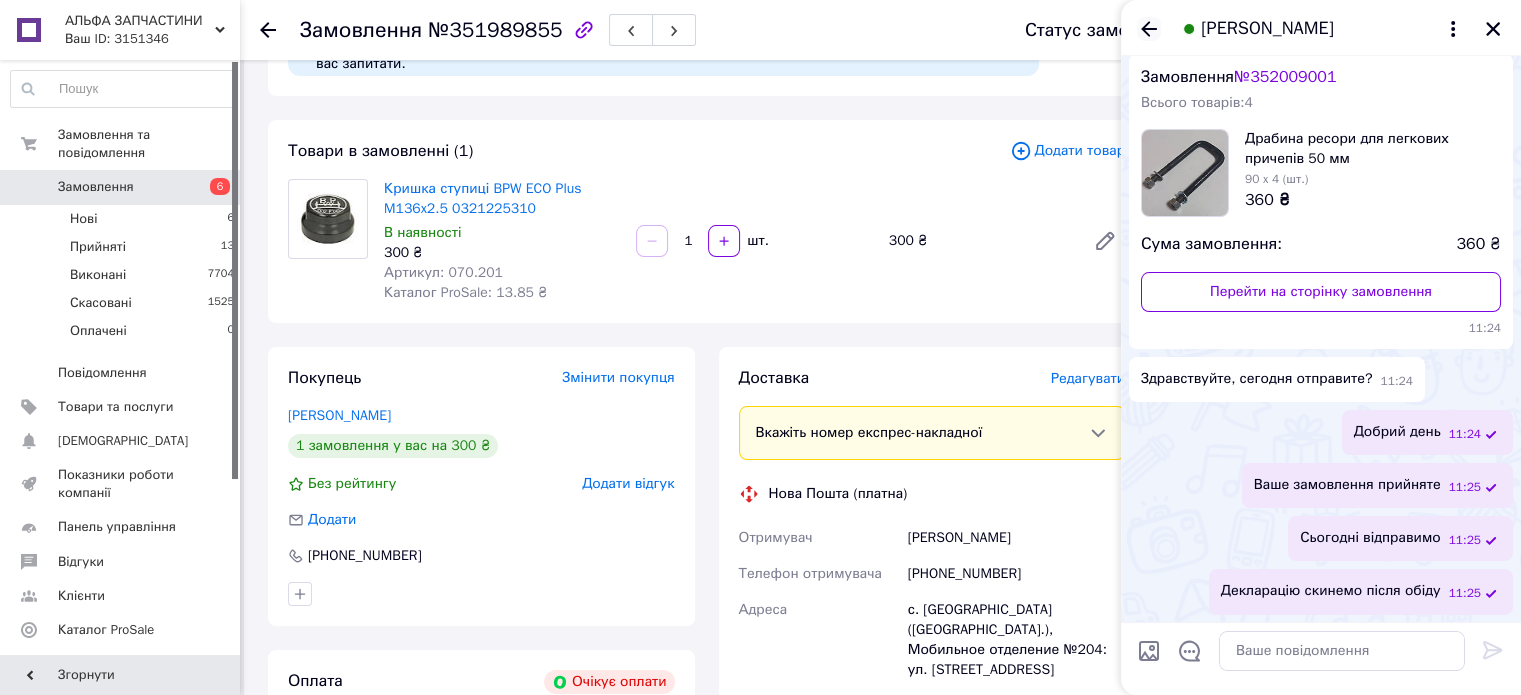 click 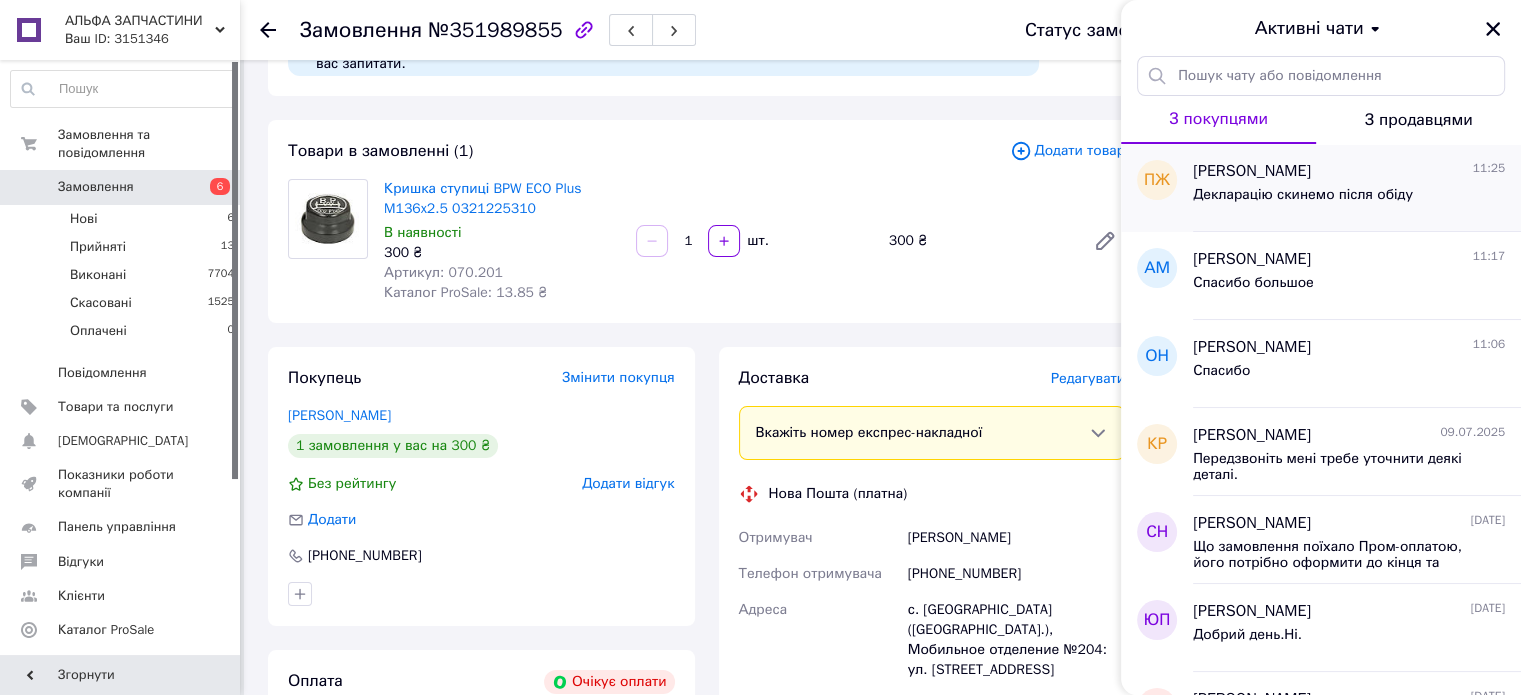 click on "Павел Житарь" at bounding box center (1252, 171) 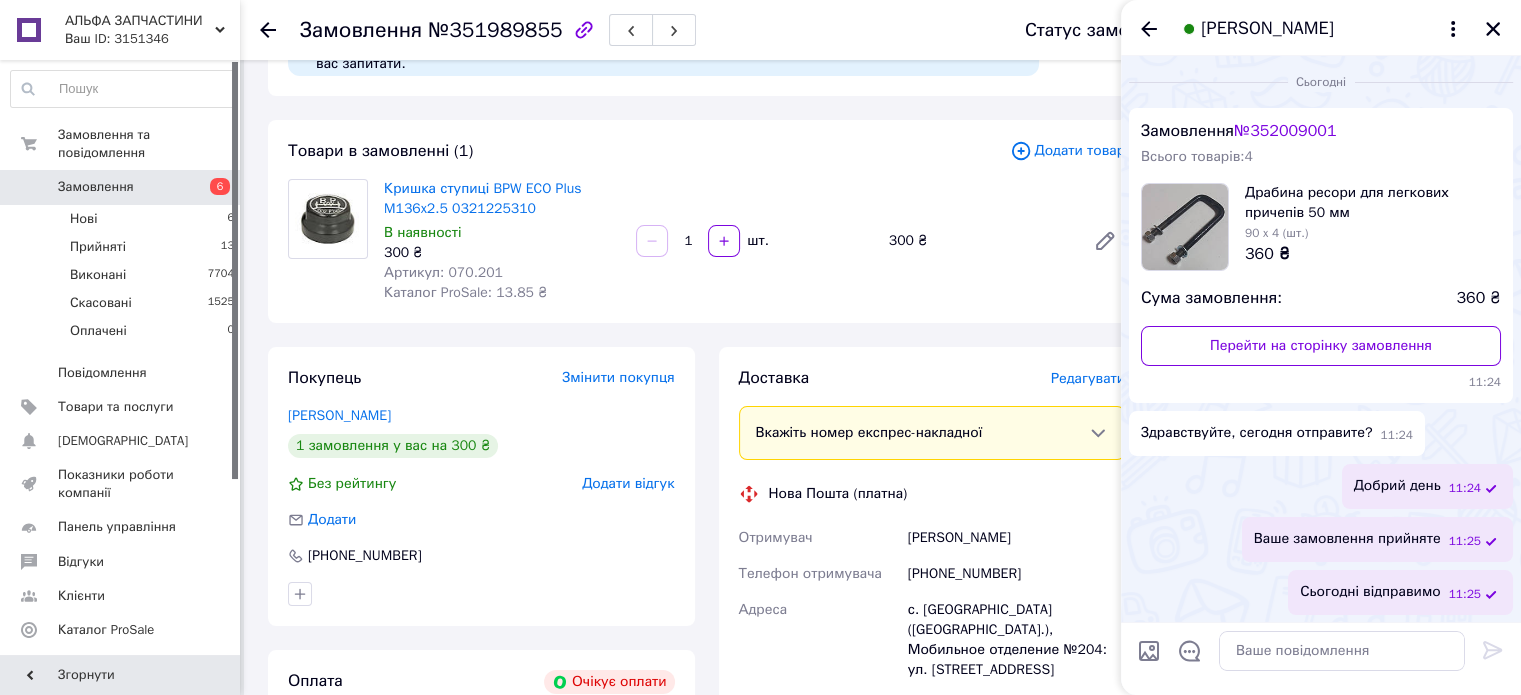 scroll, scrollTop: 54, scrollLeft: 0, axis: vertical 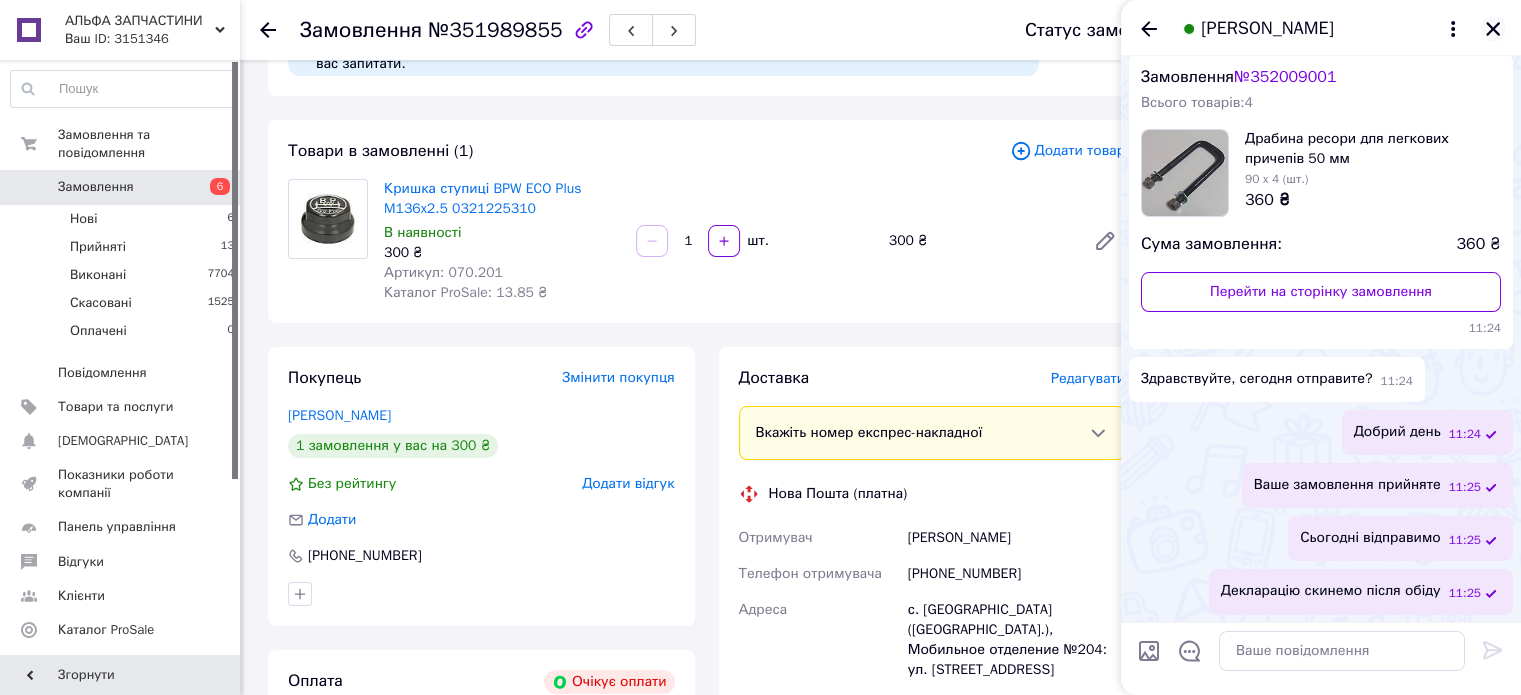 click 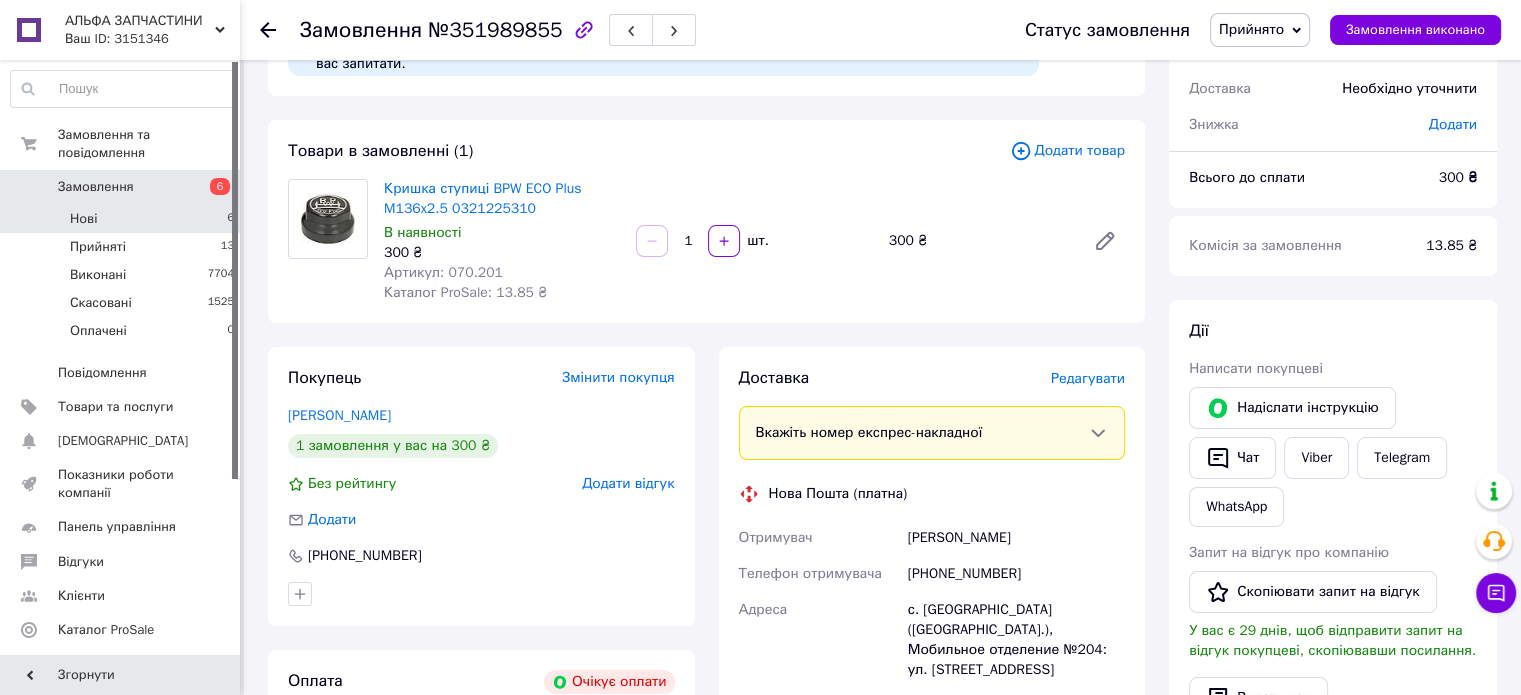 click on "Нові 6" at bounding box center (123, 219) 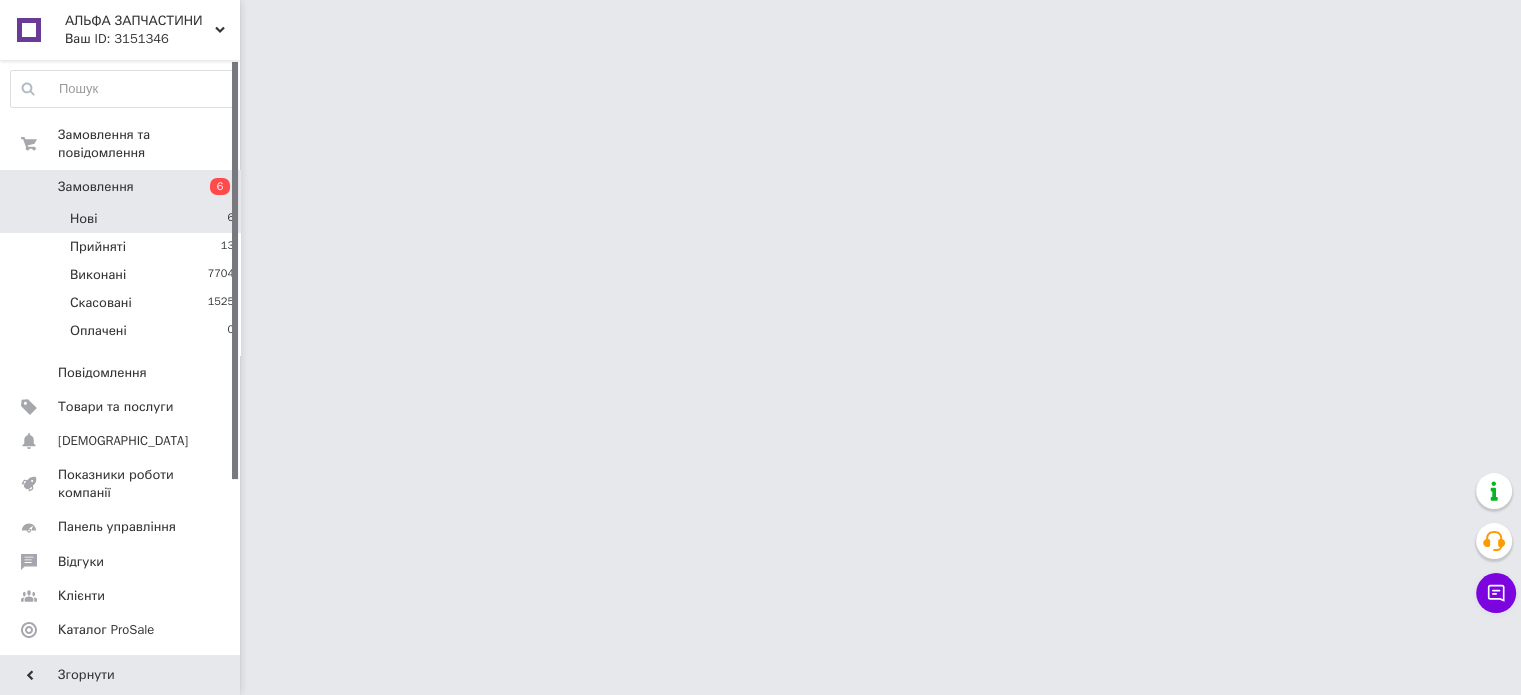 scroll, scrollTop: 0, scrollLeft: 0, axis: both 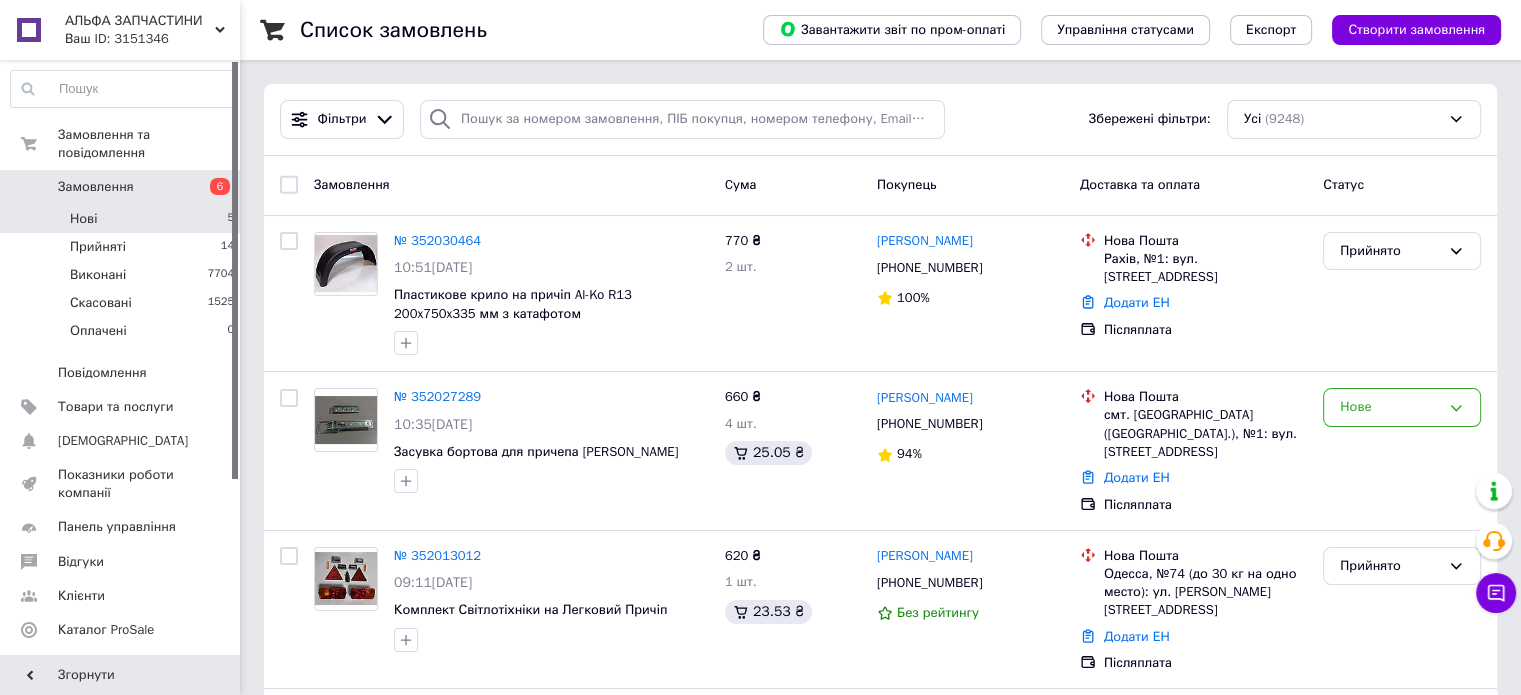 click on "Нові 5" at bounding box center [123, 219] 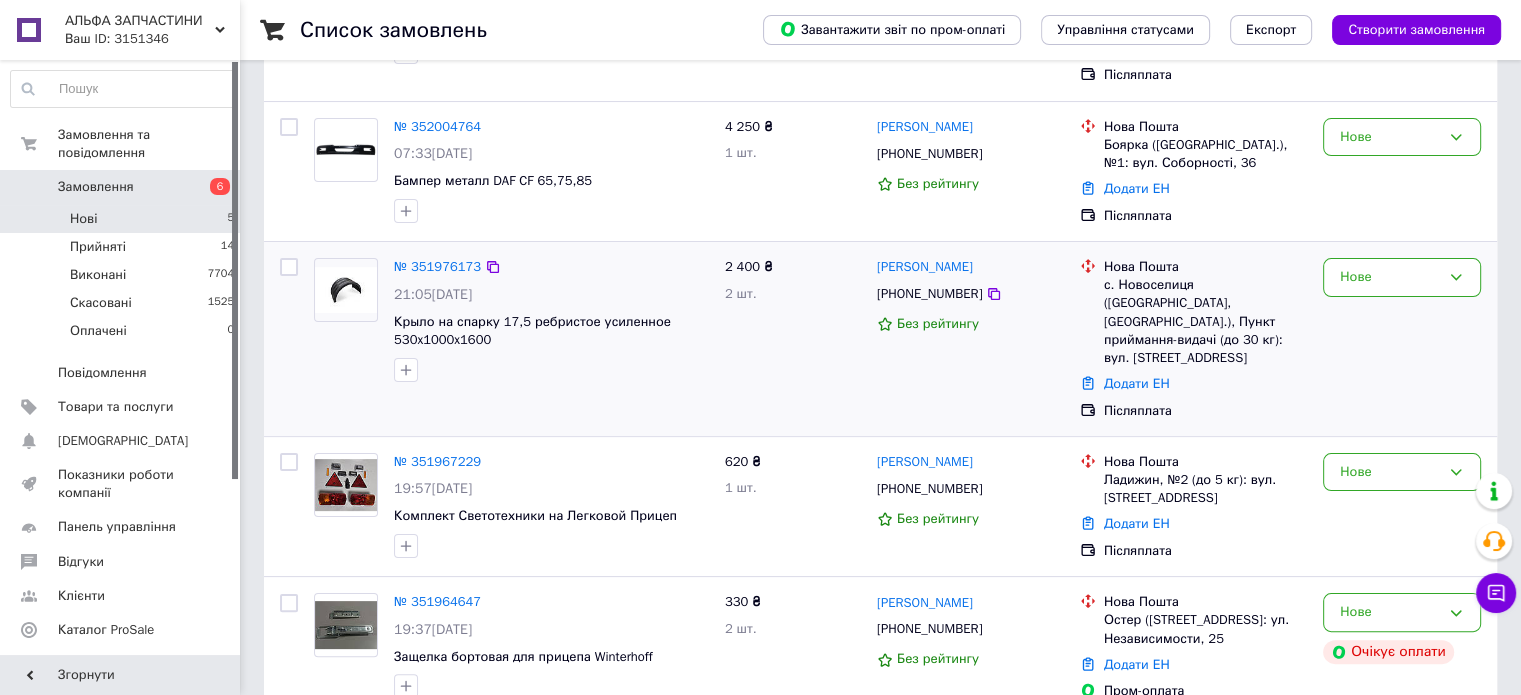scroll, scrollTop: 388, scrollLeft: 0, axis: vertical 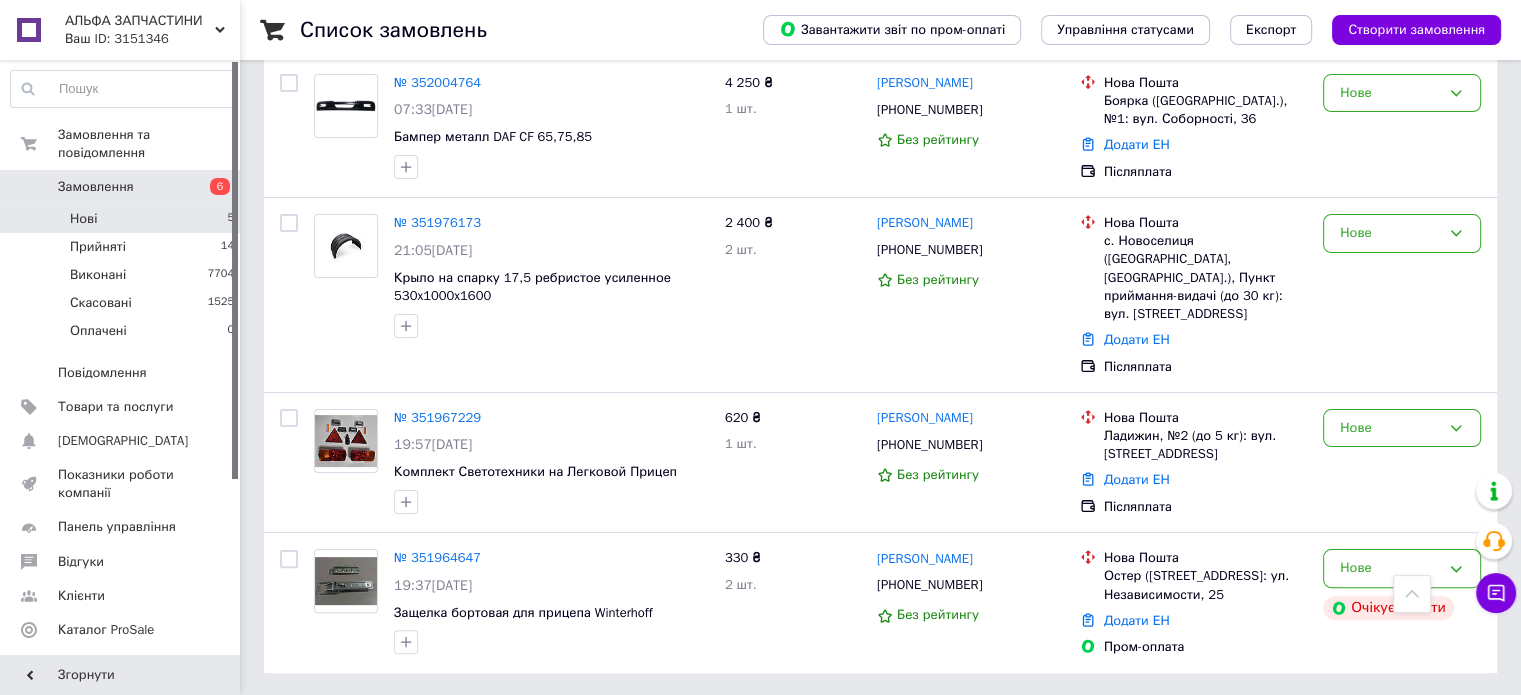 click on "Нові 5" at bounding box center (123, 219) 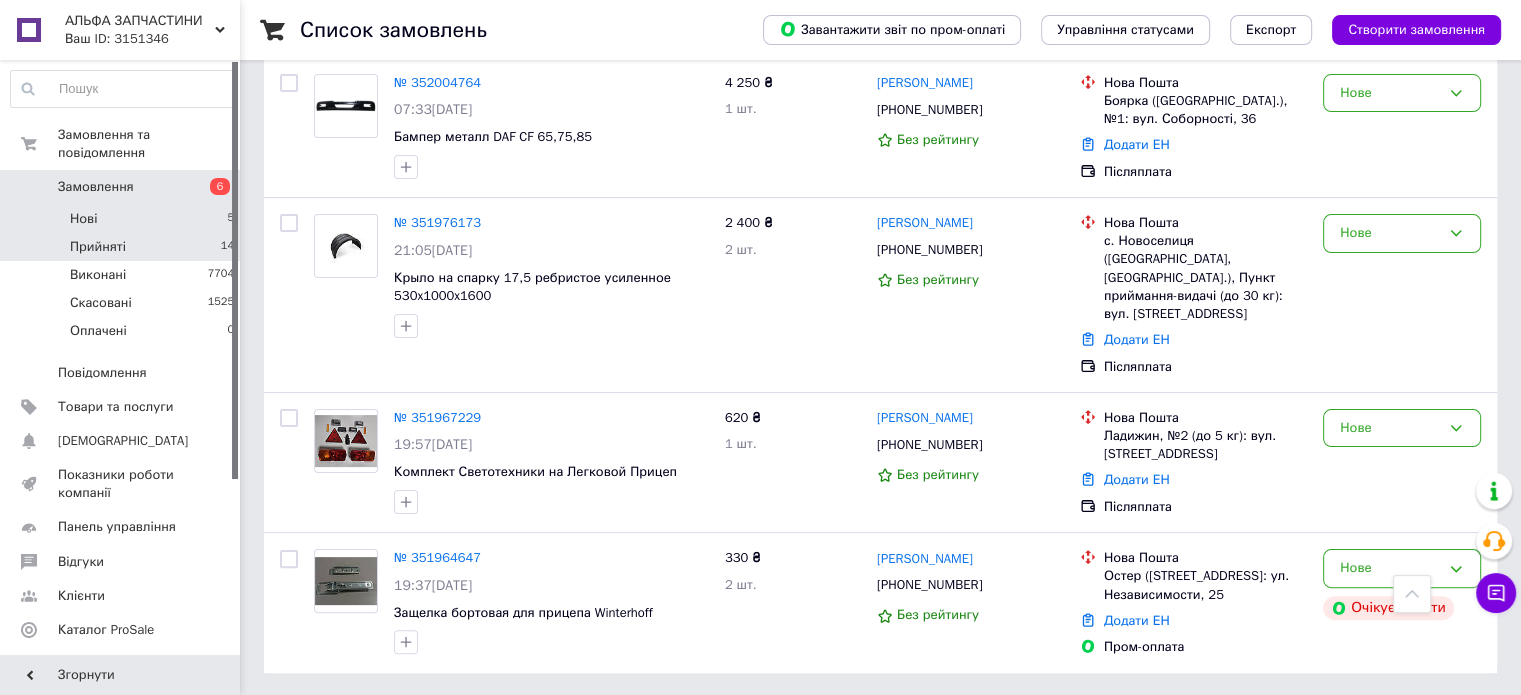click on "Прийняті 14" at bounding box center [123, 247] 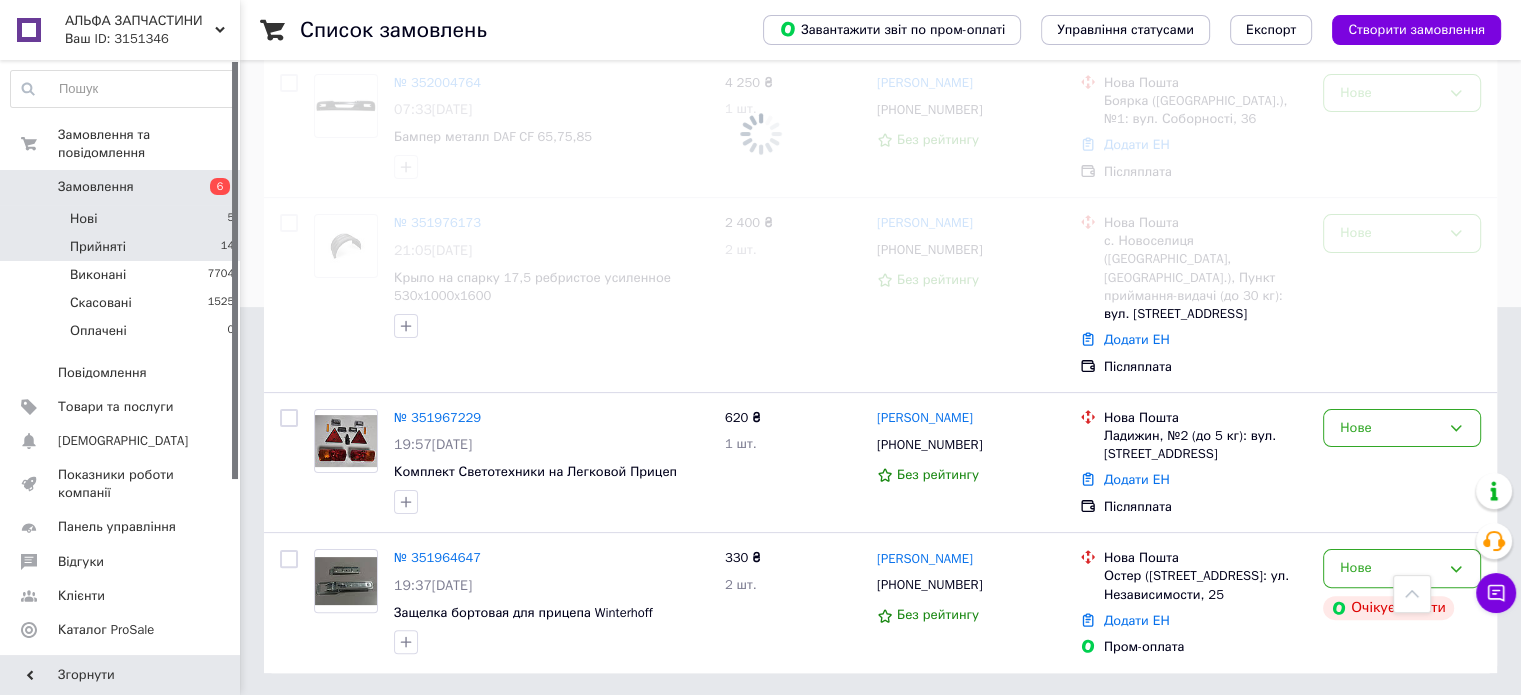 click on "Нові 5" at bounding box center (123, 219) 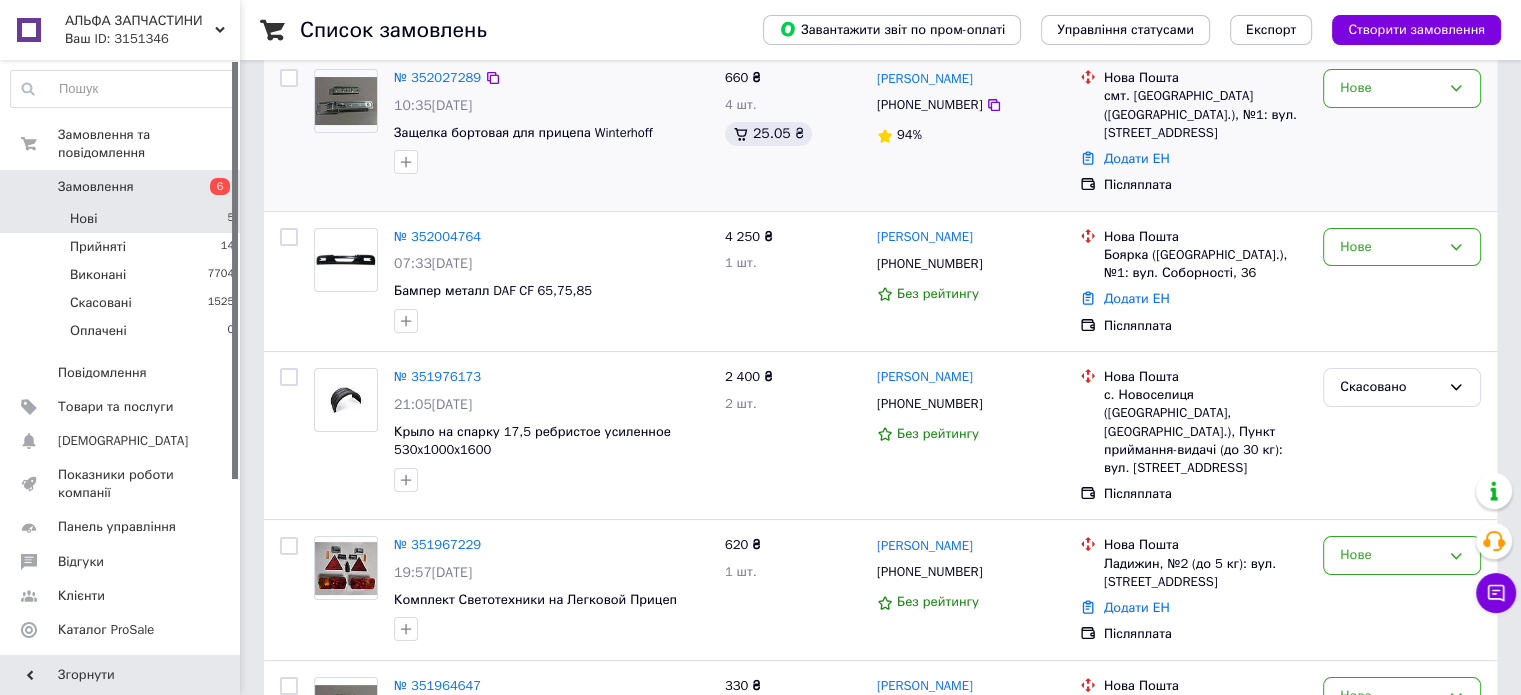 scroll, scrollTop: 200, scrollLeft: 0, axis: vertical 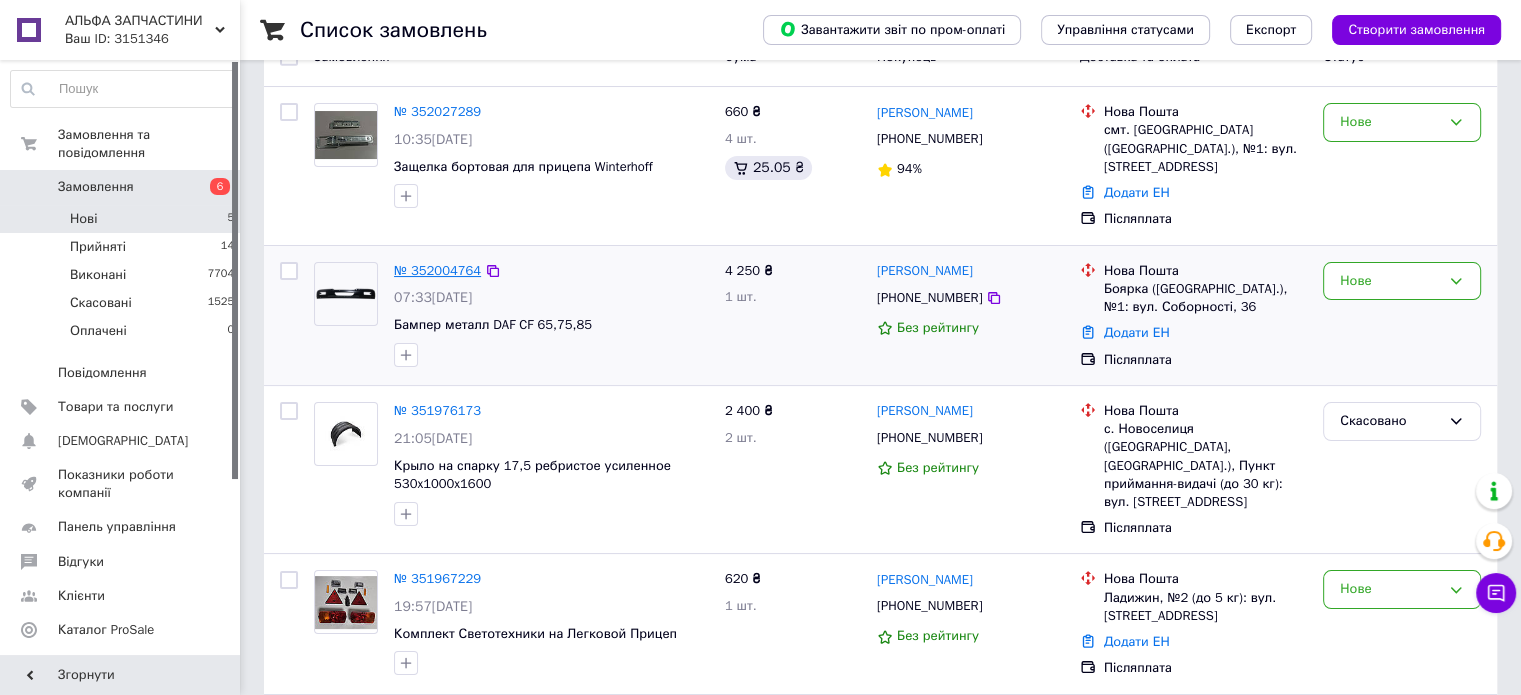 click on "№ 352004764" at bounding box center [437, 270] 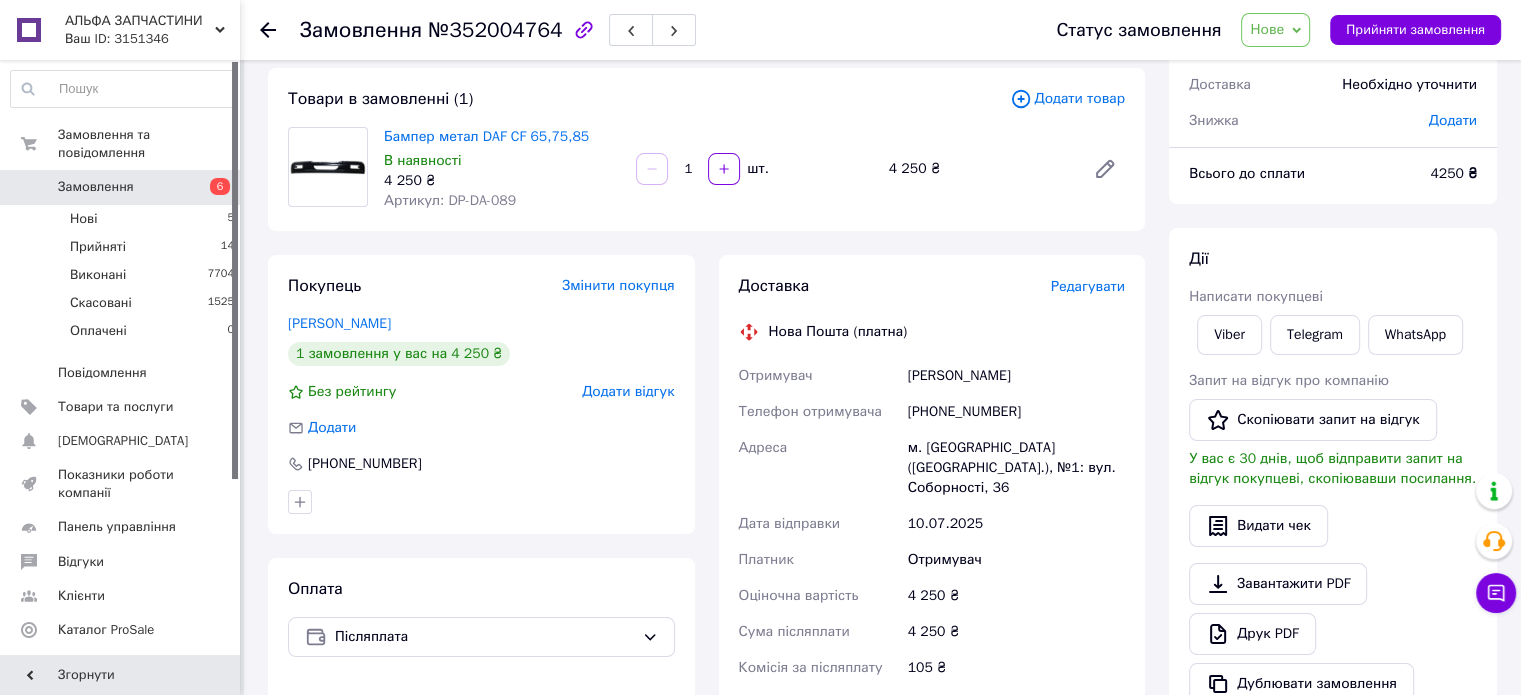 scroll, scrollTop: 100, scrollLeft: 0, axis: vertical 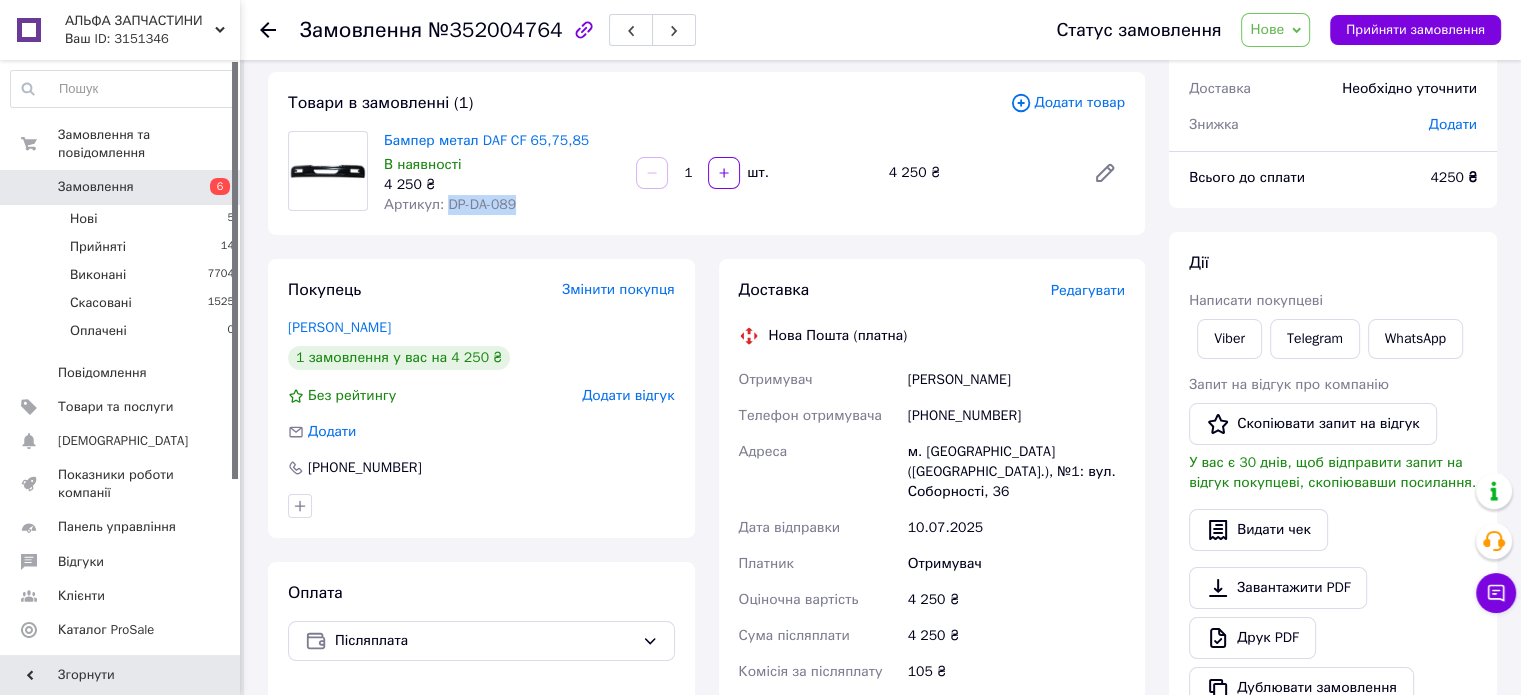 drag, startPoint x: 442, startPoint y: 207, endPoint x: 509, endPoint y: 203, distance: 67.11929 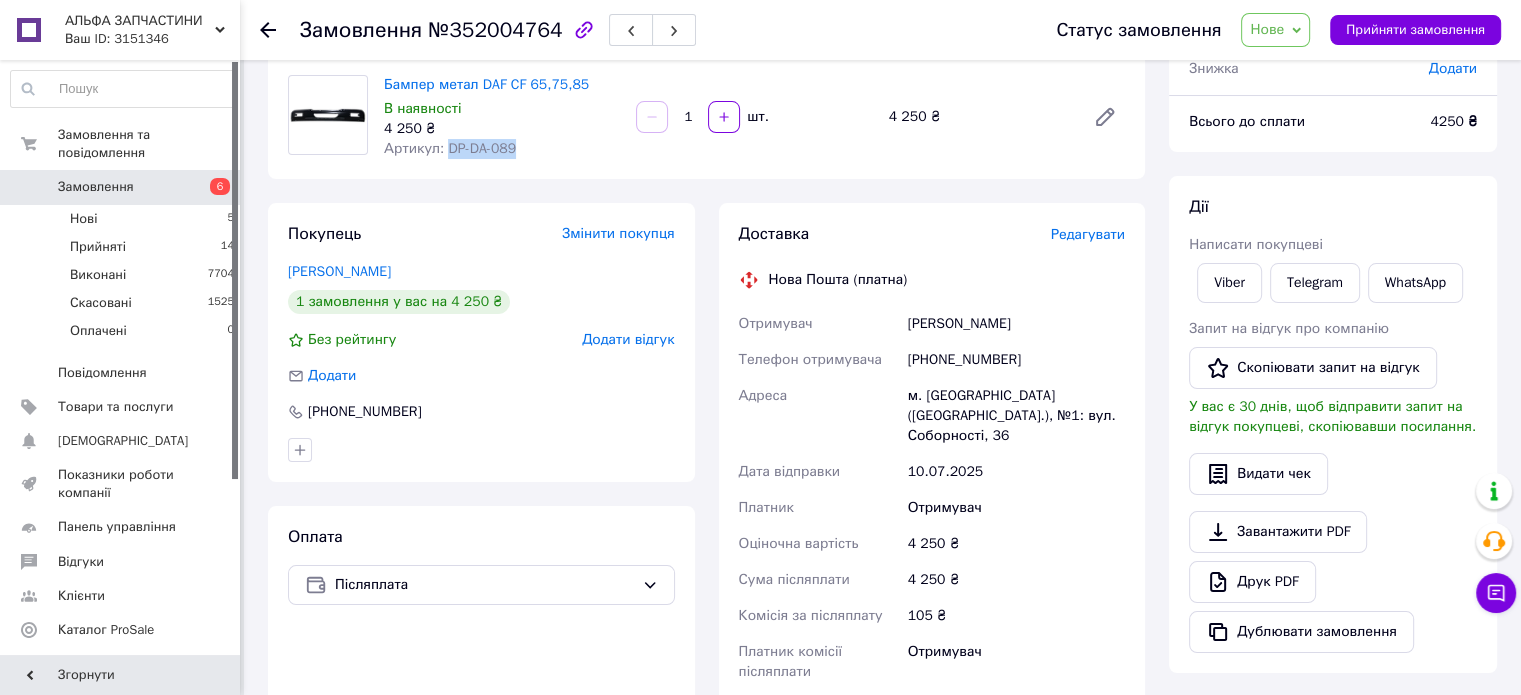 scroll, scrollTop: 200, scrollLeft: 0, axis: vertical 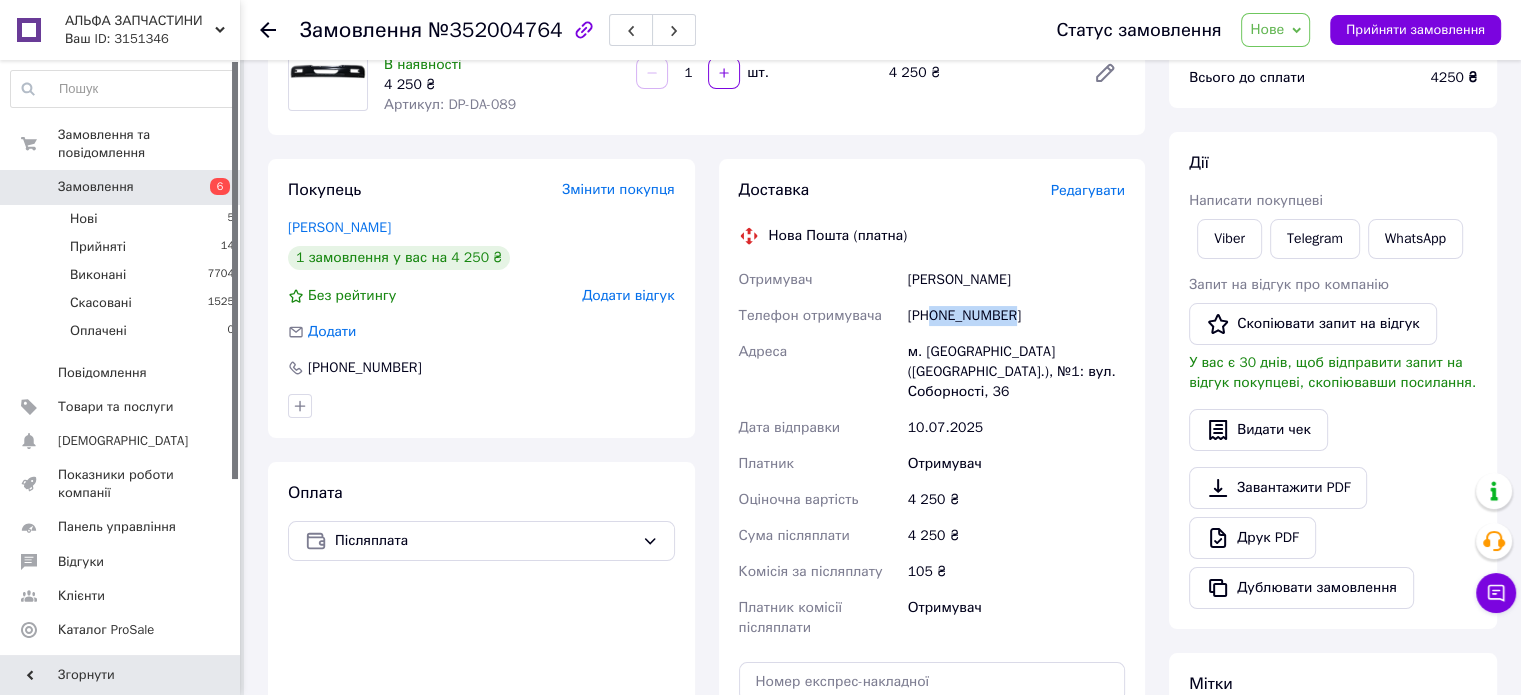 drag, startPoint x: 1024, startPoint y: 314, endPoint x: 932, endPoint y: 323, distance: 92.43917 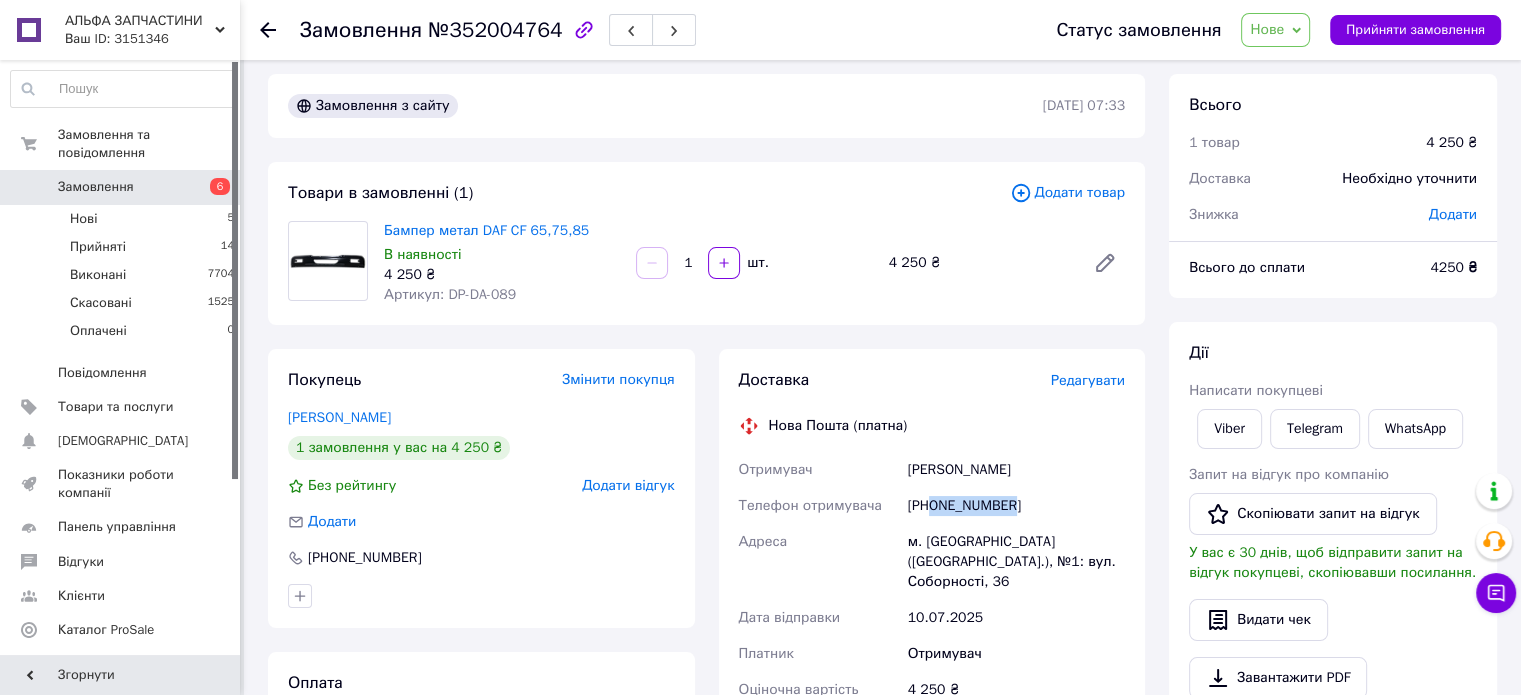 scroll, scrollTop: 0, scrollLeft: 0, axis: both 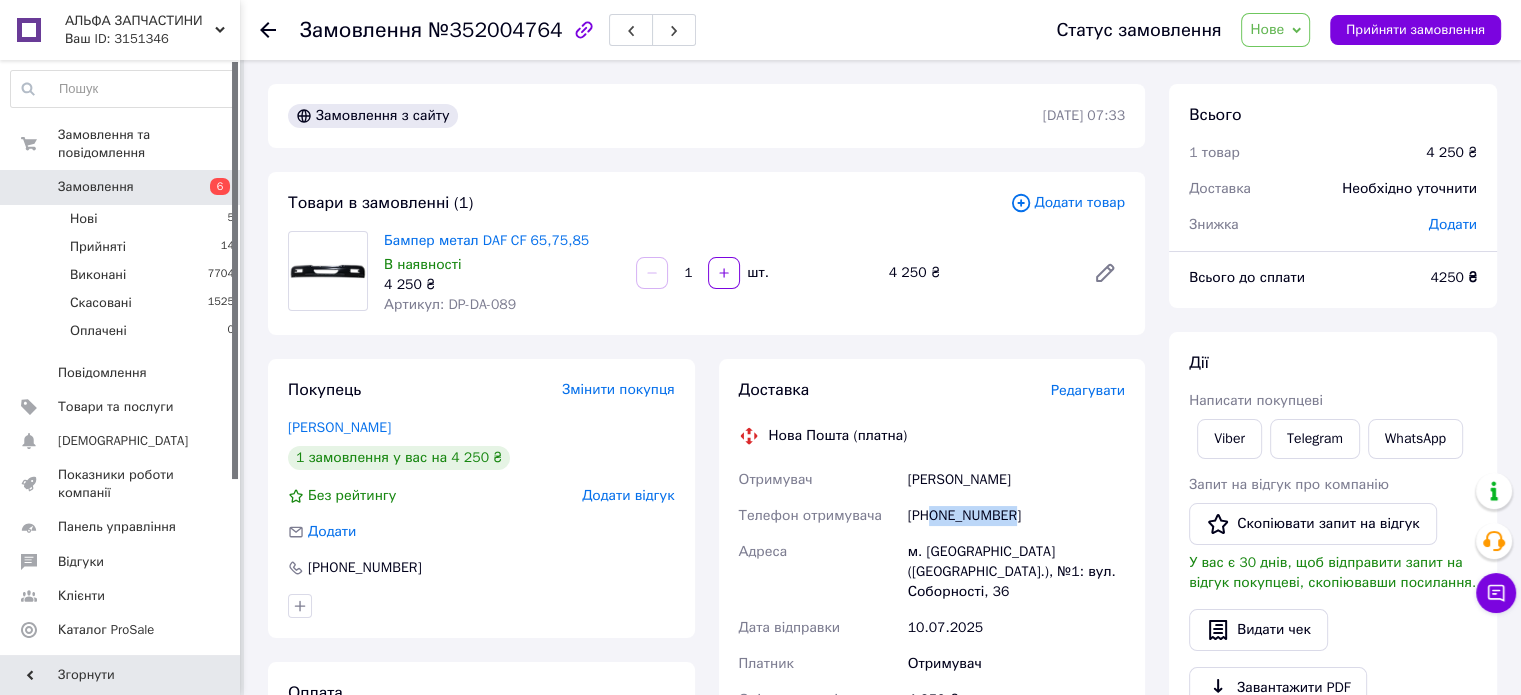 copy on "0991378480" 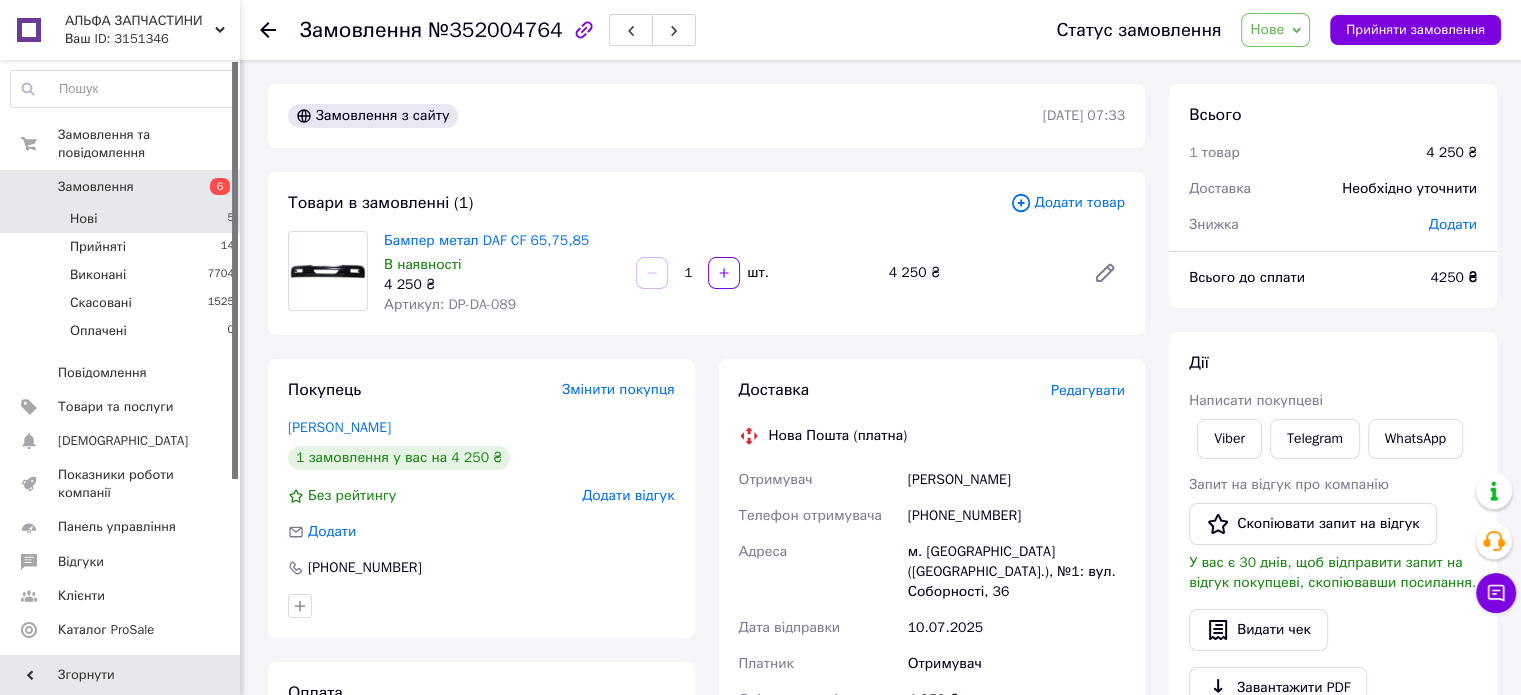 click on "Нові 5" at bounding box center [123, 219] 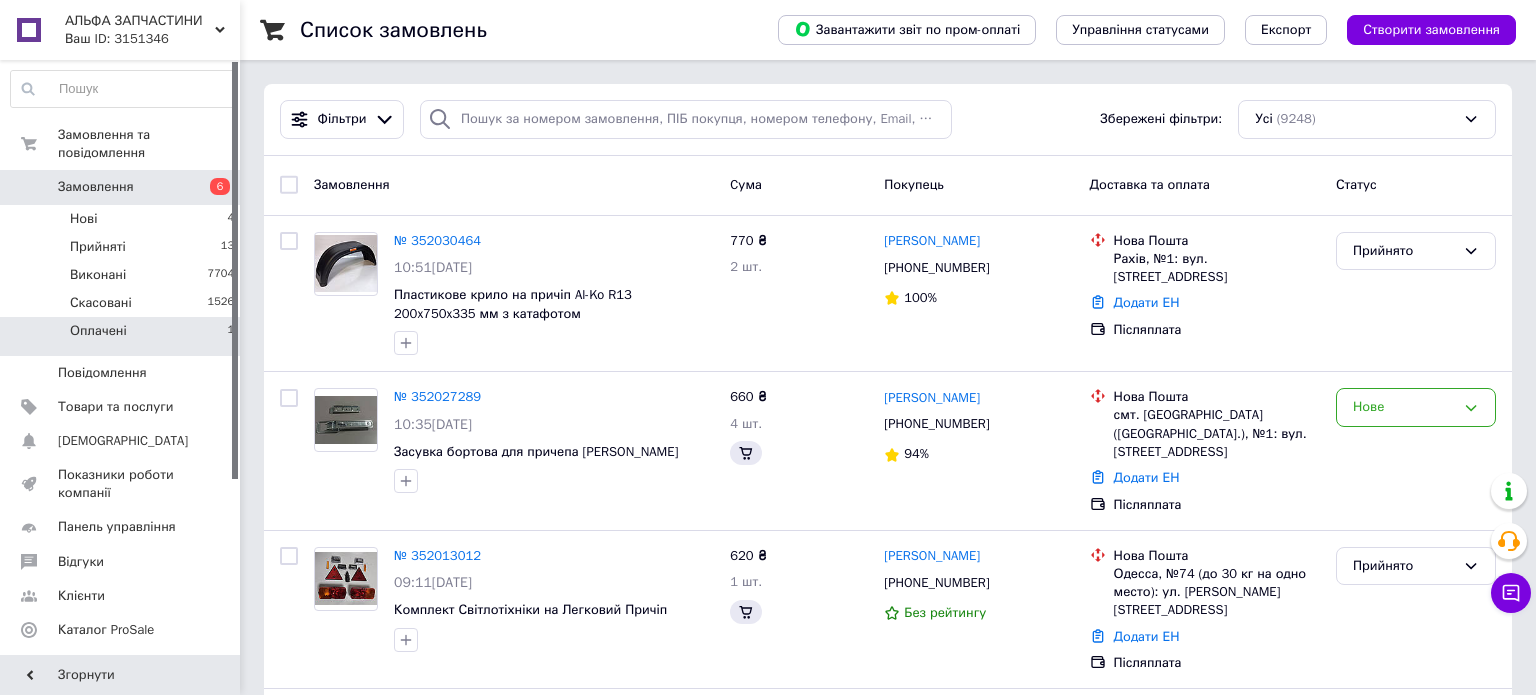 click on "Оплачені 1" at bounding box center (123, 336) 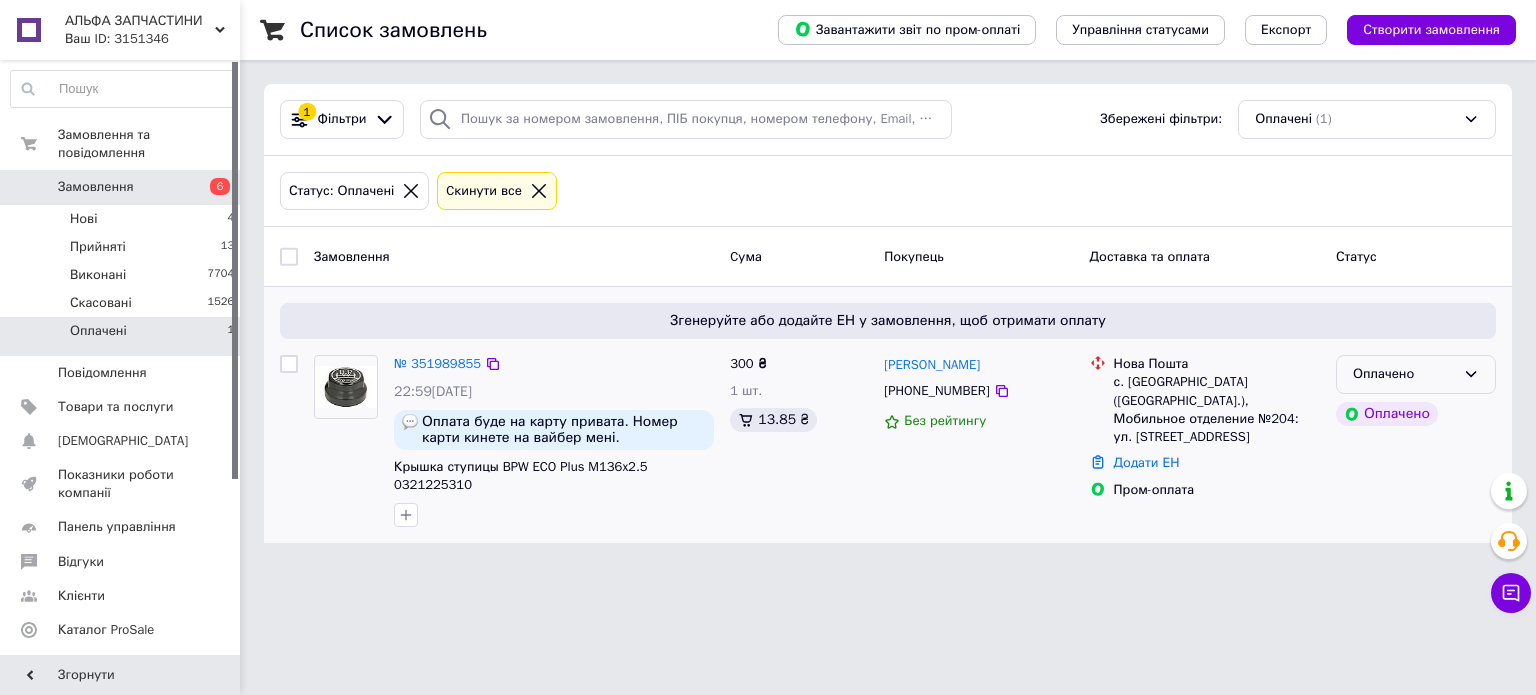 click on "Оплачено" at bounding box center [1404, 374] 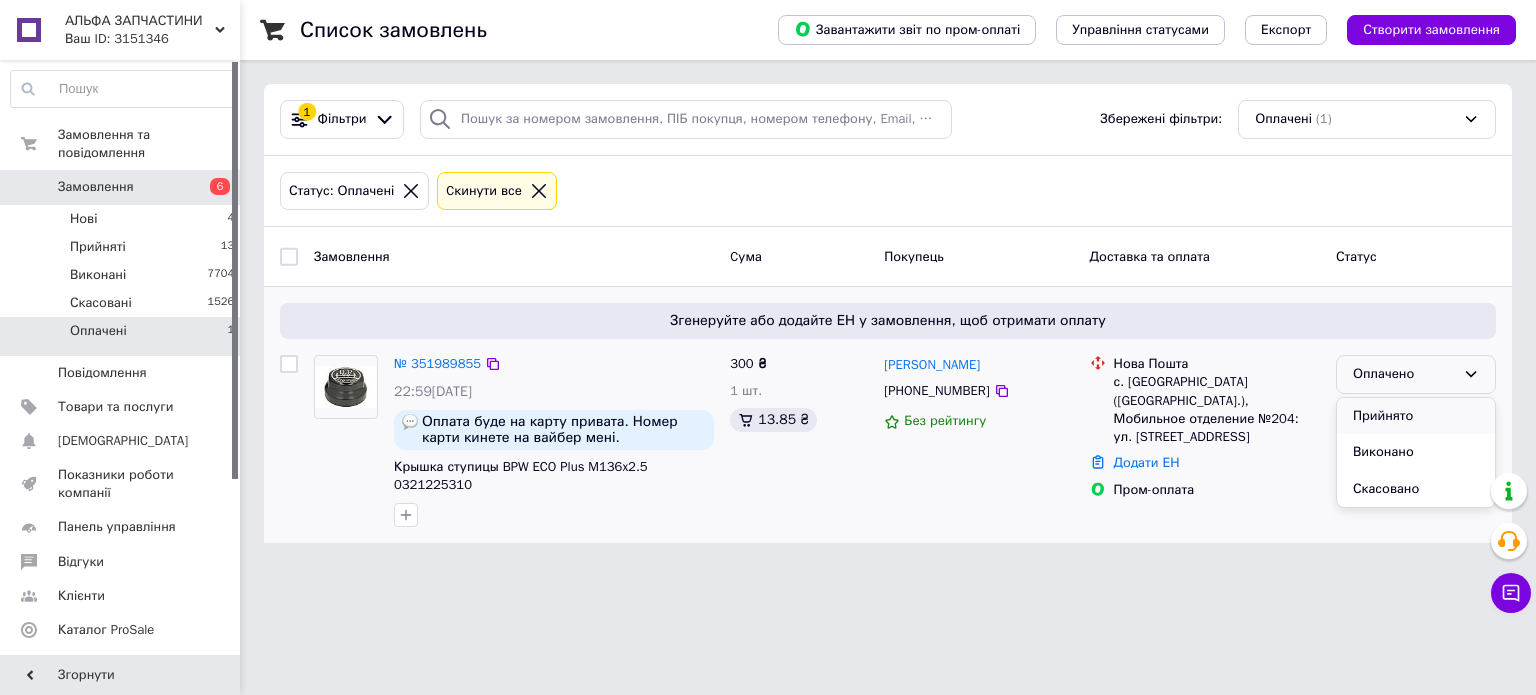 click on "Прийнято" at bounding box center [1416, 416] 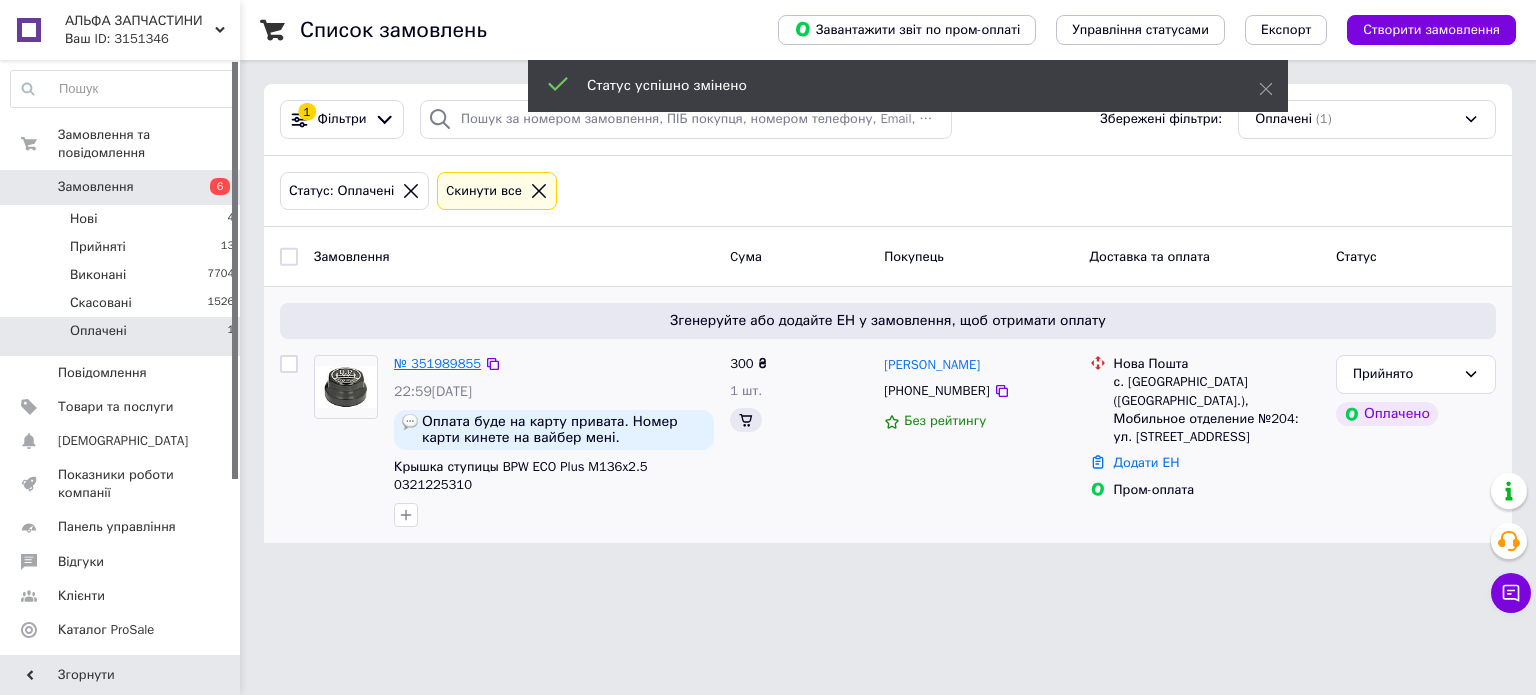 click on "№ 351989855" at bounding box center (437, 363) 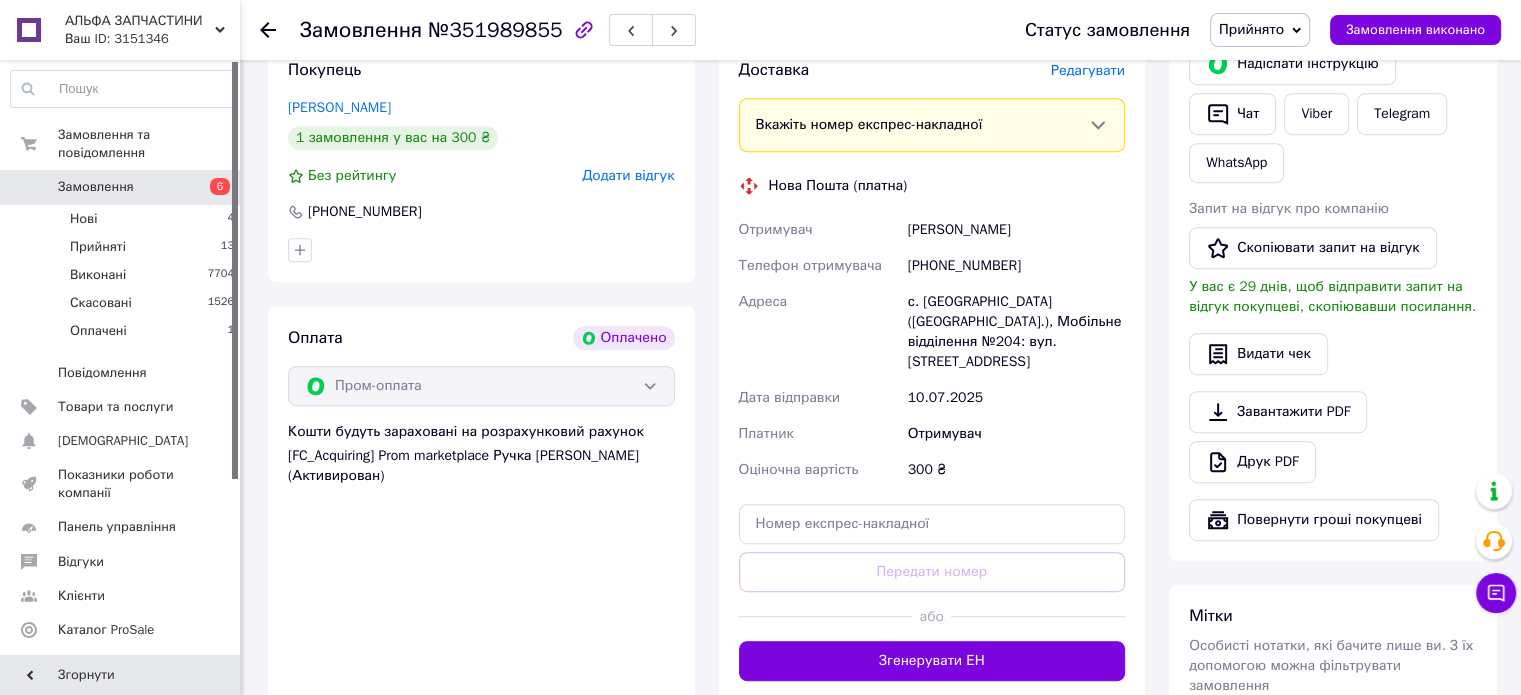 scroll, scrollTop: 1000, scrollLeft: 0, axis: vertical 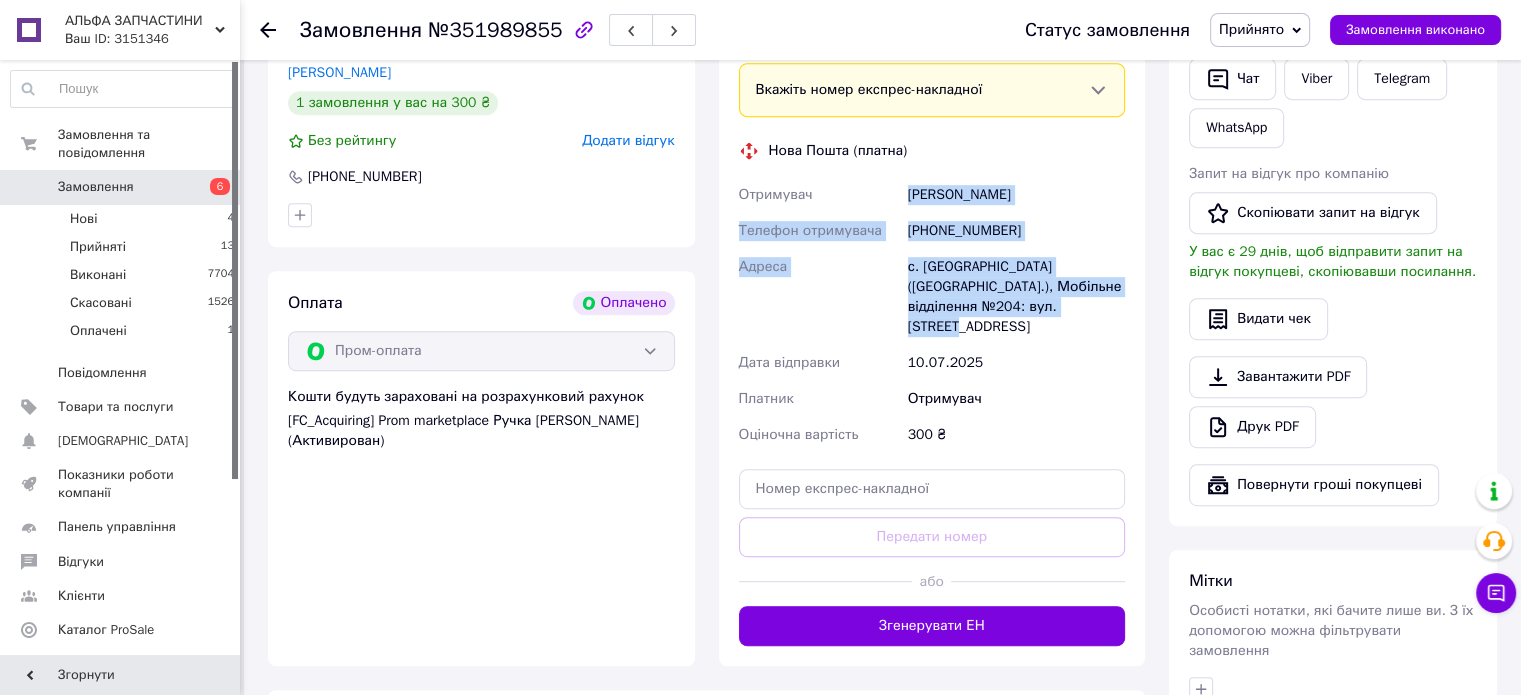 drag, startPoint x: 1034, startPoint y: 307, endPoint x: 884, endPoint y: 195, distance: 187.20042 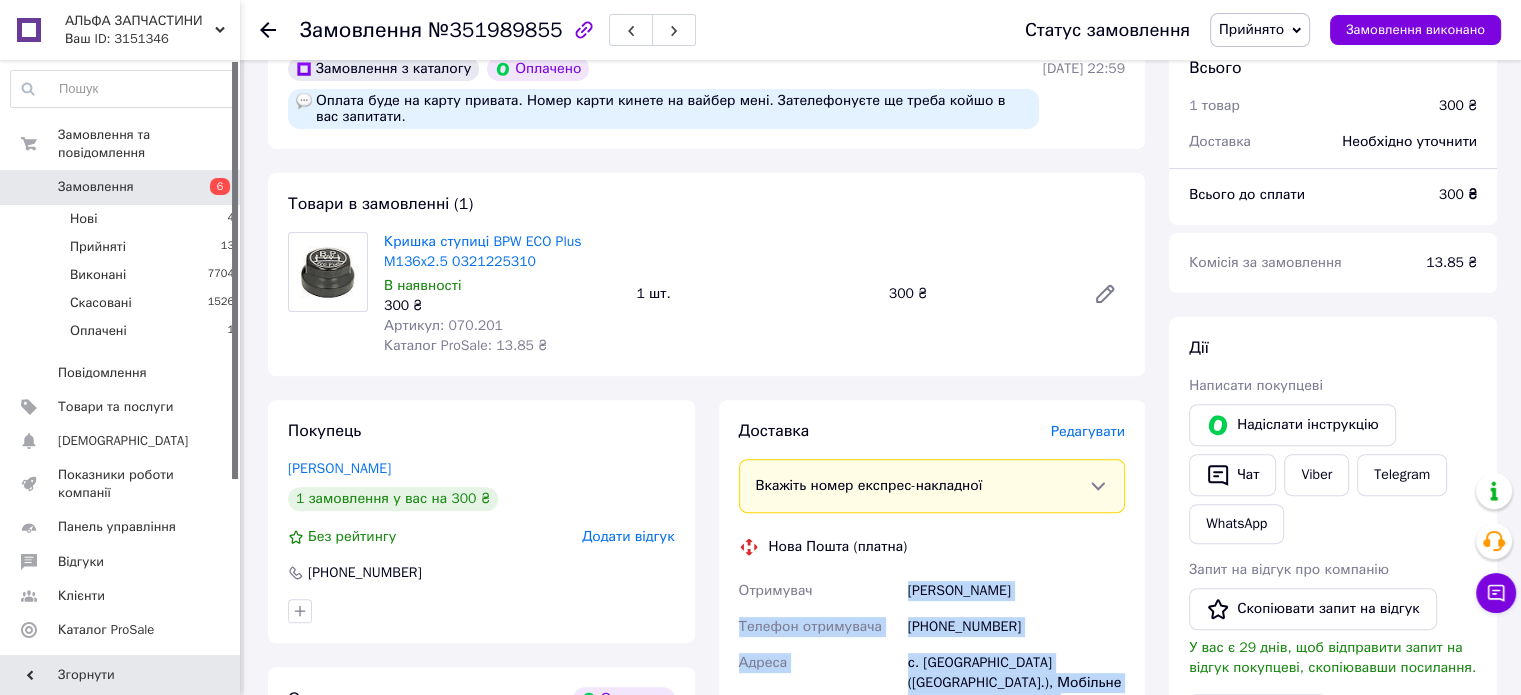 scroll, scrollTop: 600, scrollLeft: 0, axis: vertical 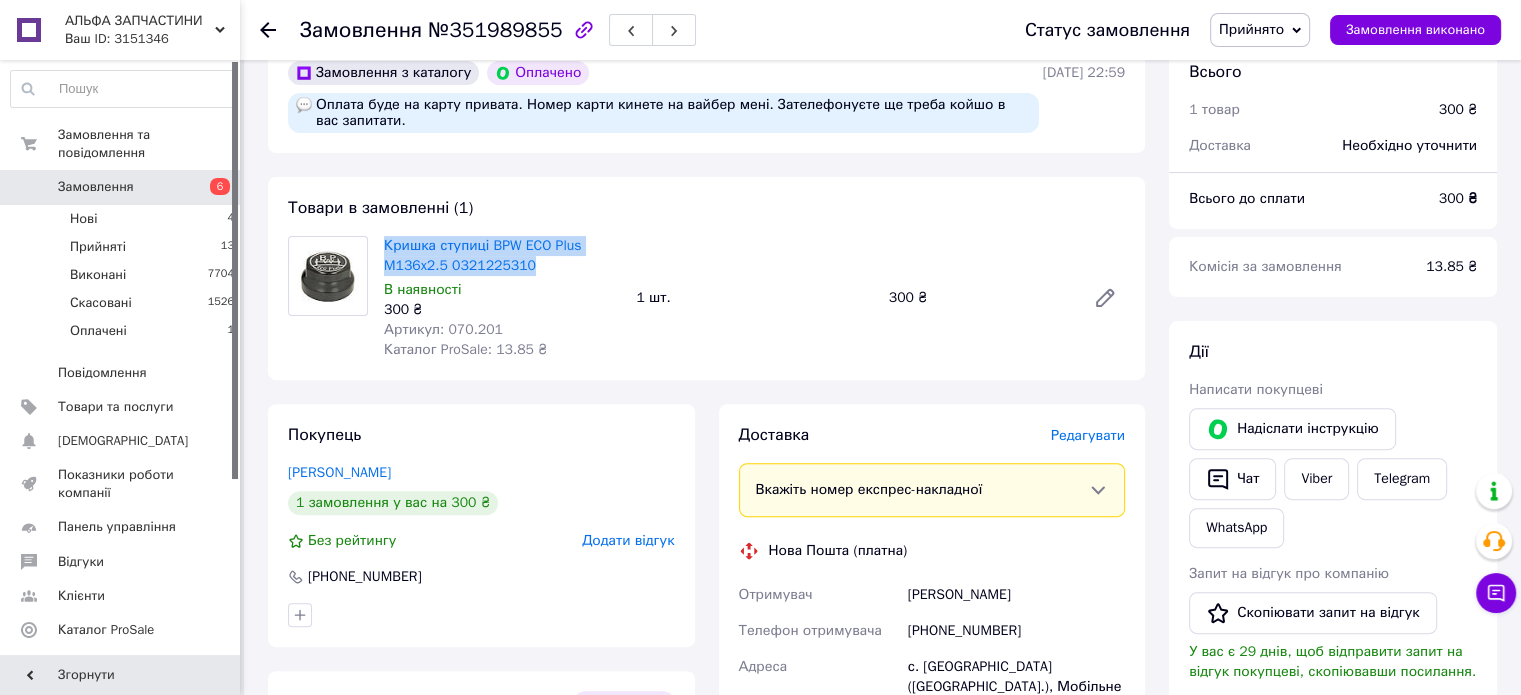 drag, startPoint x: 535, startPoint y: 269, endPoint x: 379, endPoint y: 243, distance: 158.15182 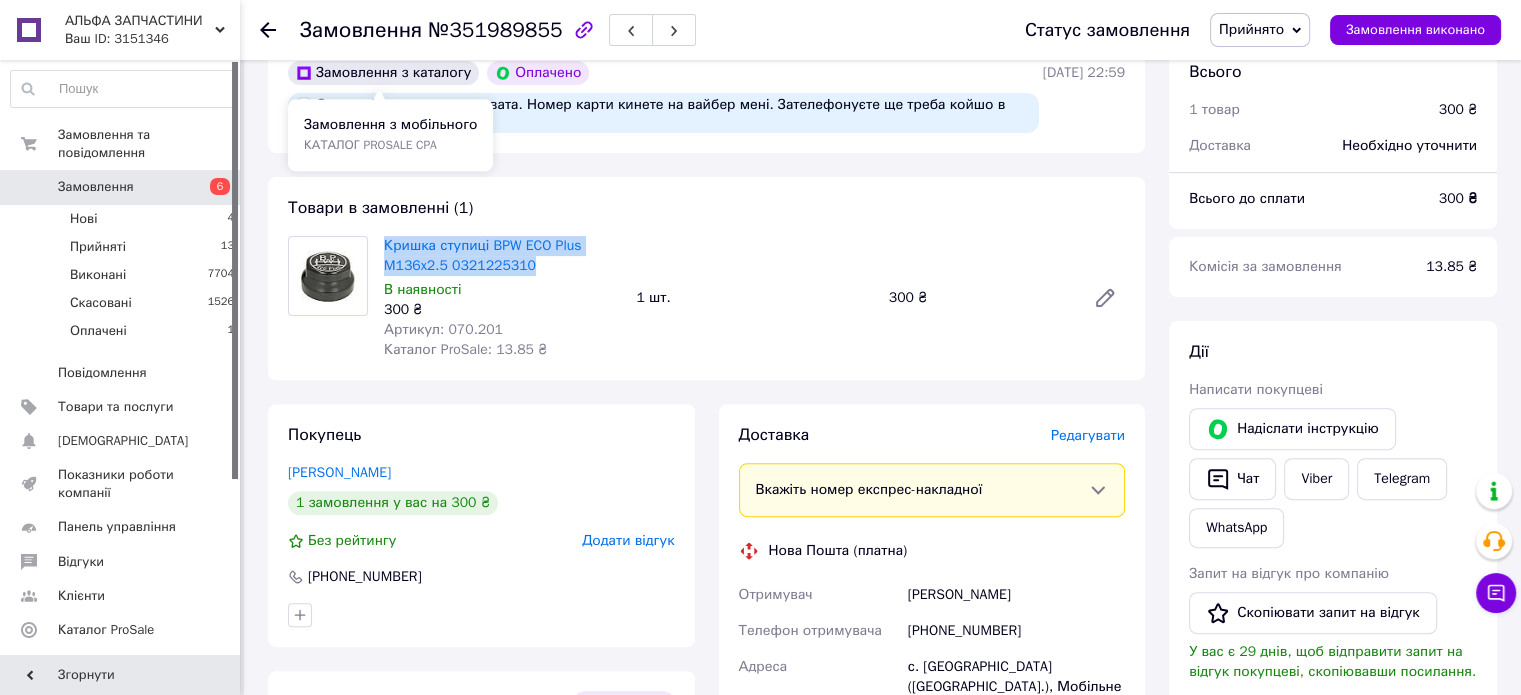 copy on "Кришка ступиці BPW ECO Plus M136x2.5 0321225310" 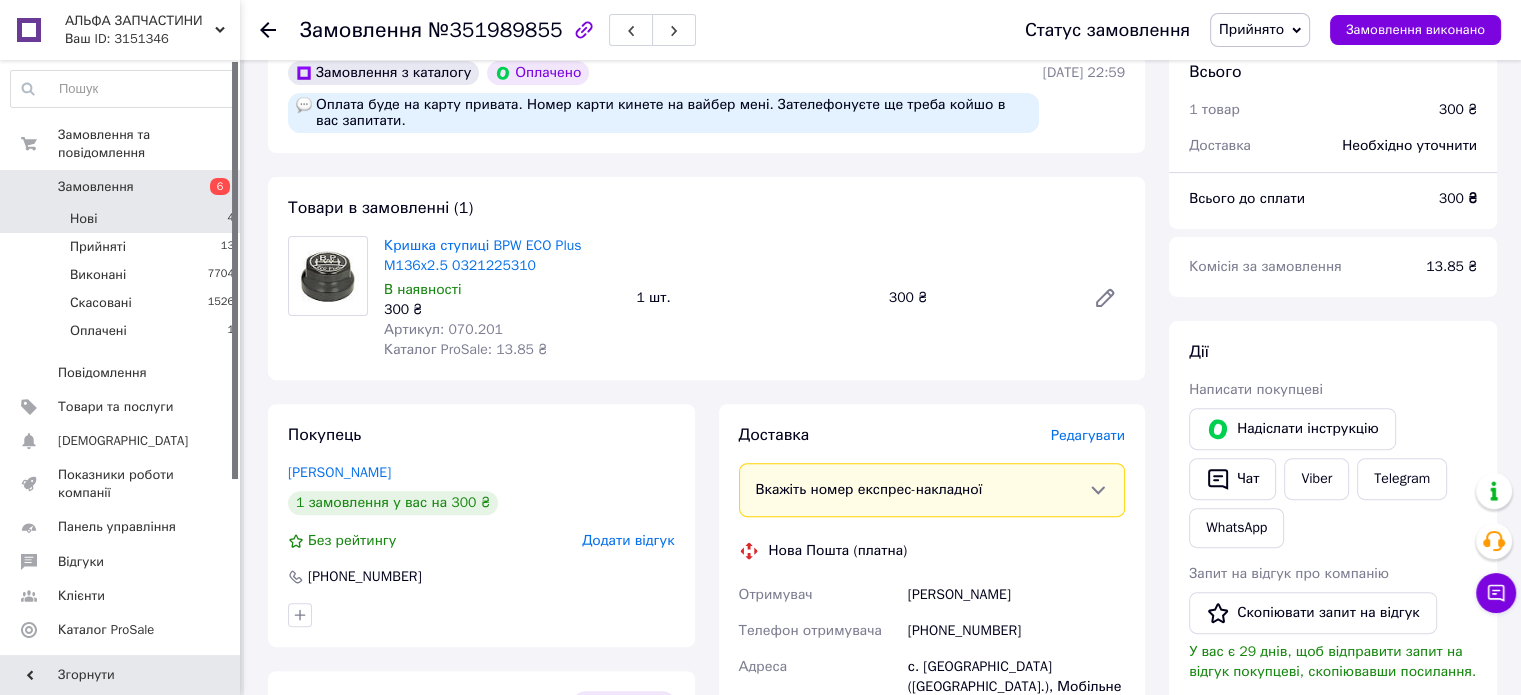 click on "Нові 4" at bounding box center [123, 219] 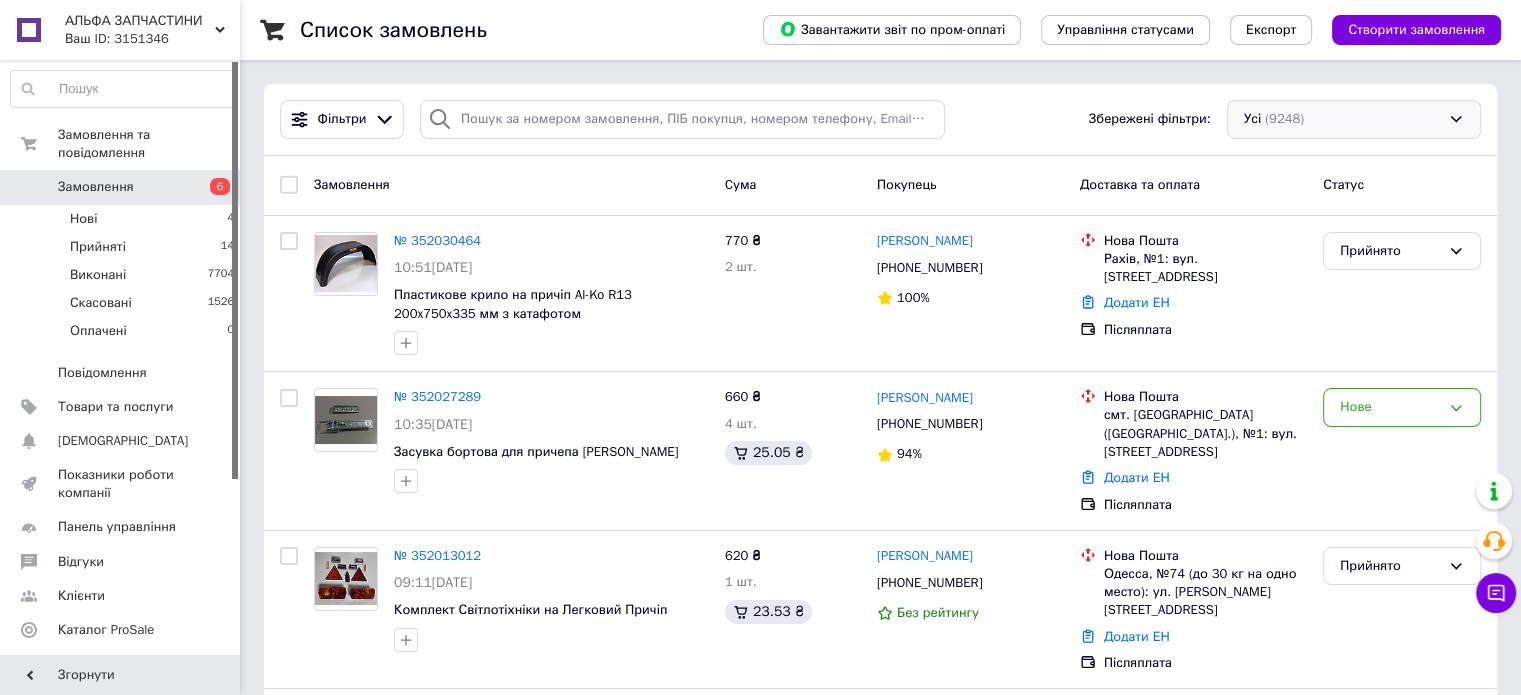 click on "Усі (9248)" at bounding box center [1354, 119] 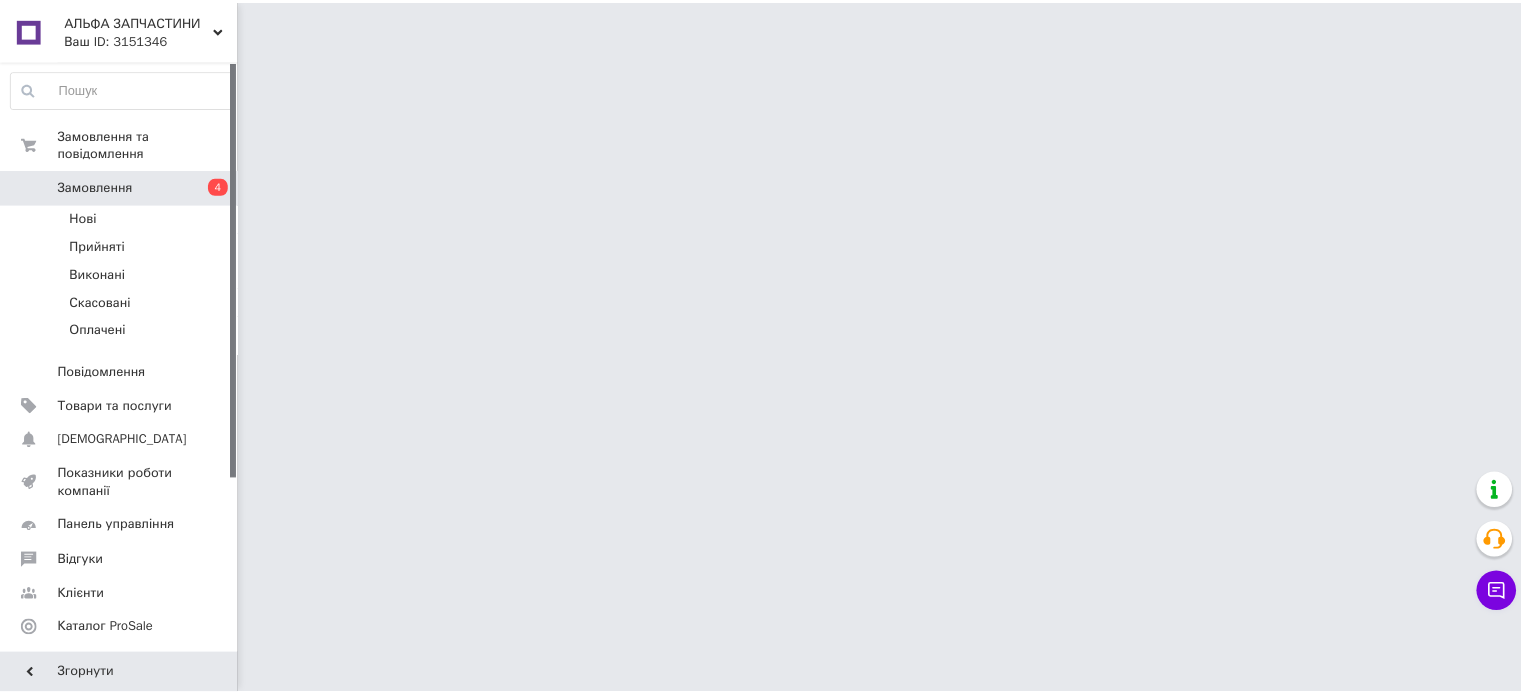 scroll, scrollTop: 0, scrollLeft: 0, axis: both 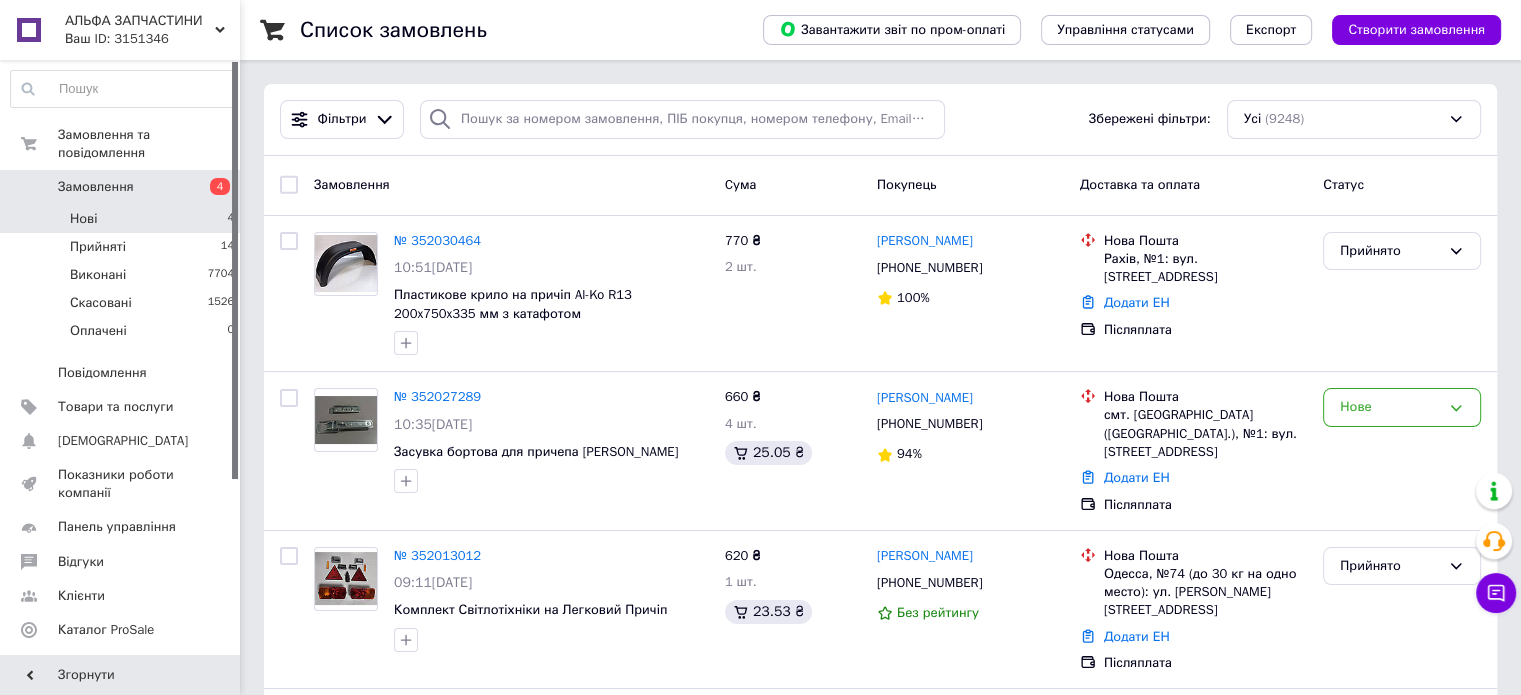click on "Нові 4" at bounding box center (123, 219) 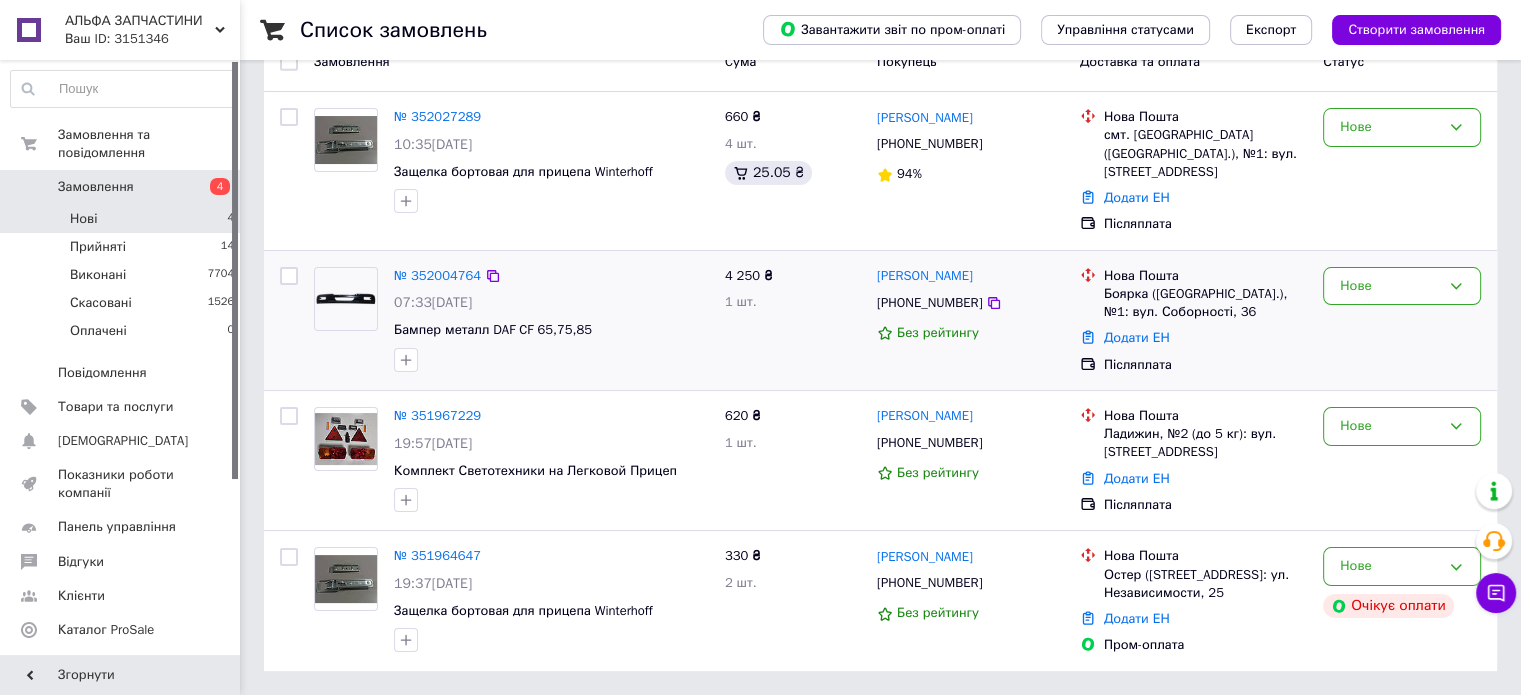 scroll, scrollTop: 211, scrollLeft: 0, axis: vertical 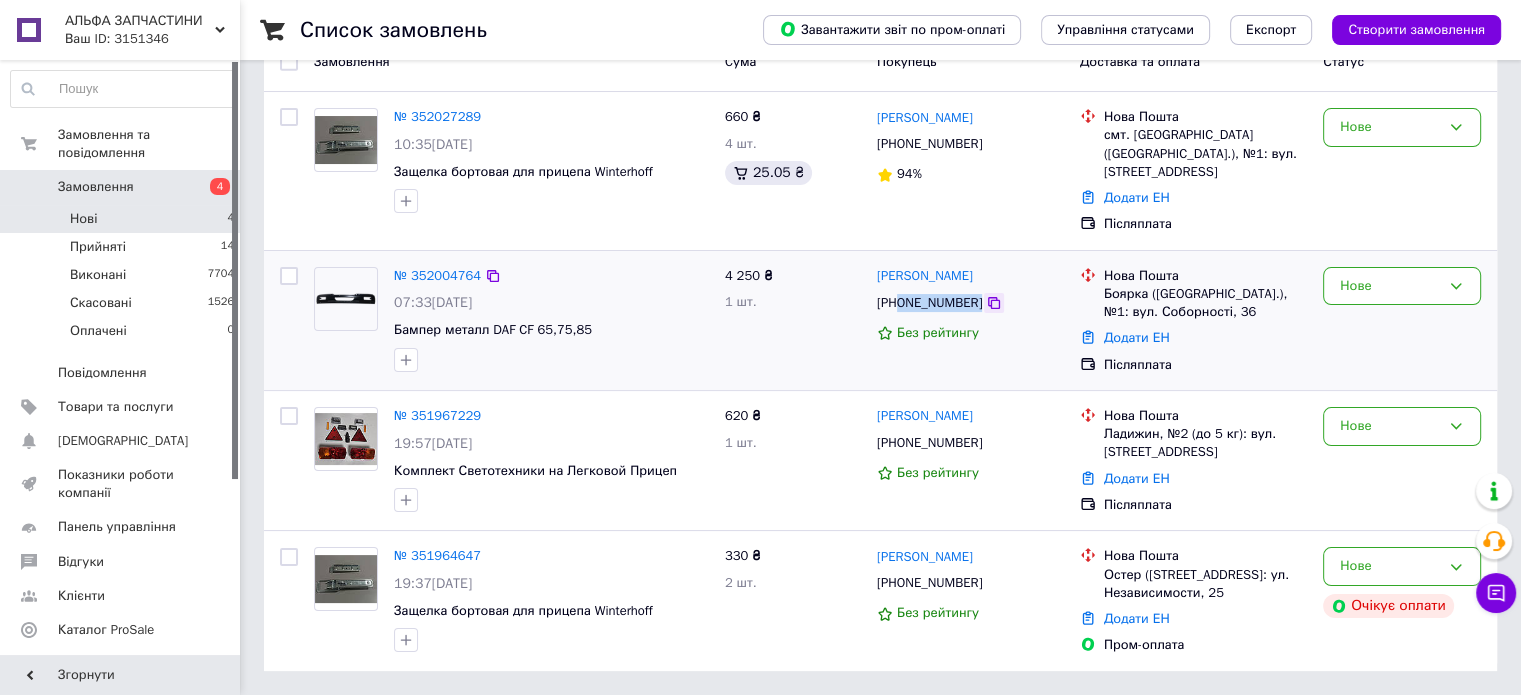 drag, startPoint x: 898, startPoint y: 288, endPoint x: 980, endPoint y: 291, distance: 82.05486 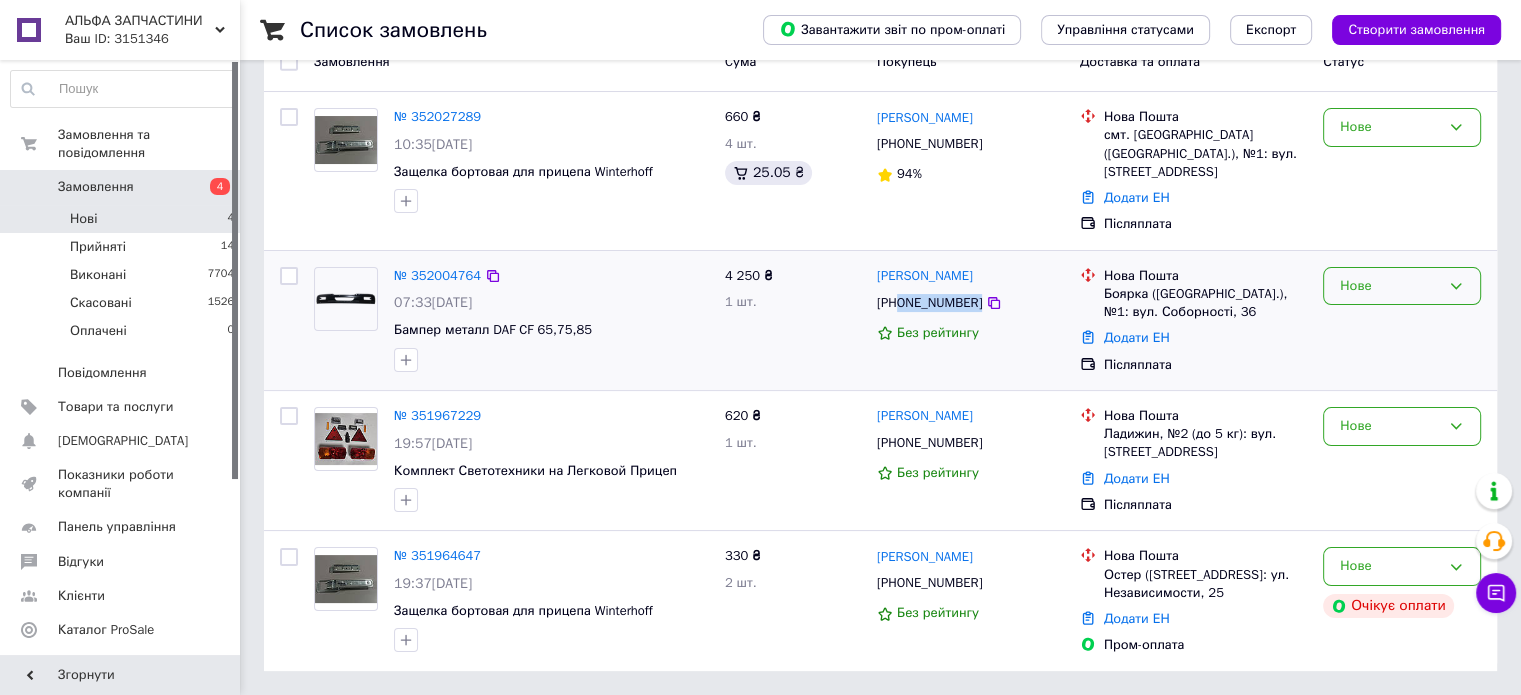 click on "Нове" at bounding box center [1402, 286] 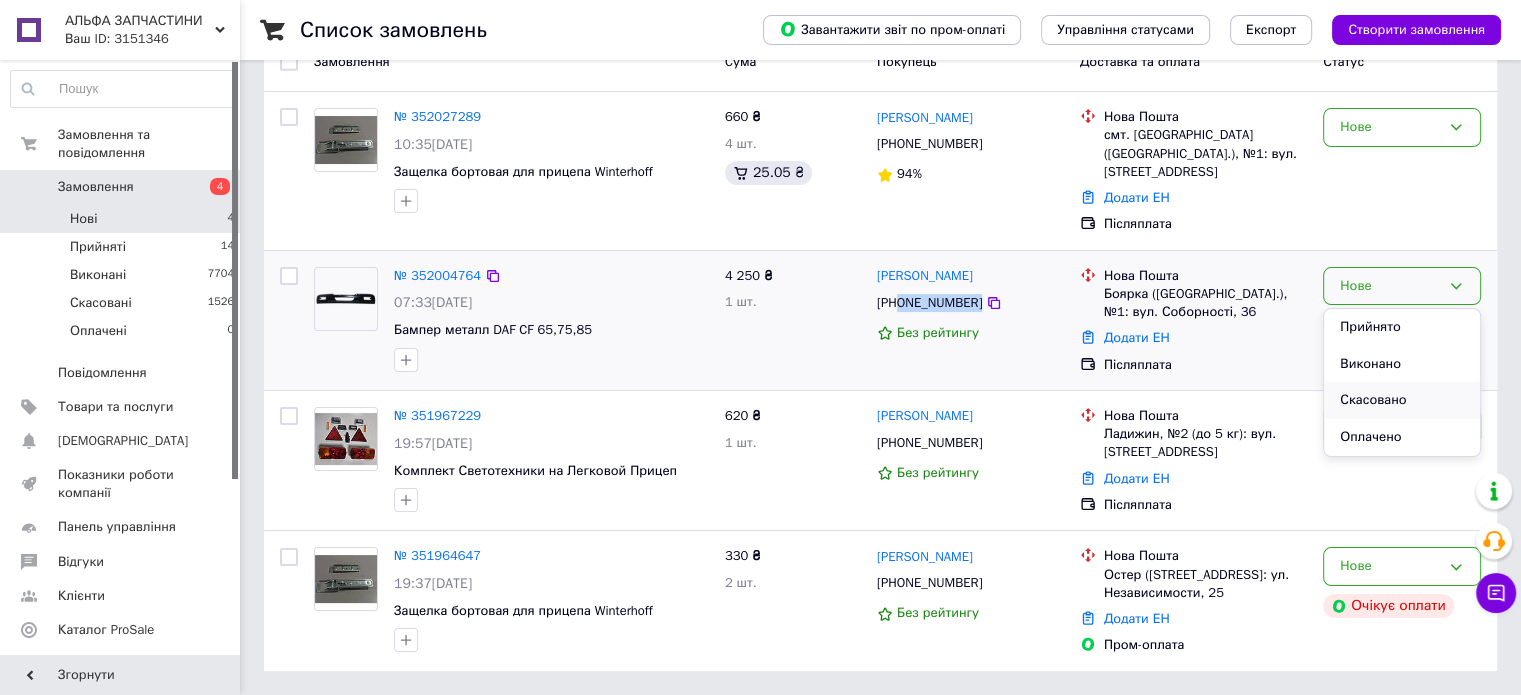drag, startPoint x: 1403, startPoint y: 384, endPoint x: 1411, endPoint y: 377, distance: 10.630146 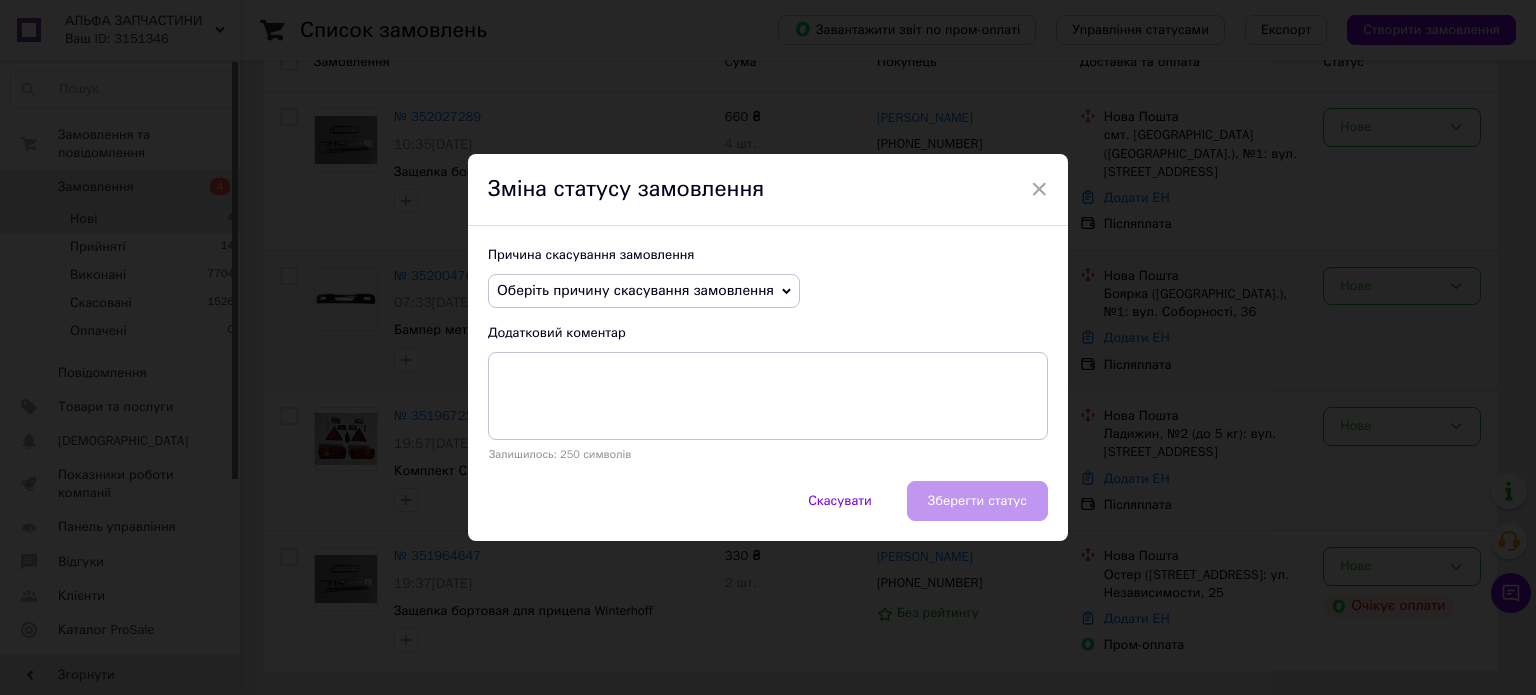 click on "Оберіть причину скасування замовлення" at bounding box center (644, 291) 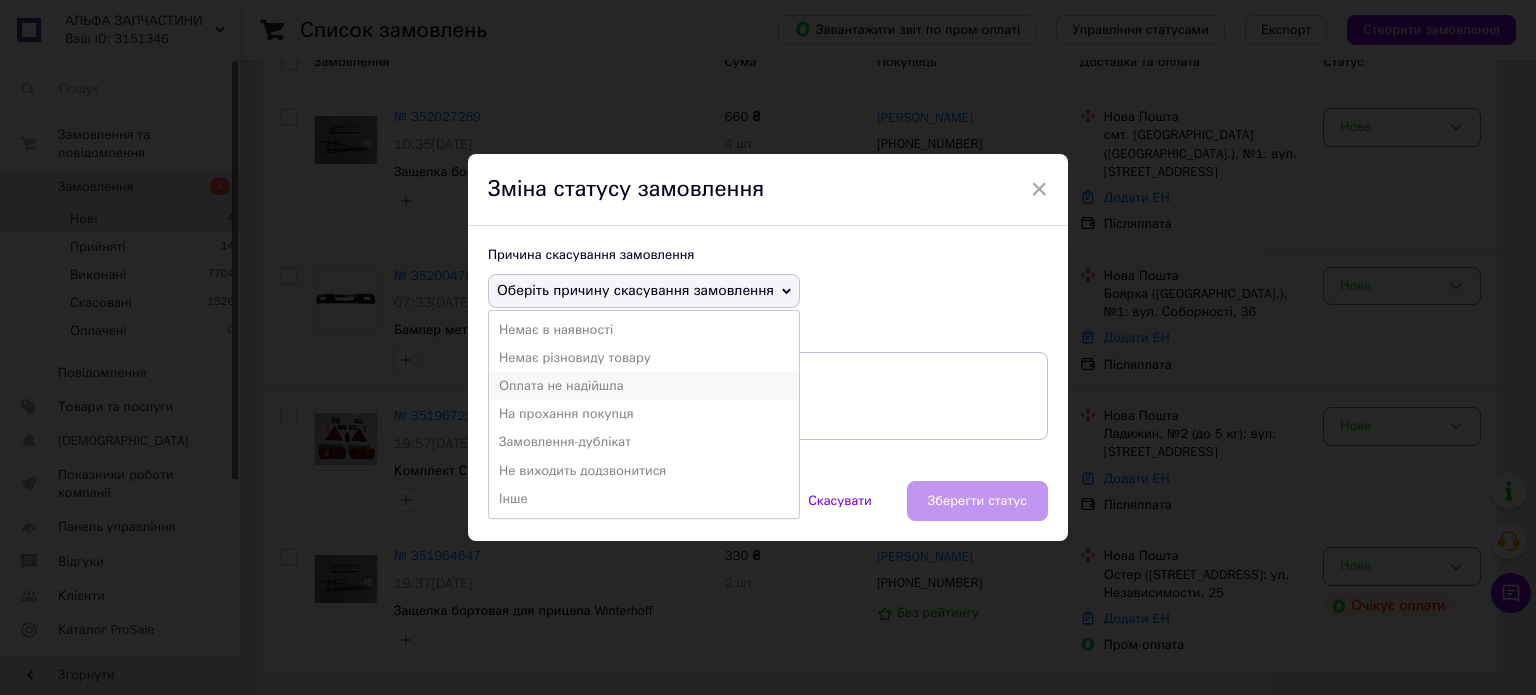 click on "Оплата не надійшла" at bounding box center (644, 386) 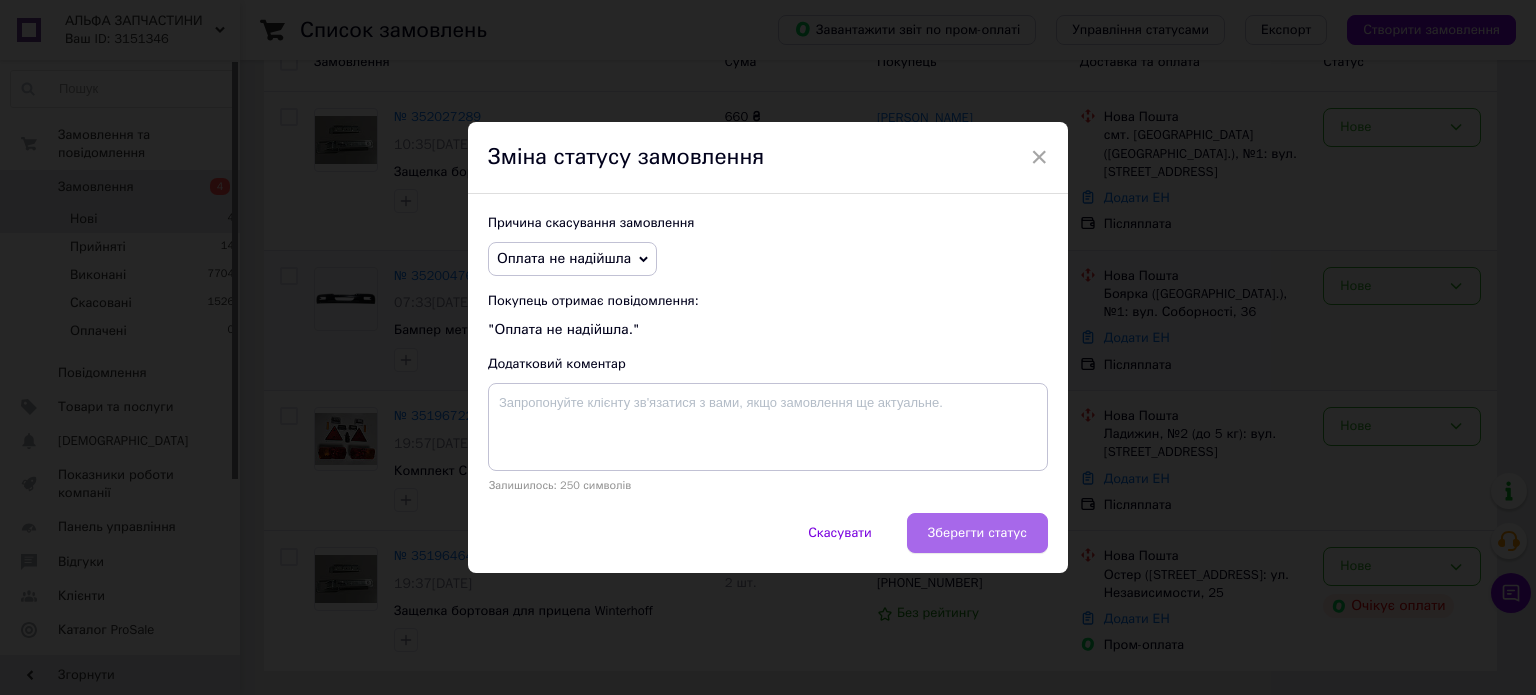 click on "Зберегти статус" at bounding box center [977, 533] 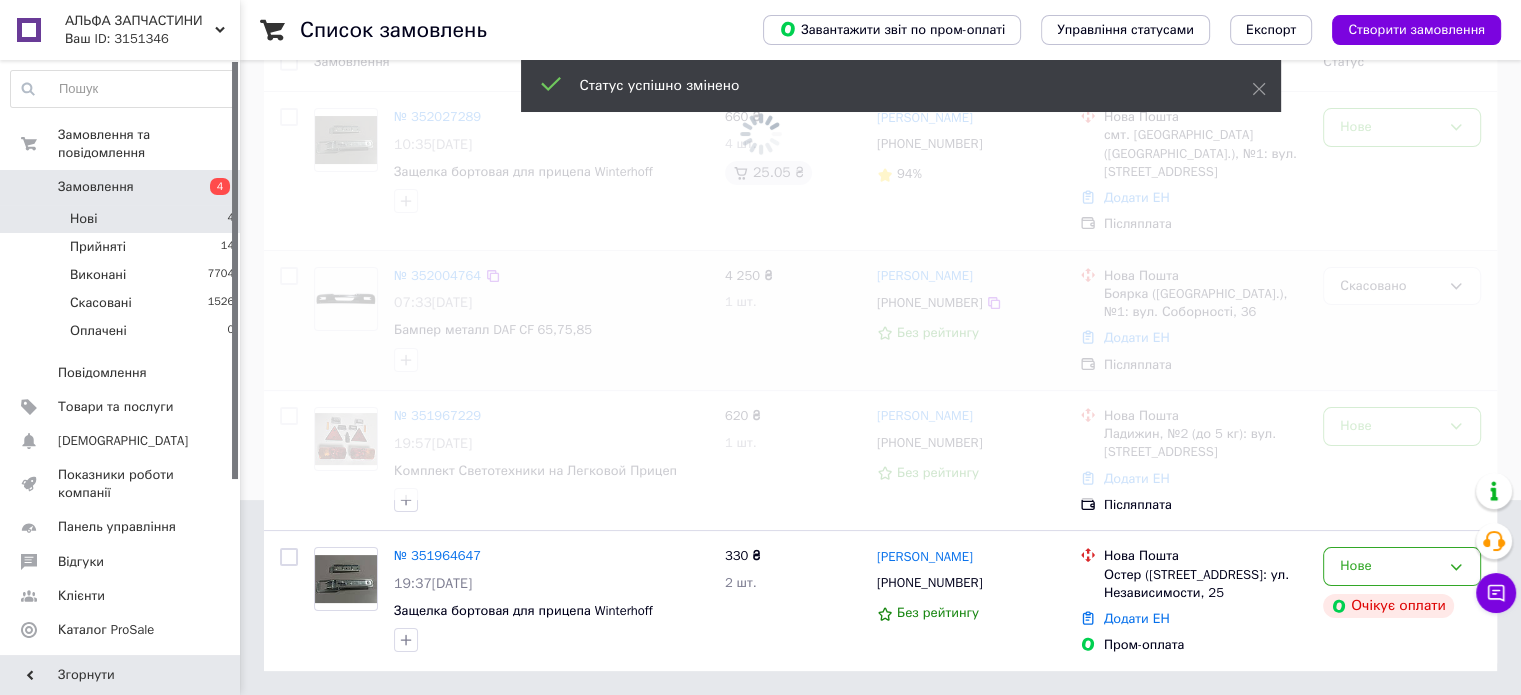 scroll, scrollTop: 208, scrollLeft: 0, axis: vertical 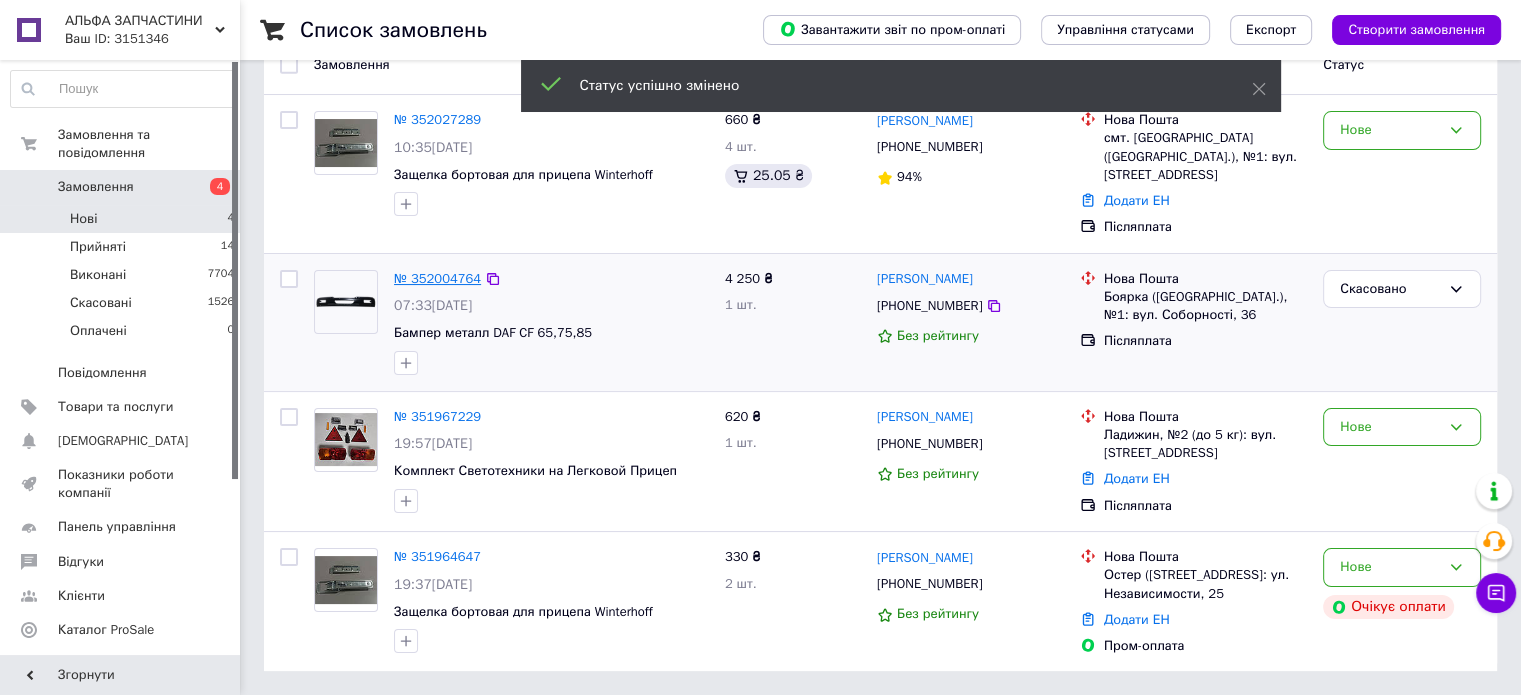 click on "№ 352004764" at bounding box center (437, 278) 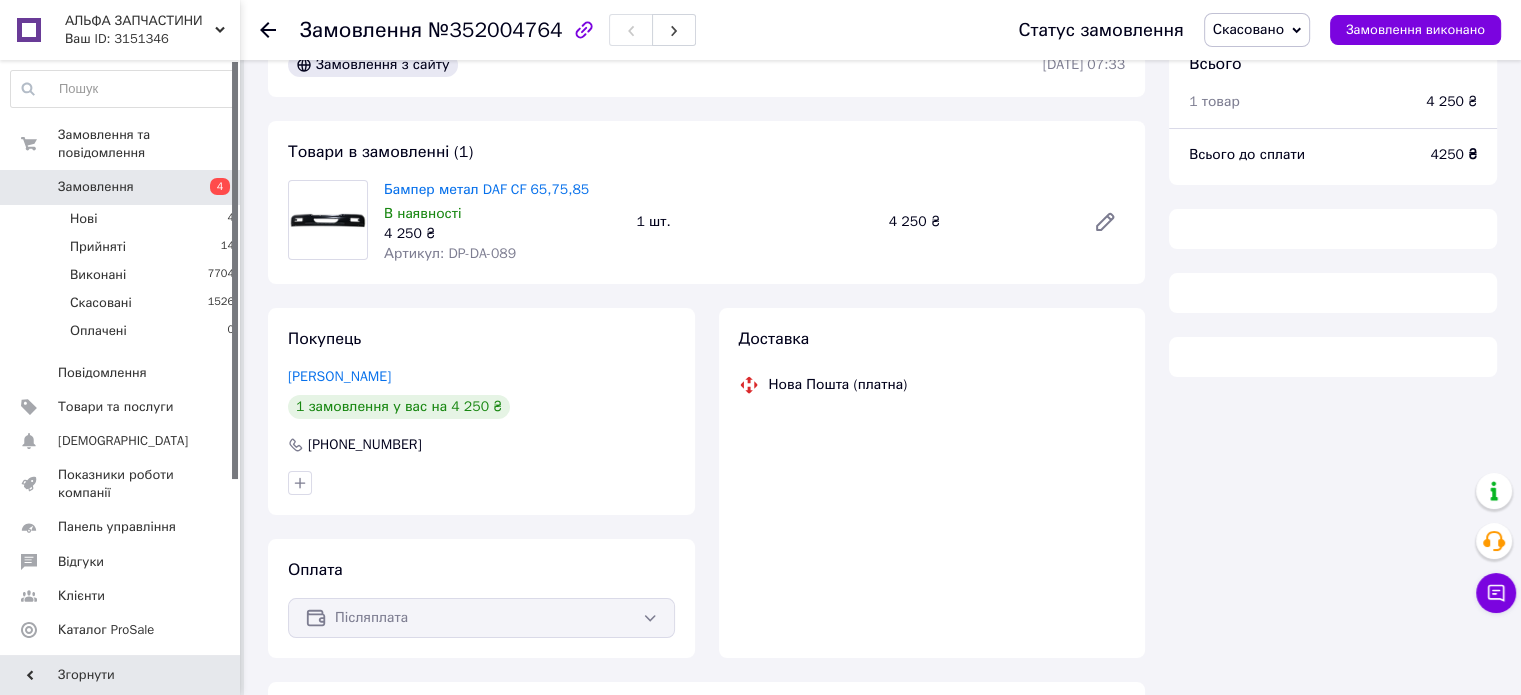 scroll, scrollTop: 100, scrollLeft: 0, axis: vertical 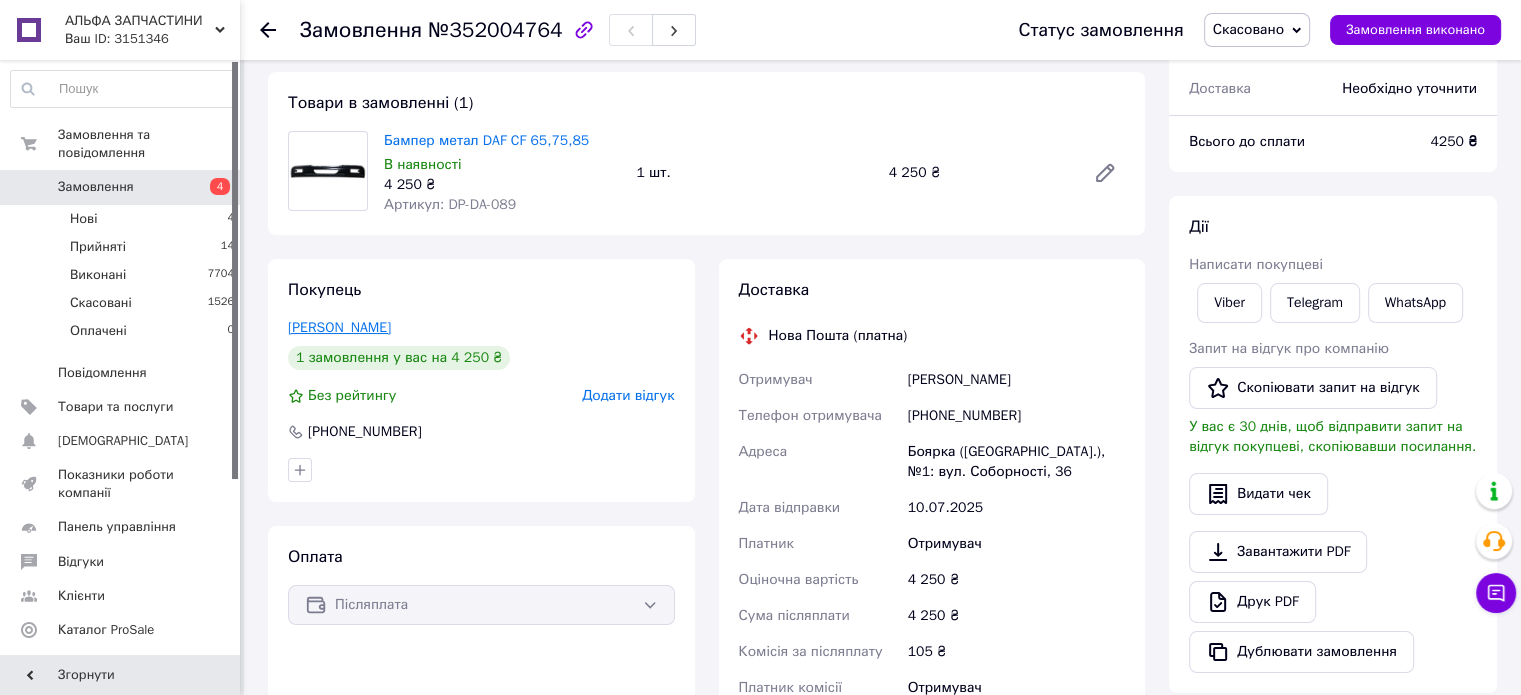 click on "Горяінов Артем" at bounding box center (339, 327) 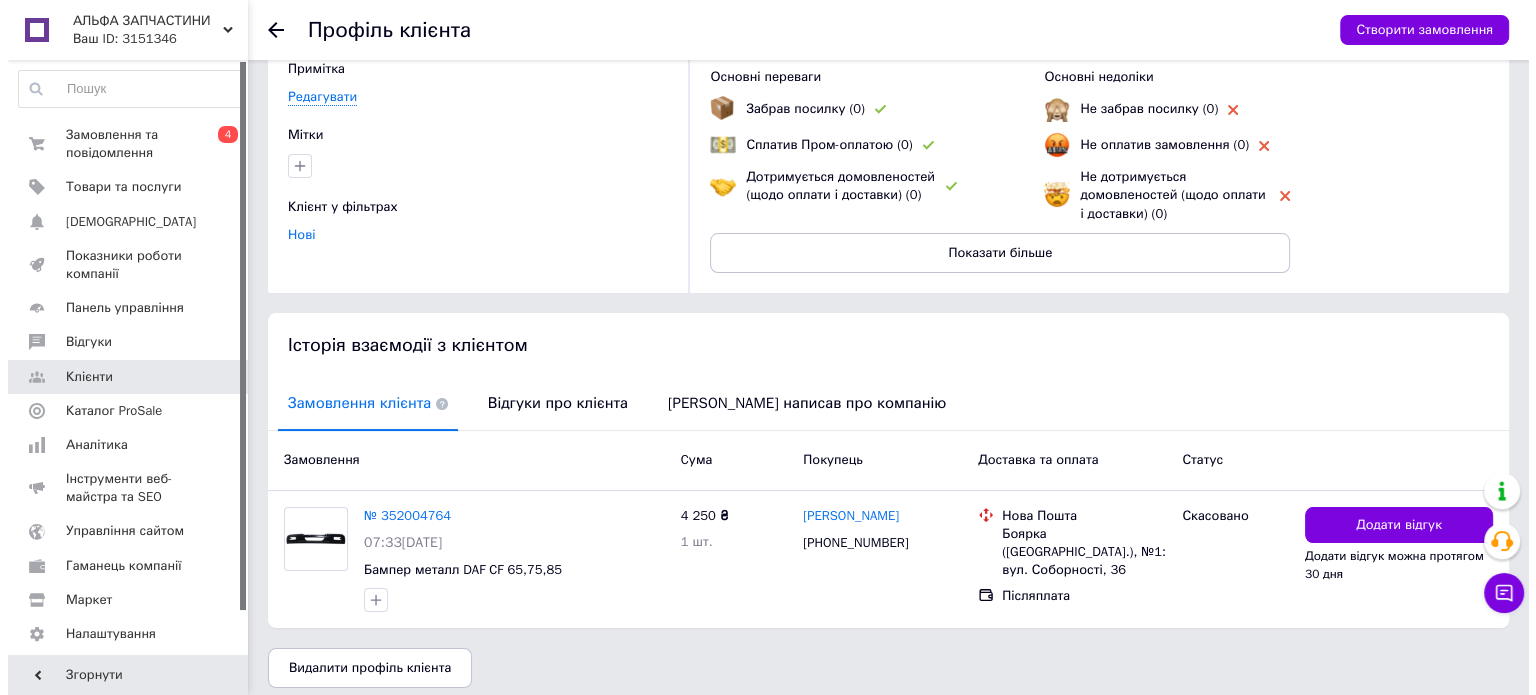 scroll, scrollTop: 153, scrollLeft: 0, axis: vertical 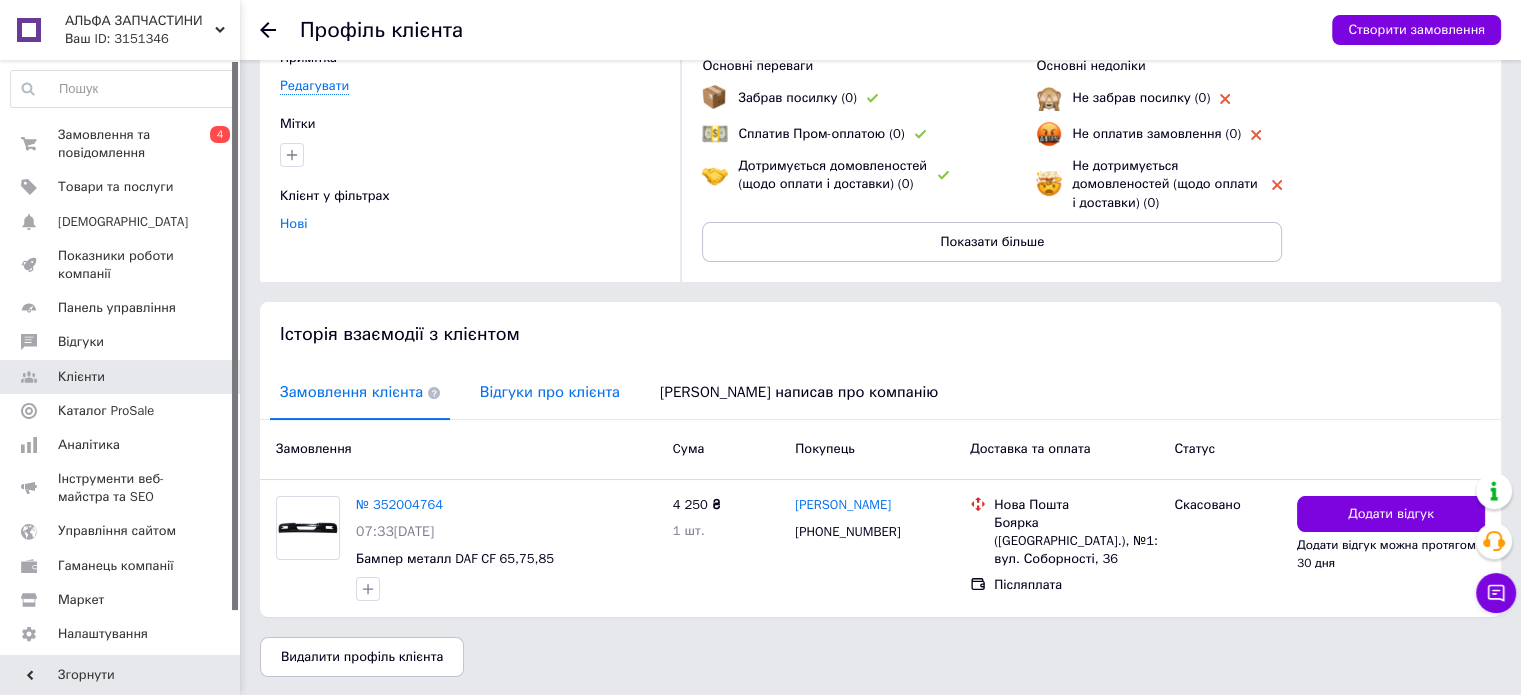 click on "Відгуки про клієнта" at bounding box center (550, 392) 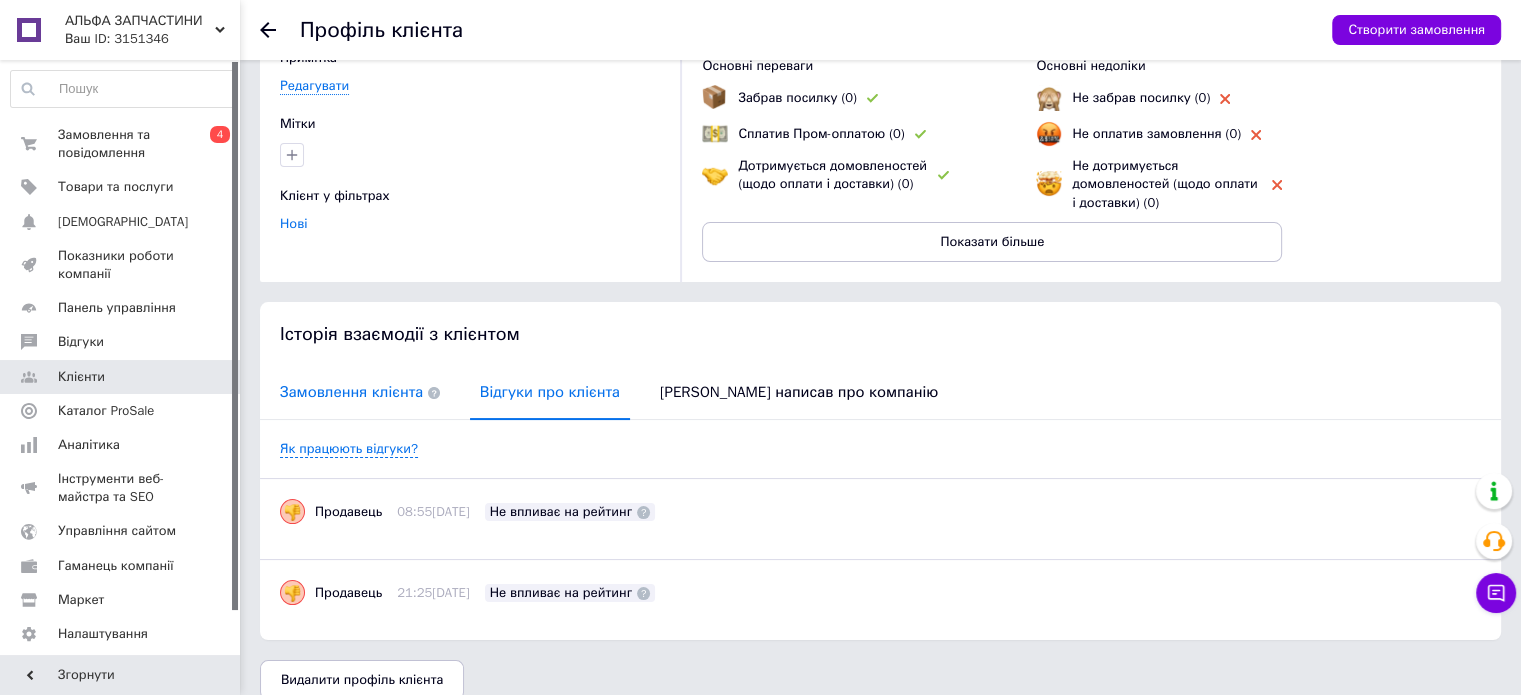 click on "Замовлення клієнта" at bounding box center (360, 392) 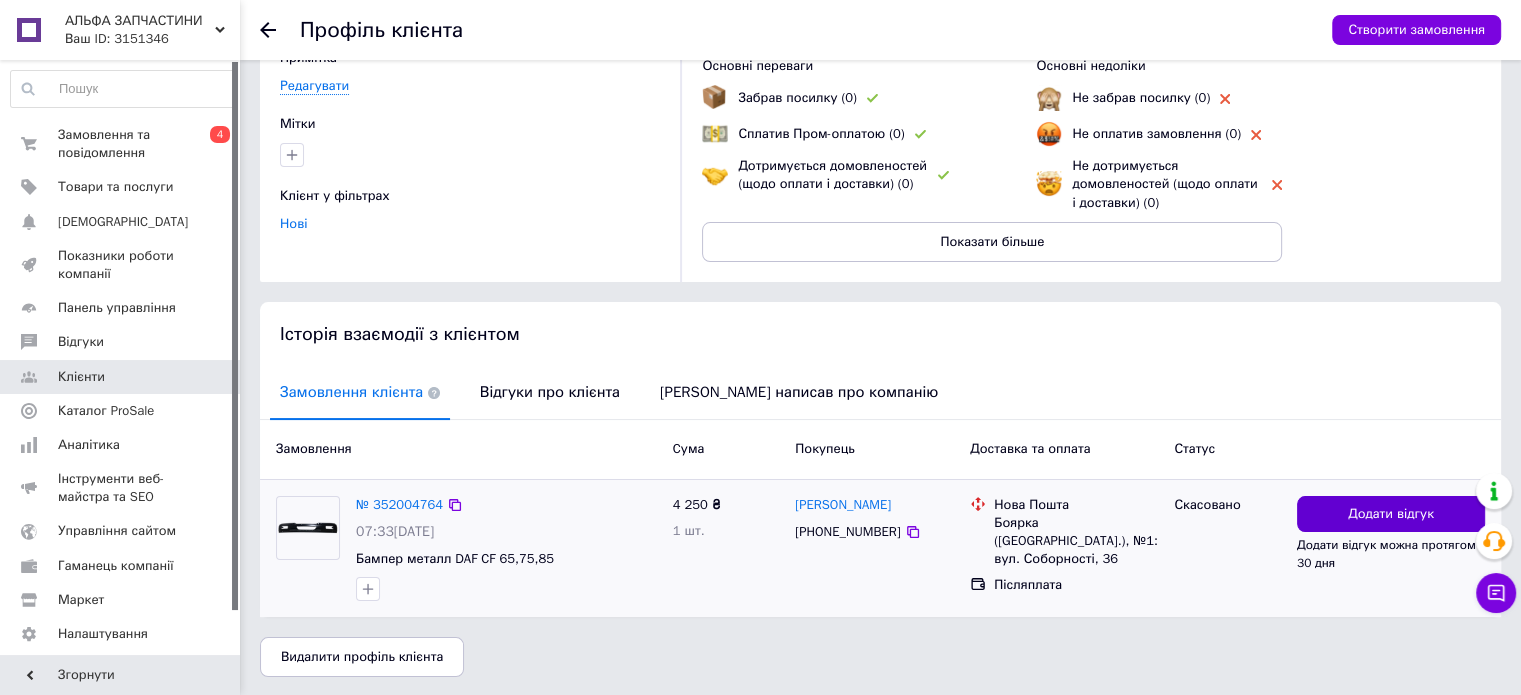 click on "Додати відгук" at bounding box center [1391, 514] 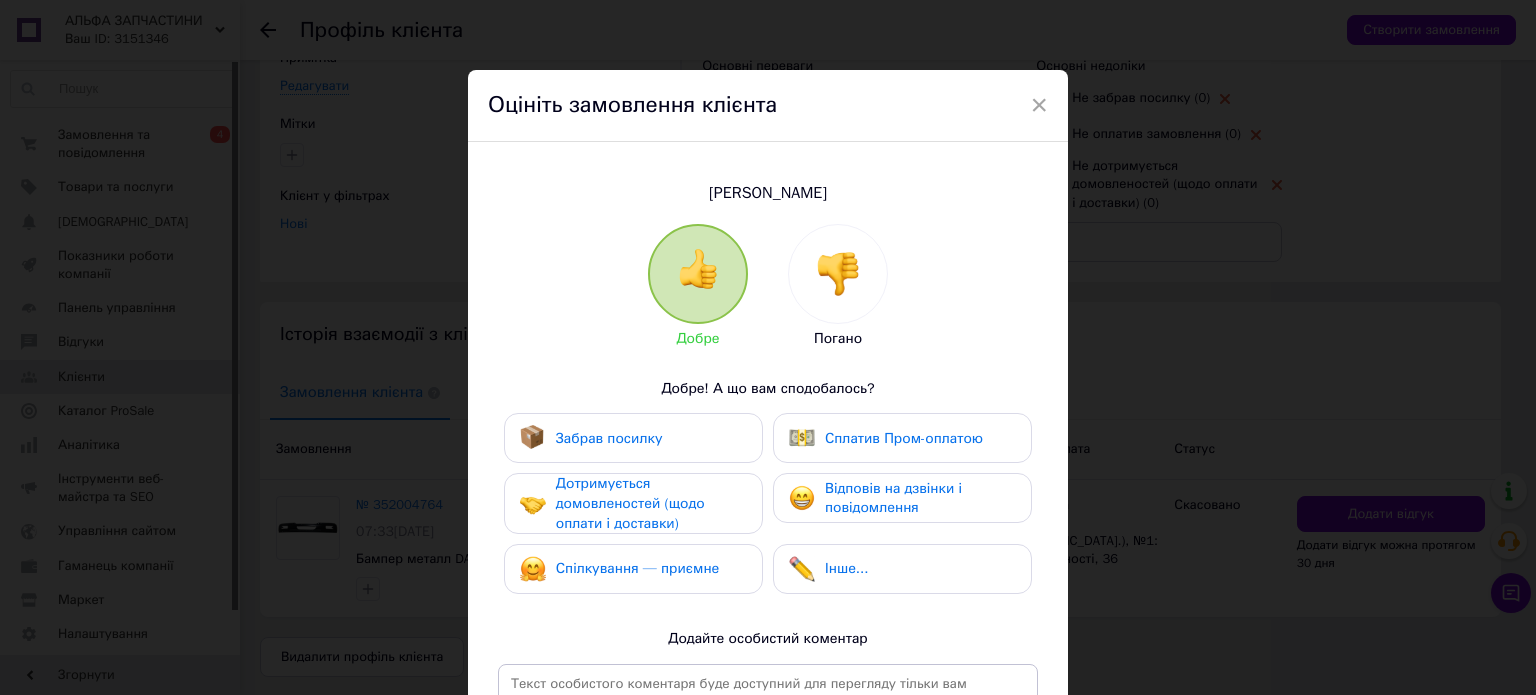 click at bounding box center (838, 274) 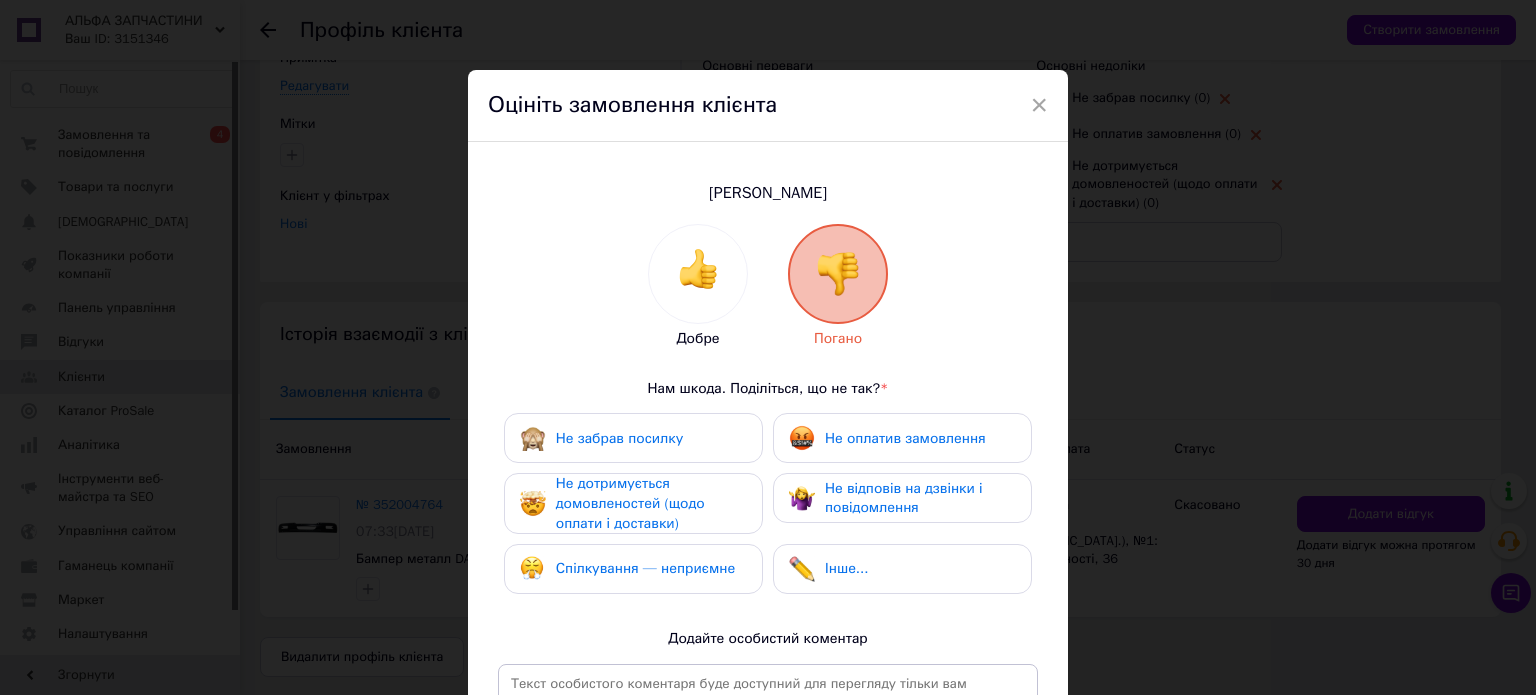 click on "Не забрав посилку" at bounding box center [633, 438] 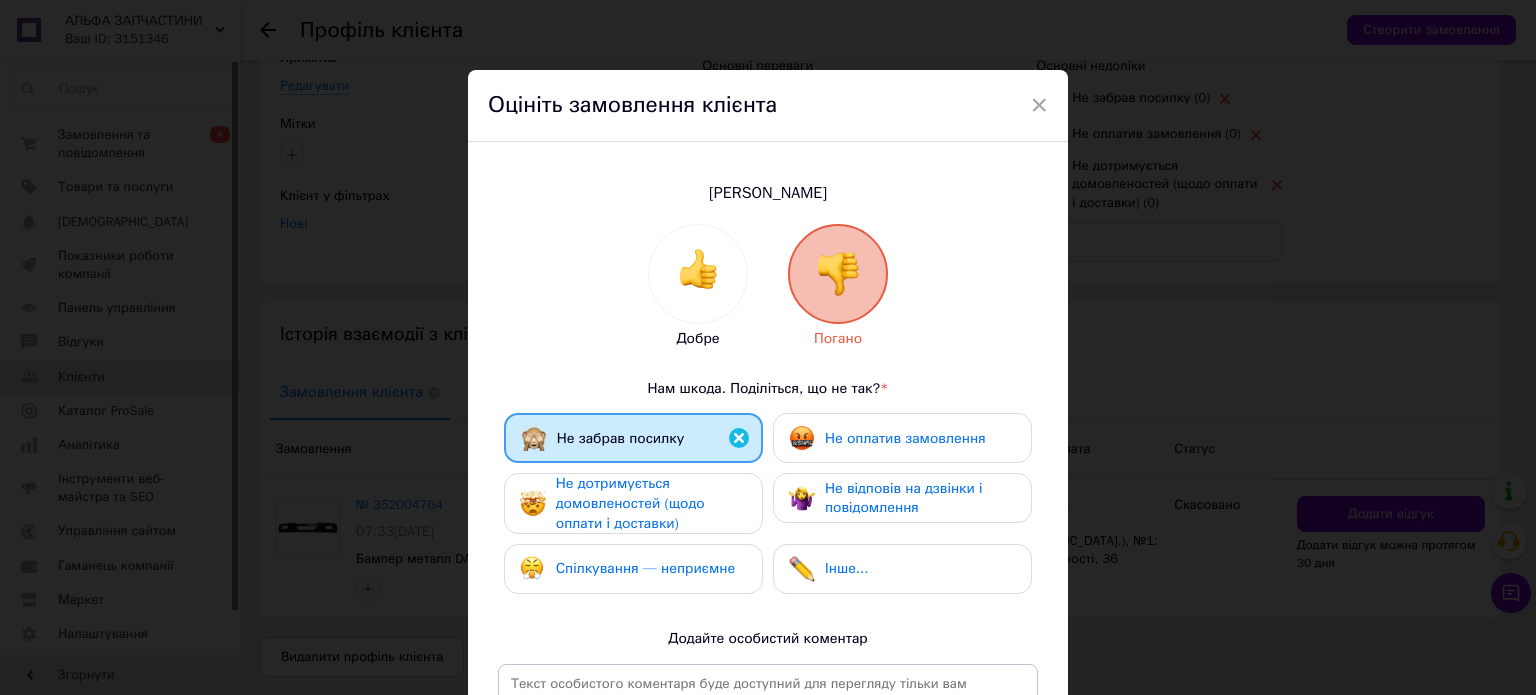 click on "Не оплатив замовлення" at bounding box center (902, 438) 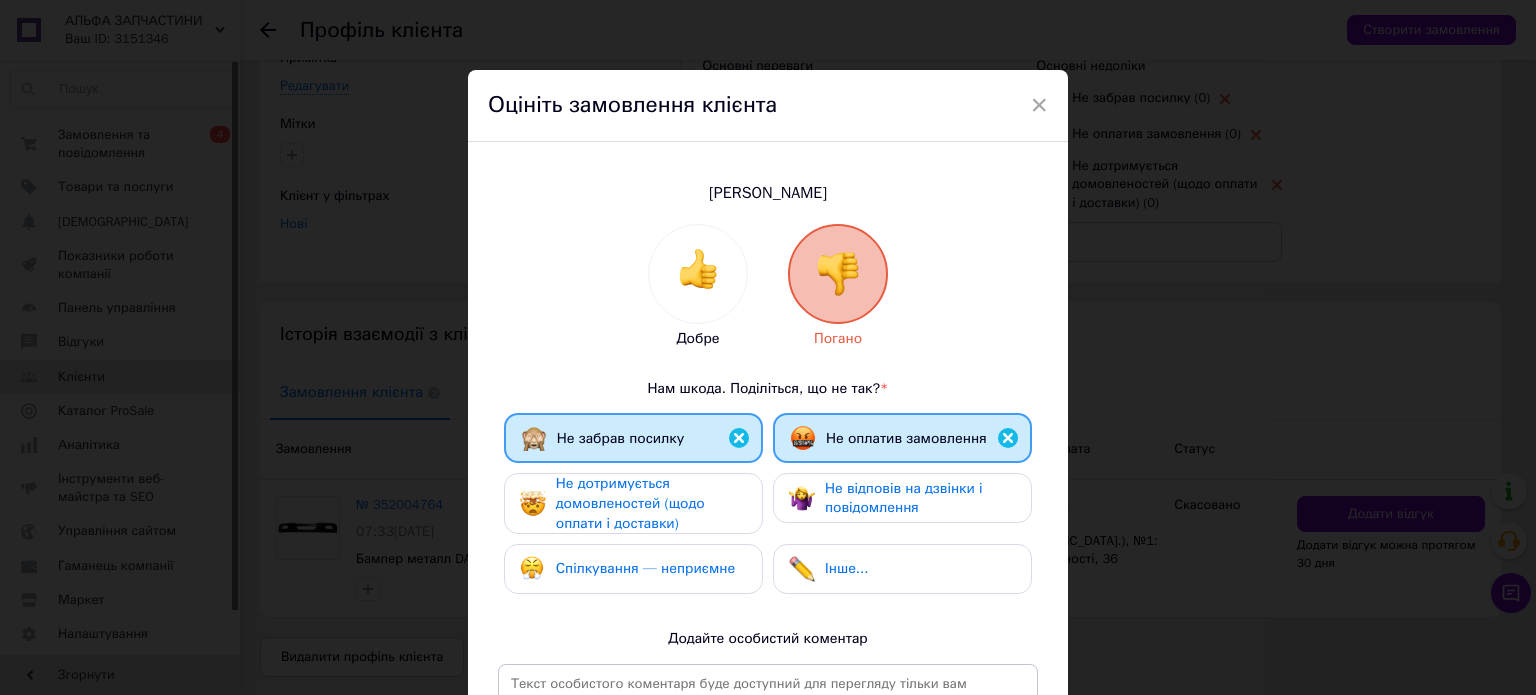 click on "Не відповів на дзвінки і повідомлення" at bounding box center (904, 498) 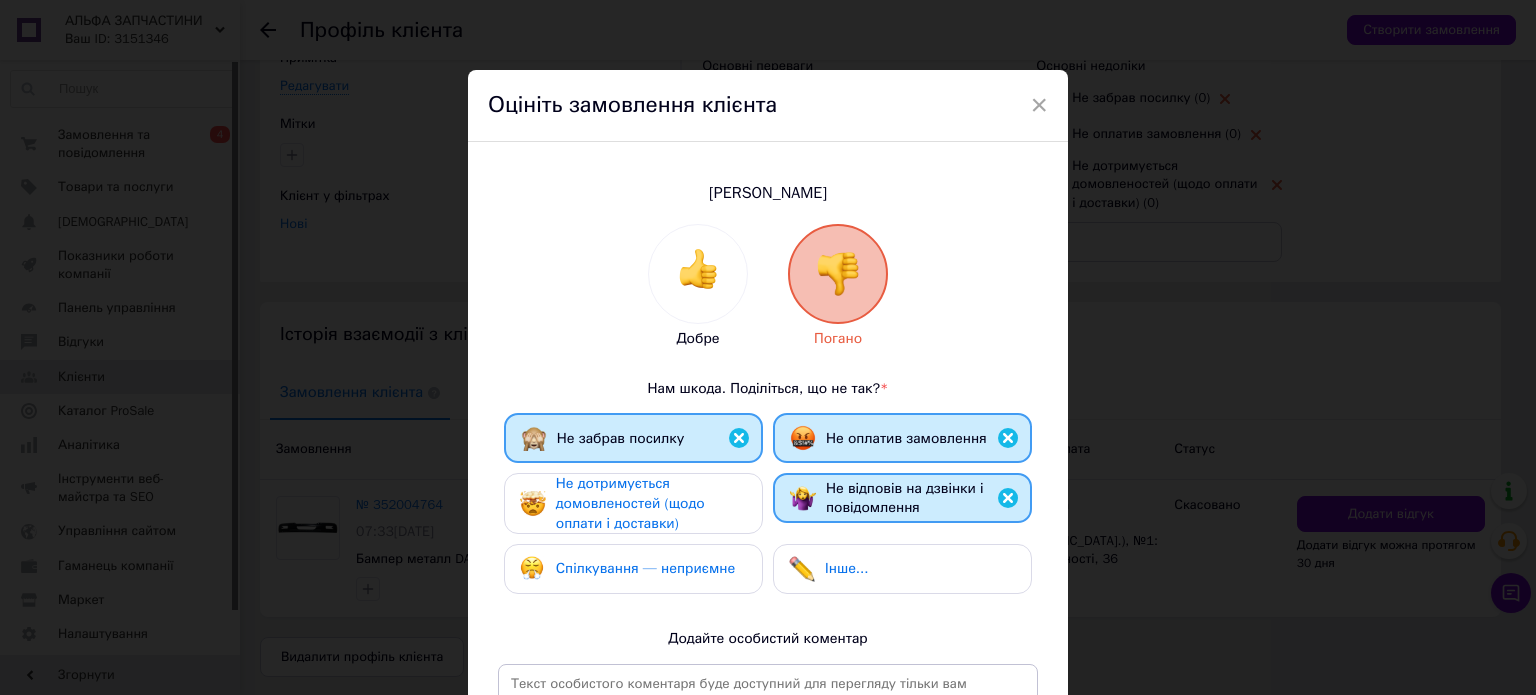 click on "Не дотримується домовленостей (щодо оплати і доставки)" at bounding box center (651, 503) 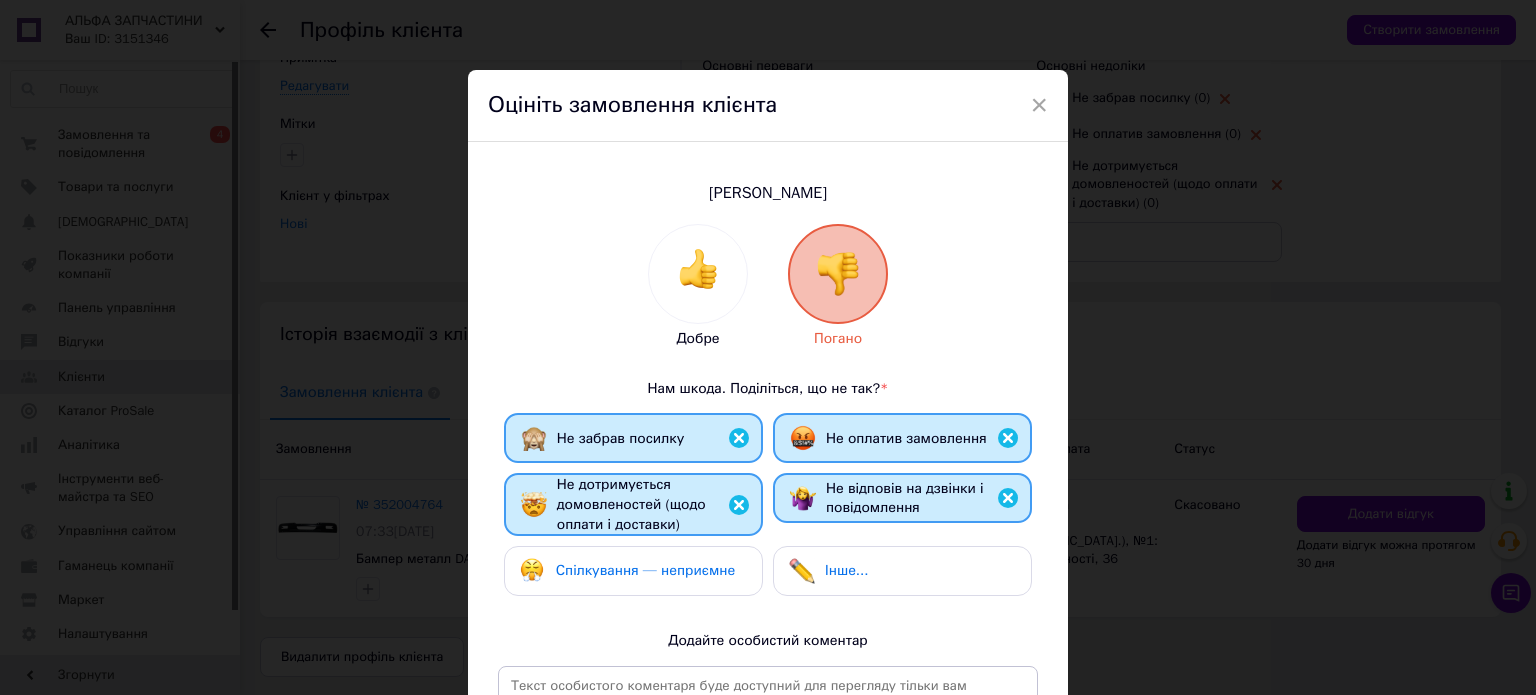 click on "Спілкування — неприємне" at bounding box center (645, 570) 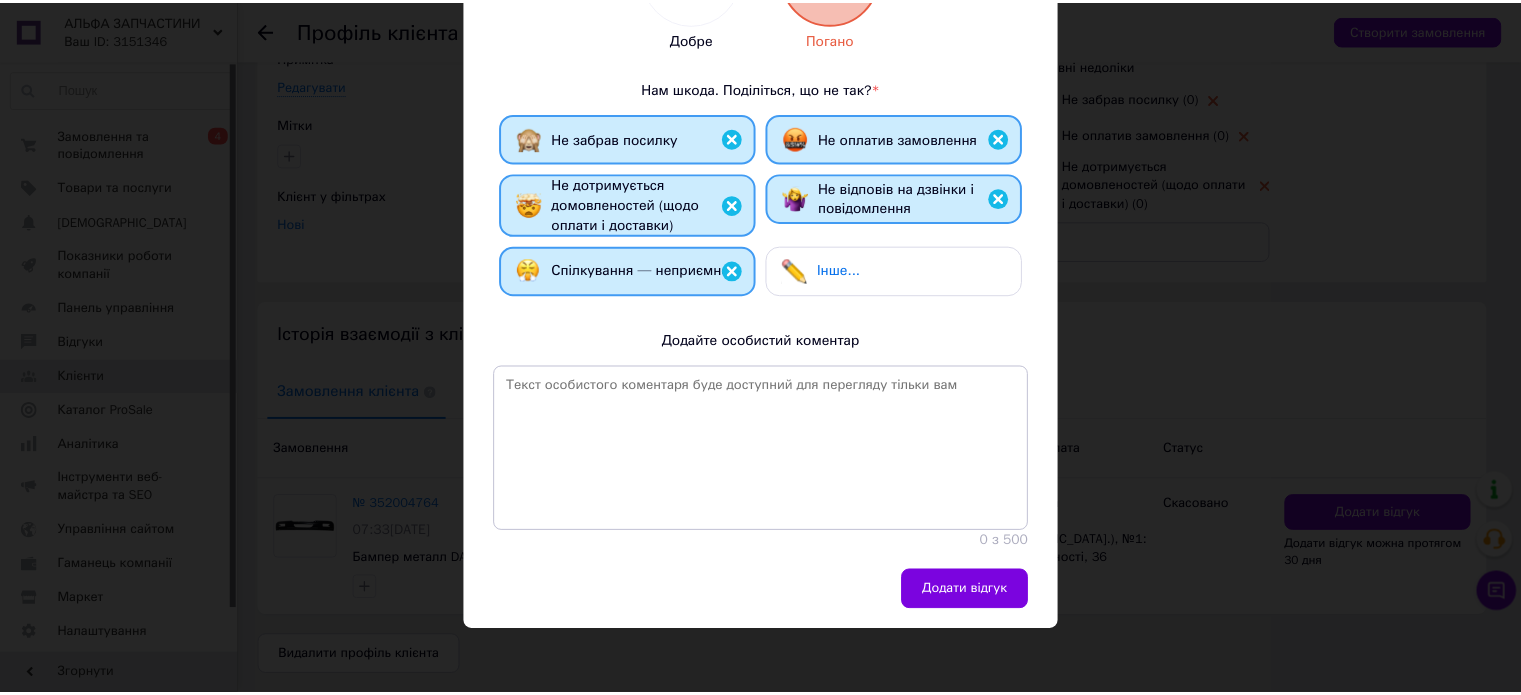 scroll, scrollTop: 301, scrollLeft: 0, axis: vertical 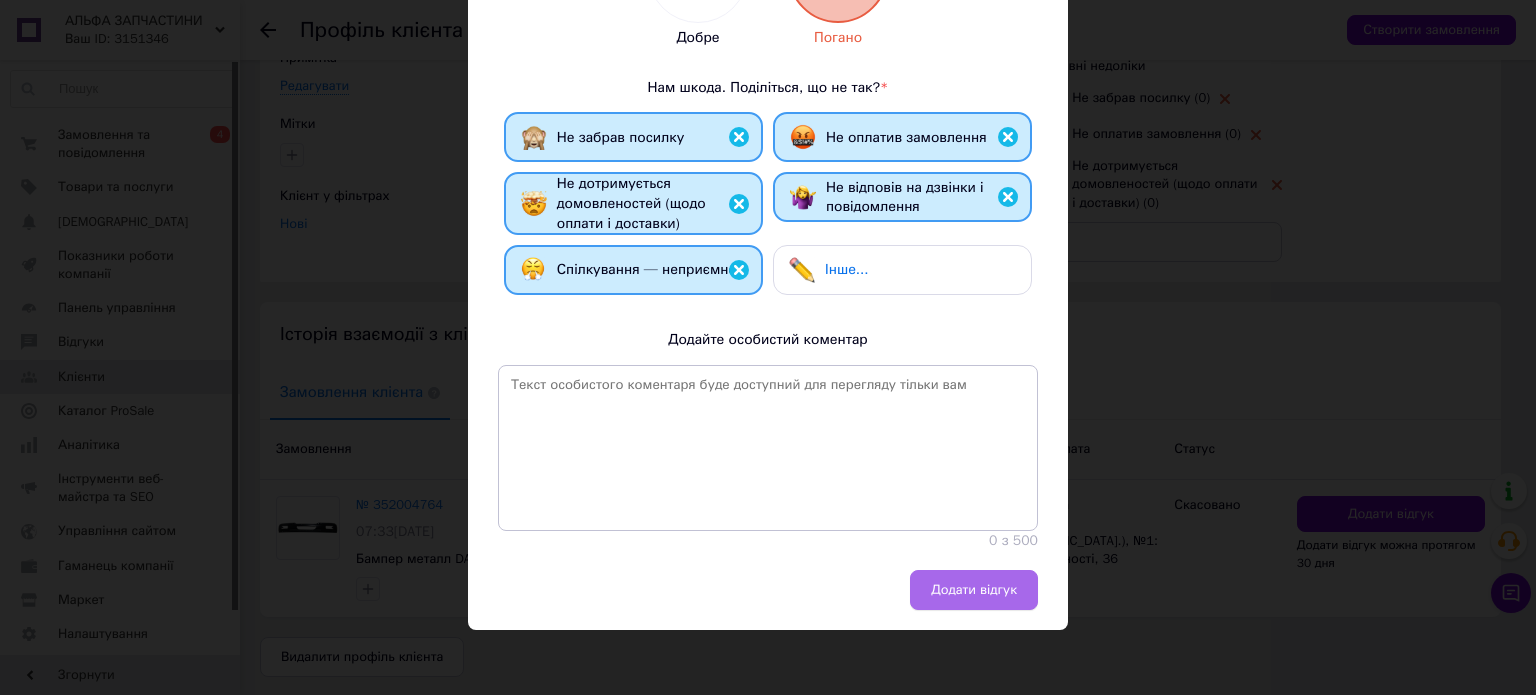 click on "Додати відгук" at bounding box center (974, 590) 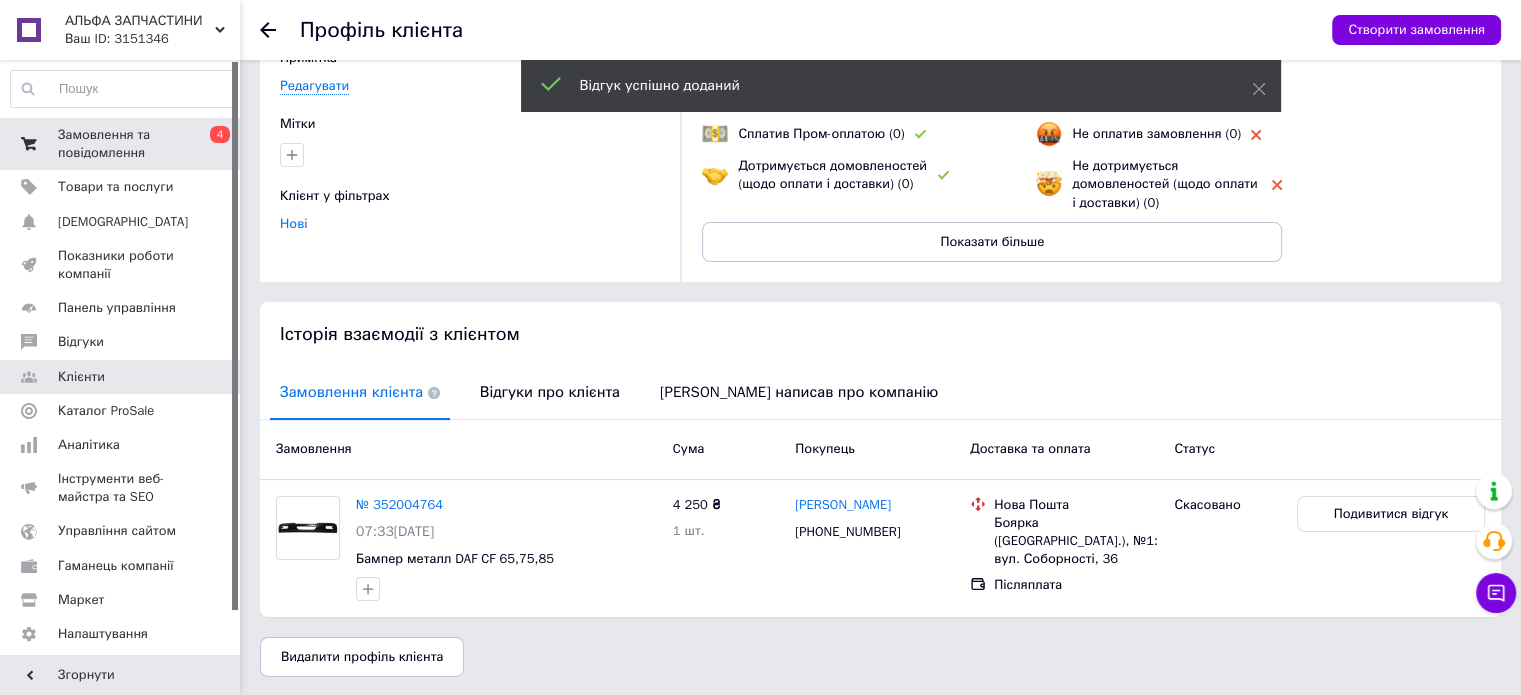 click on "Замовлення та повідомлення" at bounding box center (121, 144) 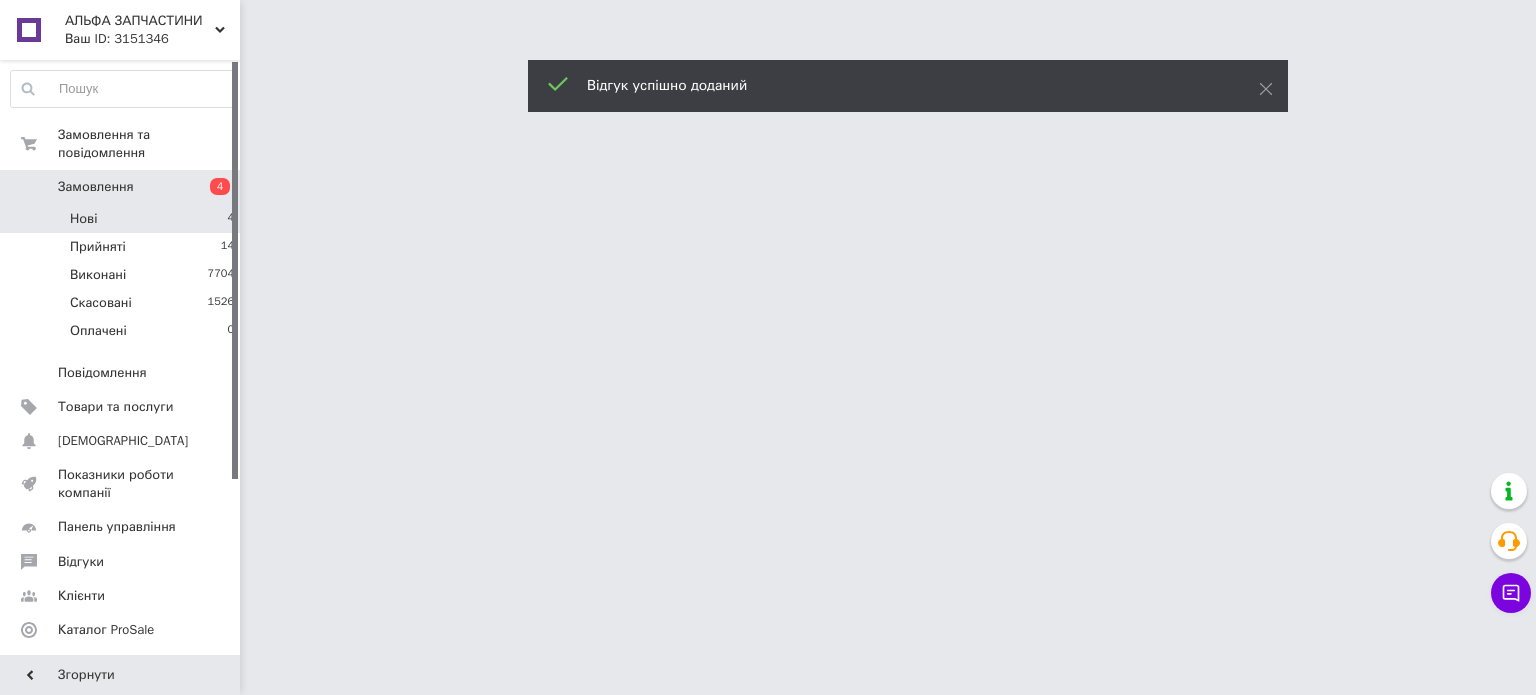 click on "Нові 4" at bounding box center [123, 219] 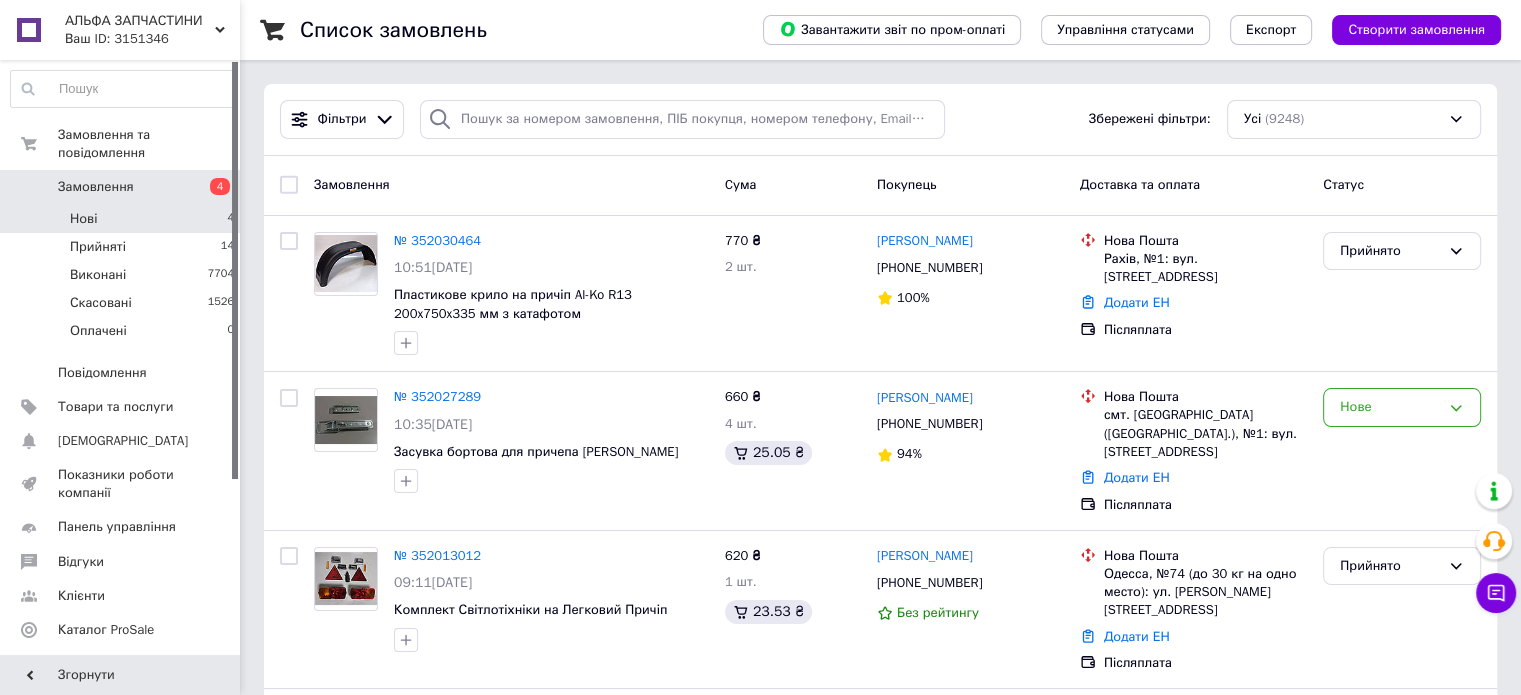 click on "Нові 4" at bounding box center [123, 219] 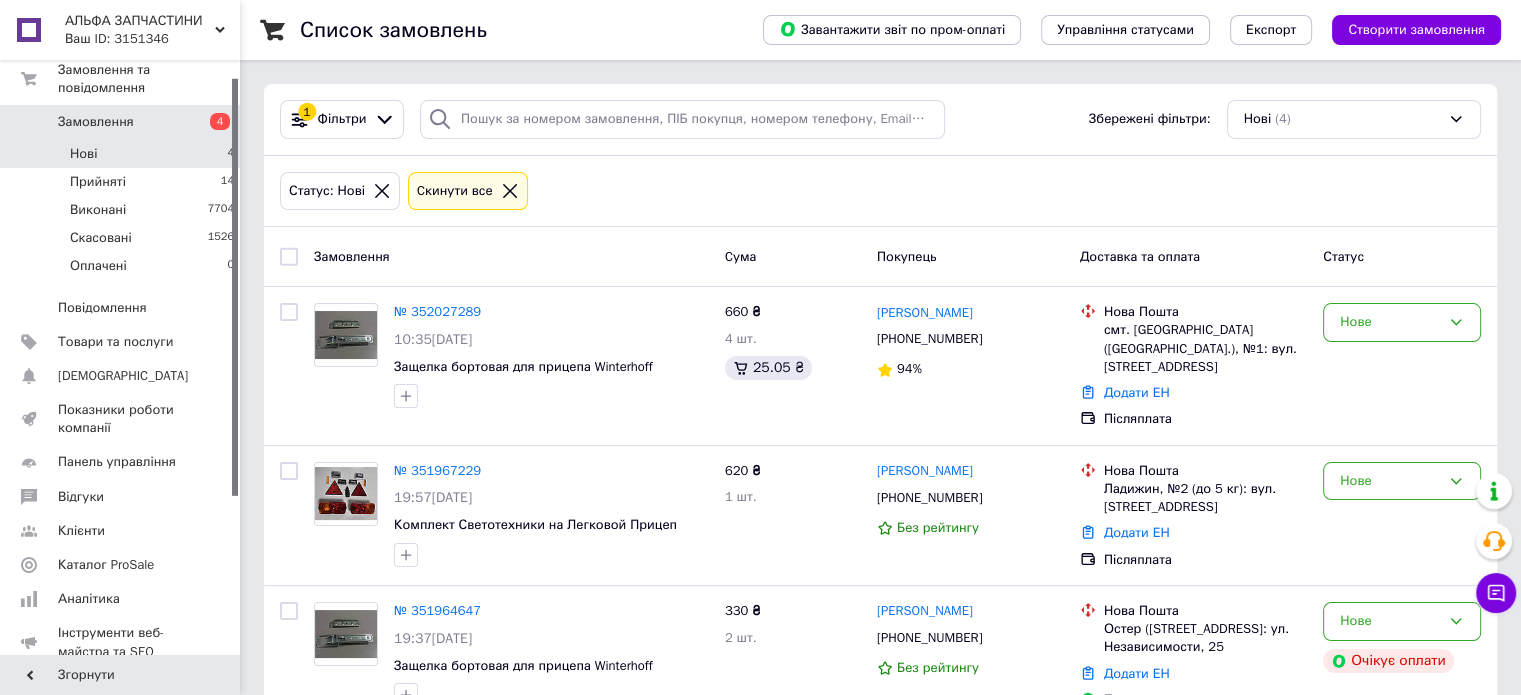 scroll, scrollTop: 100, scrollLeft: 0, axis: vertical 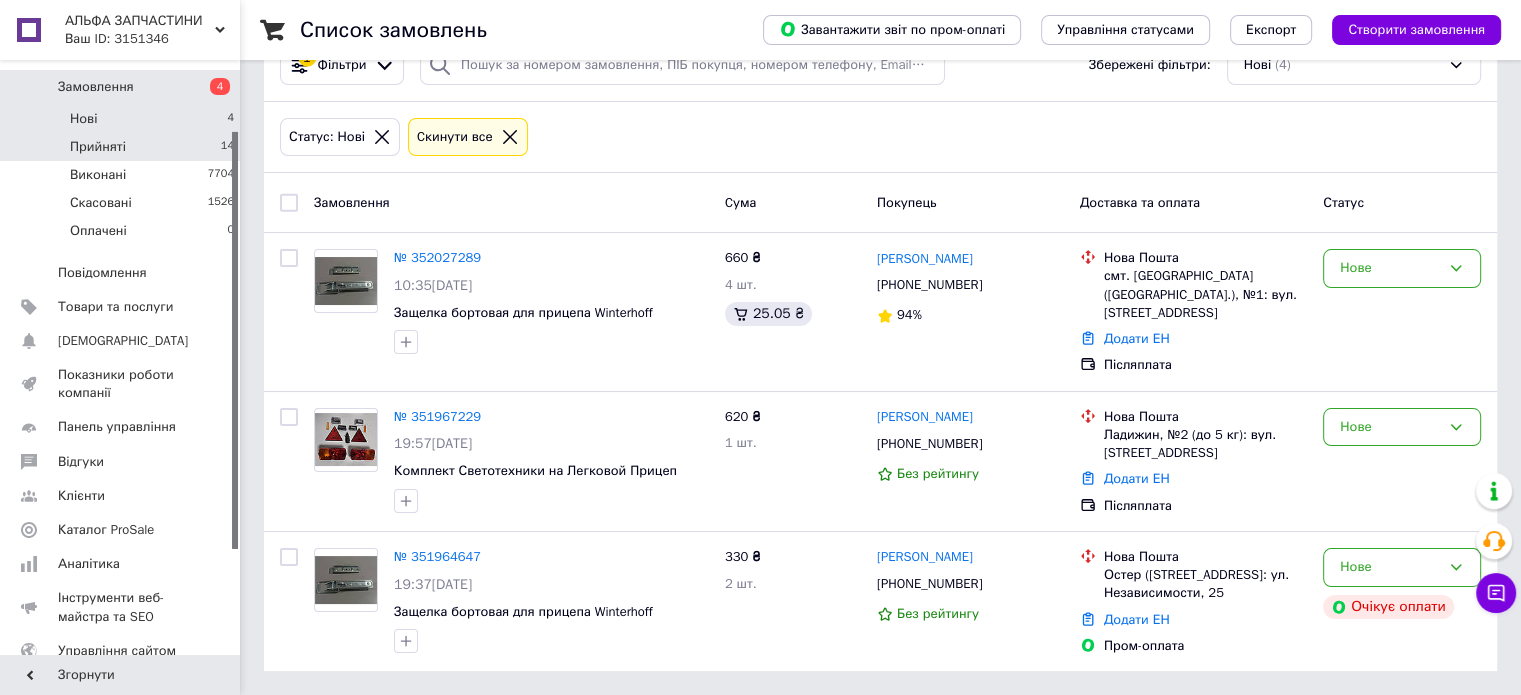 click on "Прийняті 14" at bounding box center [123, 147] 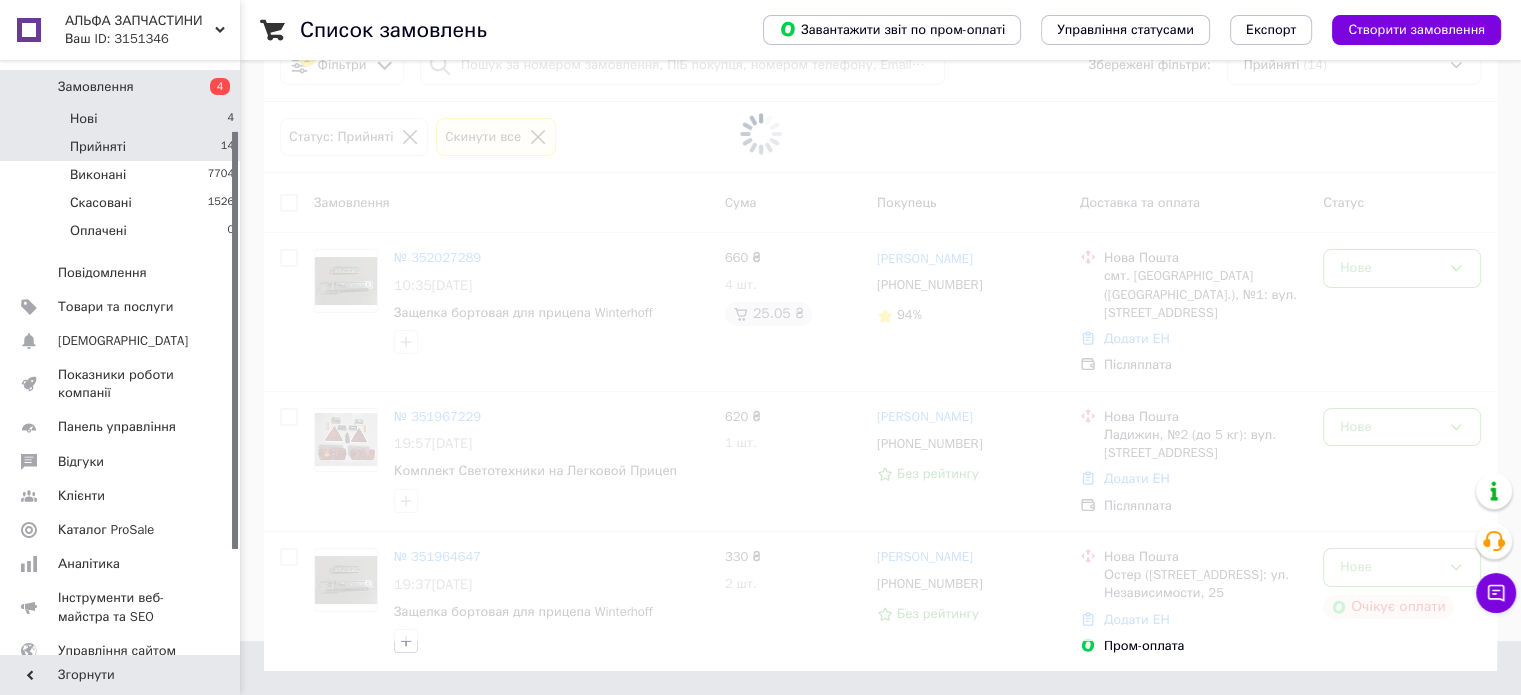 click on "Нові 4" at bounding box center (123, 119) 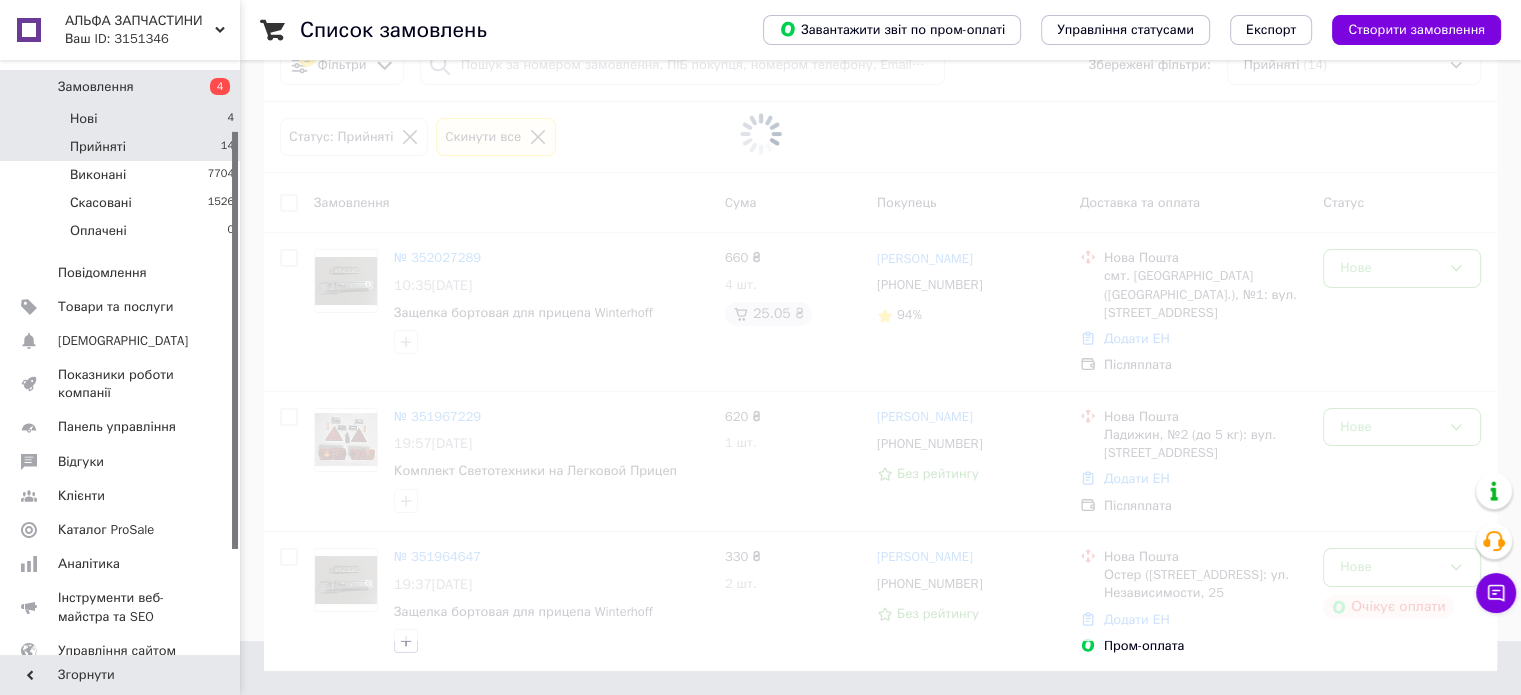 scroll, scrollTop: 0, scrollLeft: 0, axis: both 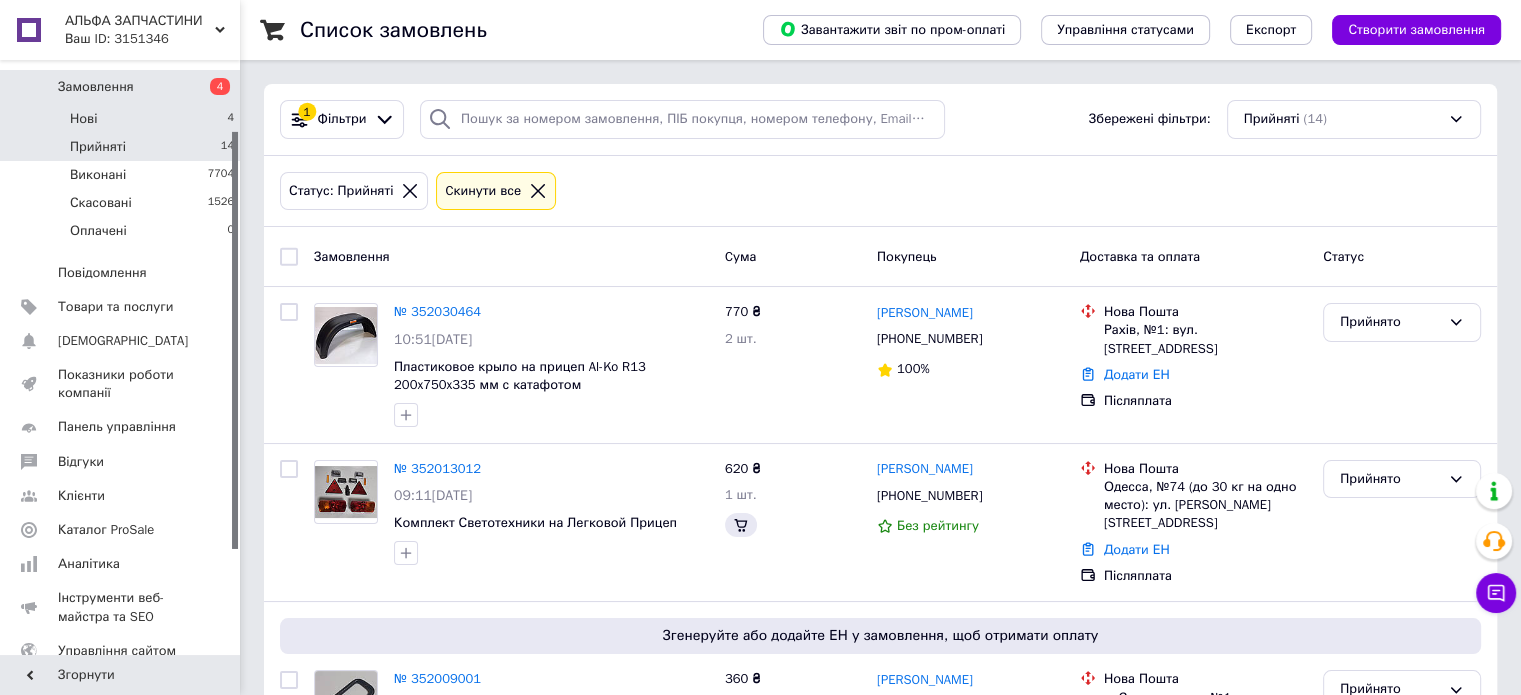 click on "Нові 4" at bounding box center (123, 119) 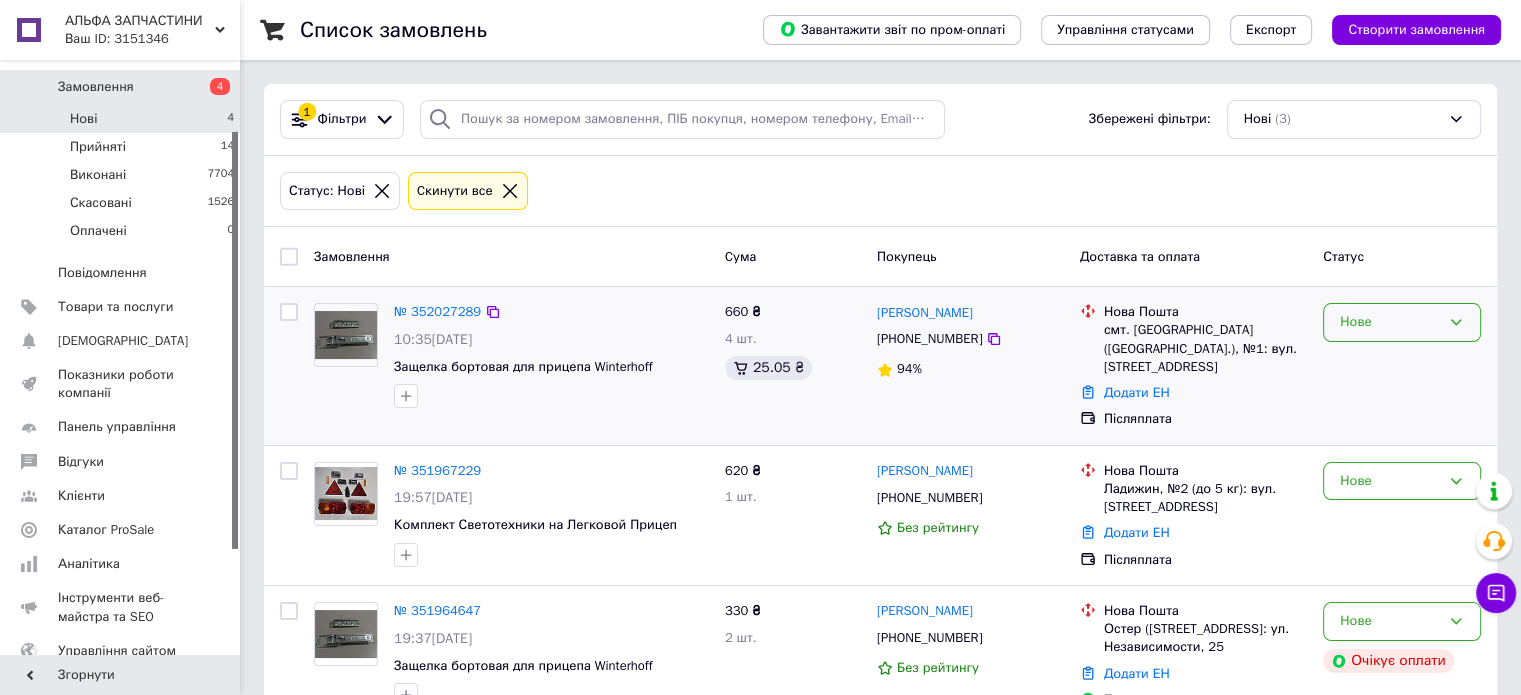 click on "Нове" at bounding box center (1390, 322) 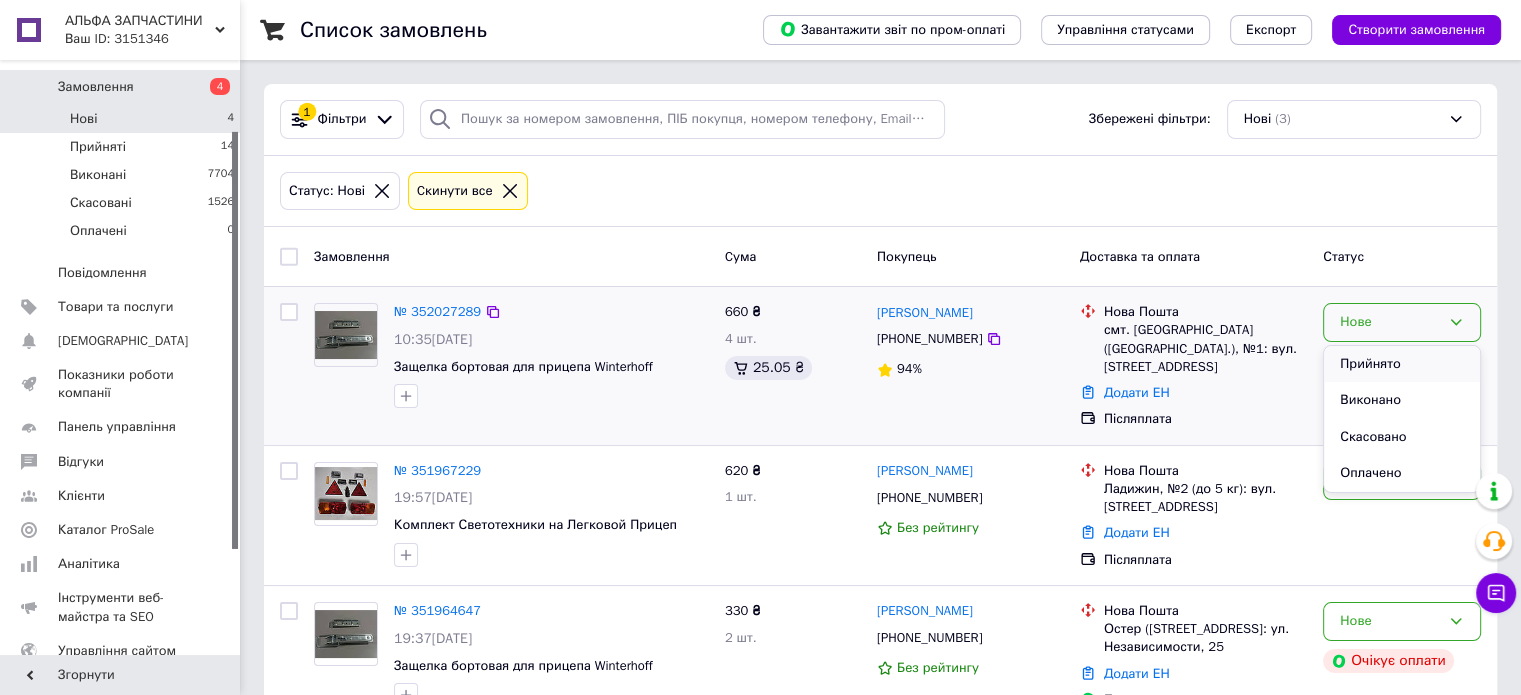click on "Прийнято" at bounding box center [1402, 364] 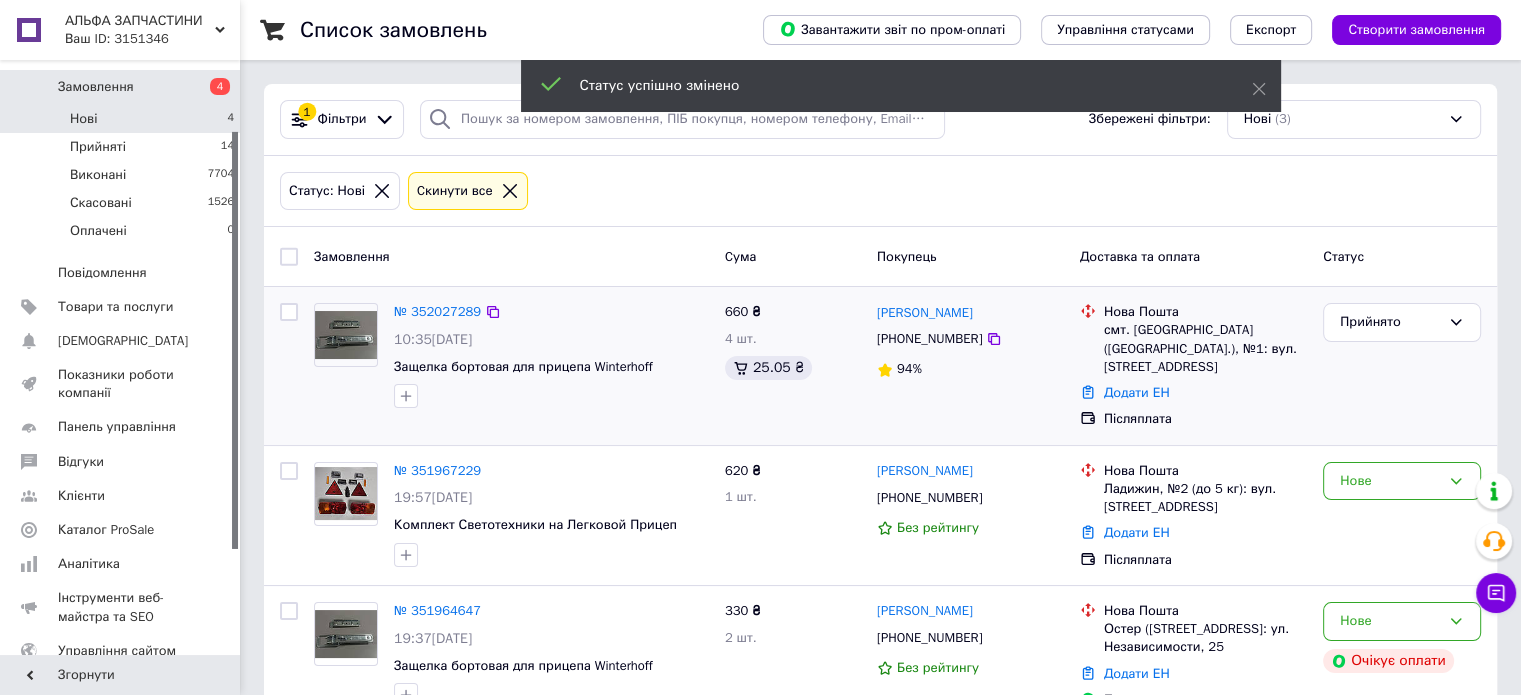 click on "№ 352027289" at bounding box center [437, 311] 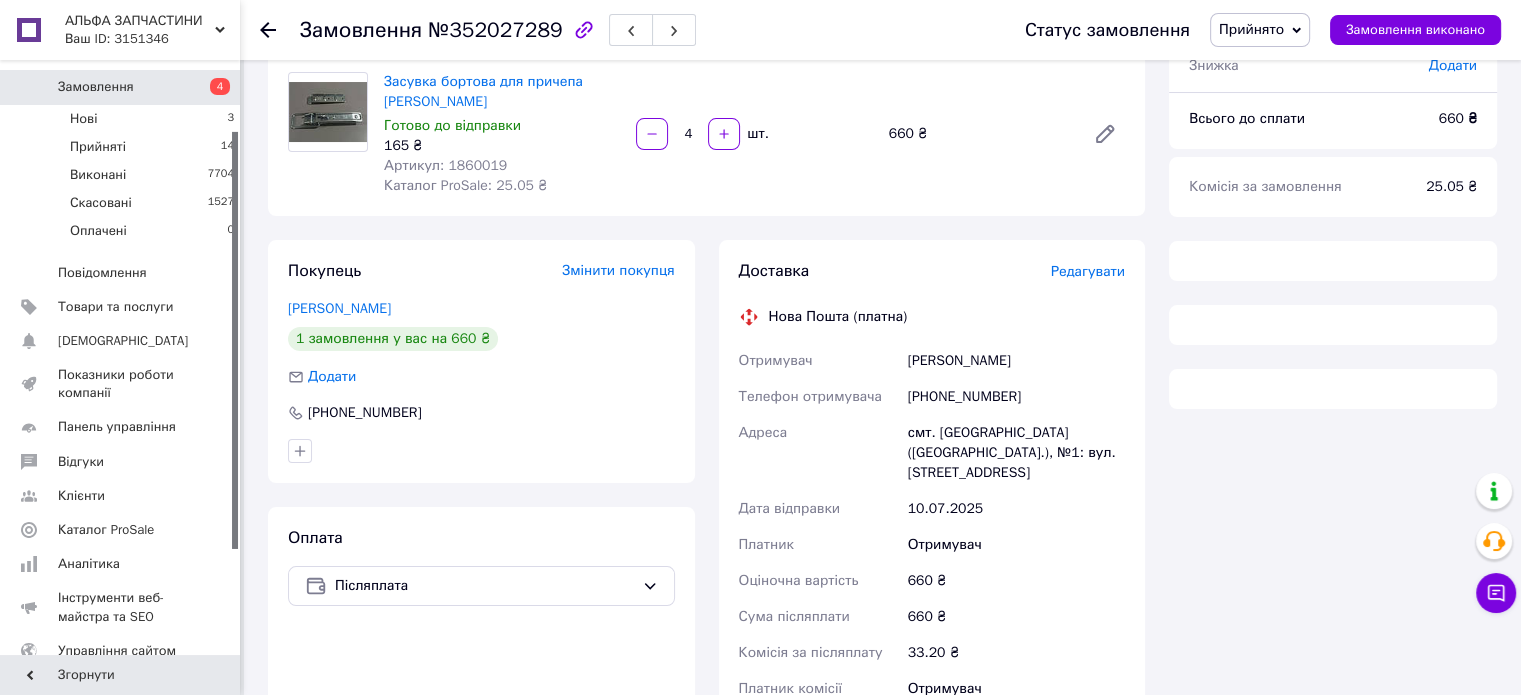 scroll, scrollTop: 178, scrollLeft: 0, axis: vertical 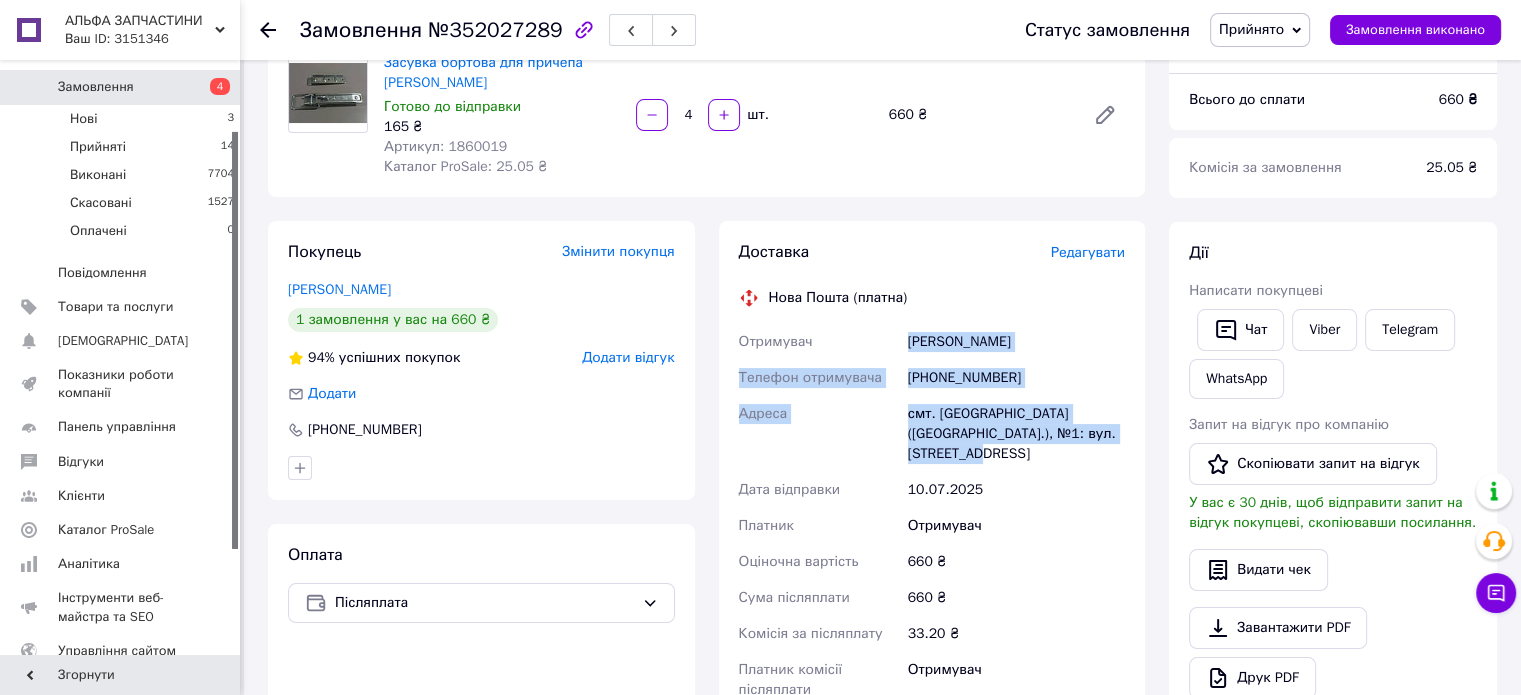 drag, startPoint x: 947, startPoint y: 451, endPoint x: 904, endPoint y: 350, distance: 109.77249 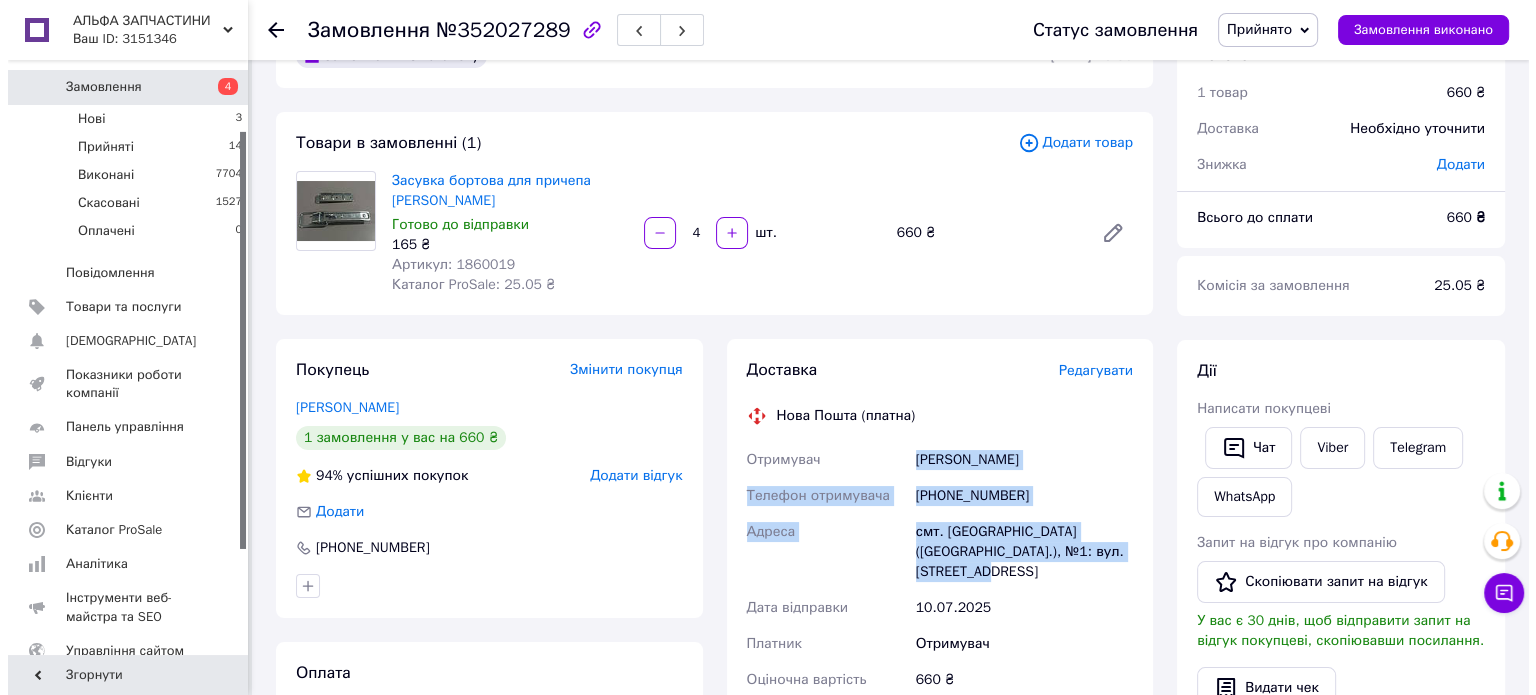scroll, scrollTop: 0, scrollLeft: 0, axis: both 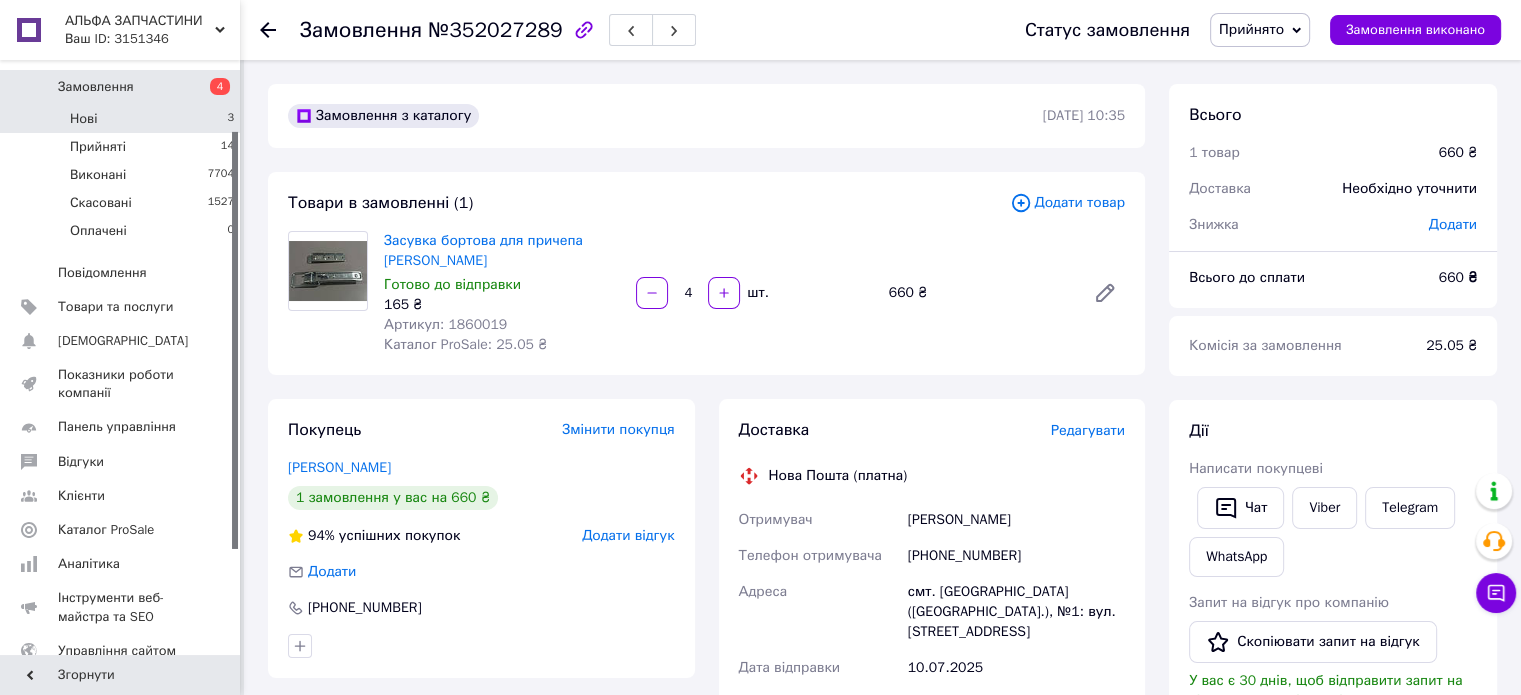 click on "Нові 3" at bounding box center [123, 119] 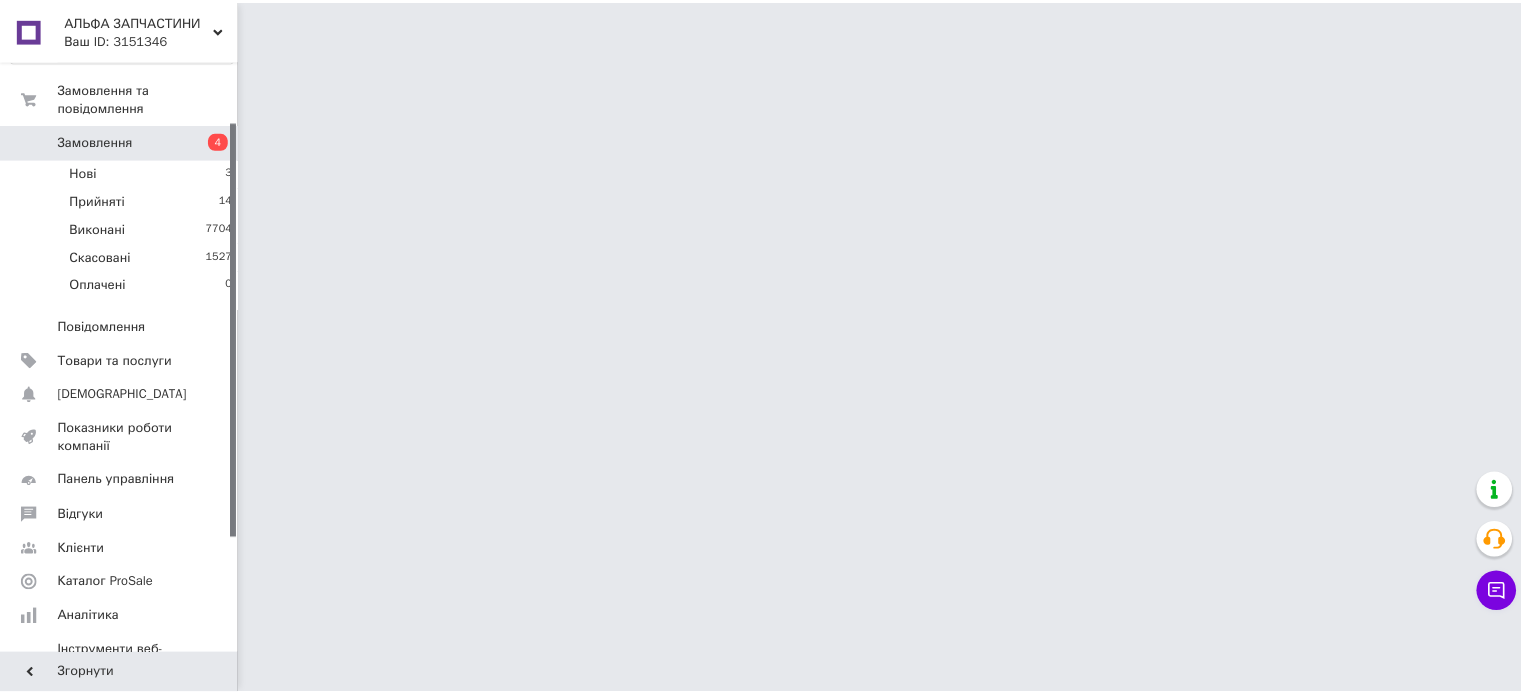 scroll, scrollTop: 0, scrollLeft: 0, axis: both 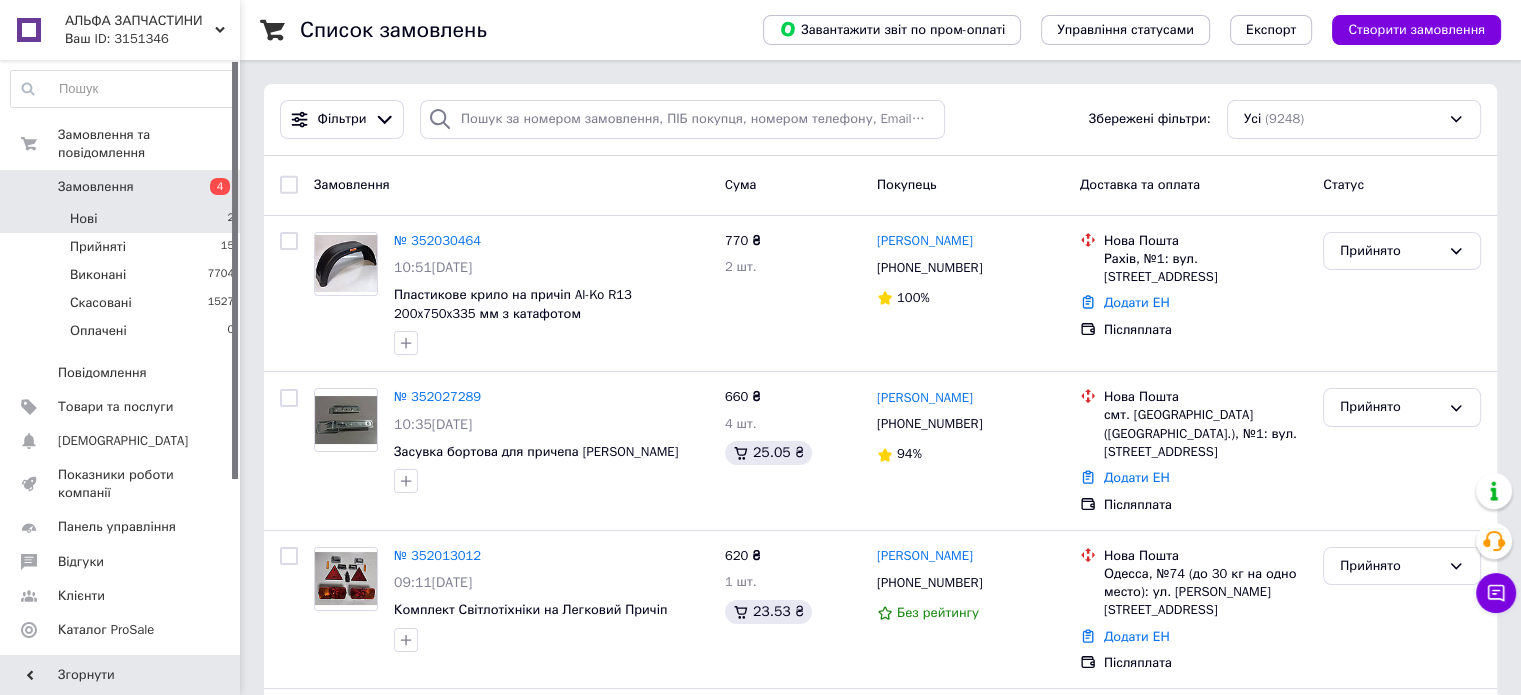 click on "Нові 2" at bounding box center (123, 219) 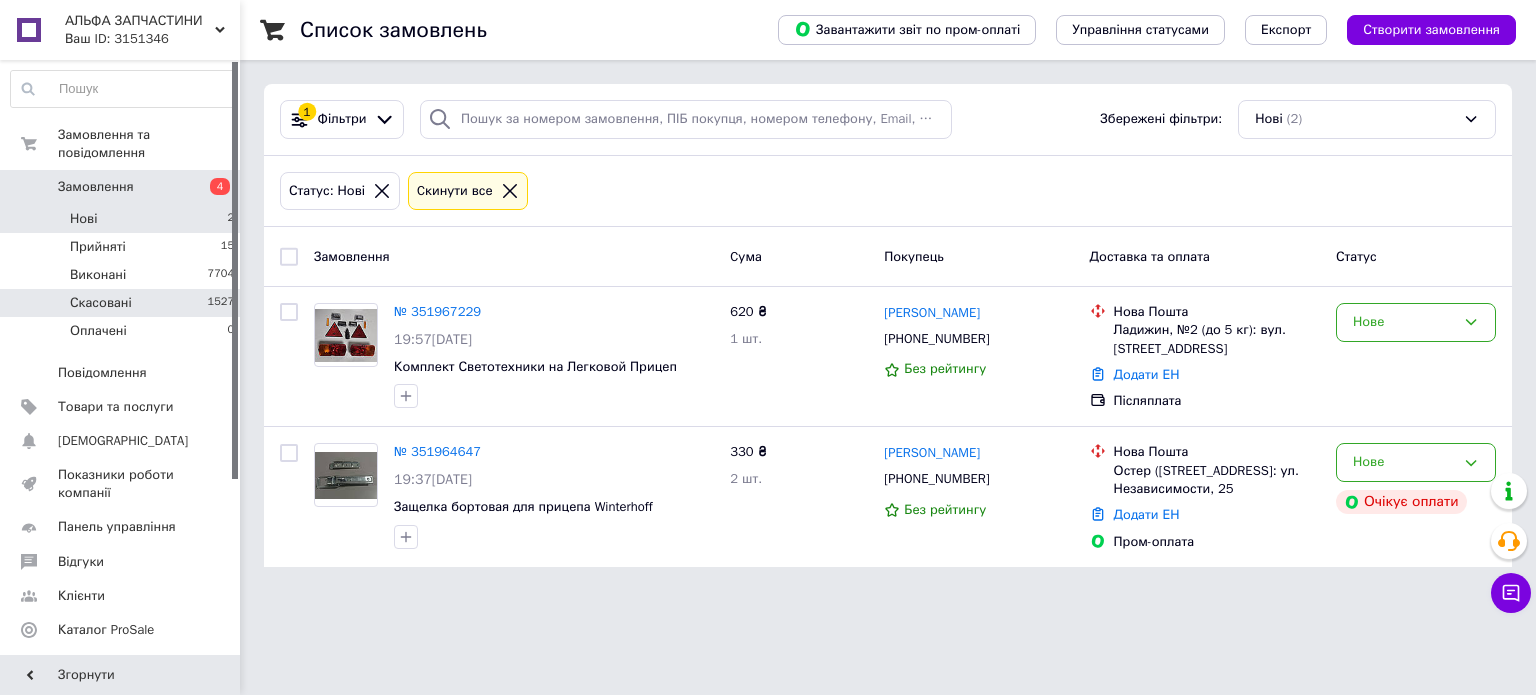 click on "Скасовані 1527" at bounding box center [123, 303] 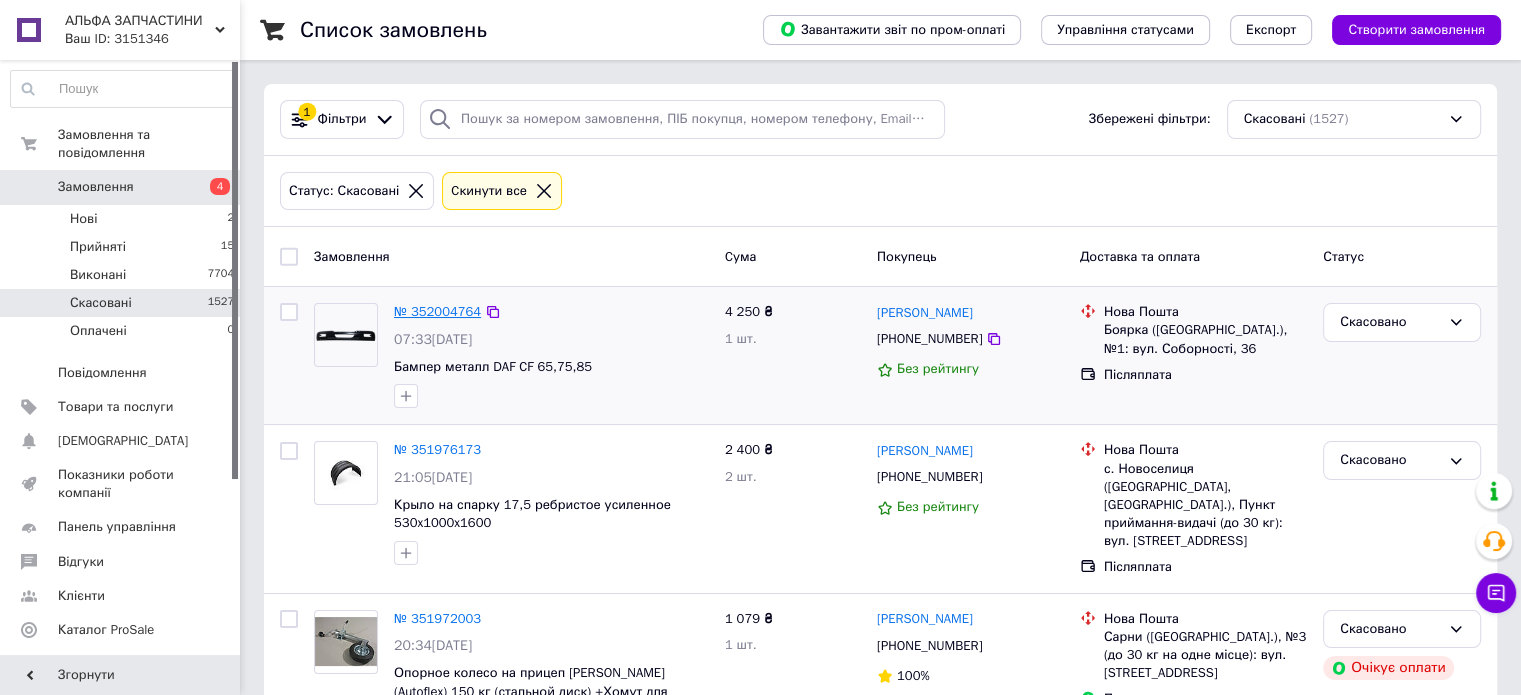 click on "№ 352004764" at bounding box center (437, 311) 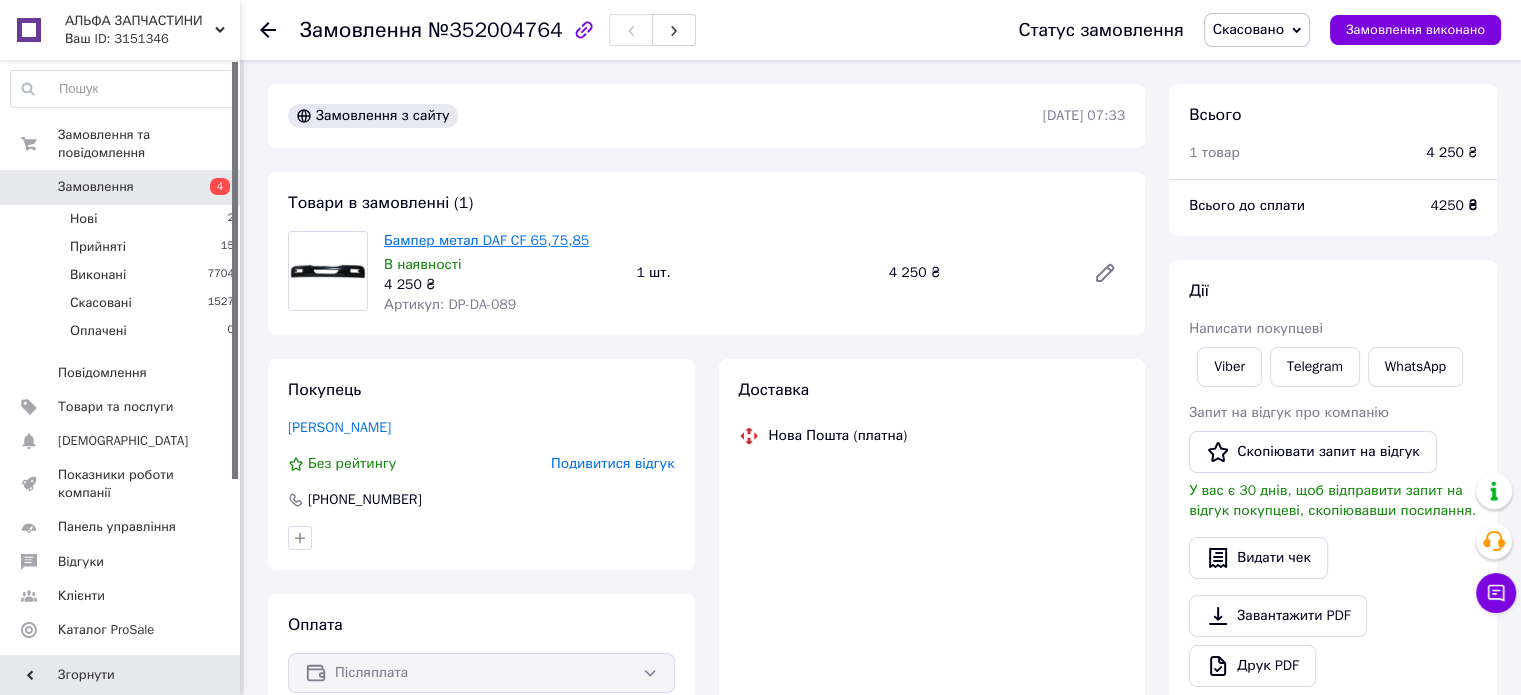 click on "Бампер метал DAF CF 65,75,85" at bounding box center [486, 240] 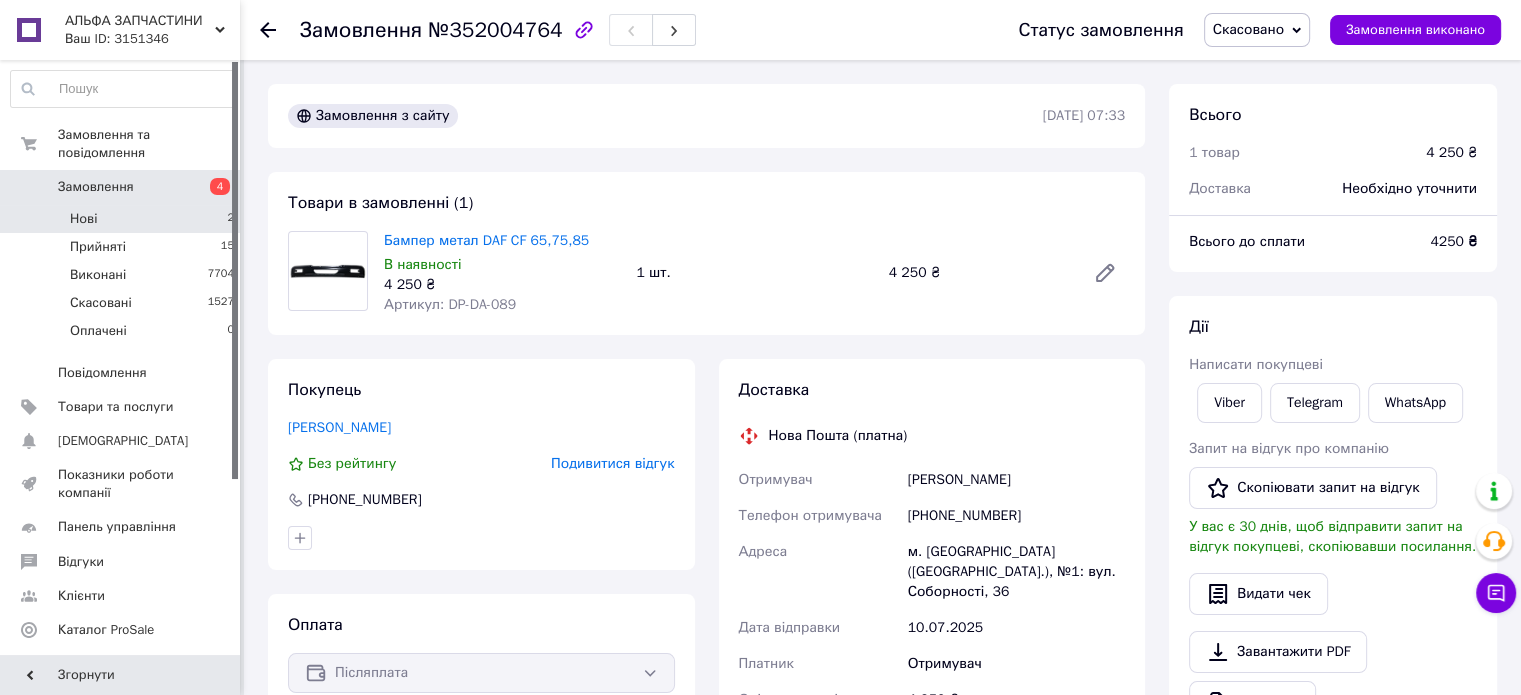 click on "Нові 2" at bounding box center (123, 219) 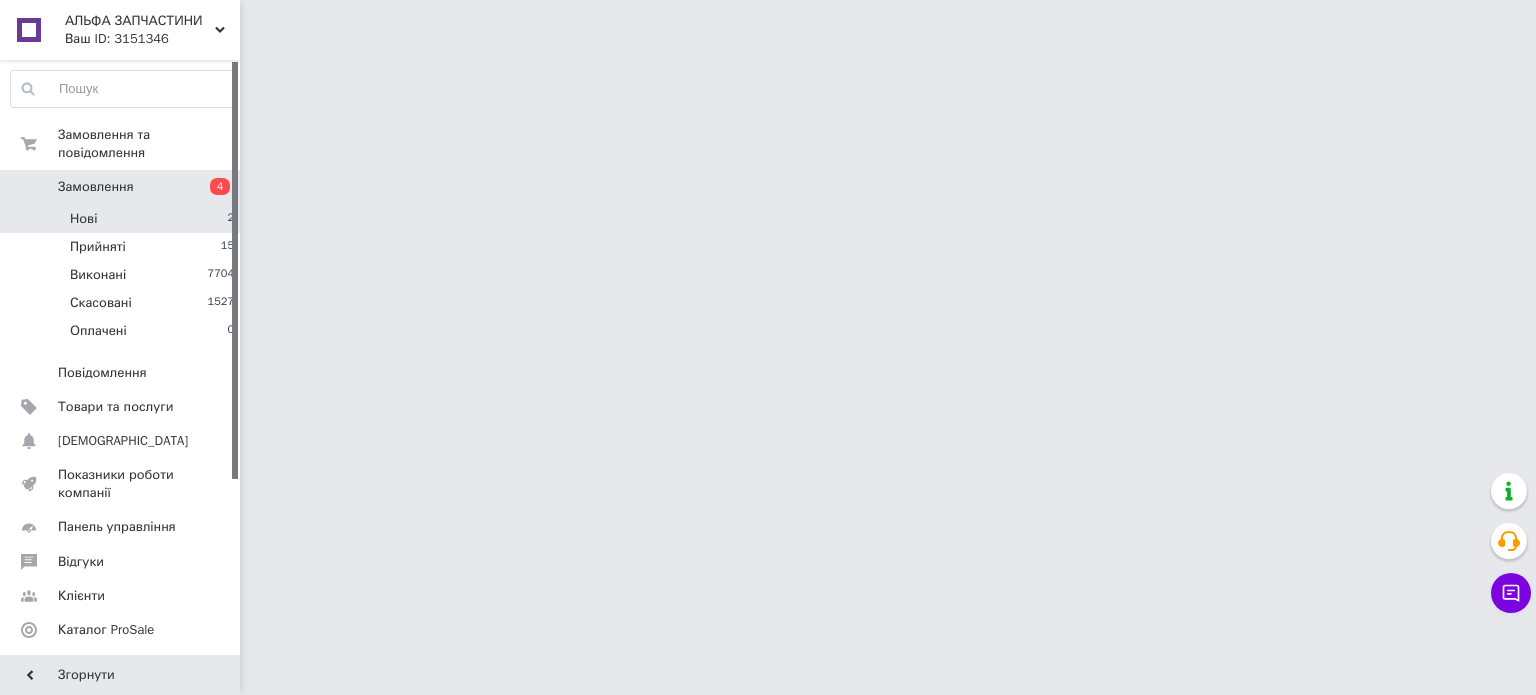 click on "Нові 2" at bounding box center (123, 219) 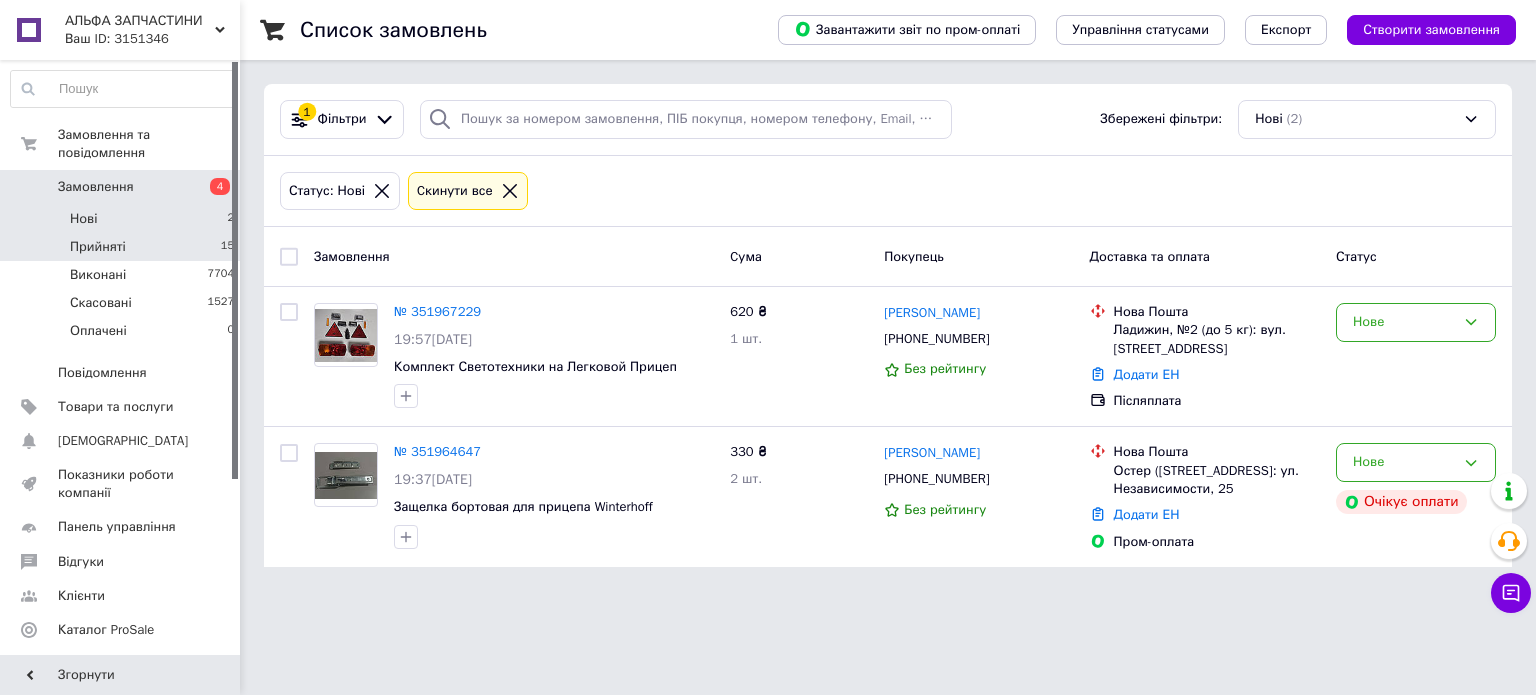 click on "Прийняті 15" at bounding box center [123, 247] 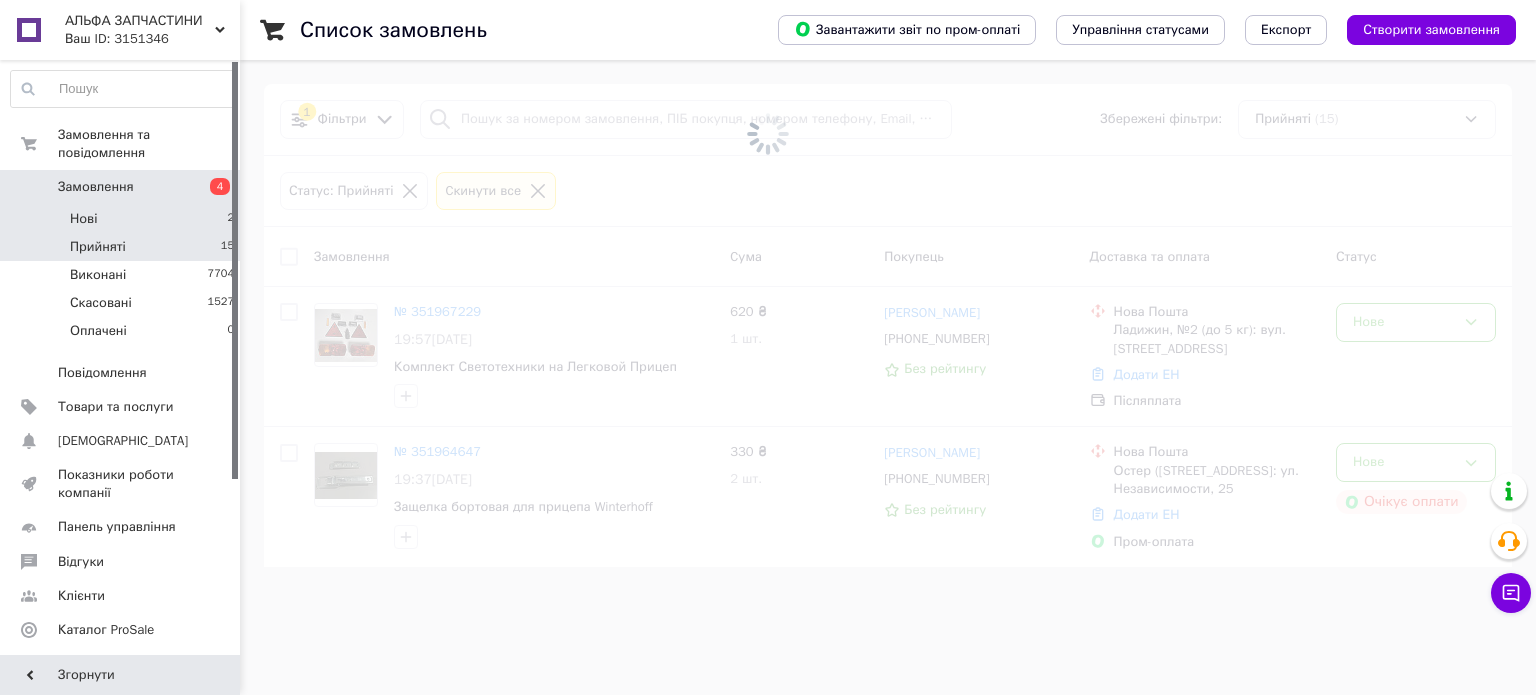 click on "Нові 2" at bounding box center [123, 219] 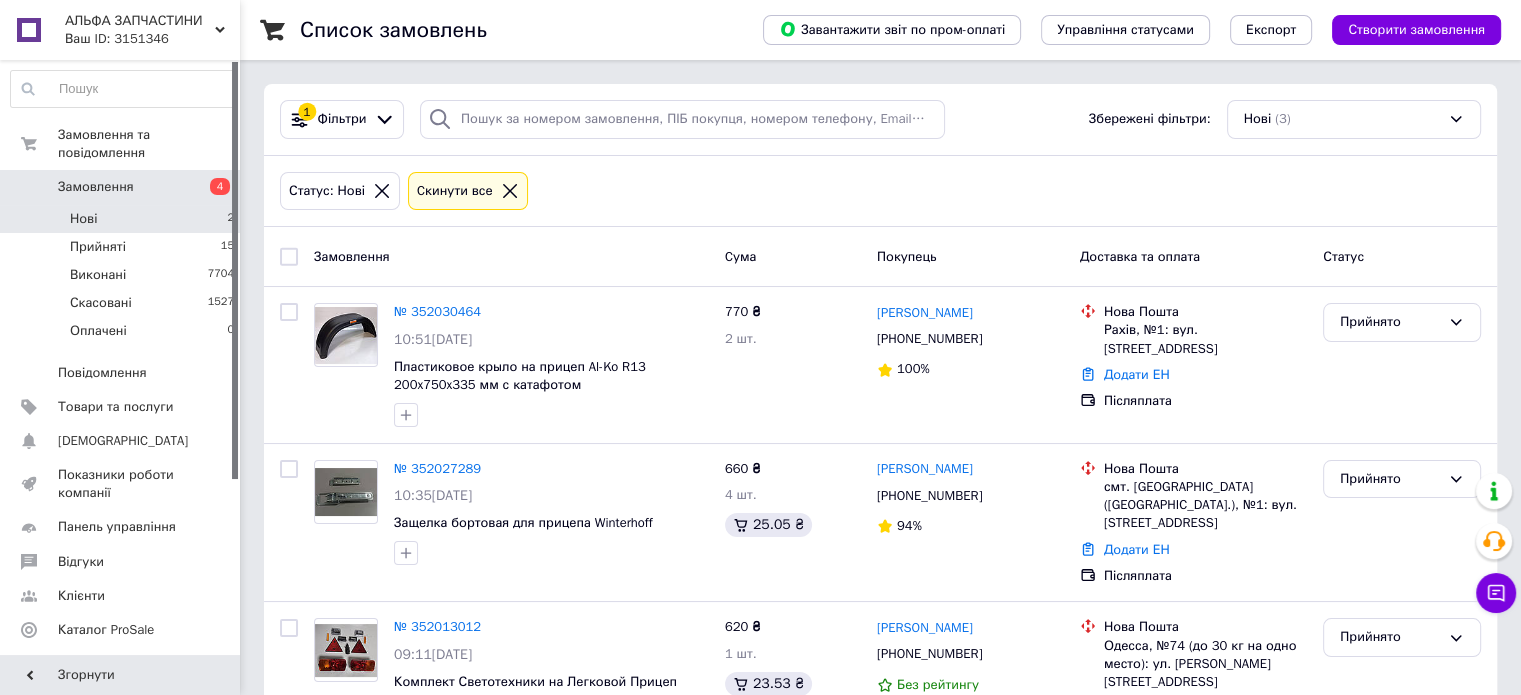 click on "Нові 2" at bounding box center (123, 219) 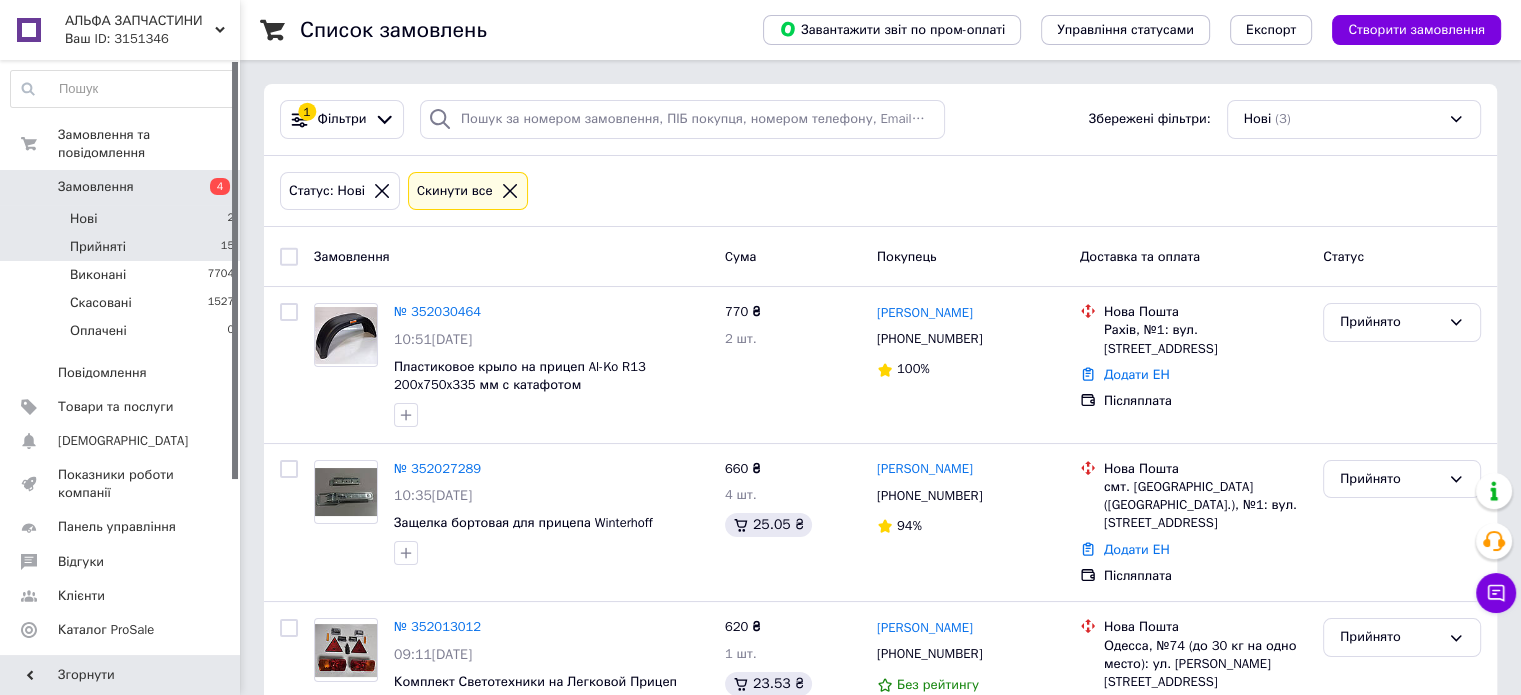 click on "Прийняті 15" at bounding box center (123, 247) 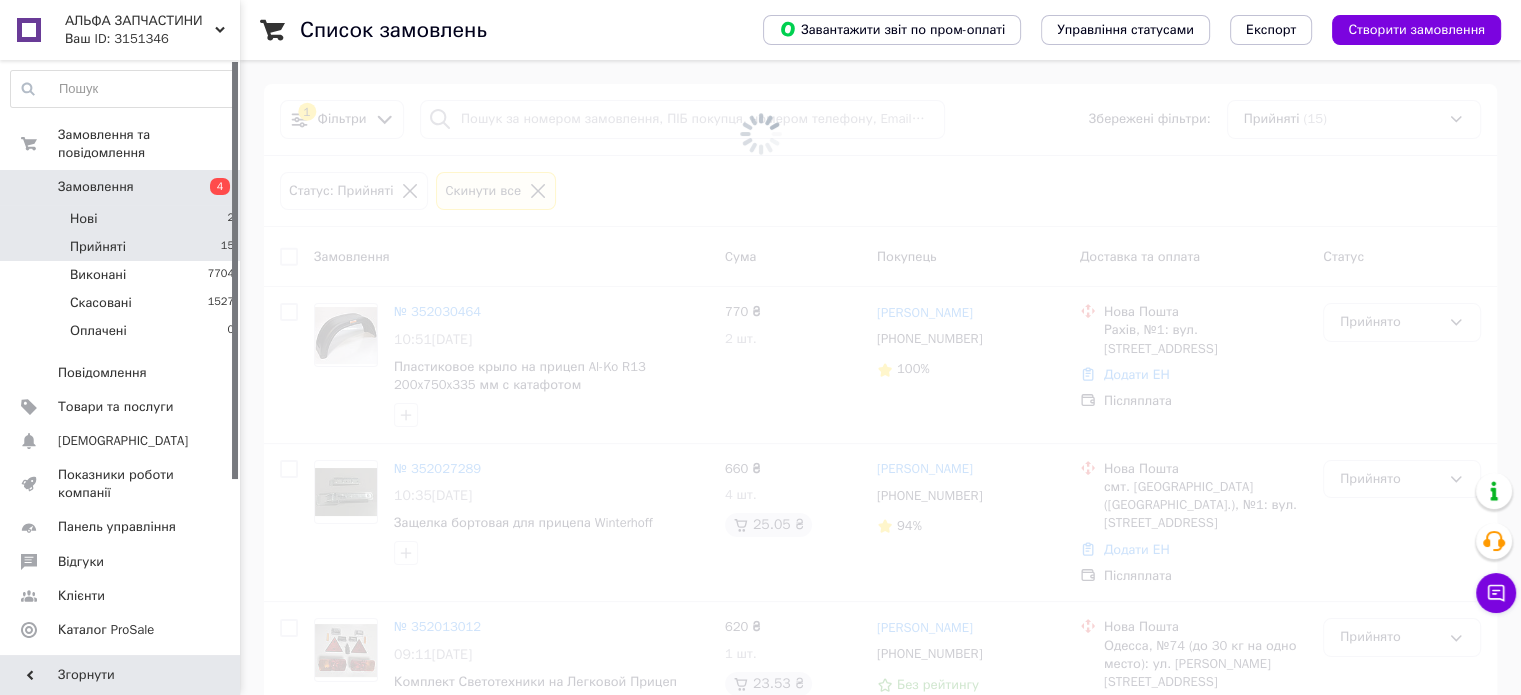 click on "Нові 2" at bounding box center [123, 219] 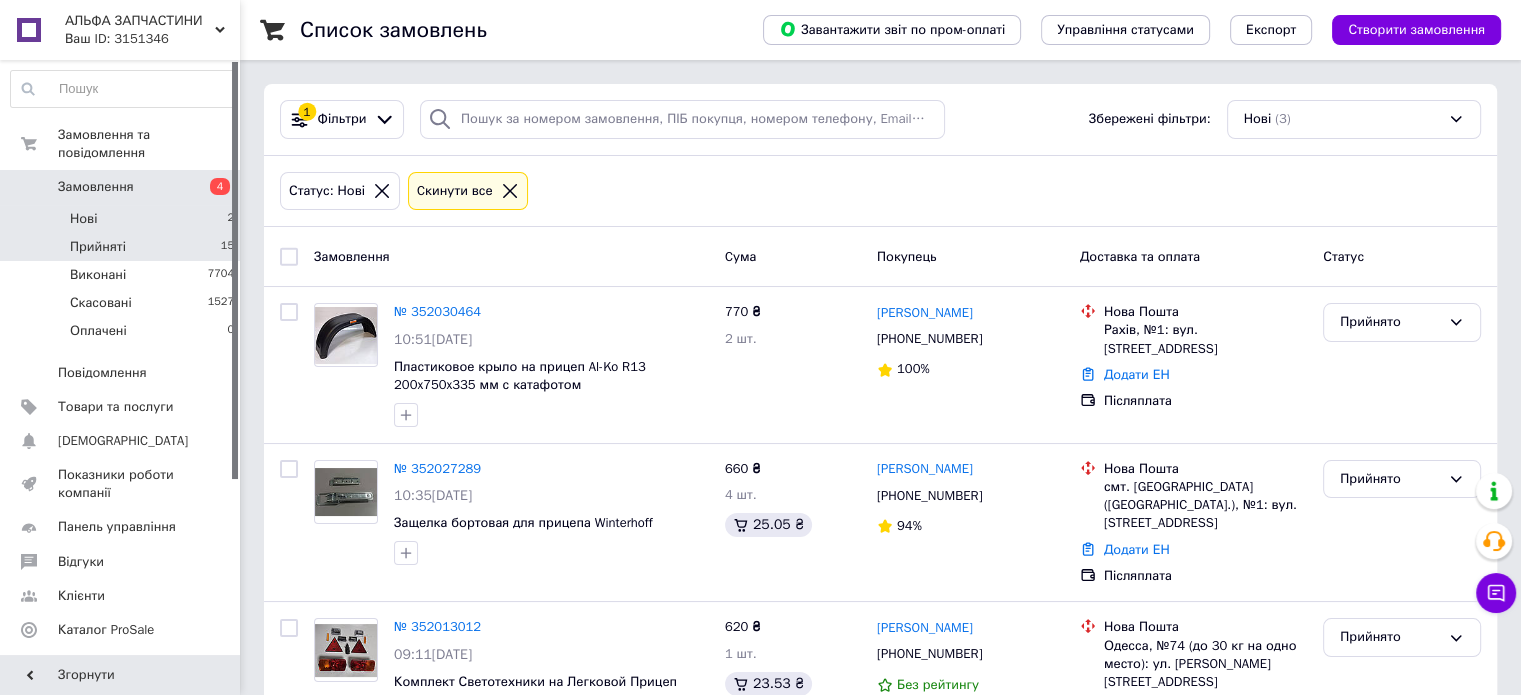 click on "Прийняті 15" at bounding box center [123, 247] 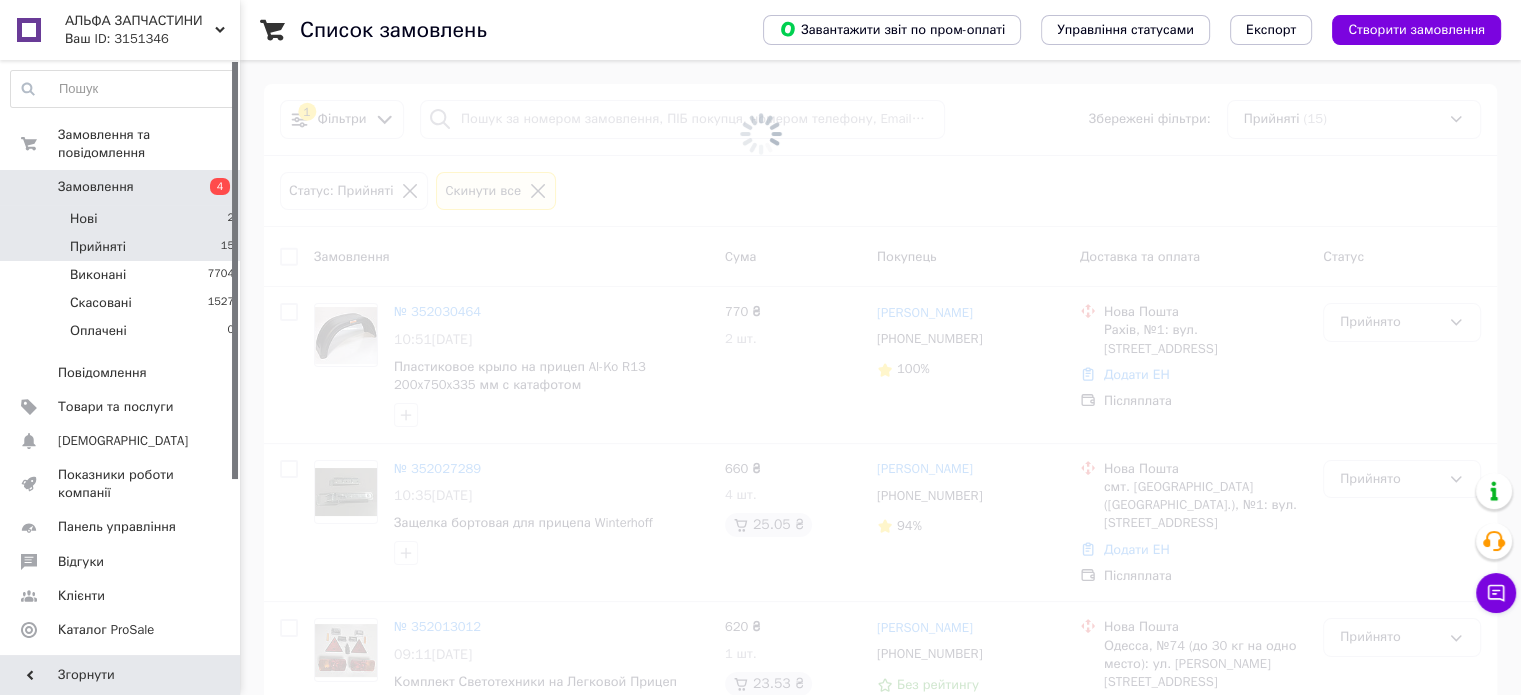 click on "Нові 2" at bounding box center [123, 219] 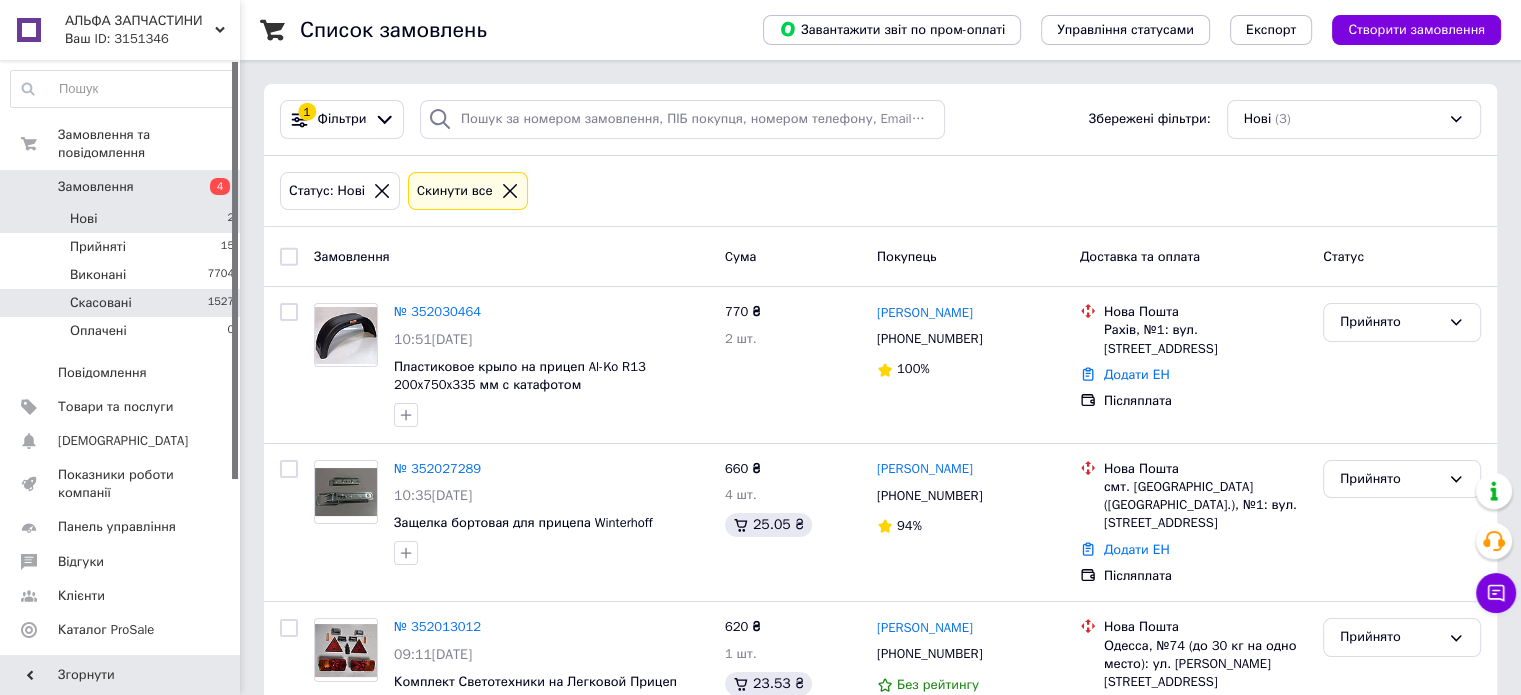 click on "Скасовані" at bounding box center [101, 303] 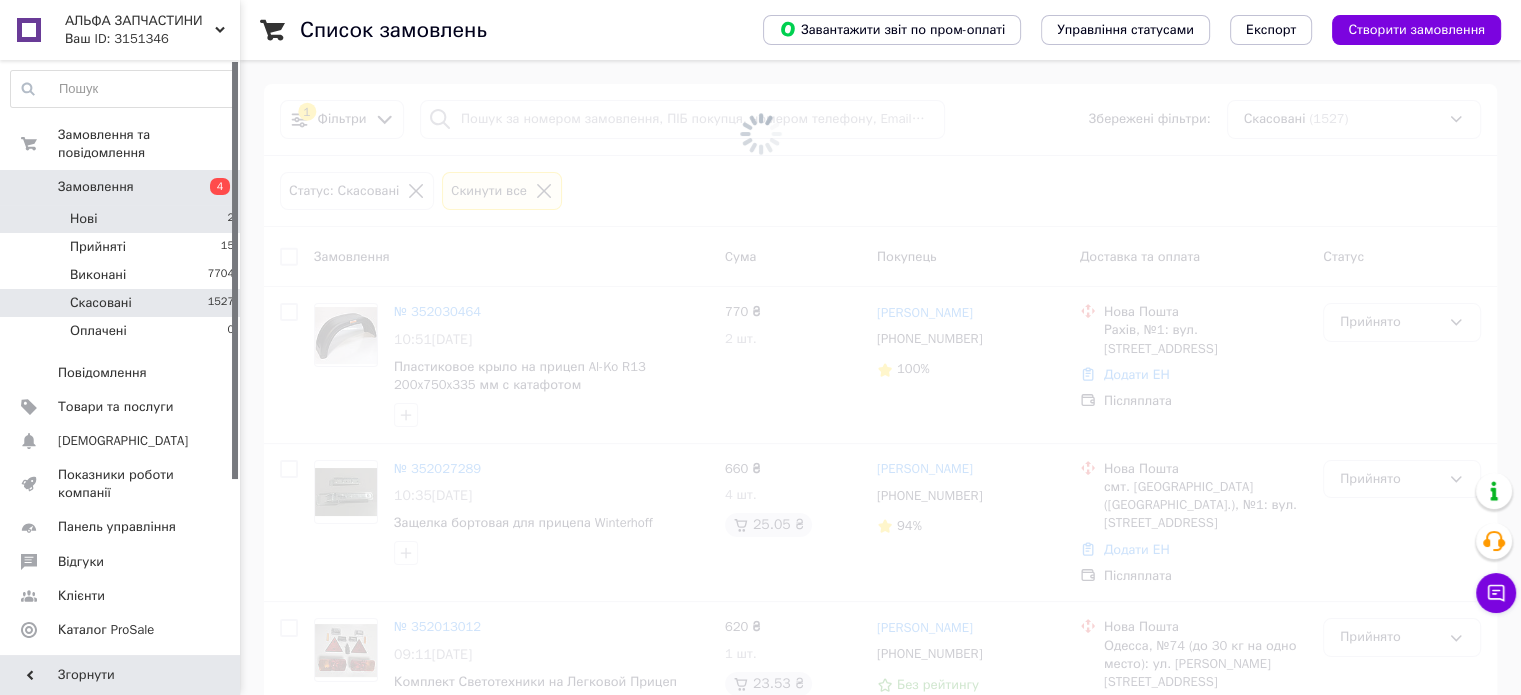 click on "Нові" at bounding box center (83, 219) 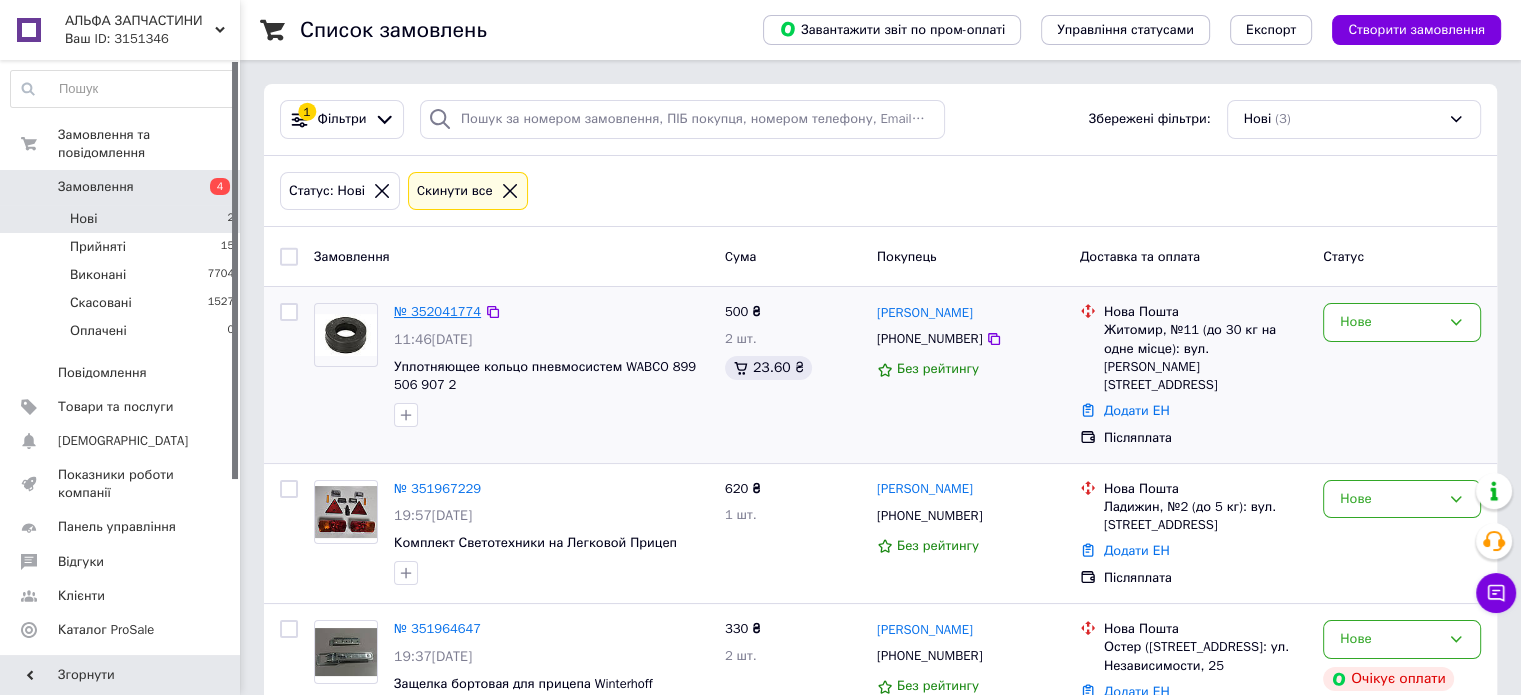 click on "№ 352041774" at bounding box center [437, 311] 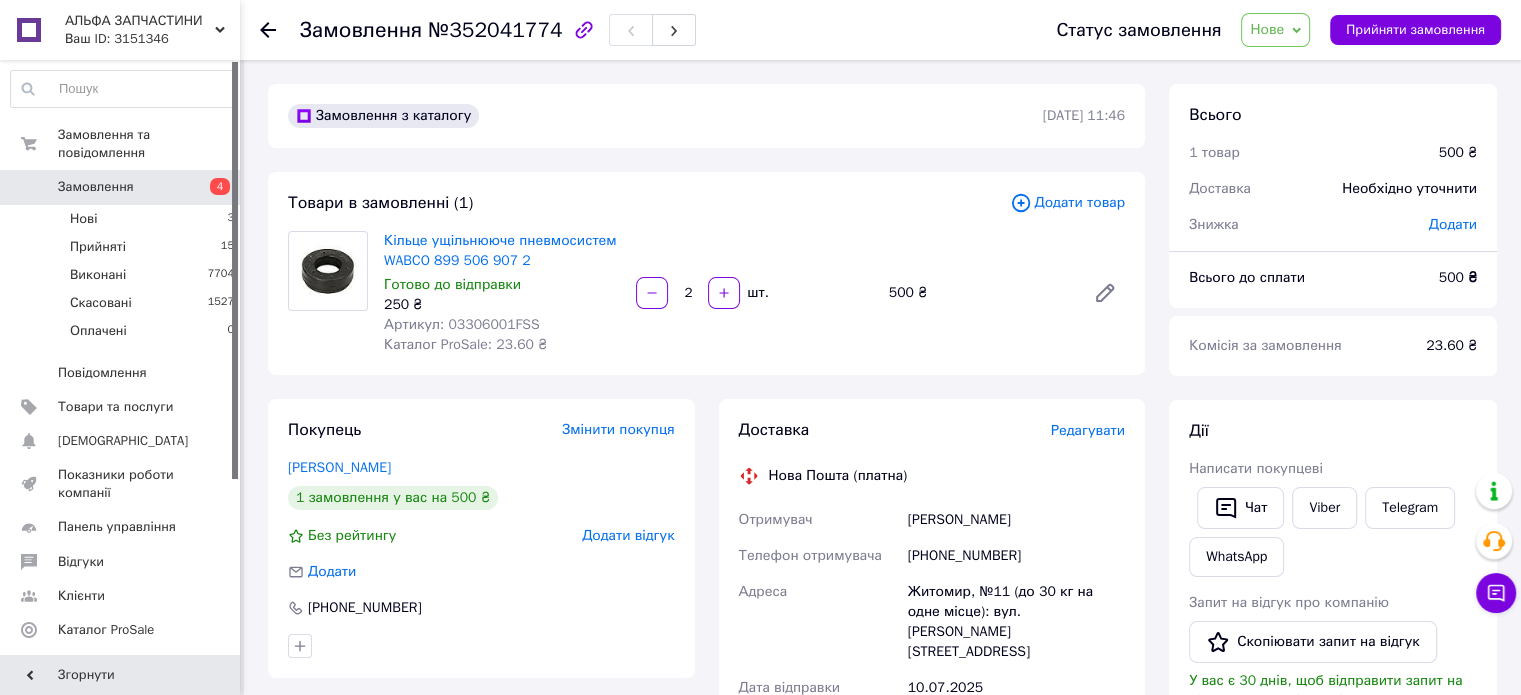 click on "Артикул: 03306001FSS" at bounding box center [462, 324] 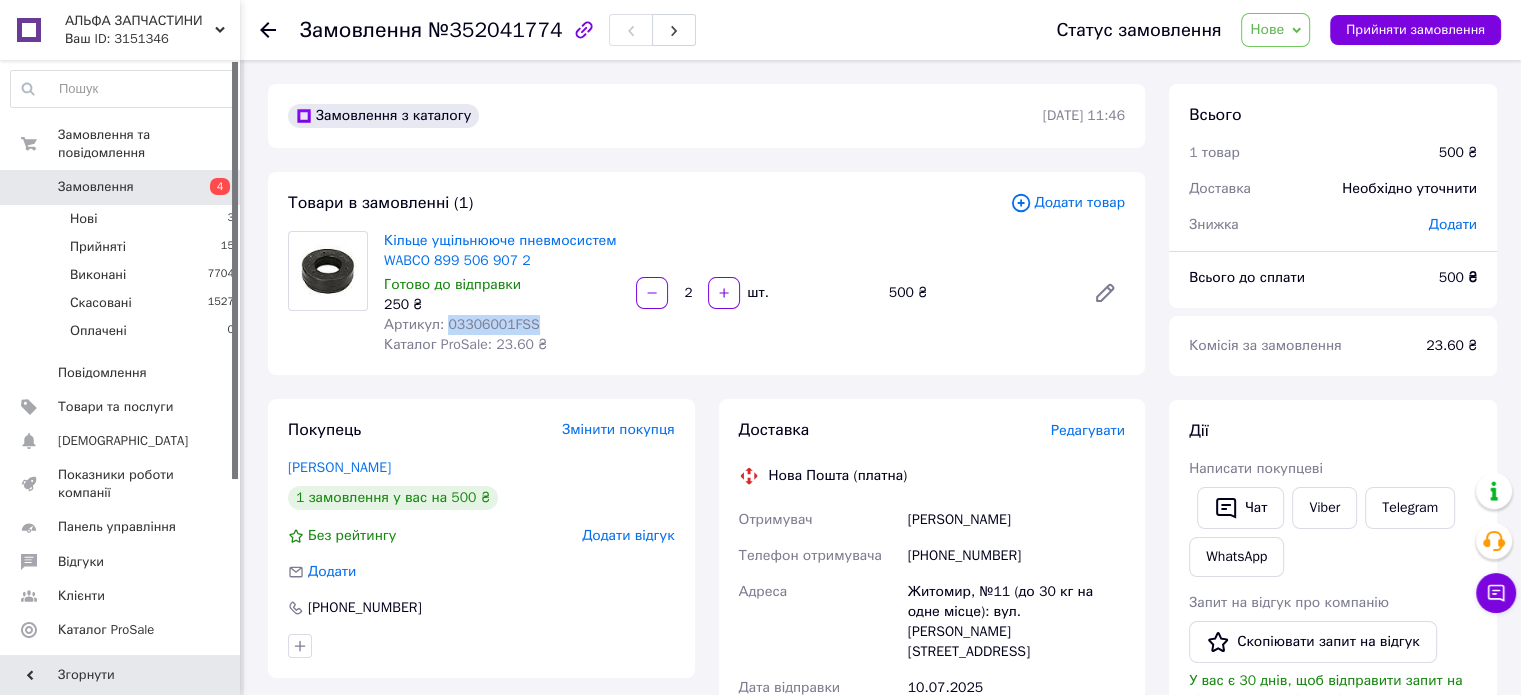 click on "Артикул: 03306001FSS" at bounding box center [462, 324] 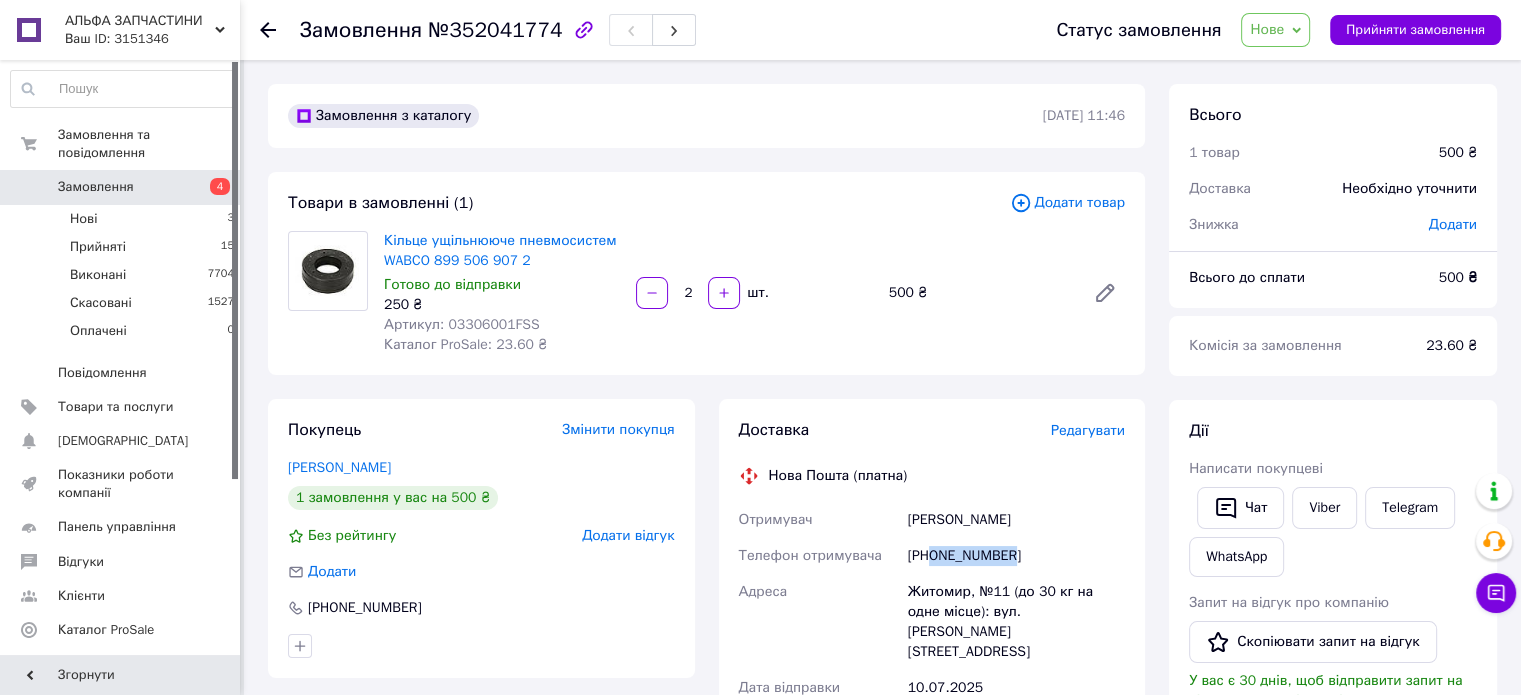 drag, startPoint x: 929, startPoint y: 556, endPoint x: 1020, endPoint y: 560, distance: 91.08787 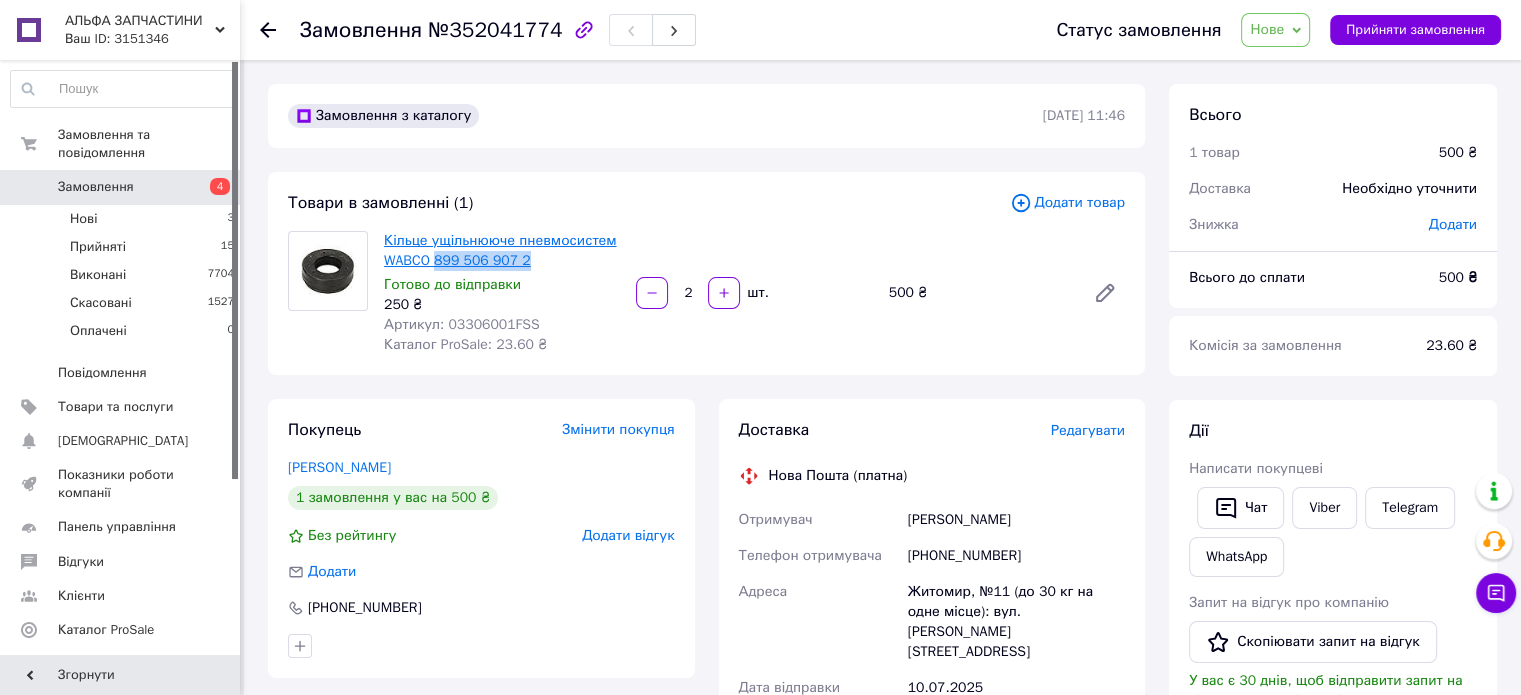 drag, startPoint x: 532, startPoint y: 259, endPoint x: 435, endPoint y: 265, distance: 97.18539 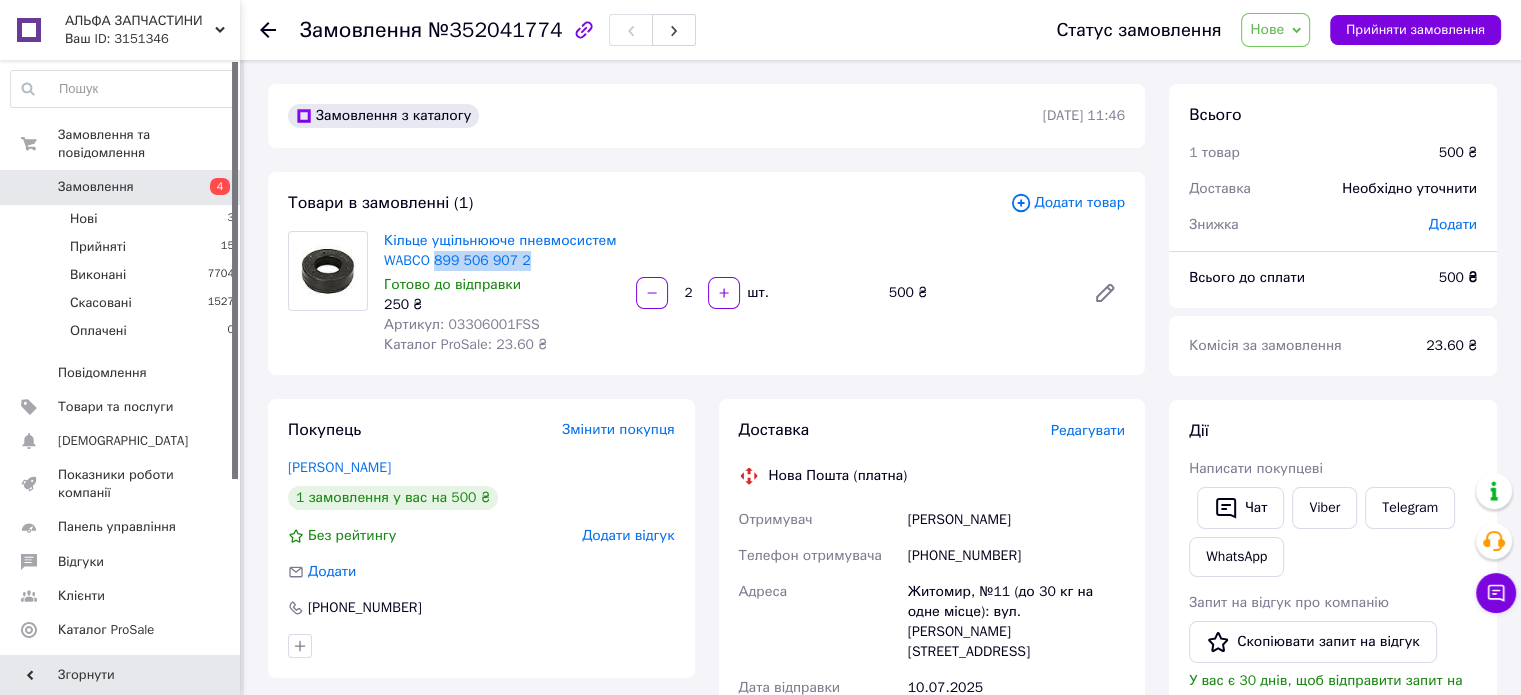 copy on "899 506 907 2" 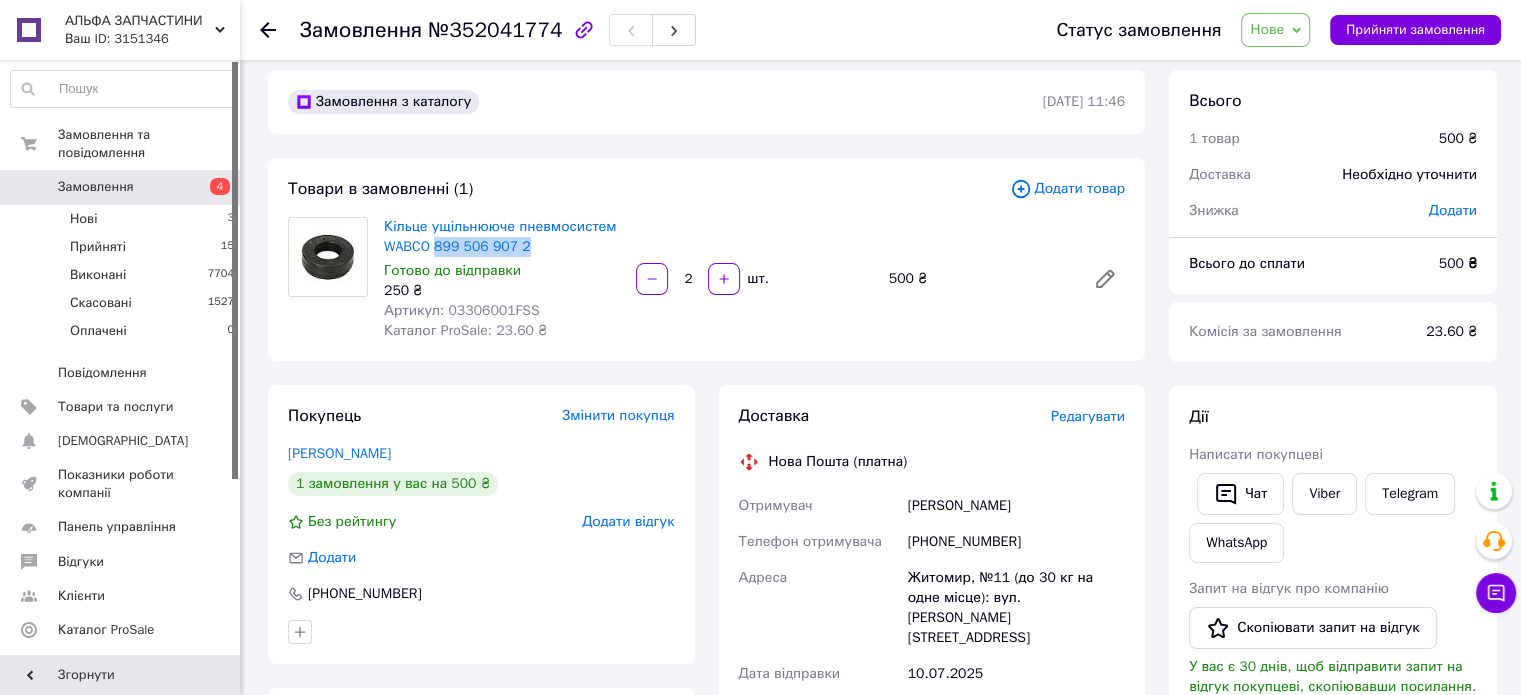 scroll, scrollTop: 100, scrollLeft: 0, axis: vertical 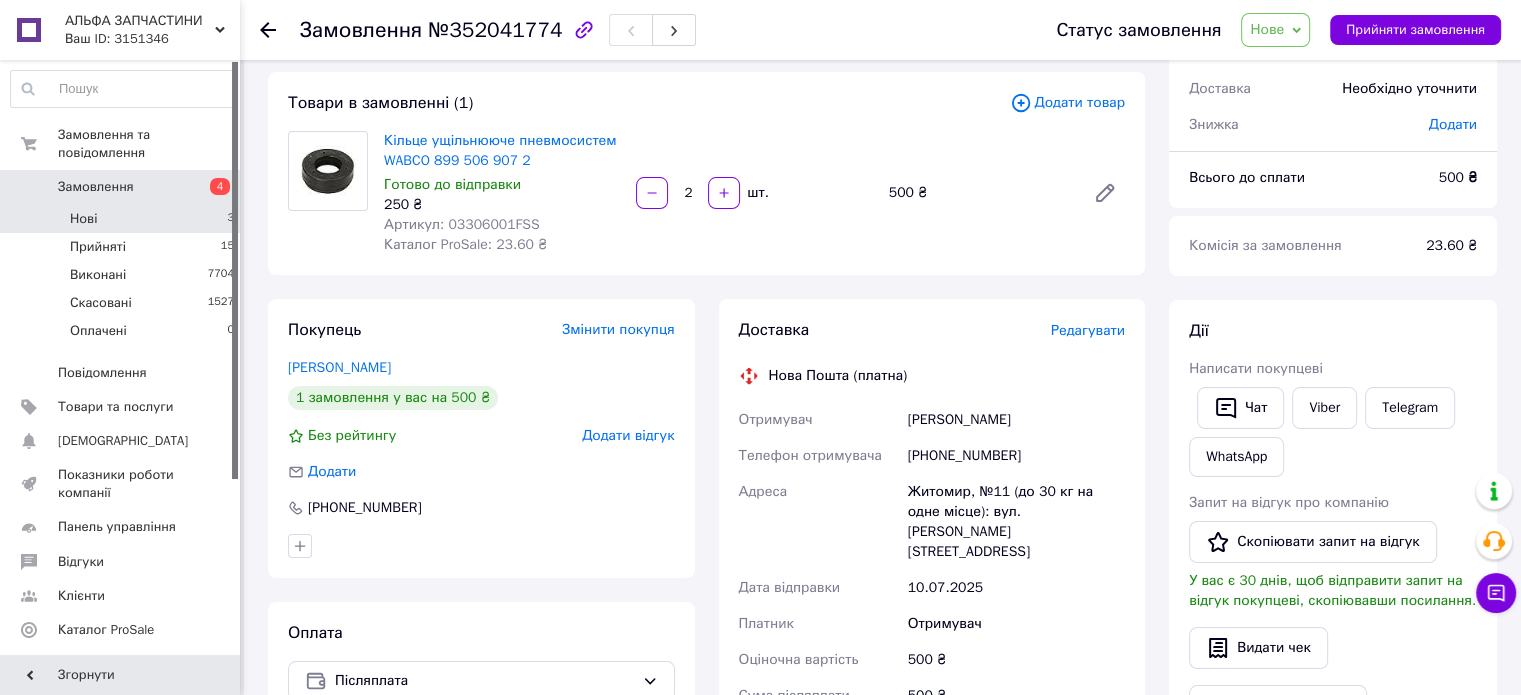 click on "Нові 3" at bounding box center [123, 219] 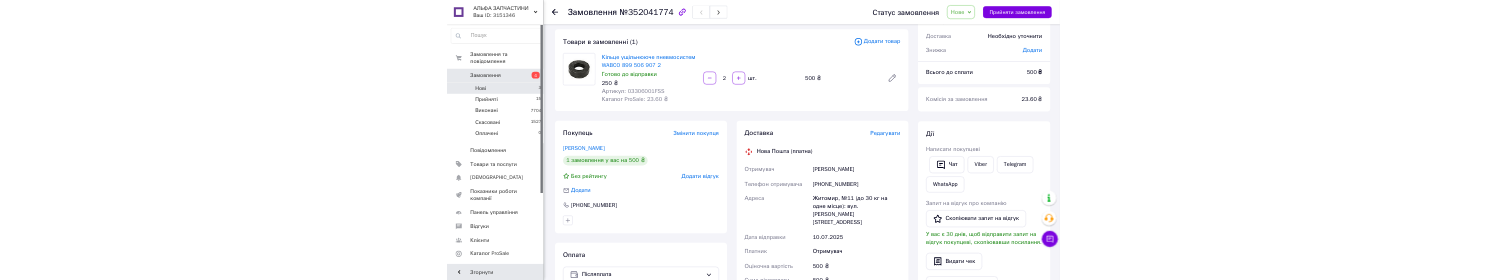 scroll, scrollTop: 0, scrollLeft: 0, axis: both 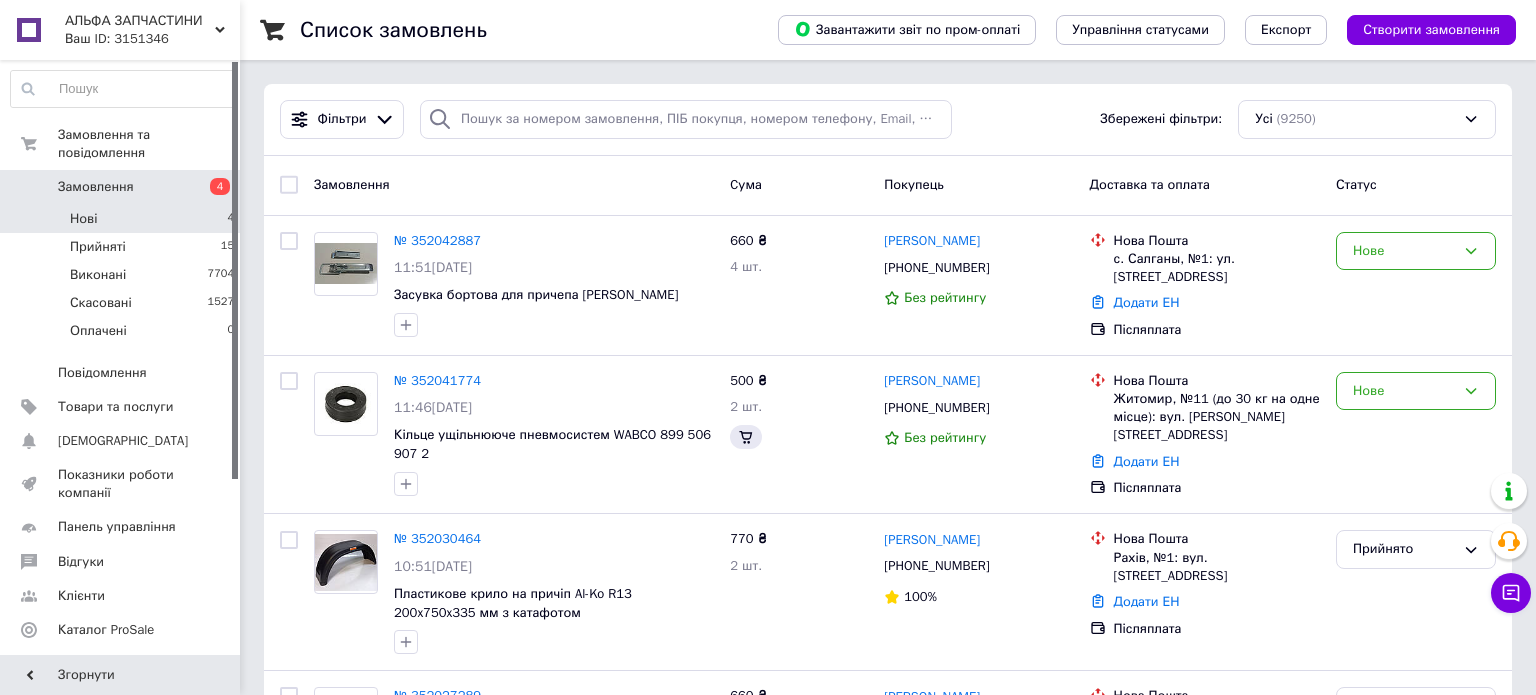 click on "Нові" at bounding box center [83, 219] 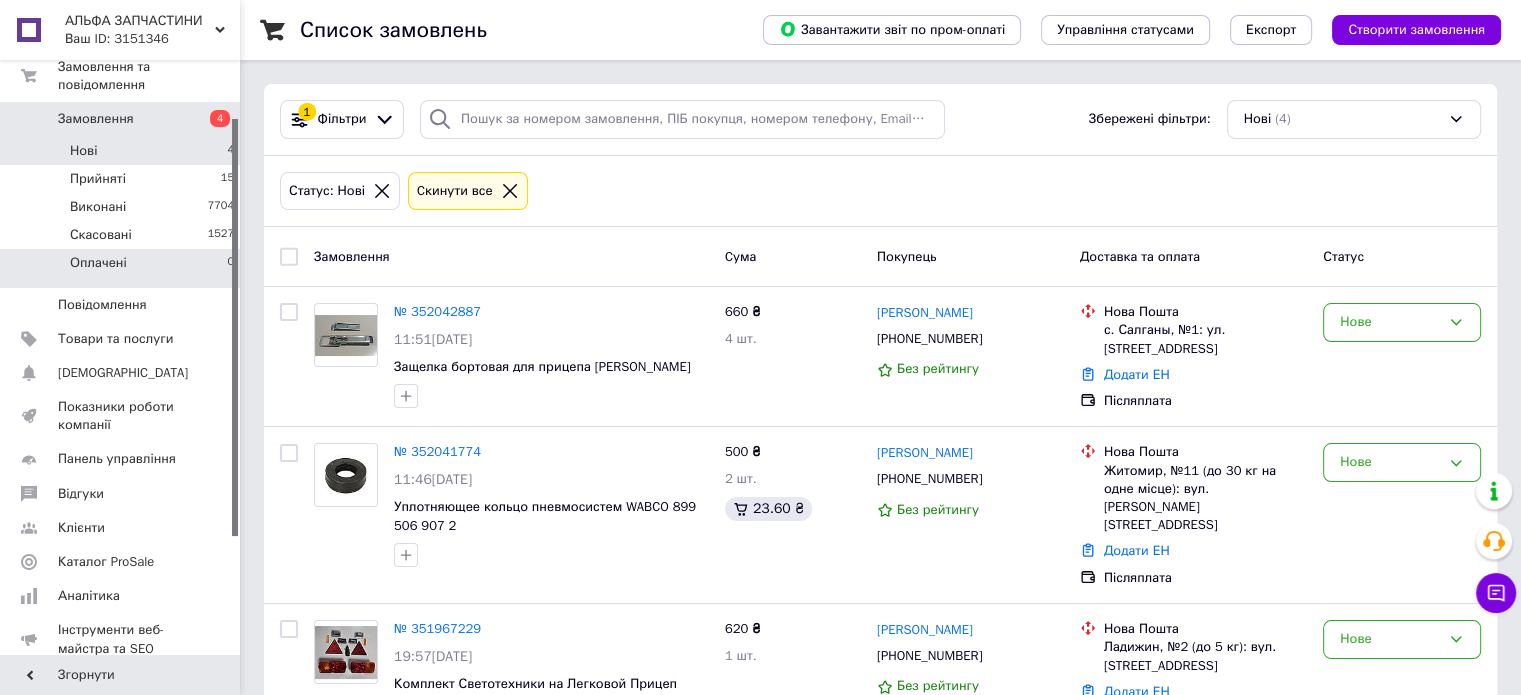 scroll, scrollTop: 100, scrollLeft: 0, axis: vertical 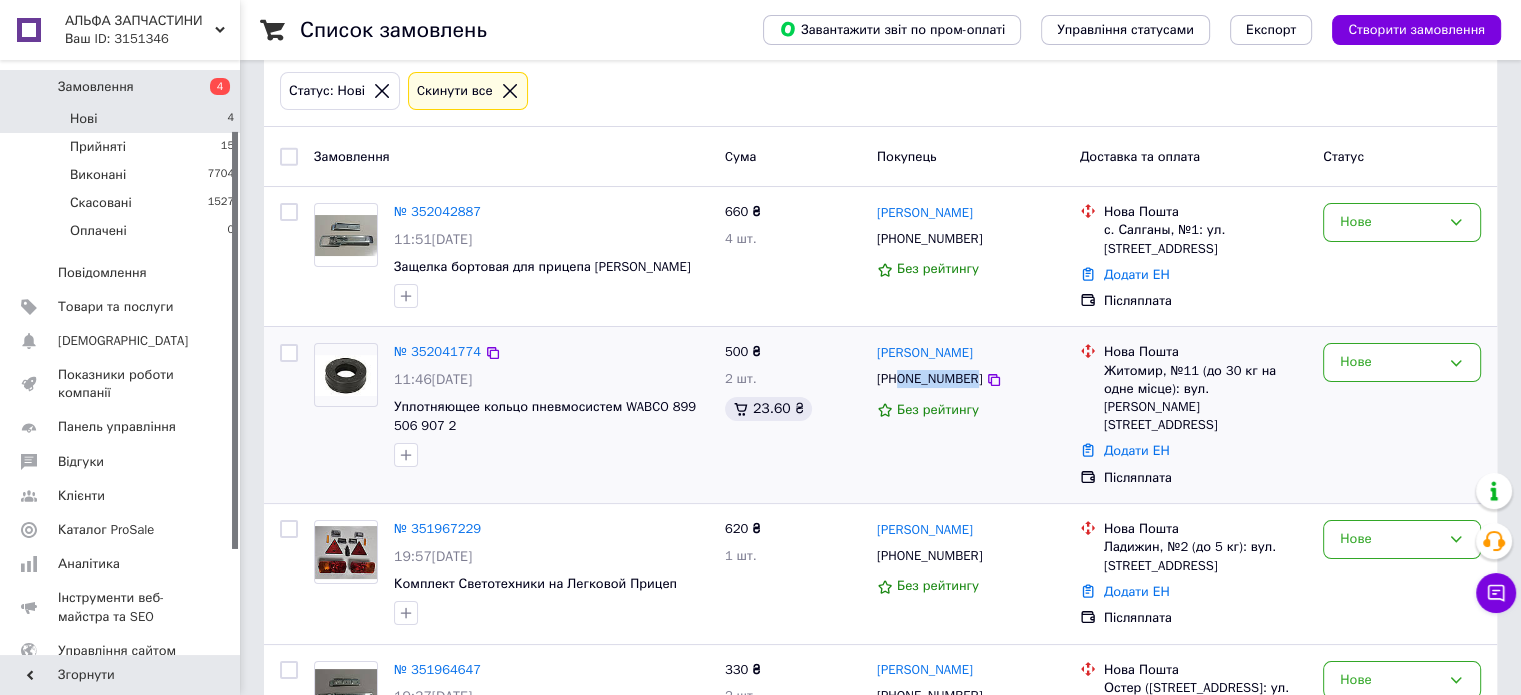 drag, startPoint x: 901, startPoint y: 376, endPoint x: 968, endPoint y: 382, distance: 67.26812 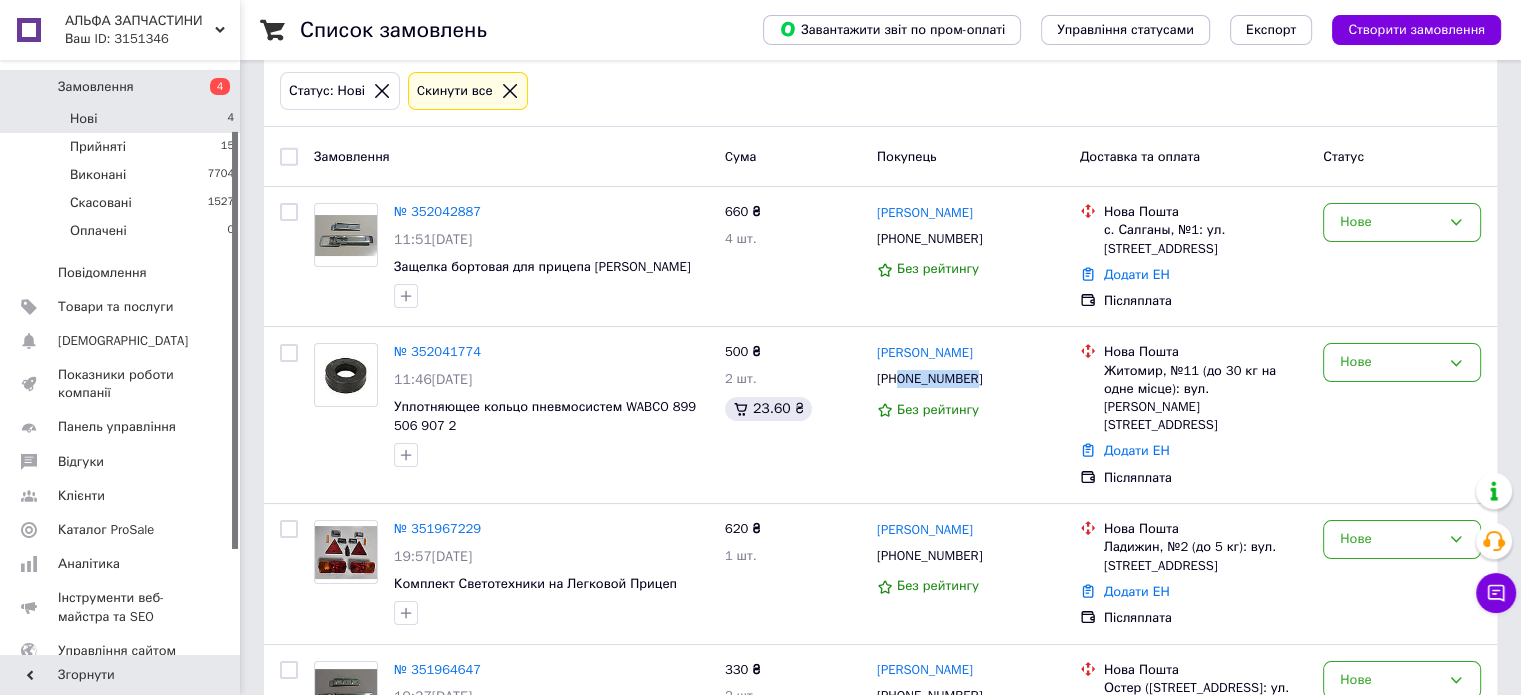 click on "№ 352041774" at bounding box center [437, 351] 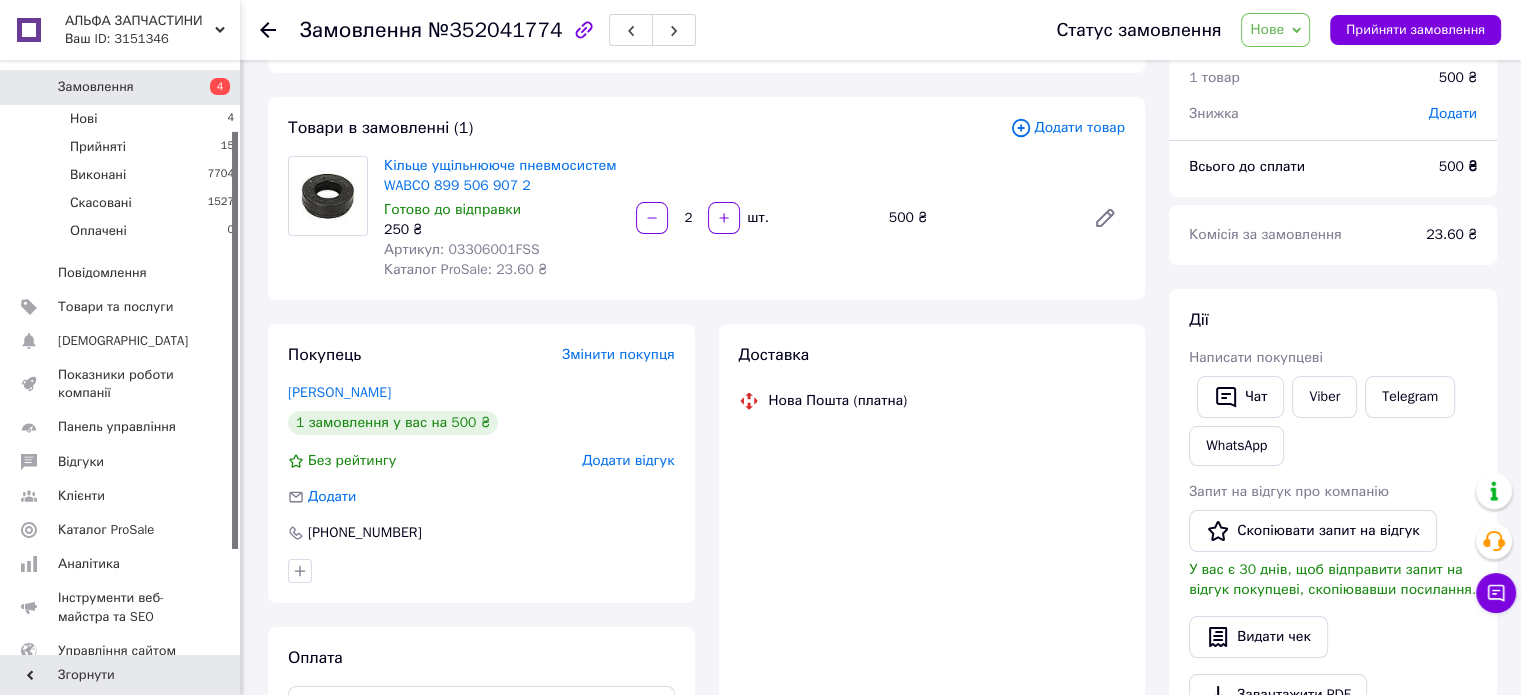 scroll, scrollTop: 178, scrollLeft: 0, axis: vertical 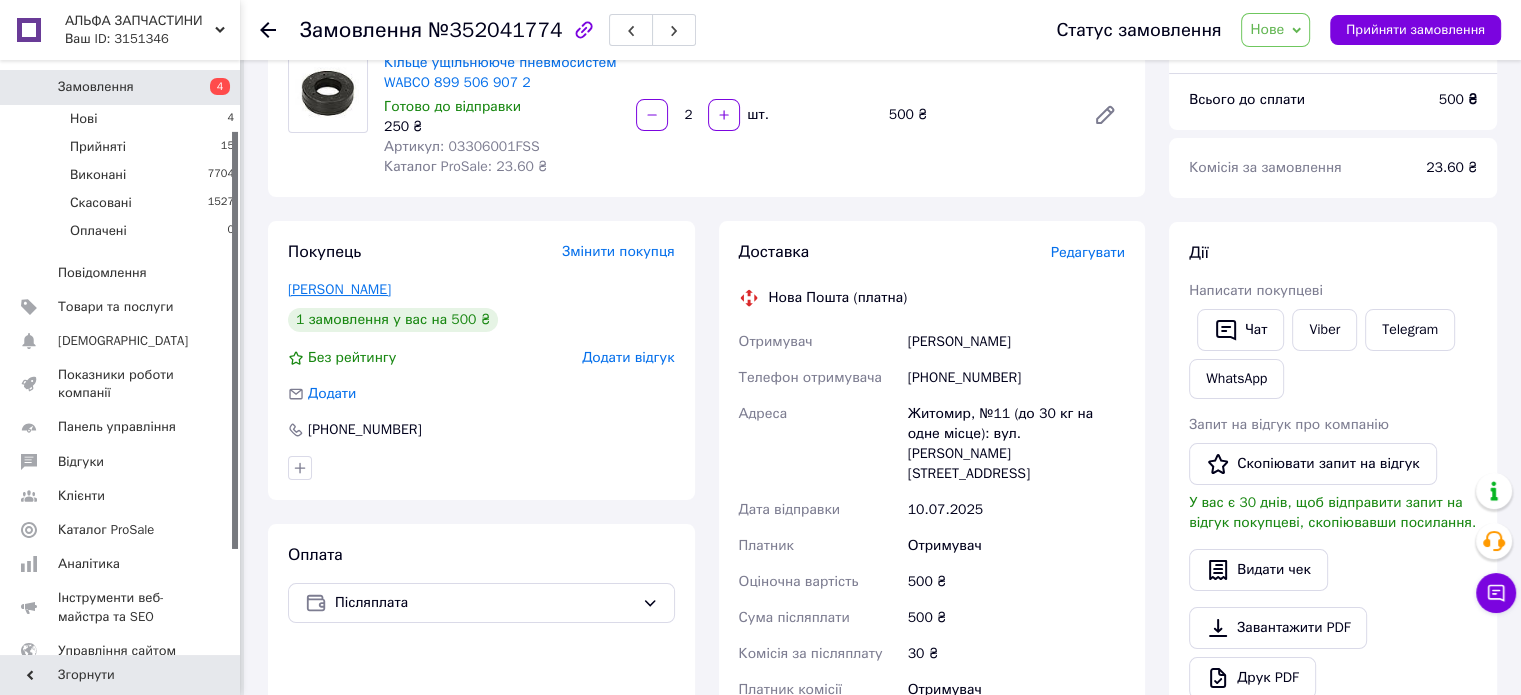 click on "[PERSON_NAME]" at bounding box center [339, 289] 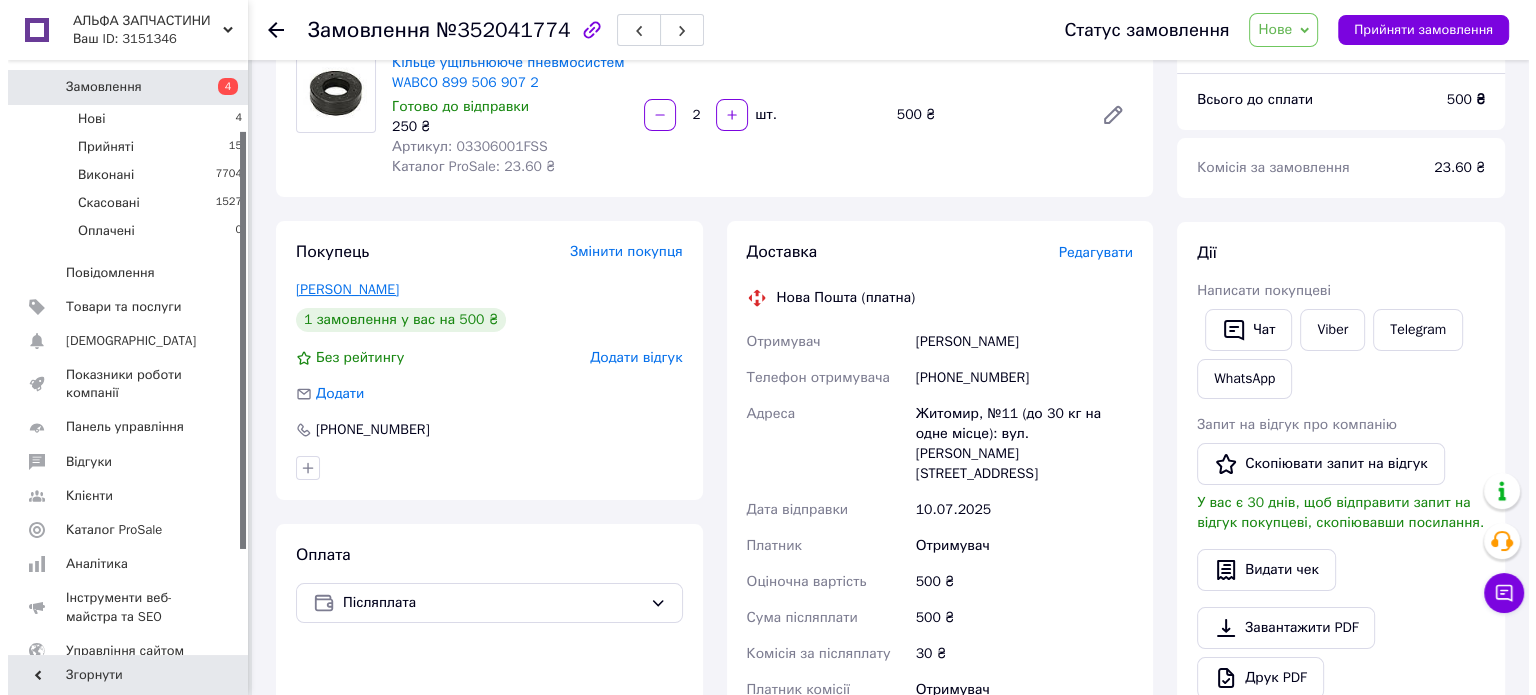 scroll, scrollTop: 0, scrollLeft: 0, axis: both 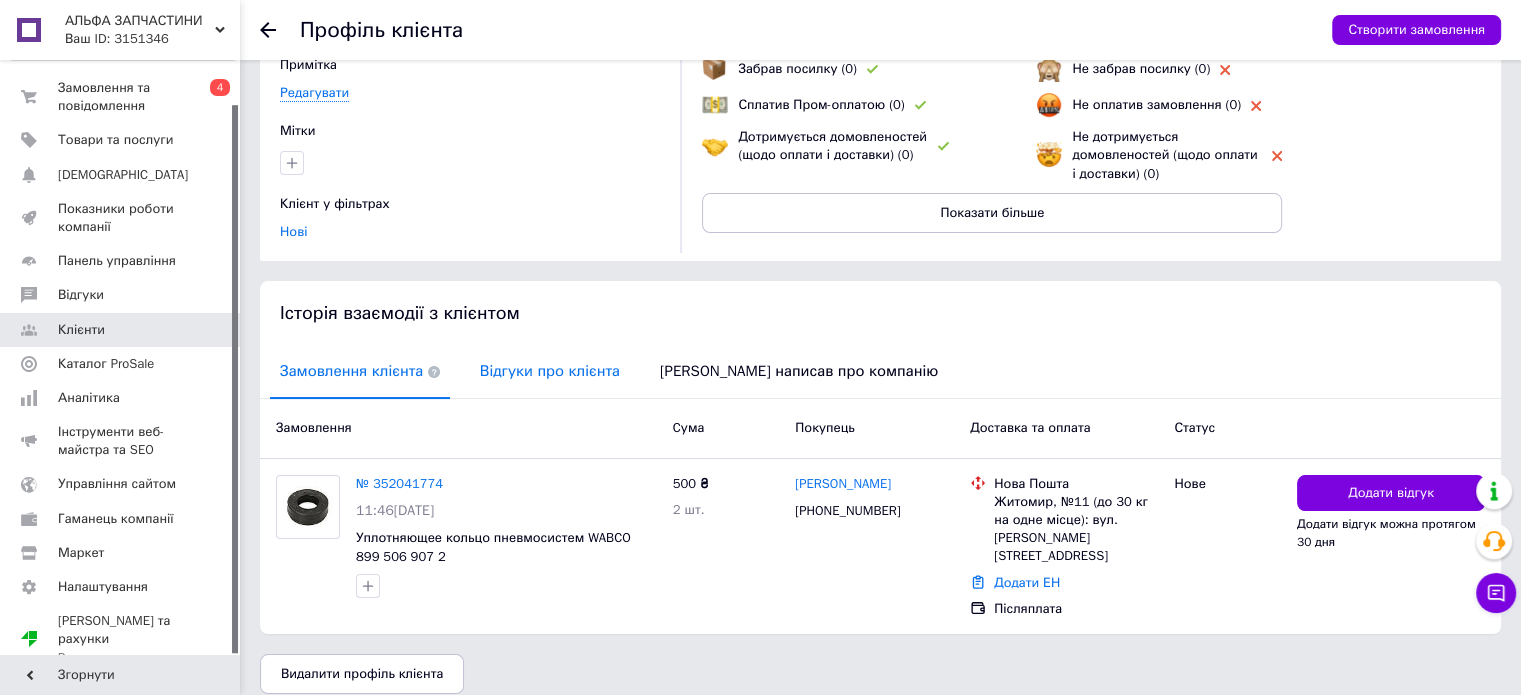 click on "Відгуки про клієнта" at bounding box center (550, 371) 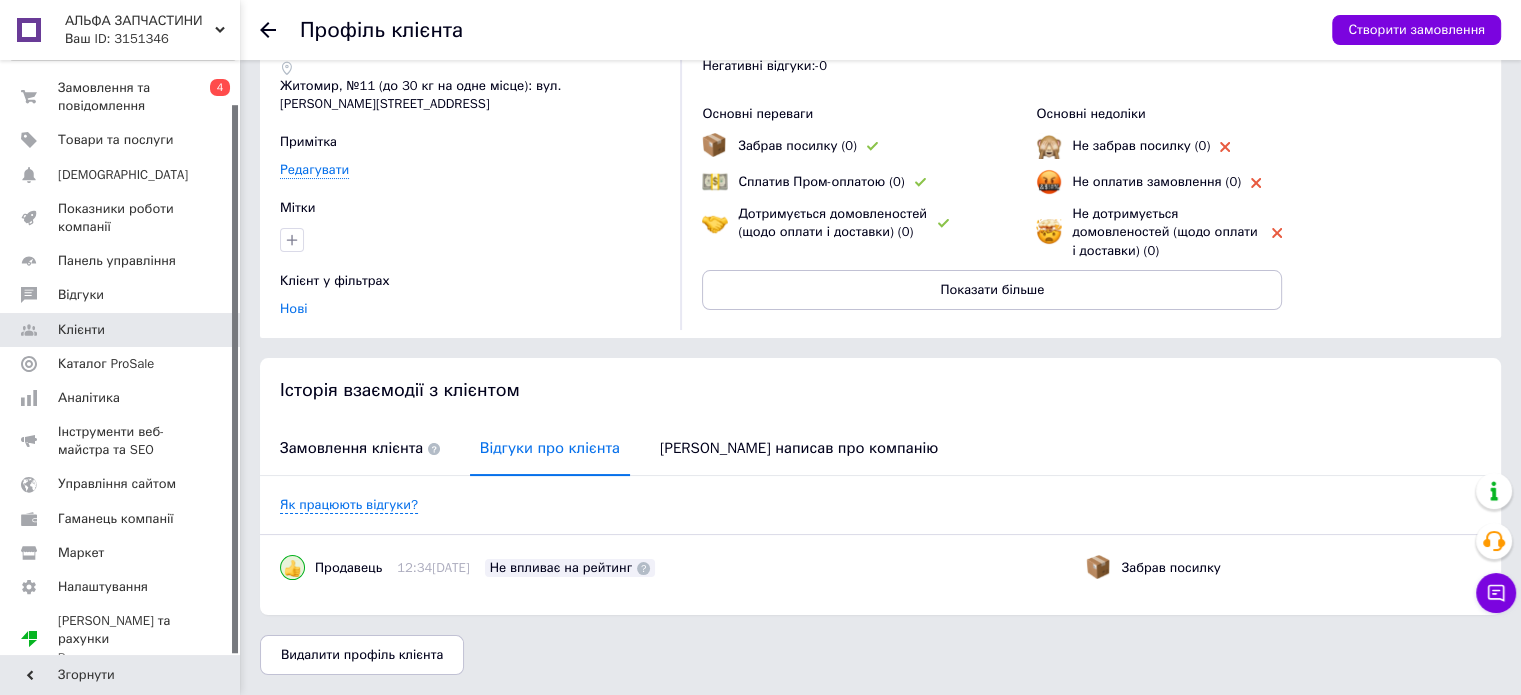 scroll, scrollTop: 104, scrollLeft: 0, axis: vertical 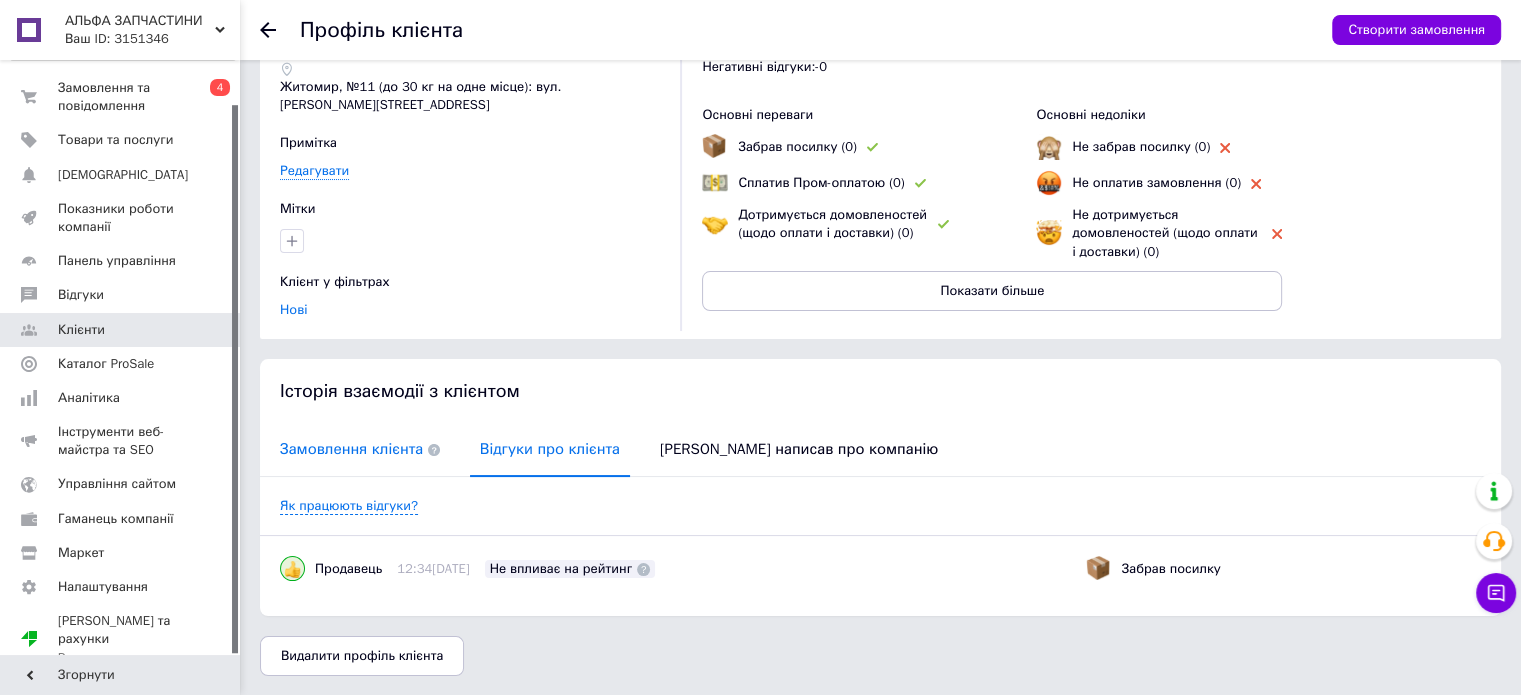 click on "Замовлення клієнта" at bounding box center [360, 449] 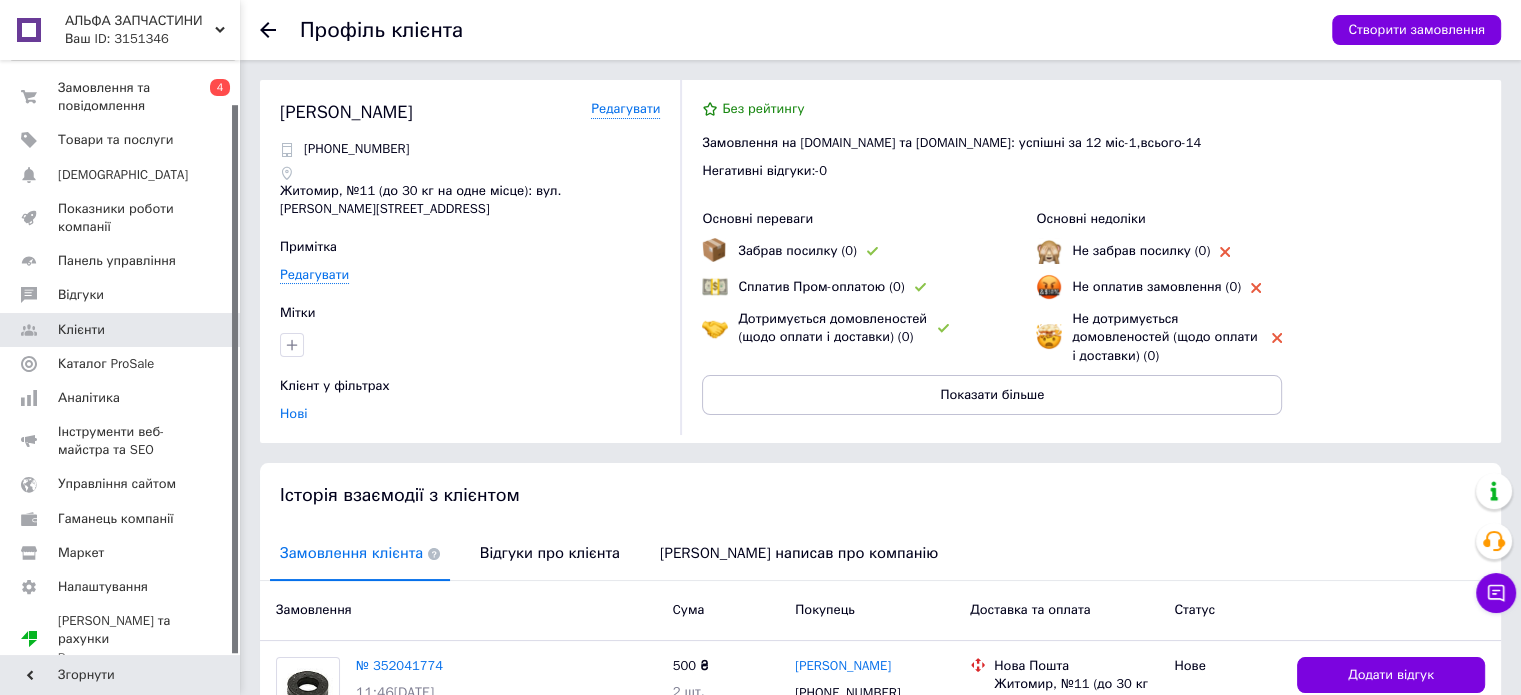scroll, scrollTop: 0, scrollLeft: 0, axis: both 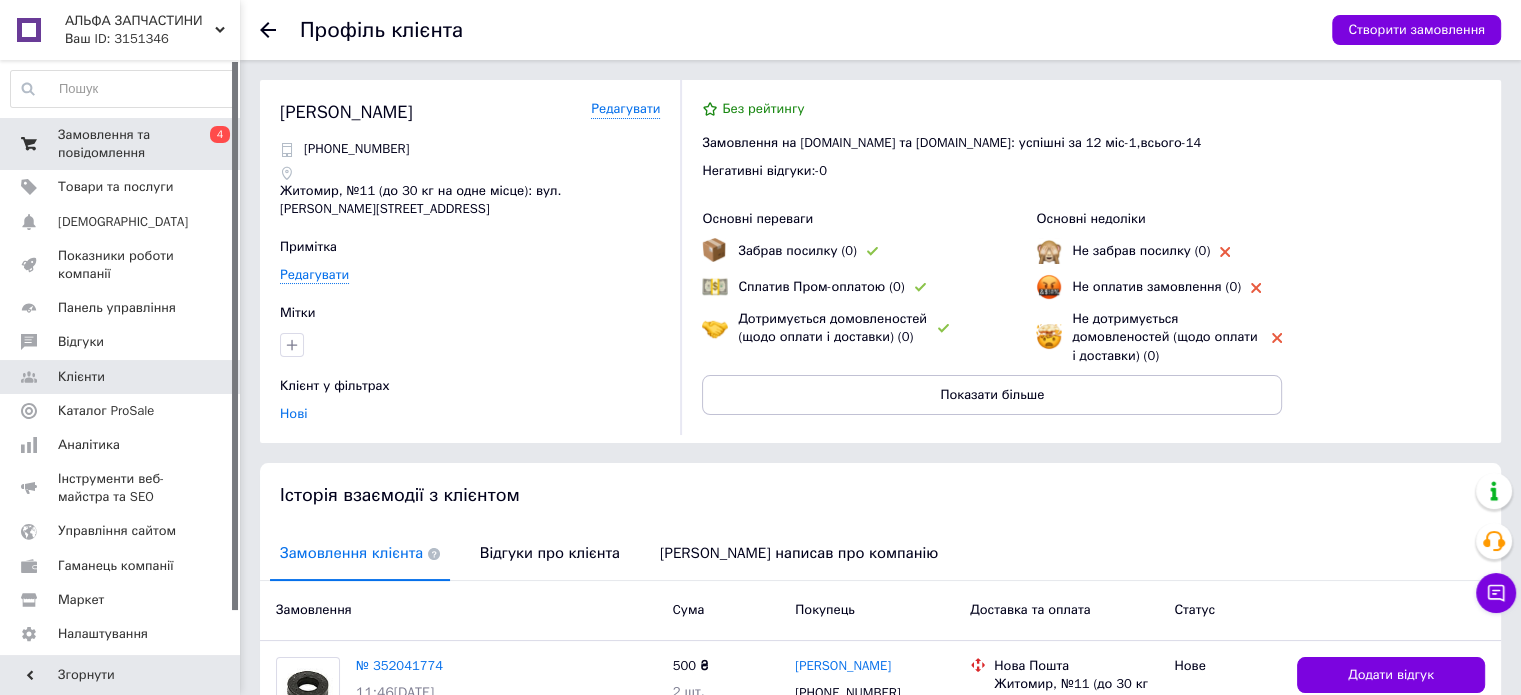 click on "Замовлення та повідомлення" at bounding box center (121, 144) 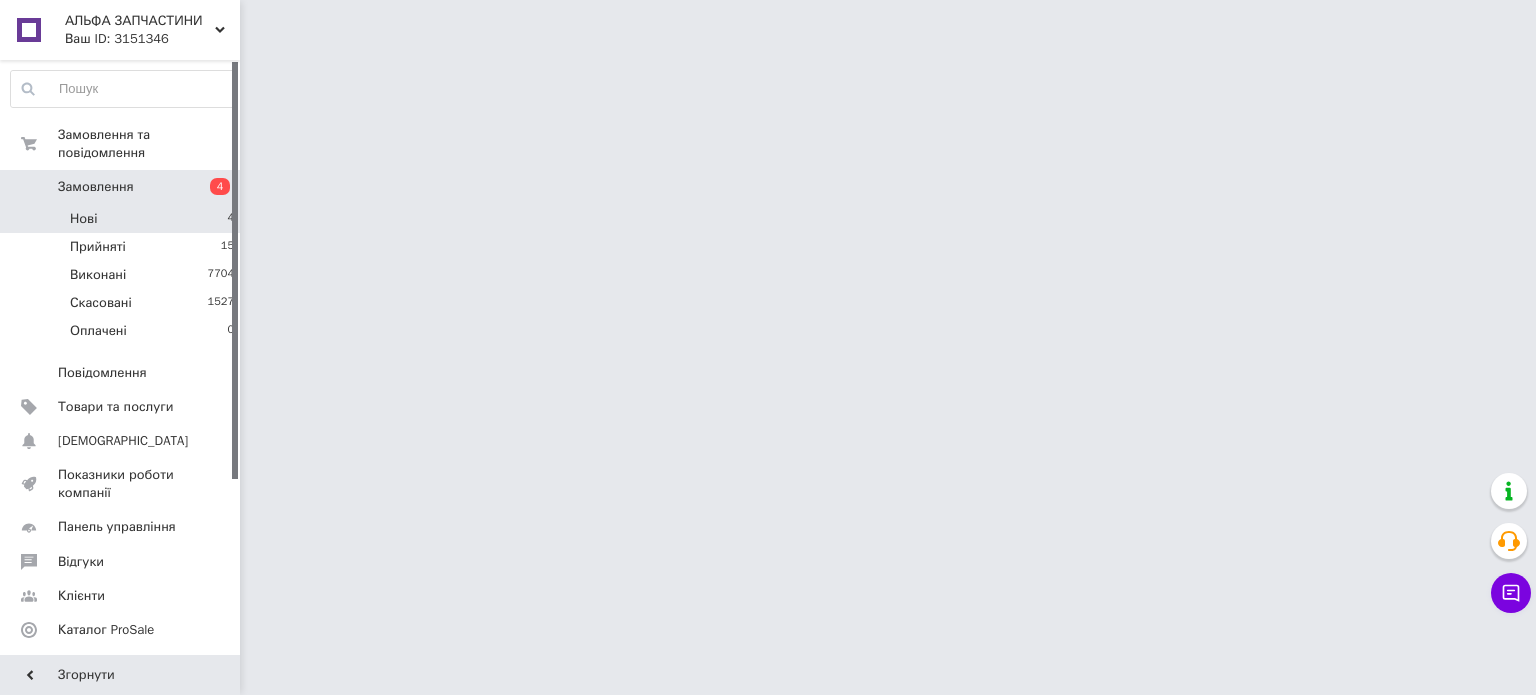click on "Нові 4" at bounding box center [123, 219] 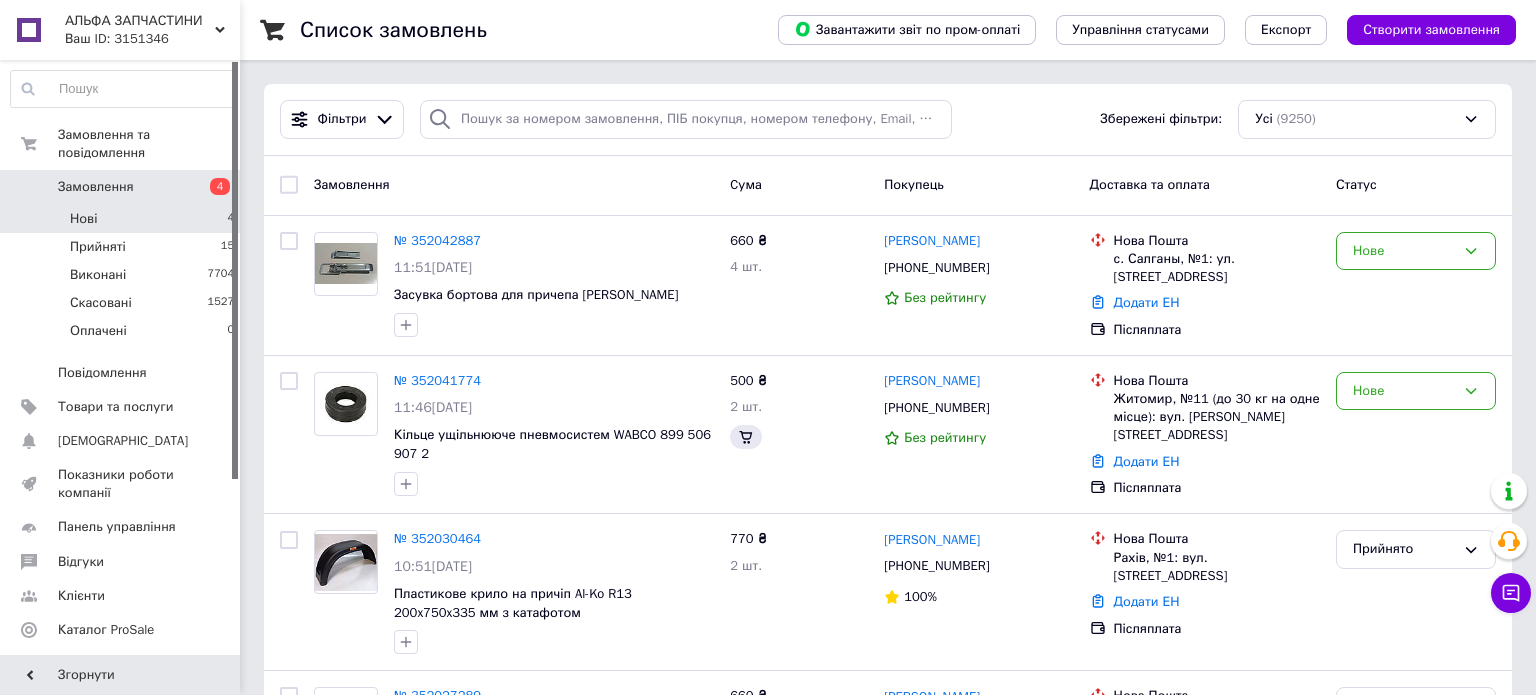 click on "Нові 4" at bounding box center (123, 219) 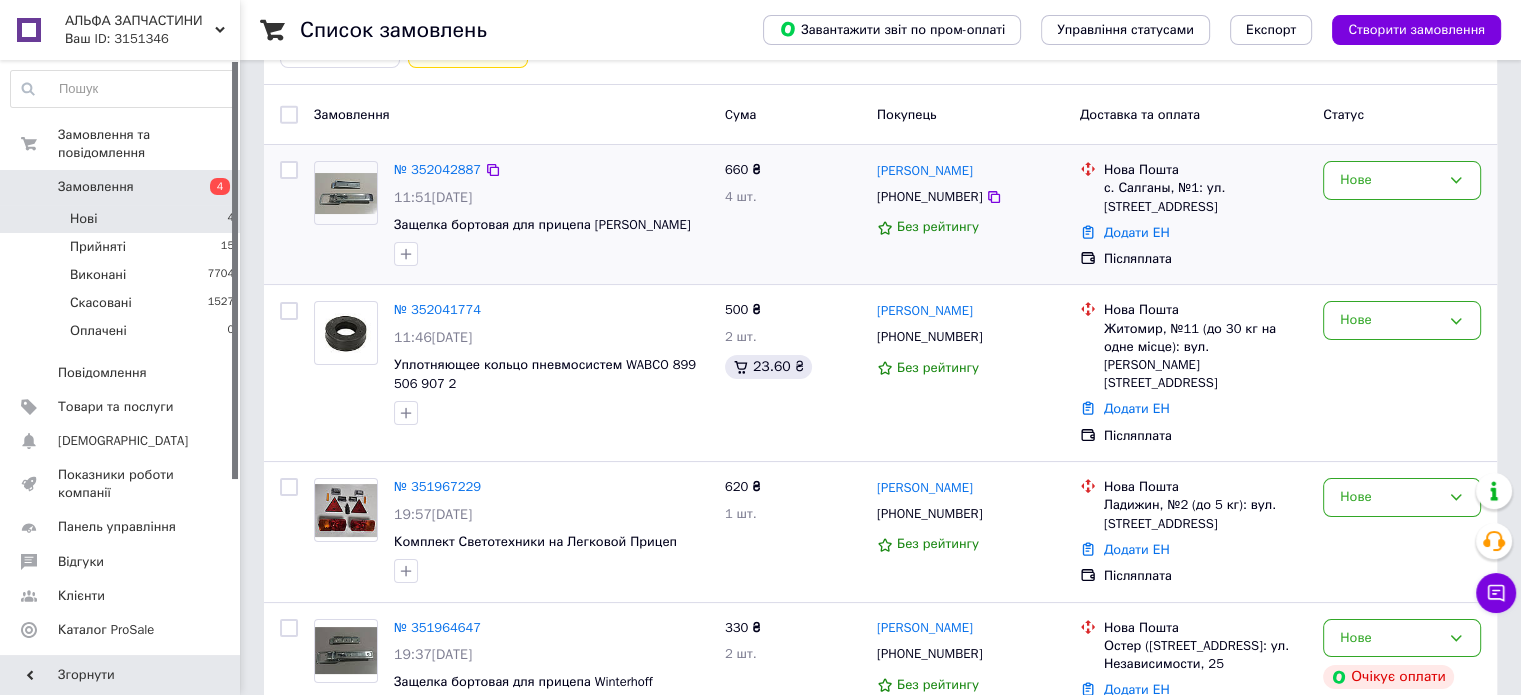 scroll, scrollTop: 107, scrollLeft: 0, axis: vertical 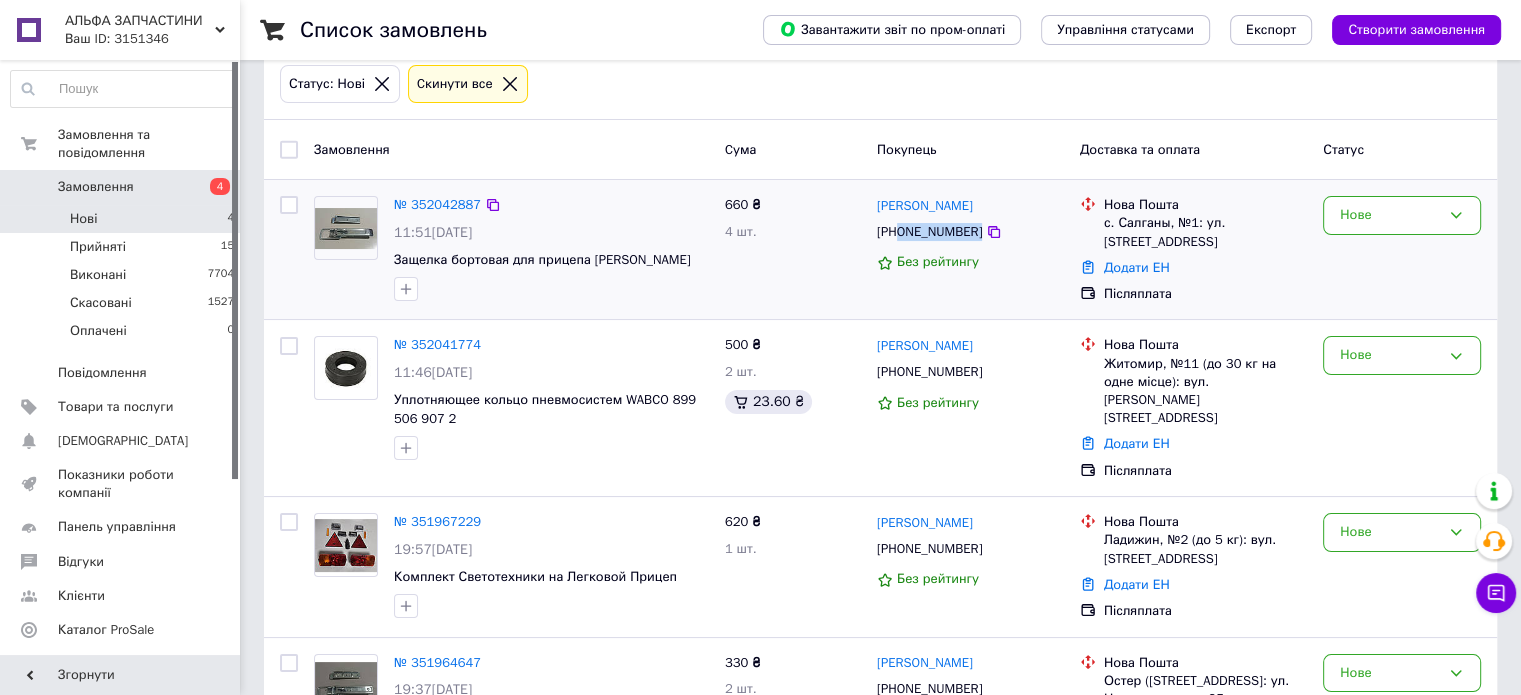 drag, startPoint x: 897, startPoint y: 235, endPoint x: 968, endPoint y: 251, distance: 72.780495 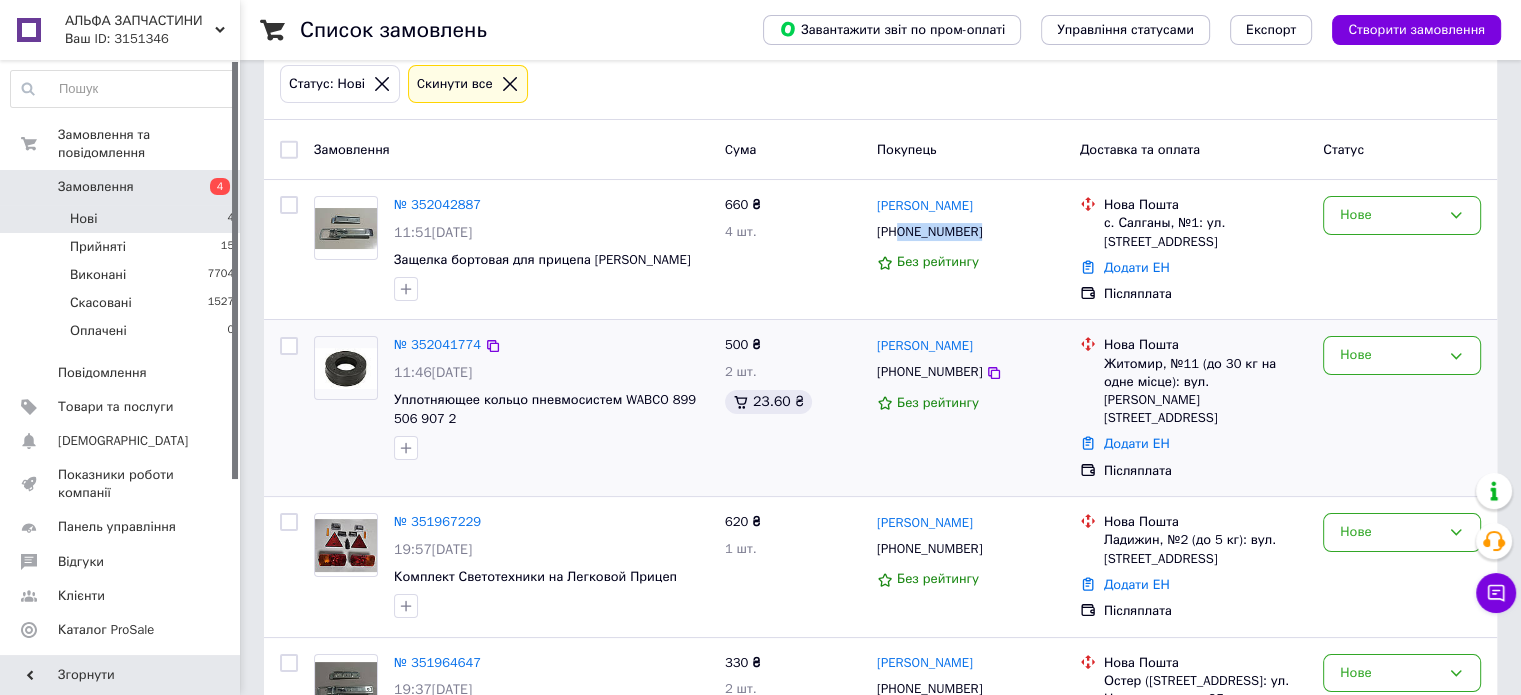 copy on "0683681851" 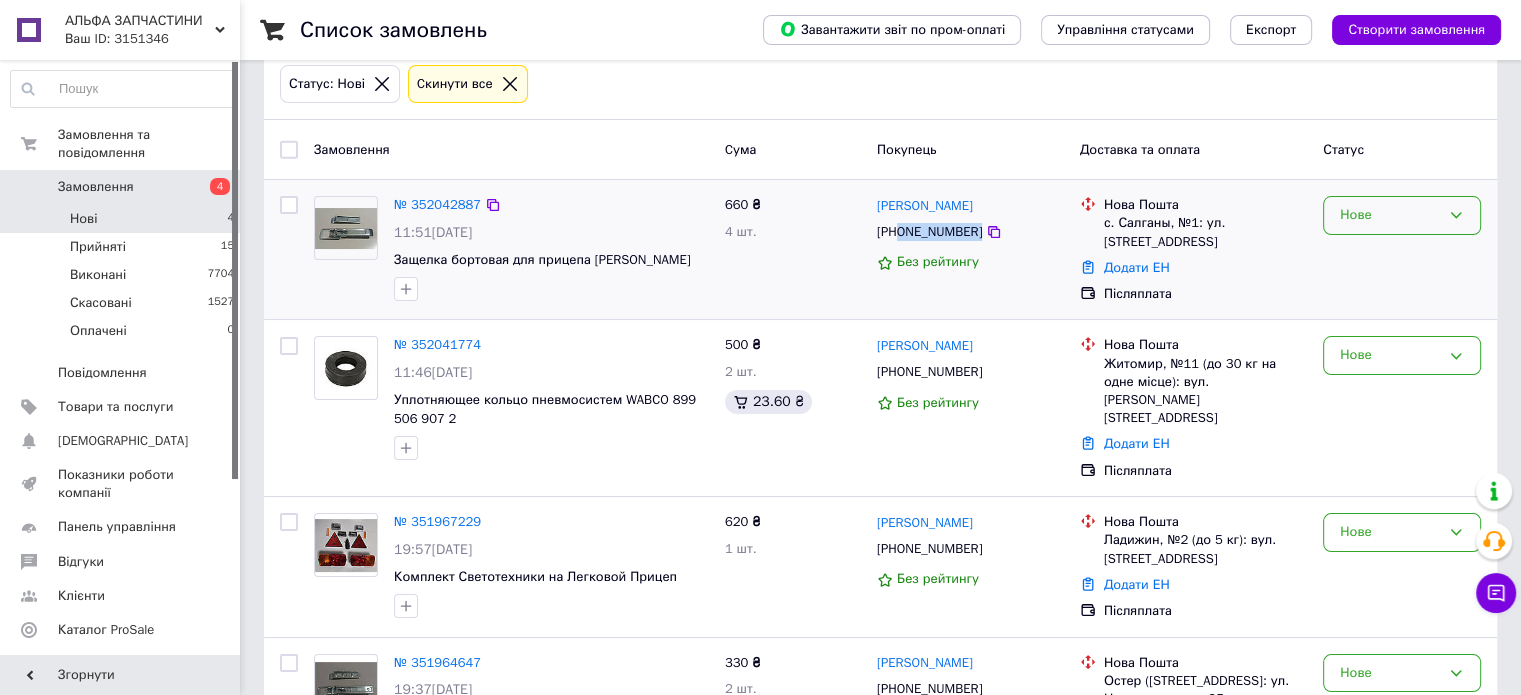 click on "Нове" at bounding box center [1402, 215] 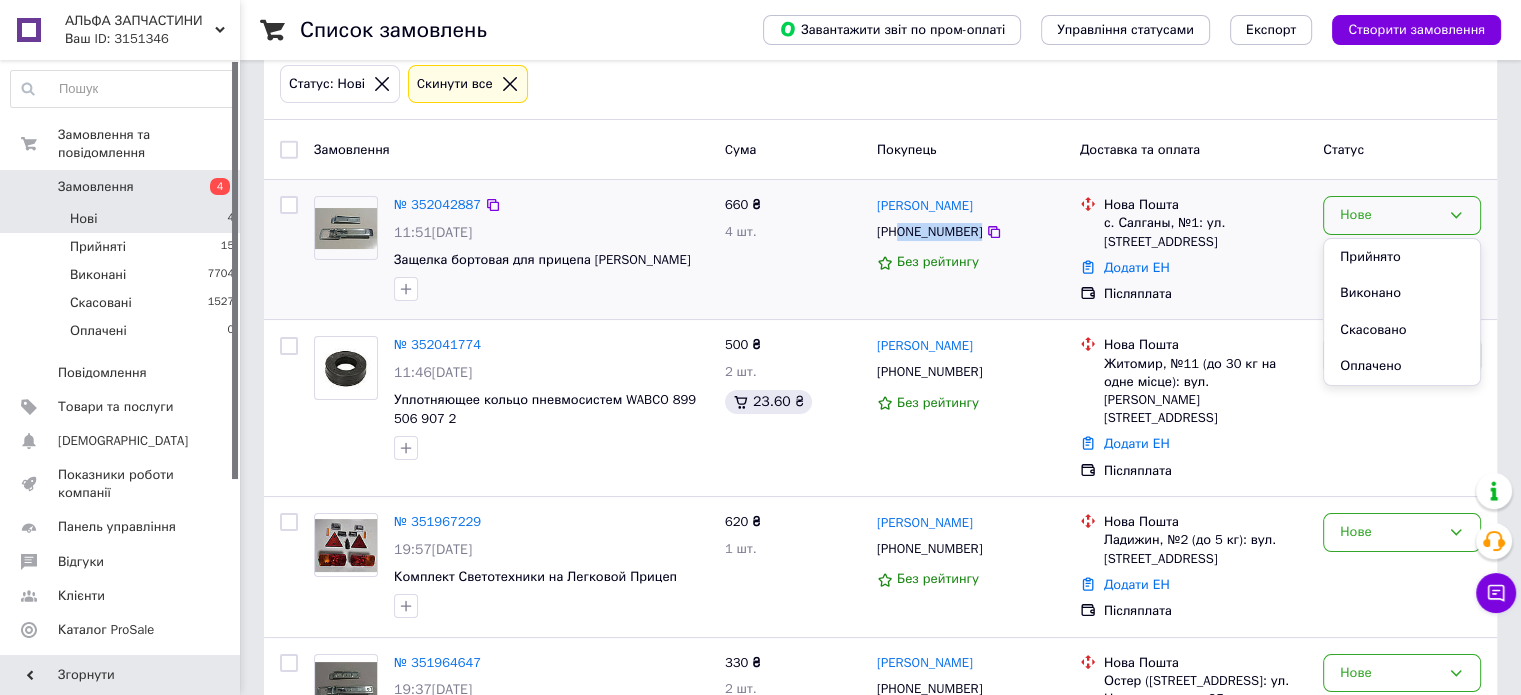 click on "Прийнято" at bounding box center [1402, 257] 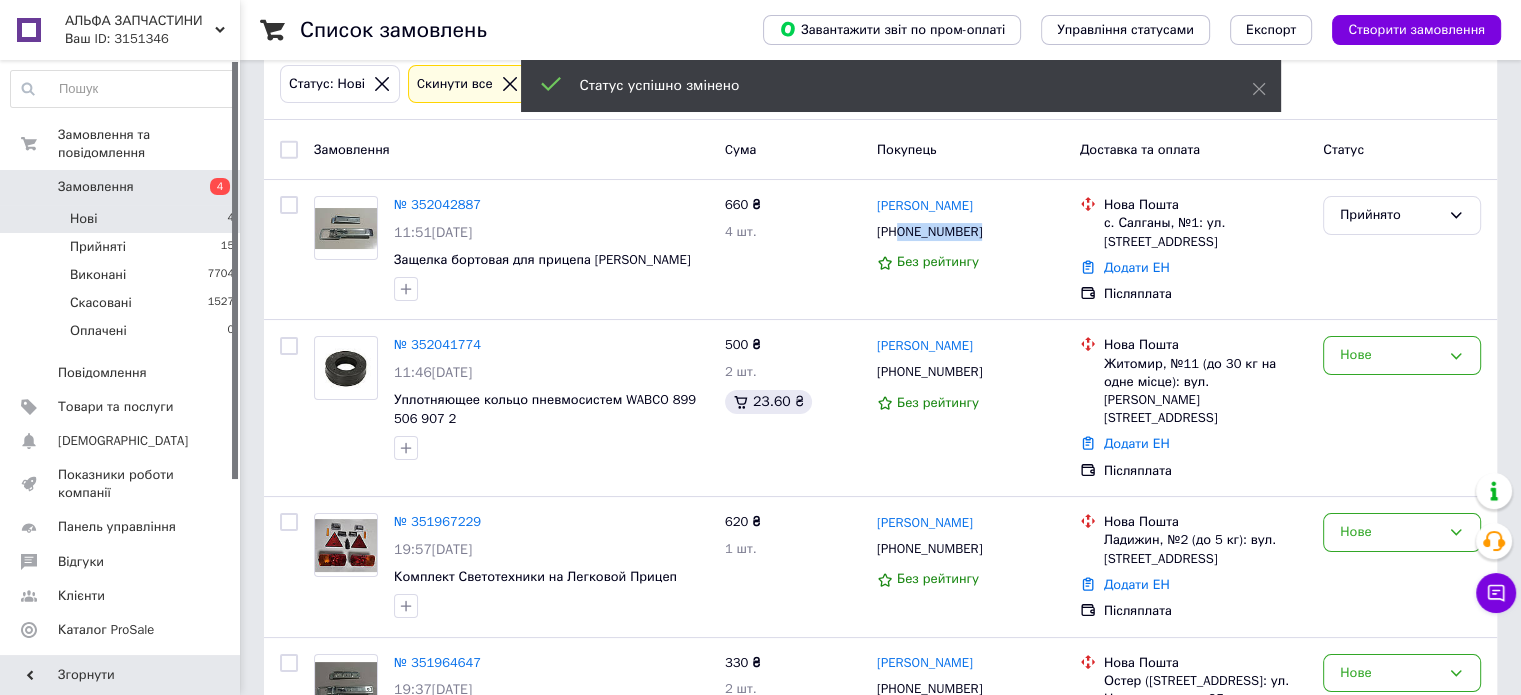 click on "№ 352042887" at bounding box center (437, 204) 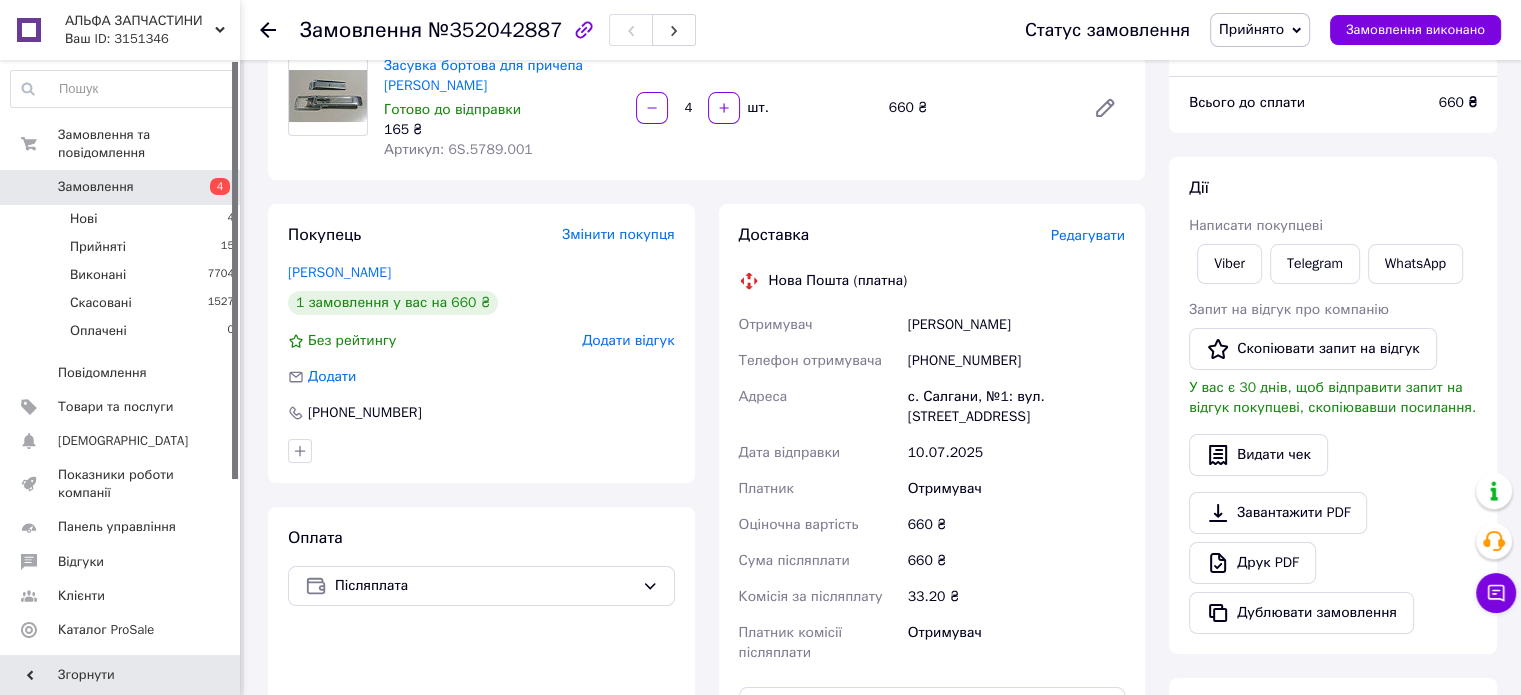 scroll, scrollTop: 238, scrollLeft: 0, axis: vertical 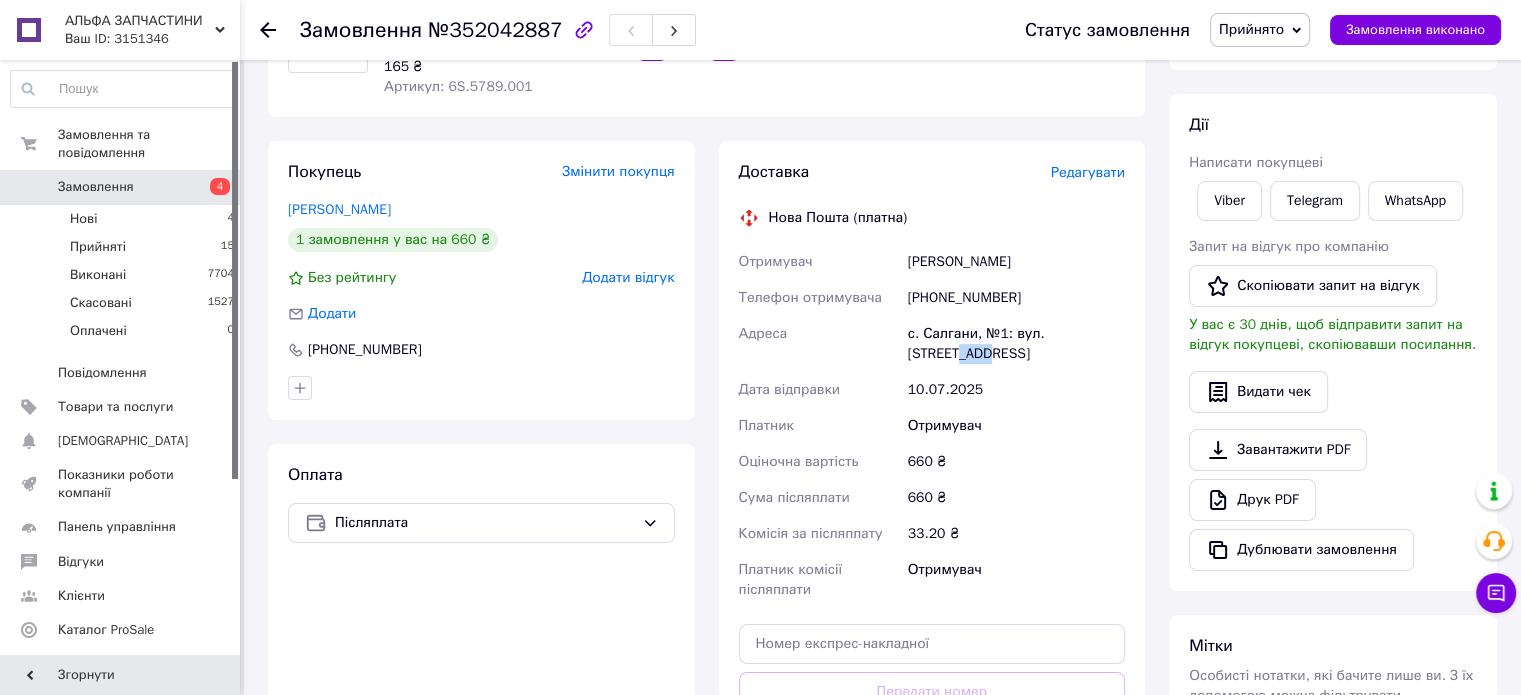 drag, startPoint x: 1112, startPoint y: 317, endPoint x: 1090, endPoint y: 317, distance: 22 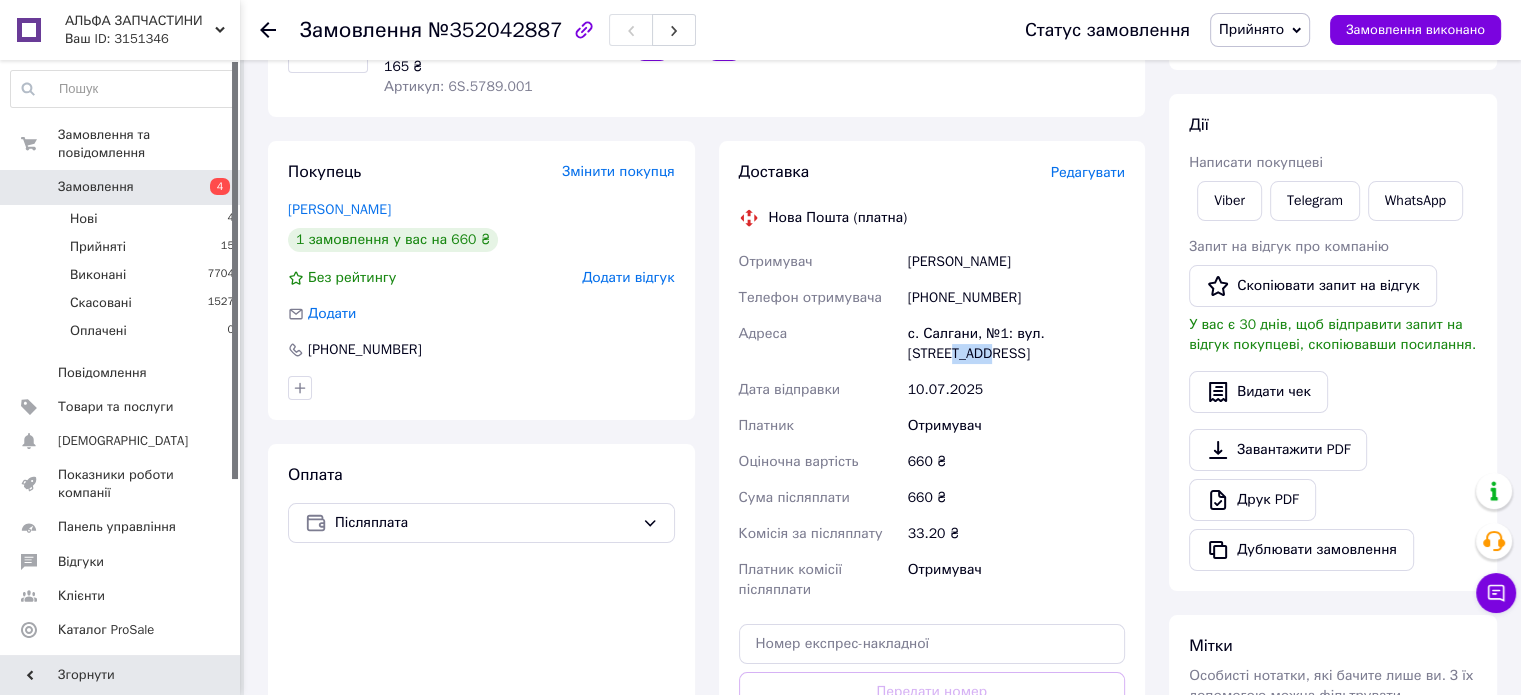 click on "с. Салгани, №1: вул. [STREET_ADDRESS]" at bounding box center [1016, 344] 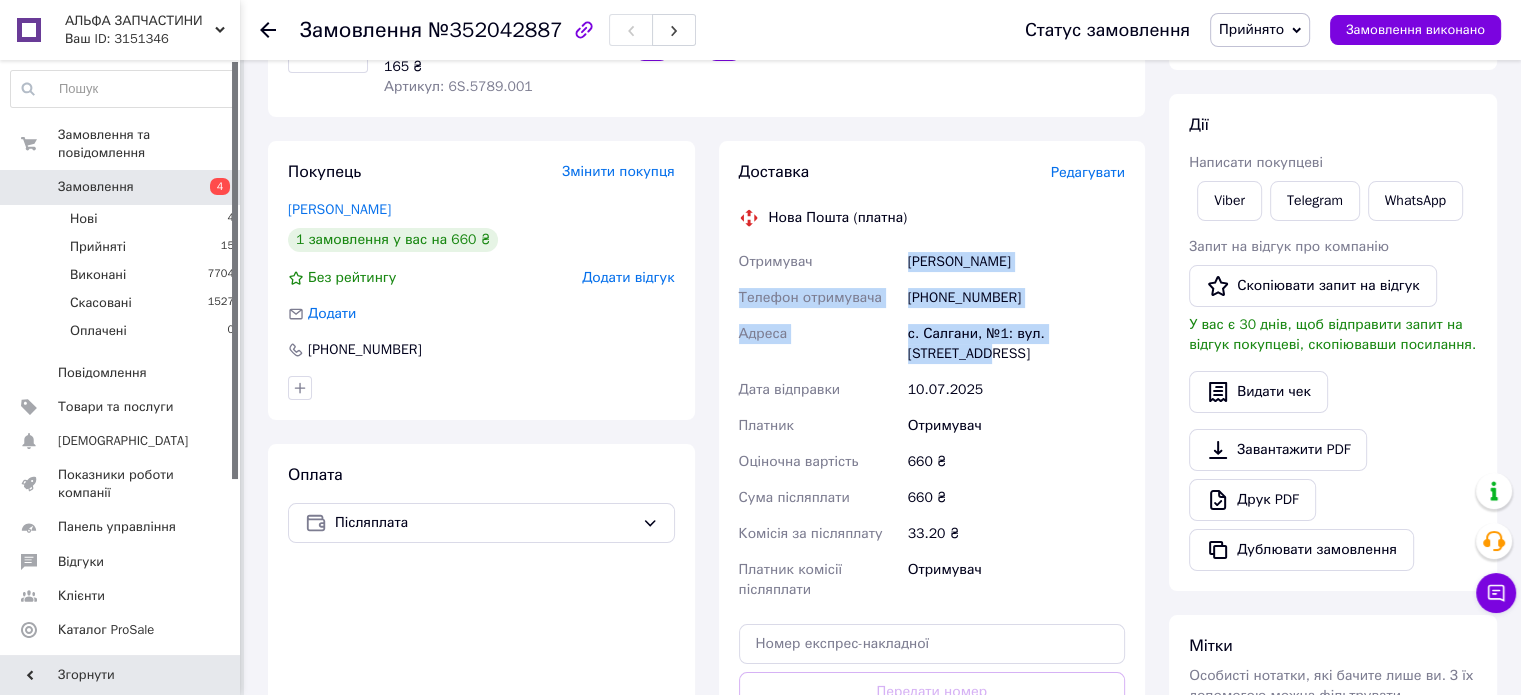 drag, startPoint x: 1123, startPoint y: 313, endPoint x: 904, endPoint y: 234, distance: 232.81323 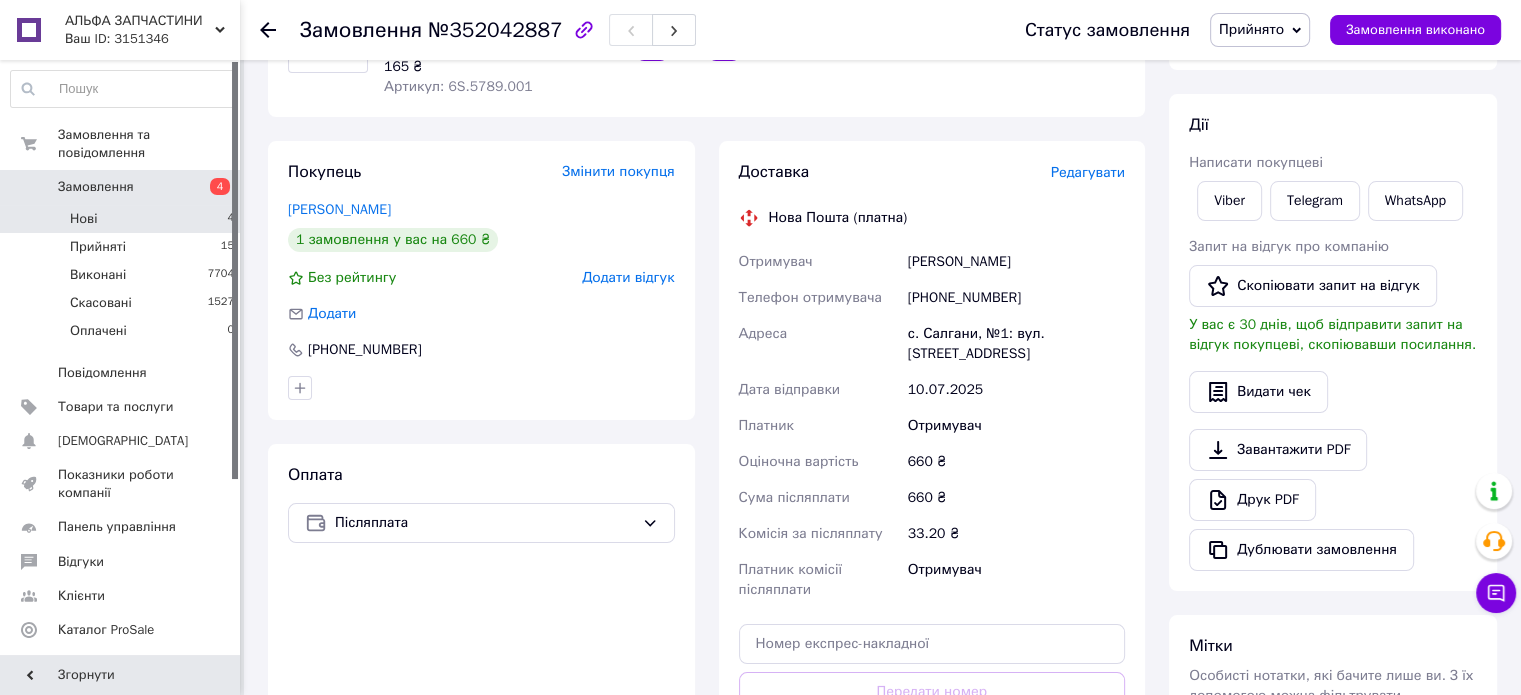 click on "Нові 4" at bounding box center [123, 219] 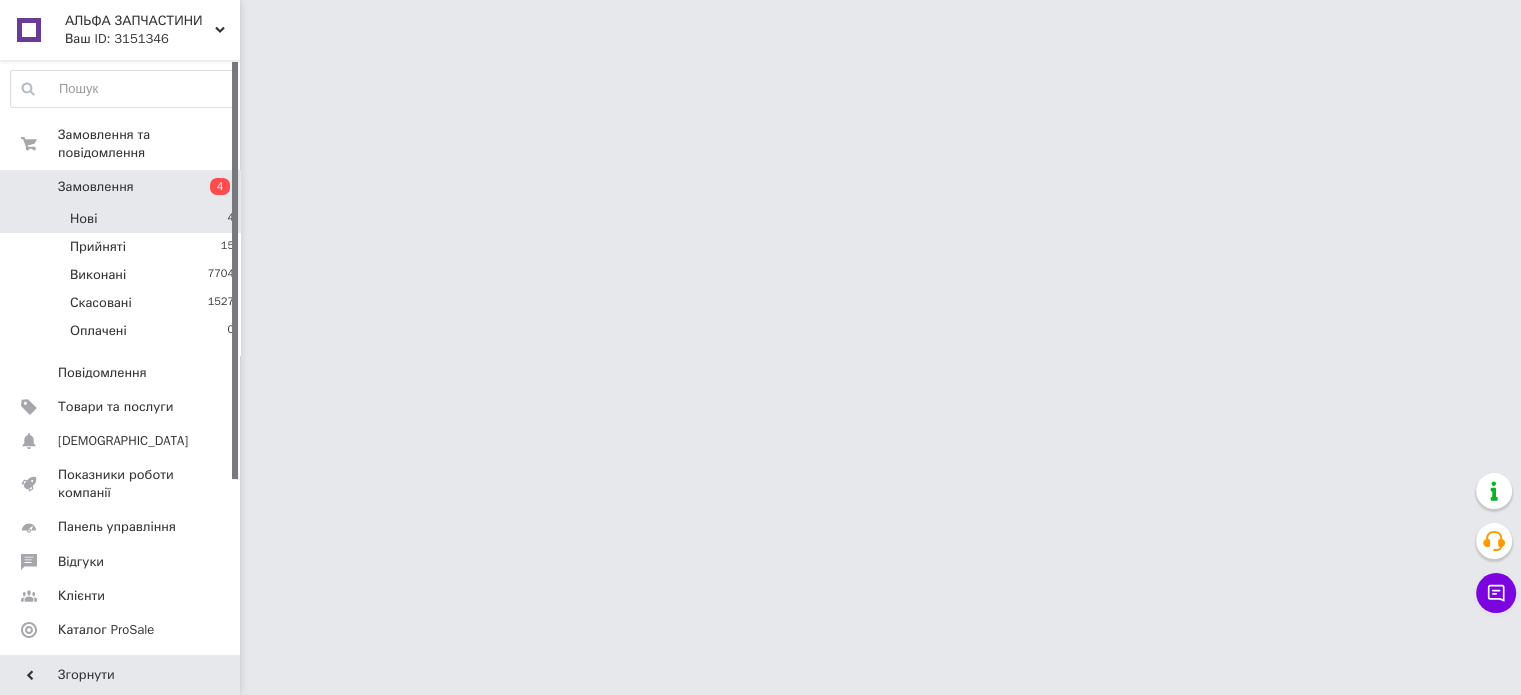 scroll, scrollTop: 0, scrollLeft: 0, axis: both 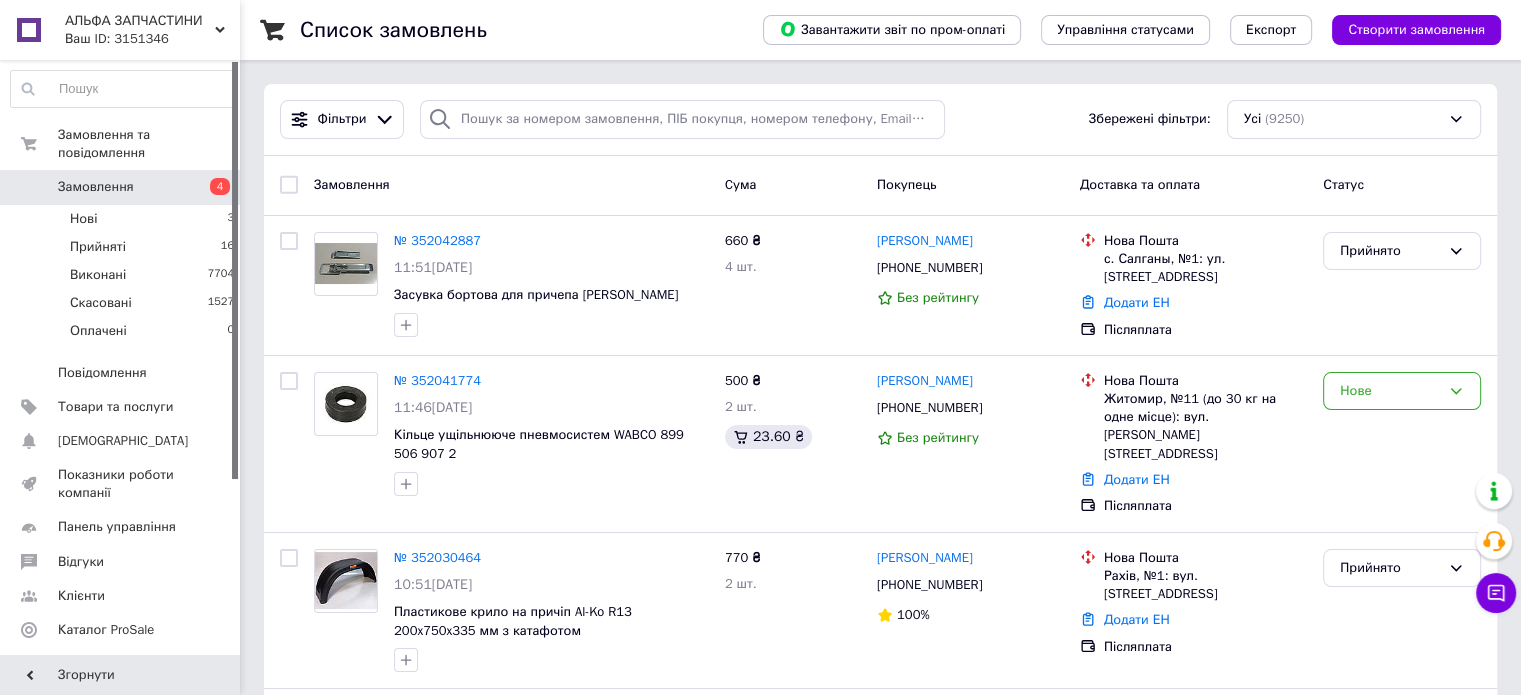 click on "АЛЬФА ЗАПЧАСТИНИ" at bounding box center (140, 21) 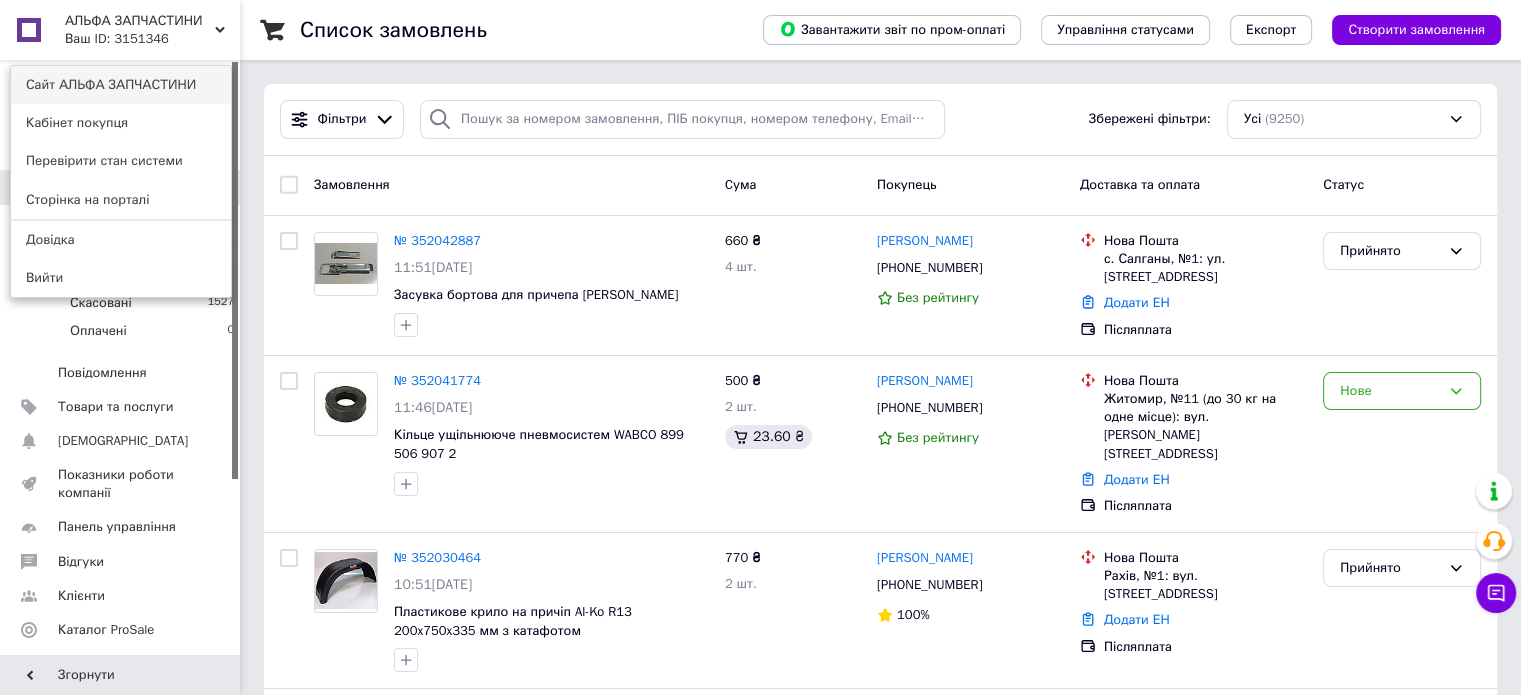 click on "Сайт АЛЬФА ЗАПЧАСТИНИ" at bounding box center [121, 85] 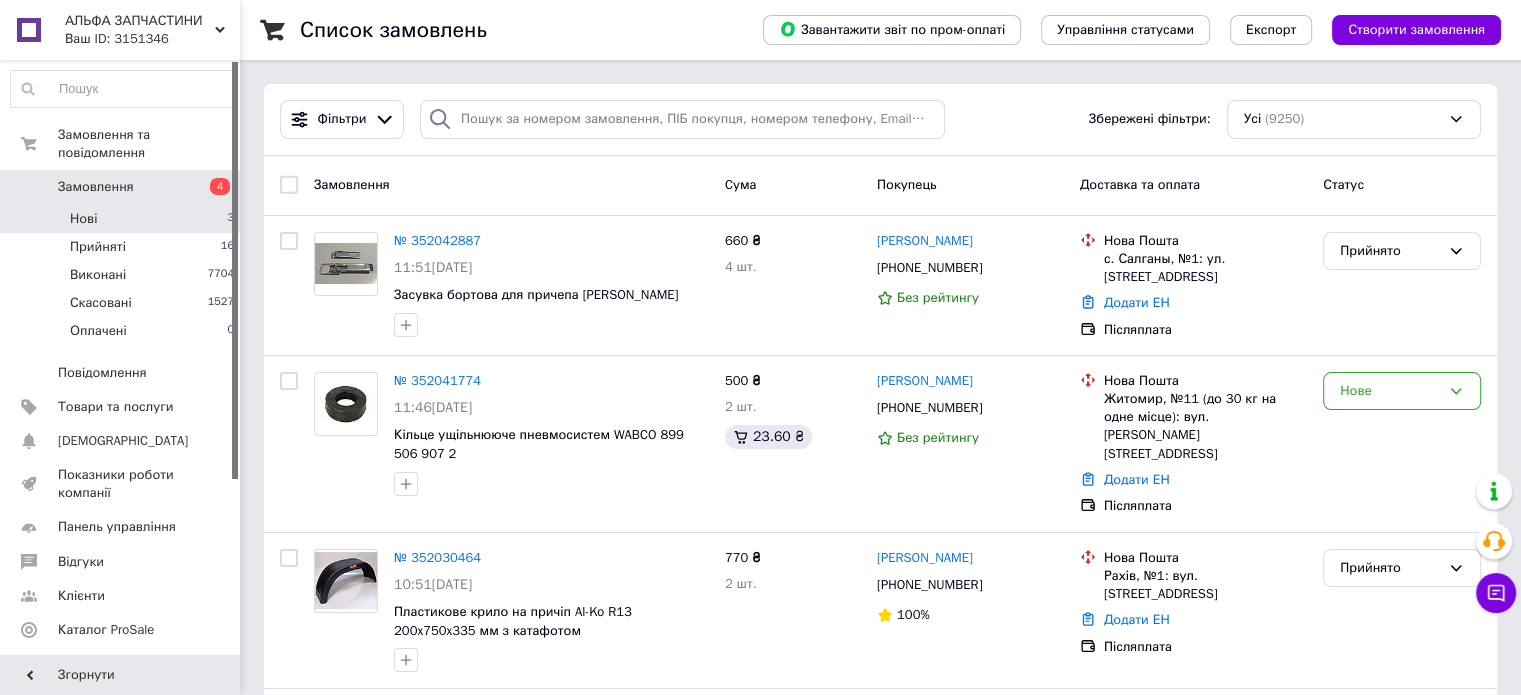 click on "Нові 3" at bounding box center [123, 219] 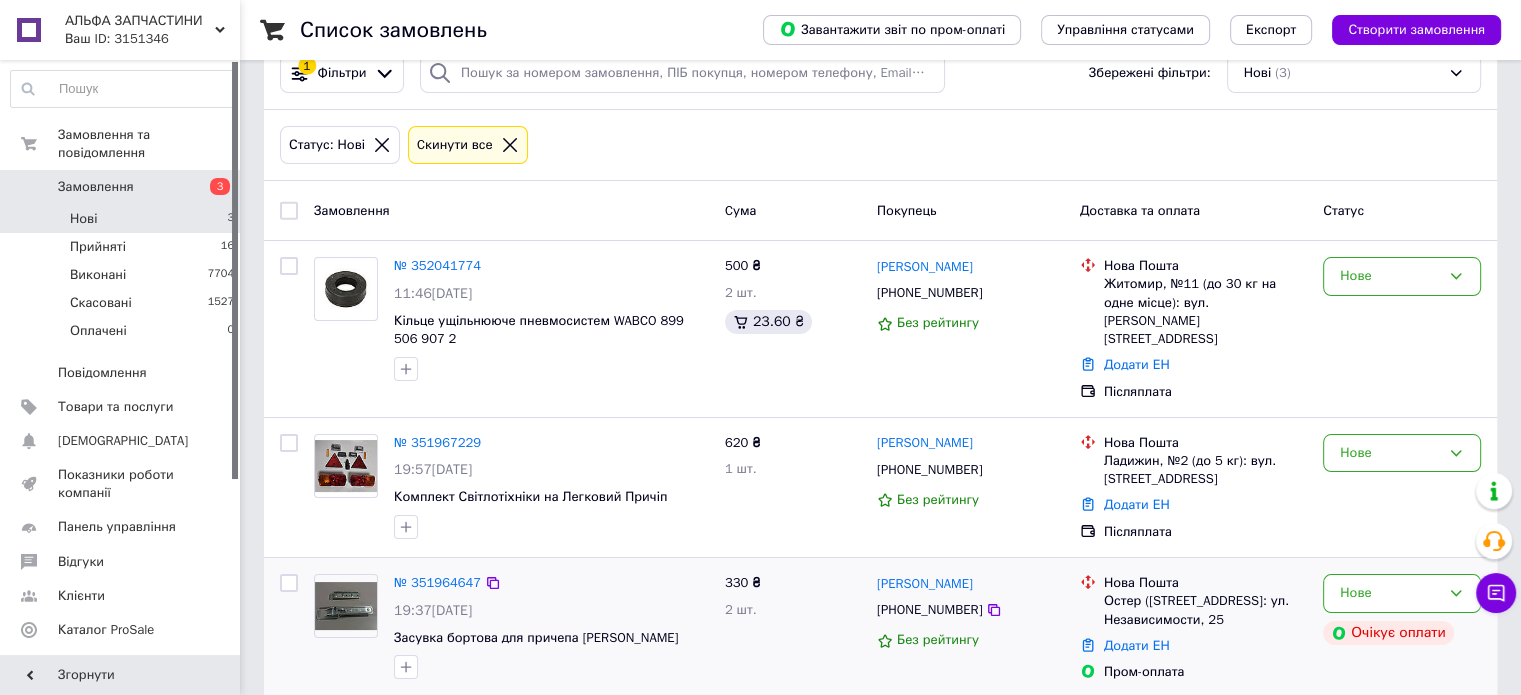 scroll, scrollTop: 68, scrollLeft: 0, axis: vertical 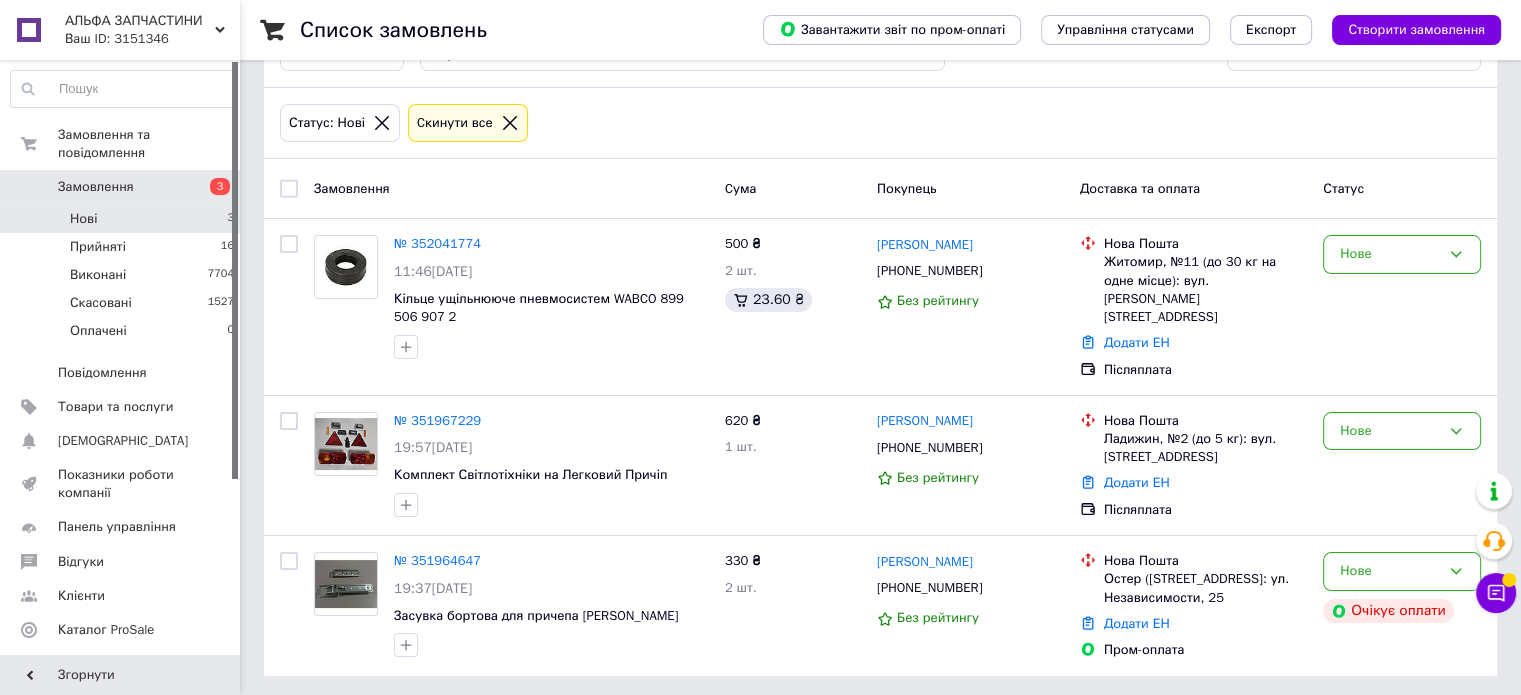 click on "Нові 3" at bounding box center [123, 219] 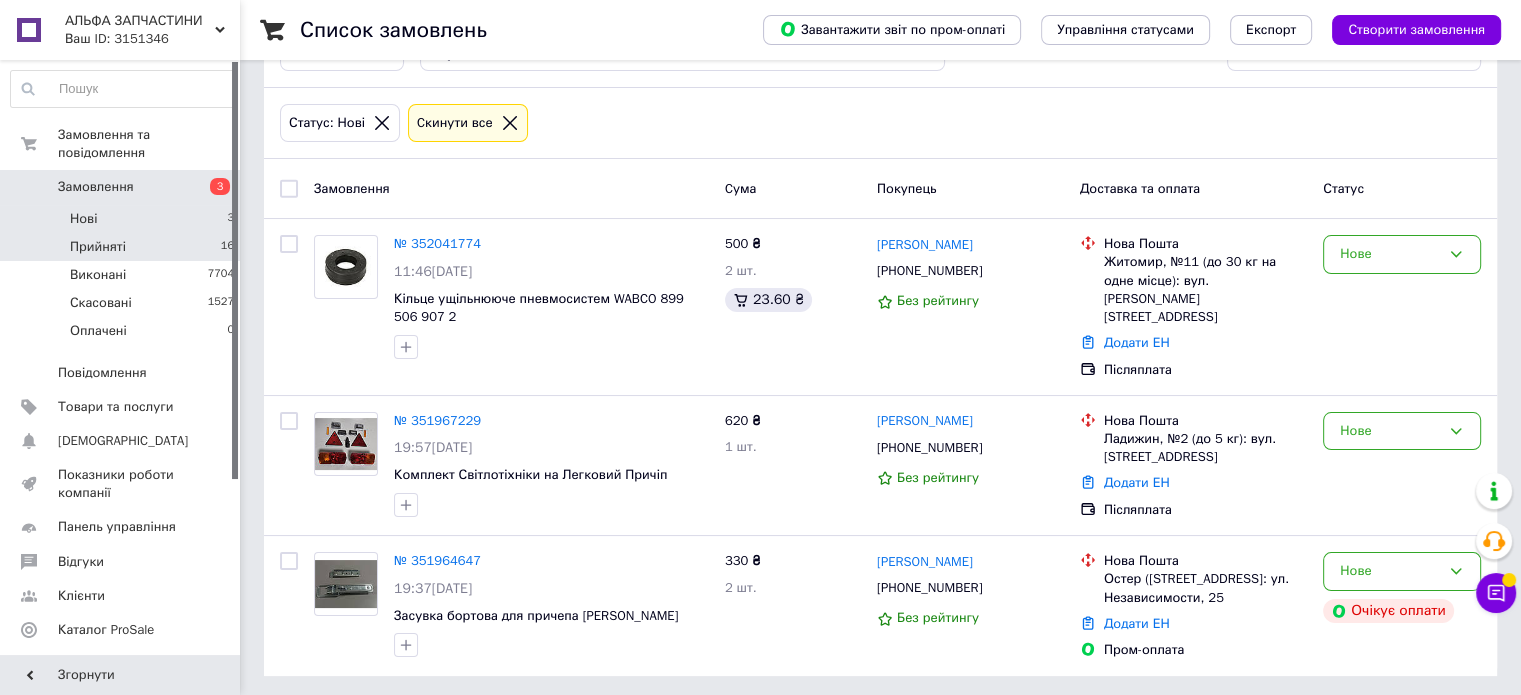 click on "Прийняті 16" at bounding box center [123, 247] 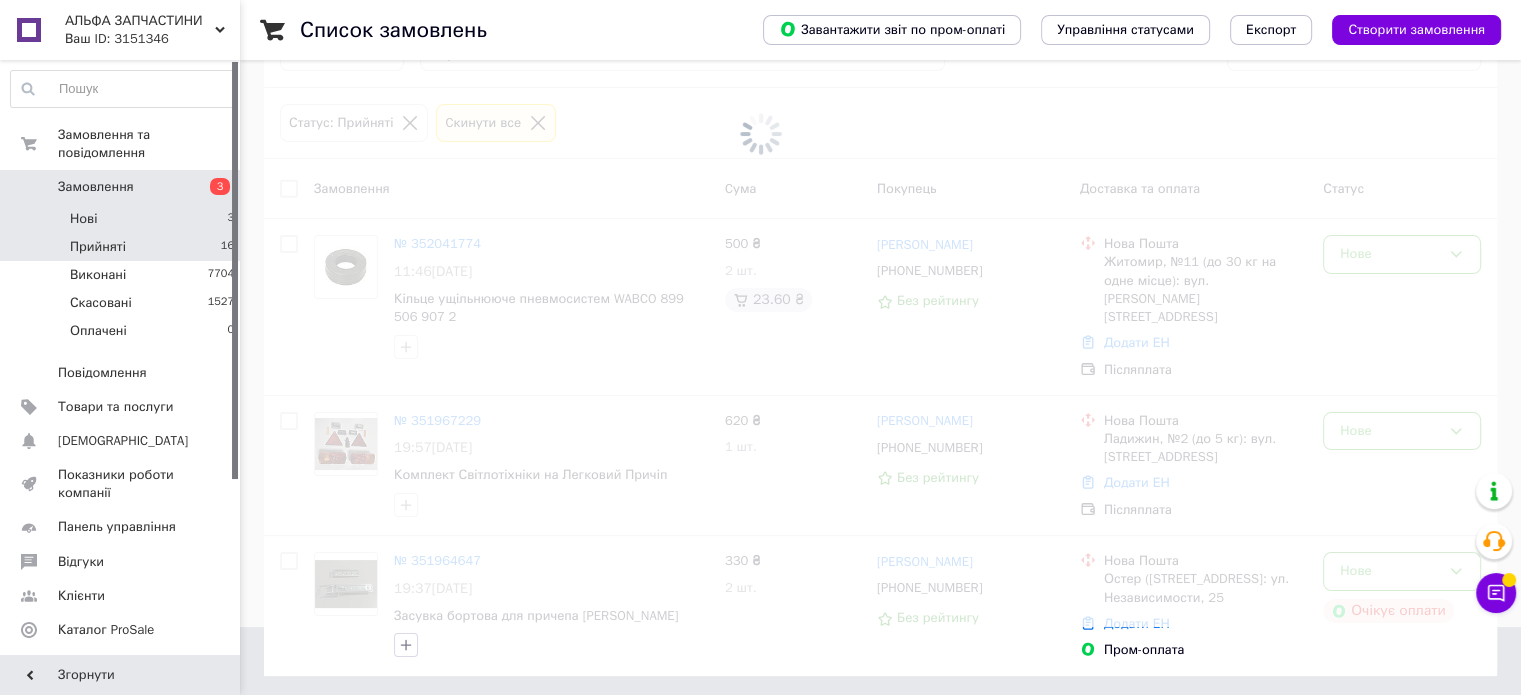 click on "Нові 3" at bounding box center (123, 219) 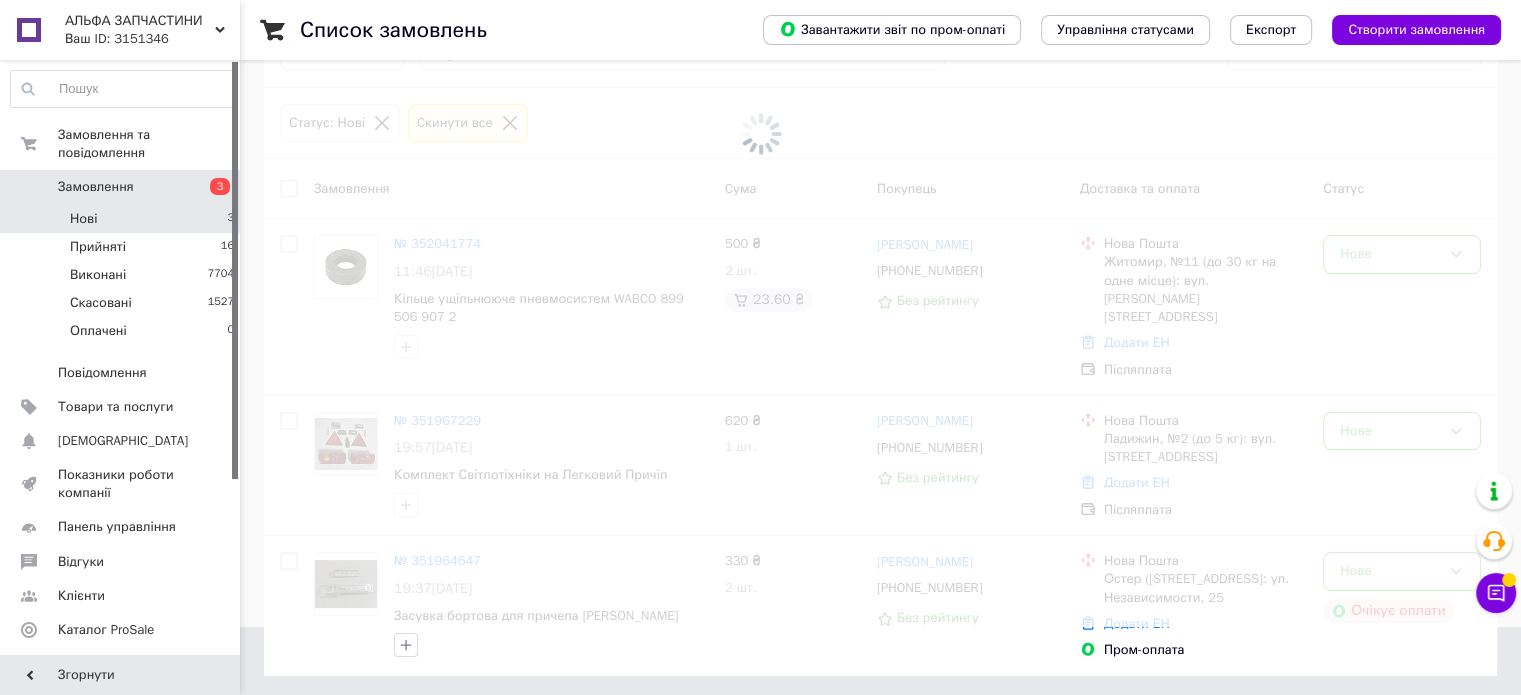 scroll, scrollTop: 0, scrollLeft: 0, axis: both 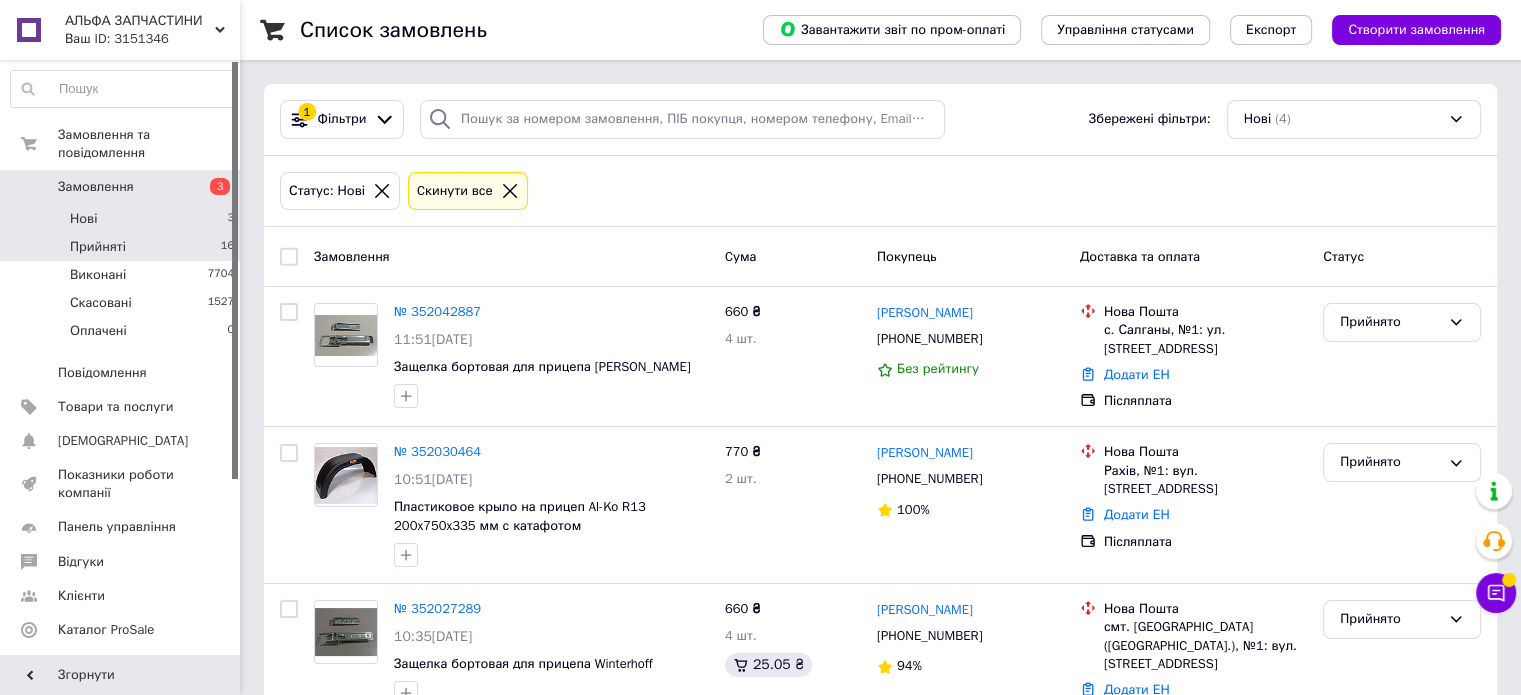 click on "Прийняті 16" at bounding box center (123, 247) 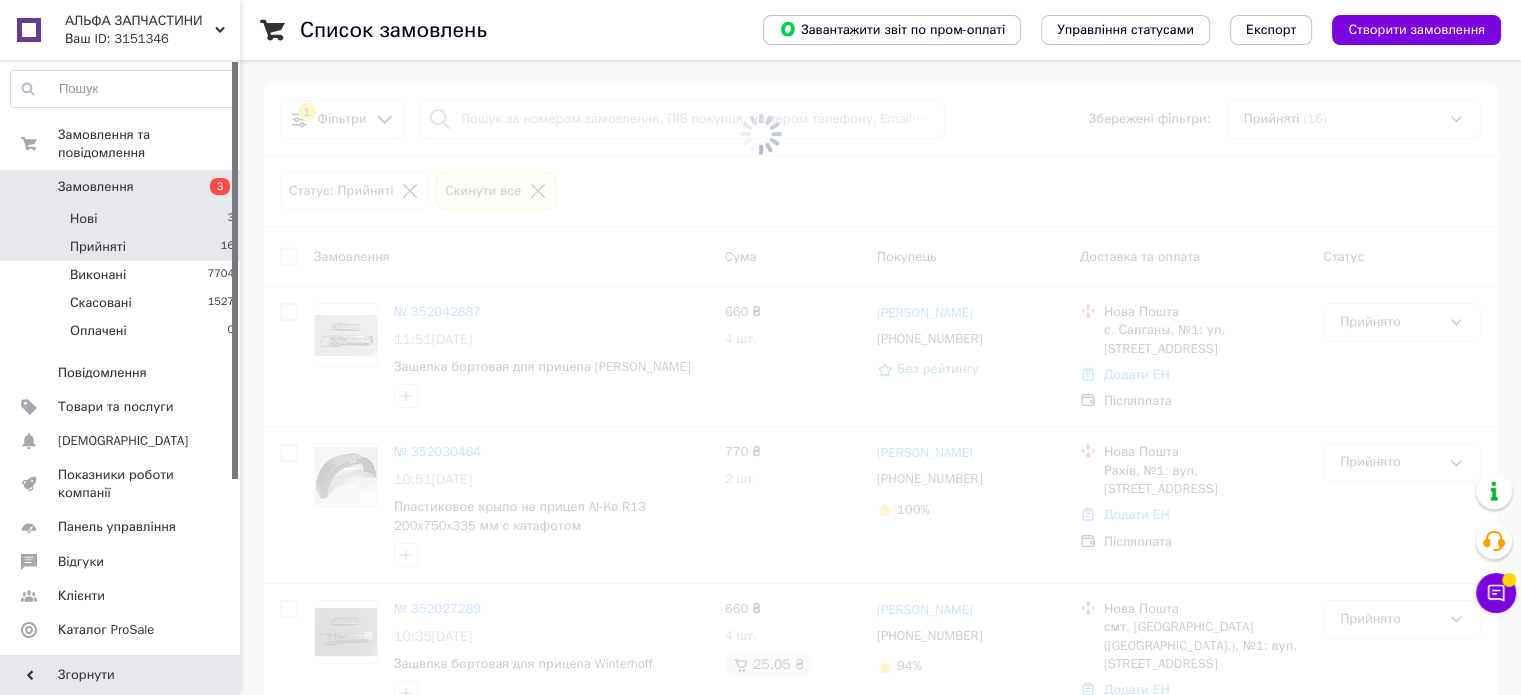click on "Нові 3" at bounding box center (123, 219) 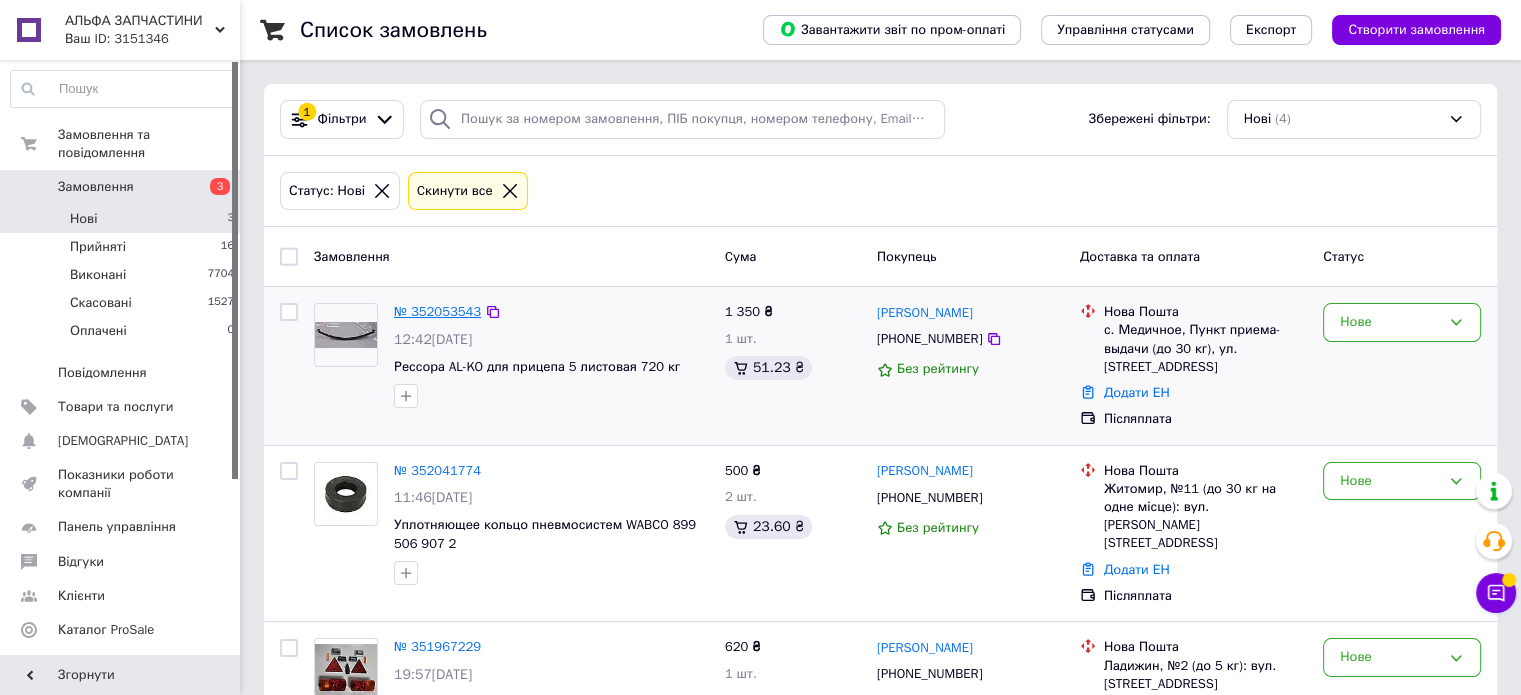 click on "№ 352053543" at bounding box center (437, 311) 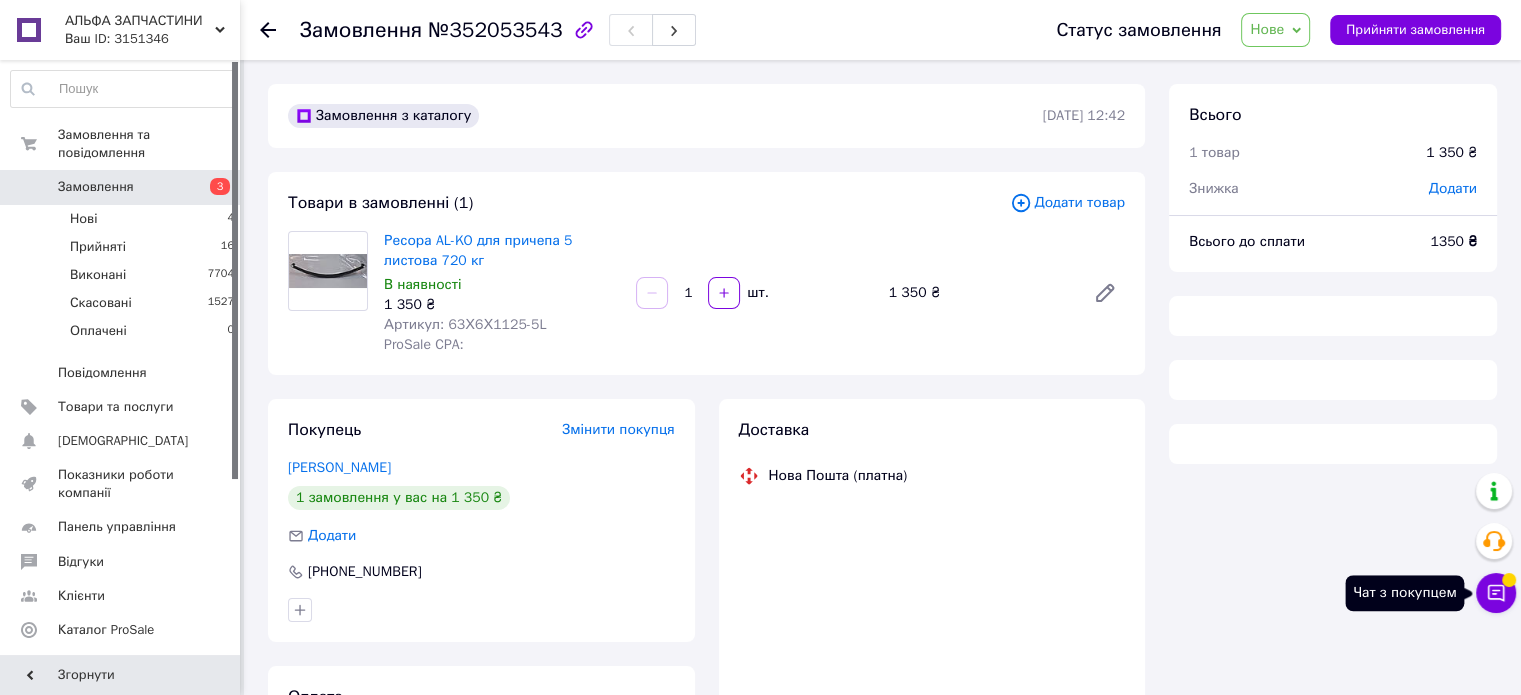 click 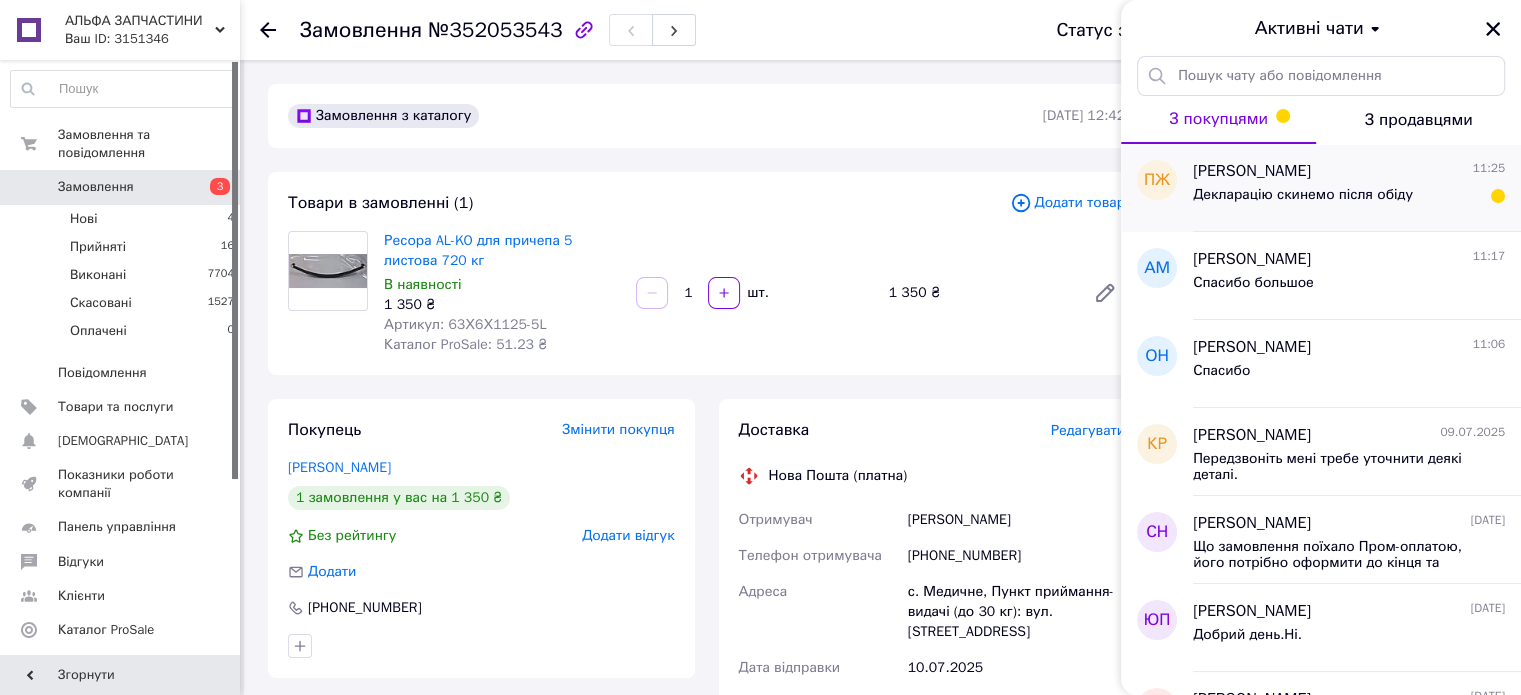 click on "Декларацію скинемо після обіду" at bounding box center [1303, 201] 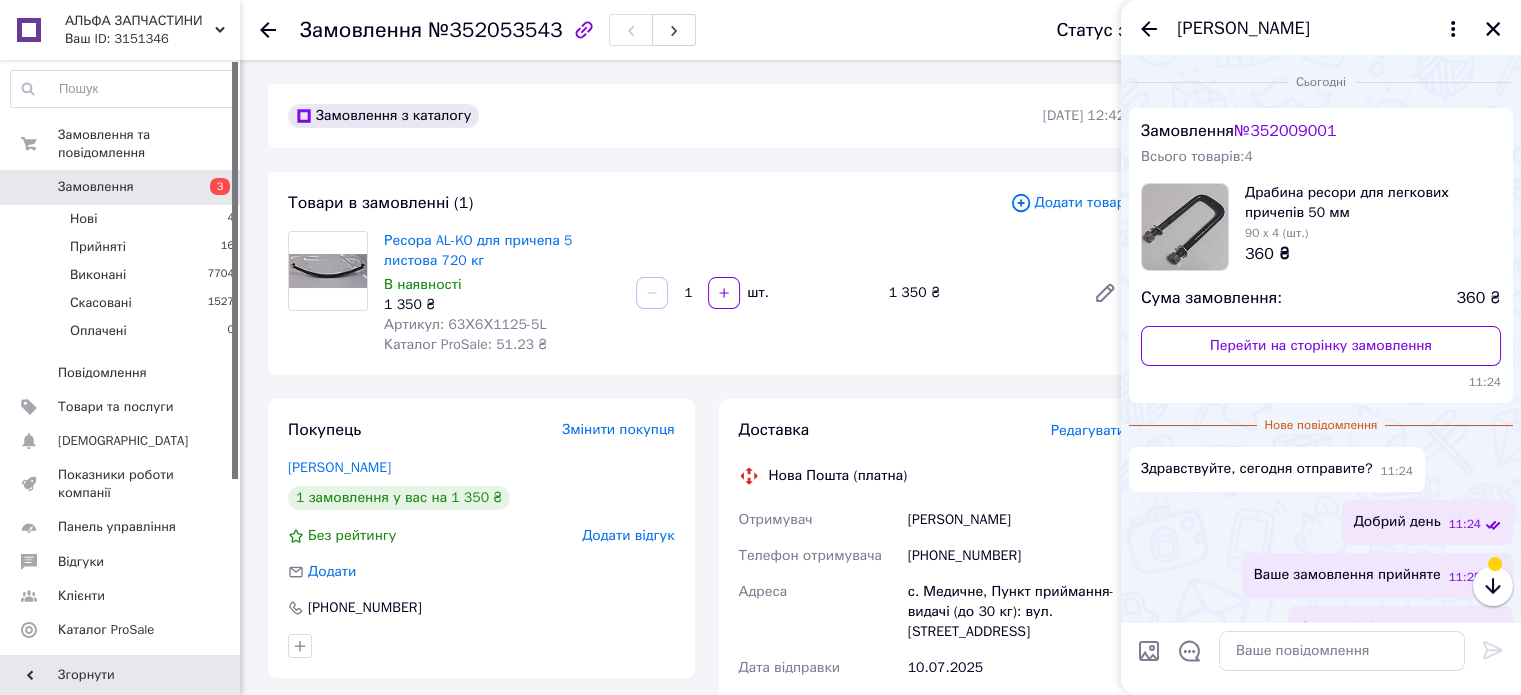 scroll, scrollTop: 90, scrollLeft: 0, axis: vertical 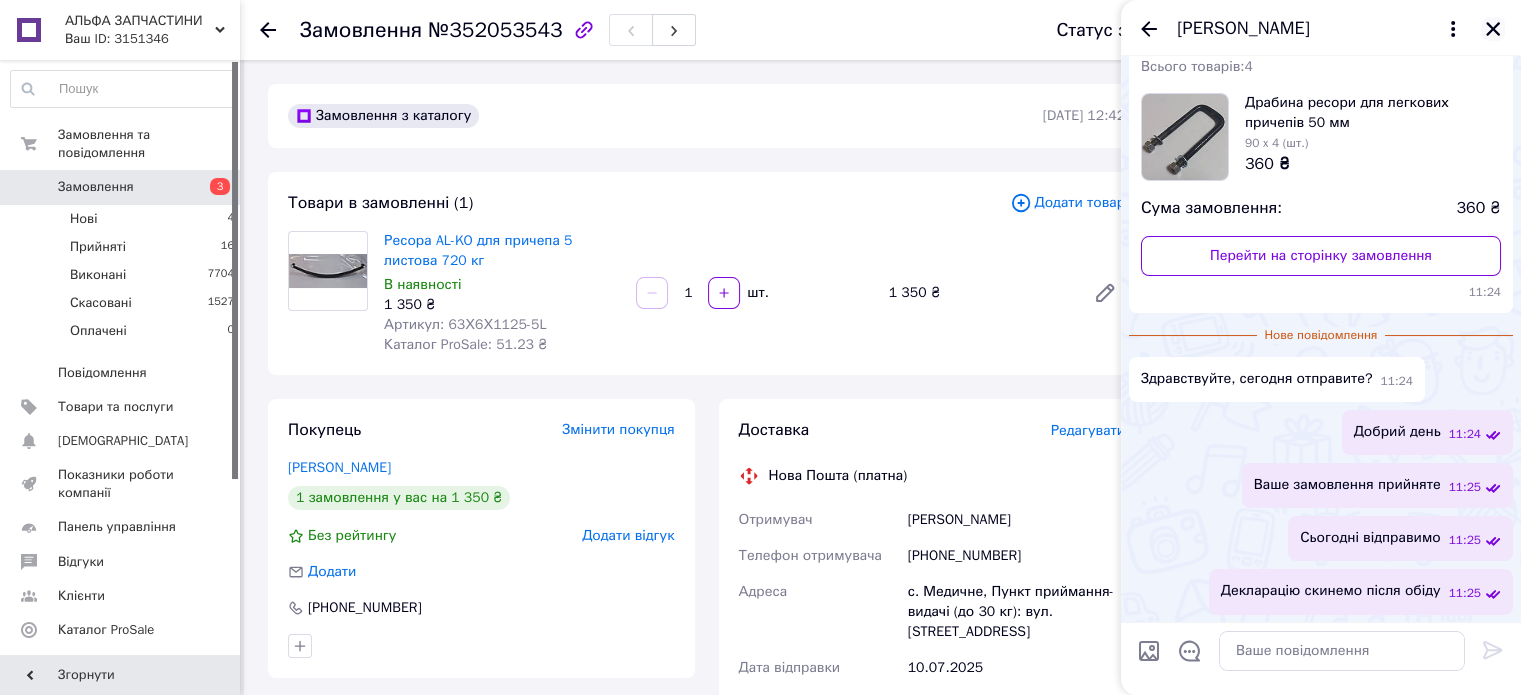 click 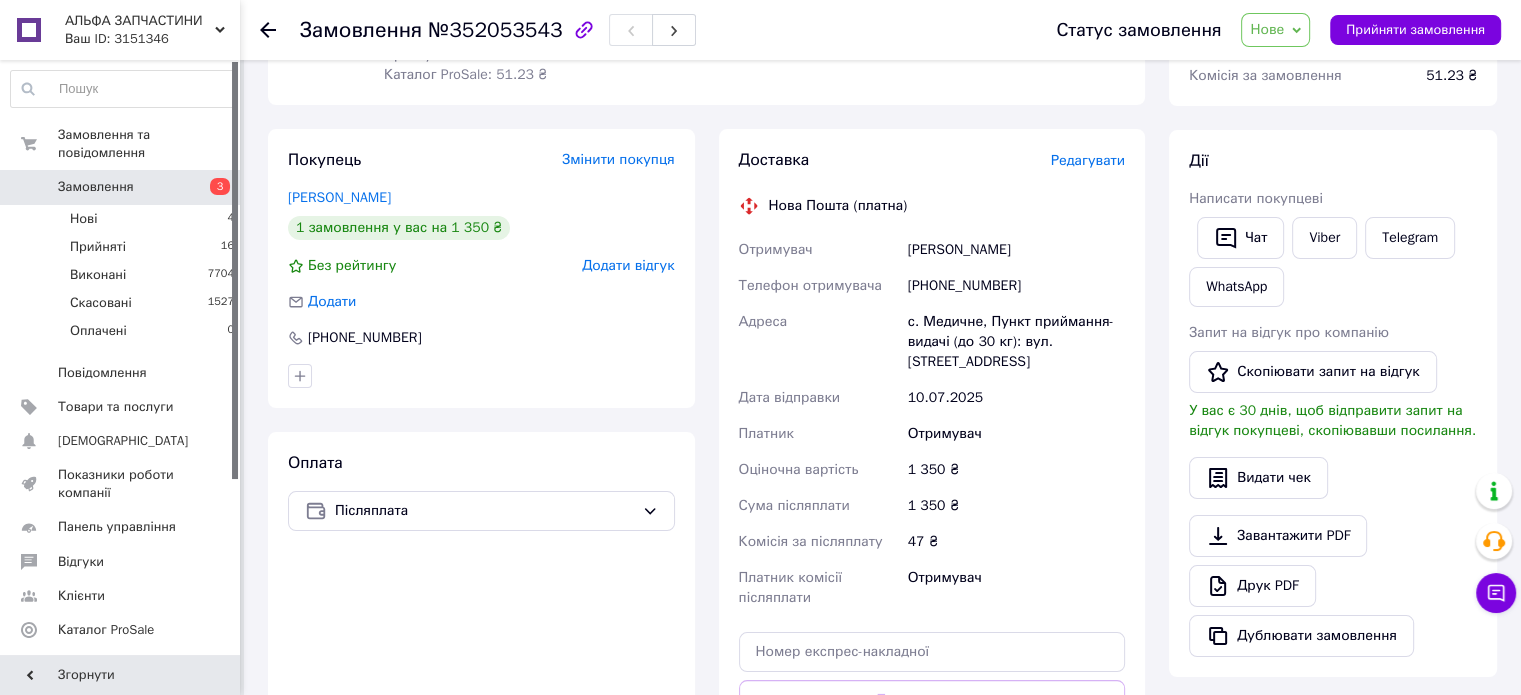 scroll, scrollTop: 300, scrollLeft: 0, axis: vertical 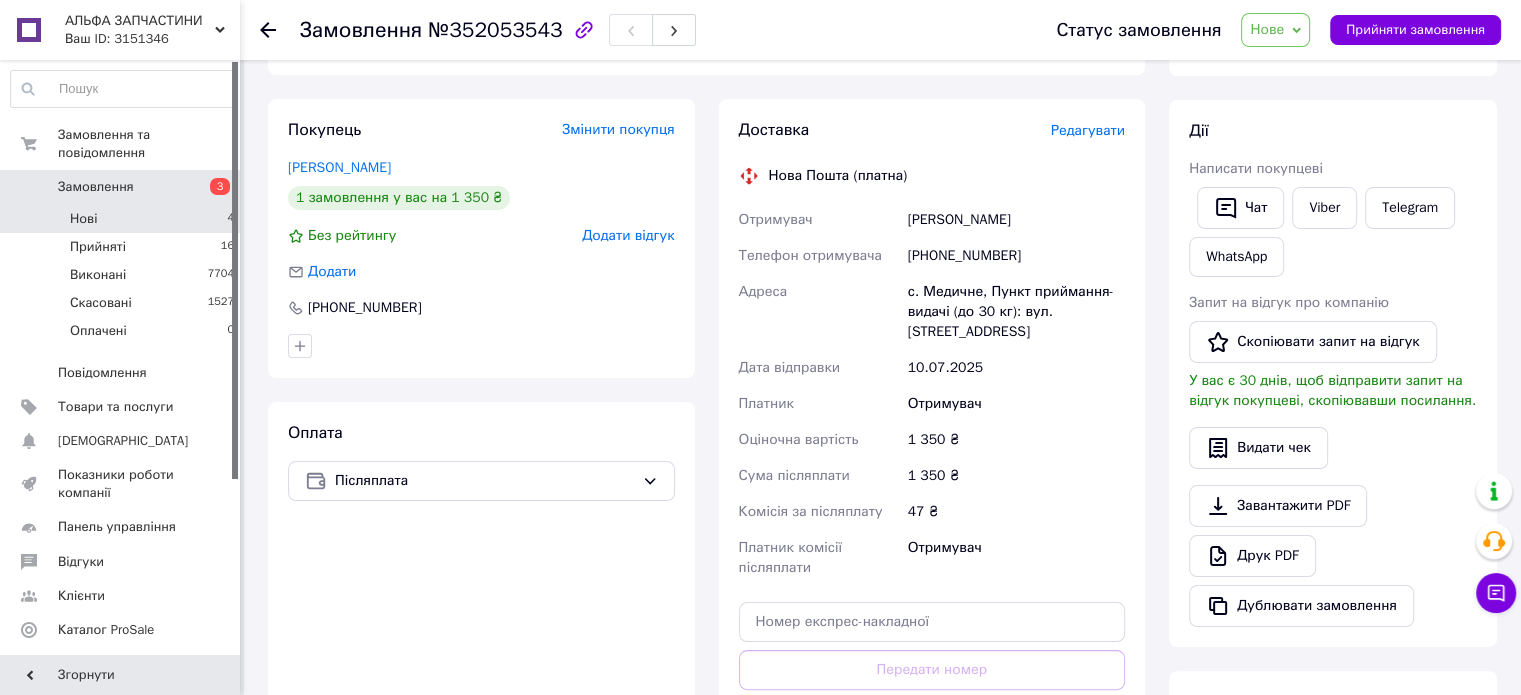 click on "Нові 4" at bounding box center [123, 219] 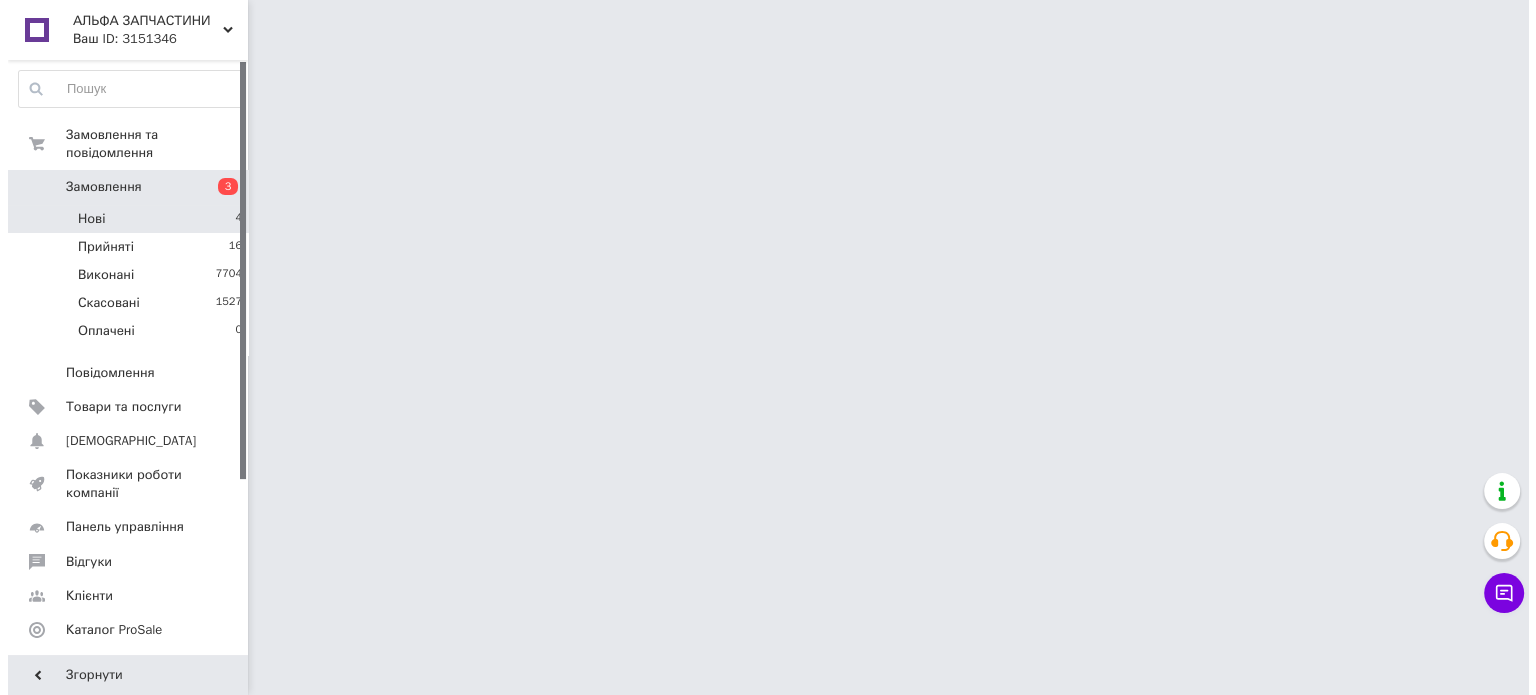 scroll, scrollTop: 0, scrollLeft: 0, axis: both 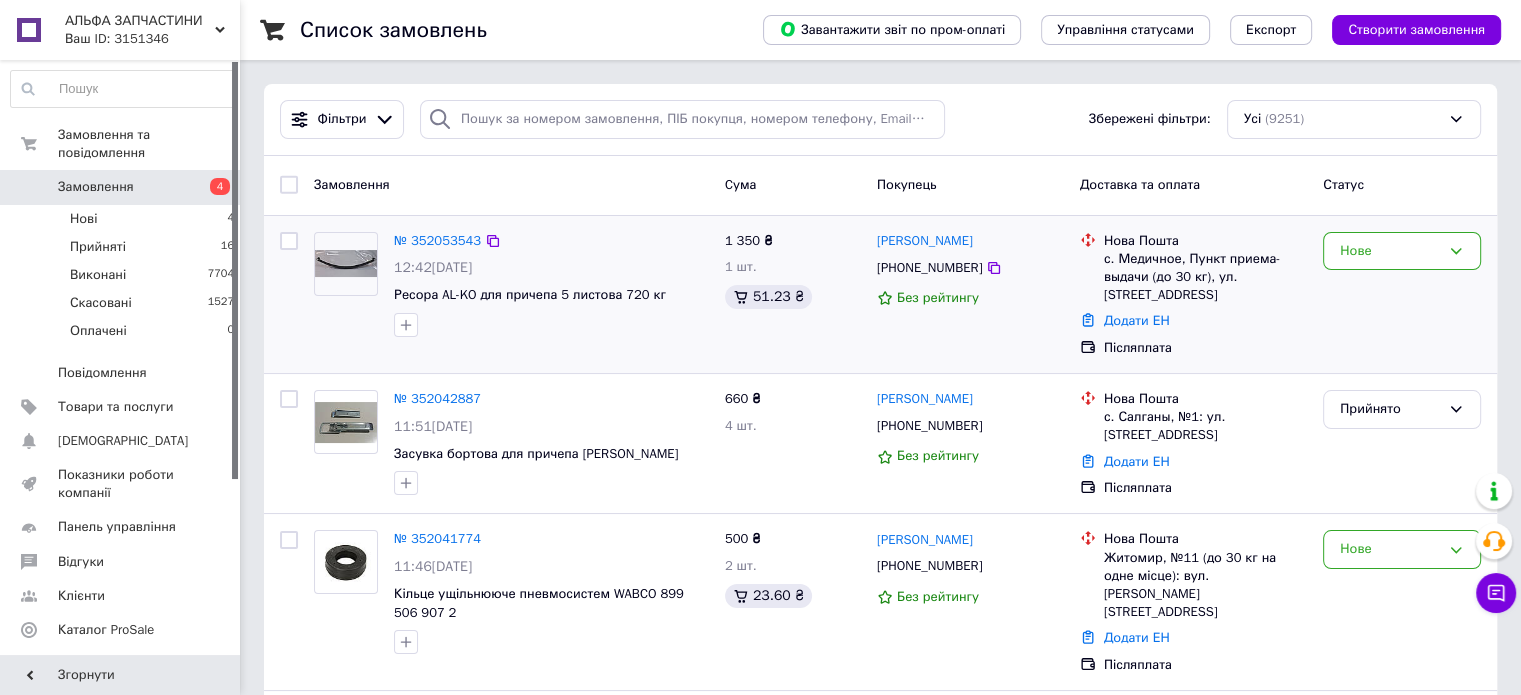 click on "№ 352053543 12:42[DATE] Ресора AL-KO для причепа 5 листова 720 кг" at bounding box center [551, 284] 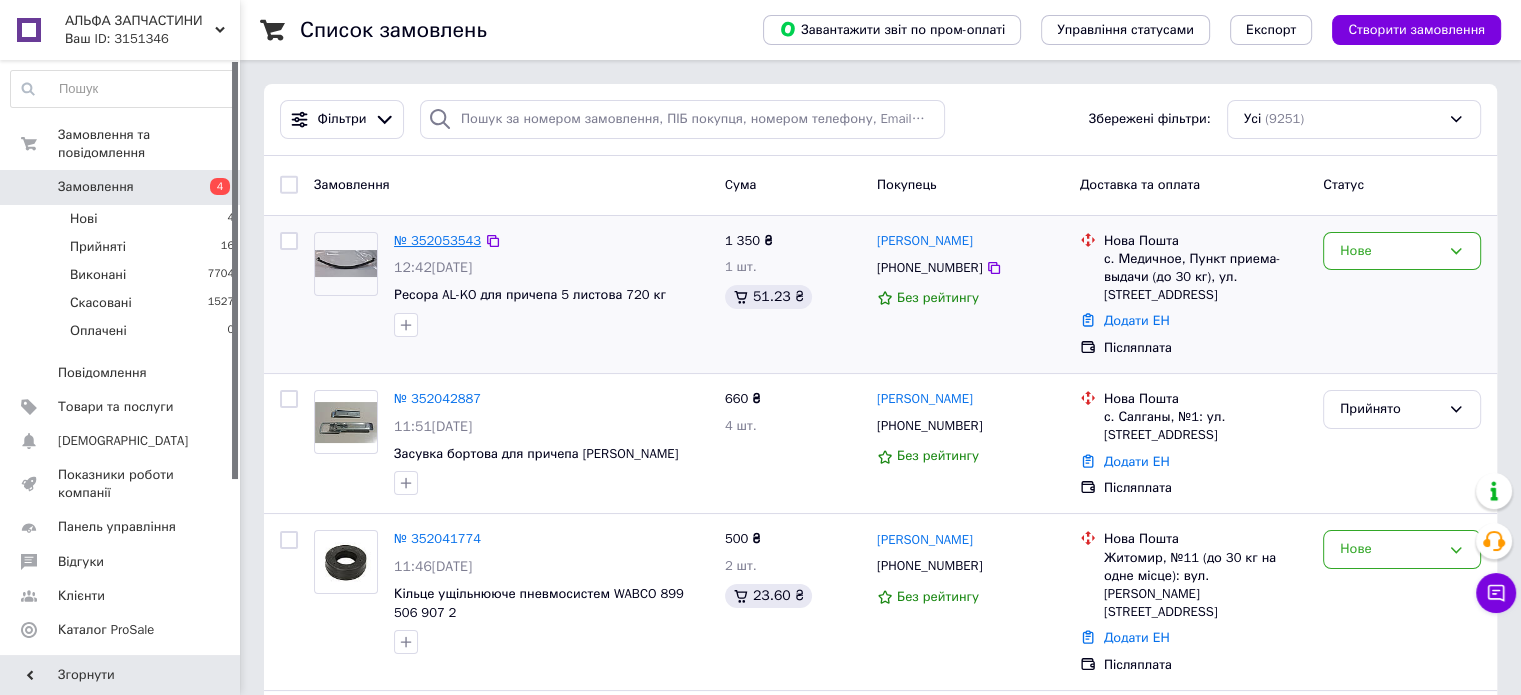 click on "№ 352053543" at bounding box center [437, 240] 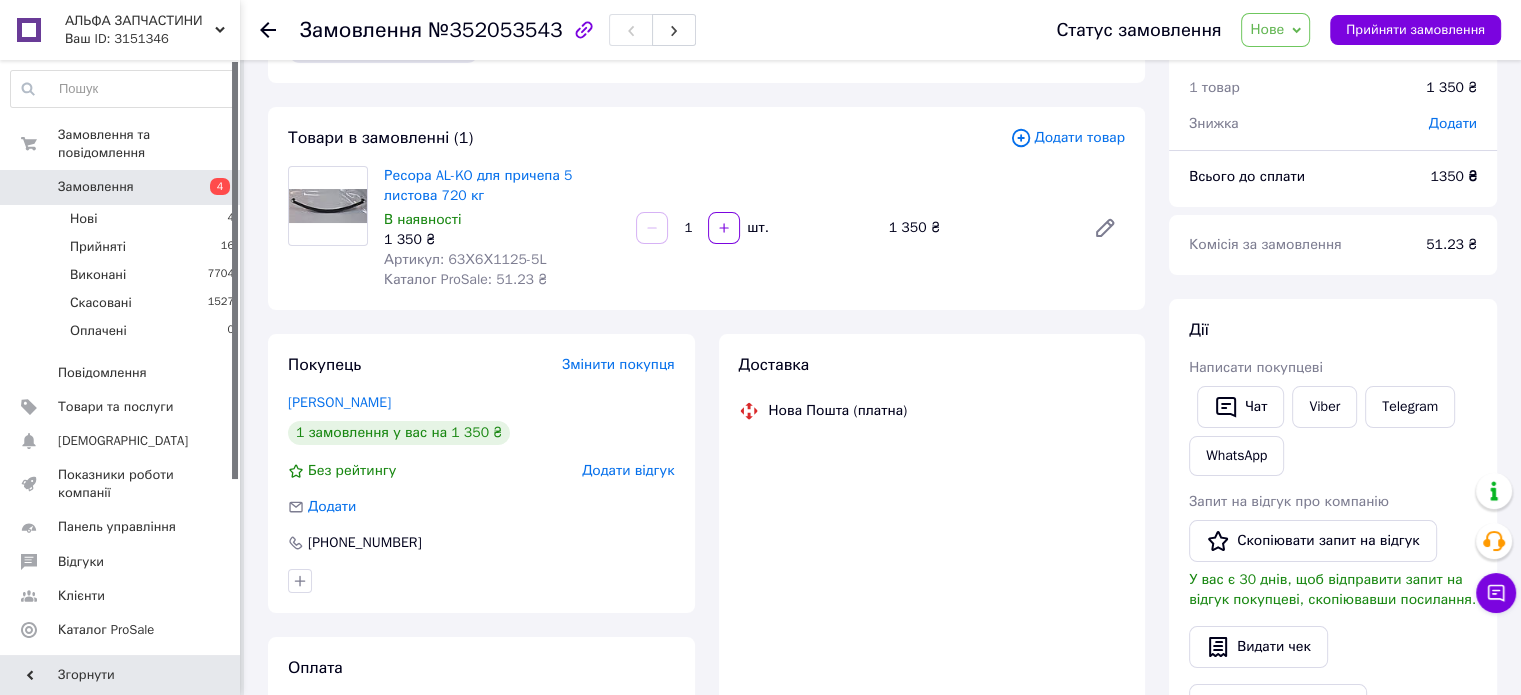scroll, scrollTop: 100, scrollLeft: 0, axis: vertical 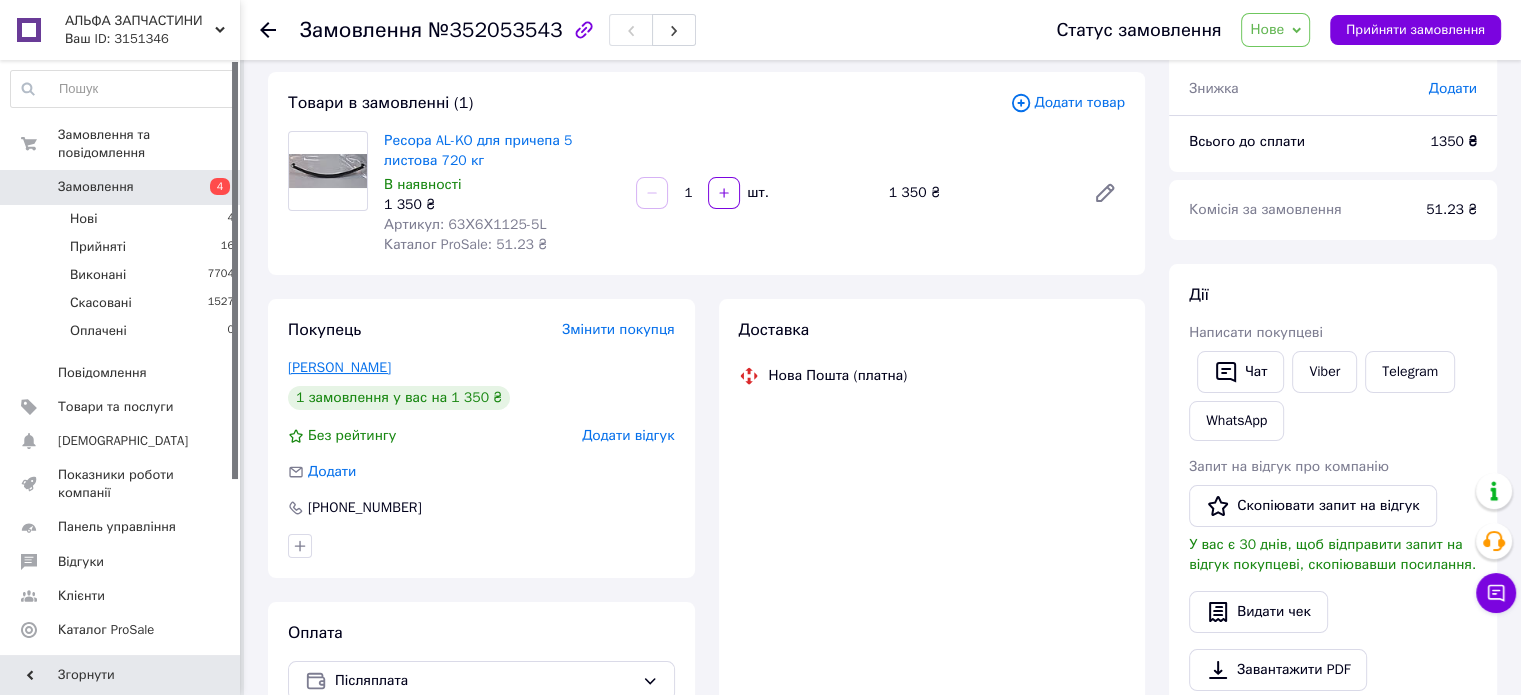 click on "Довженко Генадий" at bounding box center [339, 367] 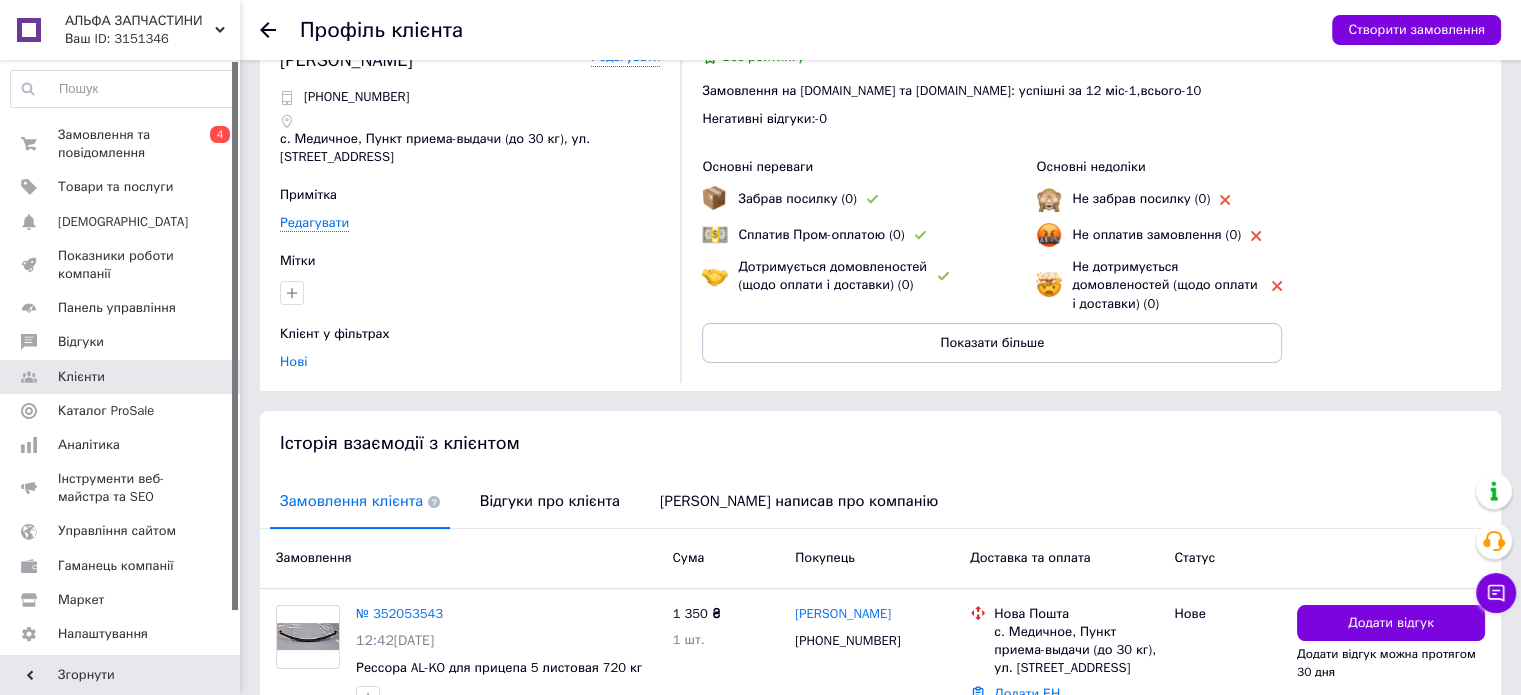 scroll, scrollTop: 182, scrollLeft: 0, axis: vertical 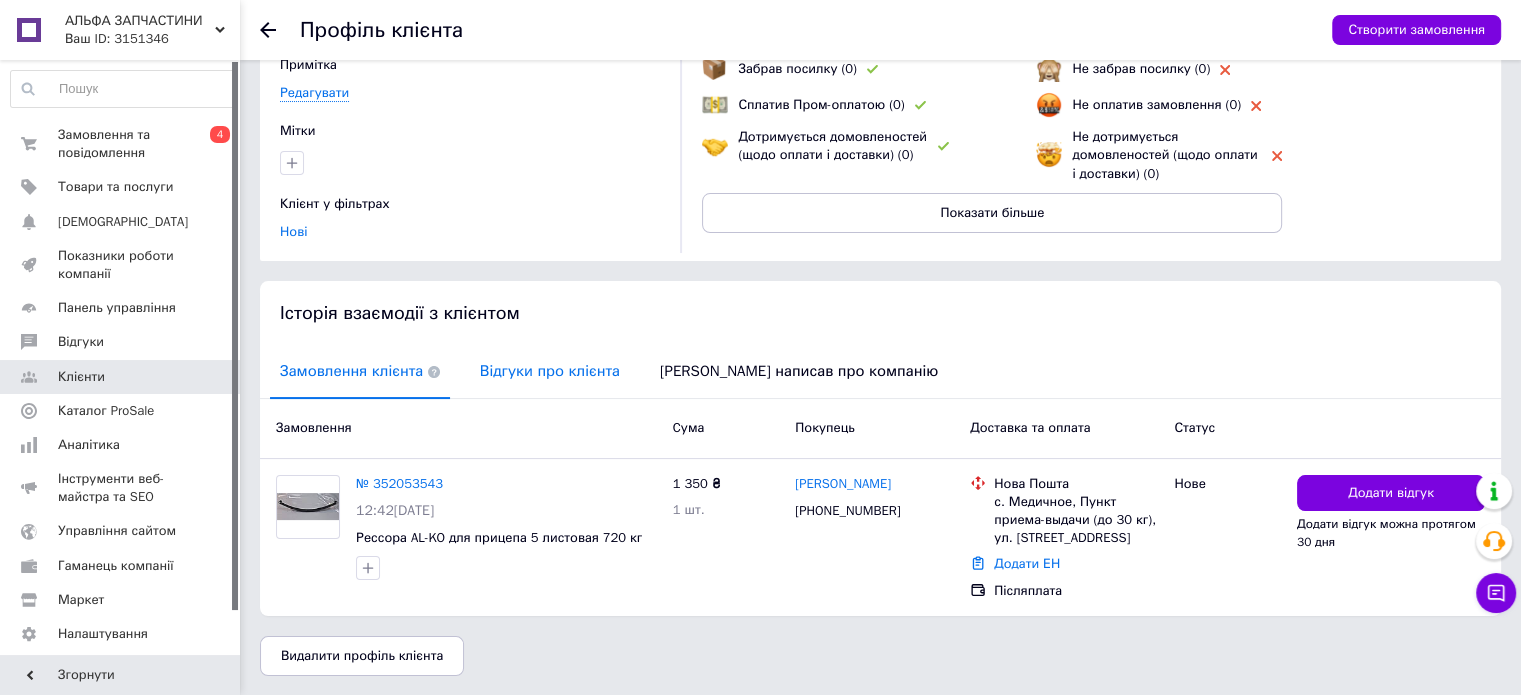 click on "Відгуки про клієнта" at bounding box center (550, 371) 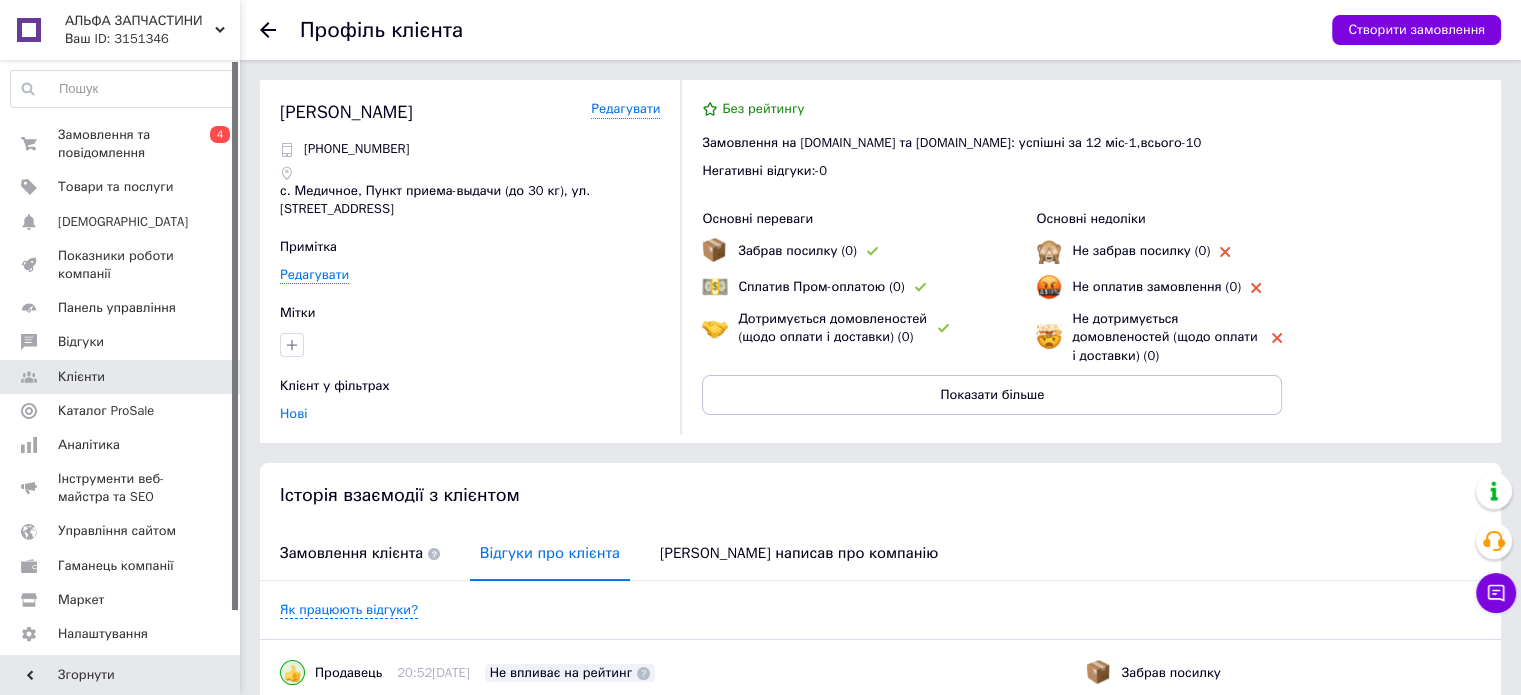 scroll, scrollTop: 0, scrollLeft: 0, axis: both 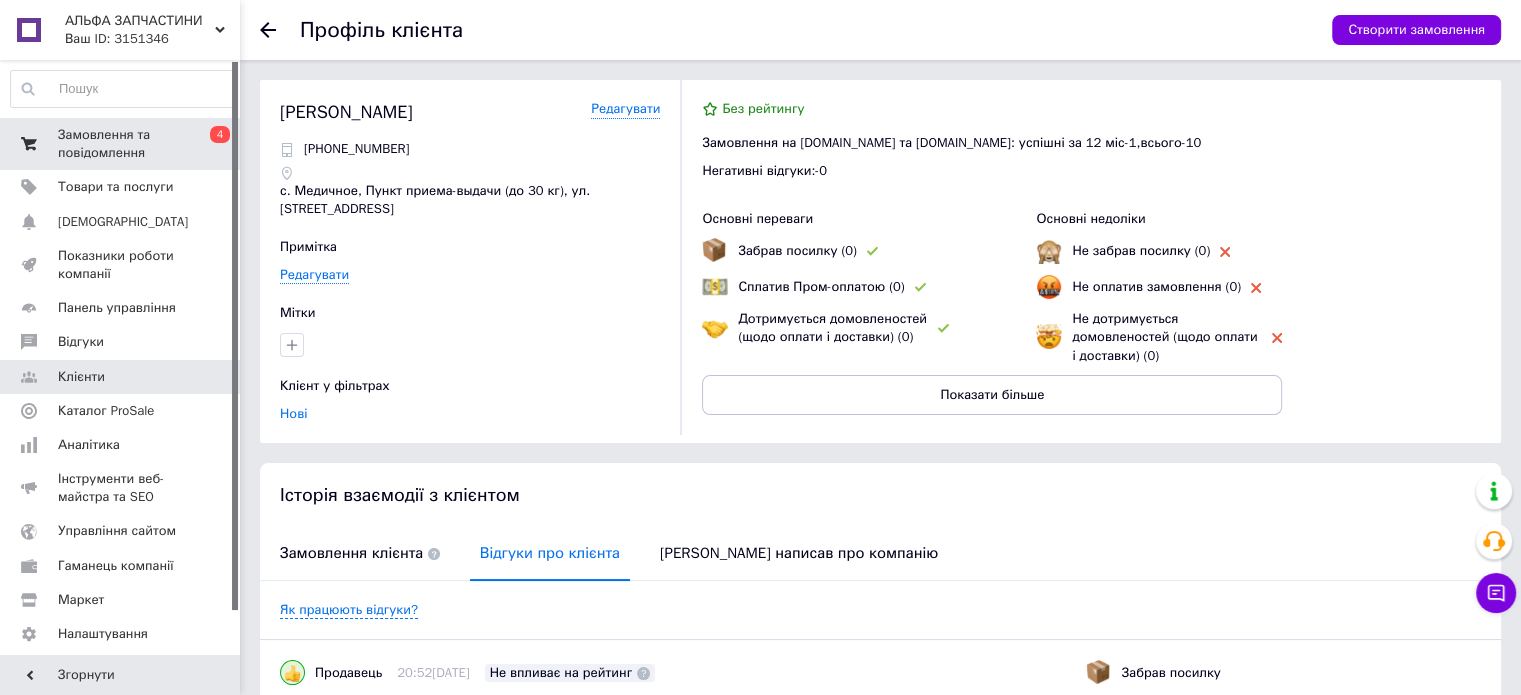 click on "Замовлення та повідомлення" at bounding box center (121, 144) 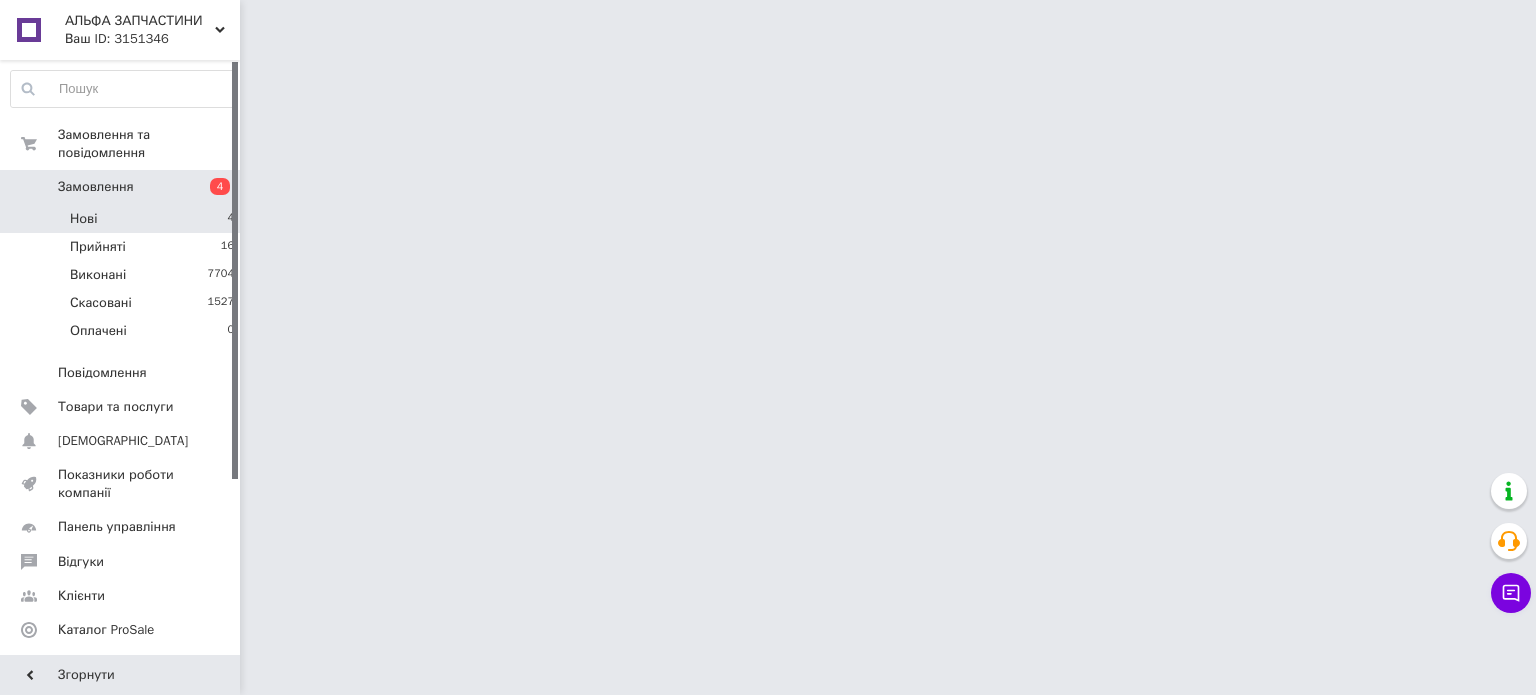 click on "Нові 4" at bounding box center (123, 219) 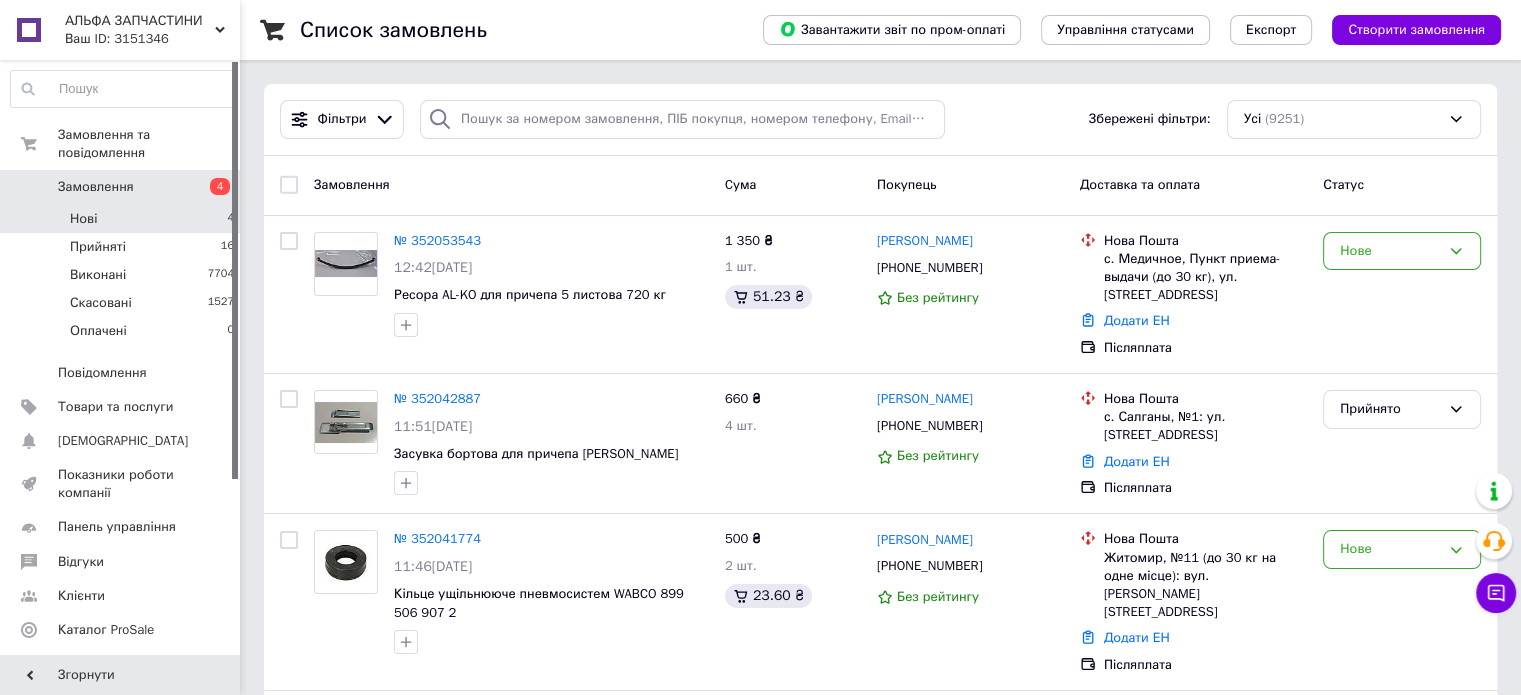 click on "Нові 4" at bounding box center [123, 219] 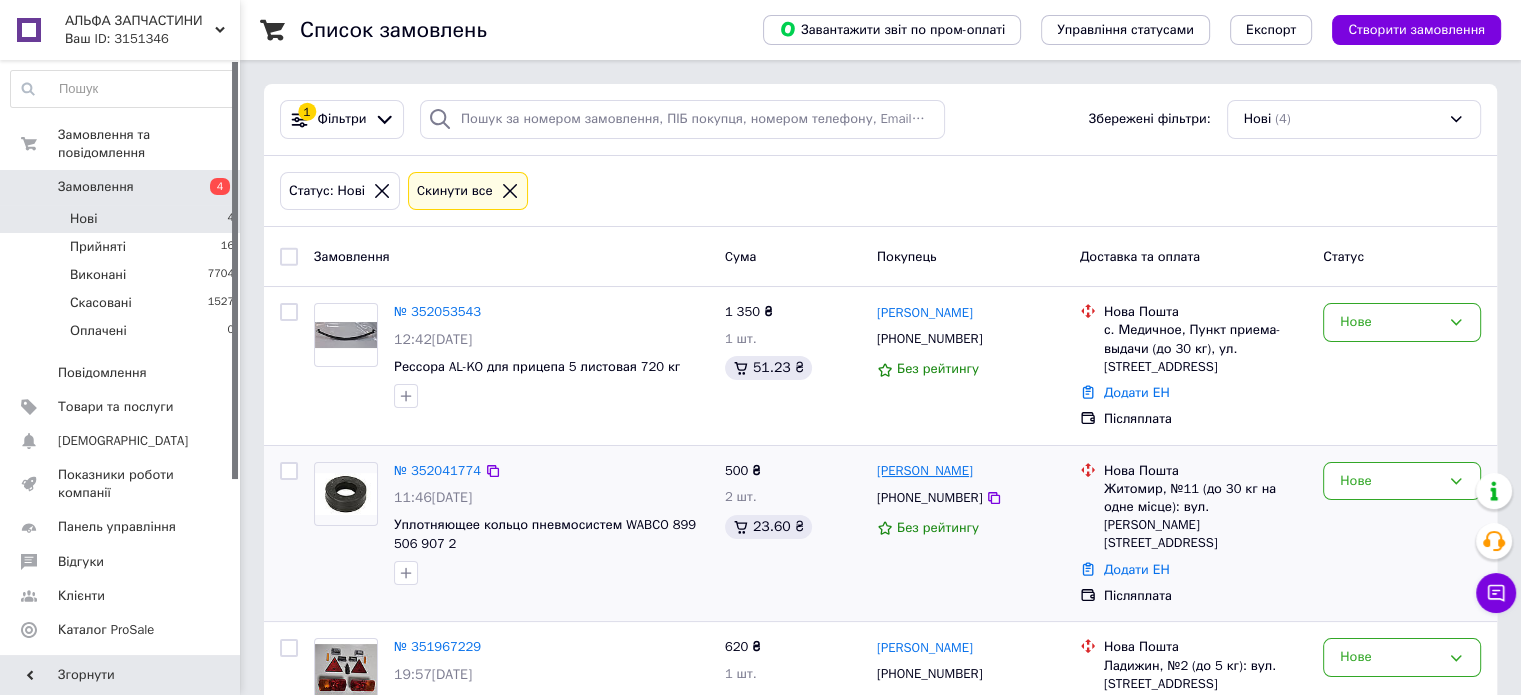 scroll, scrollTop: 100, scrollLeft: 0, axis: vertical 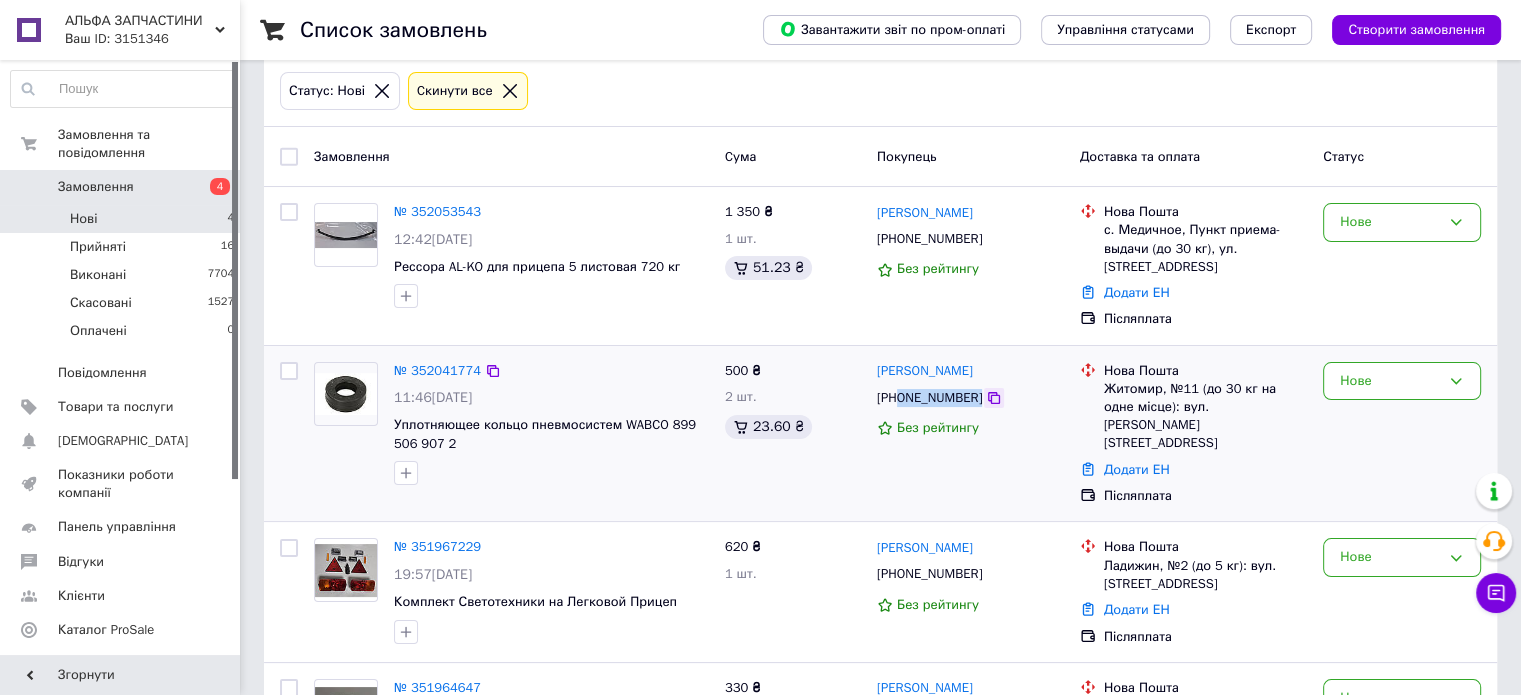 drag, startPoint x: 901, startPoint y: 401, endPoint x: 973, endPoint y: 407, distance: 72.249565 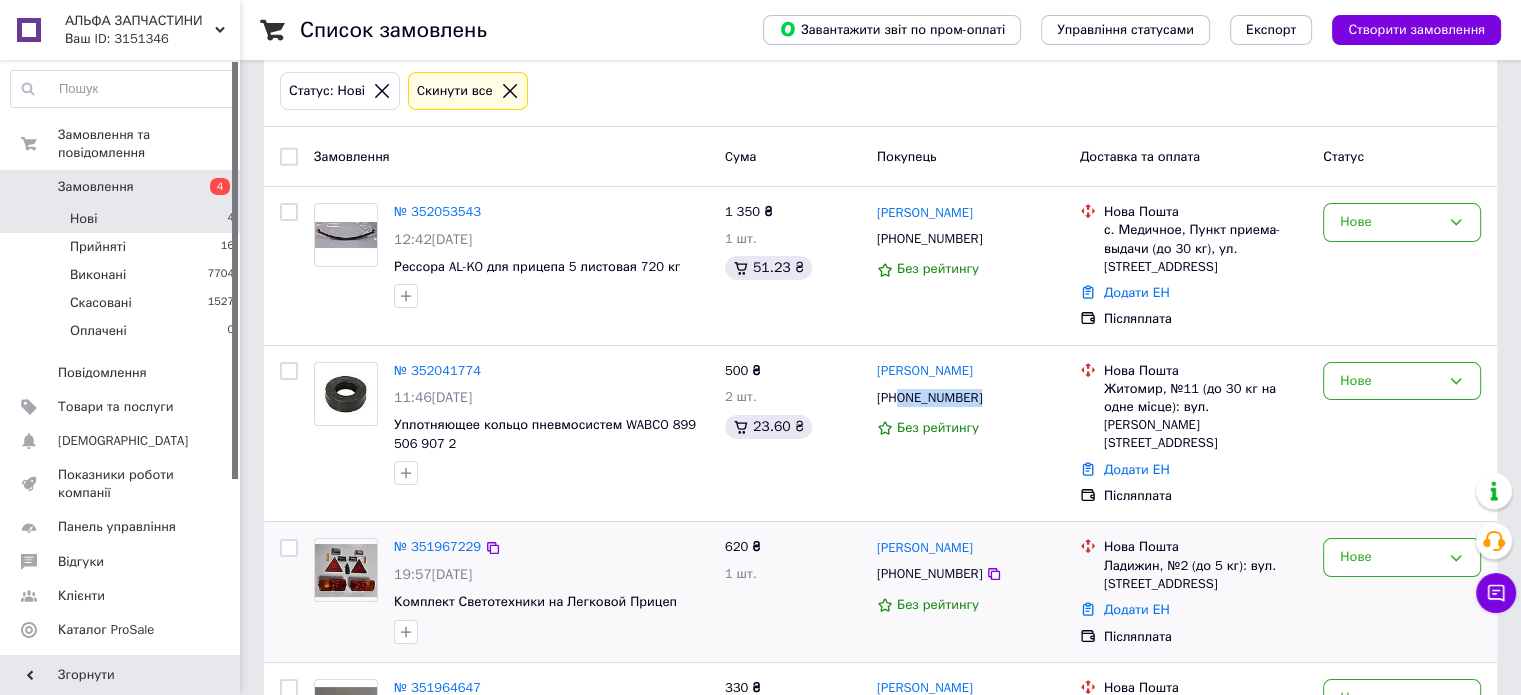 copy on "0979048567" 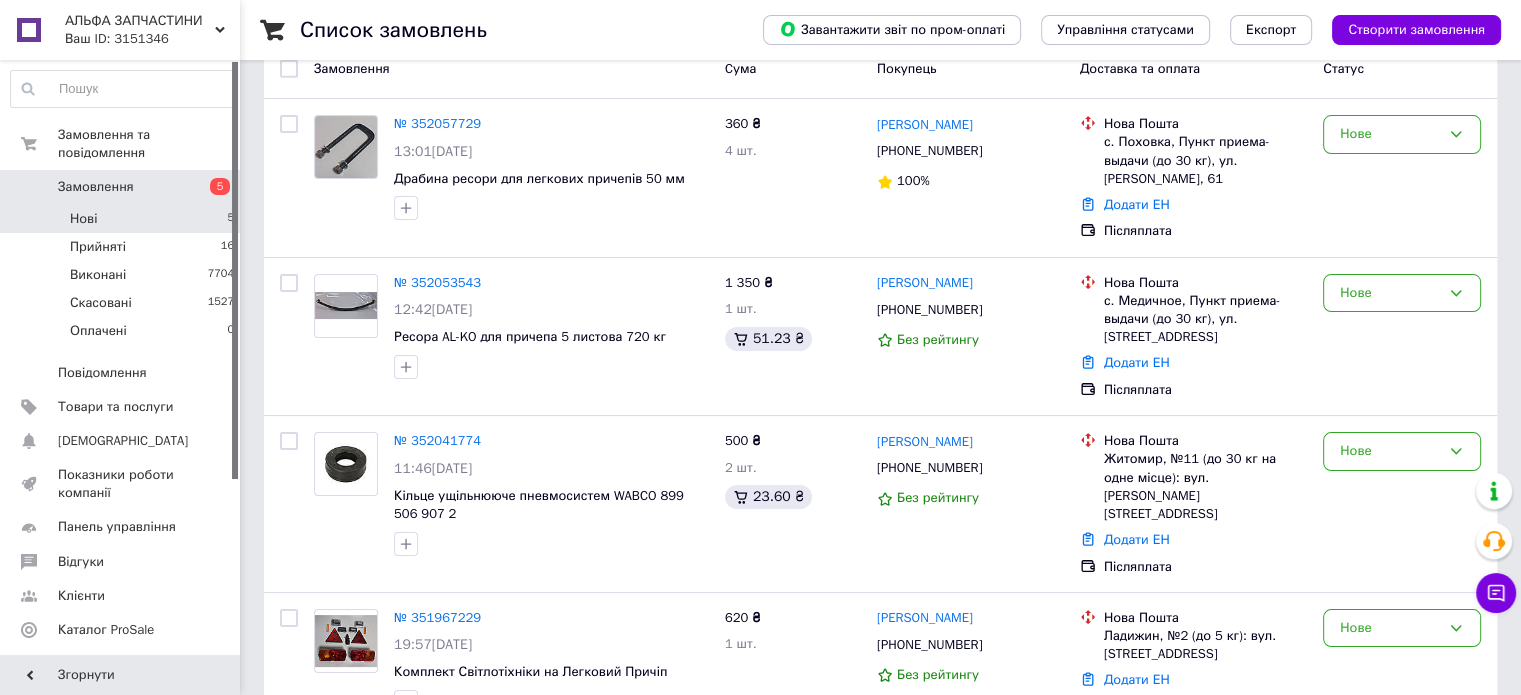 scroll, scrollTop: 200, scrollLeft: 0, axis: vertical 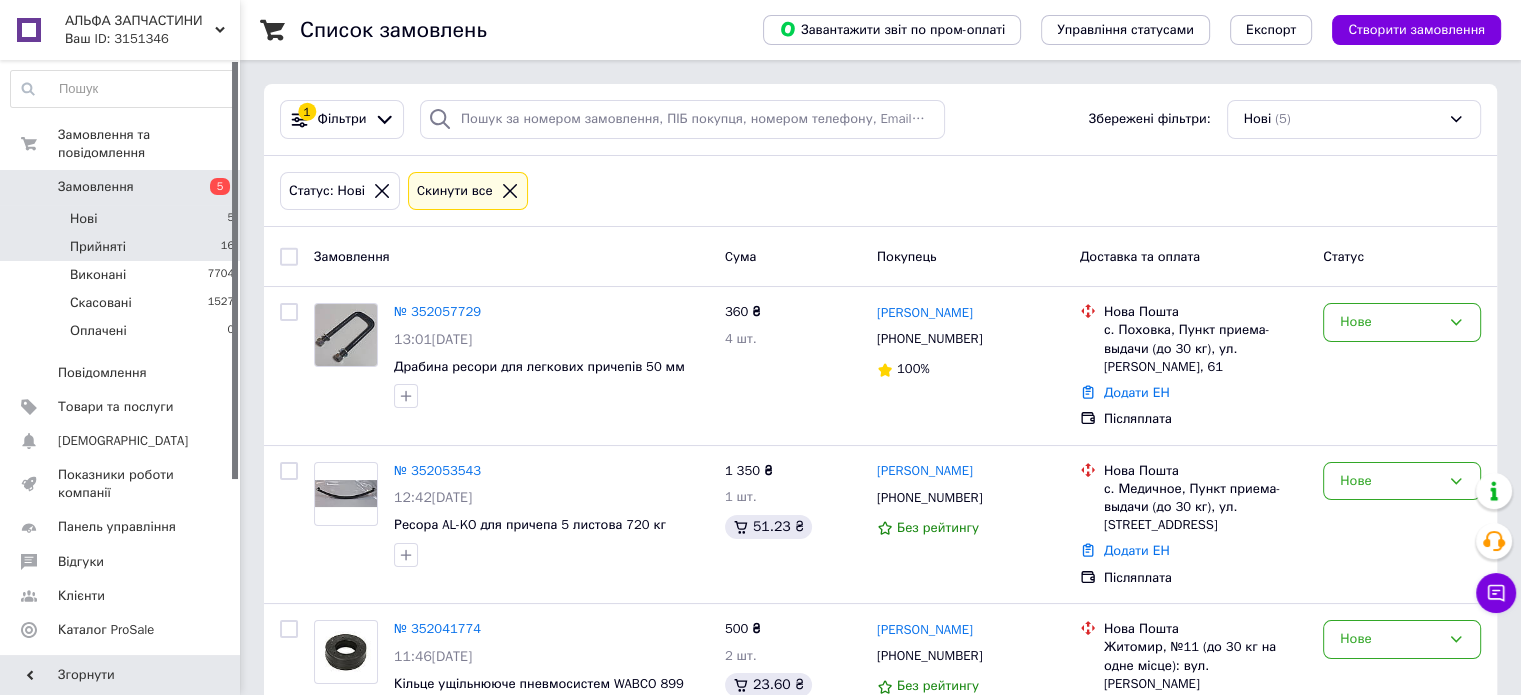 click on "Прийняті 16" at bounding box center [123, 247] 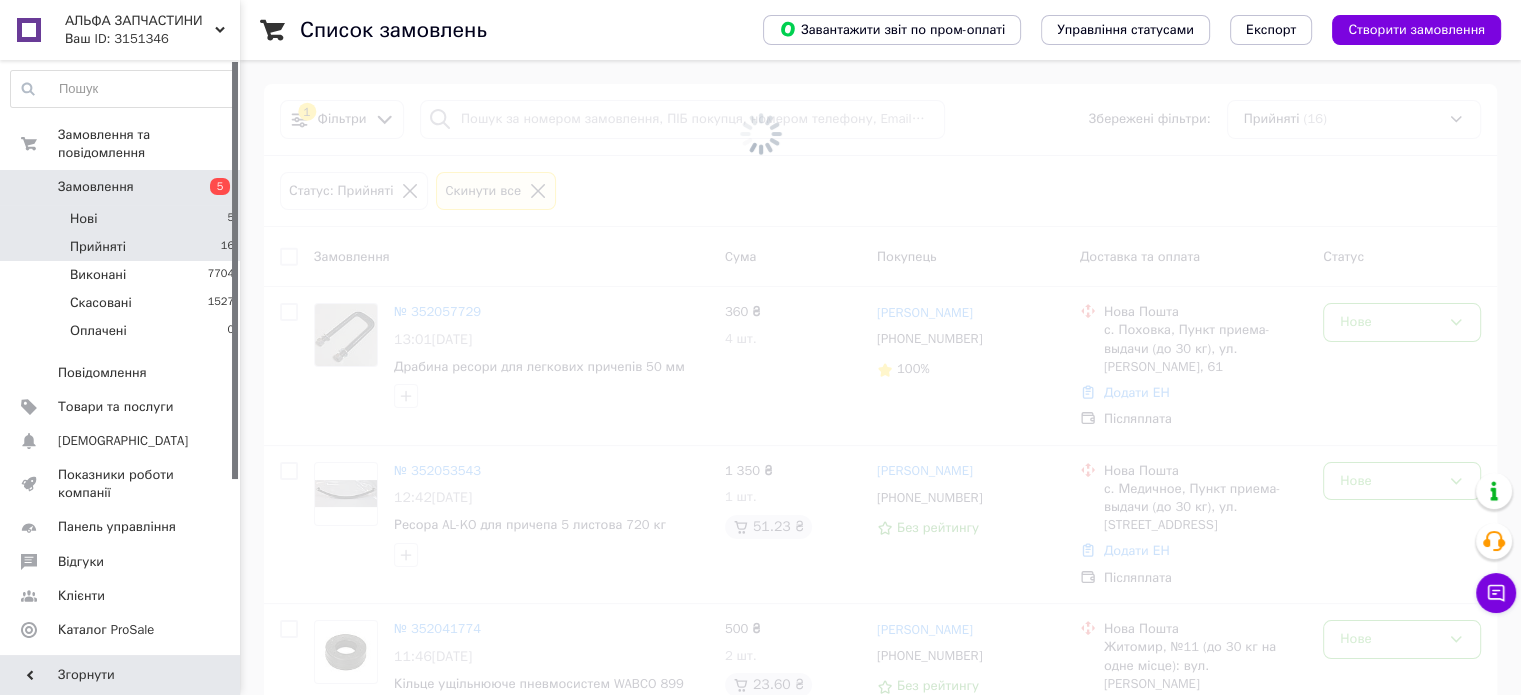 click on "Нові 5" at bounding box center [123, 219] 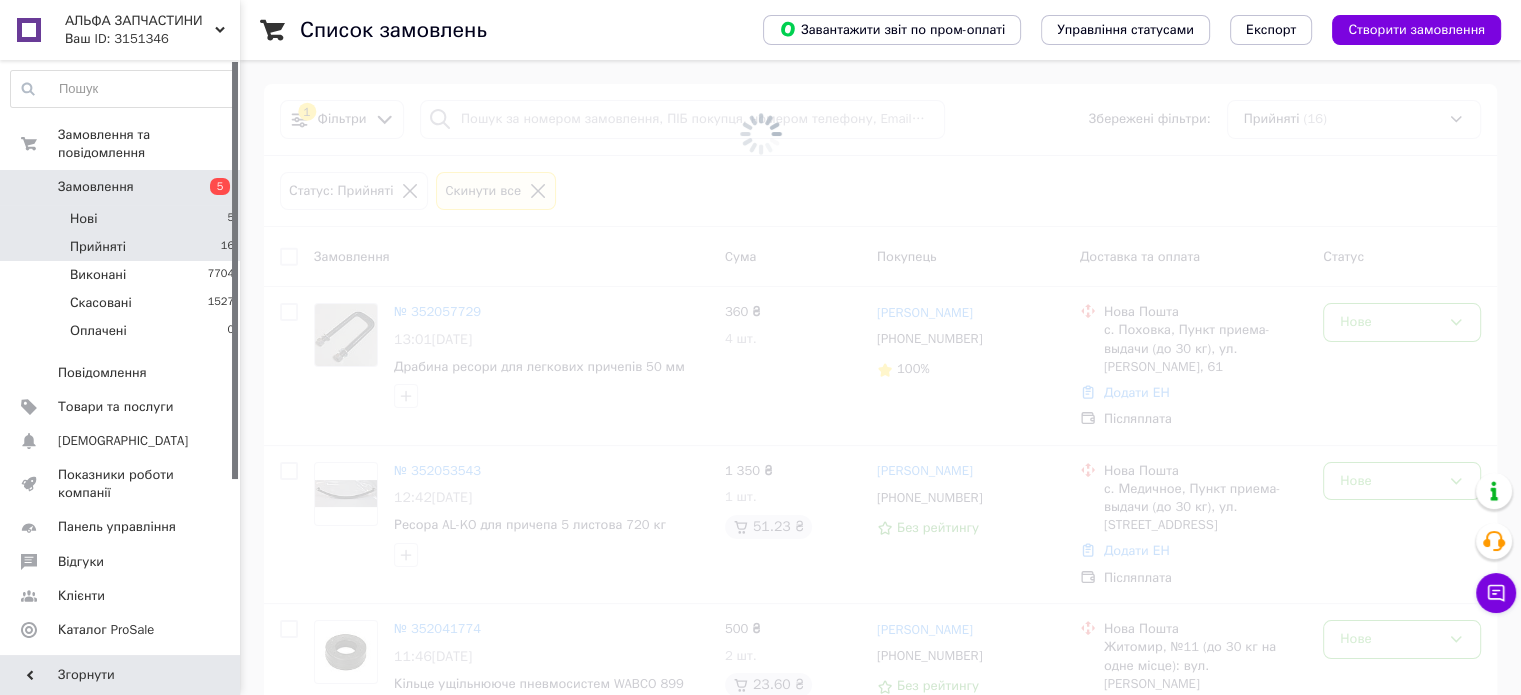 click on "Нові 5" at bounding box center (123, 219) 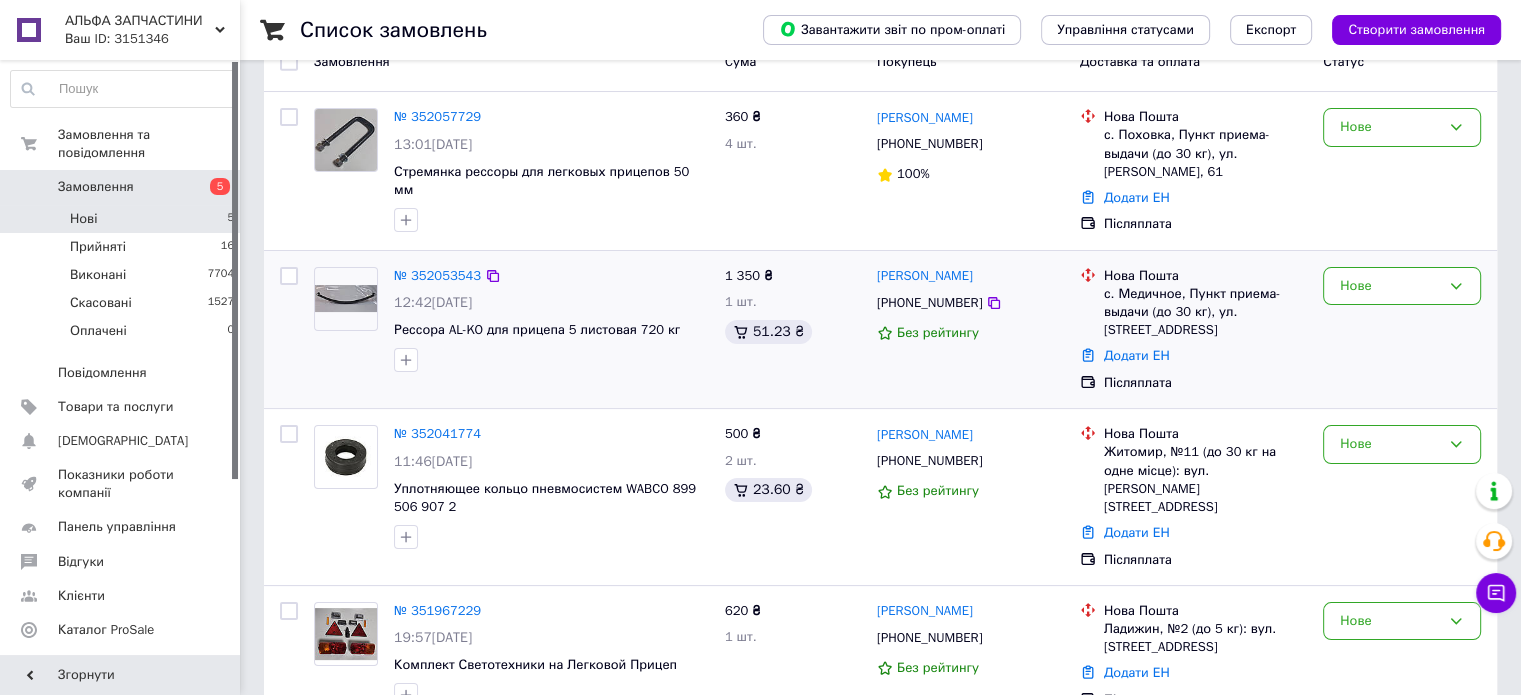 scroll, scrollTop: 200, scrollLeft: 0, axis: vertical 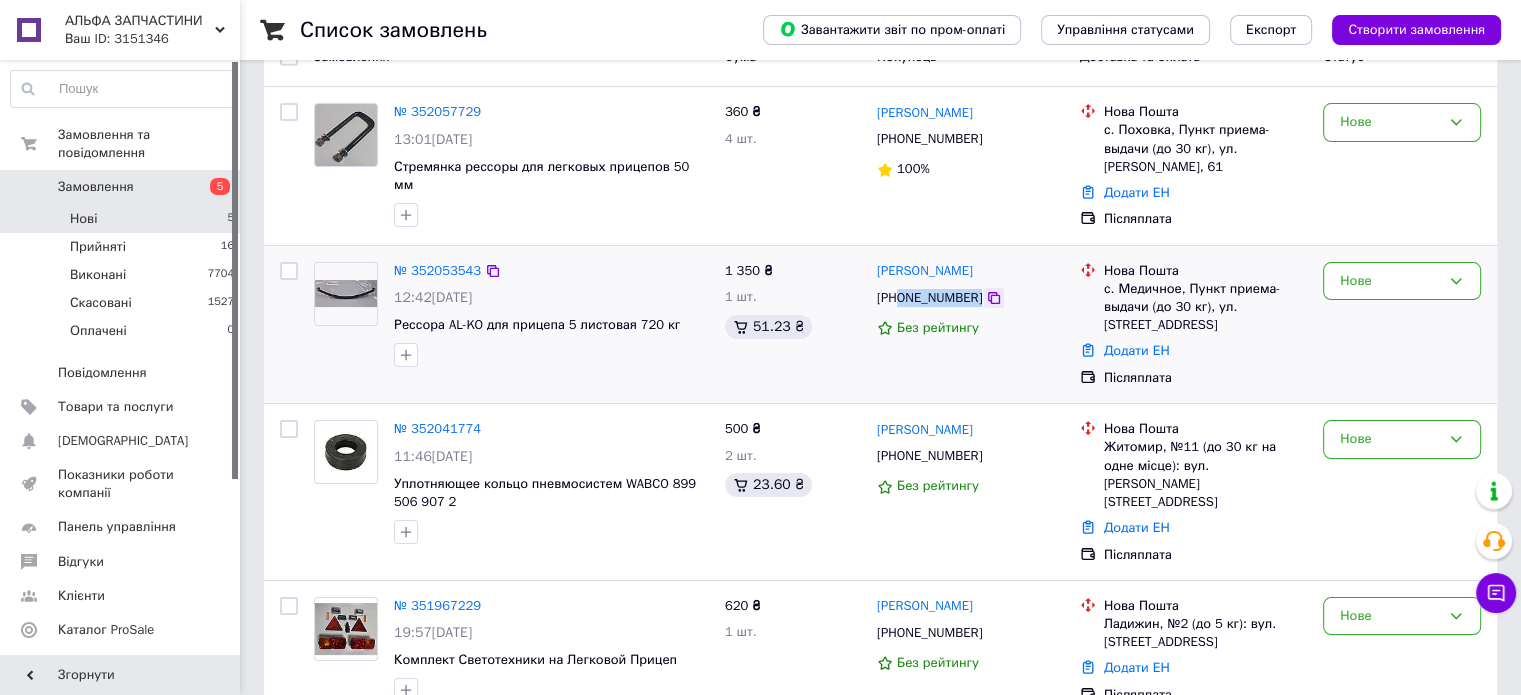 drag, startPoint x: 900, startPoint y: 280, endPoint x: 972, endPoint y: 284, distance: 72.11102 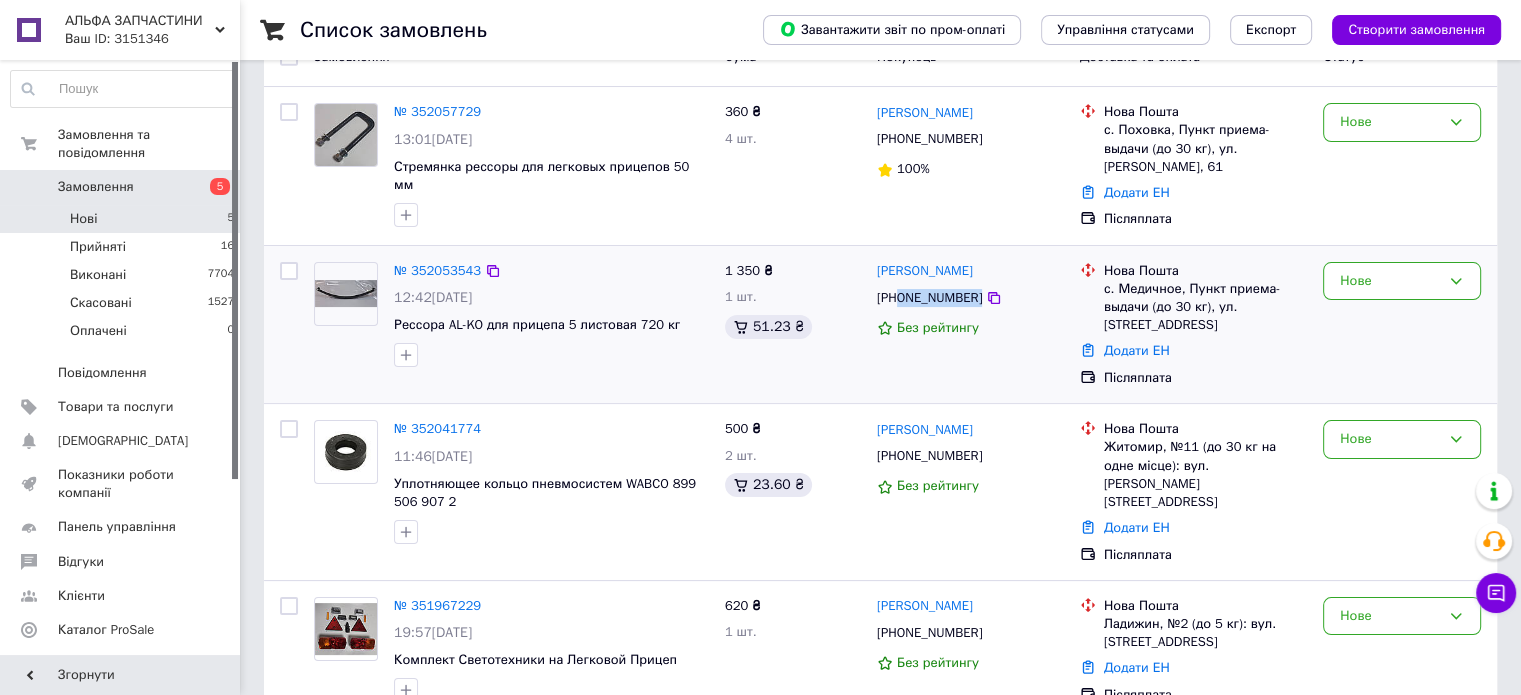 copy on "0980378279" 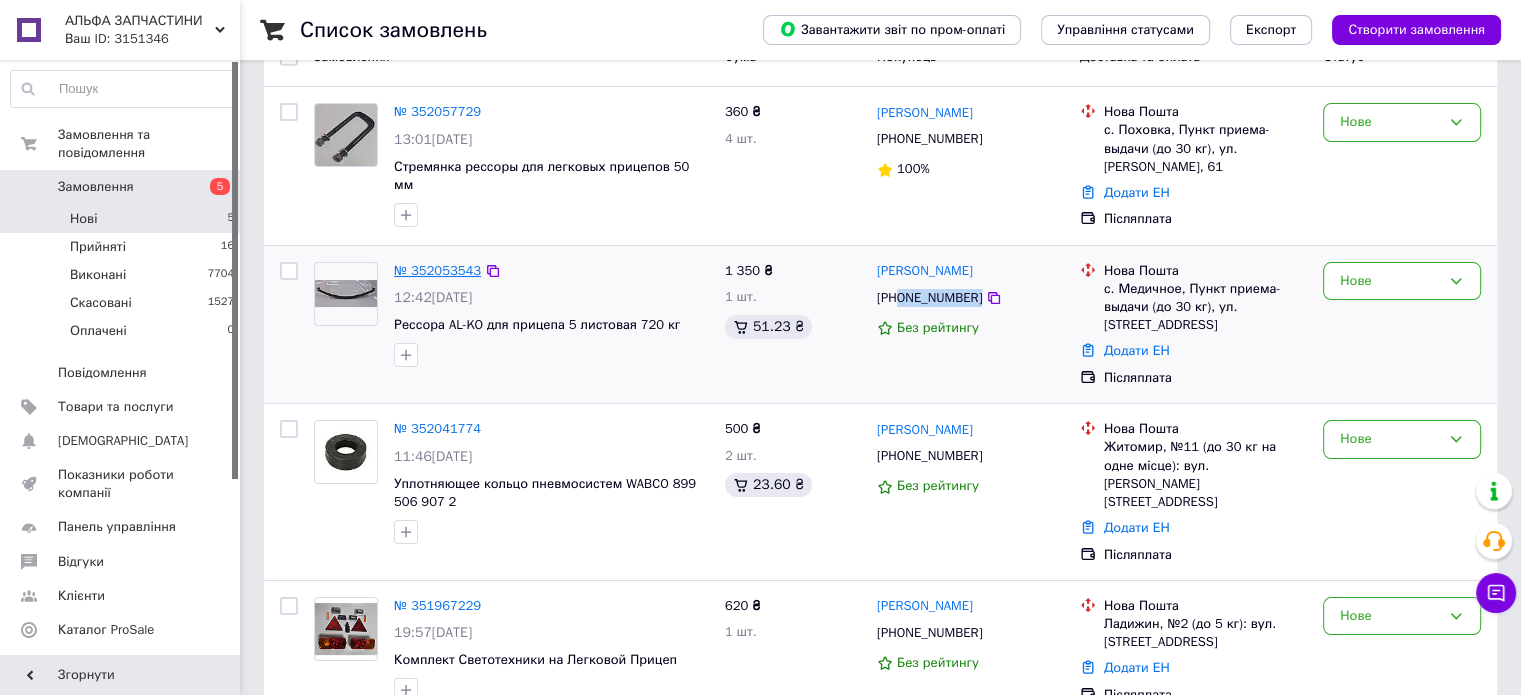 click on "№ 352053543" at bounding box center (437, 270) 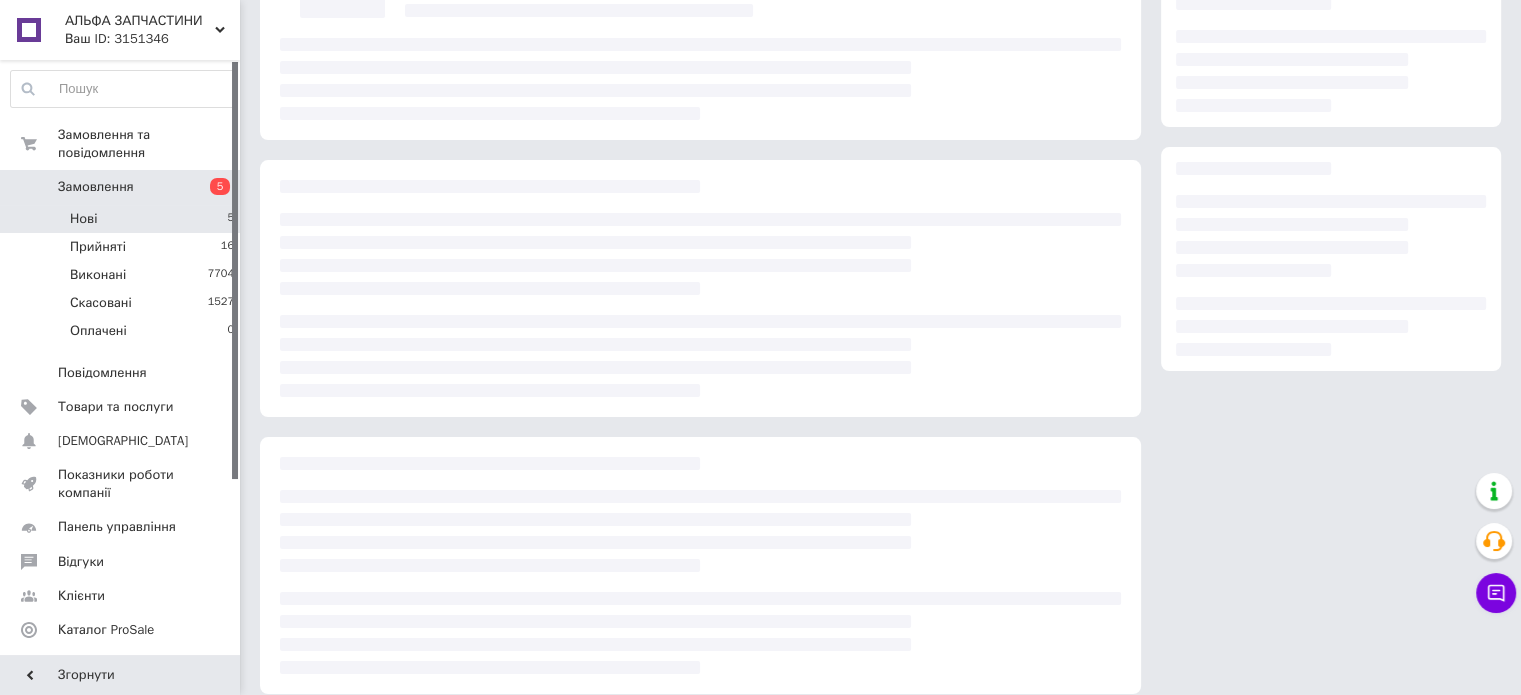 scroll, scrollTop: 0, scrollLeft: 0, axis: both 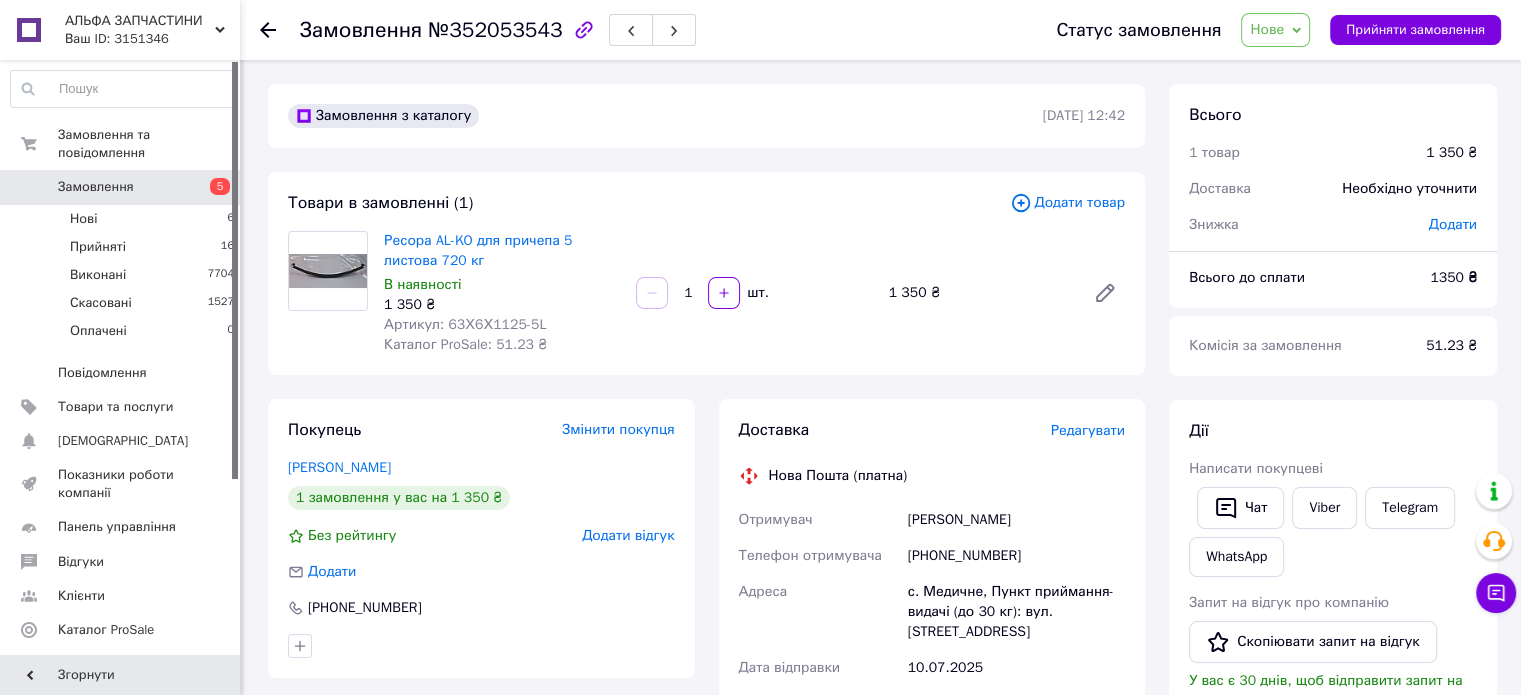 click on "Нове" at bounding box center [1275, 30] 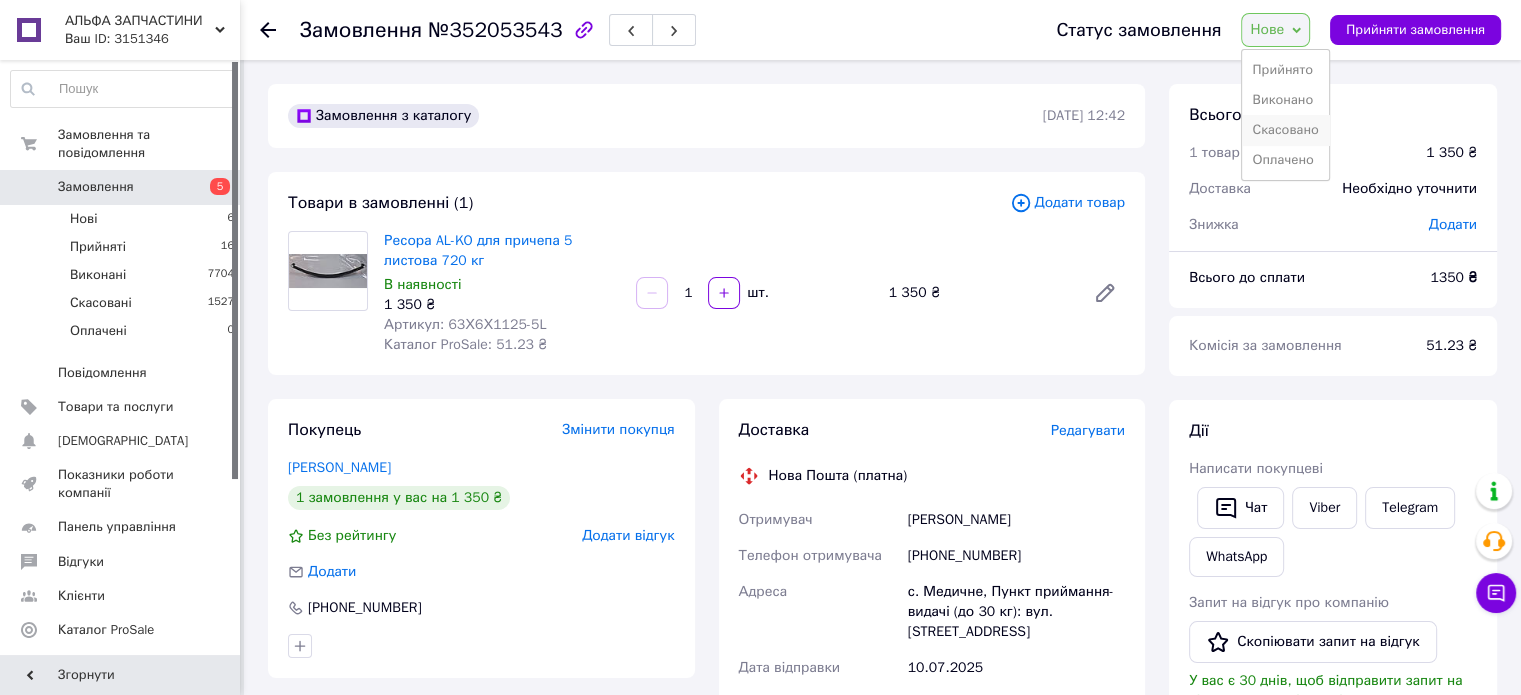 click on "Скасовано" at bounding box center (1285, 130) 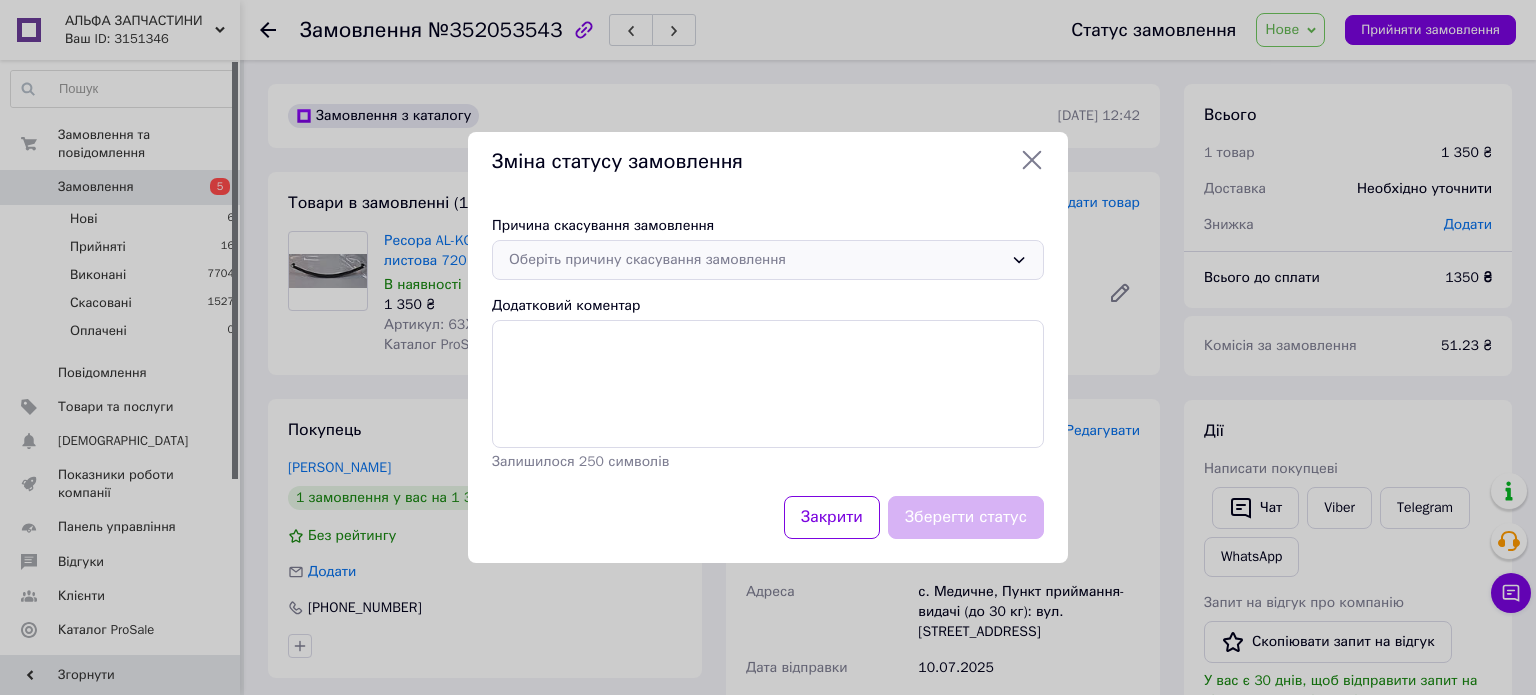 click on "Оберіть причину скасування замовлення" at bounding box center (756, 260) 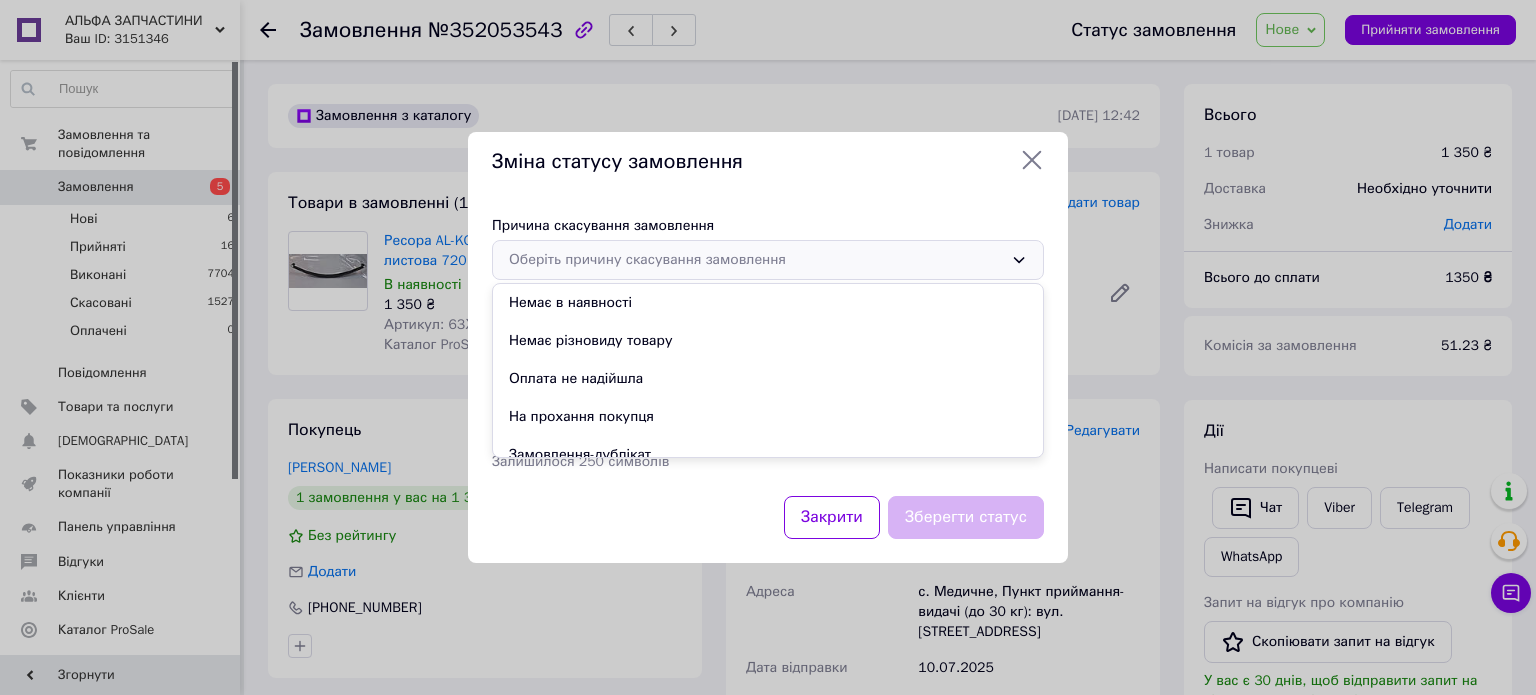 click on "Оплата не надійшла" at bounding box center (768, 379) 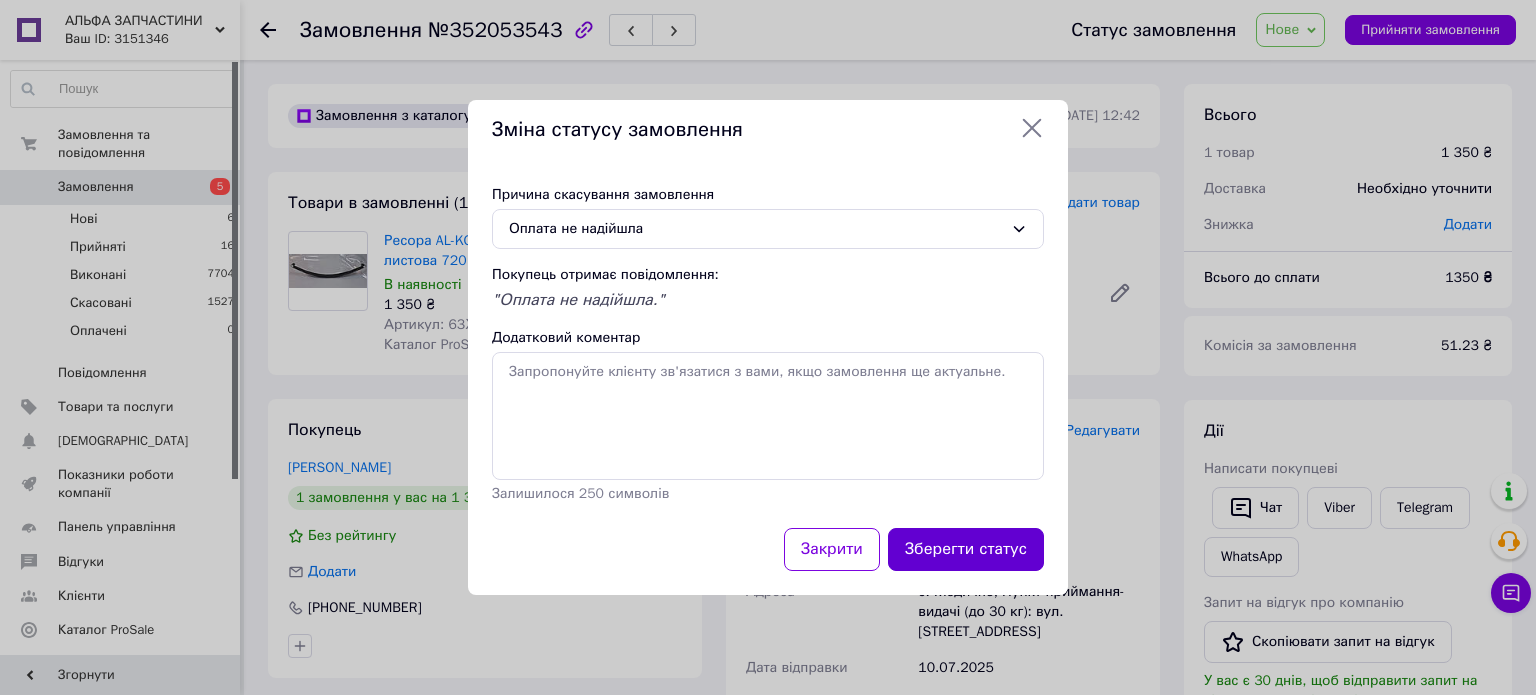 click on "Зберегти статус" at bounding box center [966, 549] 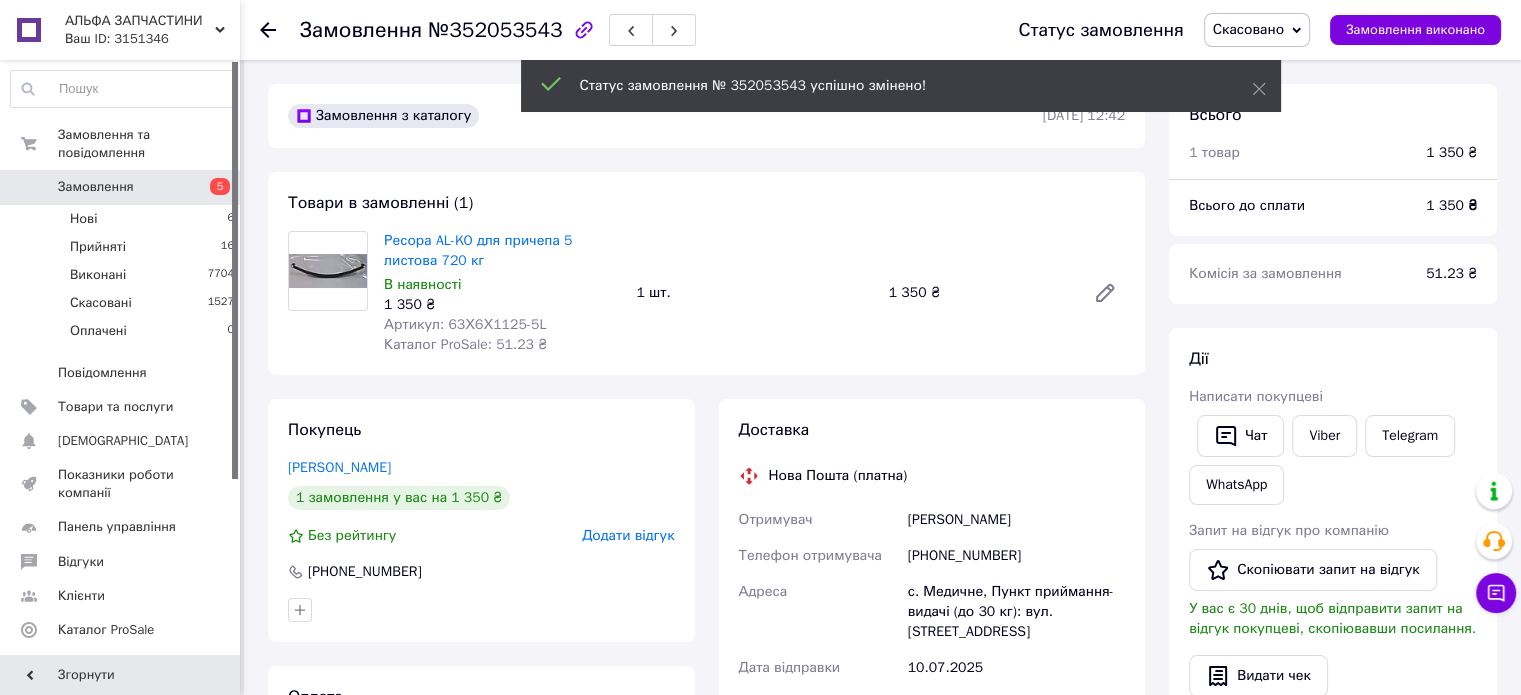 click on "Довженко Генадий" at bounding box center (339, 467) 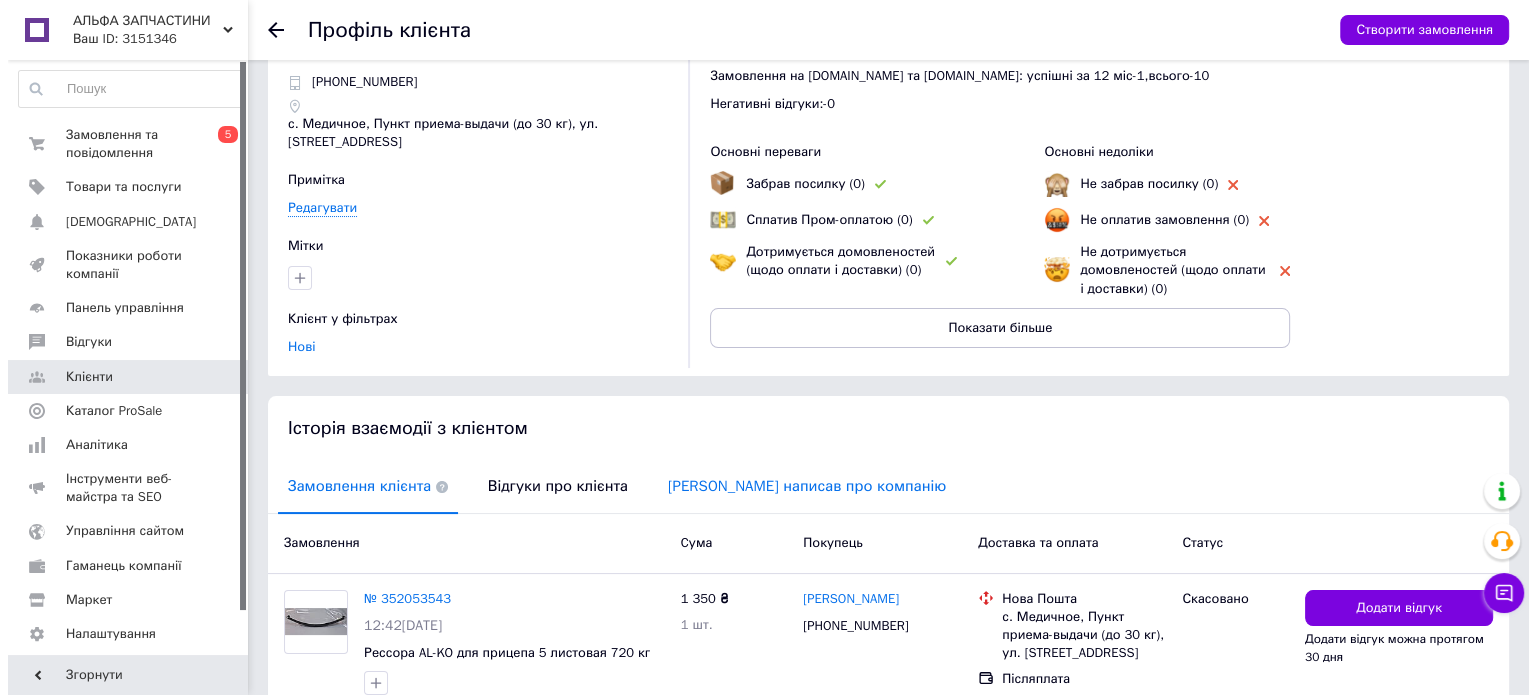 scroll, scrollTop: 100, scrollLeft: 0, axis: vertical 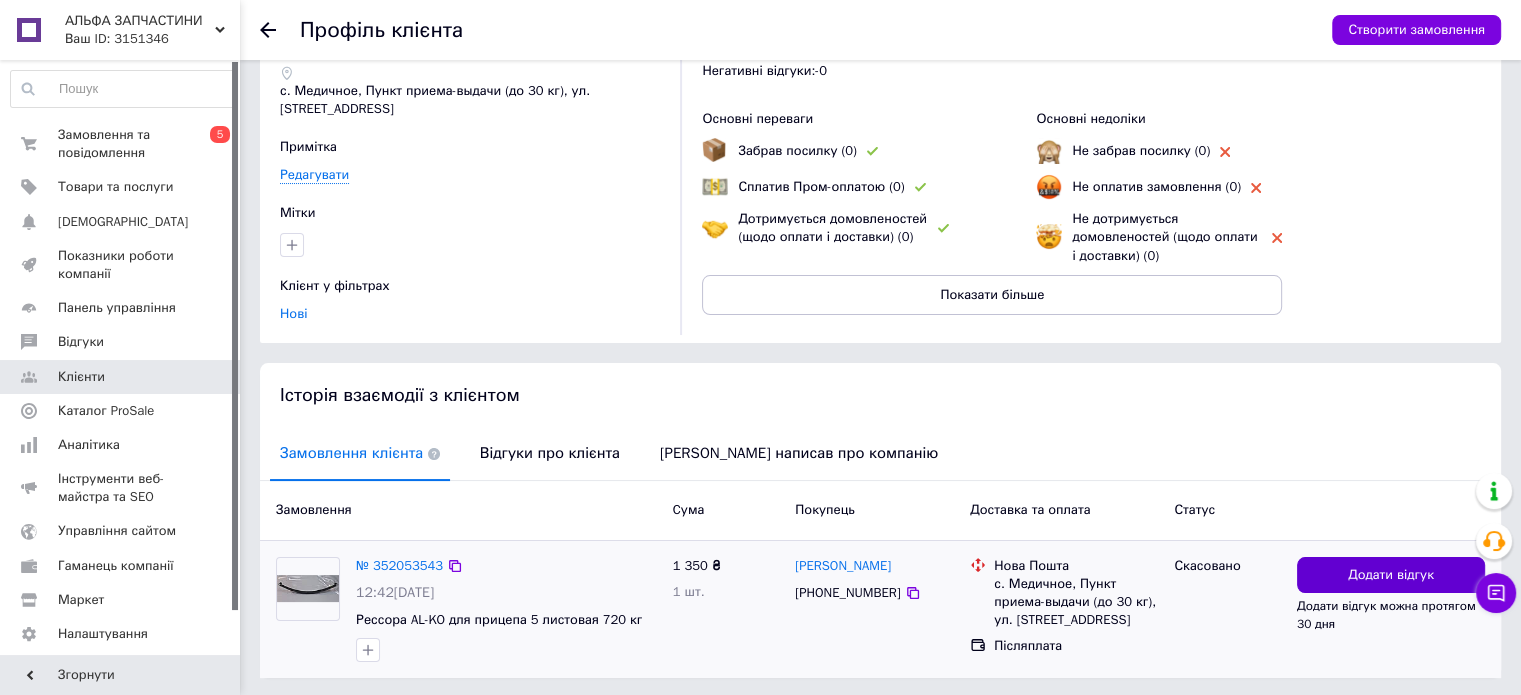 click on "Додати відгук" at bounding box center [1391, 575] 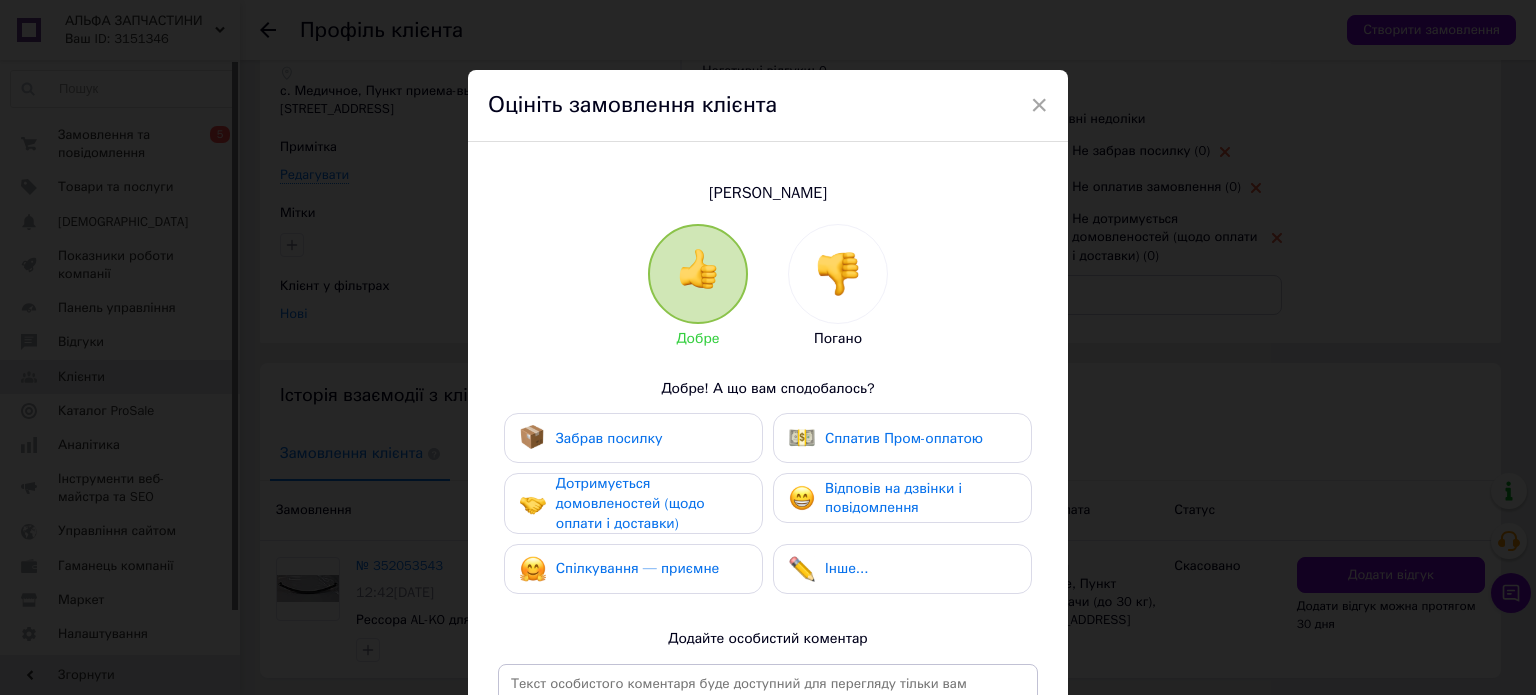 click at bounding box center [838, 274] 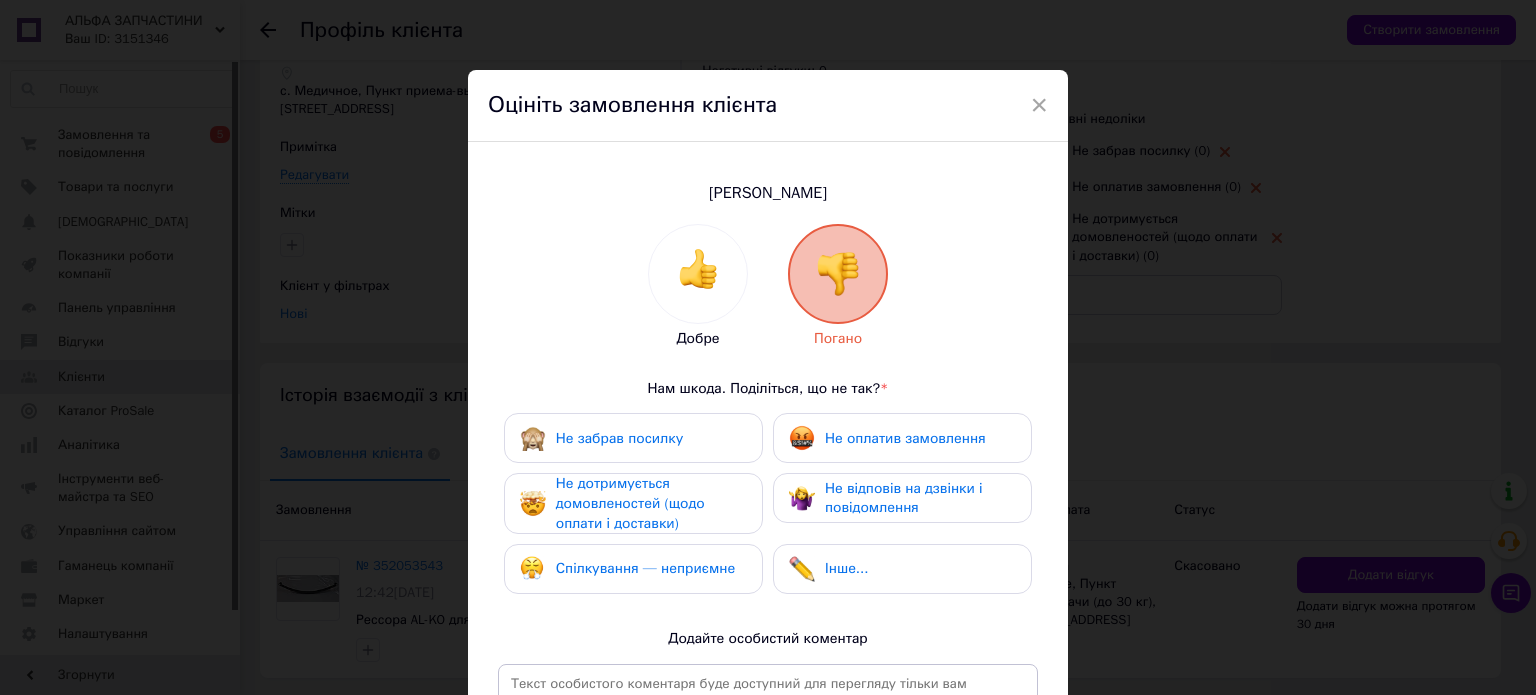 click on "Не забрав посилку" at bounding box center [633, 438] 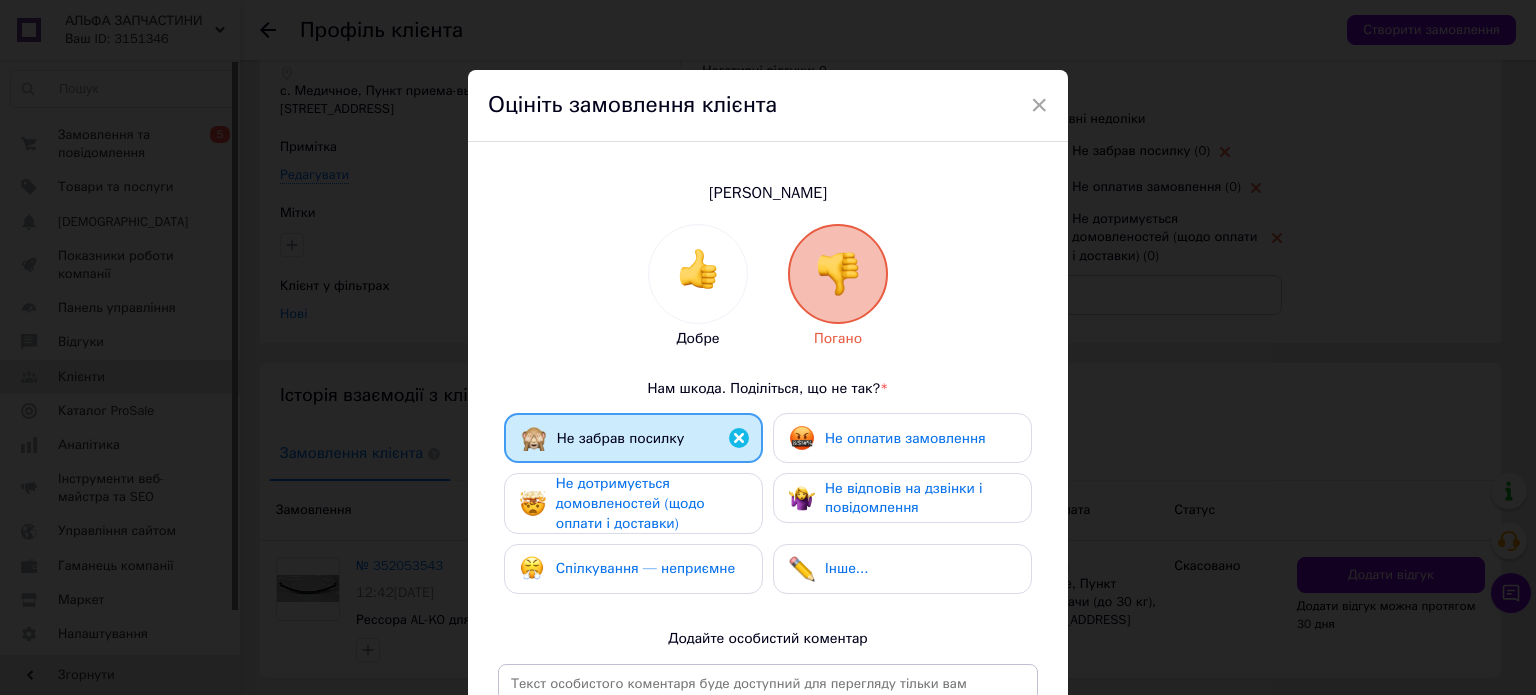 click on "Не оплатив замовлення" at bounding box center (905, 438) 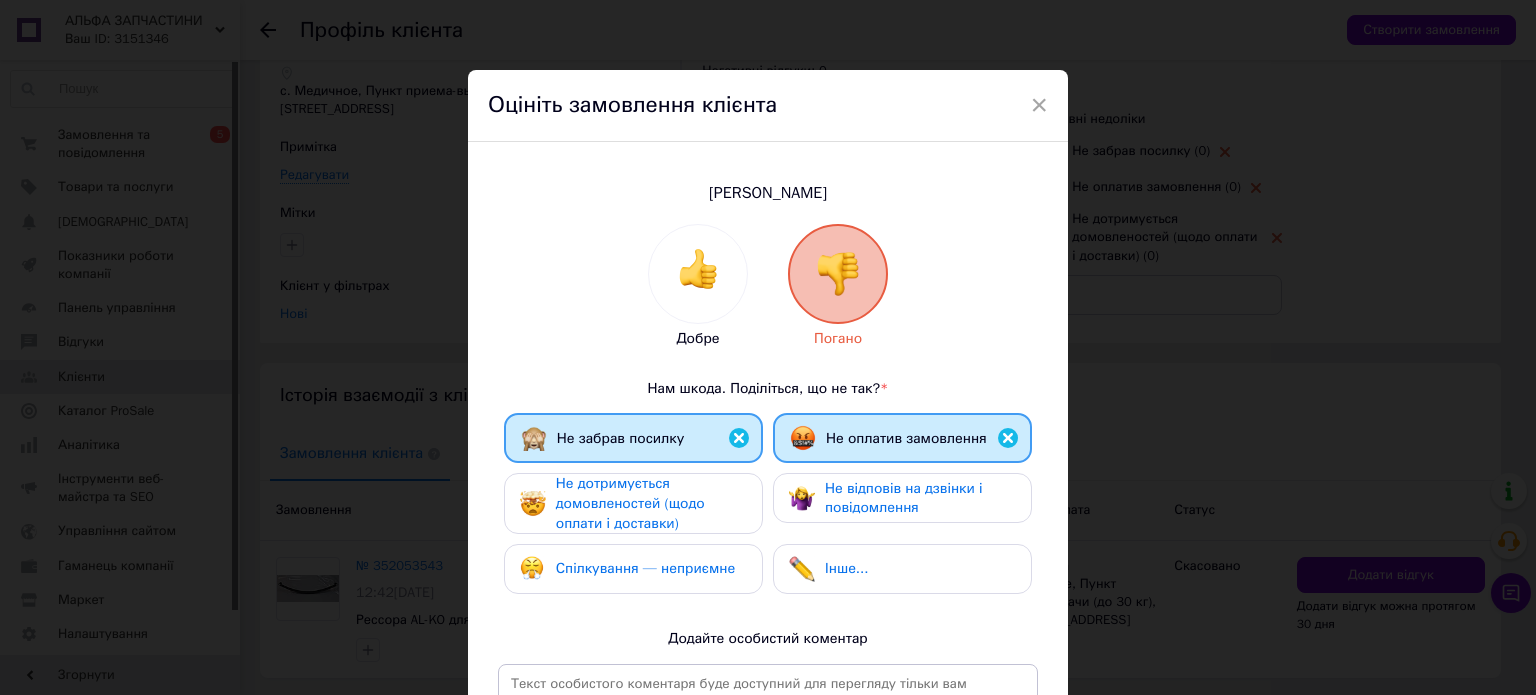click on "Не відповів на дзвінки і повідомлення" at bounding box center [904, 498] 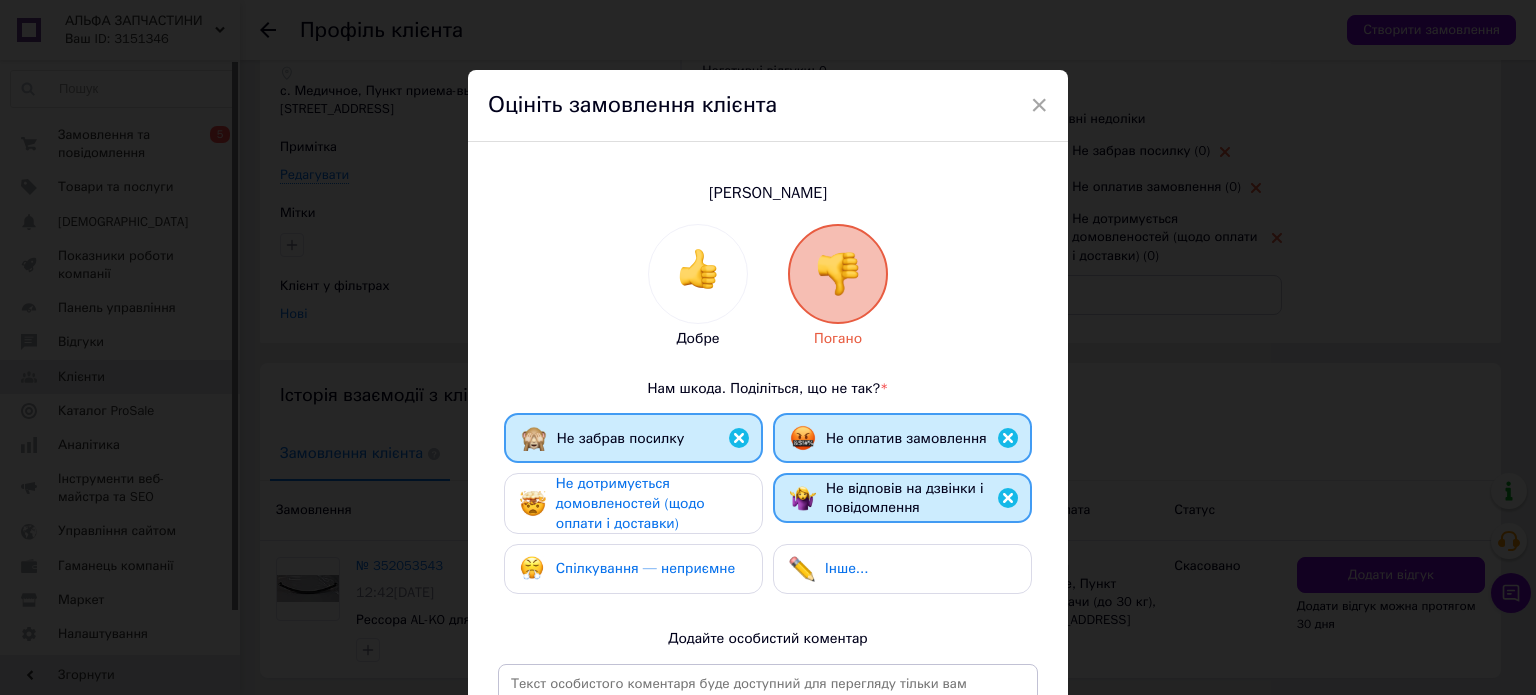 click on "Не дотримується домовленостей (щодо оплати і доставки)" at bounding box center (630, 503) 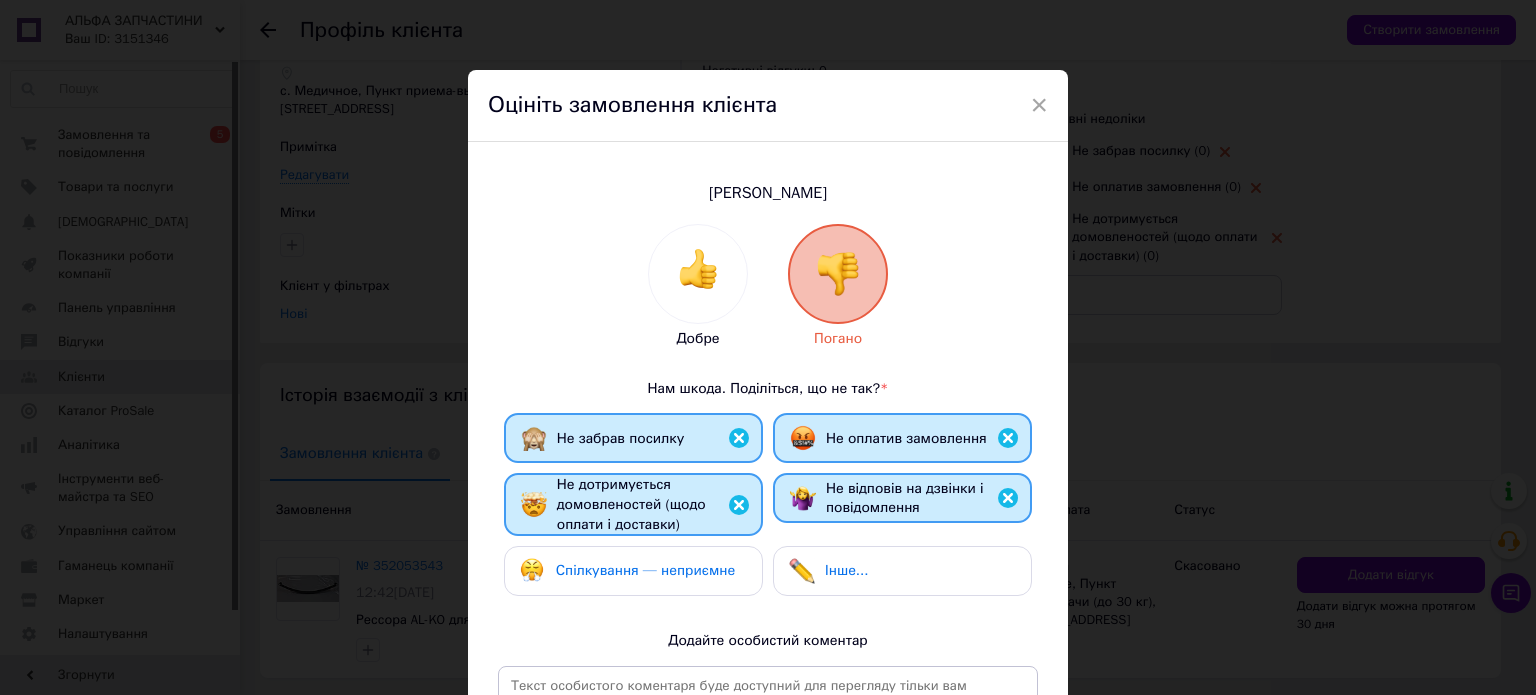 click on "Спілкування — неприємне" at bounding box center [627, 571] 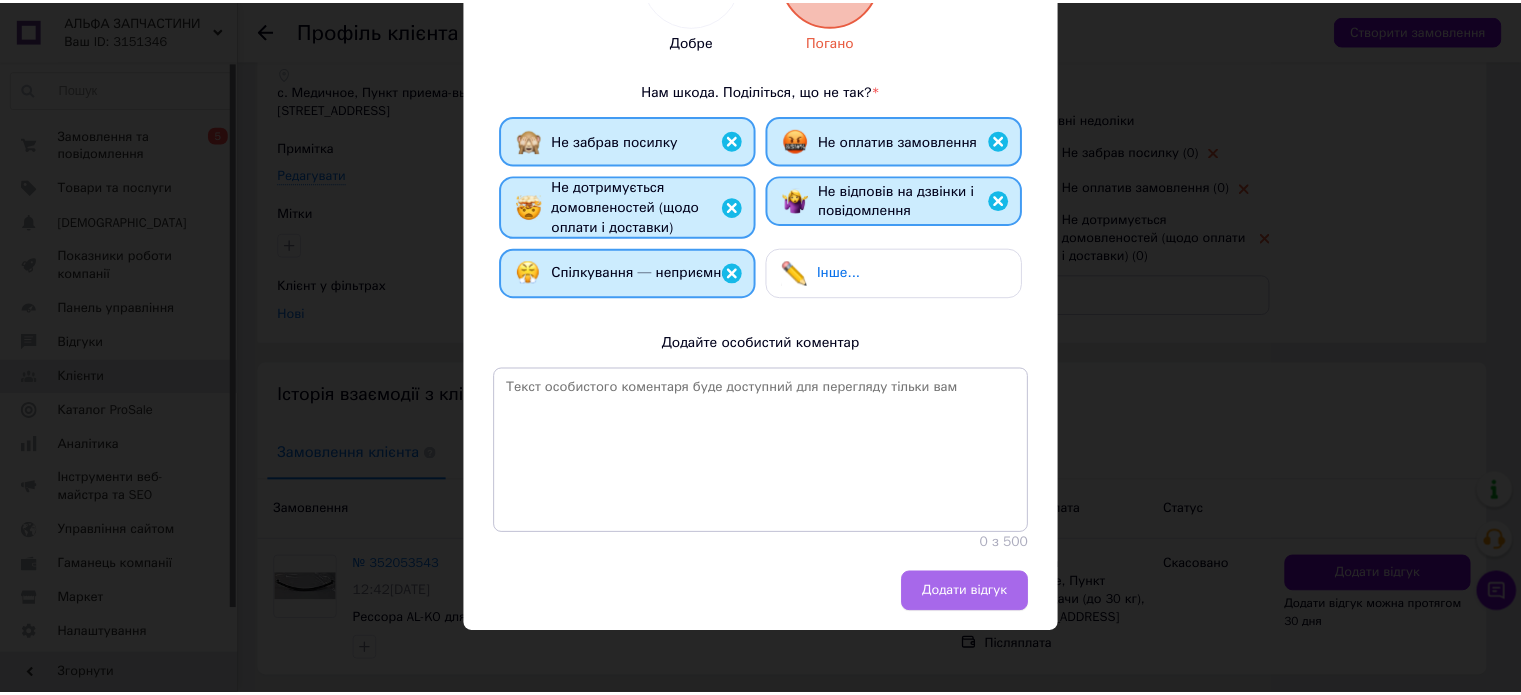 scroll, scrollTop: 301, scrollLeft: 0, axis: vertical 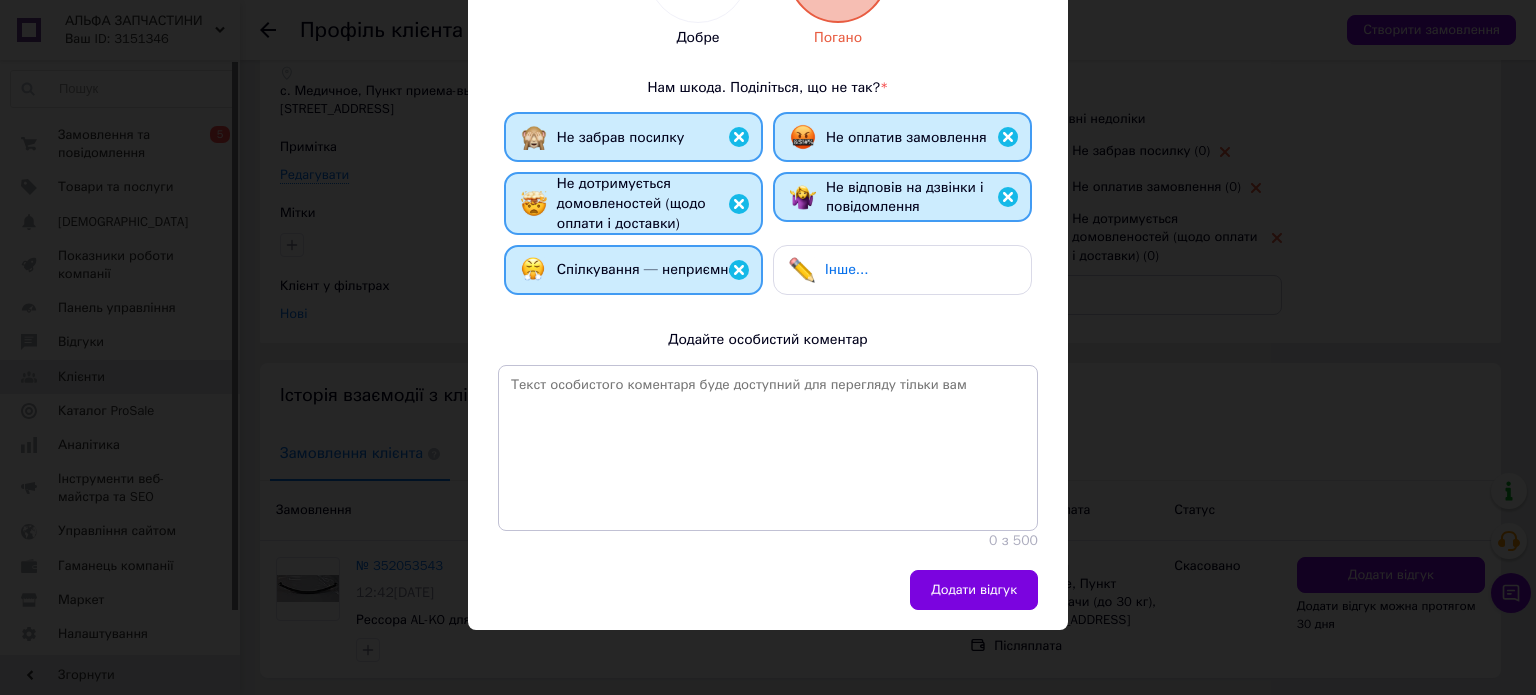 click on "Додати відгук" at bounding box center [974, 590] 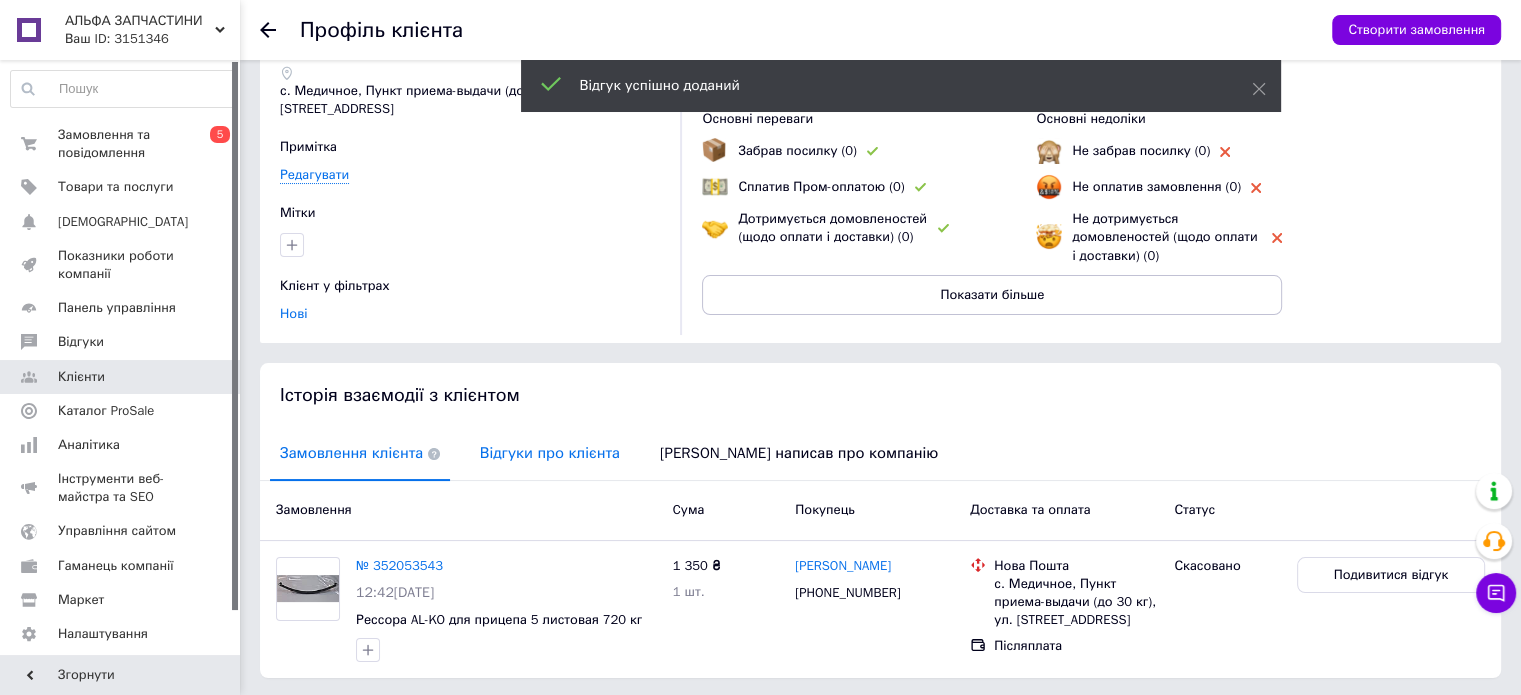 click on "Відгуки про клієнта" at bounding box center (550, 453) 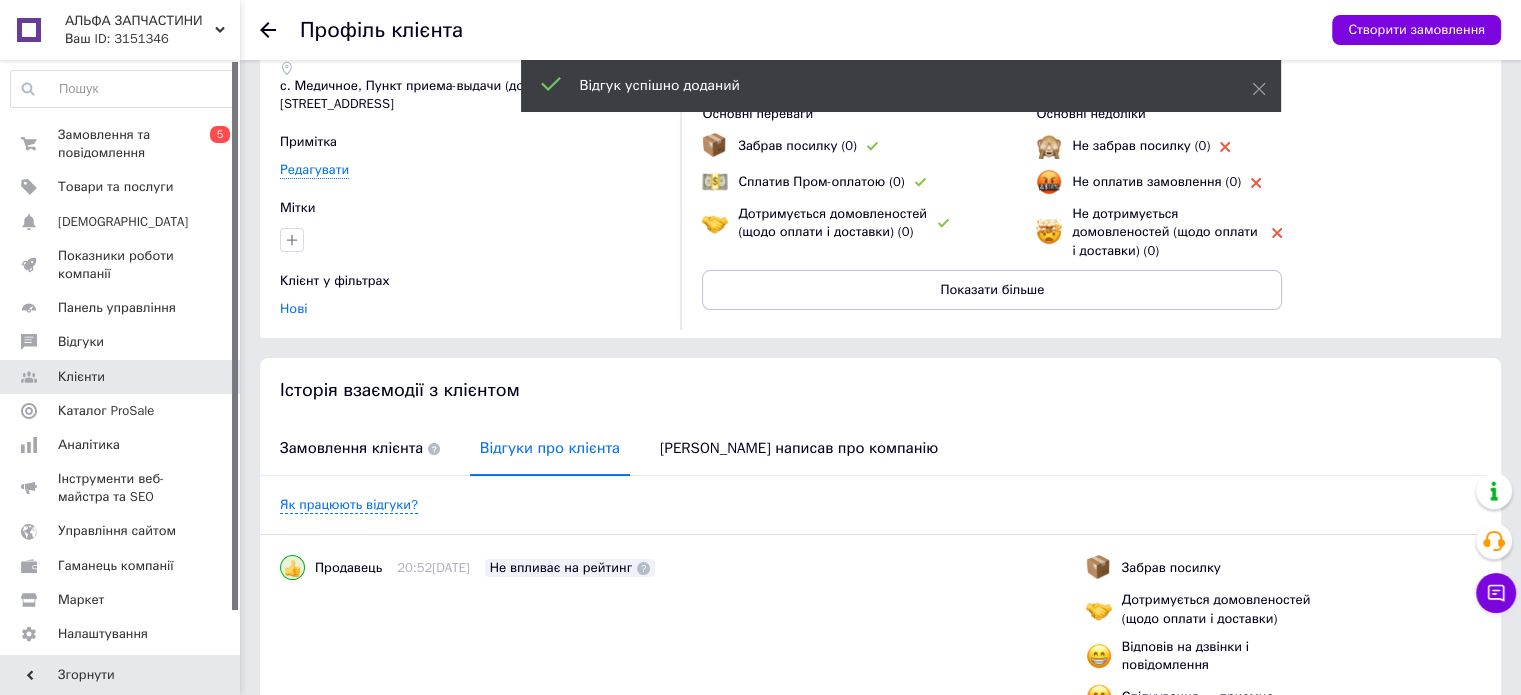 scroll, scrollTop: 500, scrollLeft: 0, axis: vertical 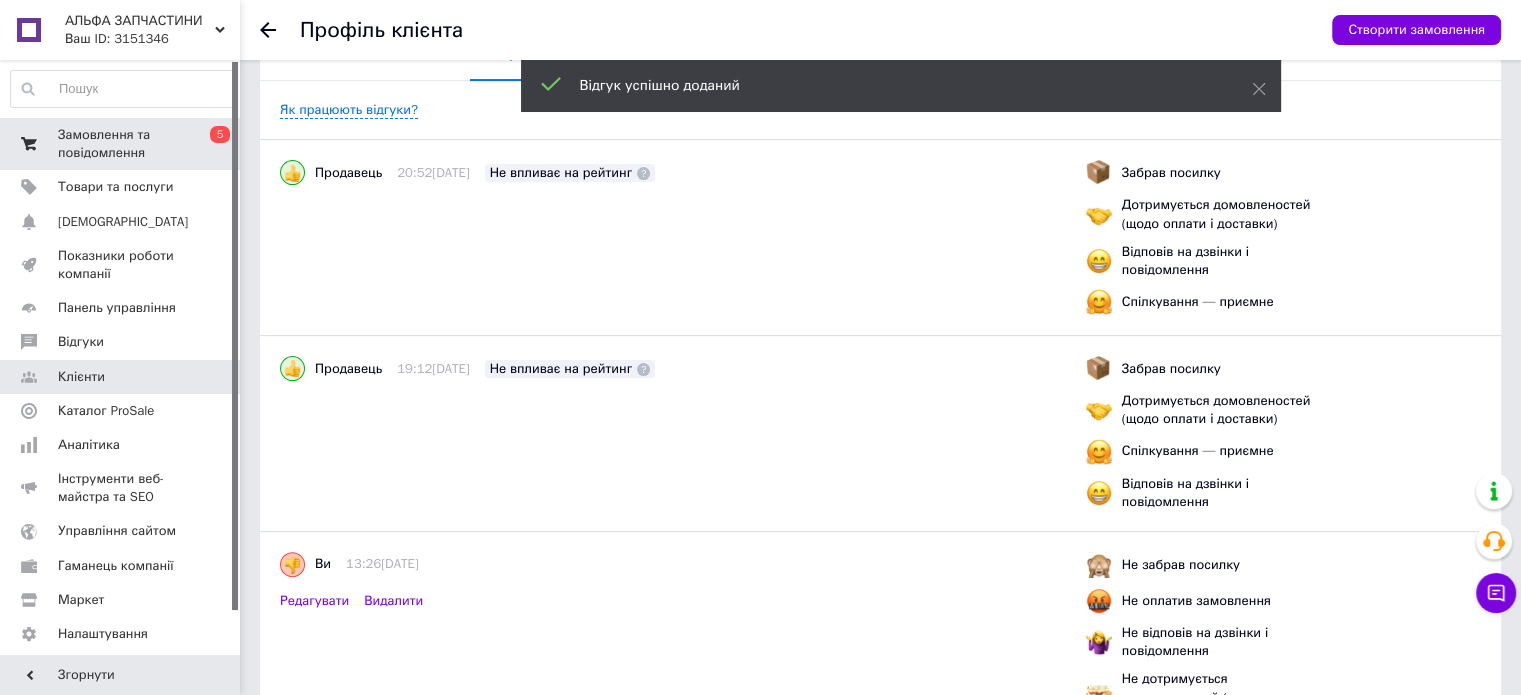 click on "Замовлення та повідомлення" at bounding box center [121, 144] 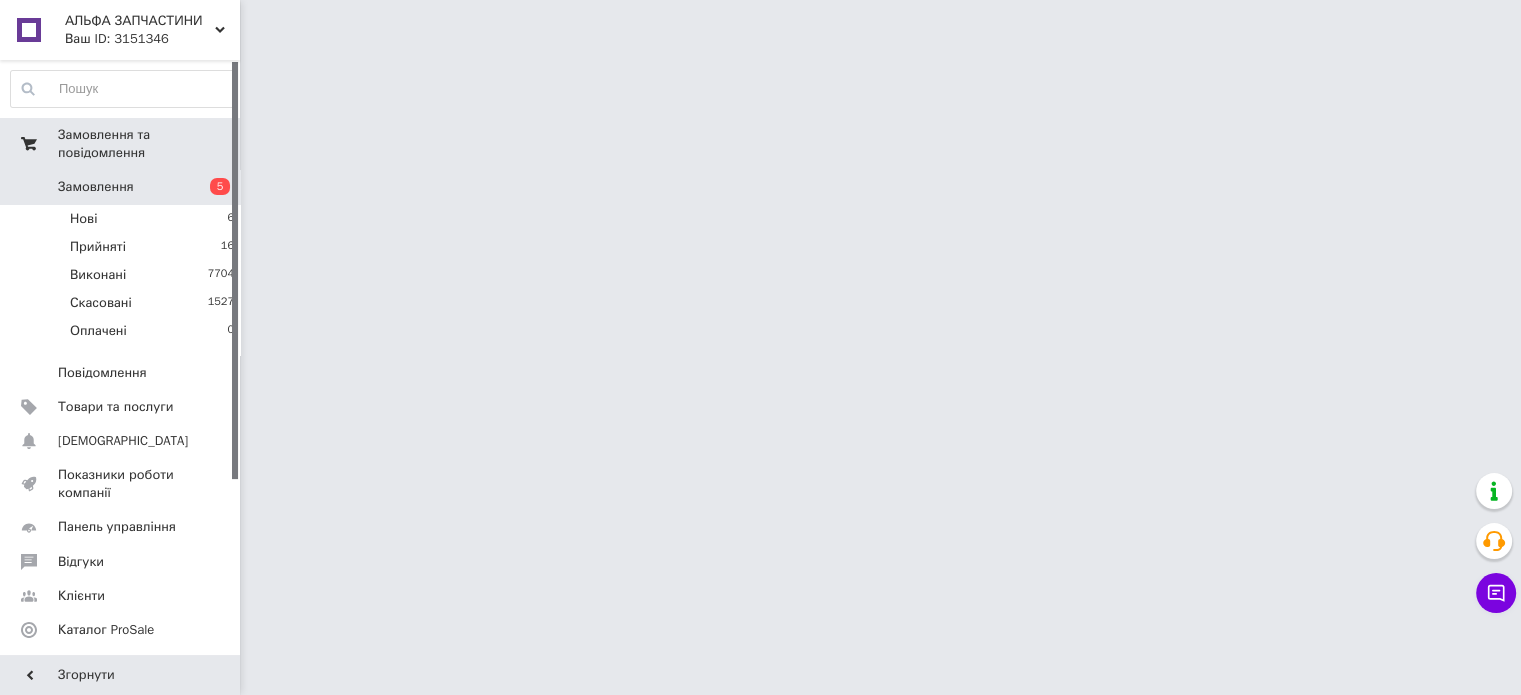 scroll, scrollTop: 0, scrollLeft: 0, axis: both 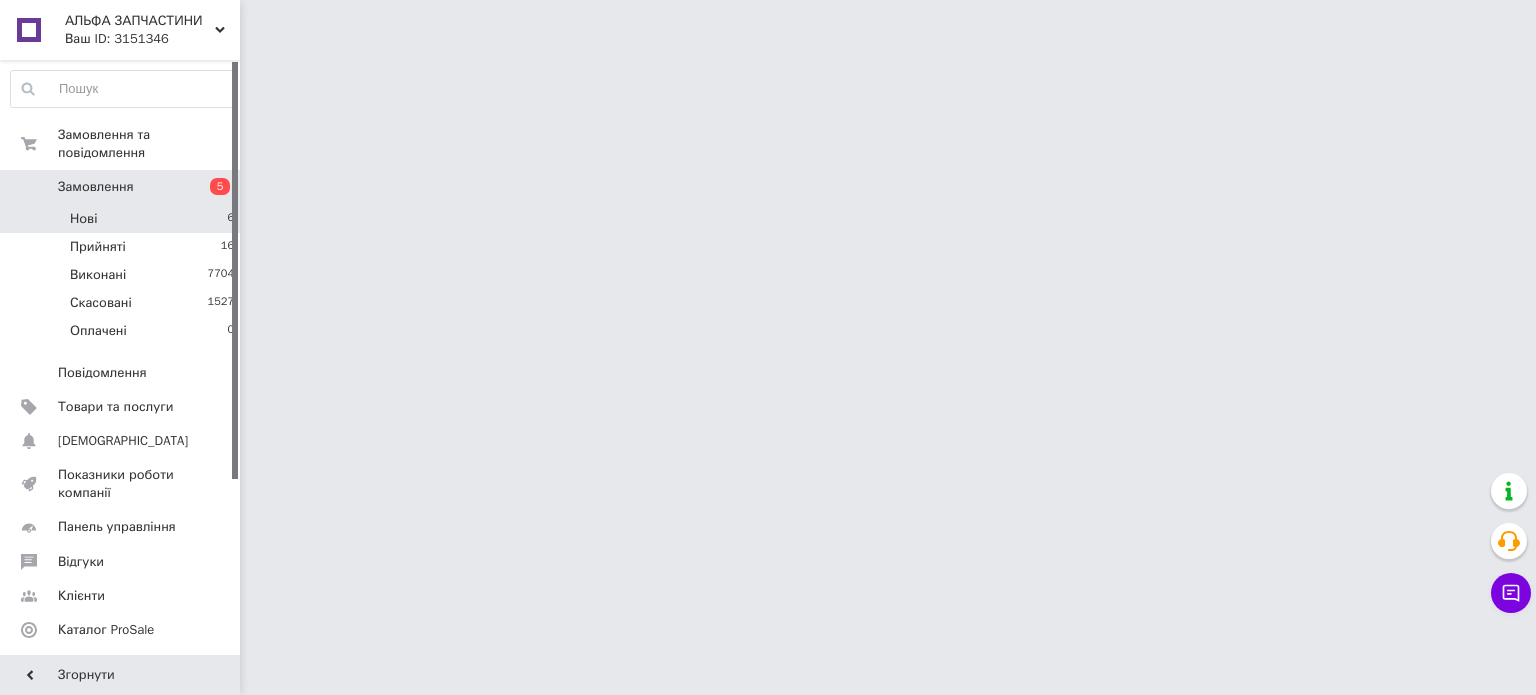 click on "Нові 6" at bounding box center [123, 219] 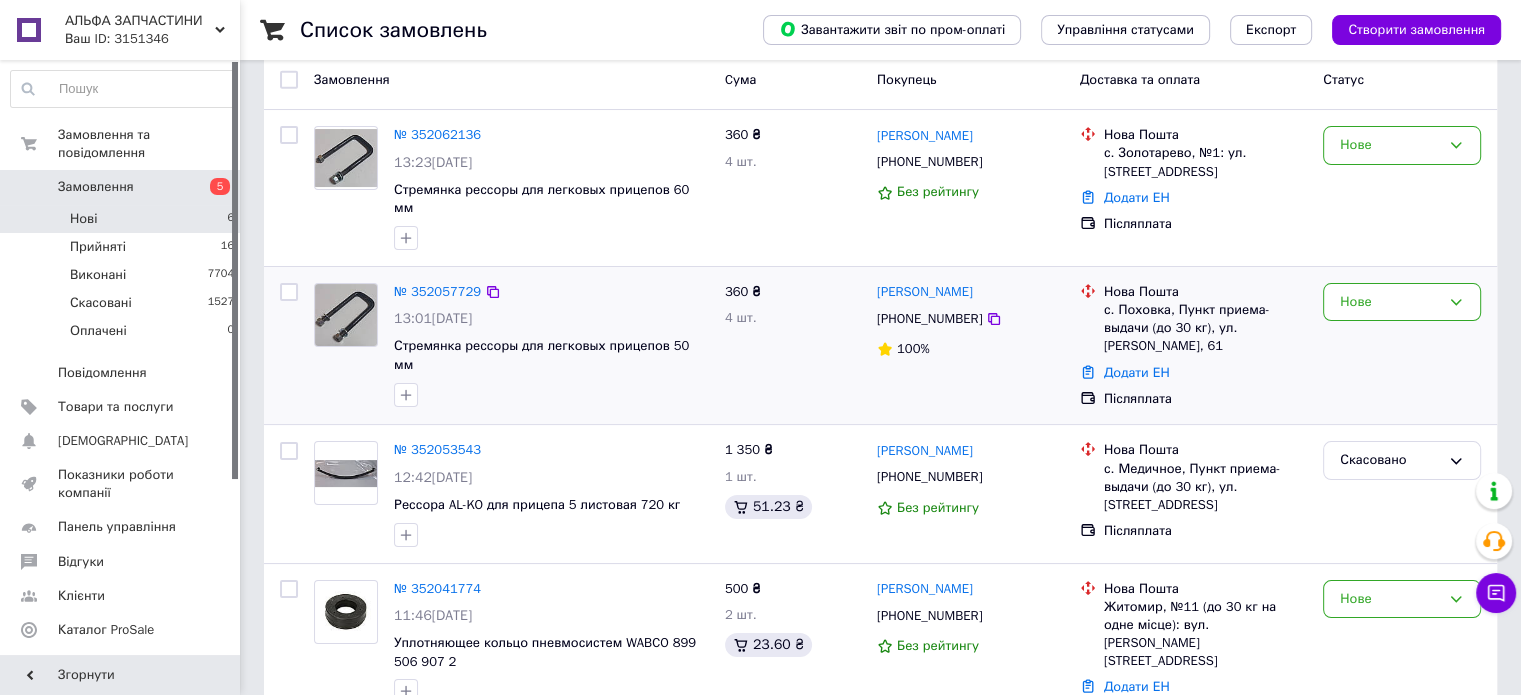 scroll, scrollTop: 200, scrollLeft: 0, axis: vertical 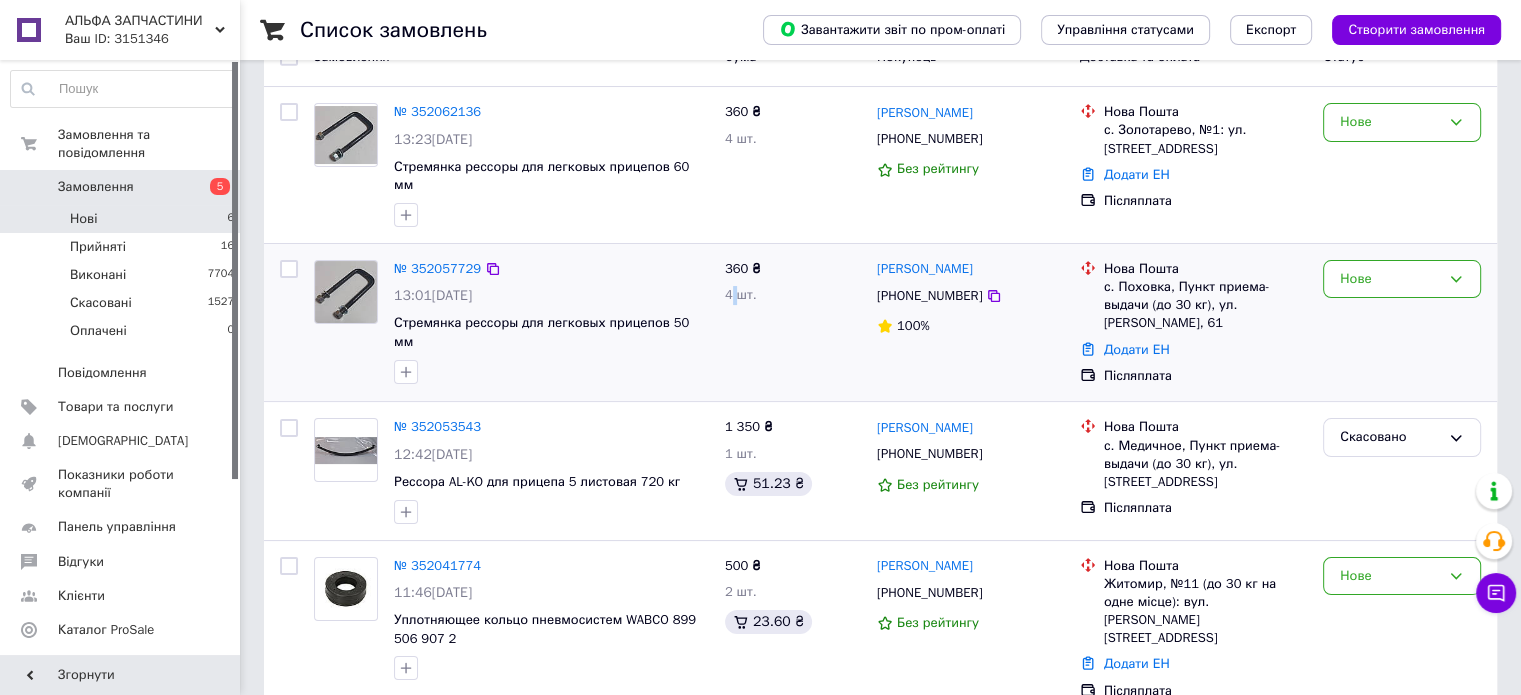 click on "360 ₴ 4 шт." at bounding box center [793, 323] 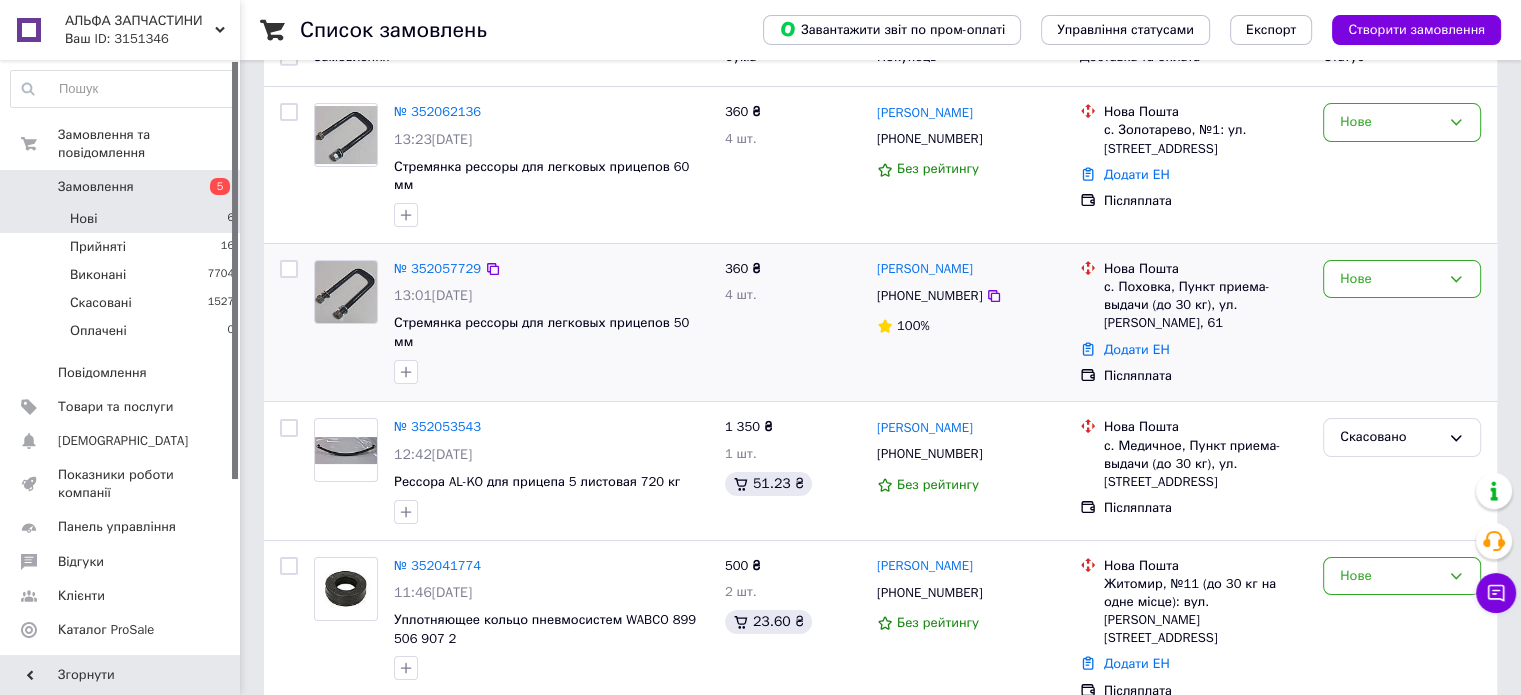 click on "360 ₴ 4 шт." at bounding box center [793, 323] 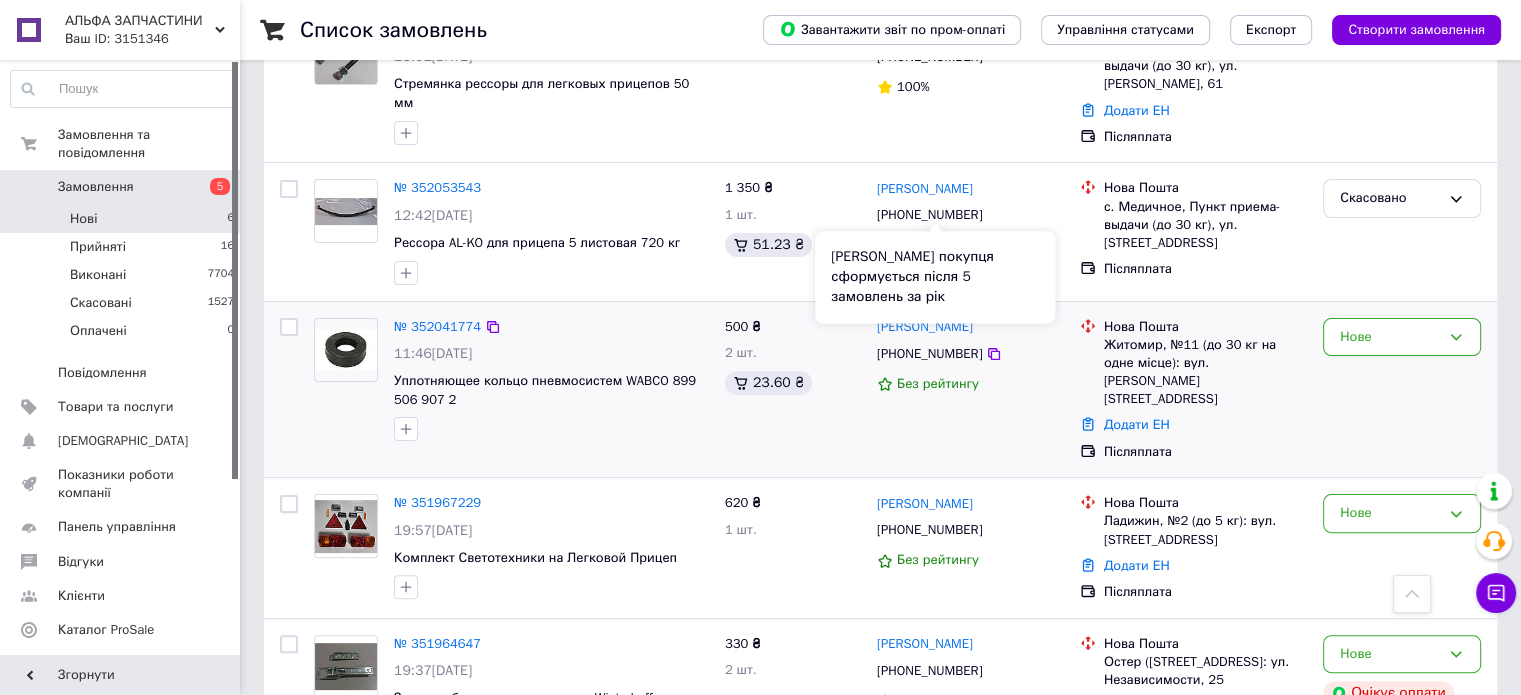 scroll, scrollTop: 487, scrollLeft: 0, axis: vertical 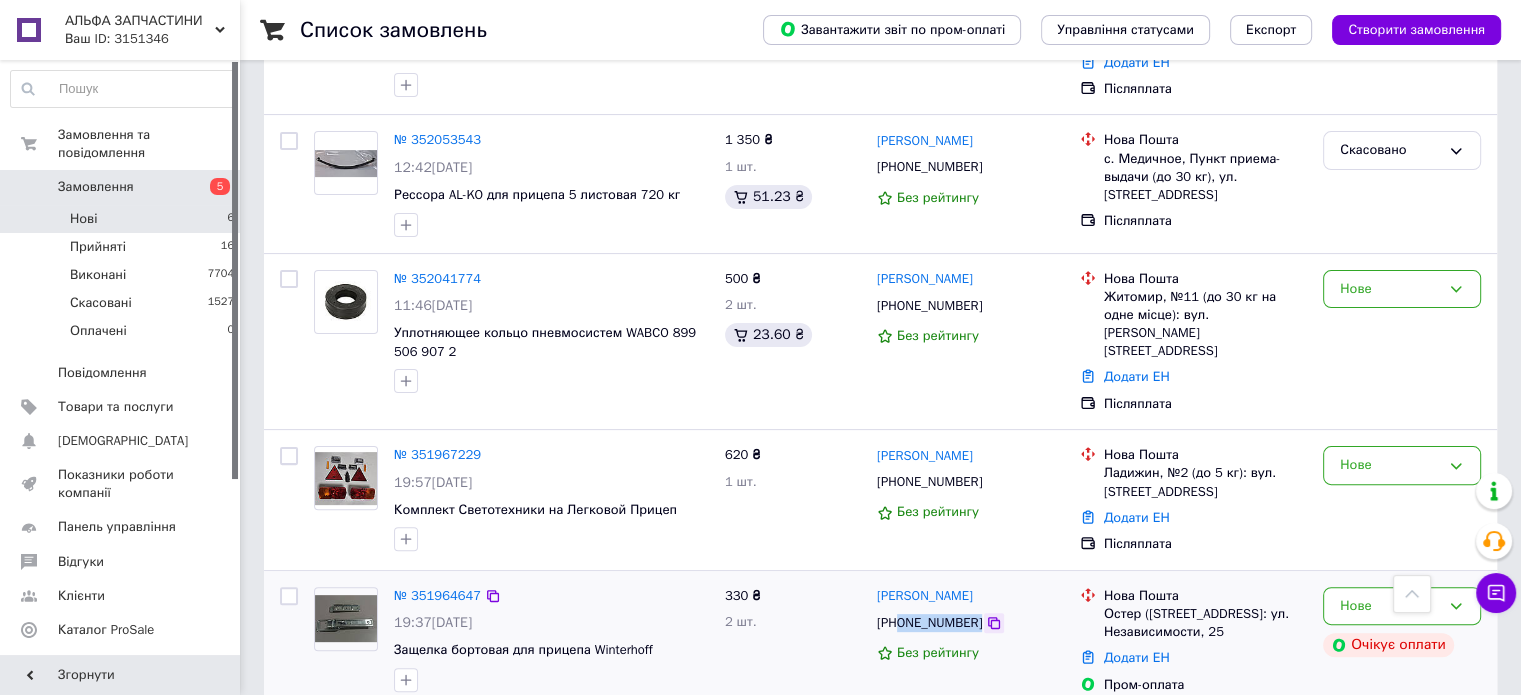 drag, startPoint x: 900, startPoint y: 573, endPoint x: 973, endPoint y: 562, distance: 73.82411 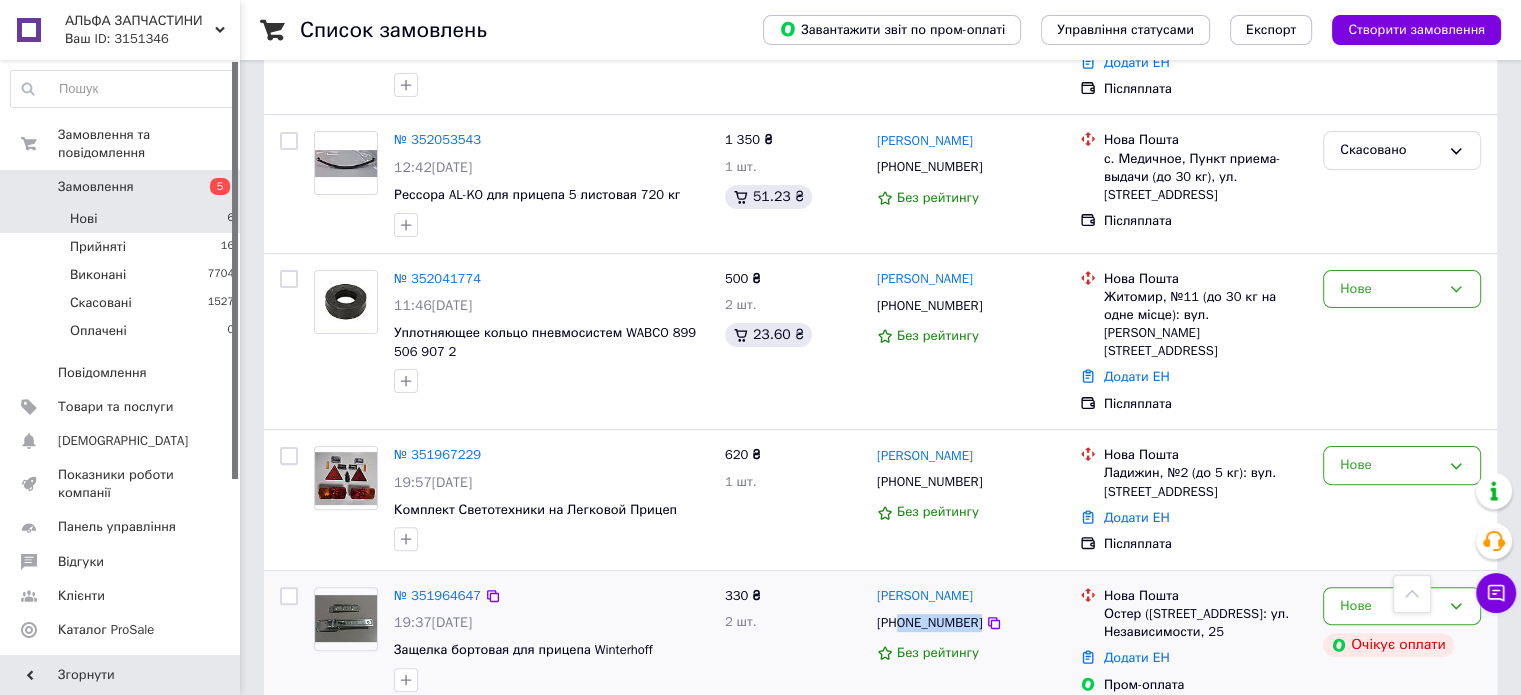 copy on "0731354081" 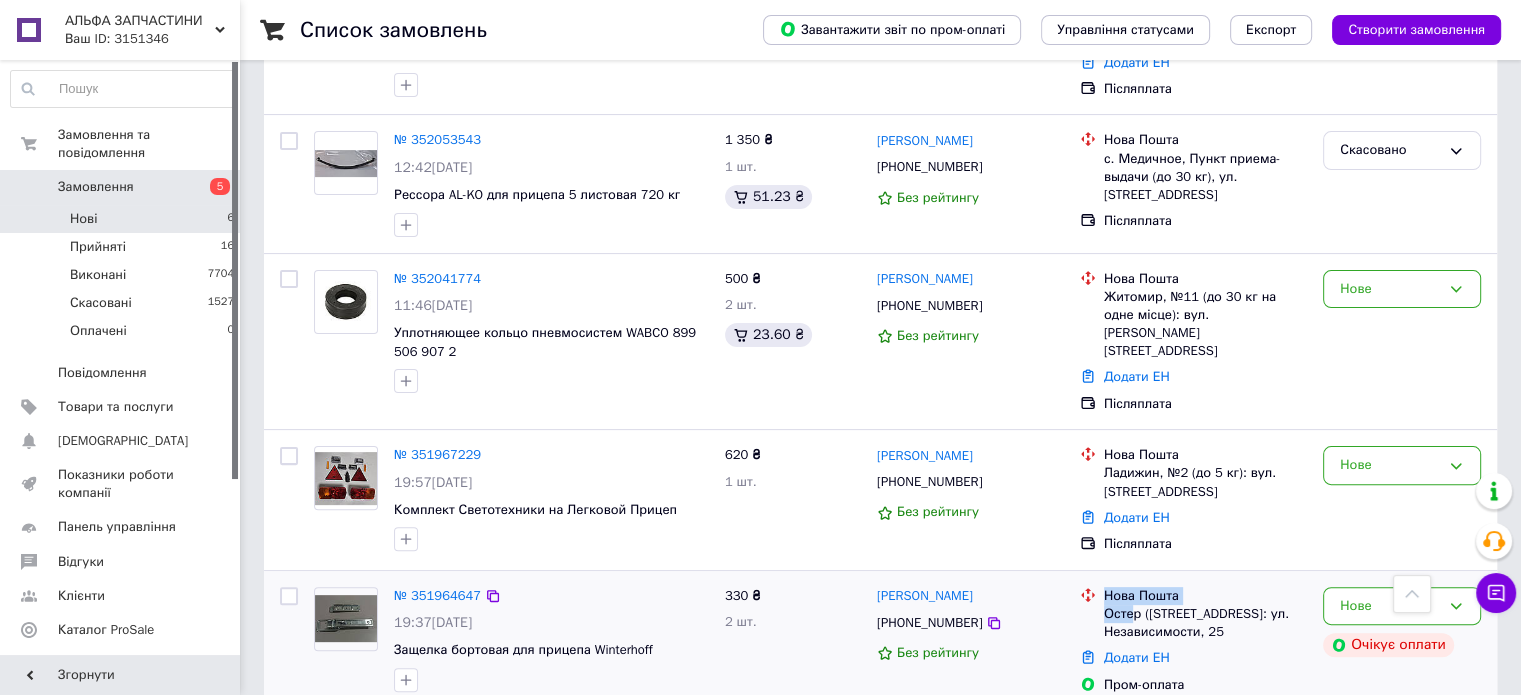 drag, startPoint x: 1092, startPoint y: 556, endPoint x: 1135, endPoint y: 564, distance: 43.737854 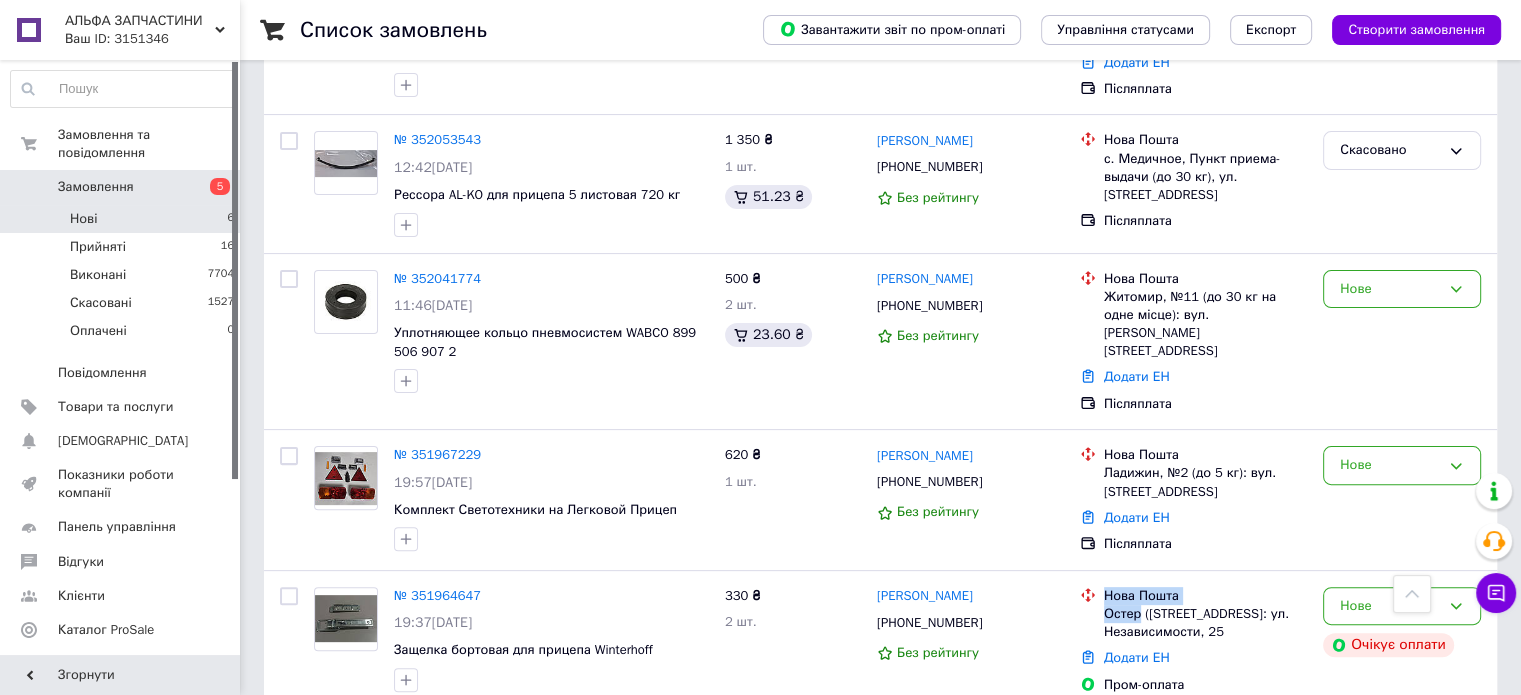 click on "[PERSON_NAME]" at bounding box center [925, 596] 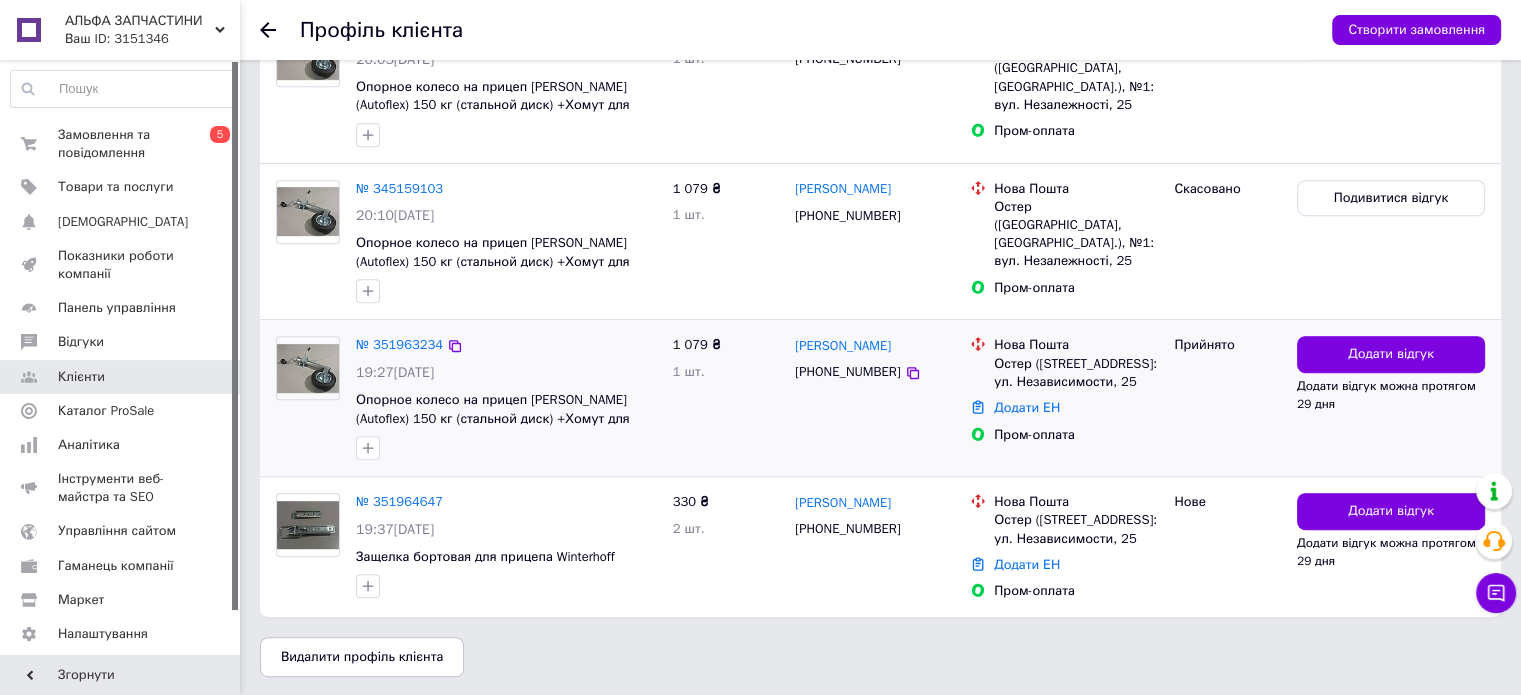 scroll, scrollTop: 990, scrollLeft: 0, axis: vertical 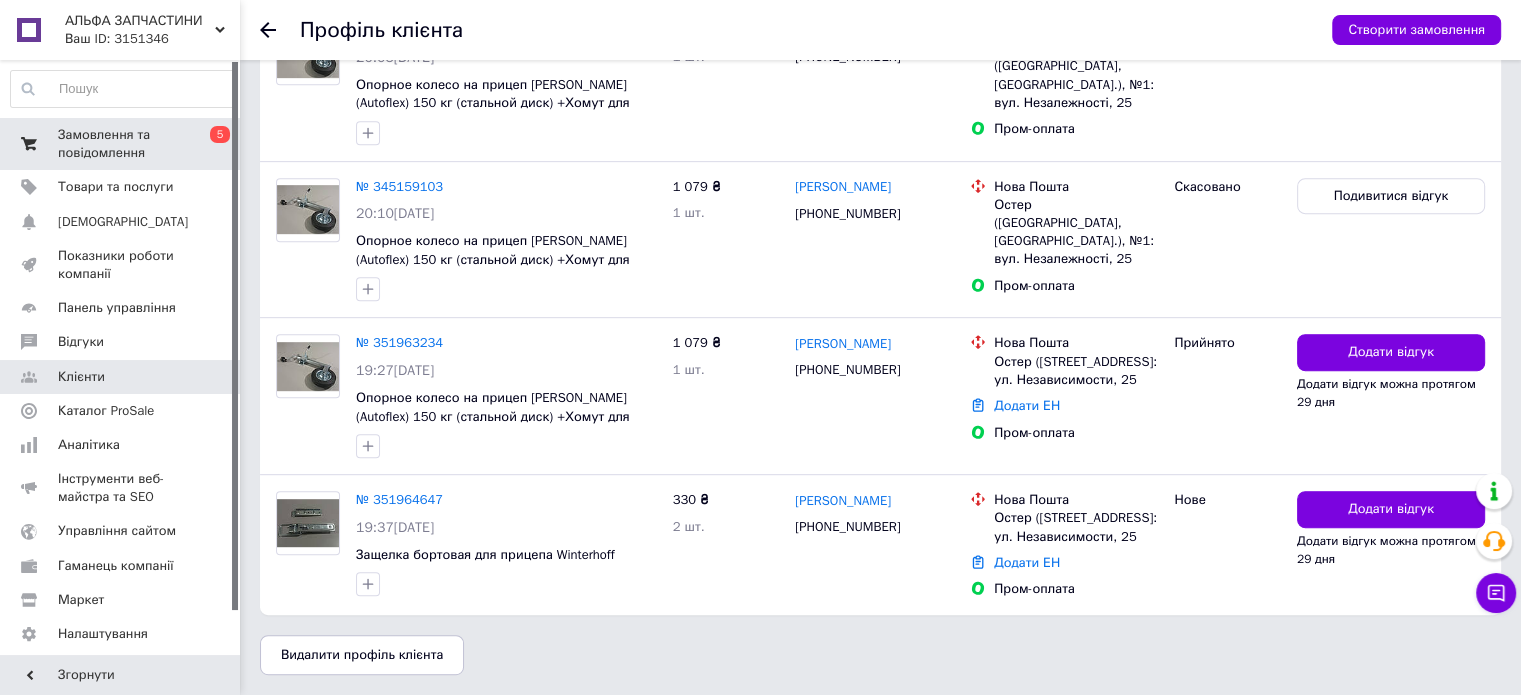 click on "Замовлення та повідомлення" at bounding box center (121, 144) 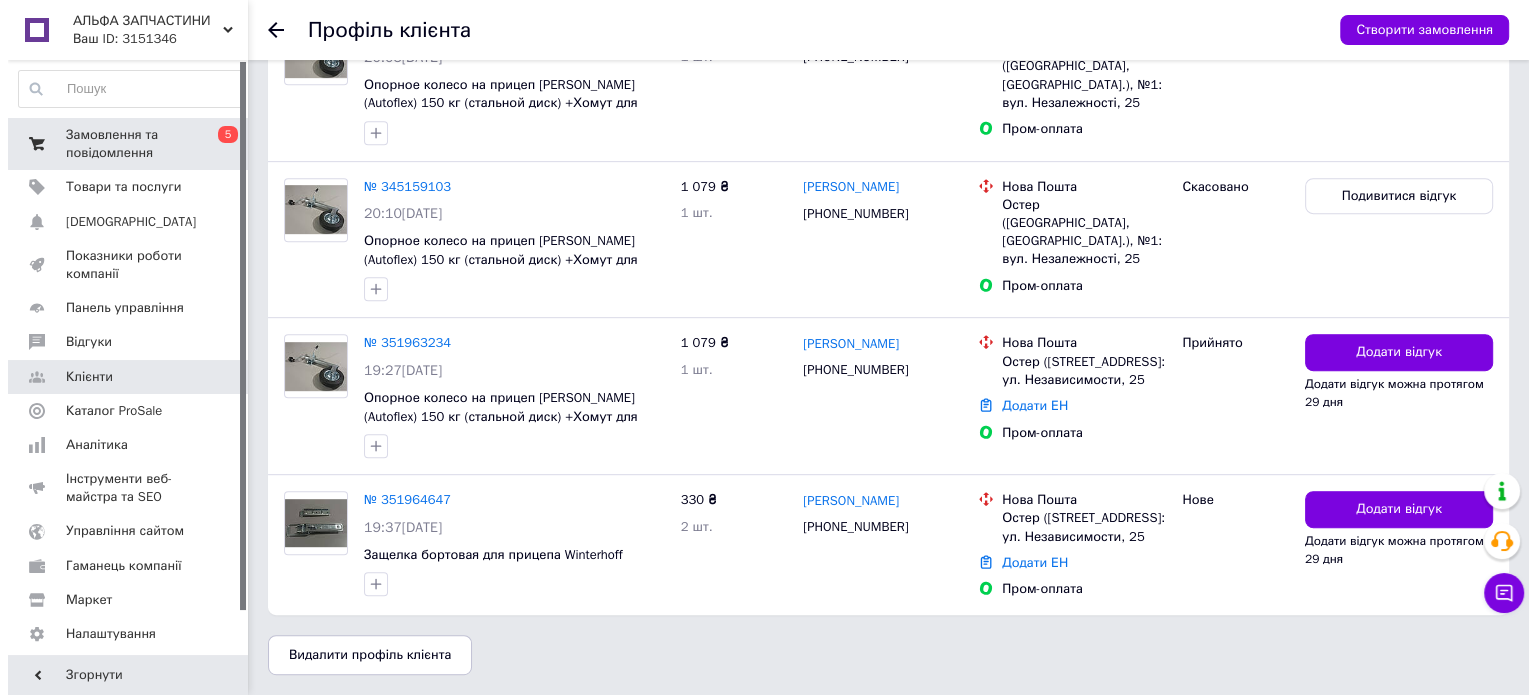 scroll, scrollTop: 0, scrollLeft: 0, axis: both 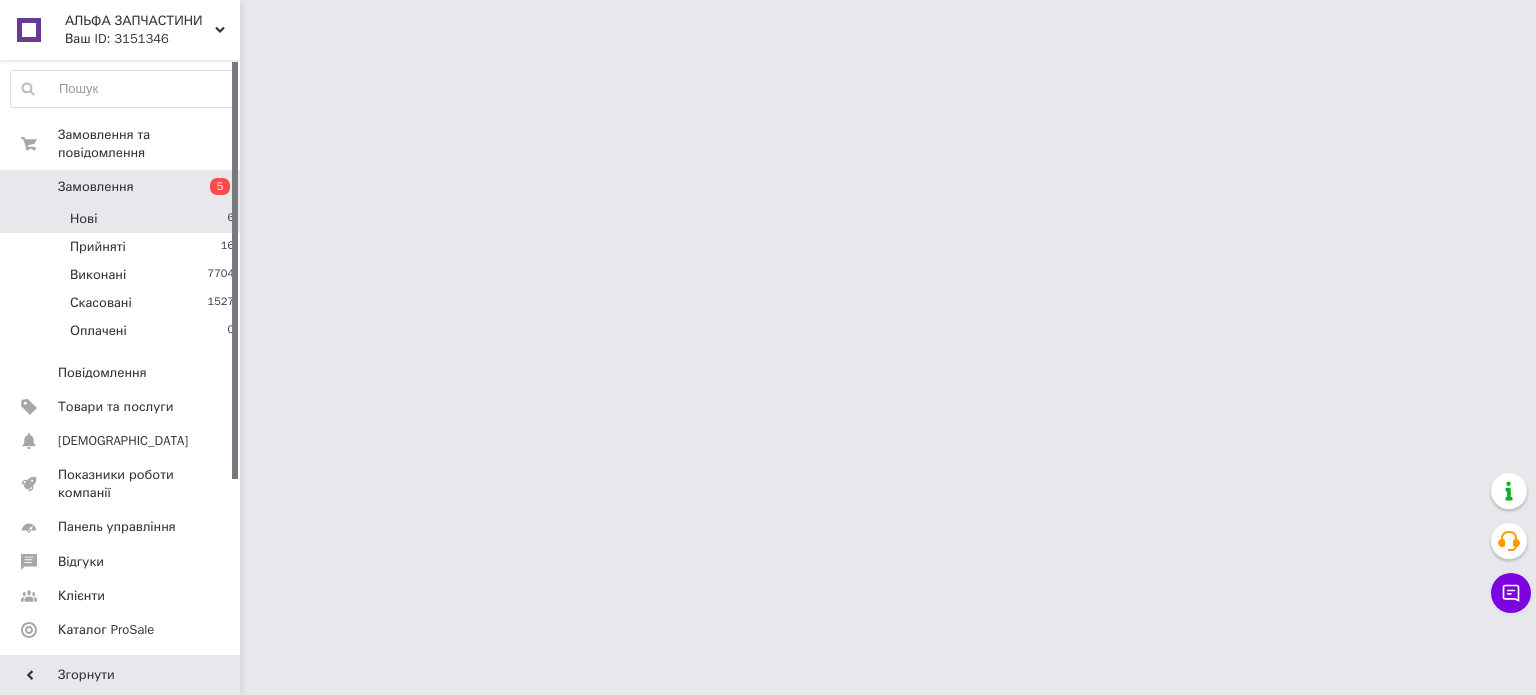 click on "Нові 6" at bounding box center [123, 219] 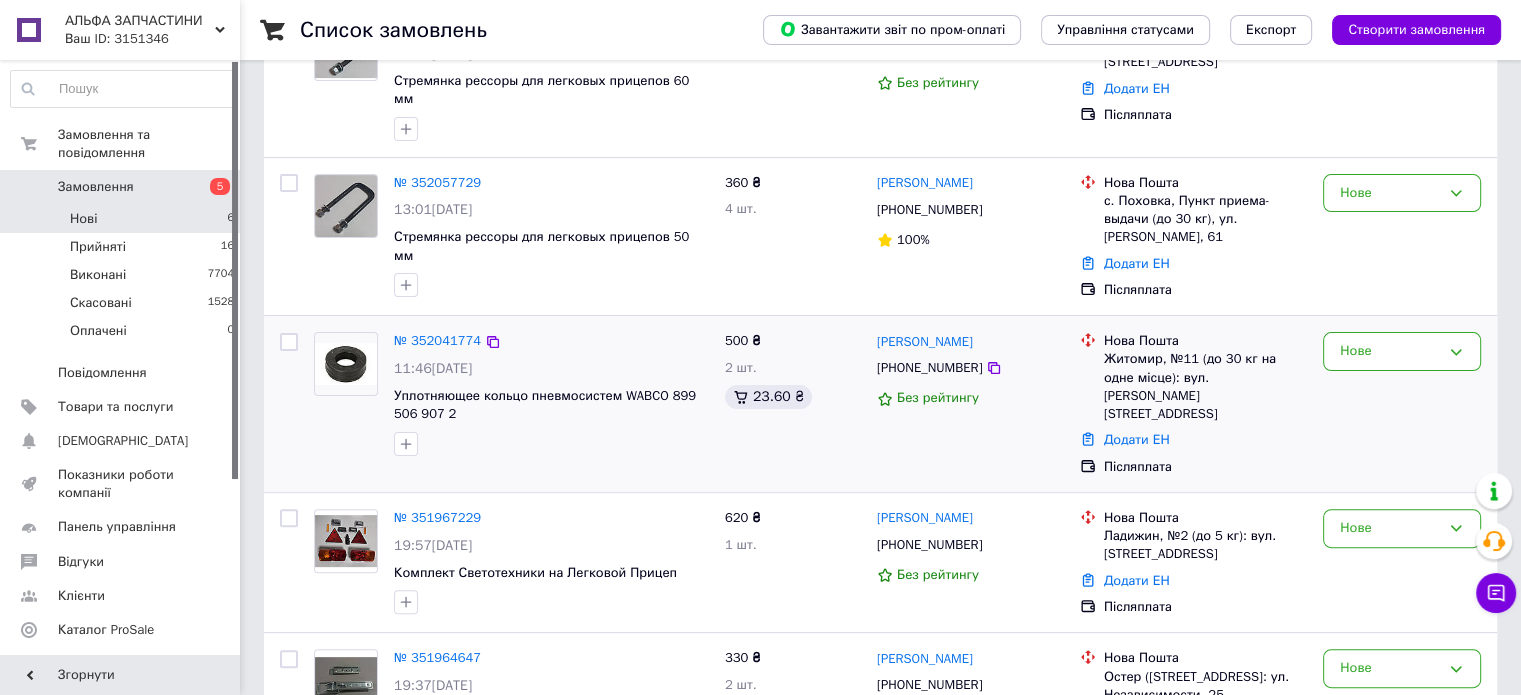 scroll, scrollTop: 525, scrollLeft: 0, axis: vertical 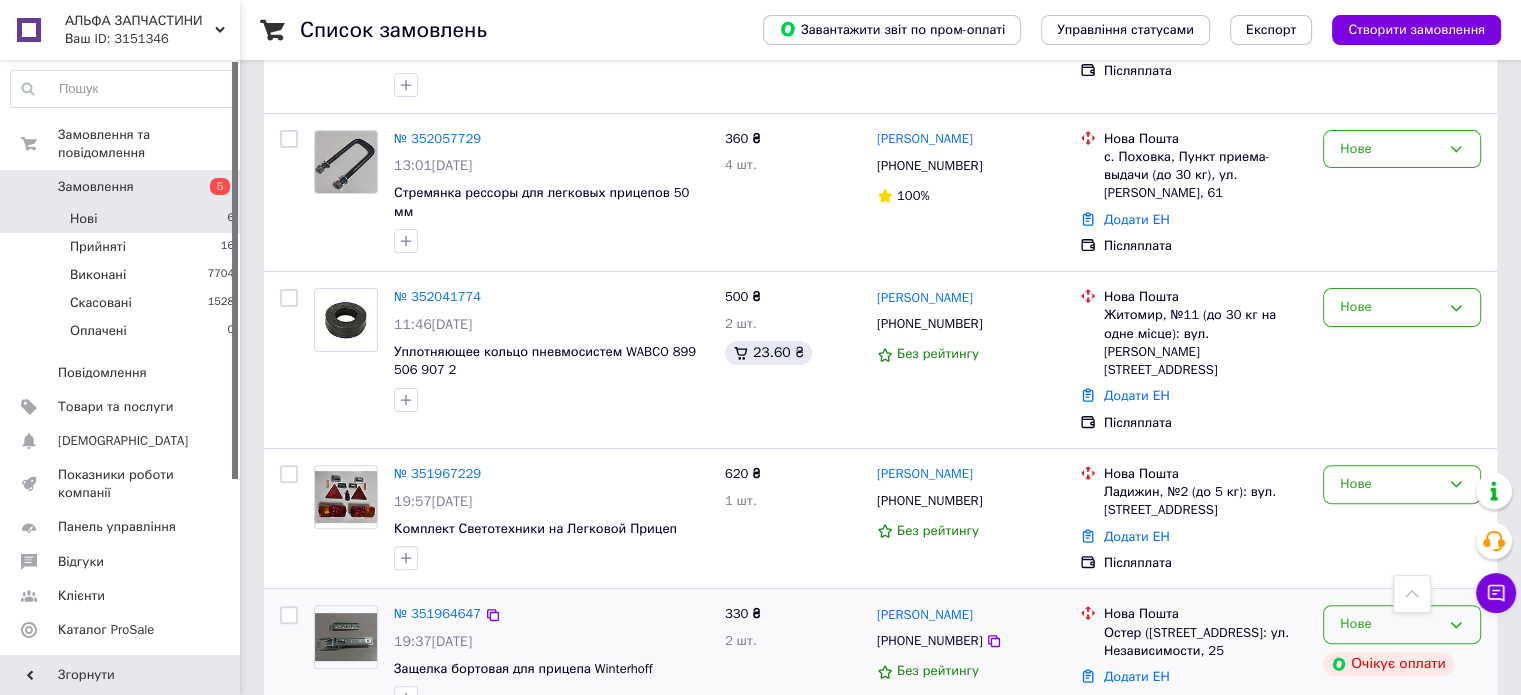 click on "Нове" at bounding box center [1390, 624] 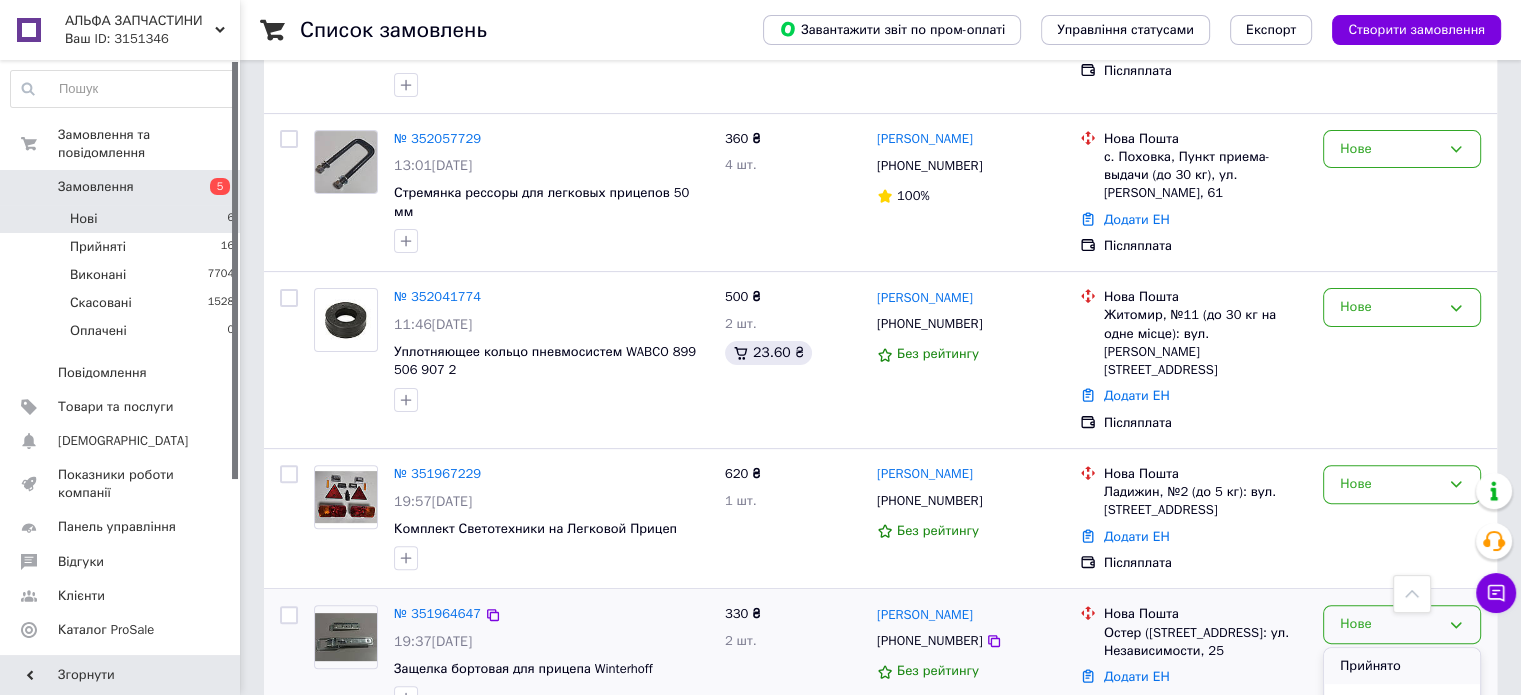 click on "Прийнято" at bounding box center [1402, 666] 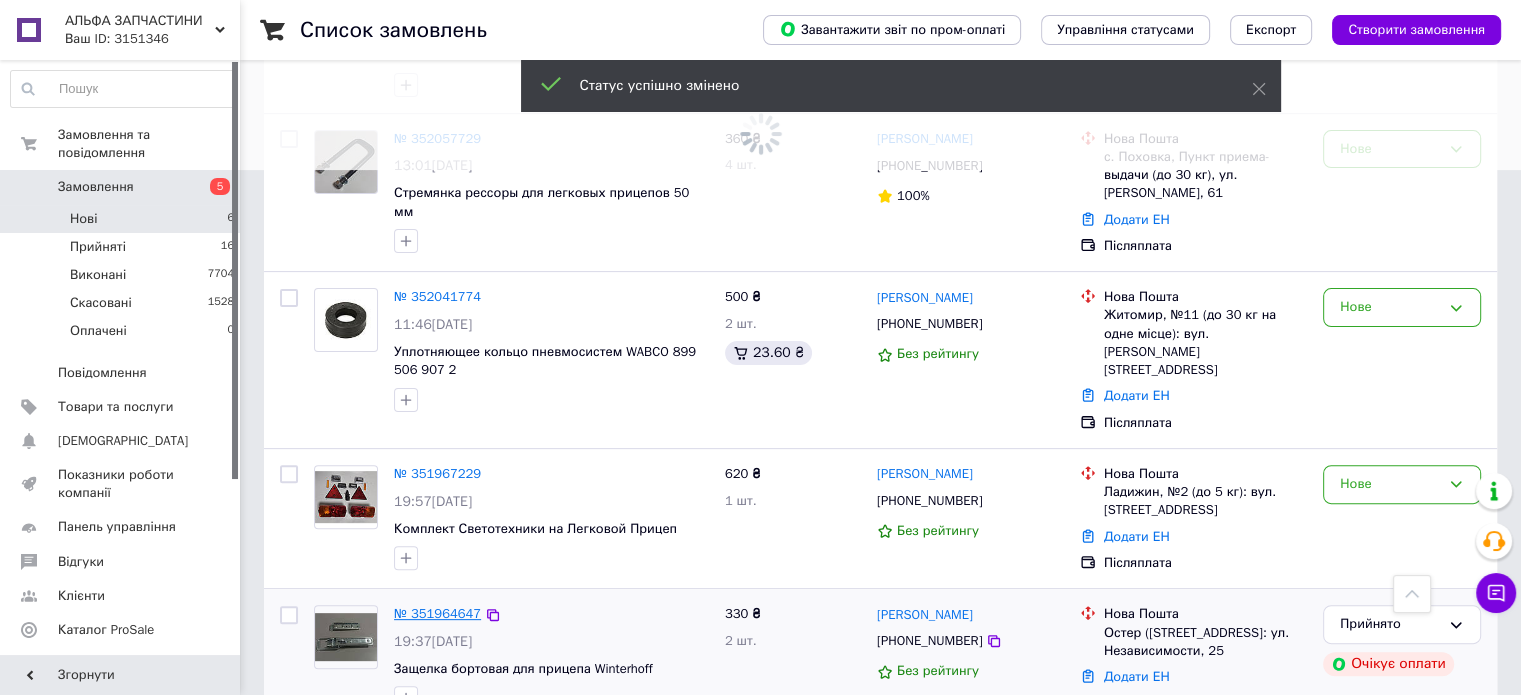 click on "№ 351964647" at bounding box center [437, 613] 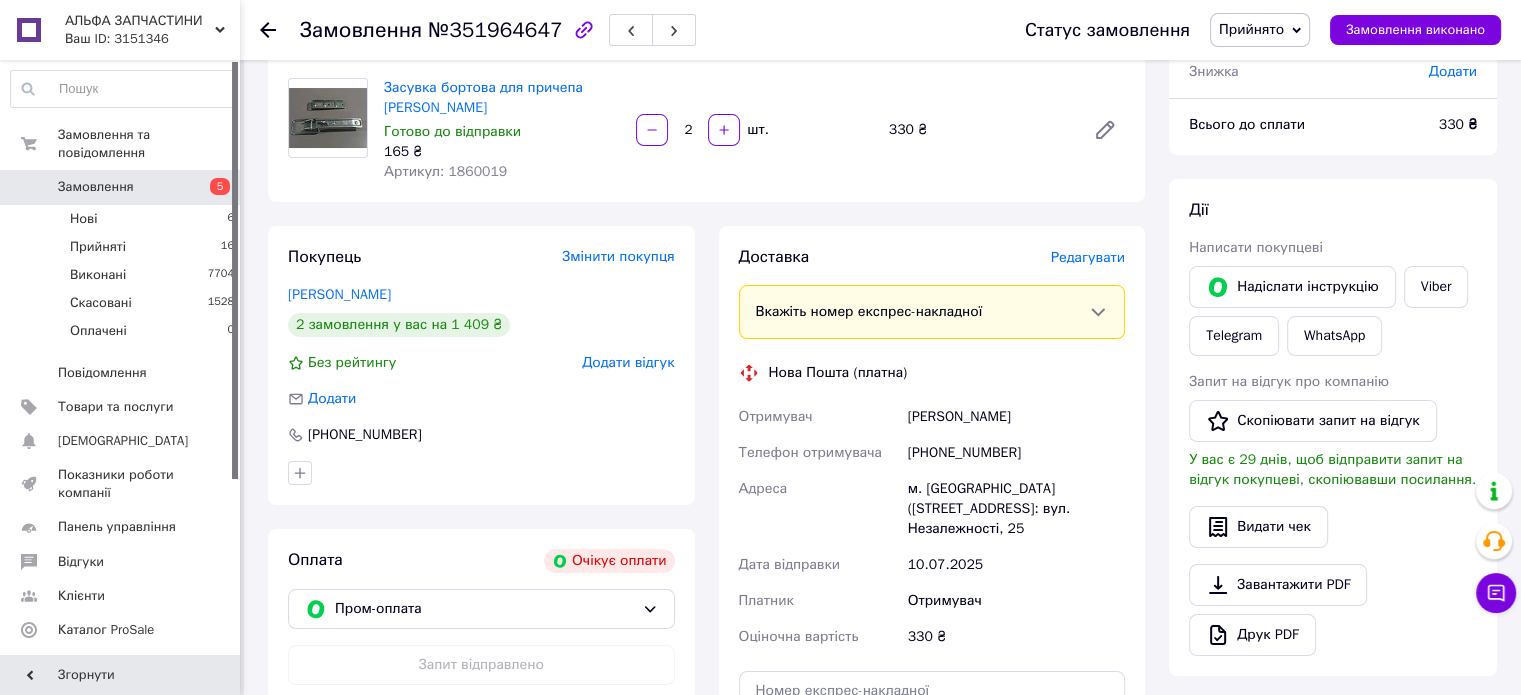 scroll, scrollTop: 125, scrollLeft: 0, axis: vertical 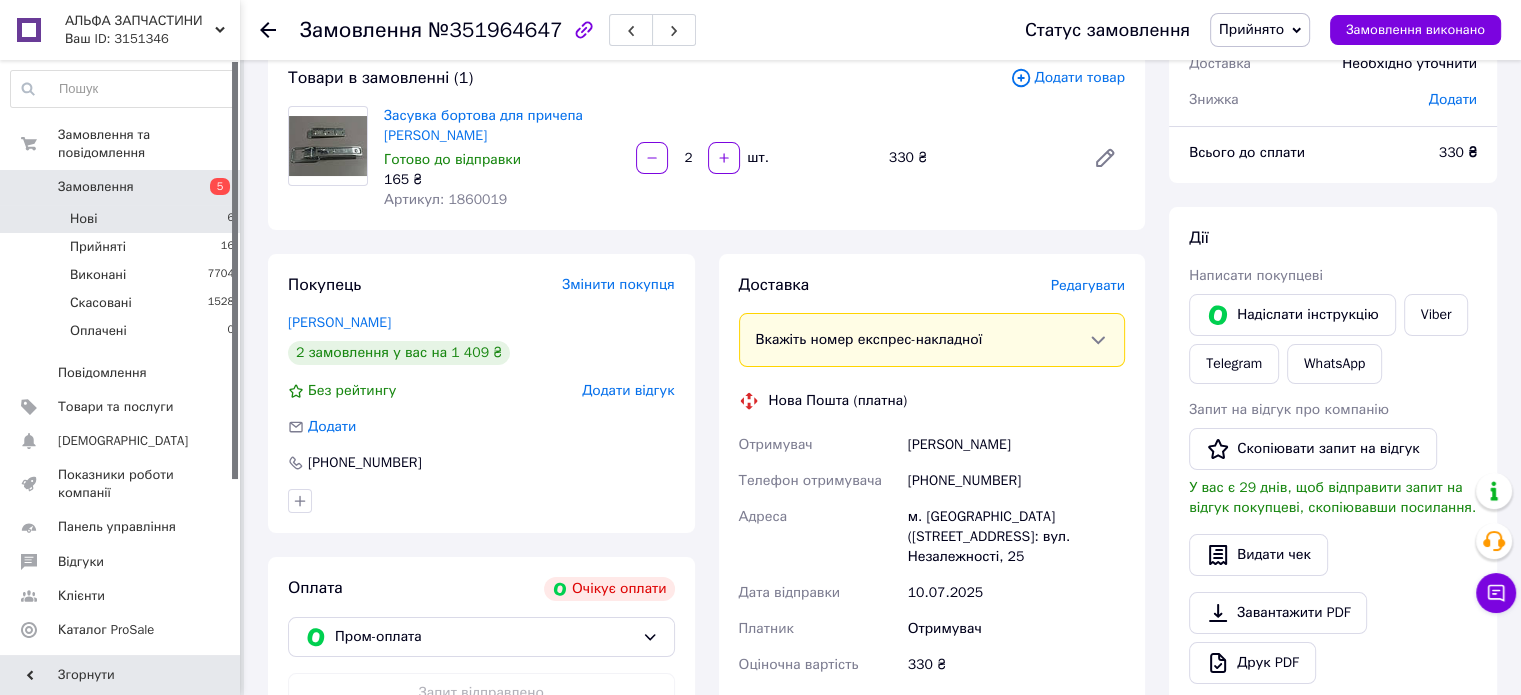 click on "Нові 6" at bounding box center (123, 219) 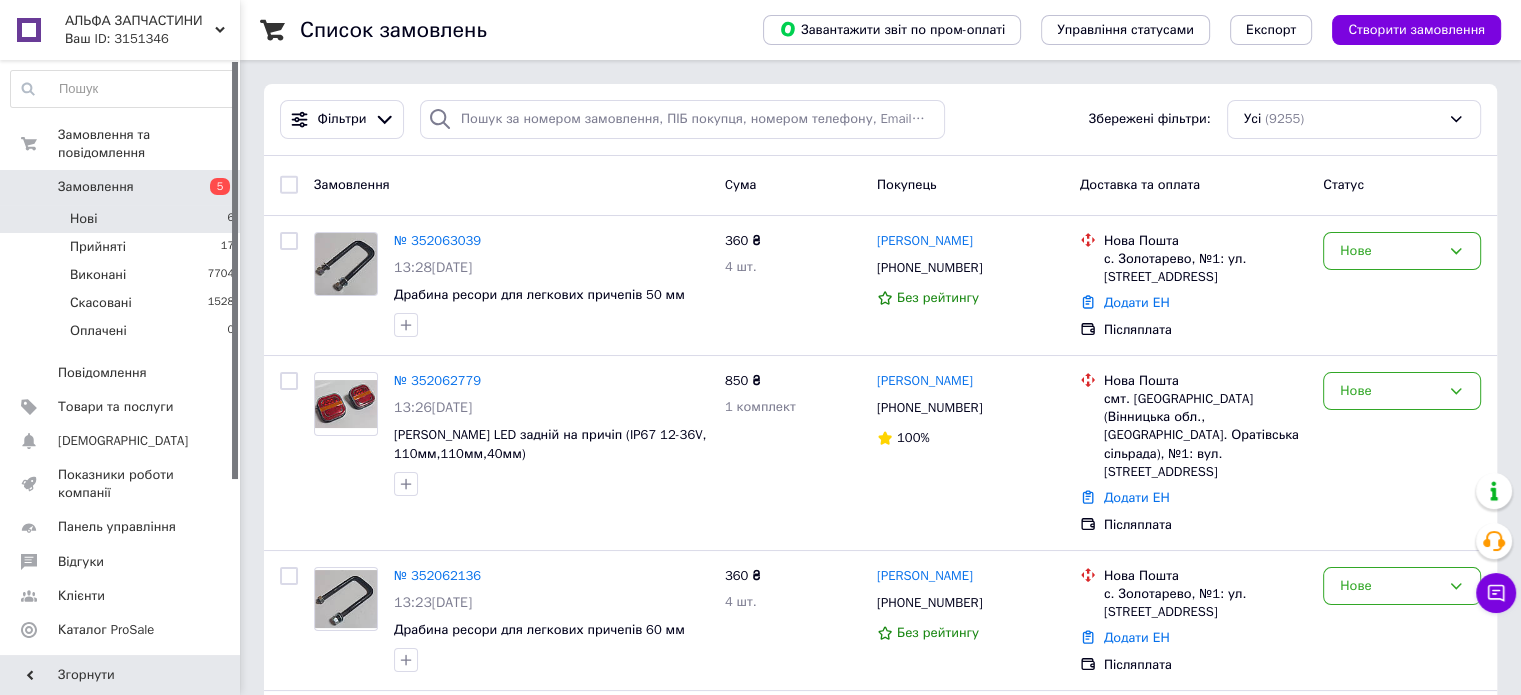 click on "Нові 6" at bounding box center (123, 219) 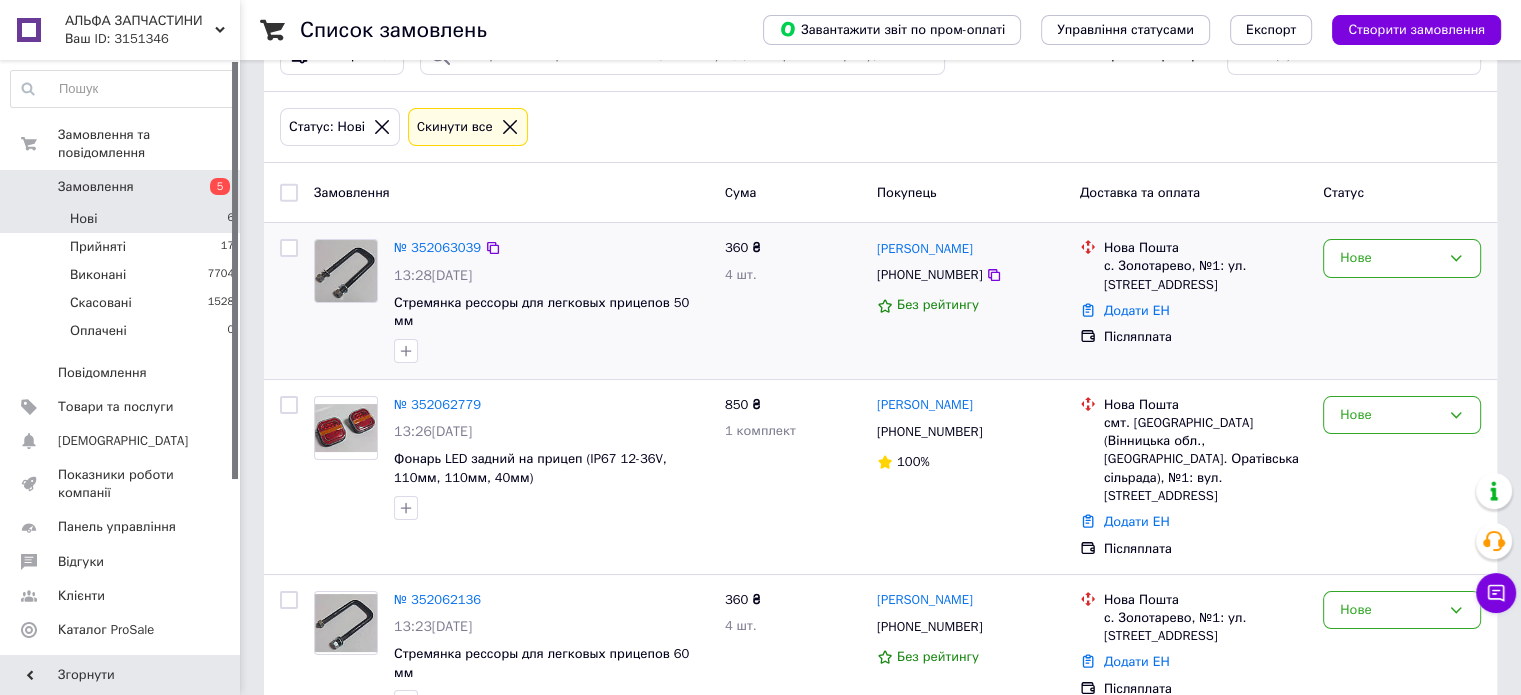 scroll, scrollTop: 100, scrollLeft: 0, axis: vertical 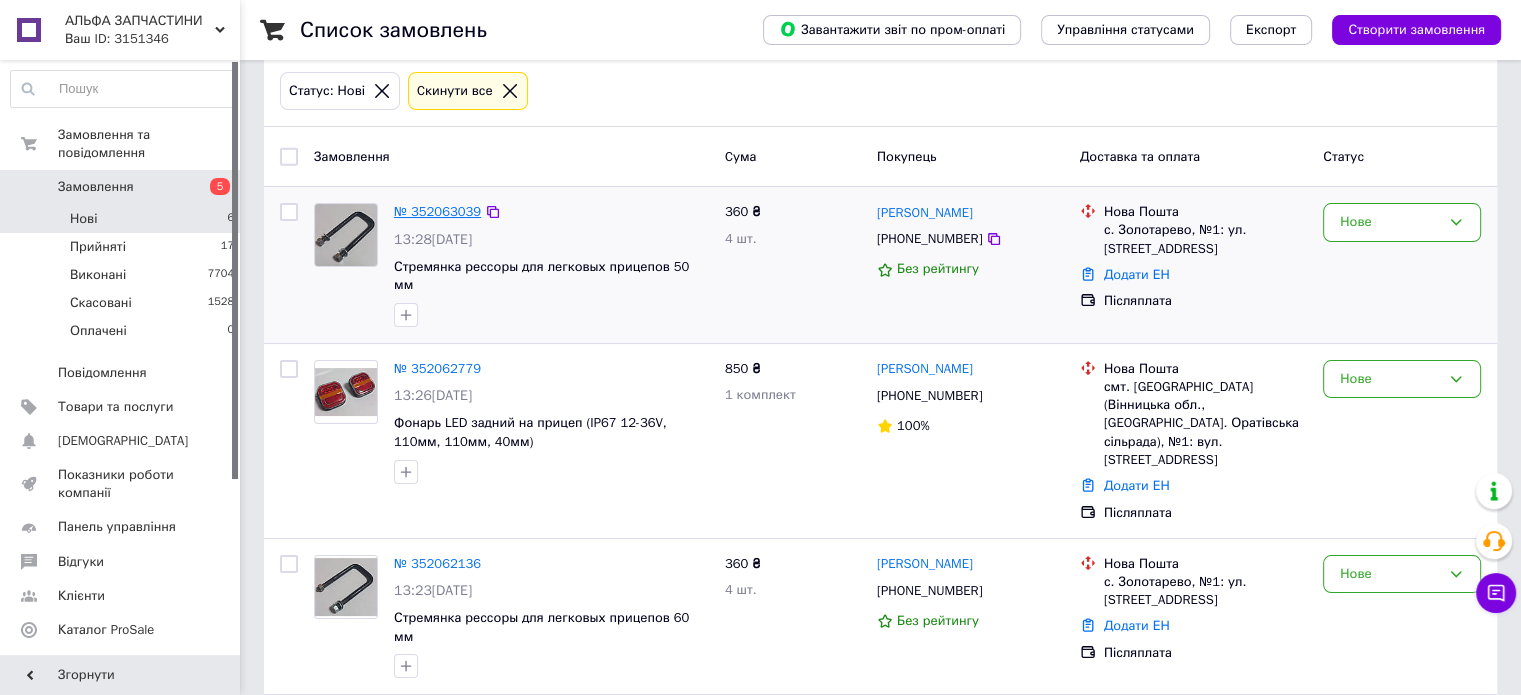 click on "№ 352063039" at bounding box center [437, 211] 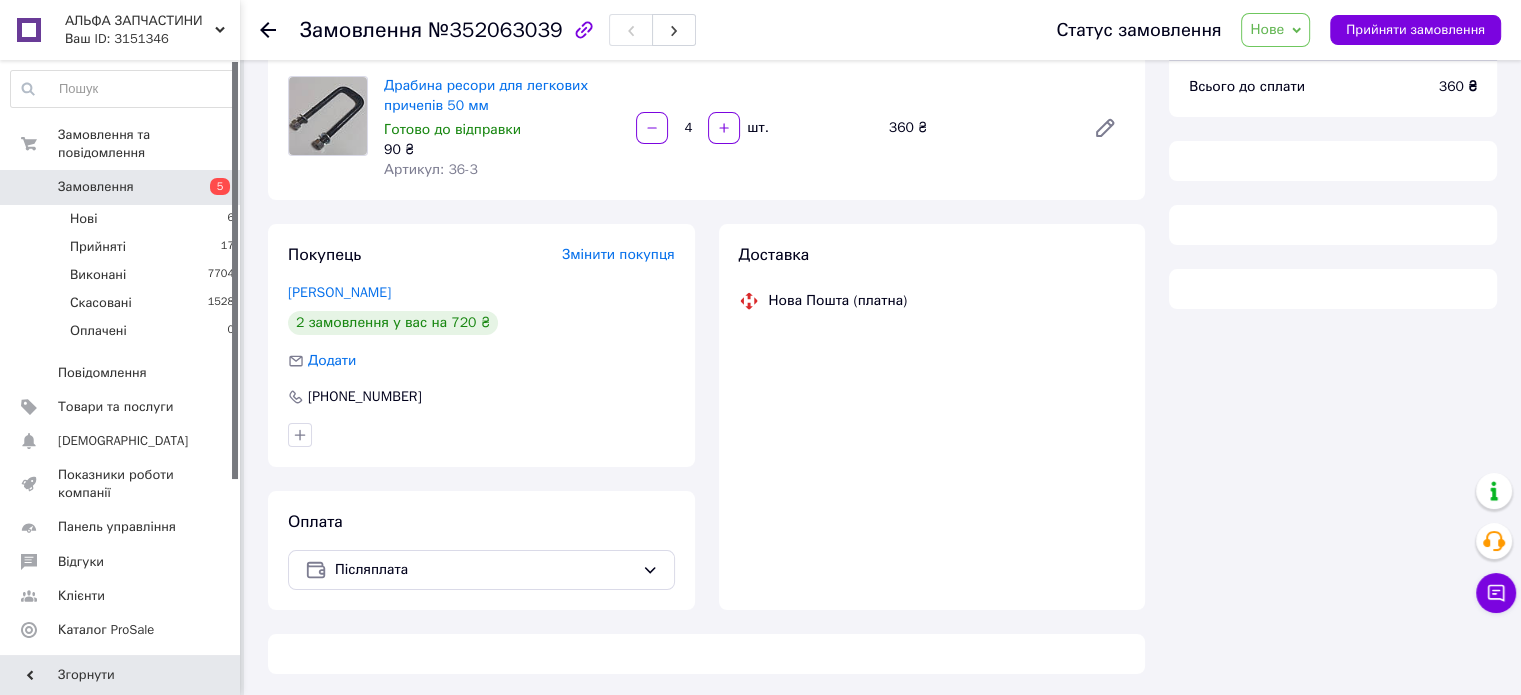scroll, scrollTop: 158, scrollLeft: 0, axis: vertical 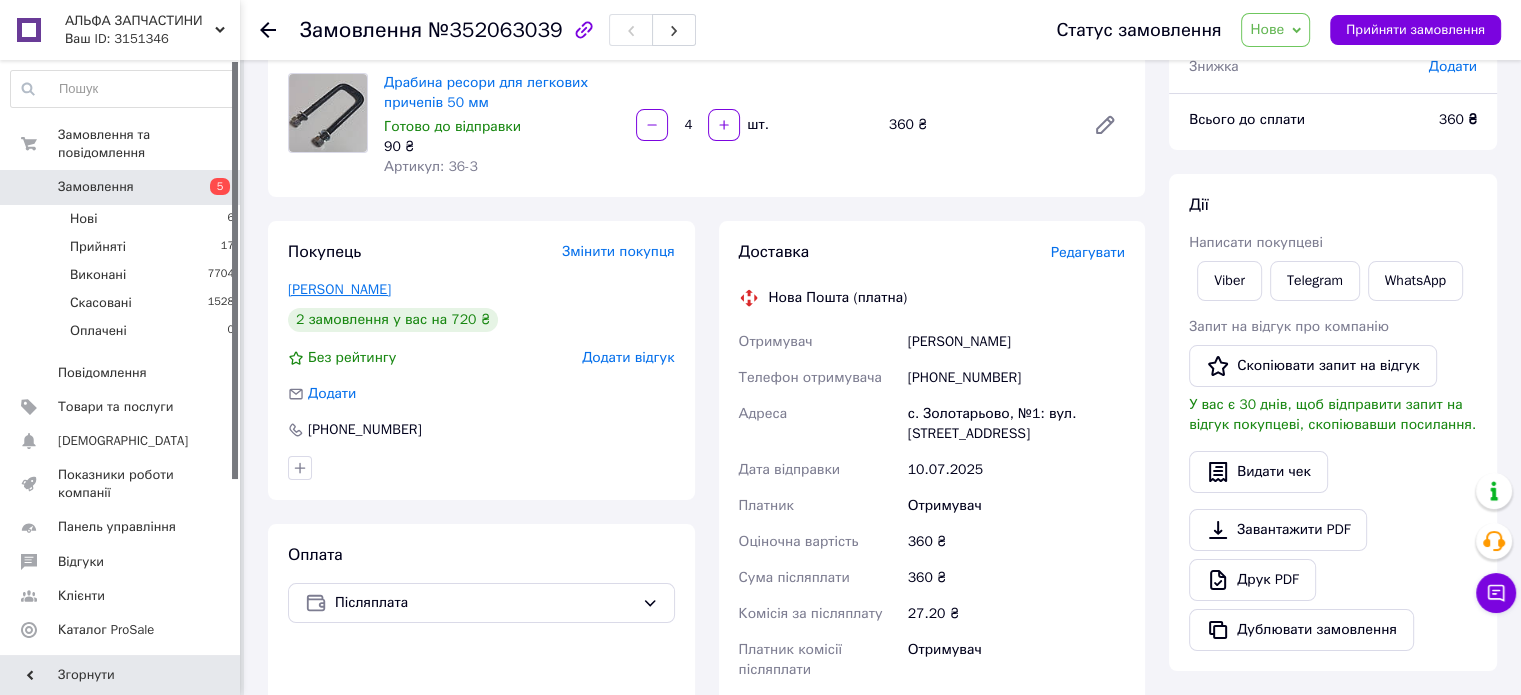 click on "Слава Юрій" at bounding box center (339, 289) 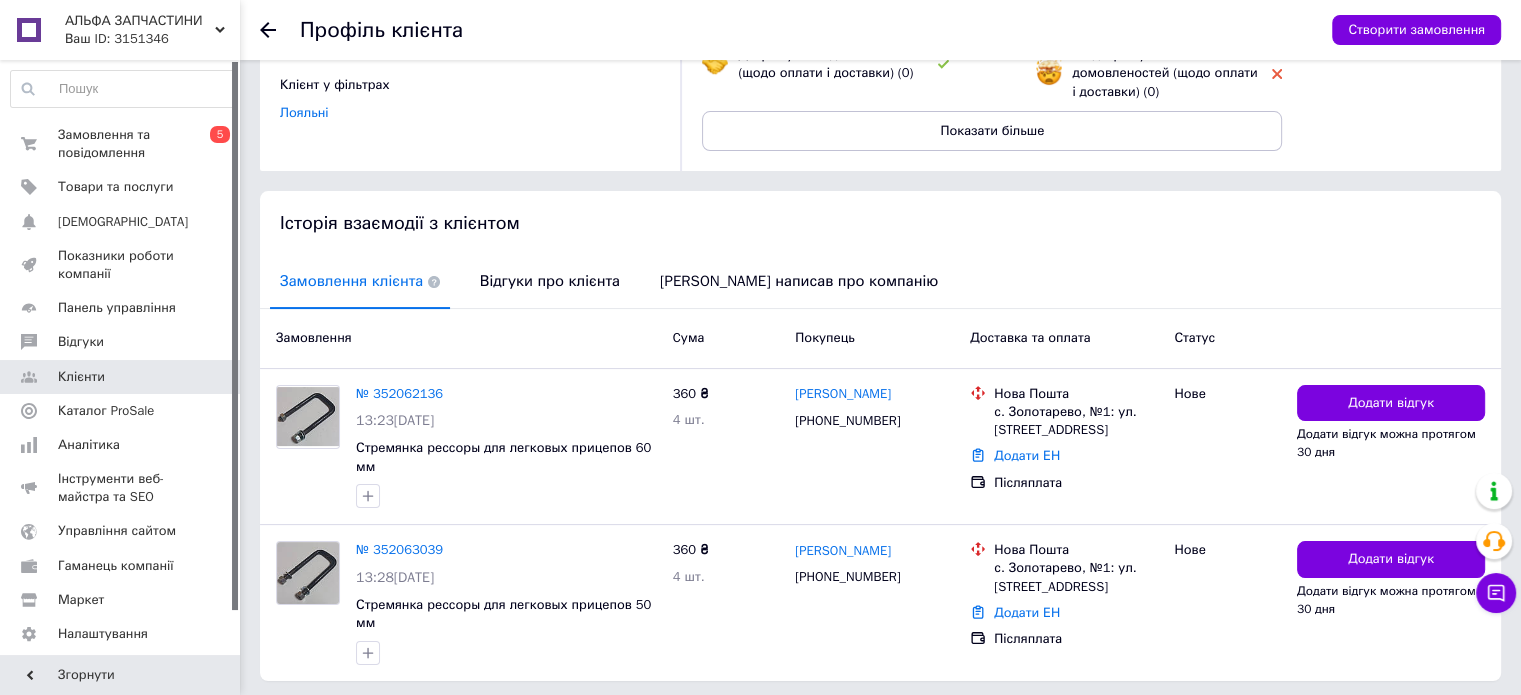 scroll, scrollTop: 128, scrollLeft: 0, axis: vertical 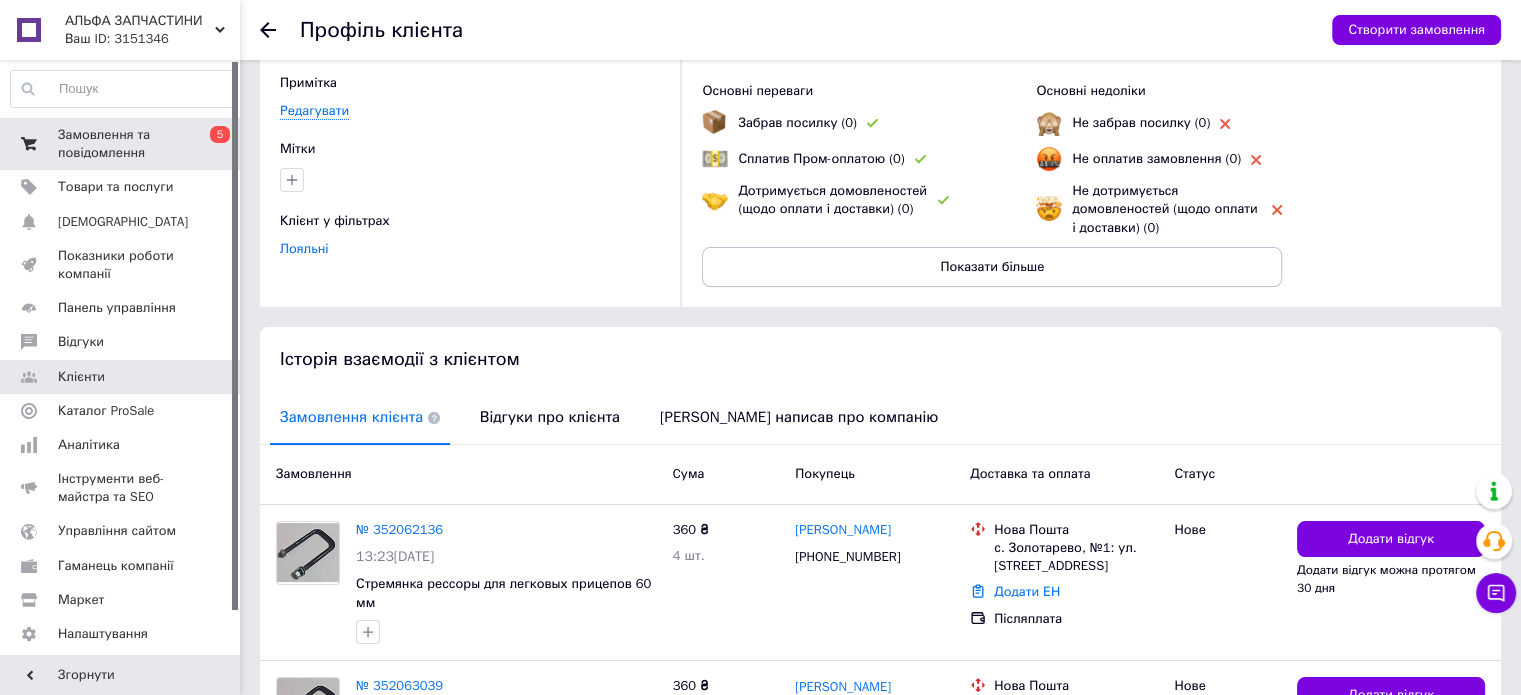 click on "Замовлення та повідомлення" at bounding box center [121, 144] 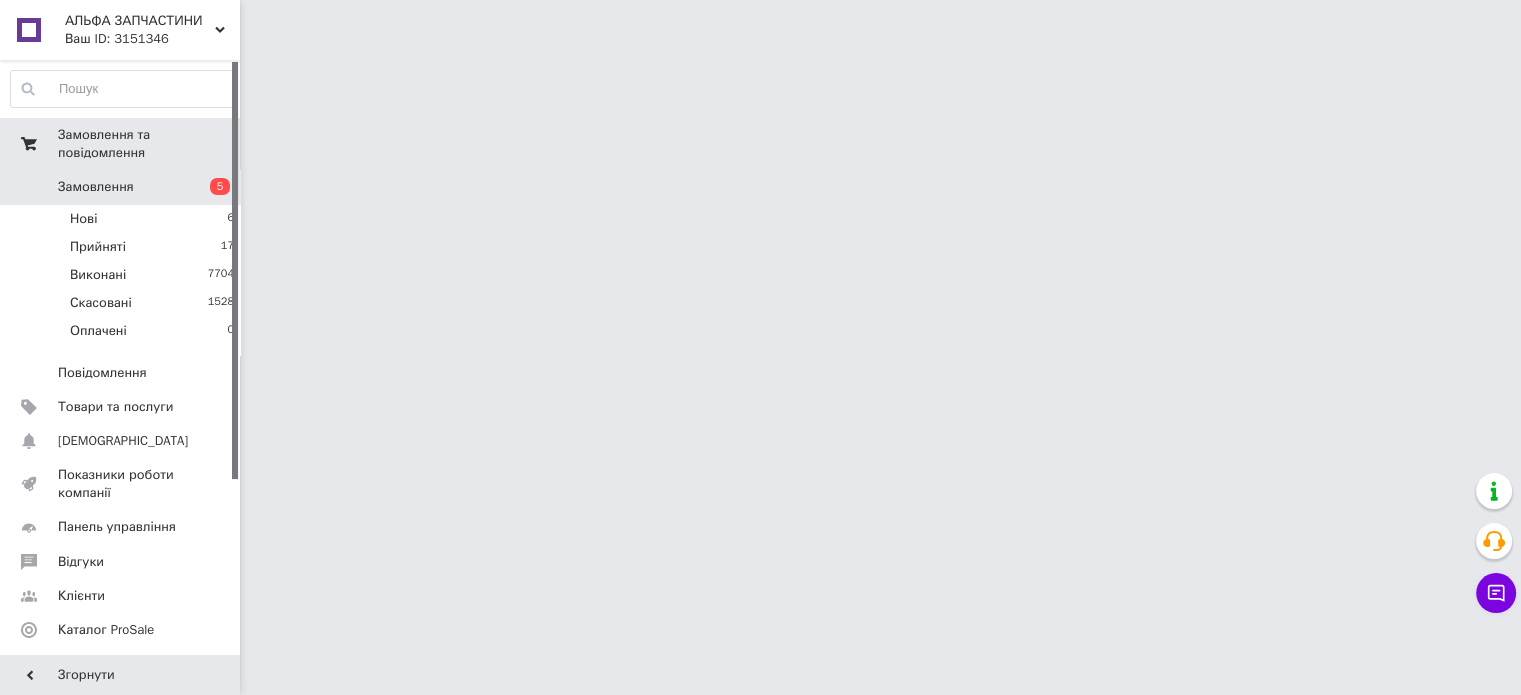 scroll, scrollTop: 0, scrollLeft: 0, axis: both 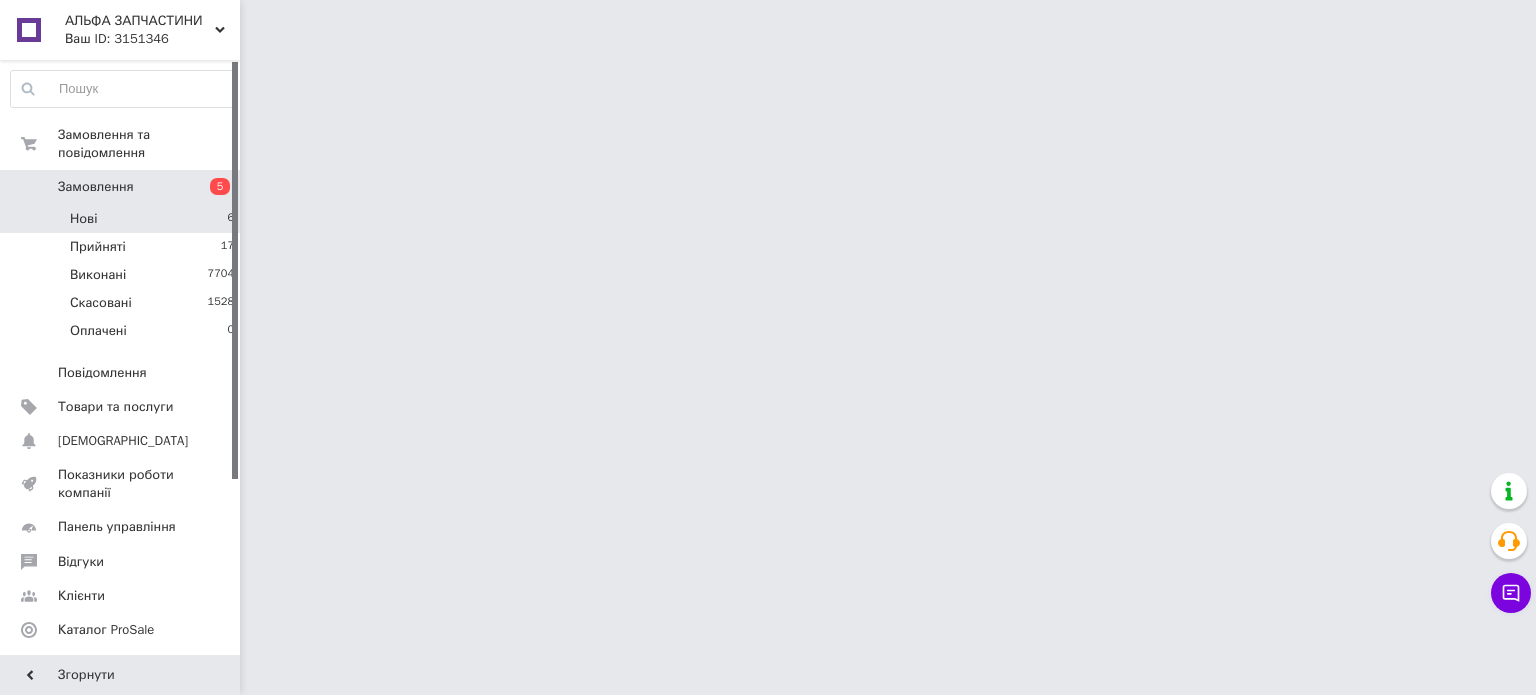click on "Нові 6" at bounding box center (123, 219) 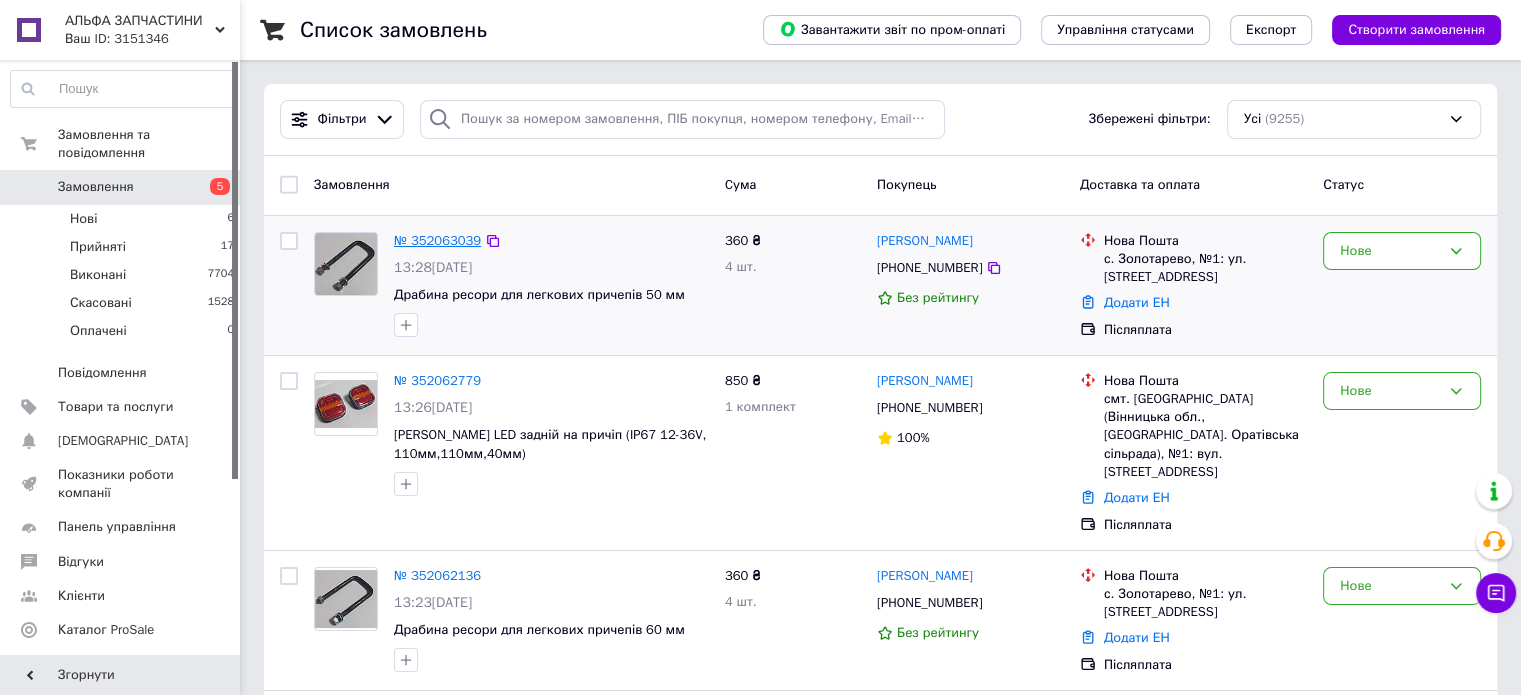 click on "№ 352063039" at bounding box center [437, 240] 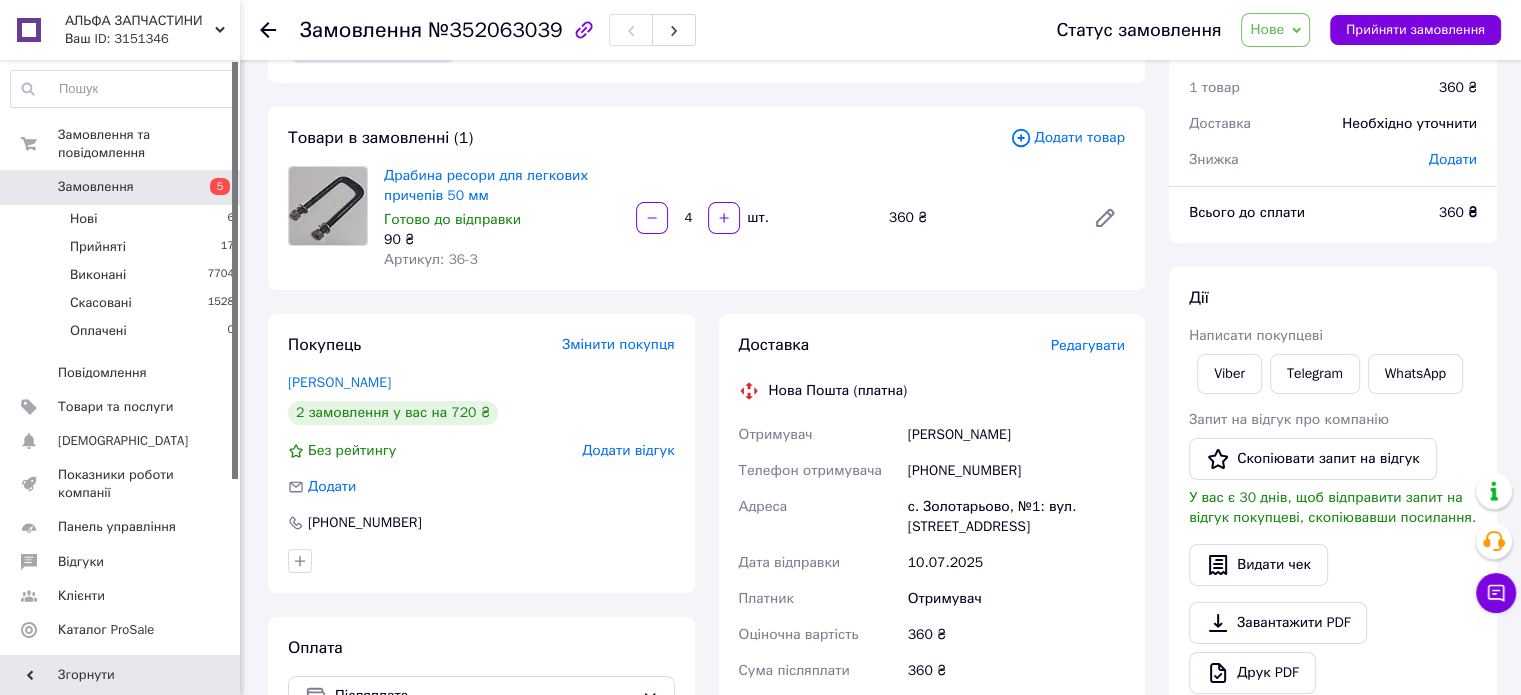 scroll, scrollTop: 100, scrollLeft: 0, axis: vertical 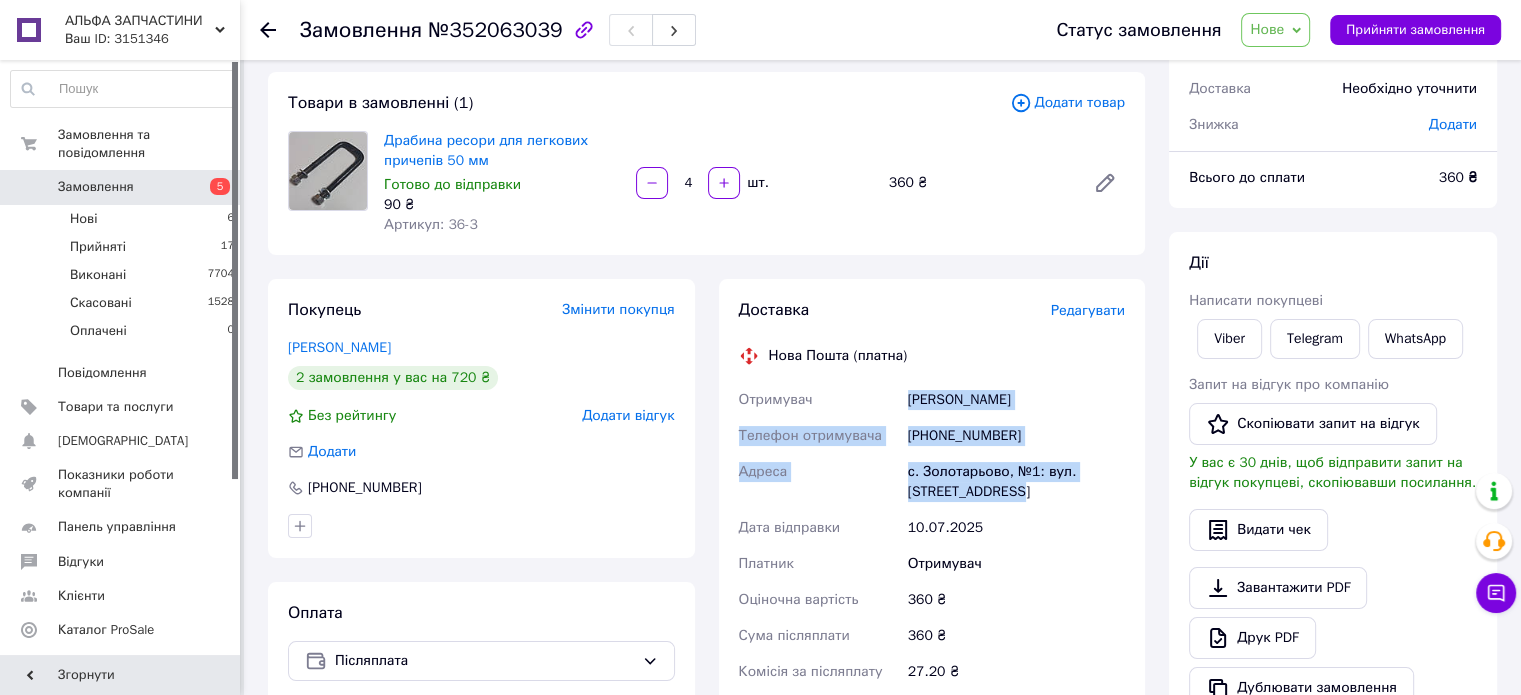 drag, startPoint x: 1038, startPoint y: 490, endPoint x: 899, endPoint y: 399, distance: 166.1385 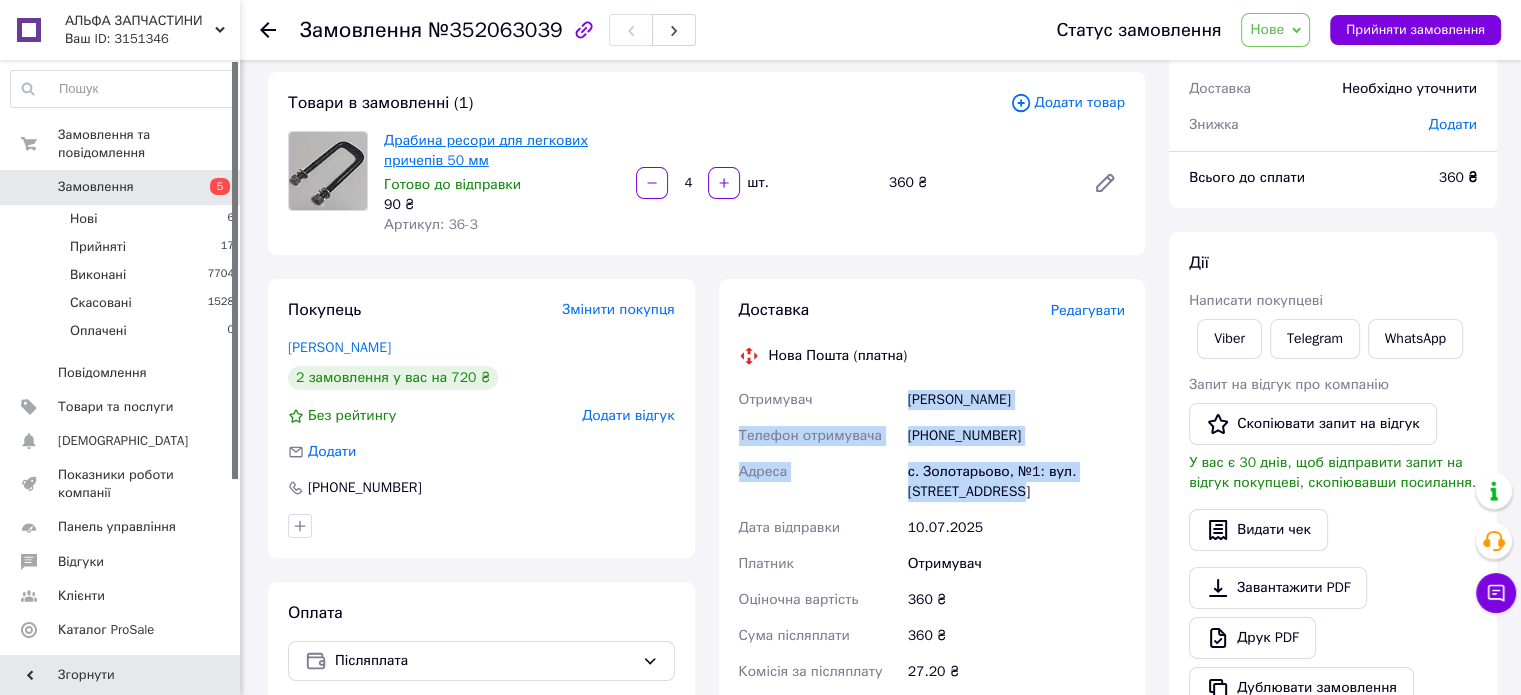 copy on "Отримувач Слава Юрій Телефон отримувача +380968841860 Адреса с. Золотарьово, №1: вул. Центральна, 84а" 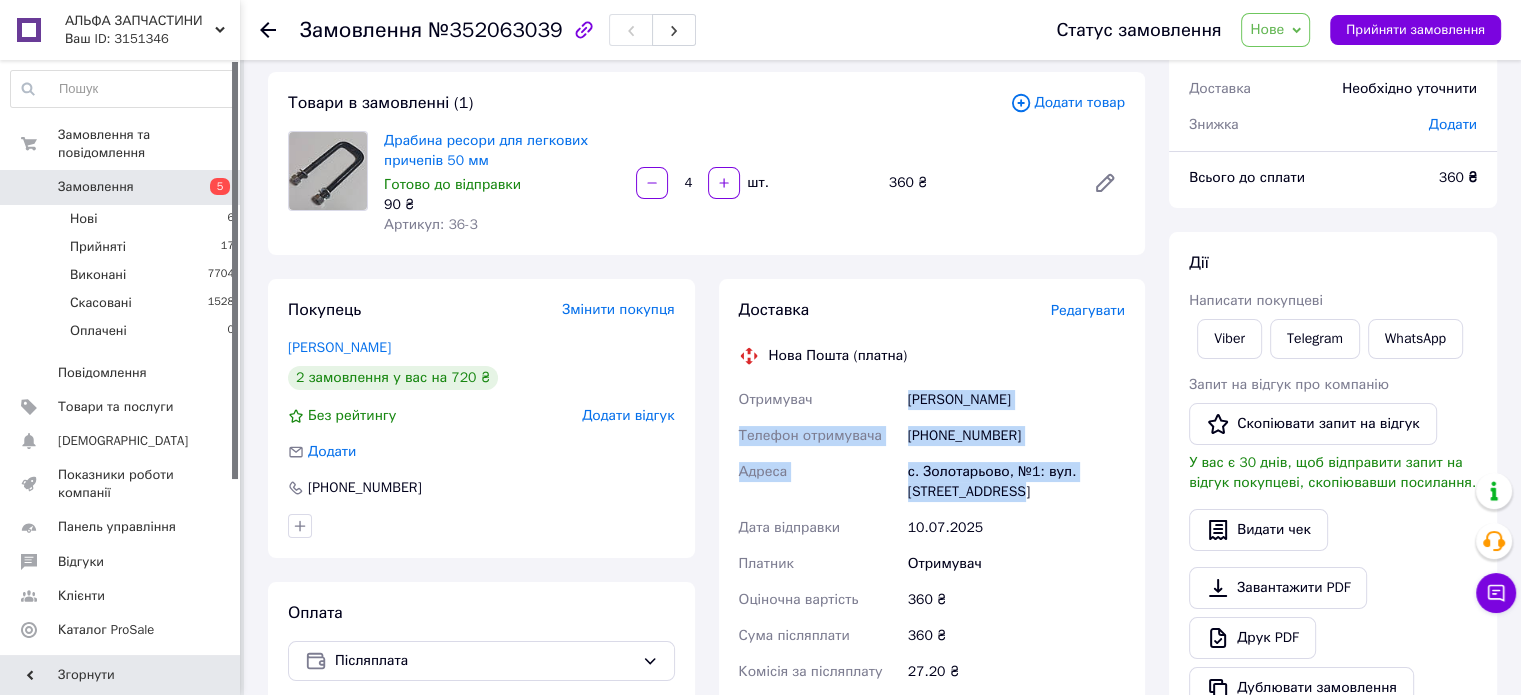 click on "Нове" at bounding box center [1267, 29] 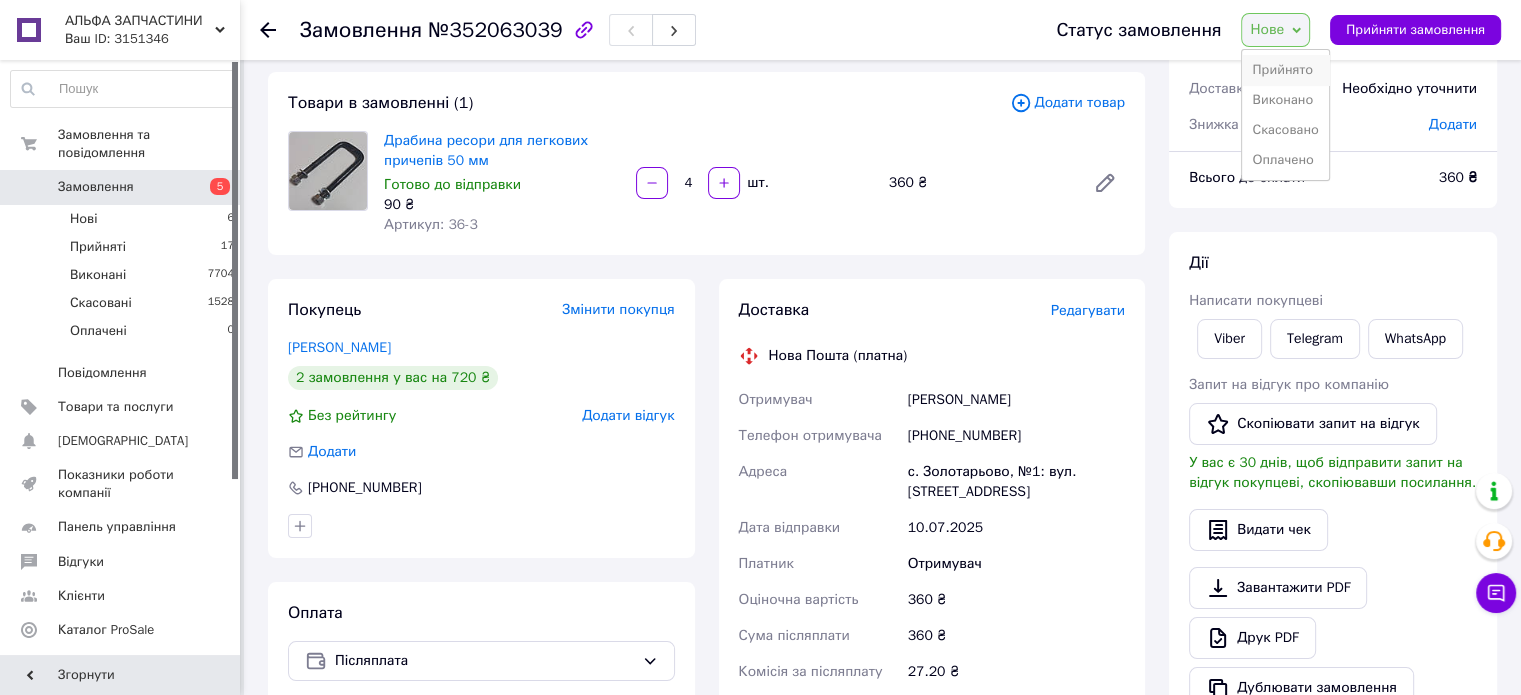 click on "Прийнято" at bounding box center [1285, 70] 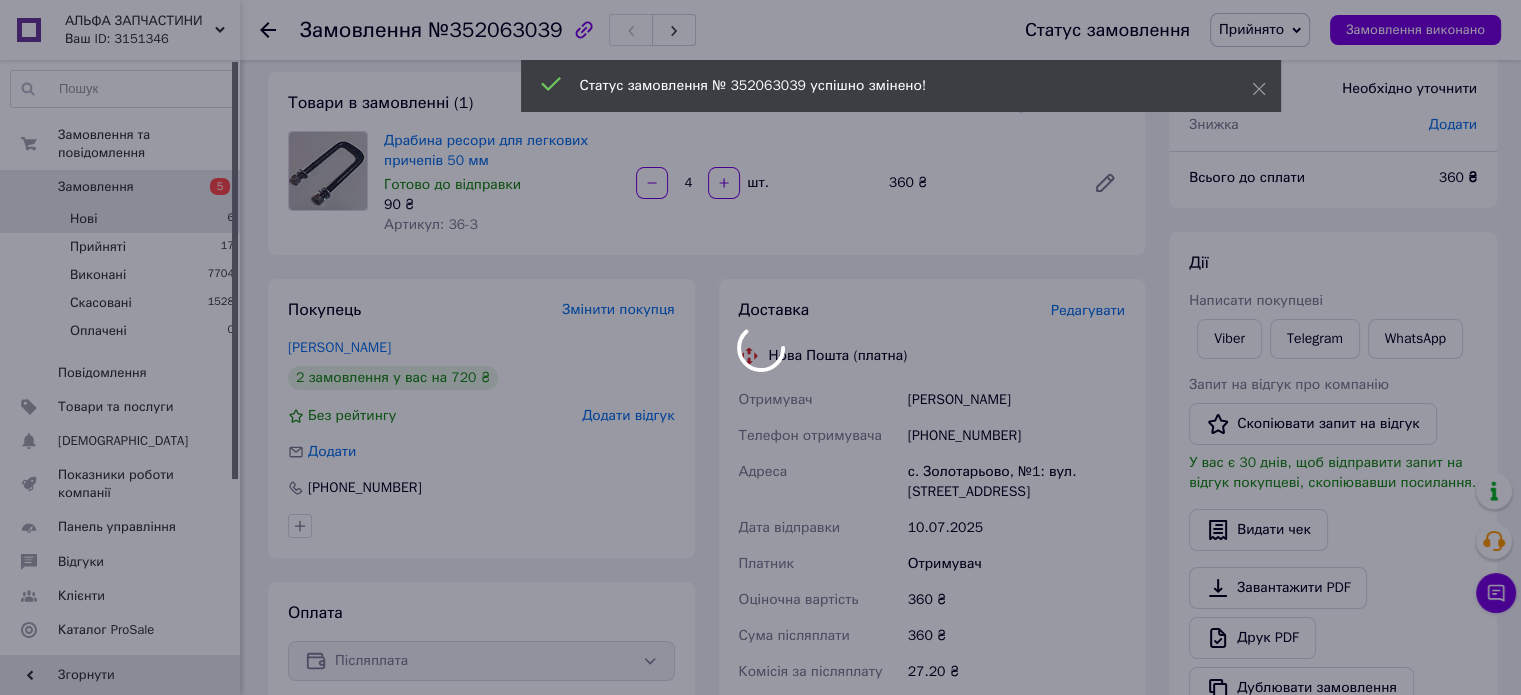 click at bounding box center (760, 347) 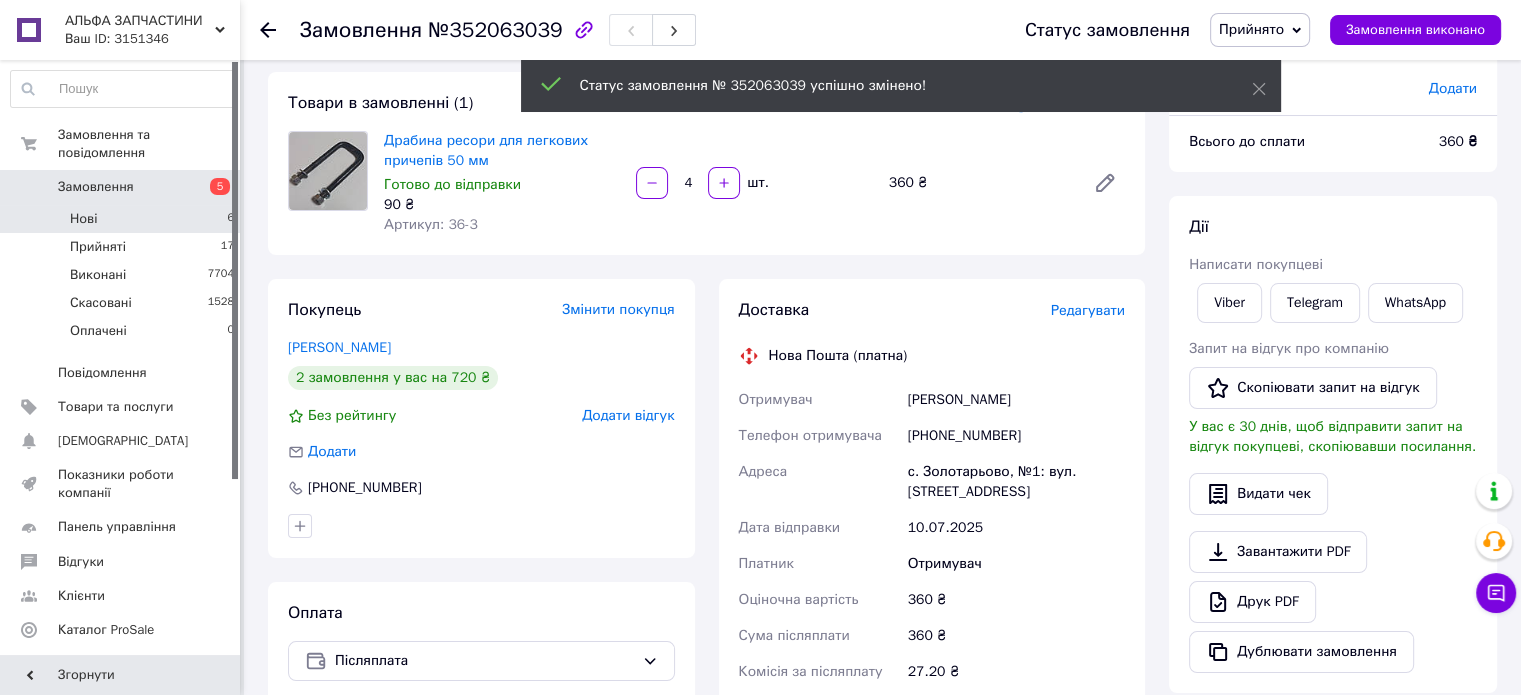 click on "Нові 6" at bounding box center (123, 219) 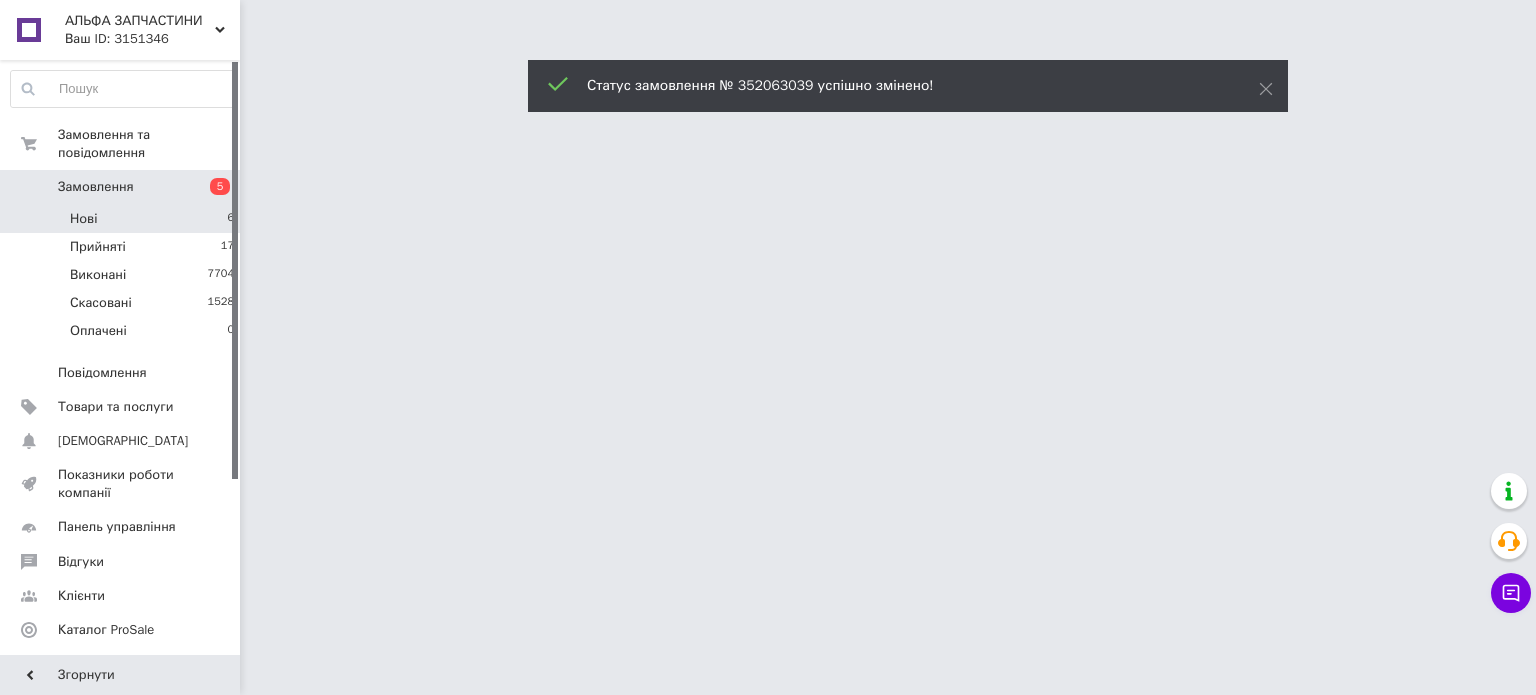 click on "Нові 6" at bounding box center [123, 219] 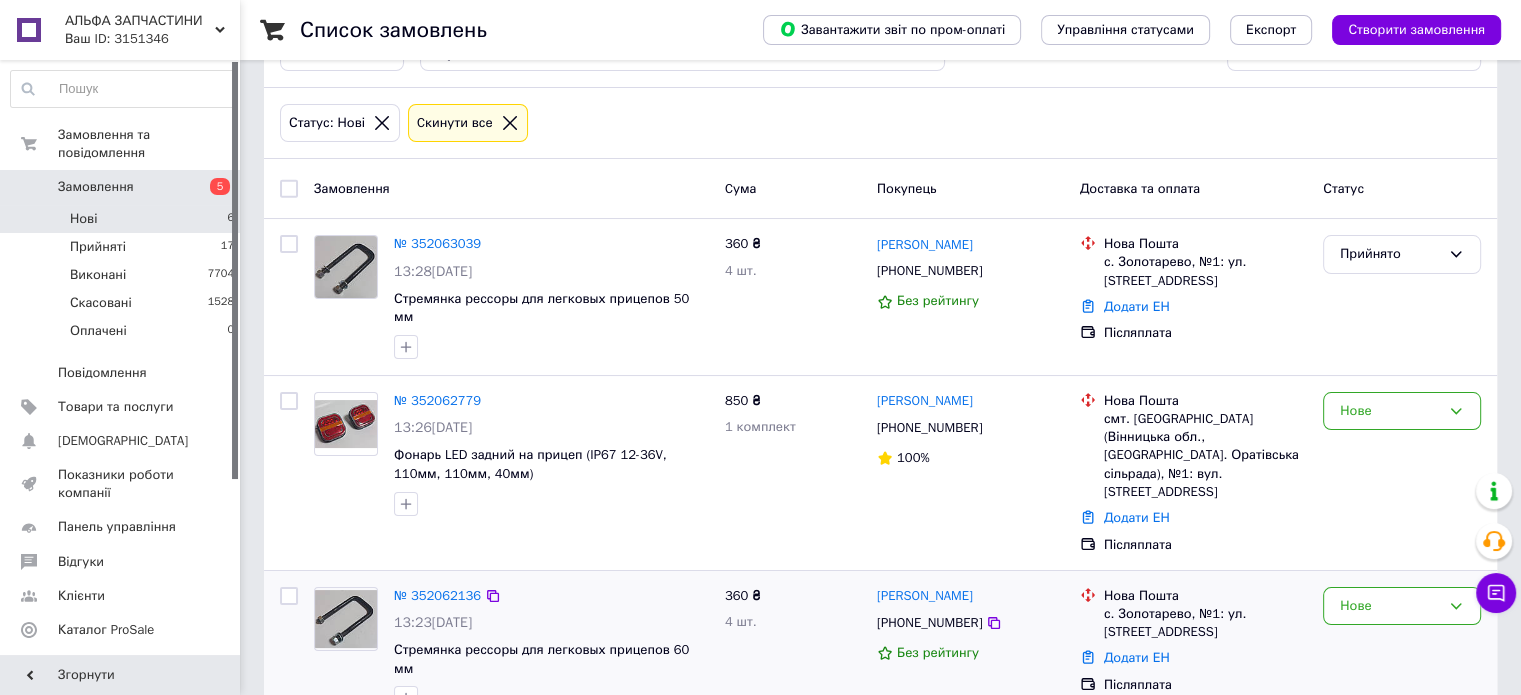 scroll, scrollTop: 200, scrollLeft: 0, axis: vertical 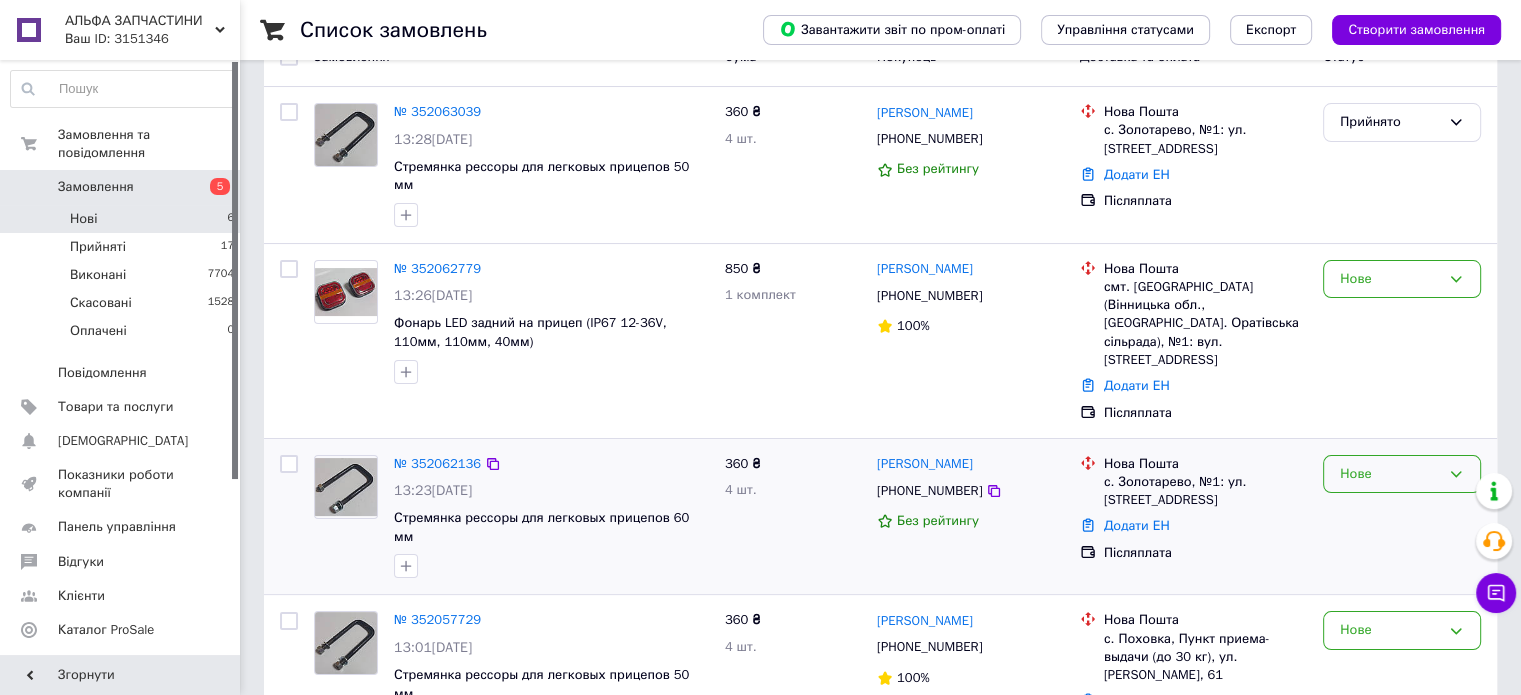 click on "Нове" at bounding box center [1390, 474] 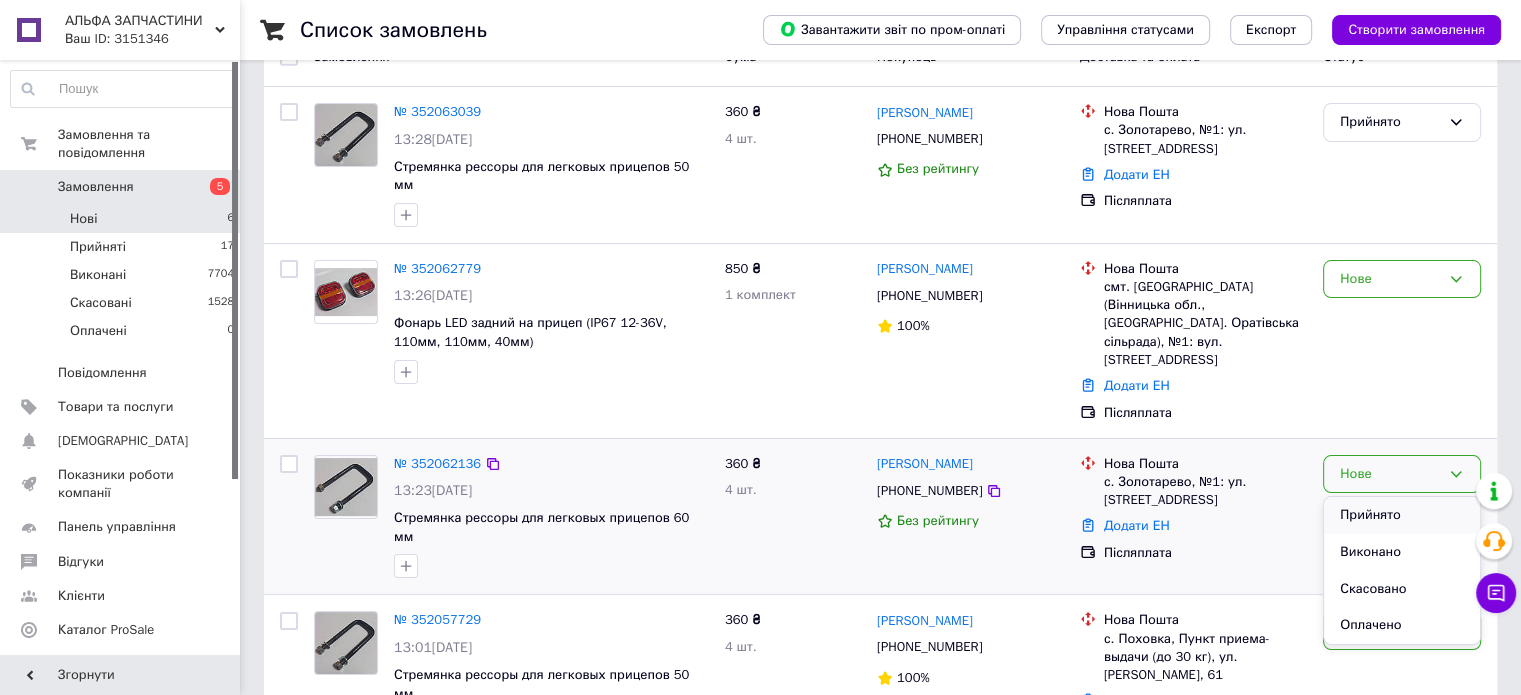 click on "Прийнято" at bounding box center [1402, 515] 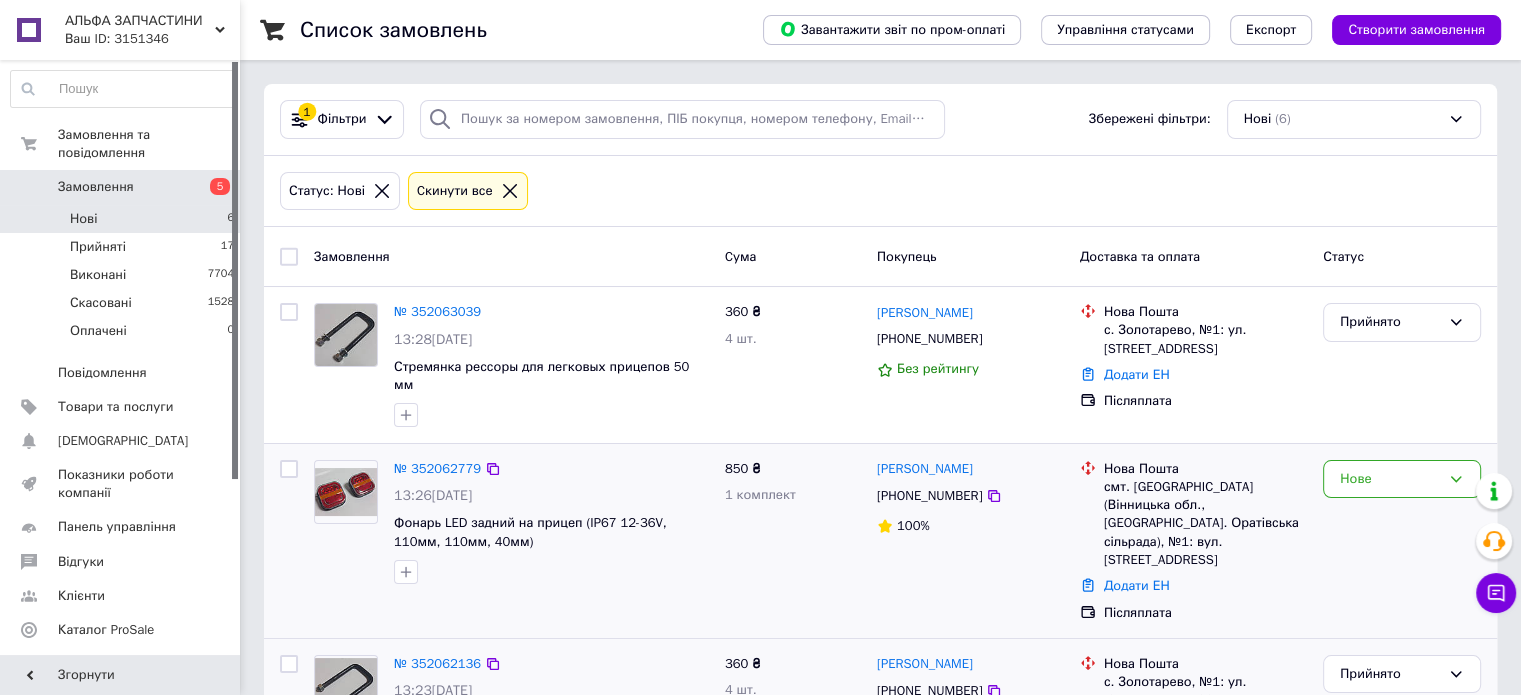 scroll, scrollTop: 0, scrollLeft: 0, axis: both 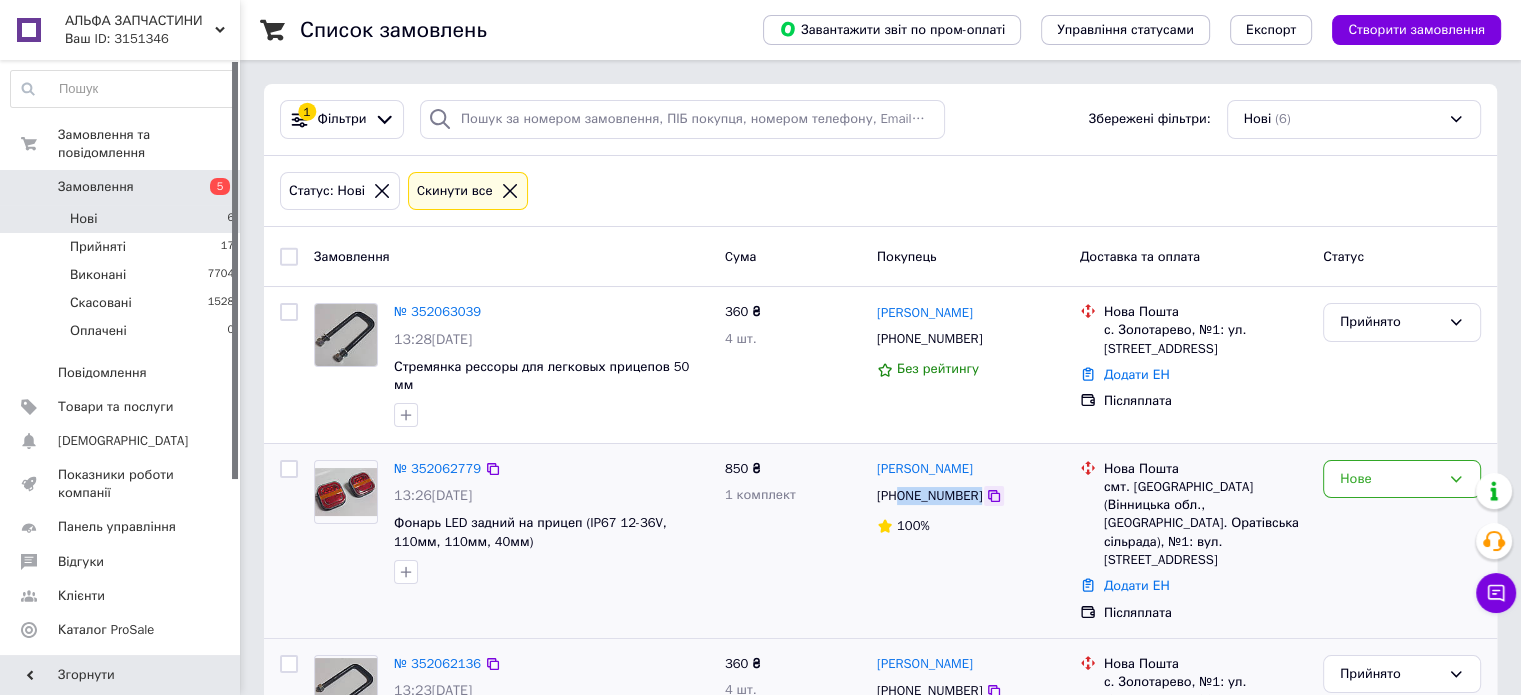 drag, startPoint x: 898, startPoint y: 479, endPoint x: 976, endPoint y: 480, distance: 78.00641 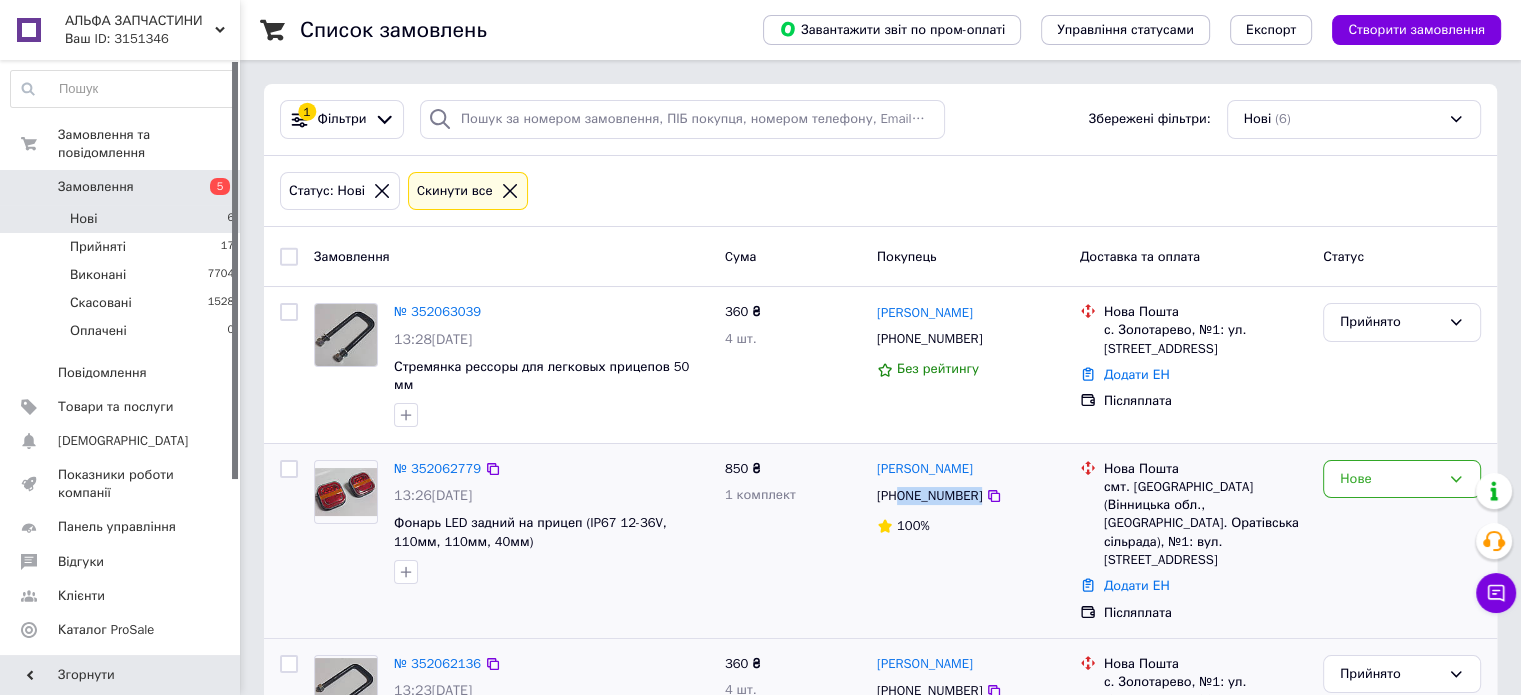 copy on "0969028935" 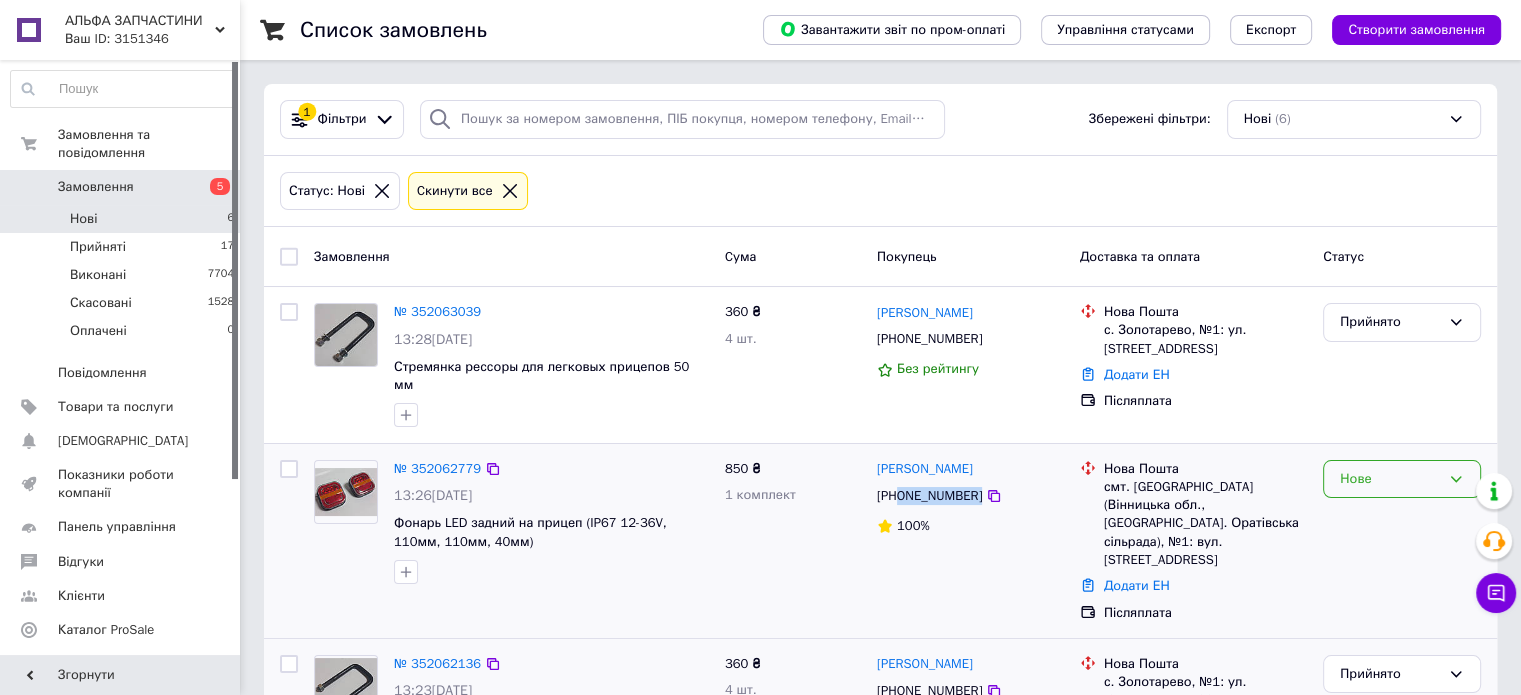 click on "Нове" at bounding box center (1390, 479) 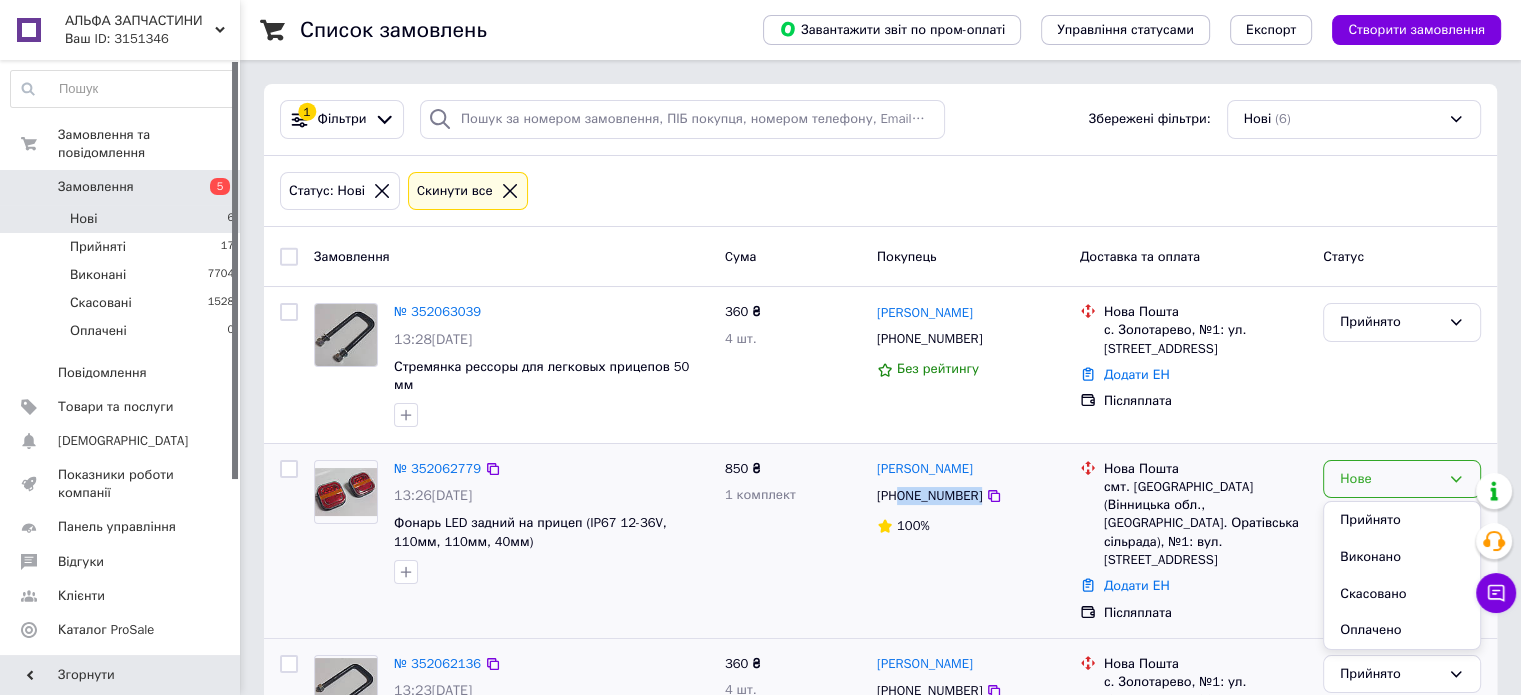 click on "Прийнято" at bounding box center (1402, 520) 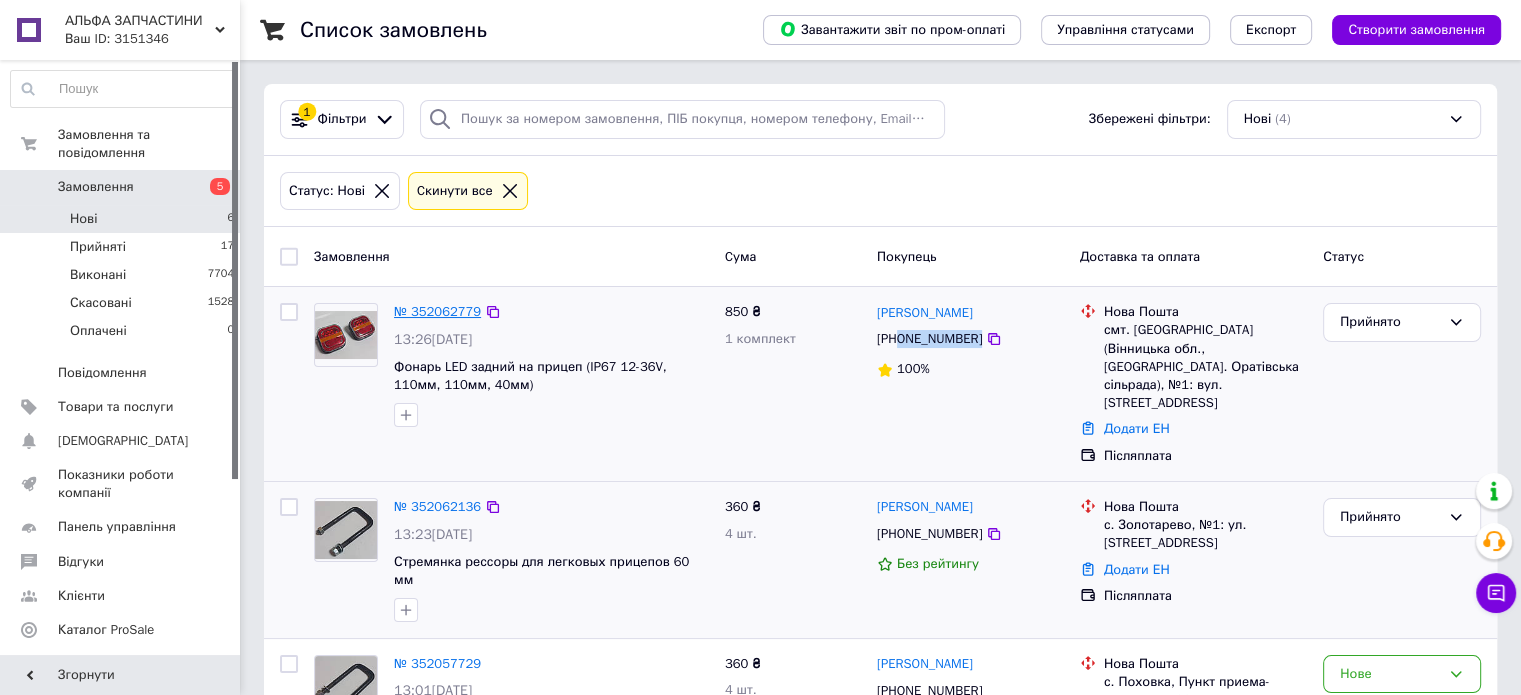 click on "№ 352062779" at bounding box center [437, 311] 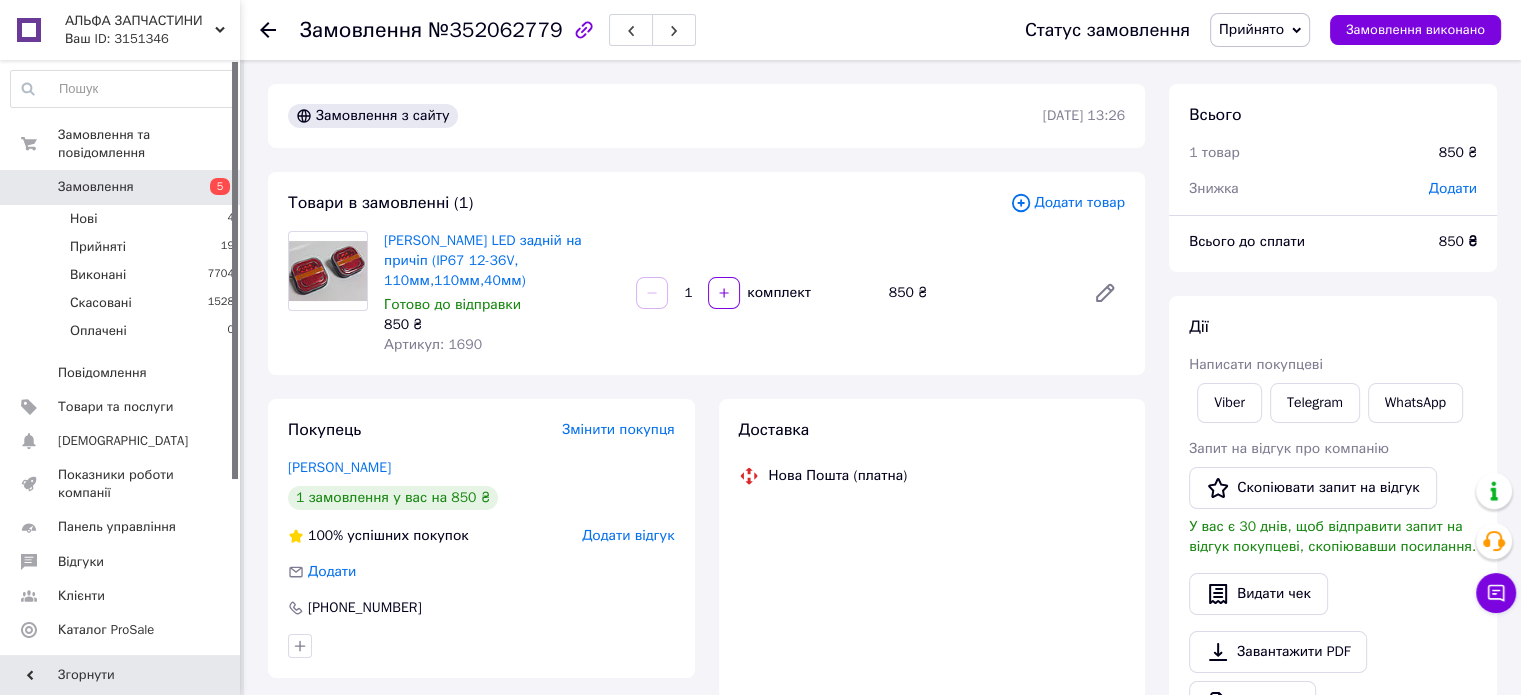 scroll, scrollTop: 100, scrollLeft: 0, axis: vertical 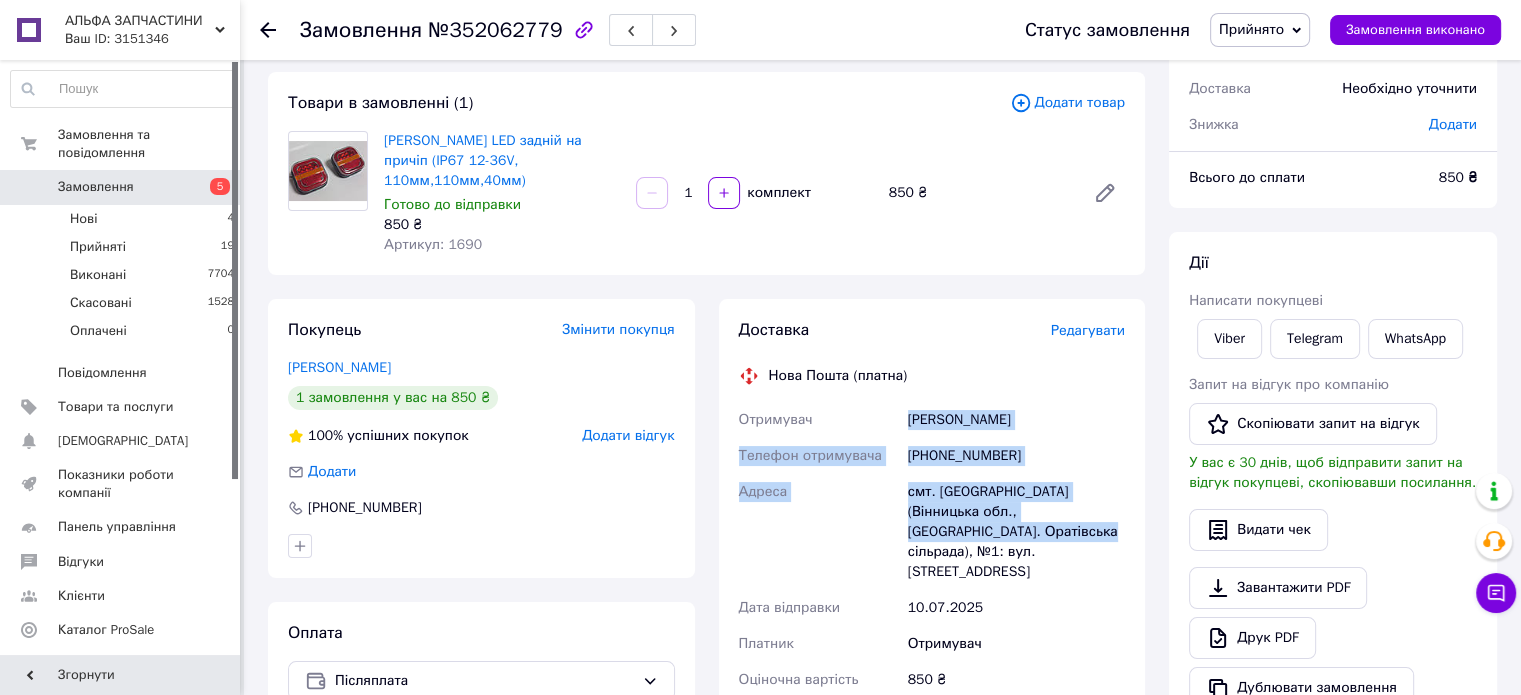 drag, startPoint x: 995, startPoint y: 519, endPoint x: 906, endPoint y: 393, distance: 154.26276 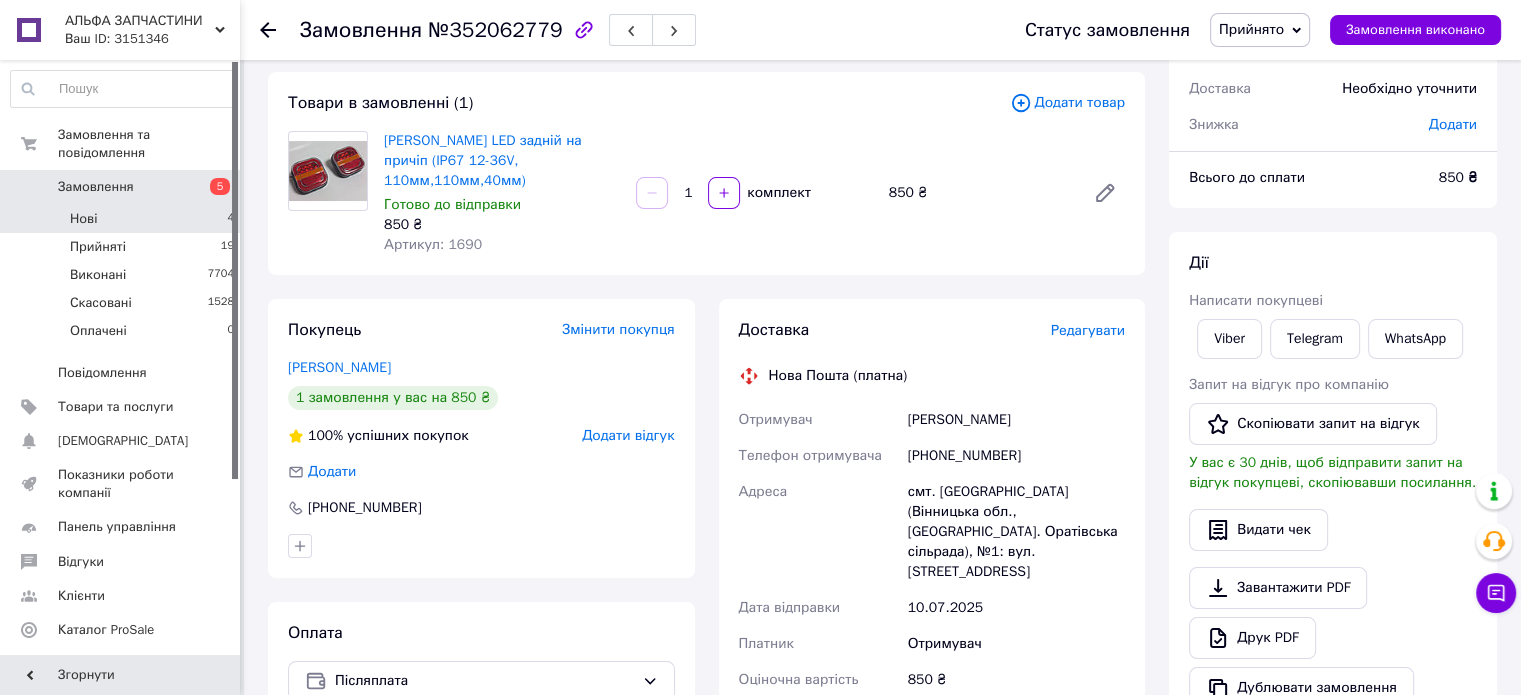click on "Нові 4" at bounding box center [123, 219] 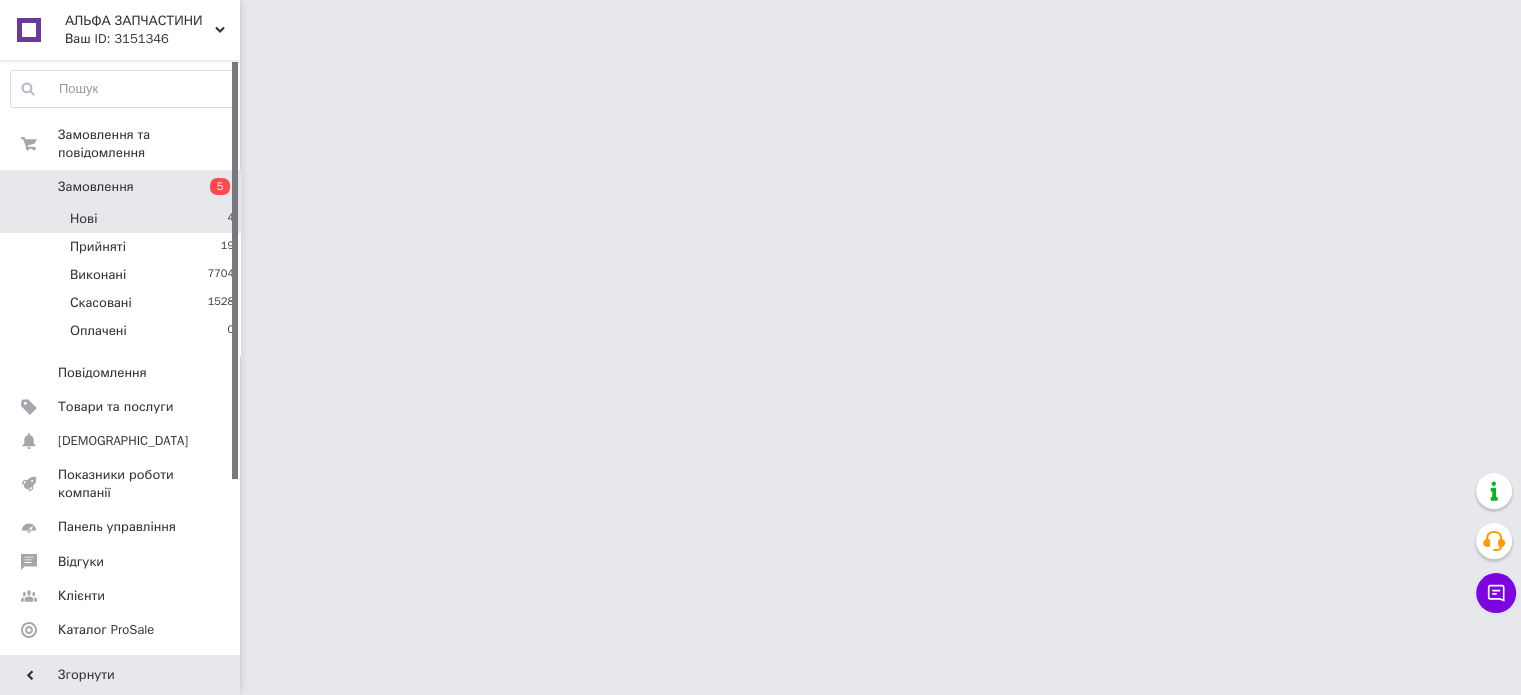 scroll, scrollTop: 0, scrollLeft: 0, axis: both 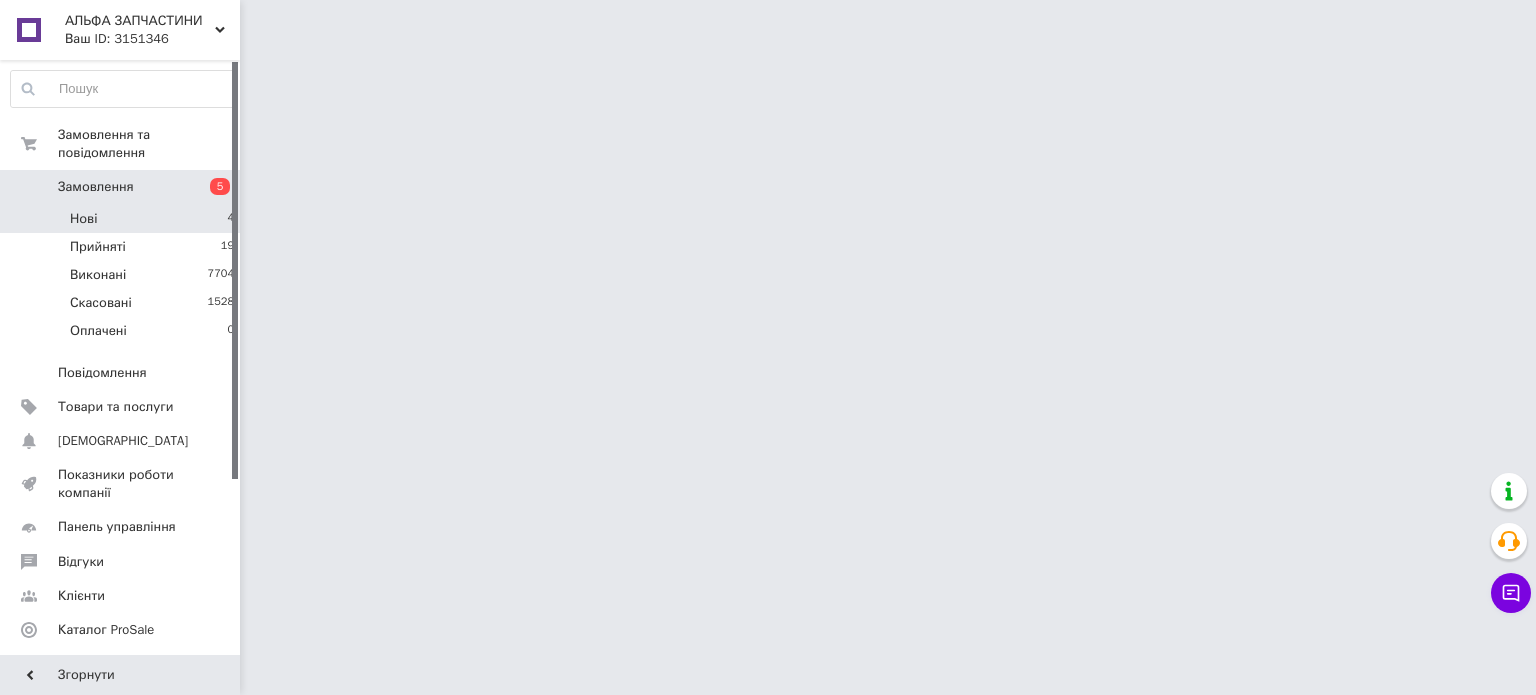 click on "Нові 4" at bounding box center [123, 219] 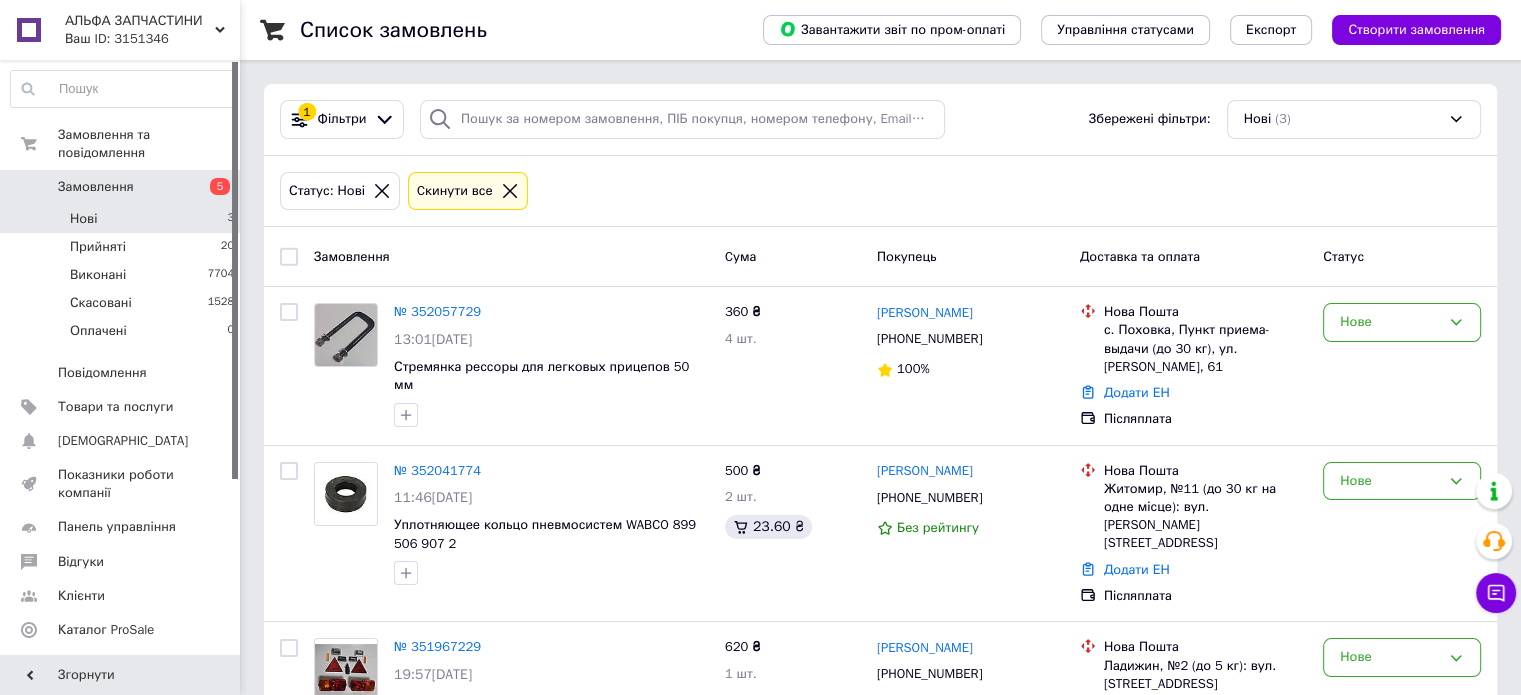 click on "Нові 3" at bounding box center [123, 219] 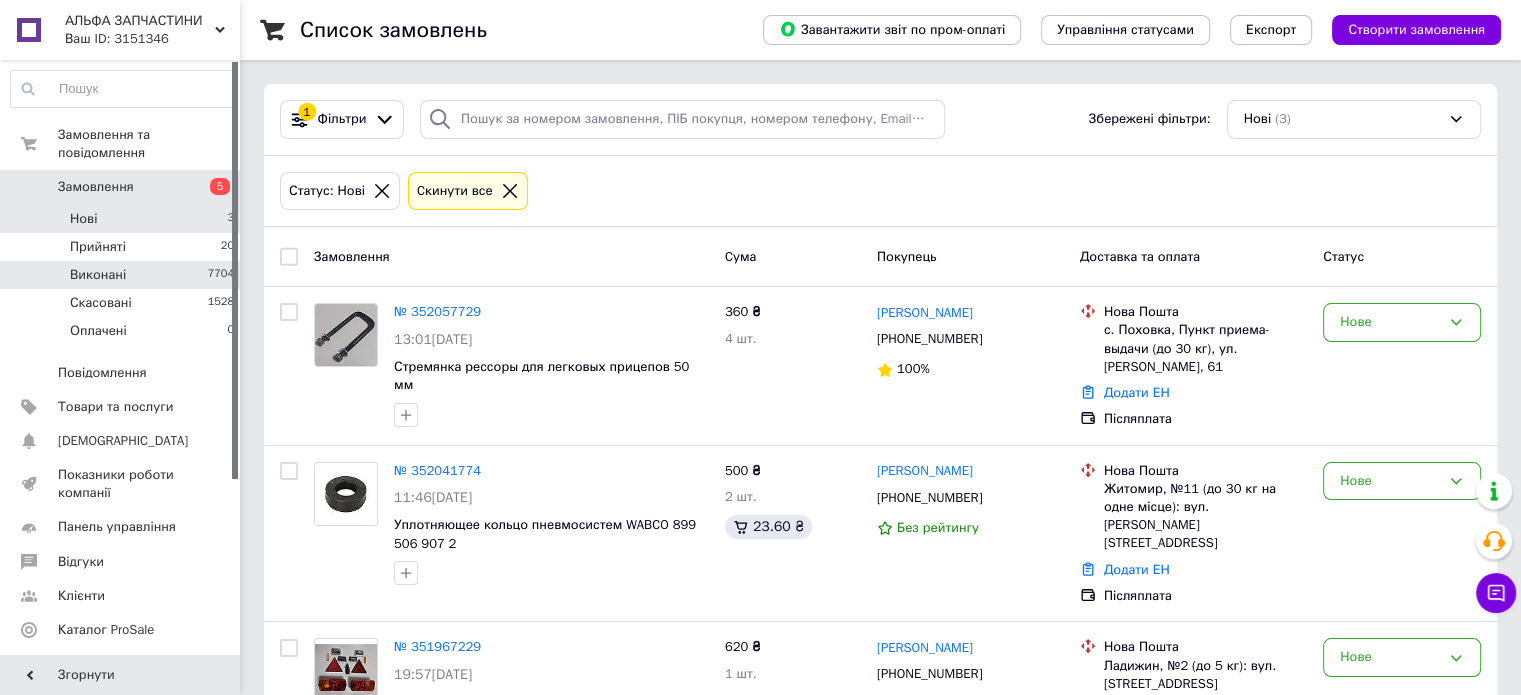 click on "Виконані 7704" at bounding box center [123, 275] 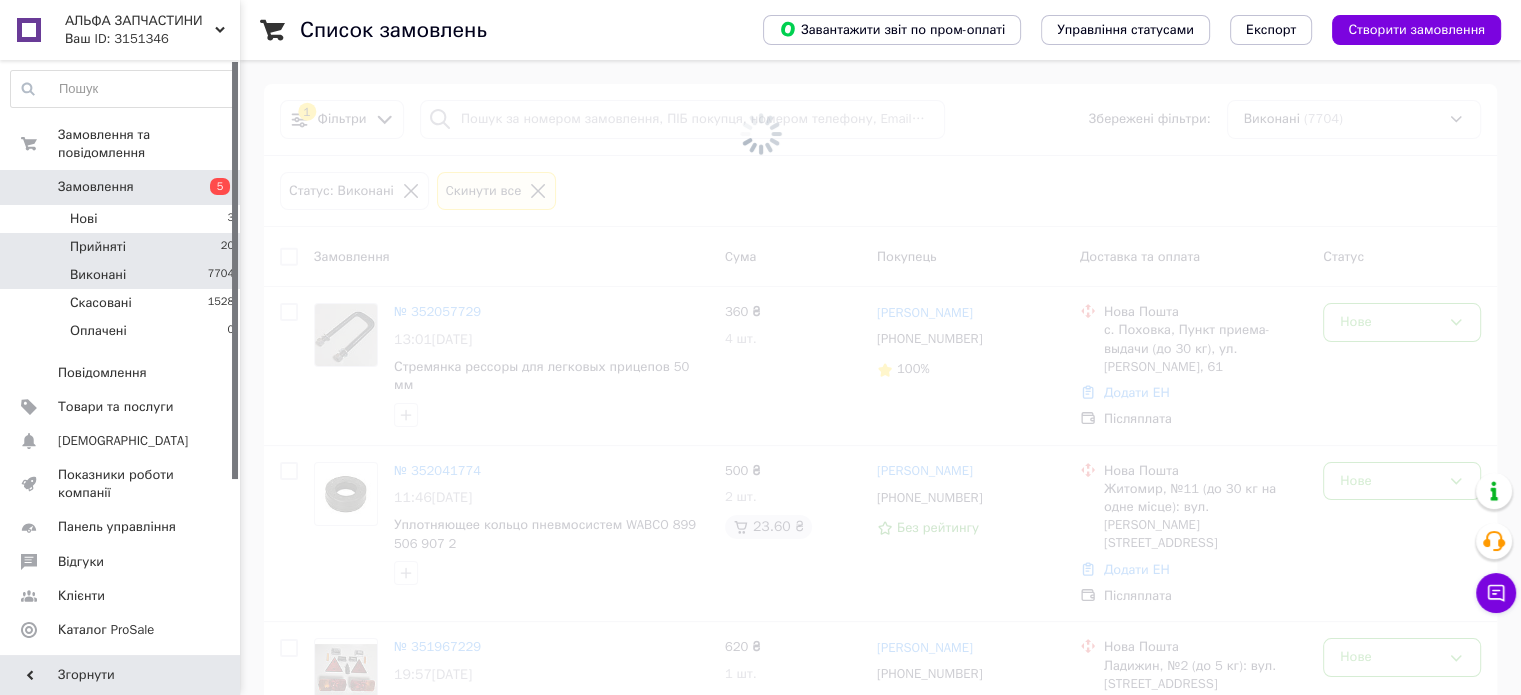 click on "Прийняті 20" at bounding box center [123, 247] 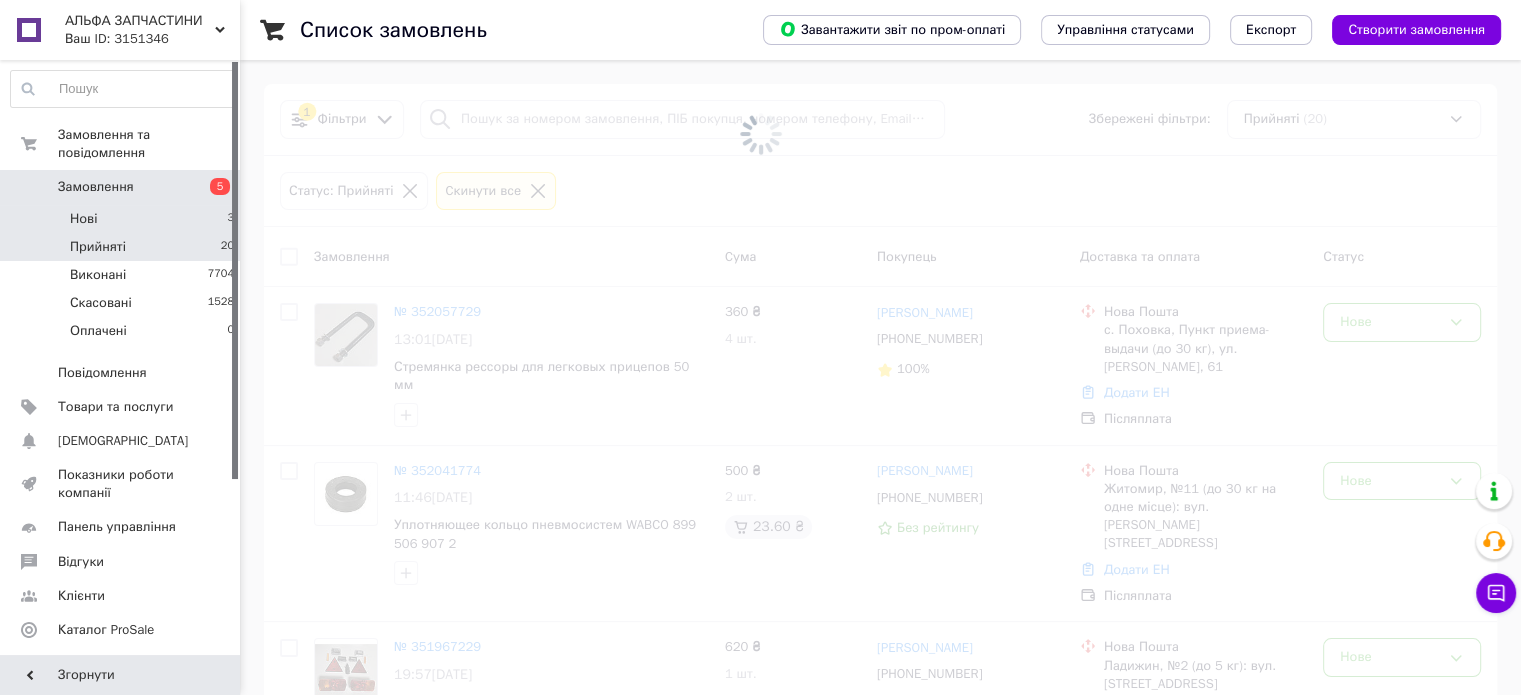 click on "Нові 3" at bounding box center [123, 219] 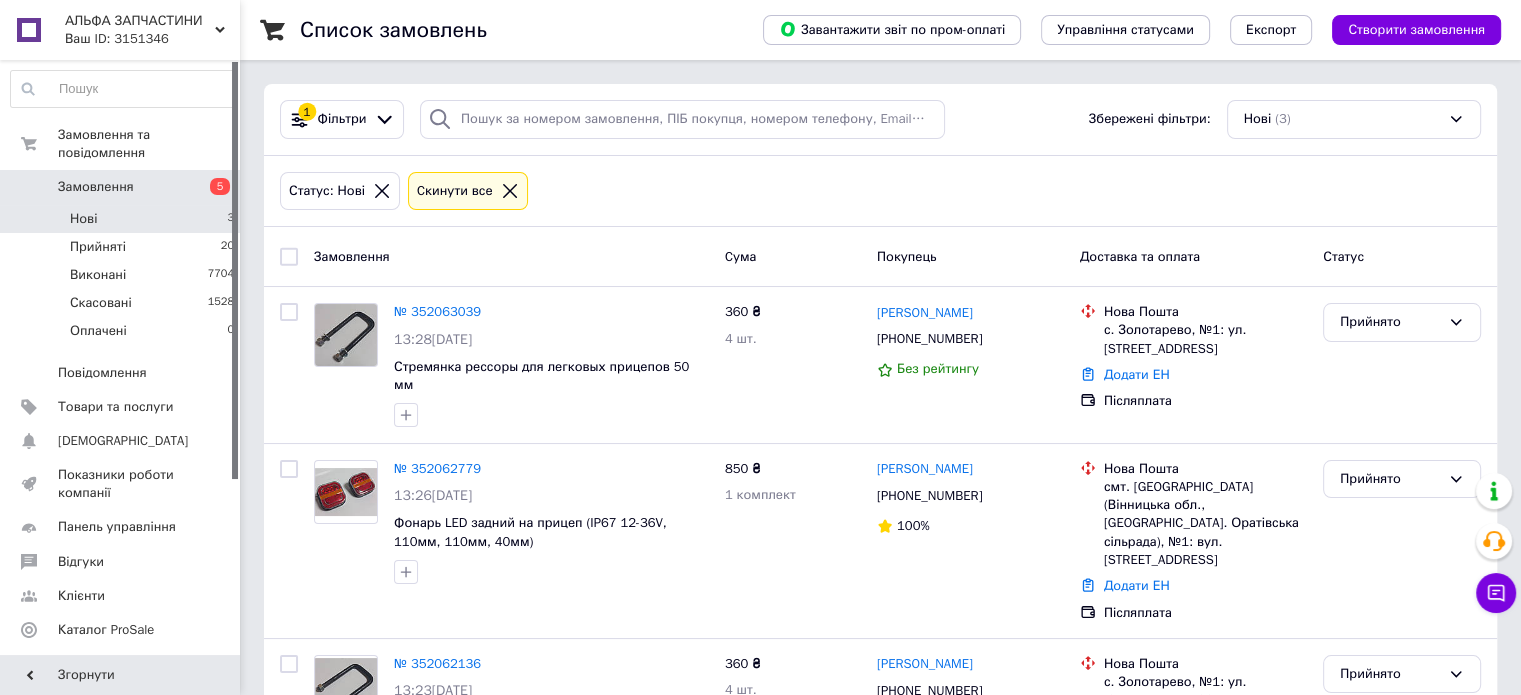 click on "Нові 3" at bounding box center [123, 219] 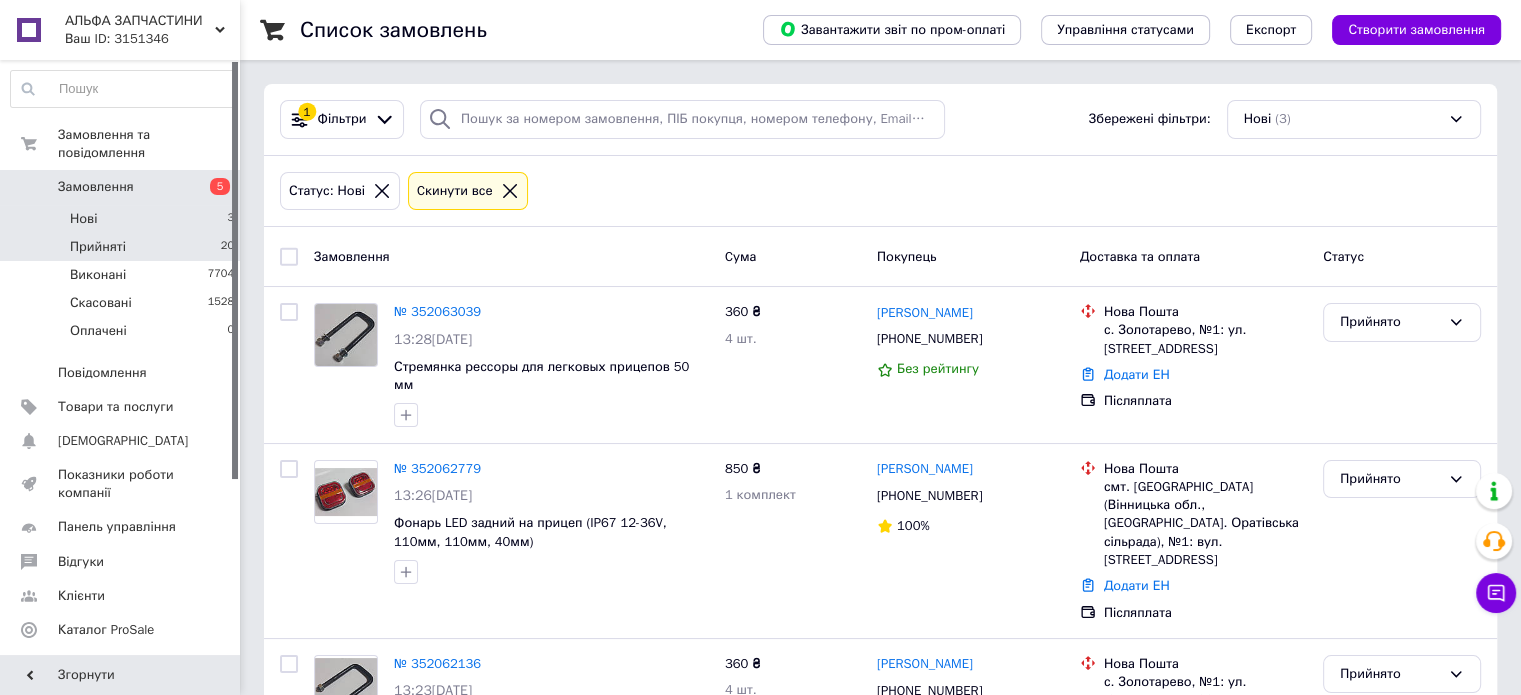 click on "Прийняті 20" at bounding box center [123, 247] 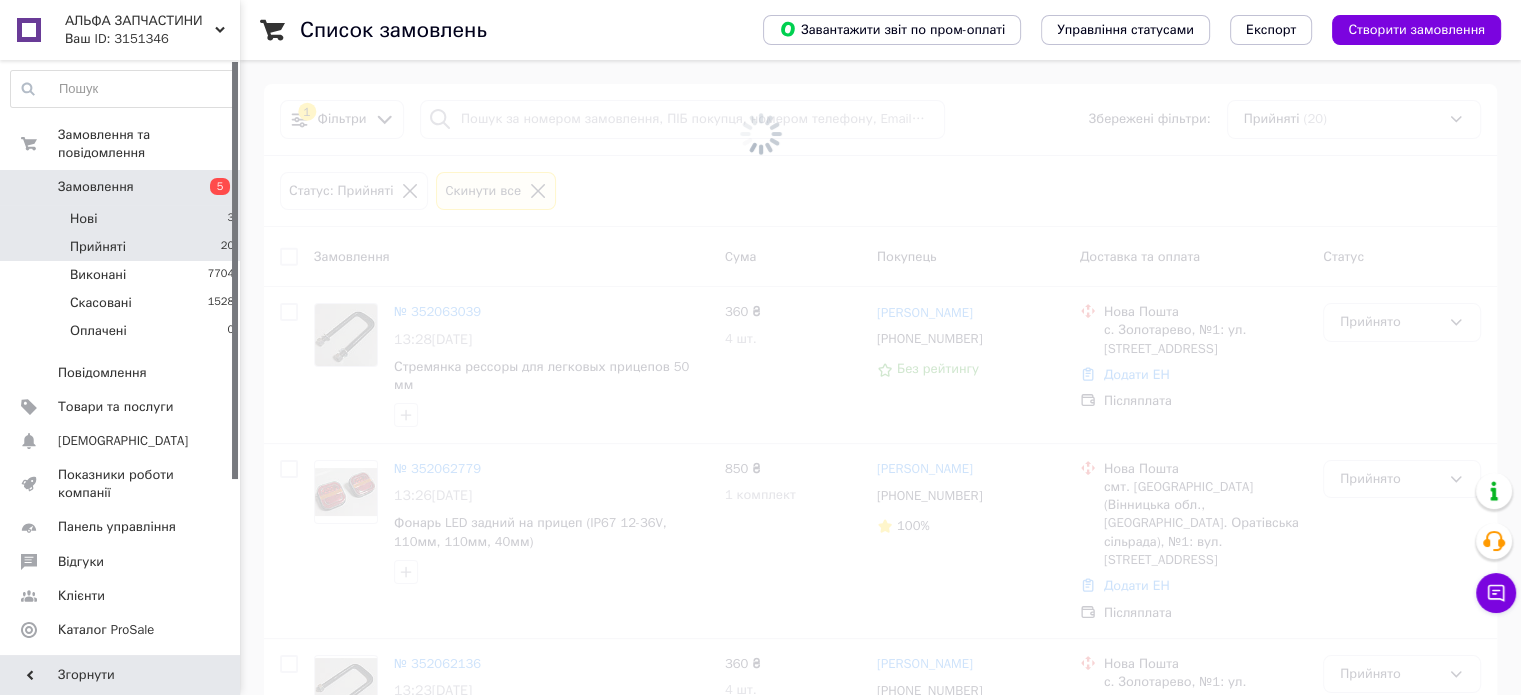 click on "Нові 3" at bounding box center [123, 219] 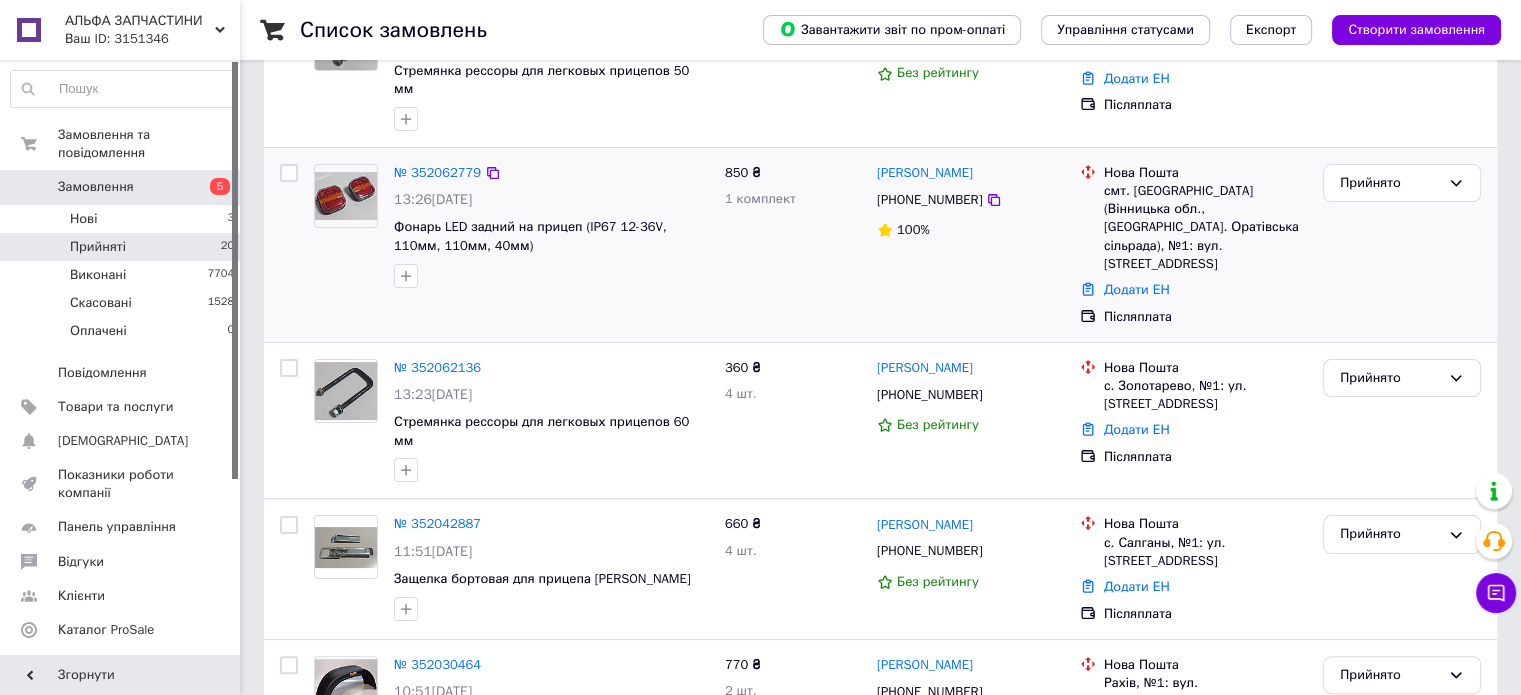 scroll, scrollTop: 300, scrollLeft: 0, axis: vertical 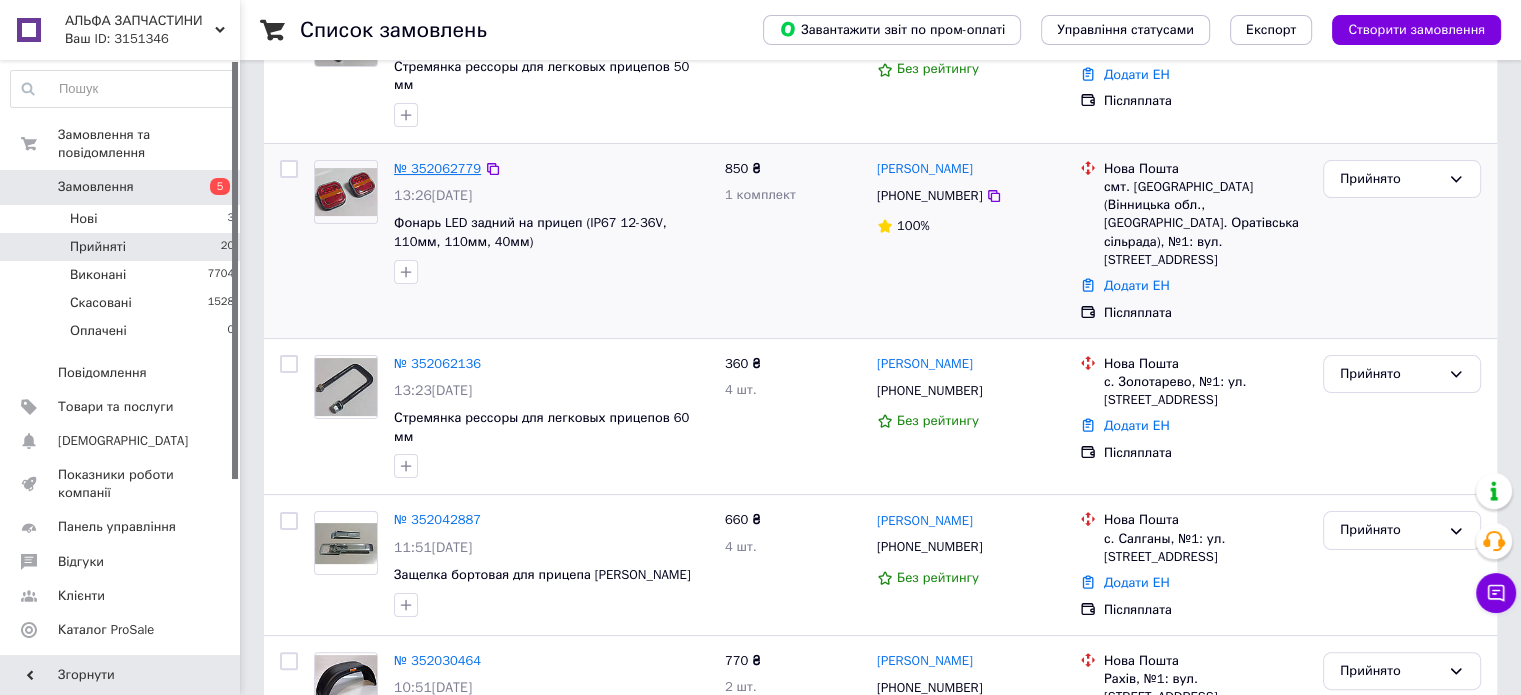 click on "№ 352062779" at bounding box center (437, 168) 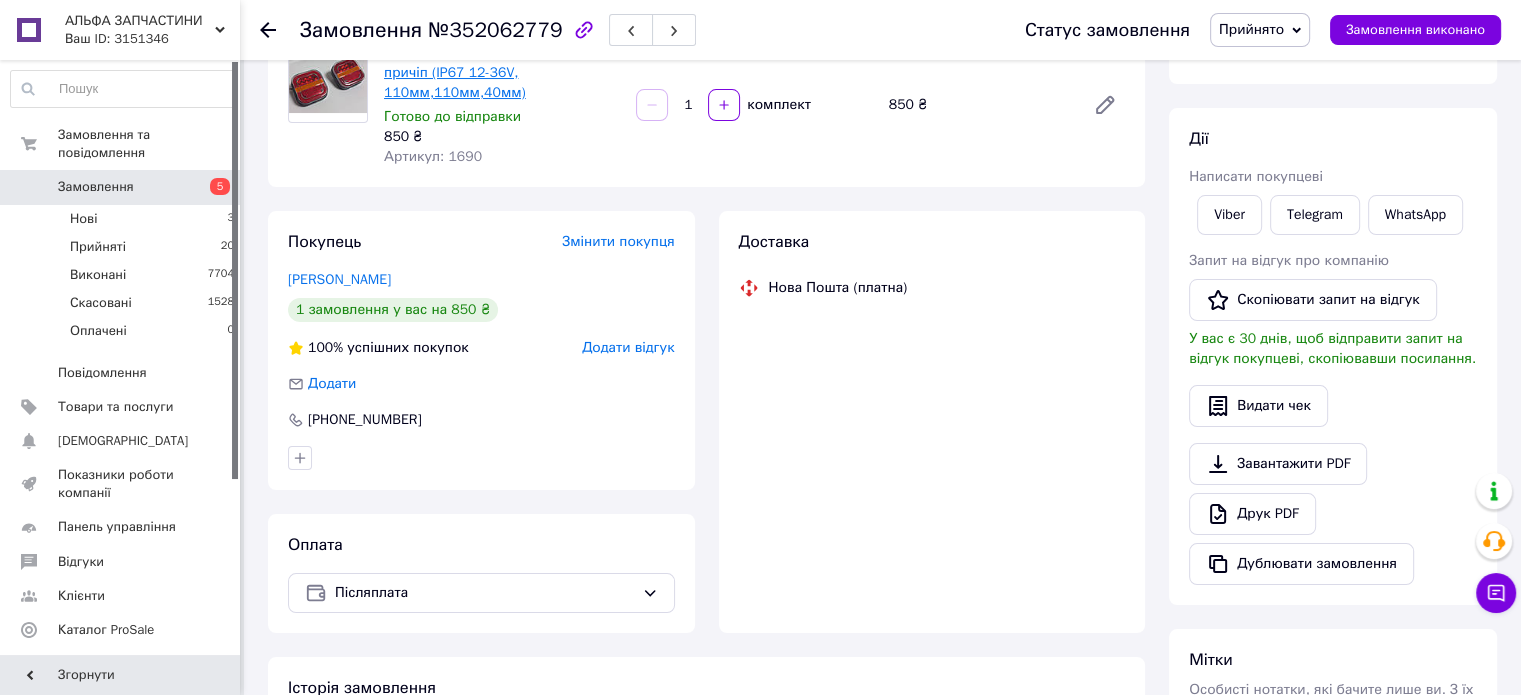 scroll, scrollTop: 0, scrollLeft: 0, axis: both 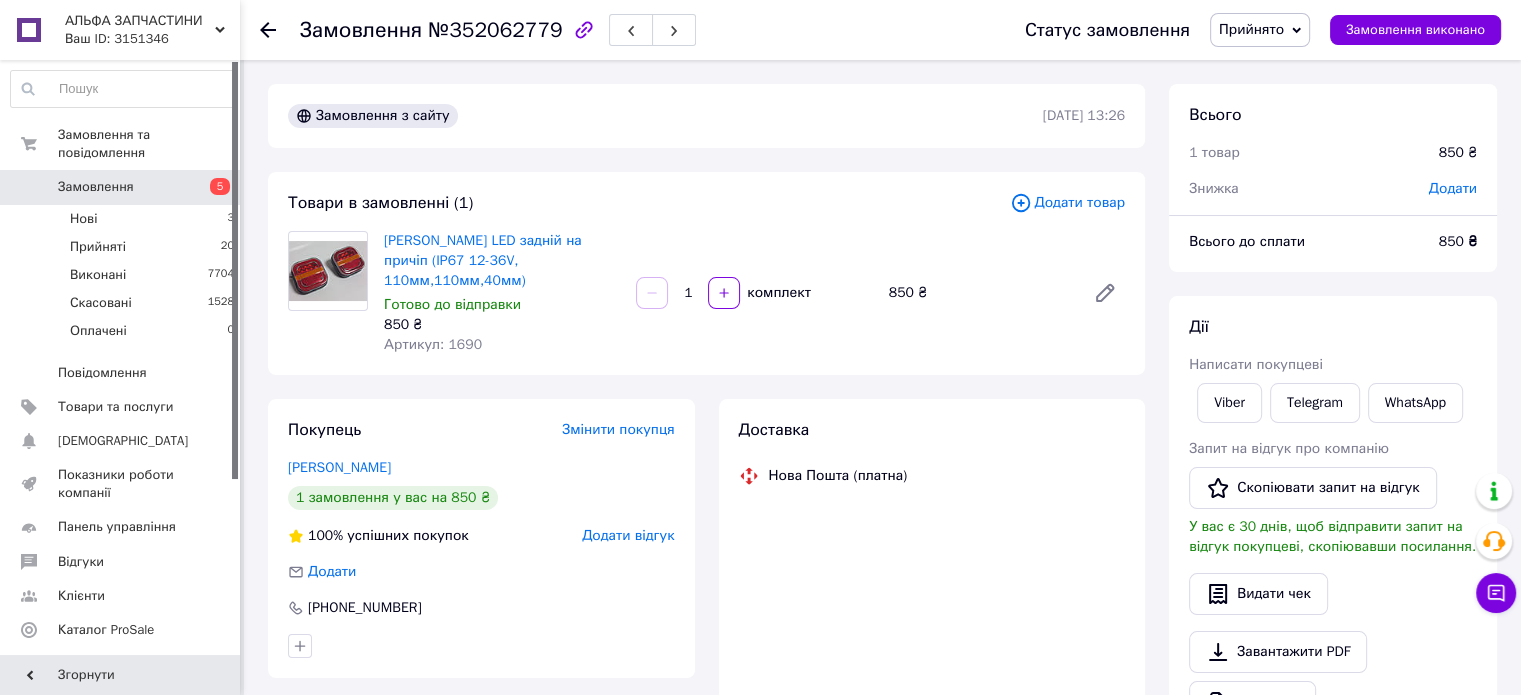 click on "Артикул: 1690" at bounding box center [433, 344] 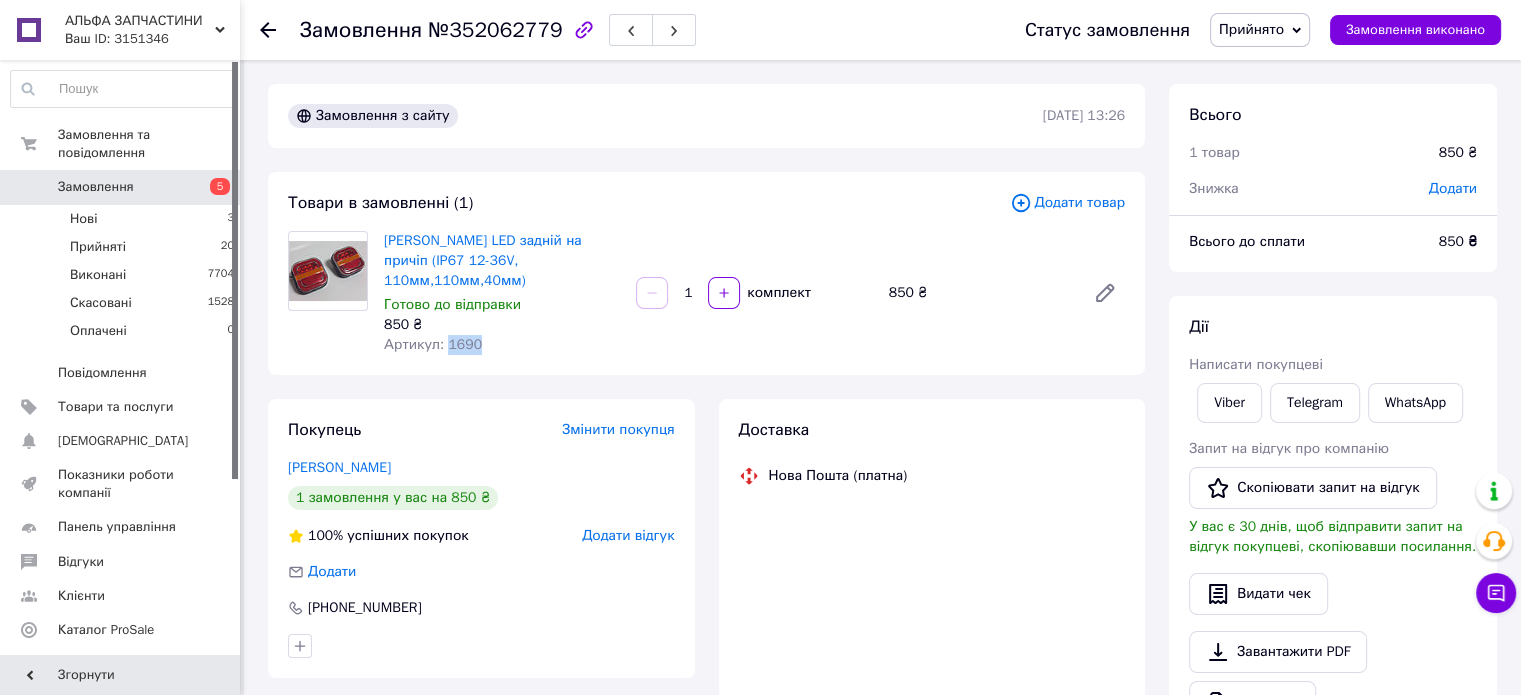 click on "Артикул: 1690" at bounding box center [433, 344] 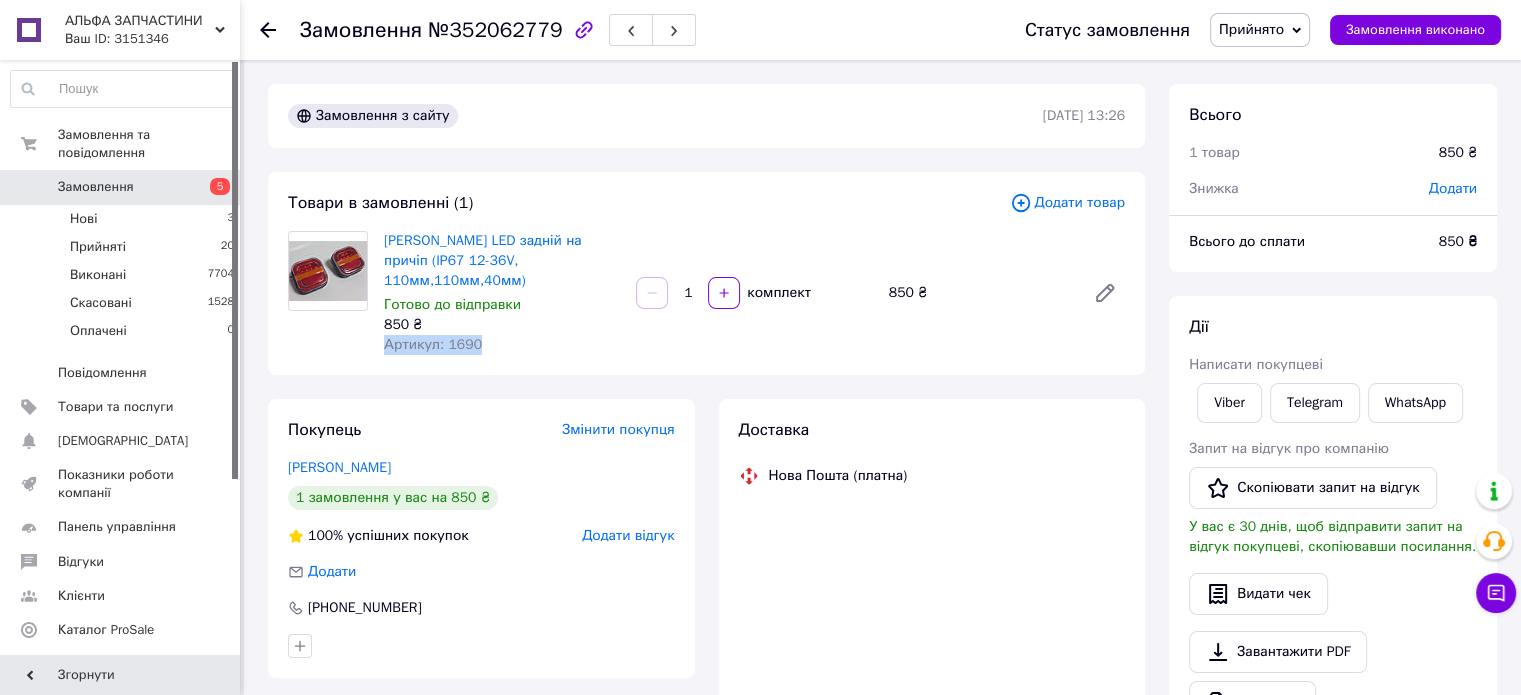 click on "Артикул: 1690" at bounding box center (433, 344) 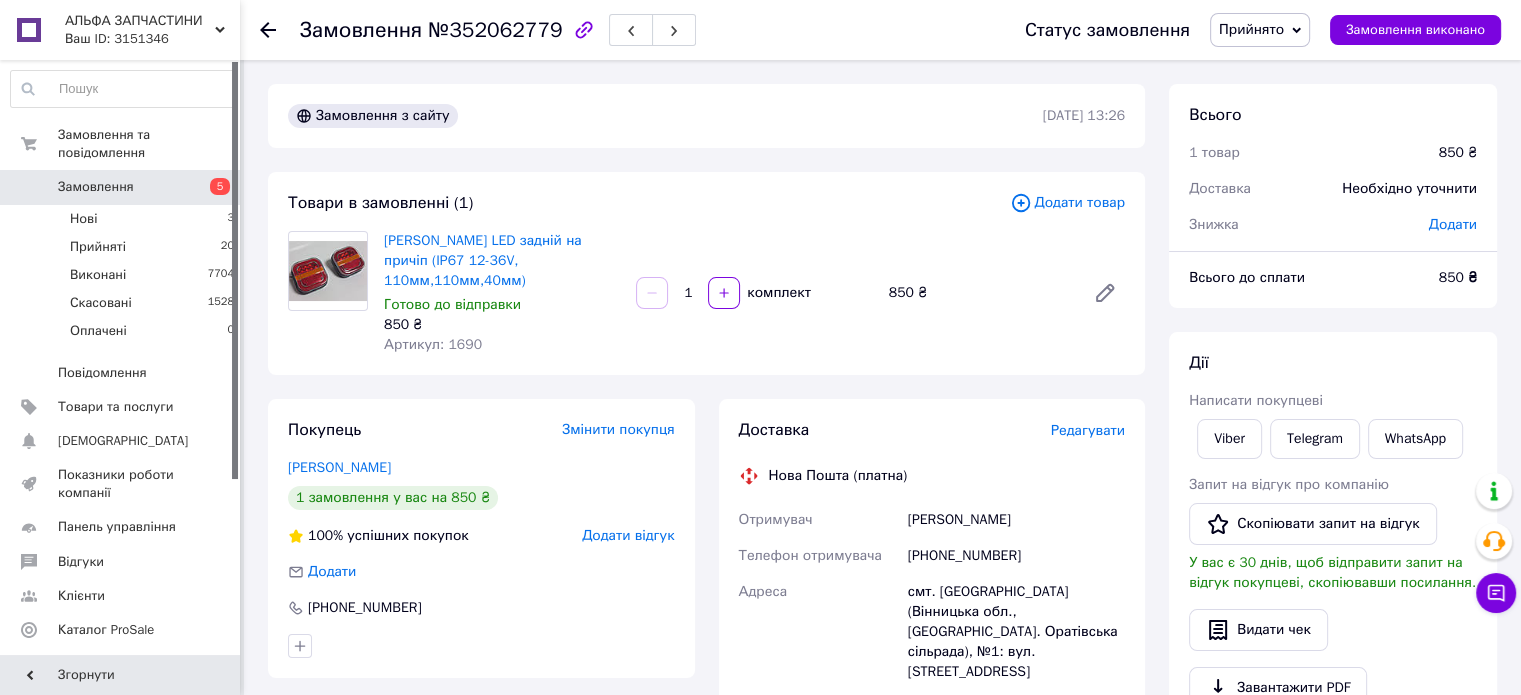 click on "850 ₴" at bounding box center (502, 325) 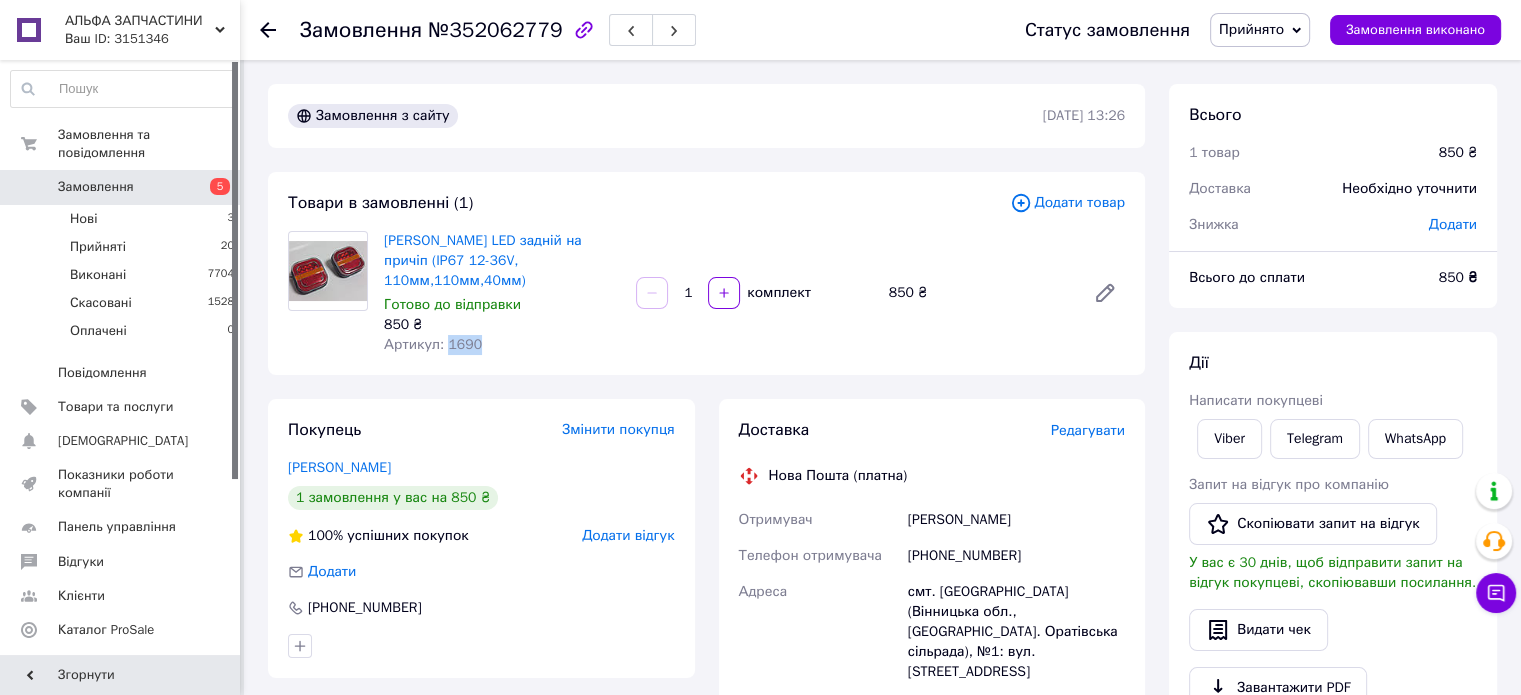 click on "Артикул: 1690" at bounding box center [433, 344] 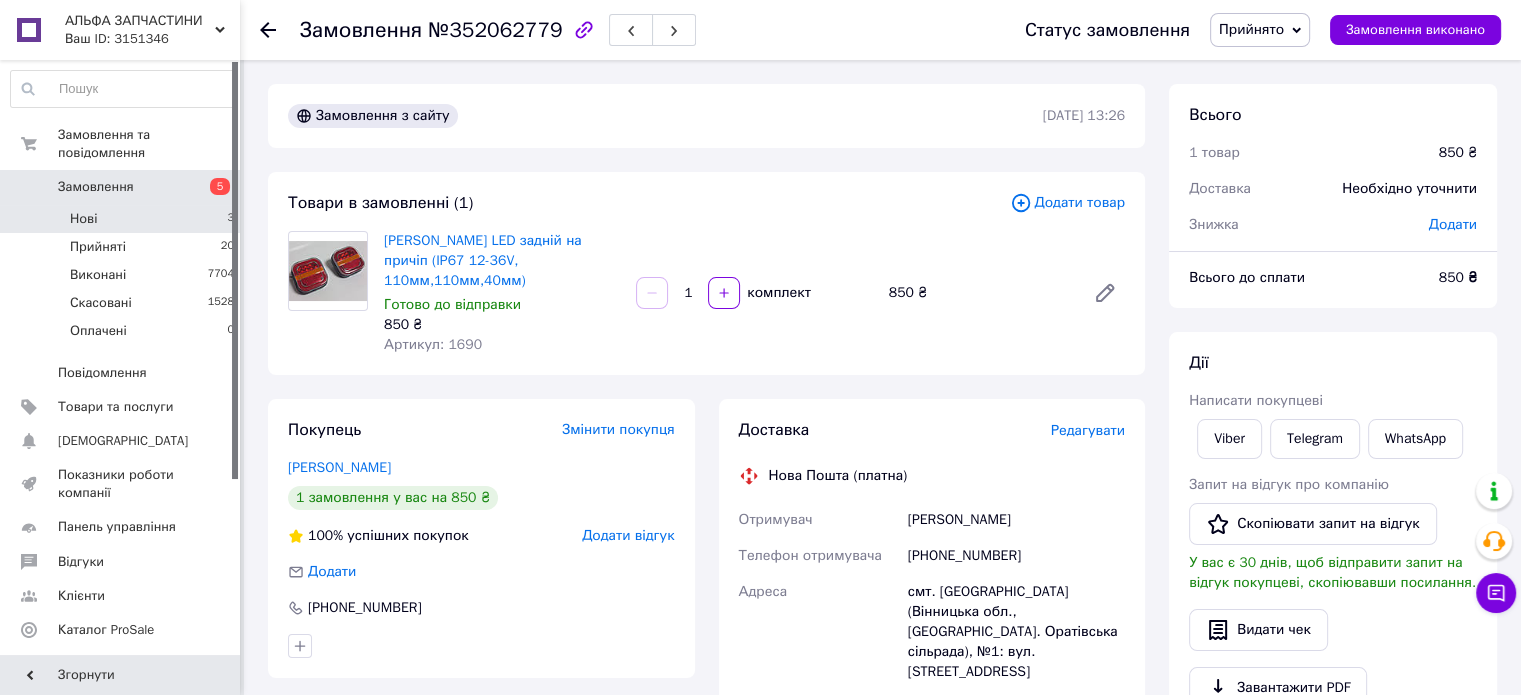 click on "Нові 3" at bounding box center [123, 219] 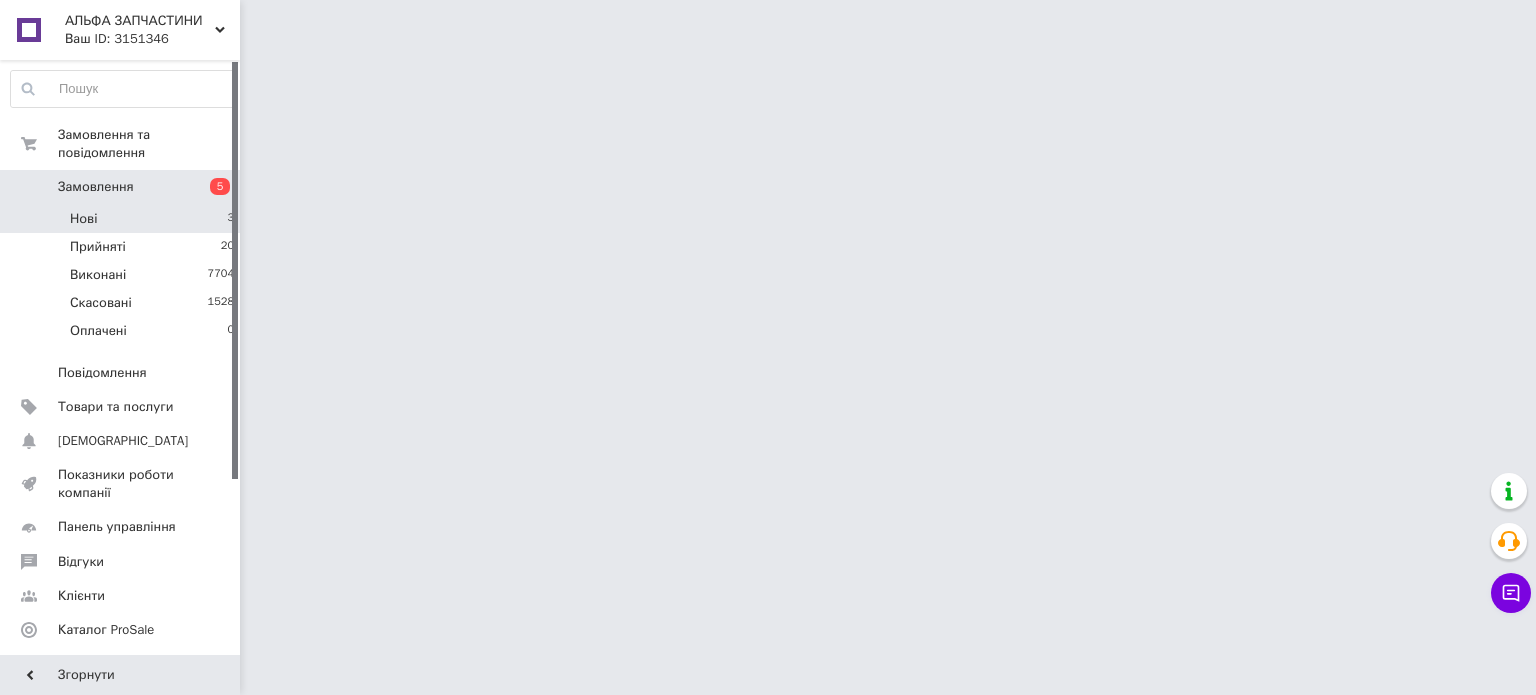 click on "Нові 3" at bounding box center [123, 219] 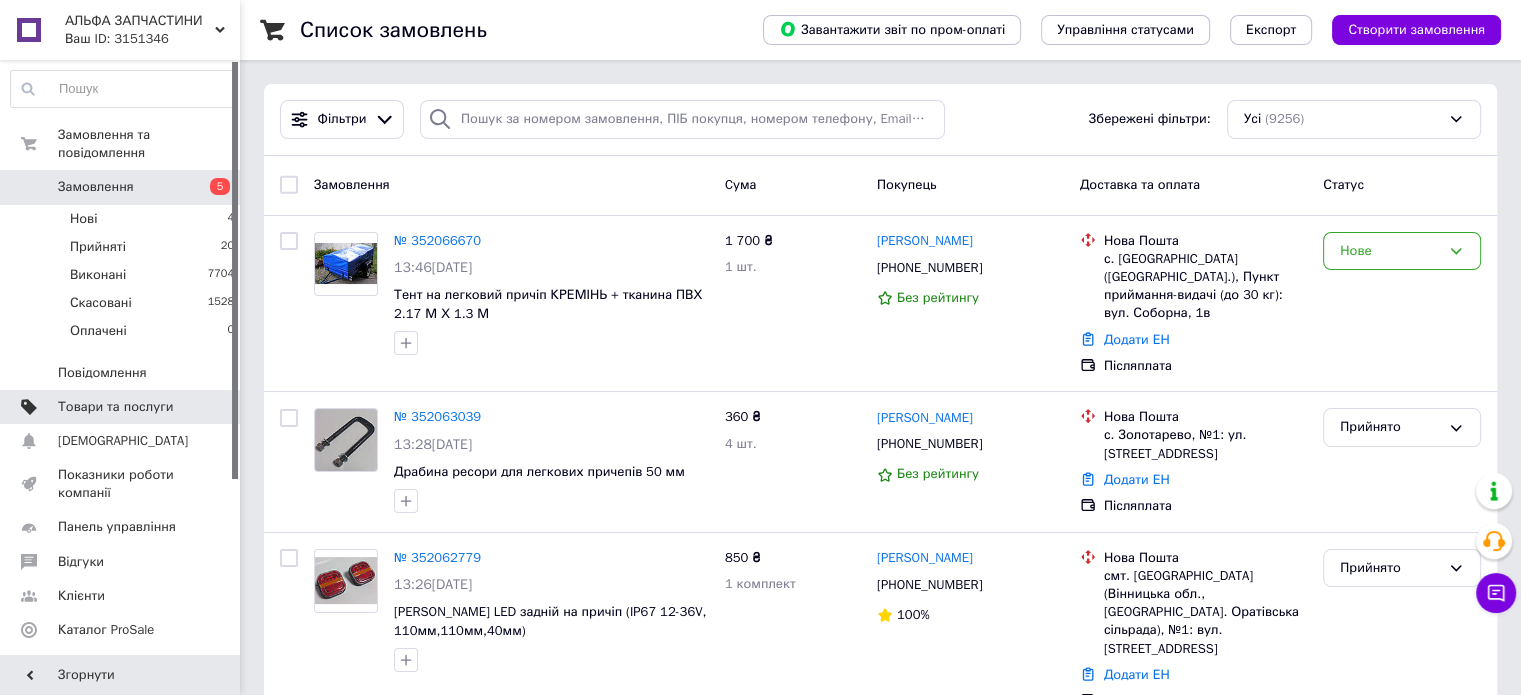 click on "Товари та послуги" at bounding box center [123, 407] 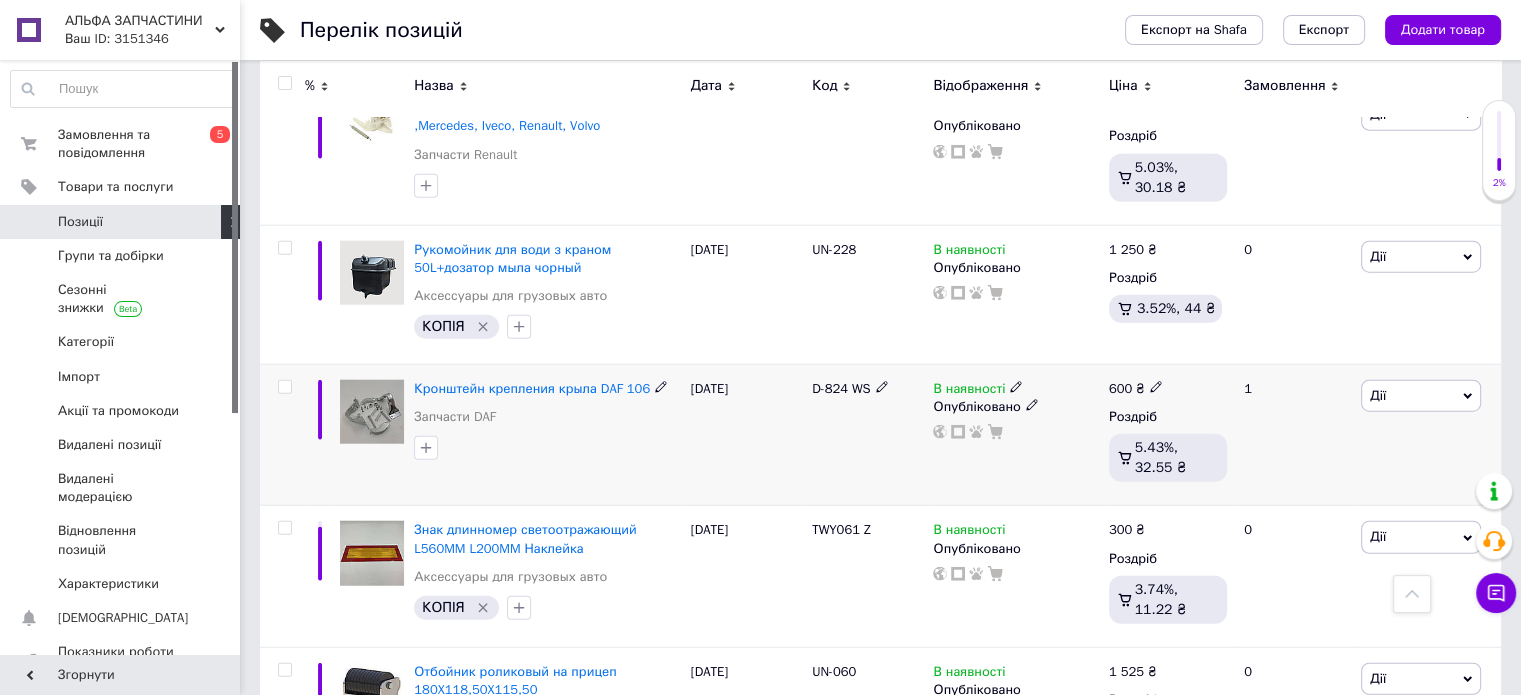 scroll, scrollTop: 5000, scrollLeft: 0, axis: vertical 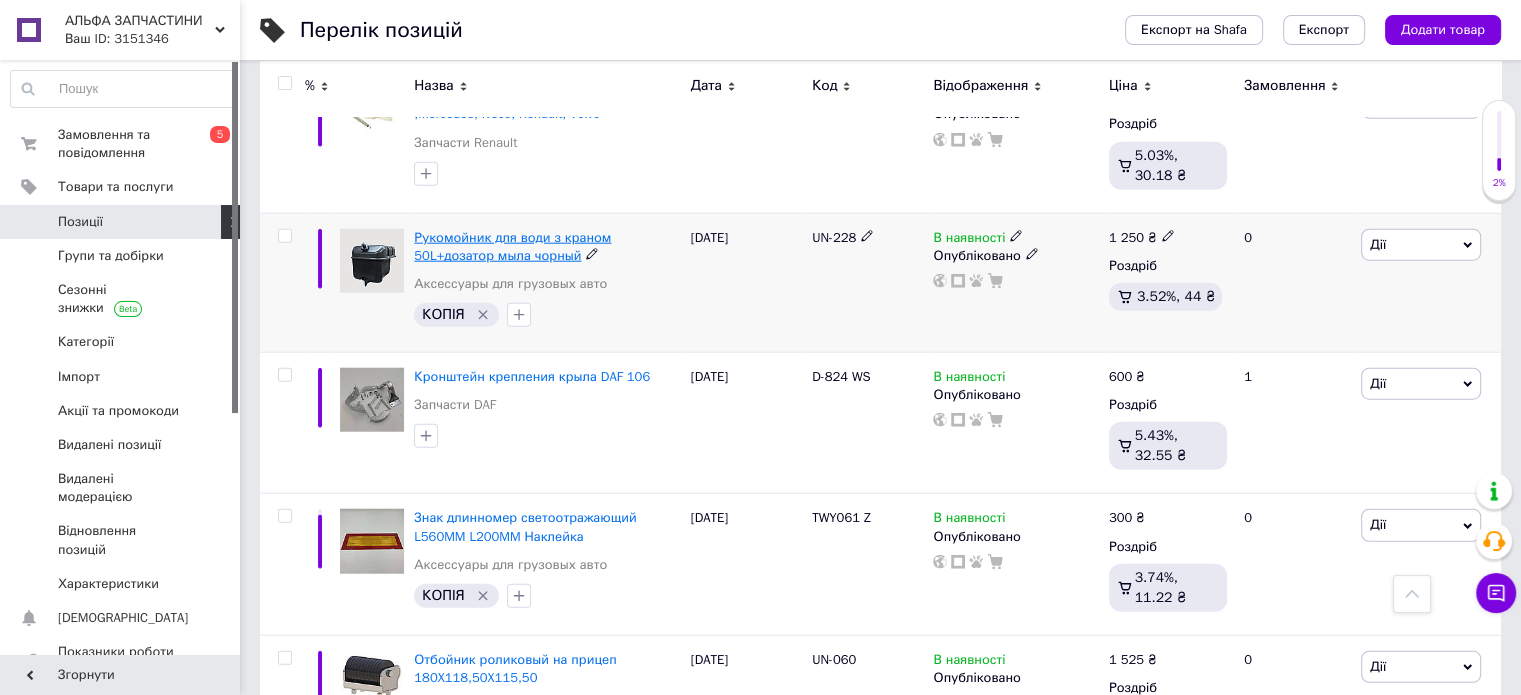 click on "Рукомойник для води з краном 50L+дозатор мыла чорный" at bounding box center [512, 246] 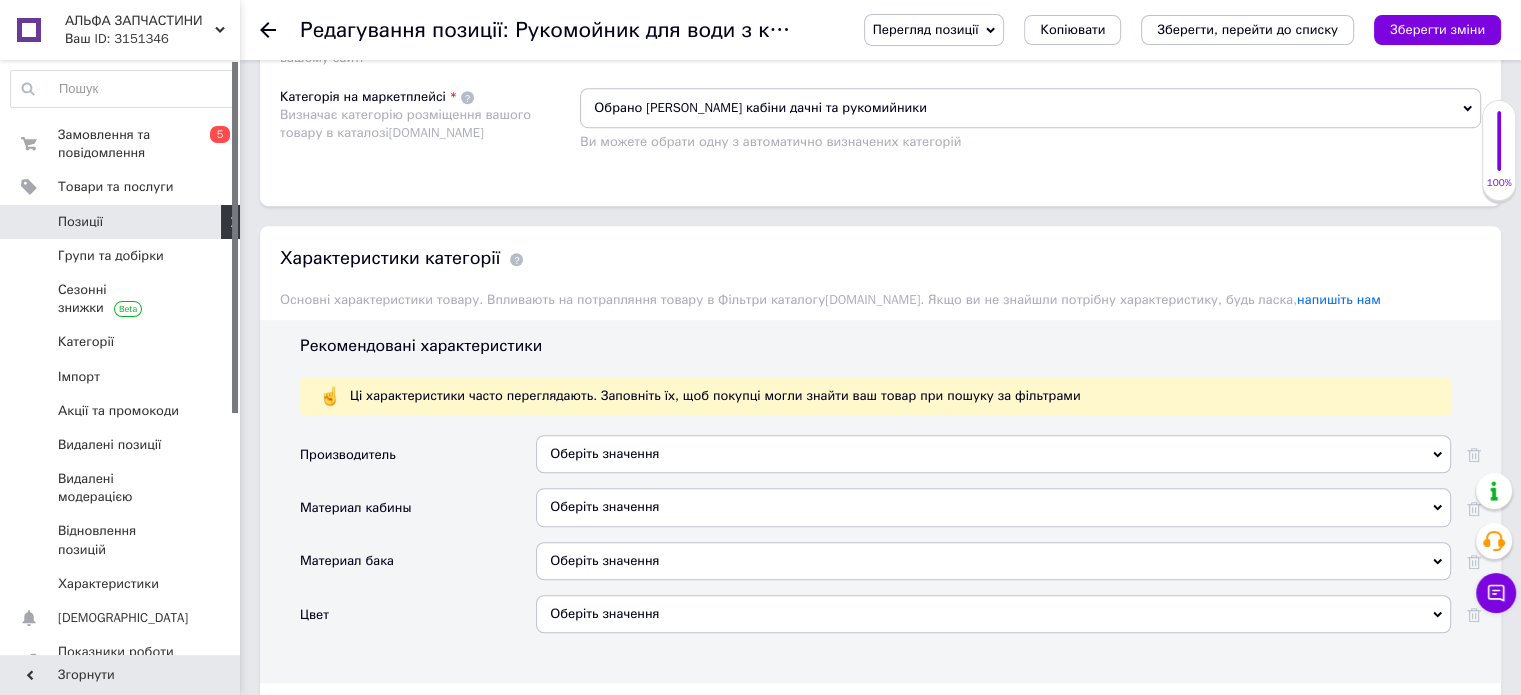 scroll, scrollTop: 1200, scrollLeft: 0, axis: vertical 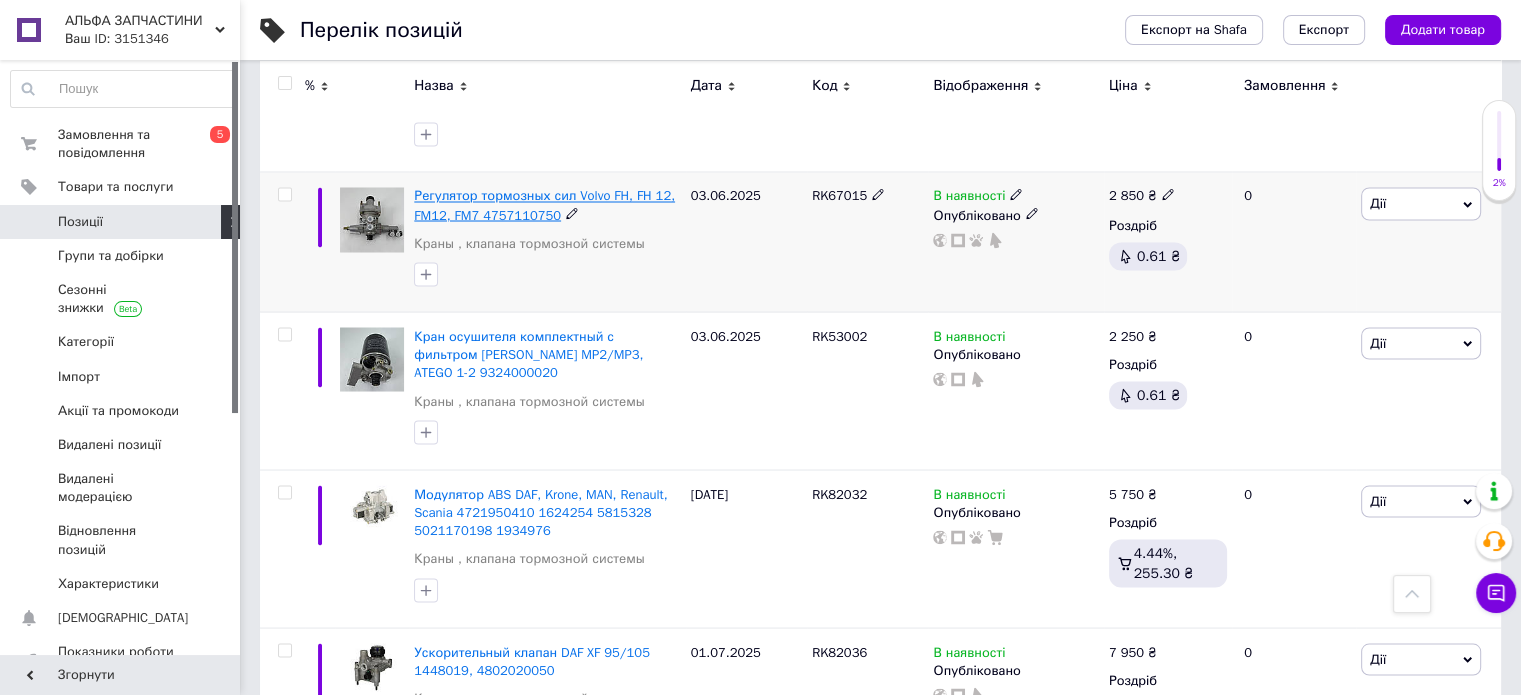 click on "Регулятор тормозных сил Volvo FH, FH 12, FM12, FM7  4757110750" at bounding box center [544, 204] 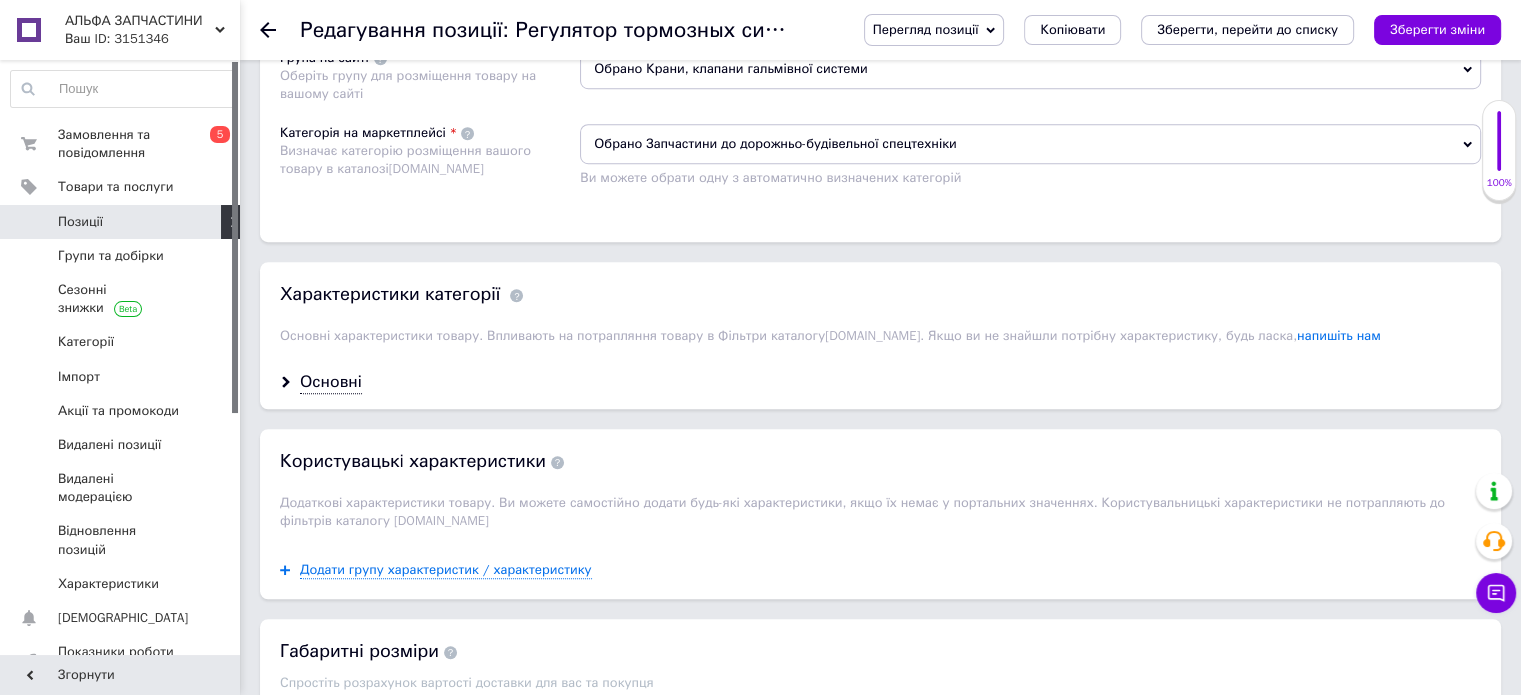 scroll, scrollTop: 1400, scrollLeft: 0, axis: vertical 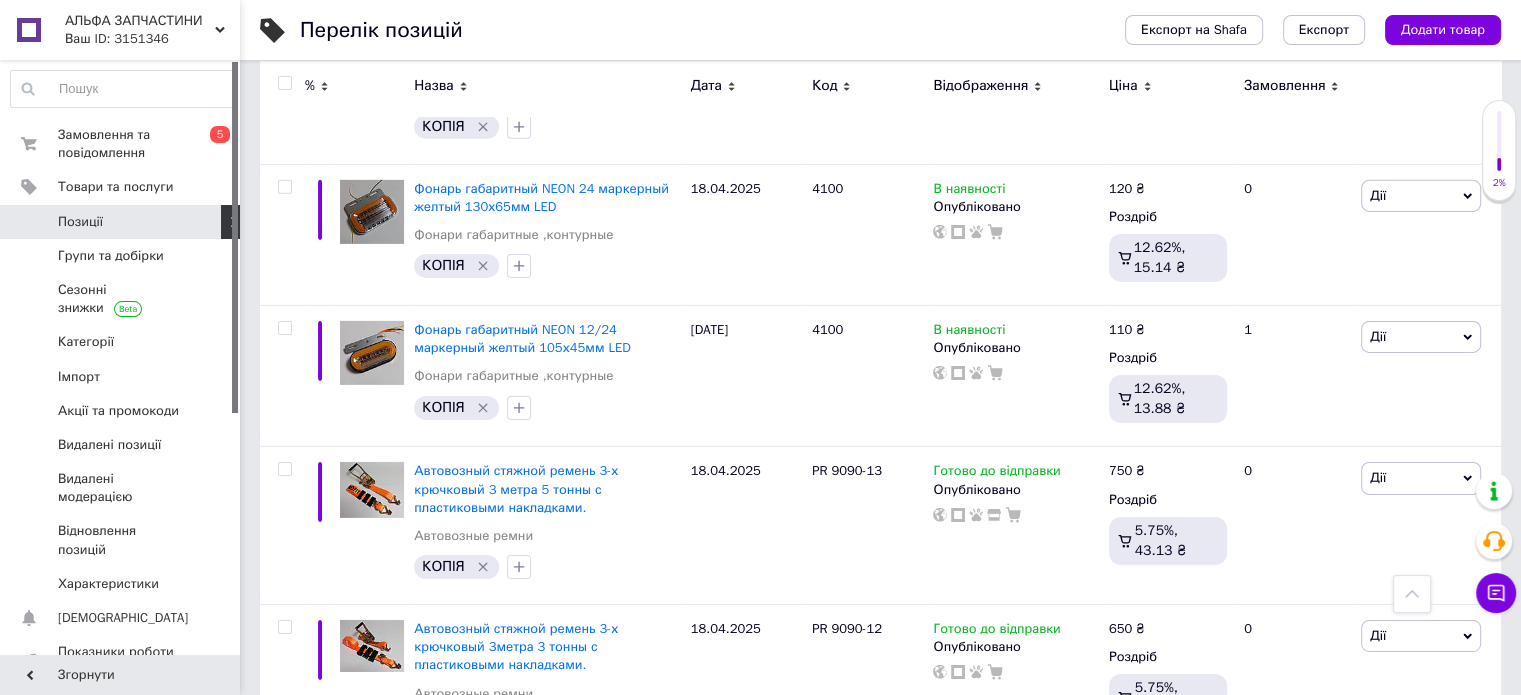 click on "3" at bounding box center (372, 944) 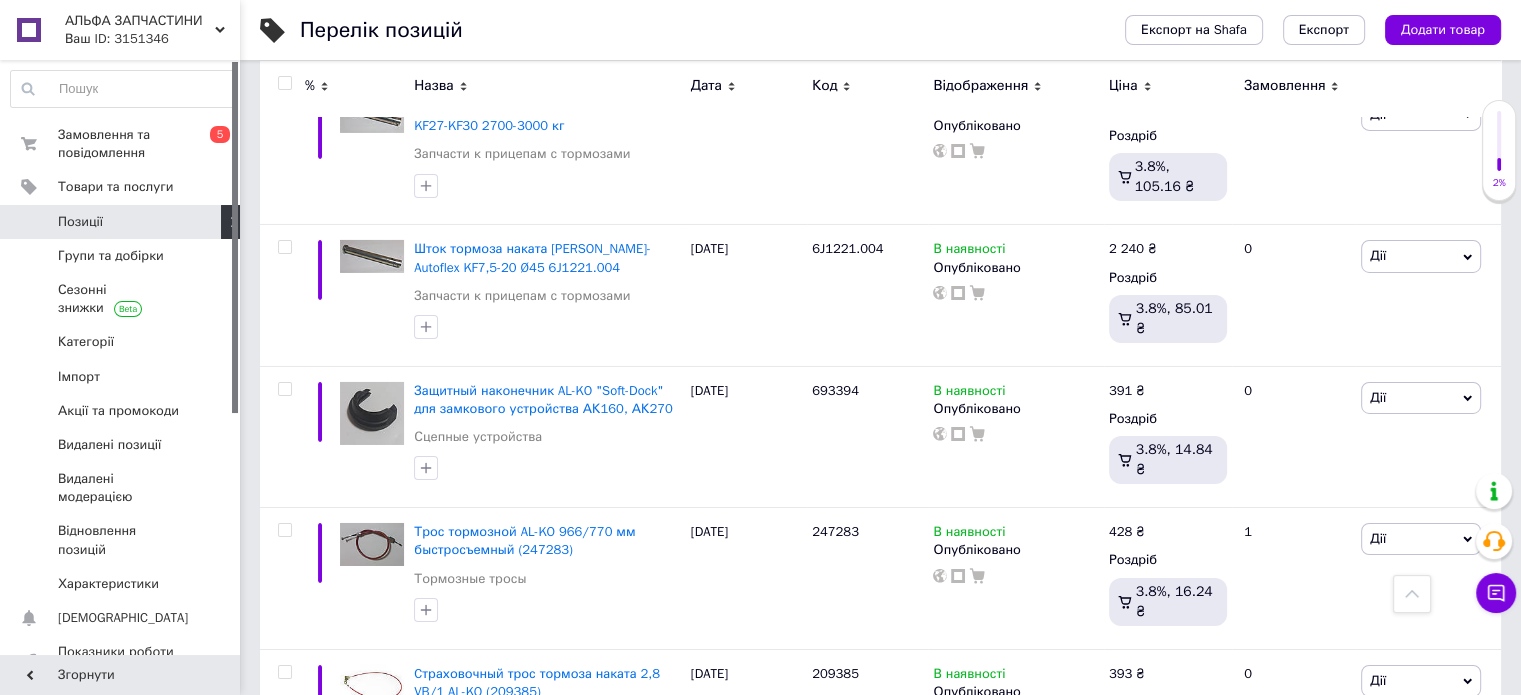 scroll, scrollTop: 14628, scrollLeft: 0, axis: vertical 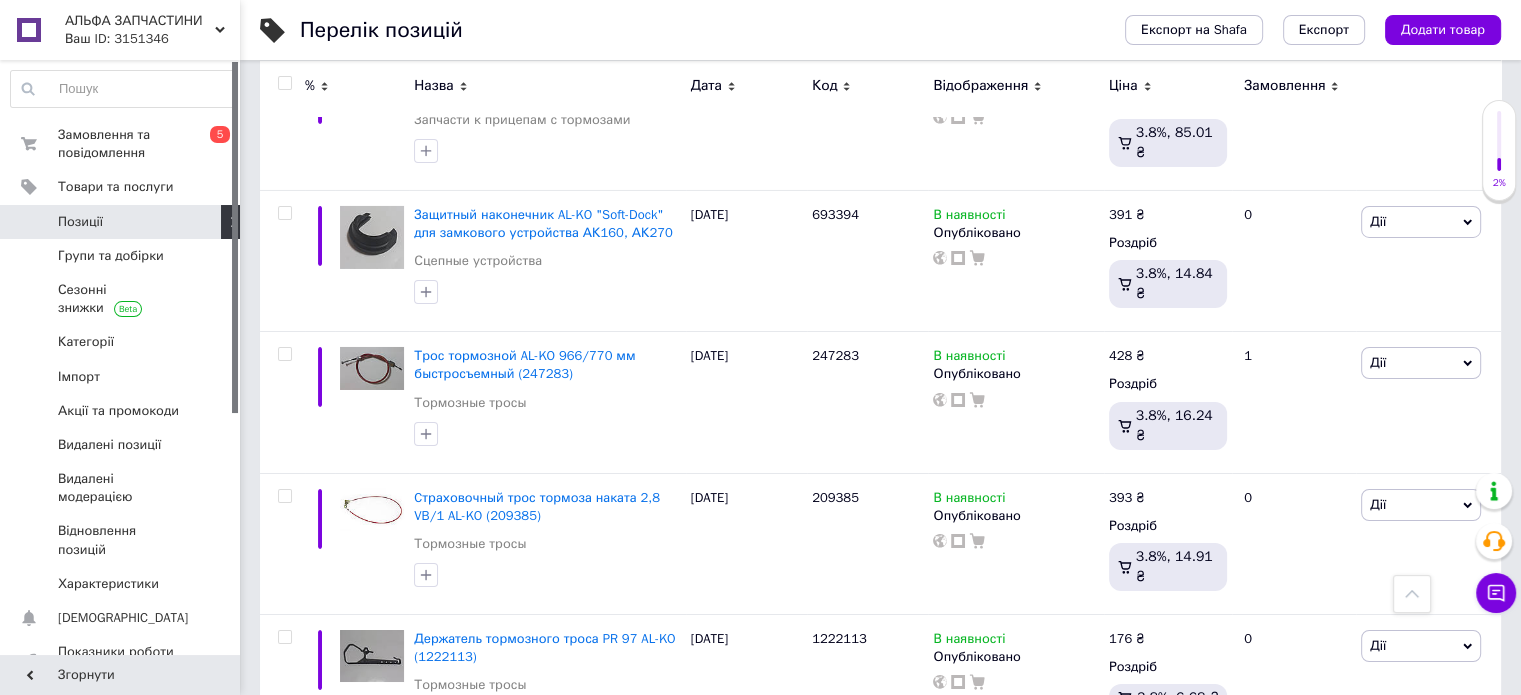 click on "1" at bounding box center (404, 1075) 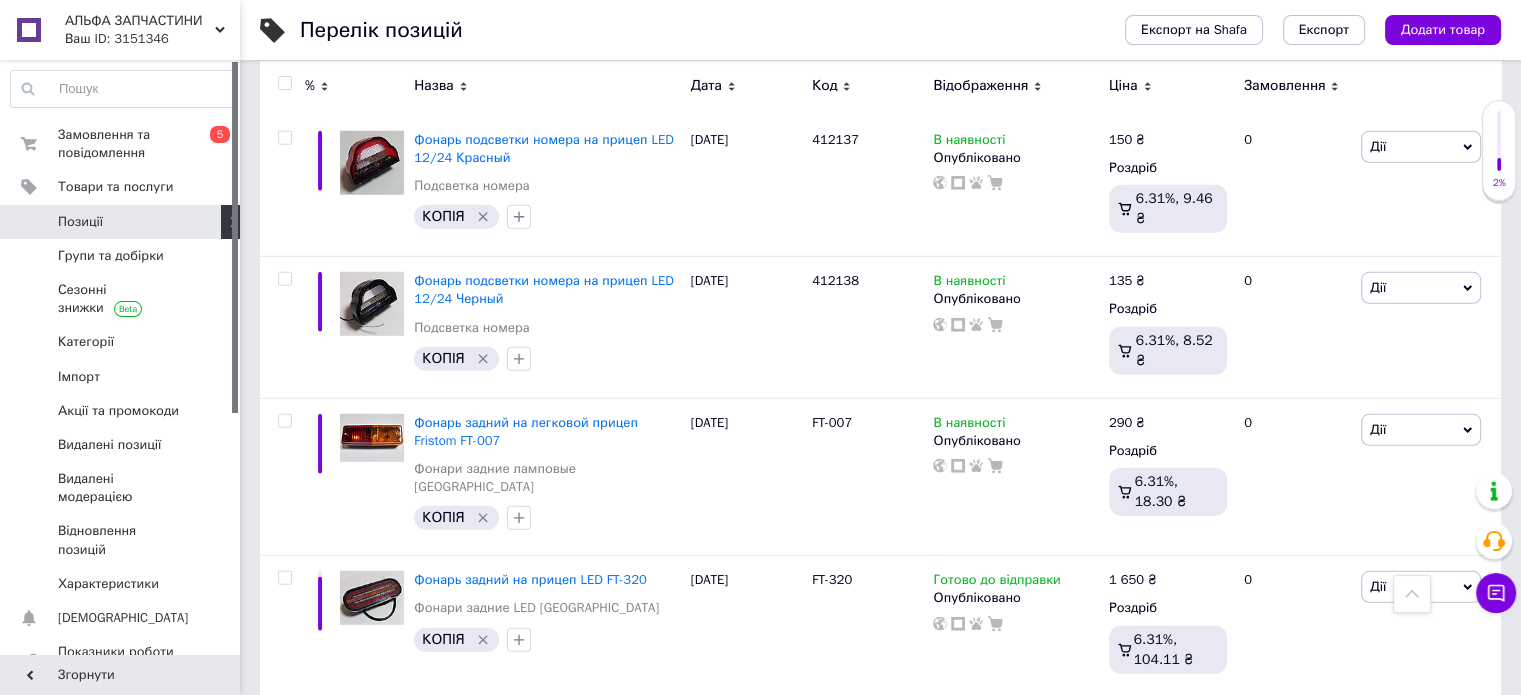 scroll, scrollTop: 13350, scrollLeft: 0, axis: vertical 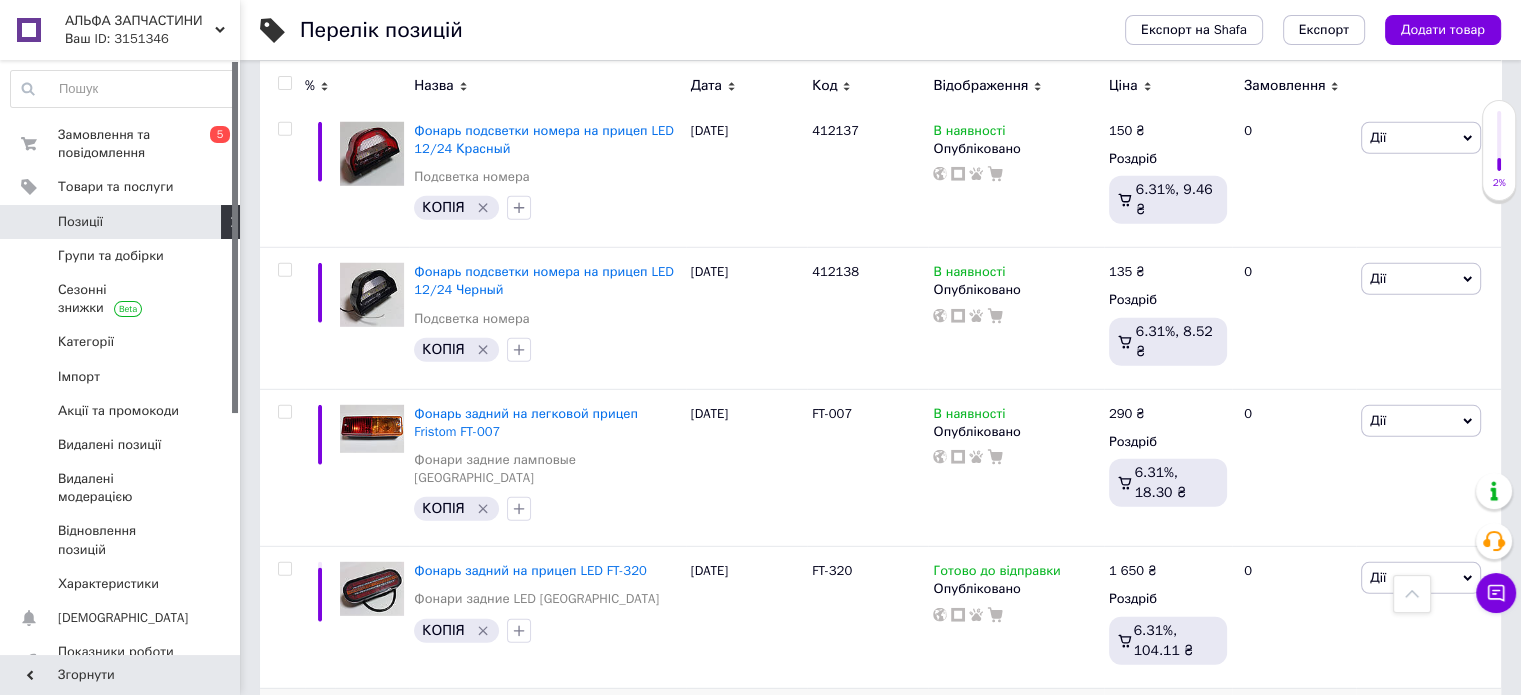 click on "Комплект тормозных колодок Knott Autoflex F200 (200x50) 403081.999" at bounding box center [531, 730] 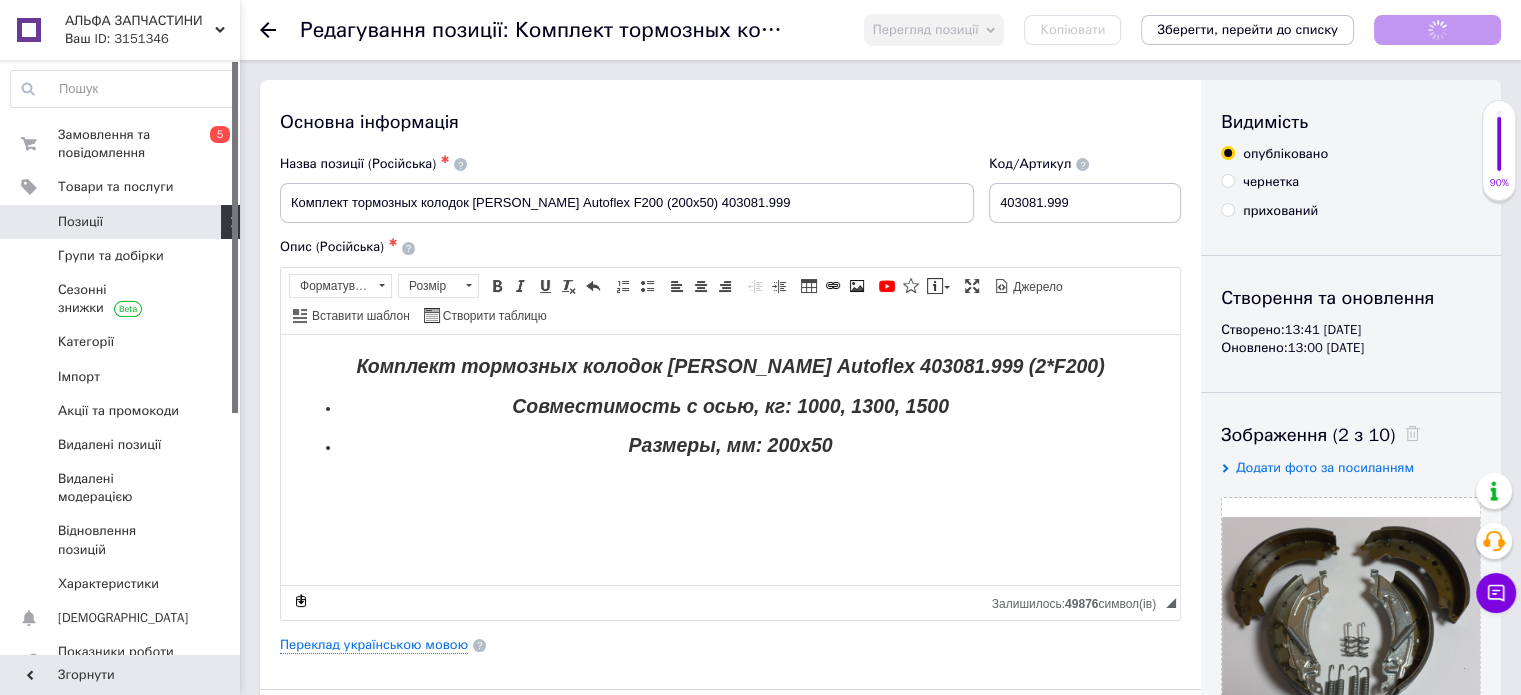scroll, scrollTop: 0, scrollLeft: 0, axis: both 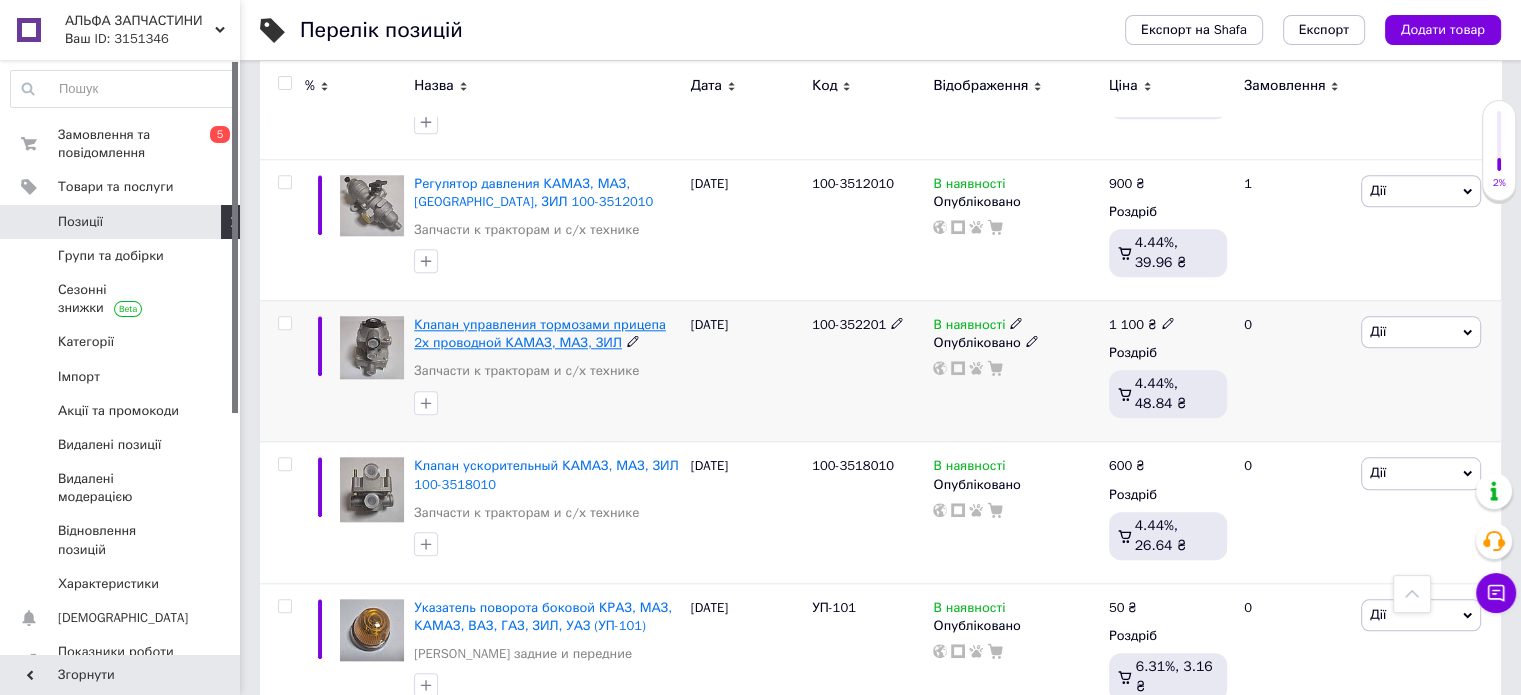 click on "Клапан управления тормозами прицепа 2х проводной КАМАЗ, МАЗ, ЗИЛ" at bounding box center [539, 333] 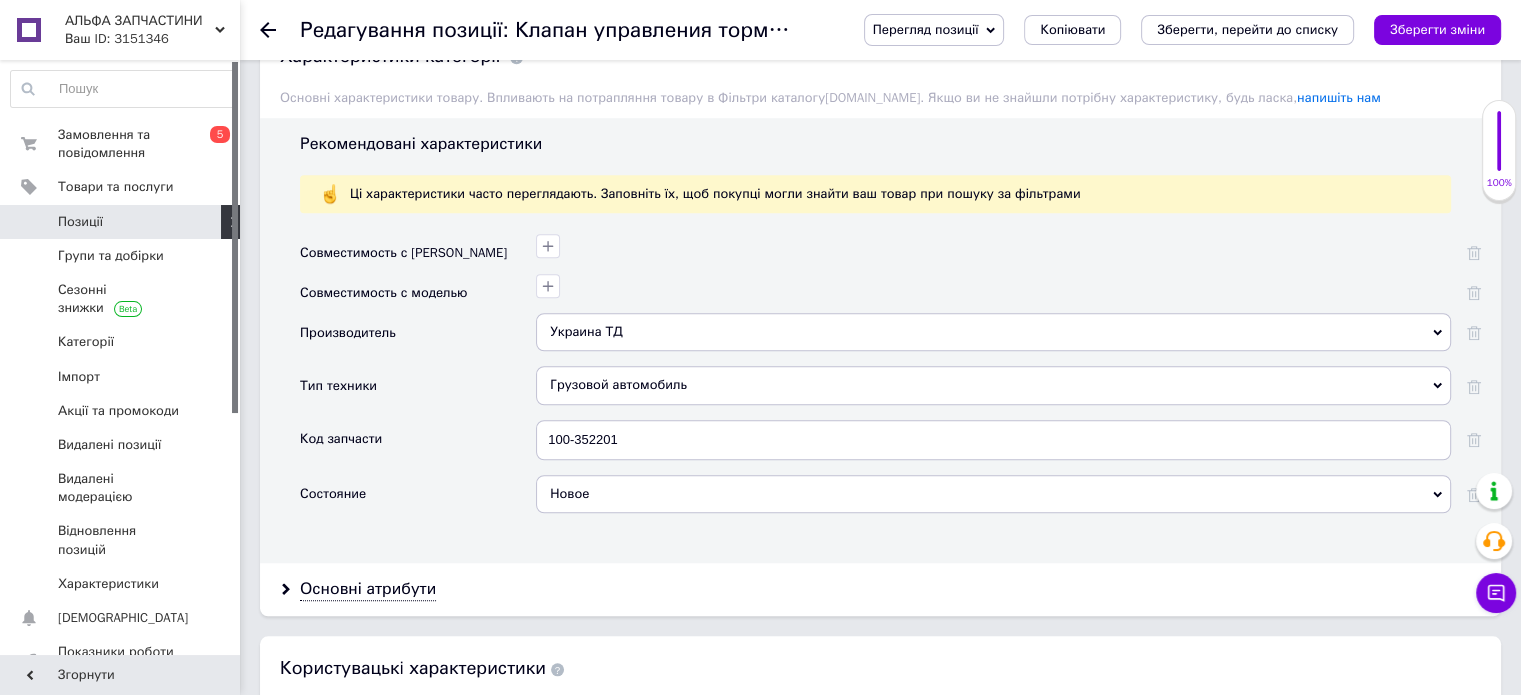 scroll, scrollTop: 1700, scrollLeft: 0, axis: vertical 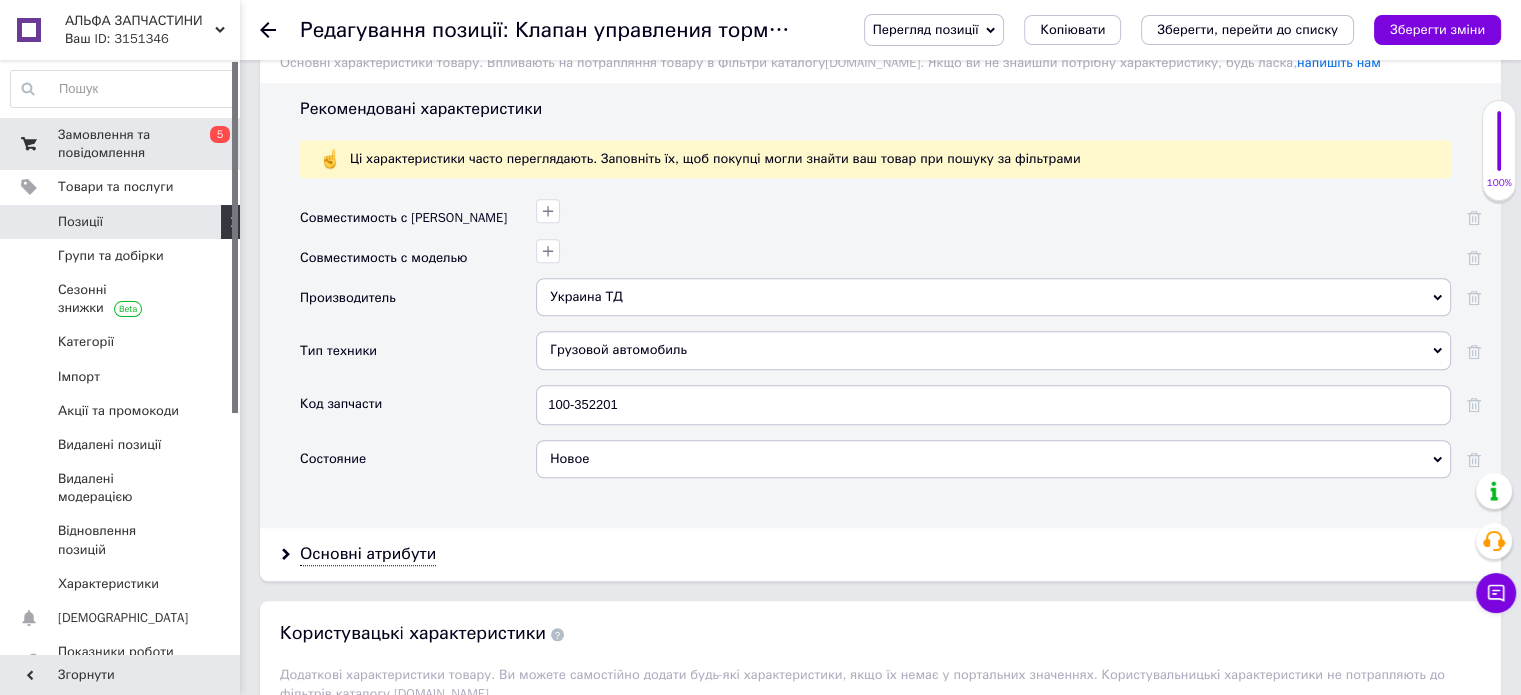 click on "Замовлення та повідомлення" at bounding box center [121, 144] 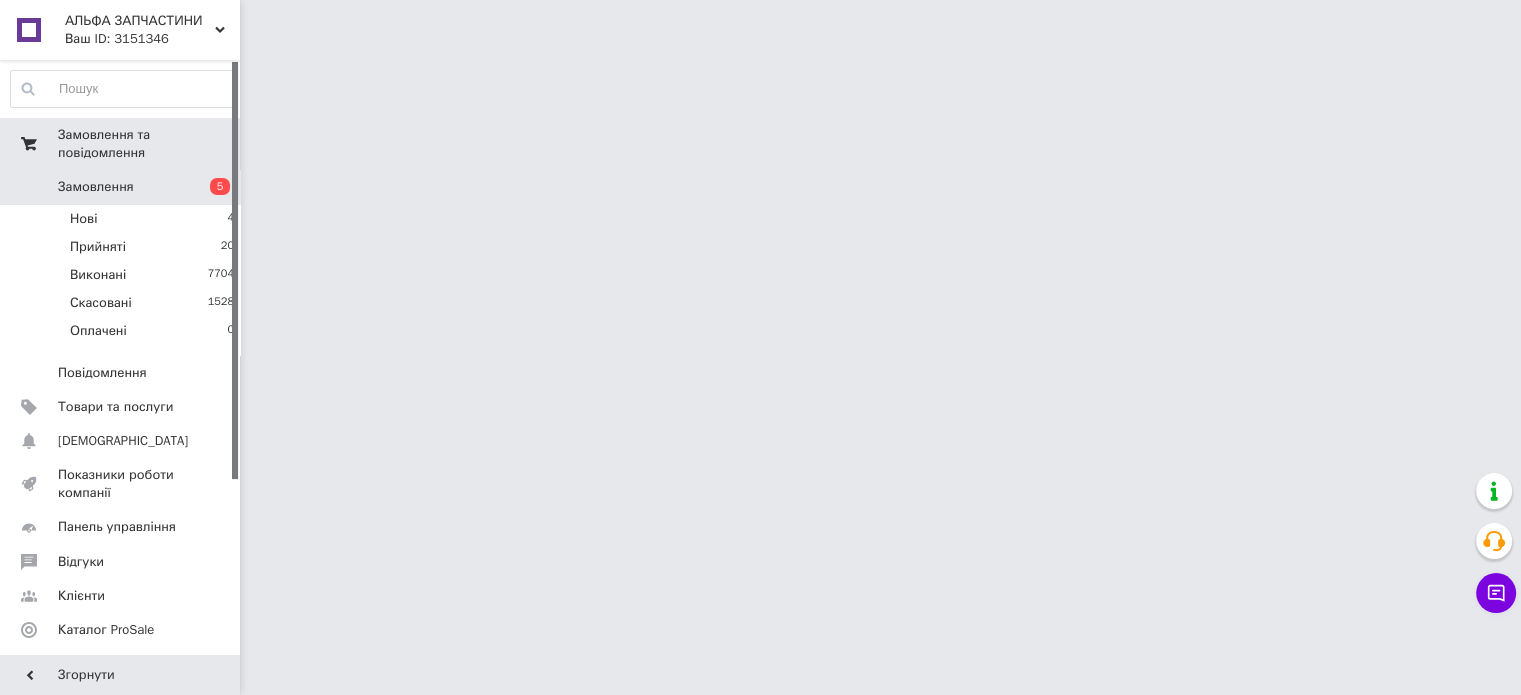 scroll, scrollTop: 0, scrollLeft: 0, axis: both 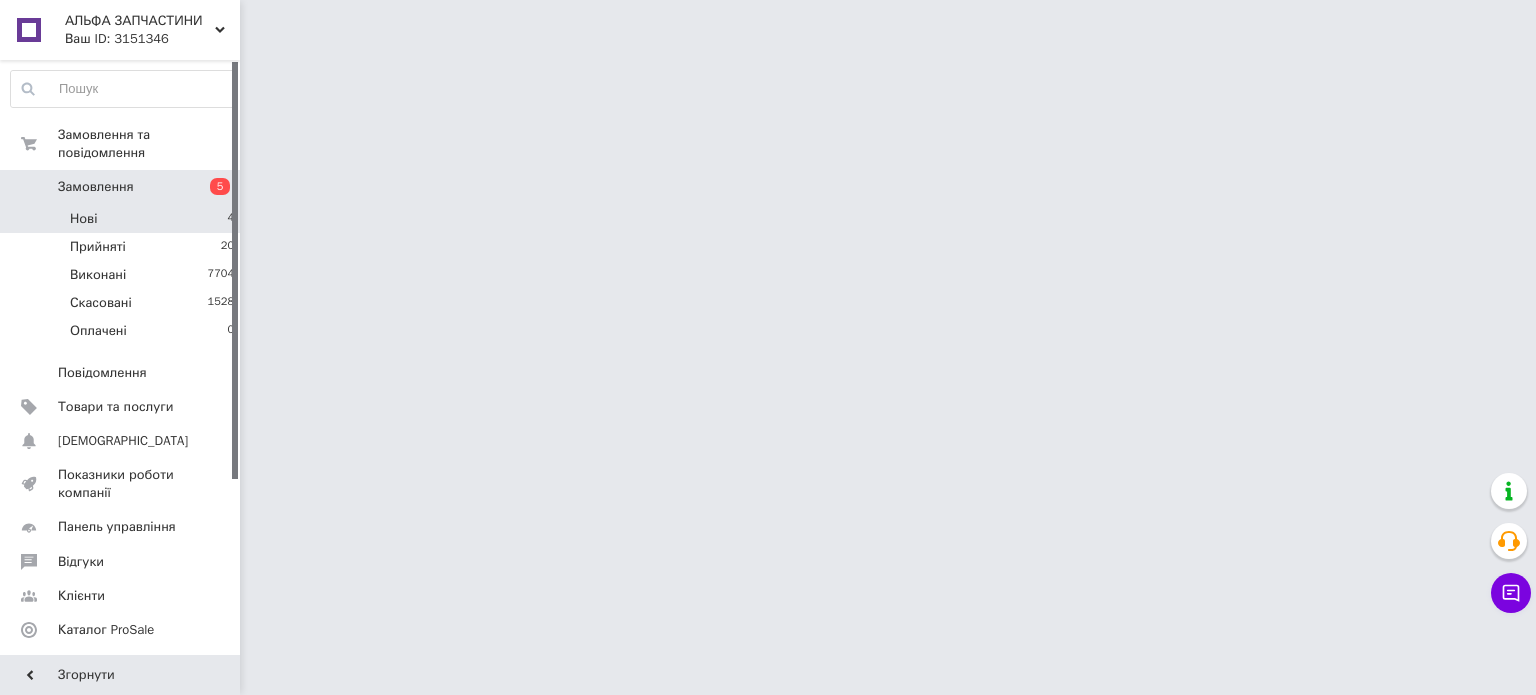 click on "Нові 4" at bounding box center (123, 219) 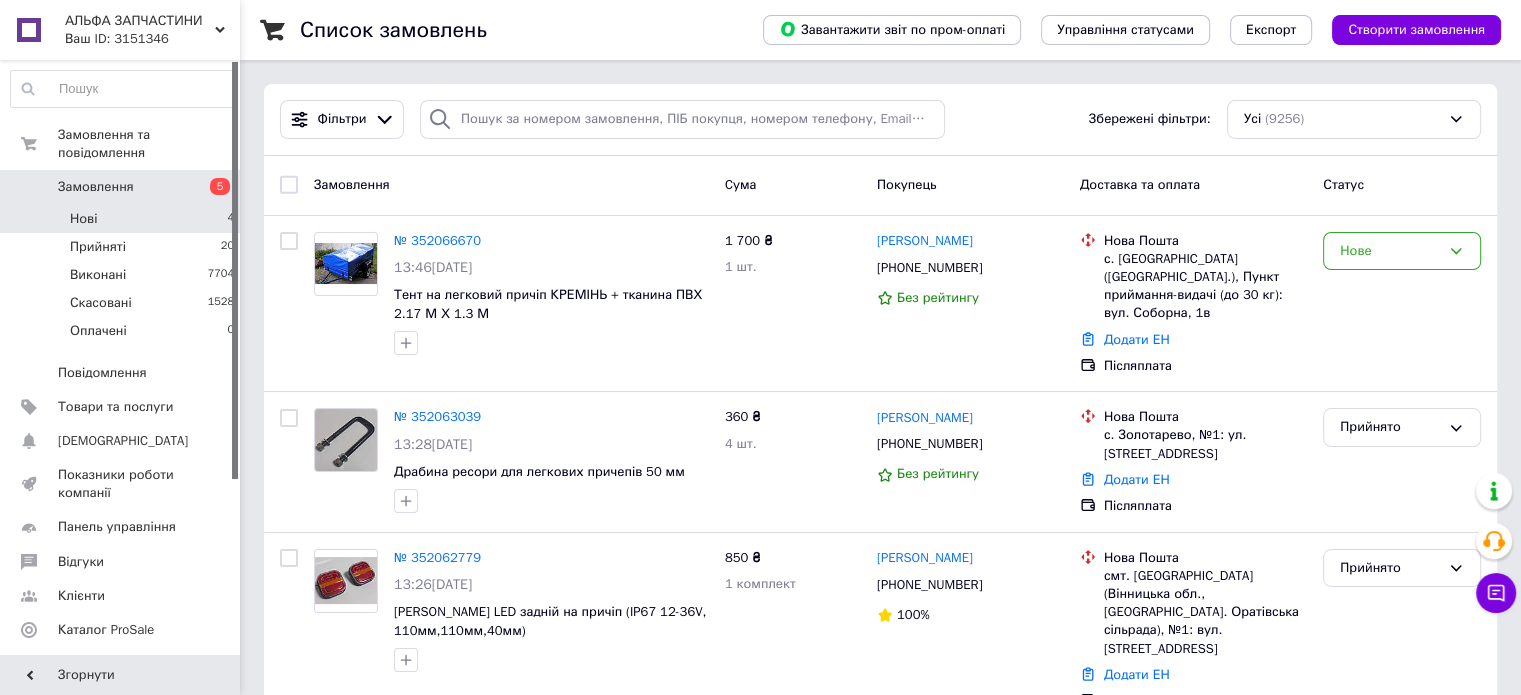 click on "Нові 4" at bounding box center [123, 219] 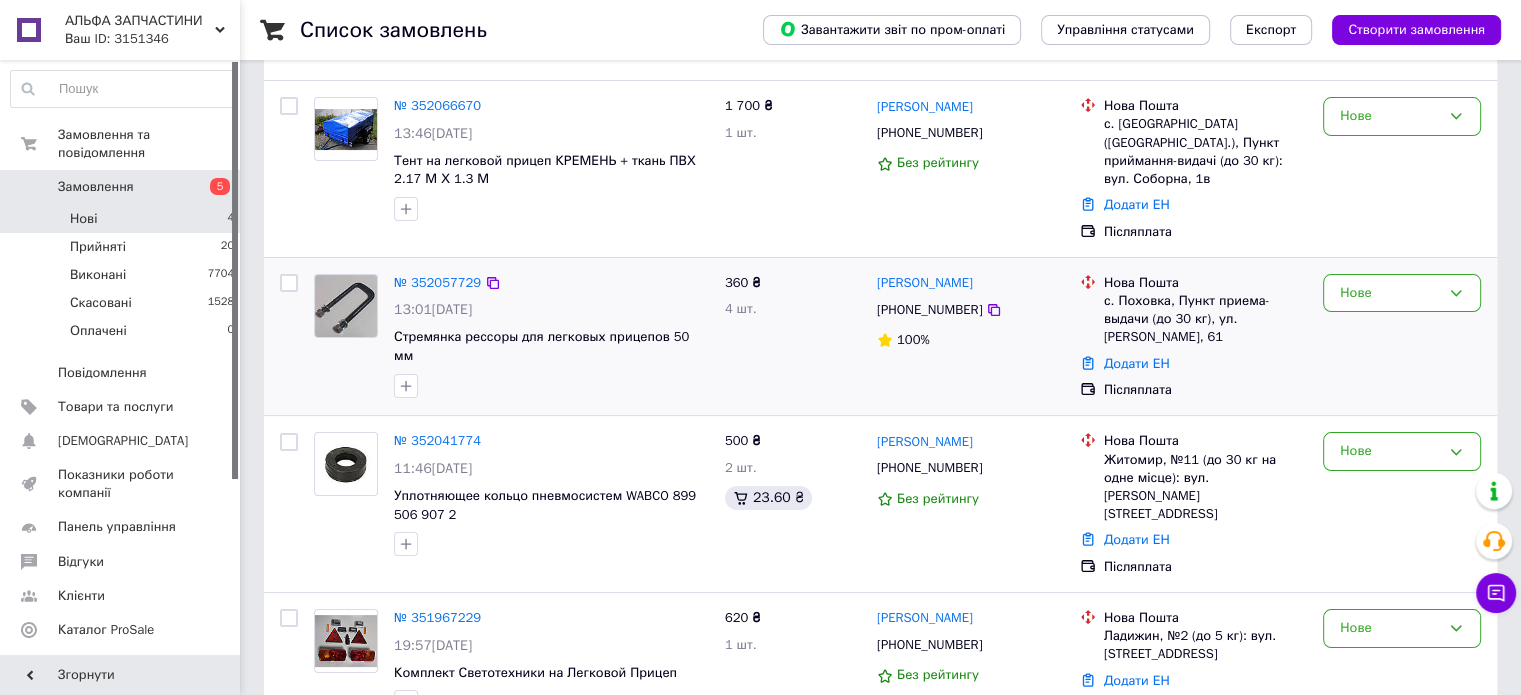 scroll, scrollTop: 209, scrollLeft: 0, axis: vertical 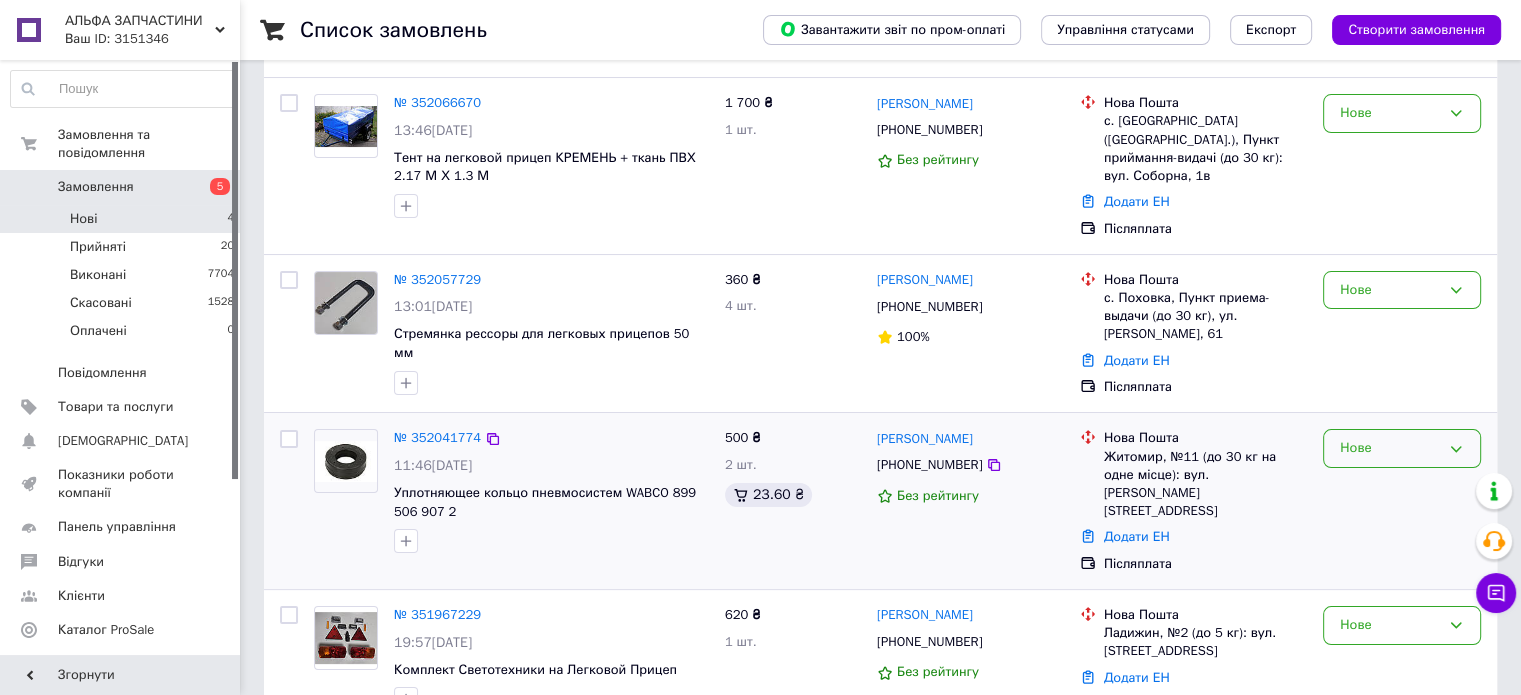 click on "Нове" at bounding box center (1390, 448) 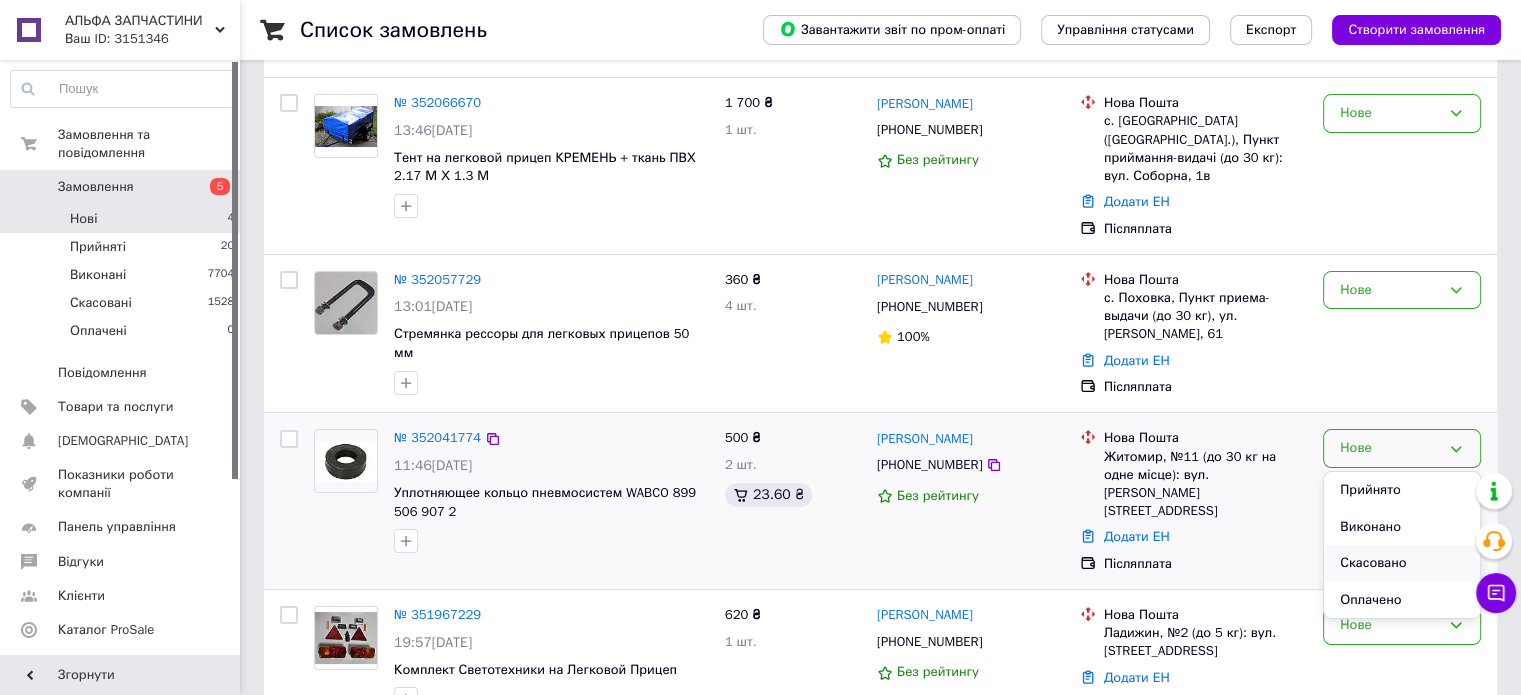 click on "Скасовано" at bounding box center [1402, 563] 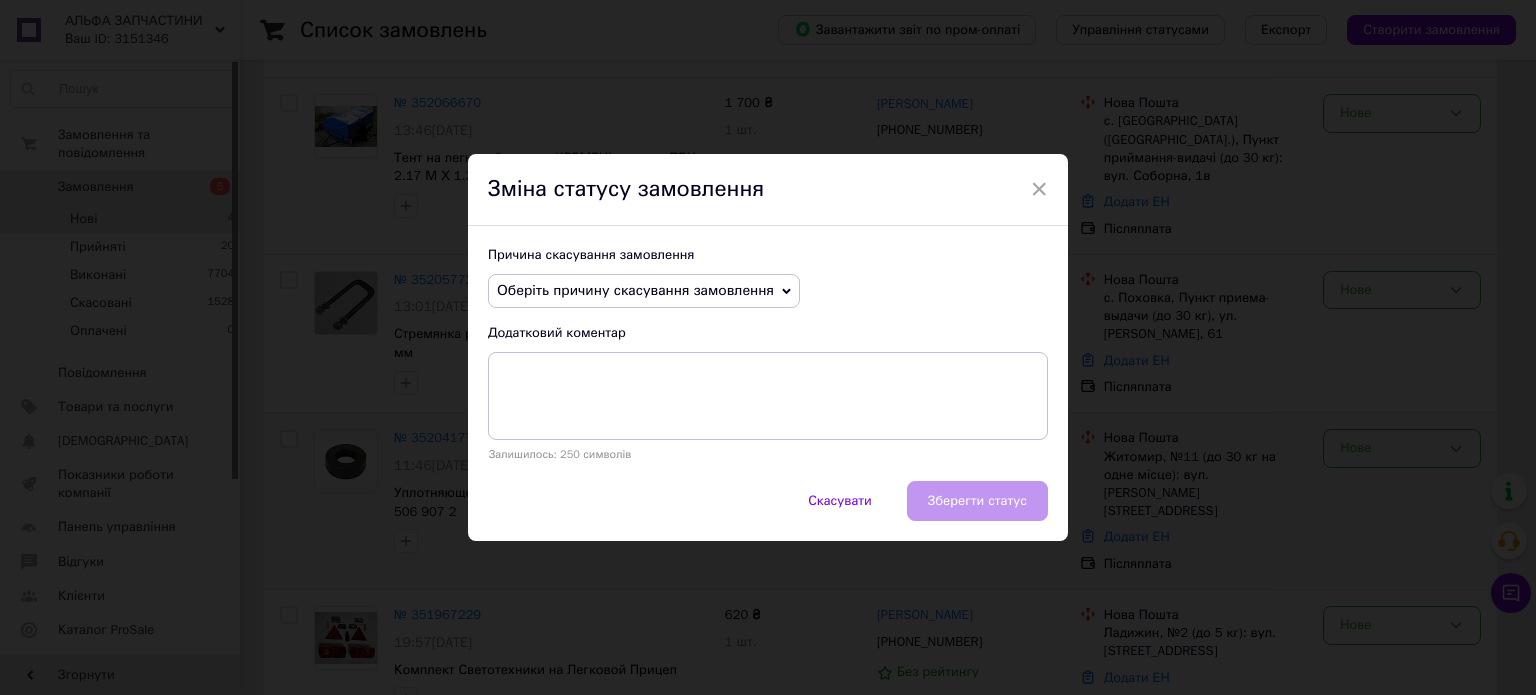 click on "Оберіть причину скасування замовлення" at bounding box center [635, 290] 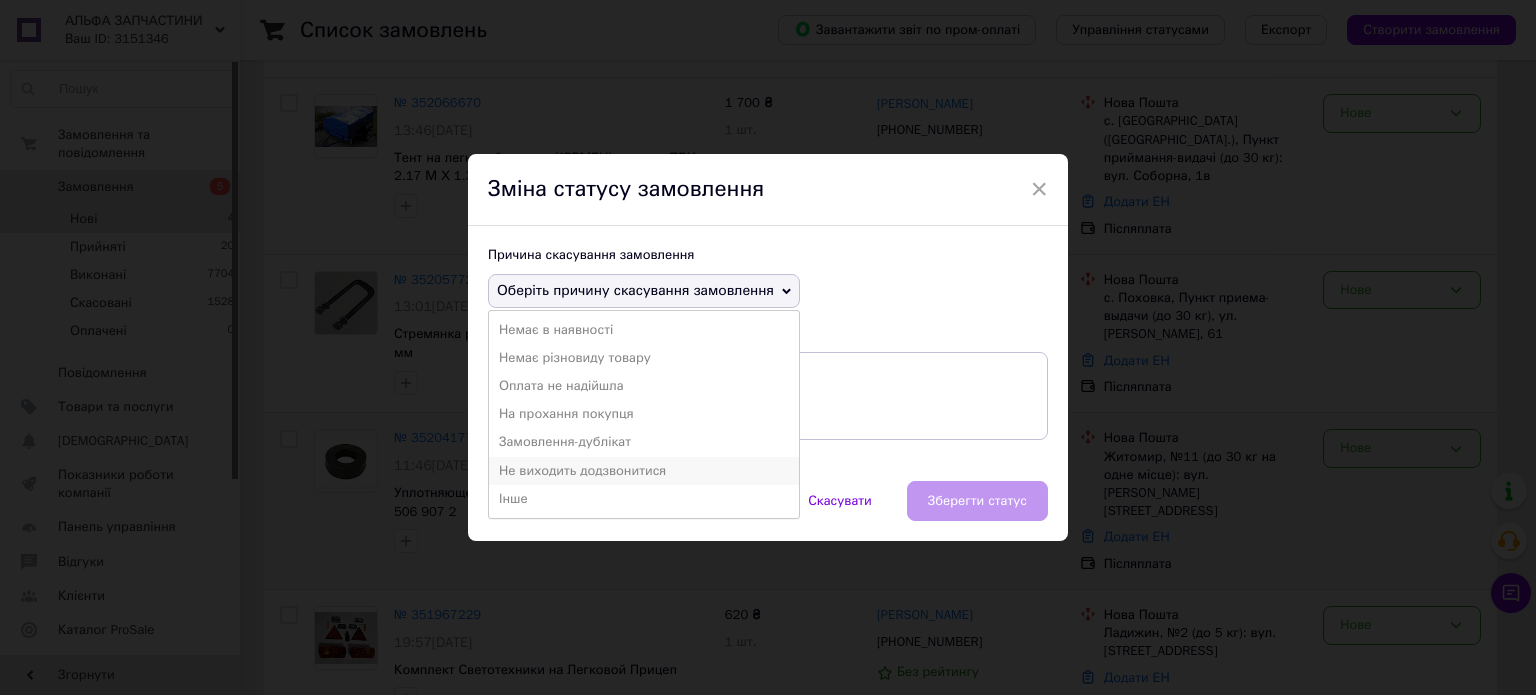 click on "Не виходить додзвонитися" at bounding box center [644, 471] 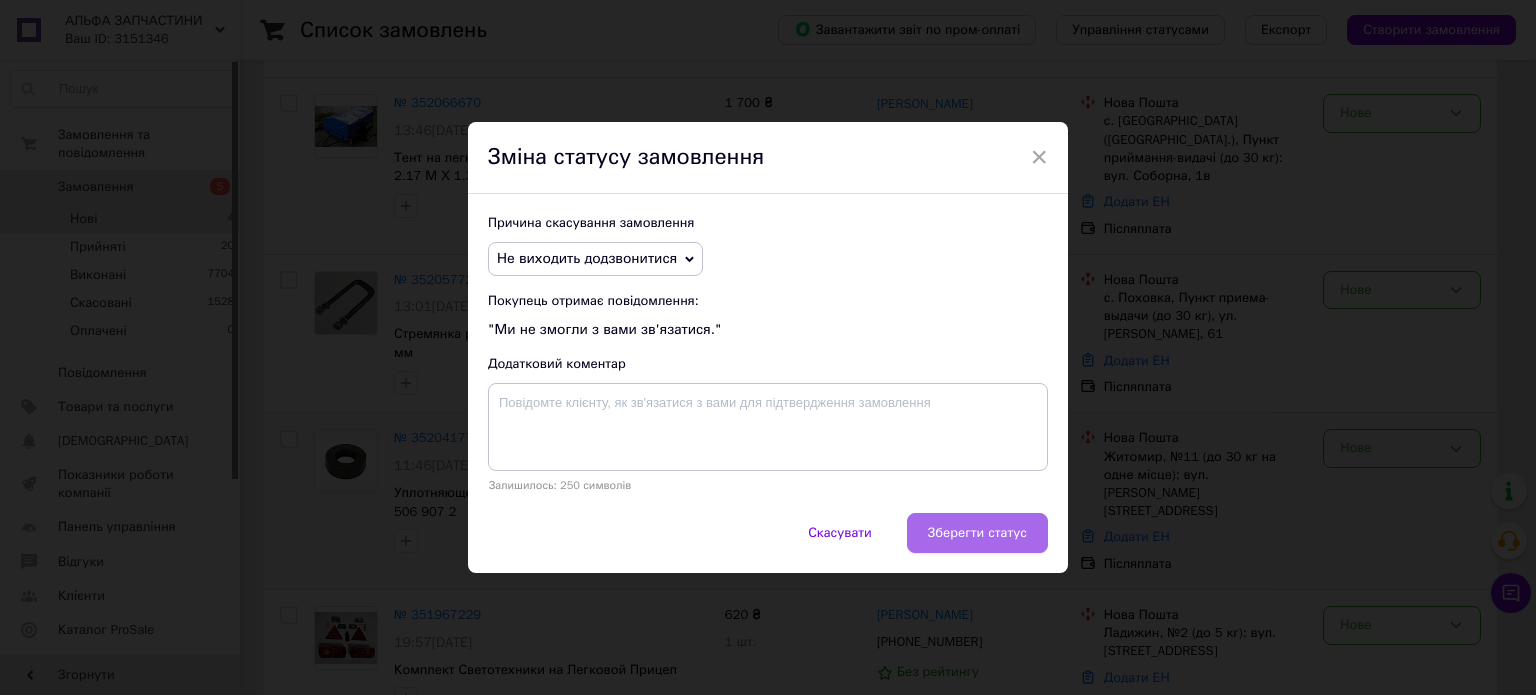 click on "Зберегти статус" at bounding box center (977, 533) 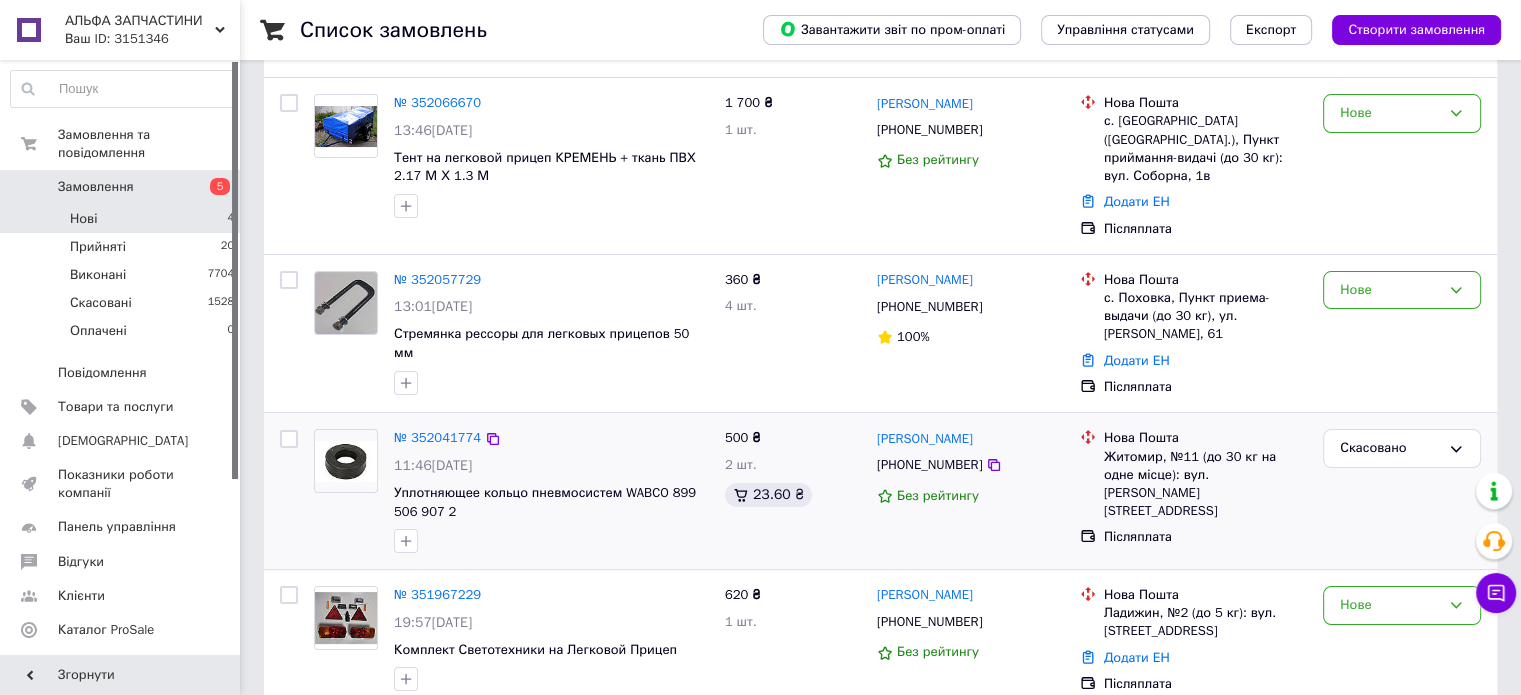 click on "Нові 4" at bounding box center [123, 219] 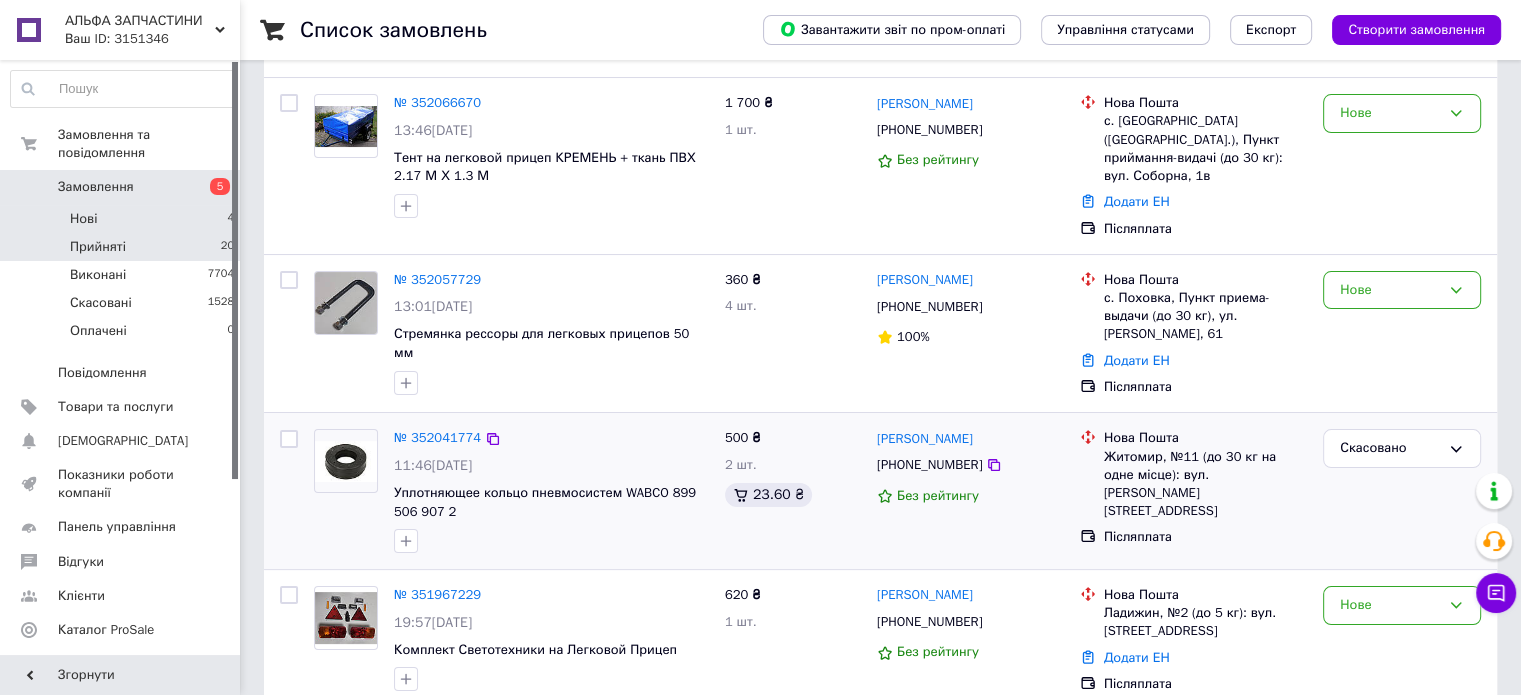 click on "Прийняті 20" at bounding box center [123, 247] 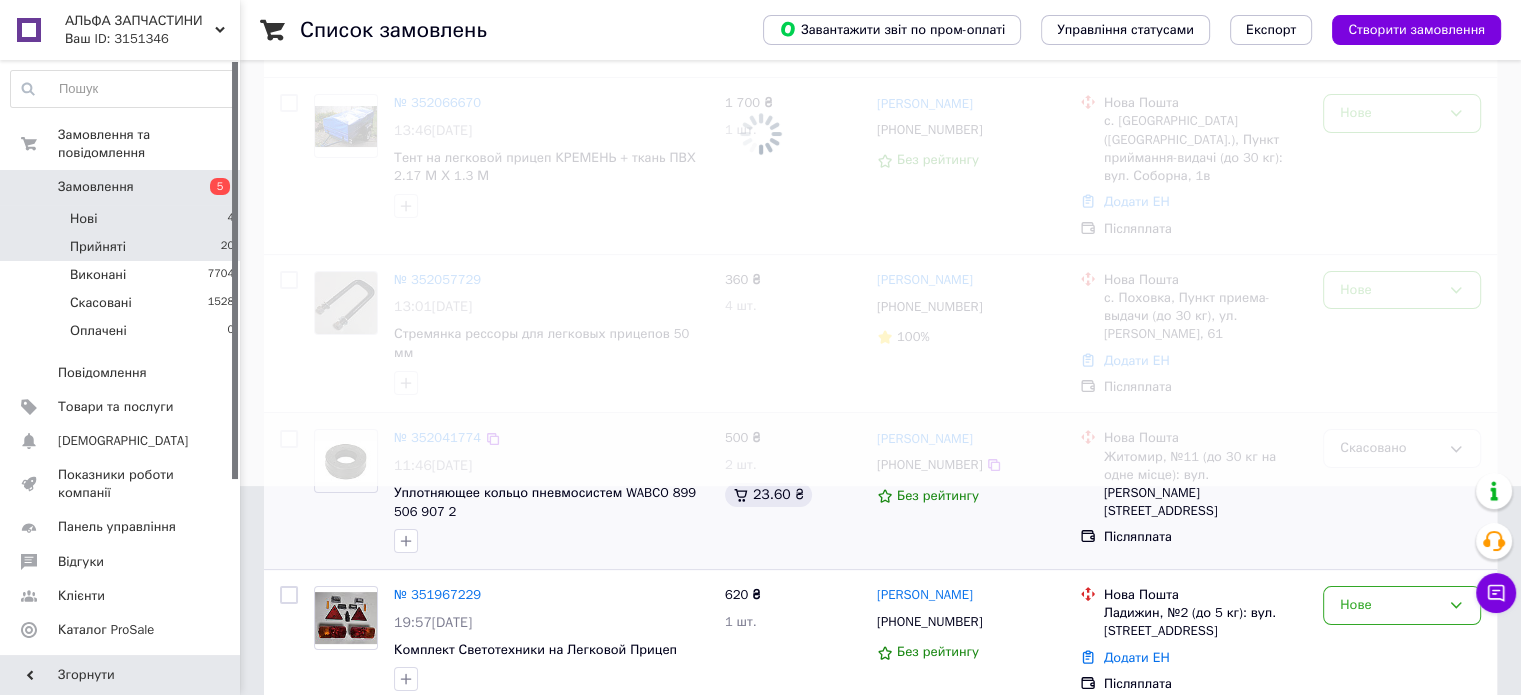 click on "Нові 4" at bounding box center (123, 219) 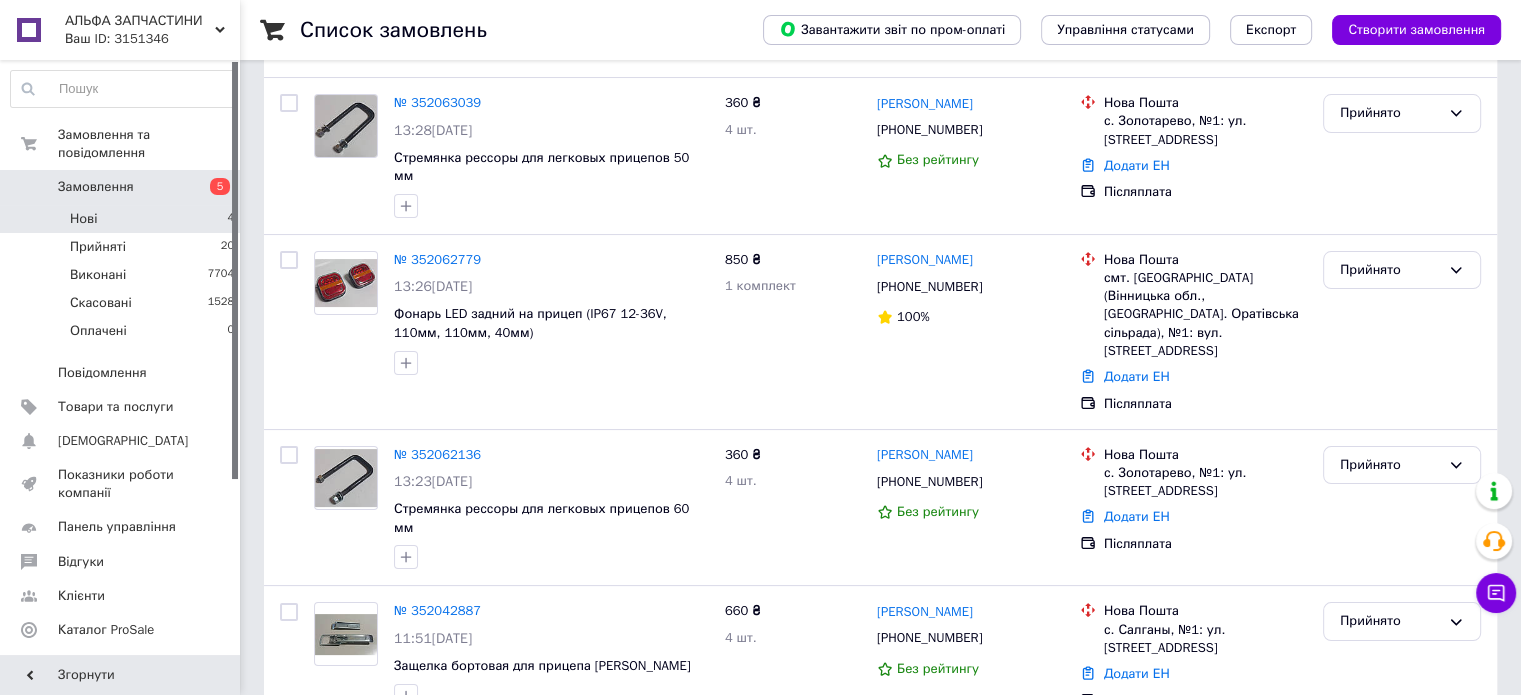 scroll, scrollTop: 0, scrollLeft: 0, axis: both 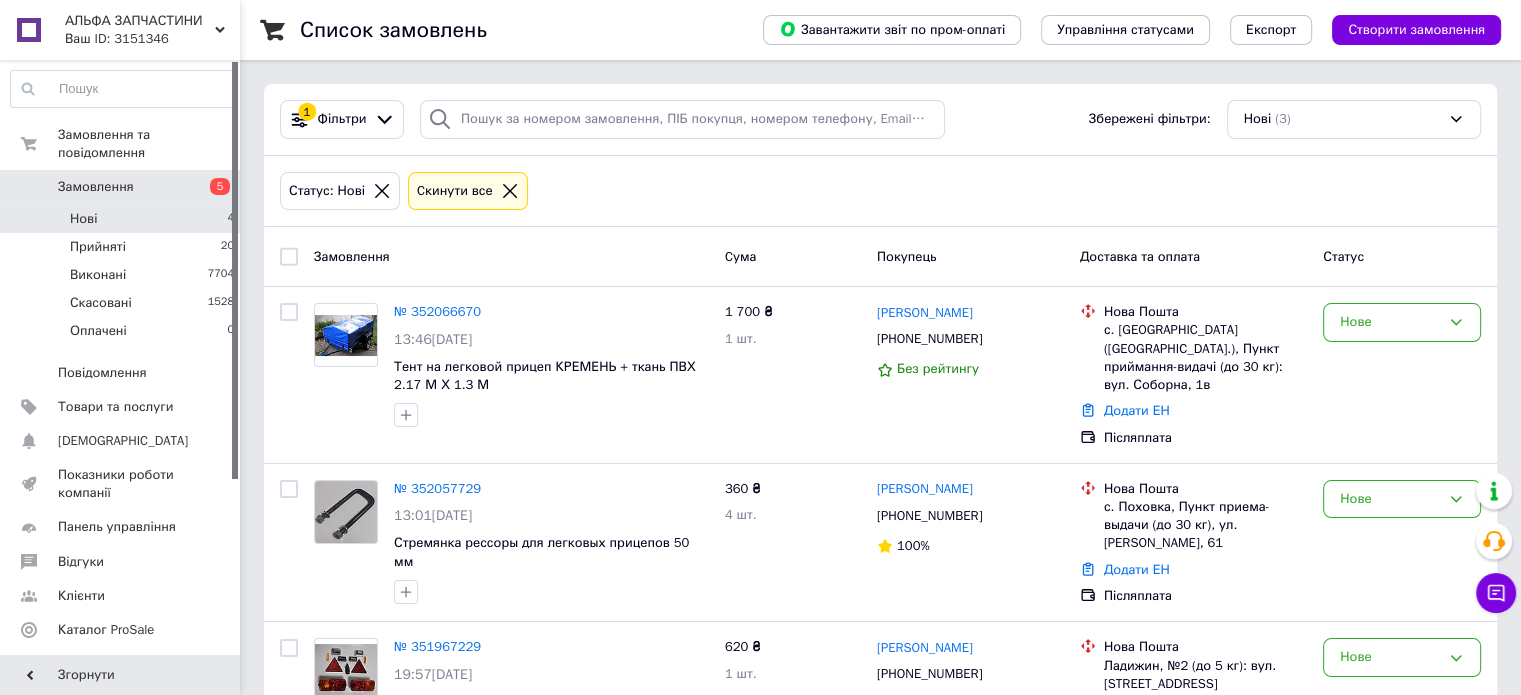 click on "Список замовлень   Завантажити звіт по пром-оплаті Управління статусами Експорт Створити замовлення 1 Фільтри Збережені фільтри: Нові (3) Статус: Нові Cкинути все Замовлення Cума Покупець Доставка та оплата Статус № 352066670 13:46, 10.07.2025 Тент на легковой прицеп КРЕМЕНЬ + ткань ПВХ 2.17 М Х 1.3 М 1 700 ₴ 1 шт. Володимир Дзега +380975086095 Без рейтингу Нова Пошта с. Степанівка (Черкаська обл.), Пункт приймання-видачі (до 30 кг): вул. Соборна, 1в Додати ЕН Післяплата Нове № 352057729 13:01, 10.07.2025 Стремянка рессоры для легковых прицепов 50 мм 360 ₴ 4 шт. Ігор Луців +380667387690 100% Нова Пошта Додати ЕН" at bounding box center [880, 393] 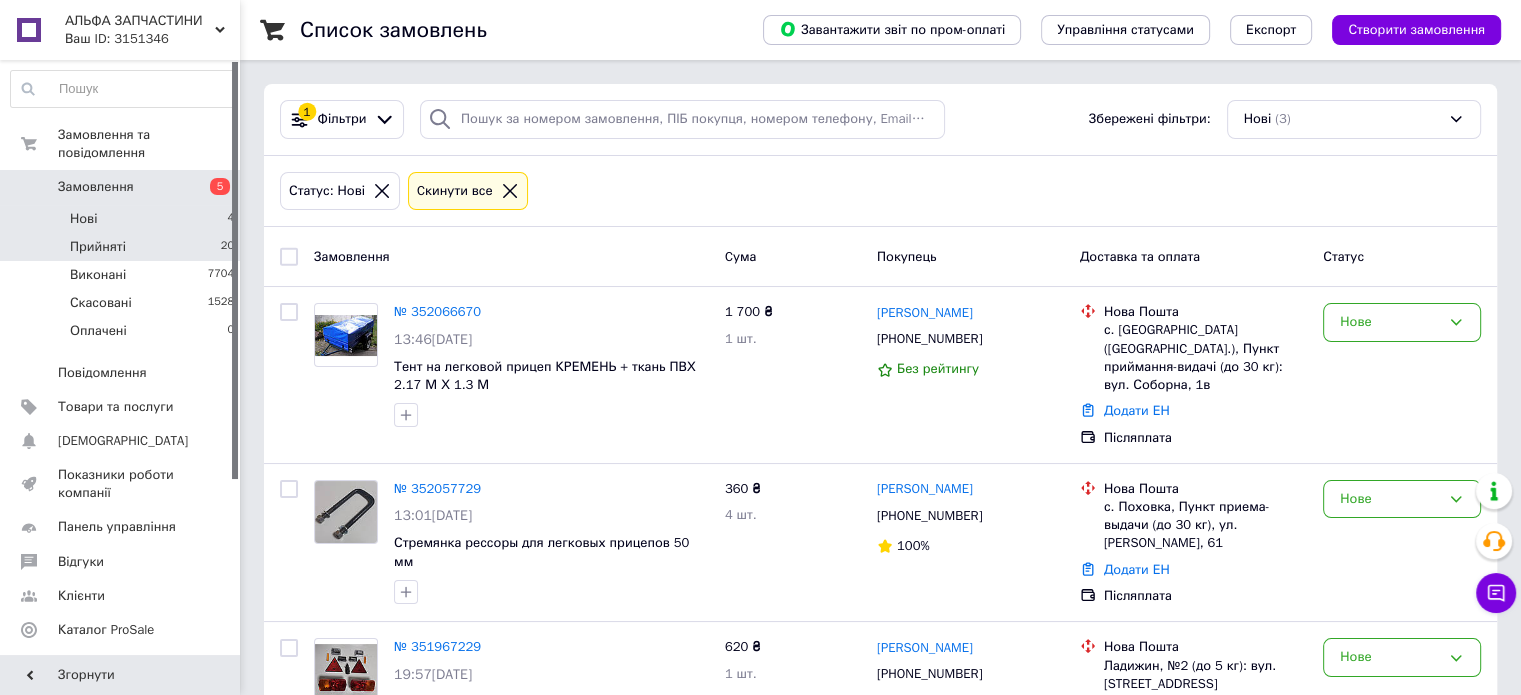 click on "Прийняті 20" at bounding box center [123, 247] 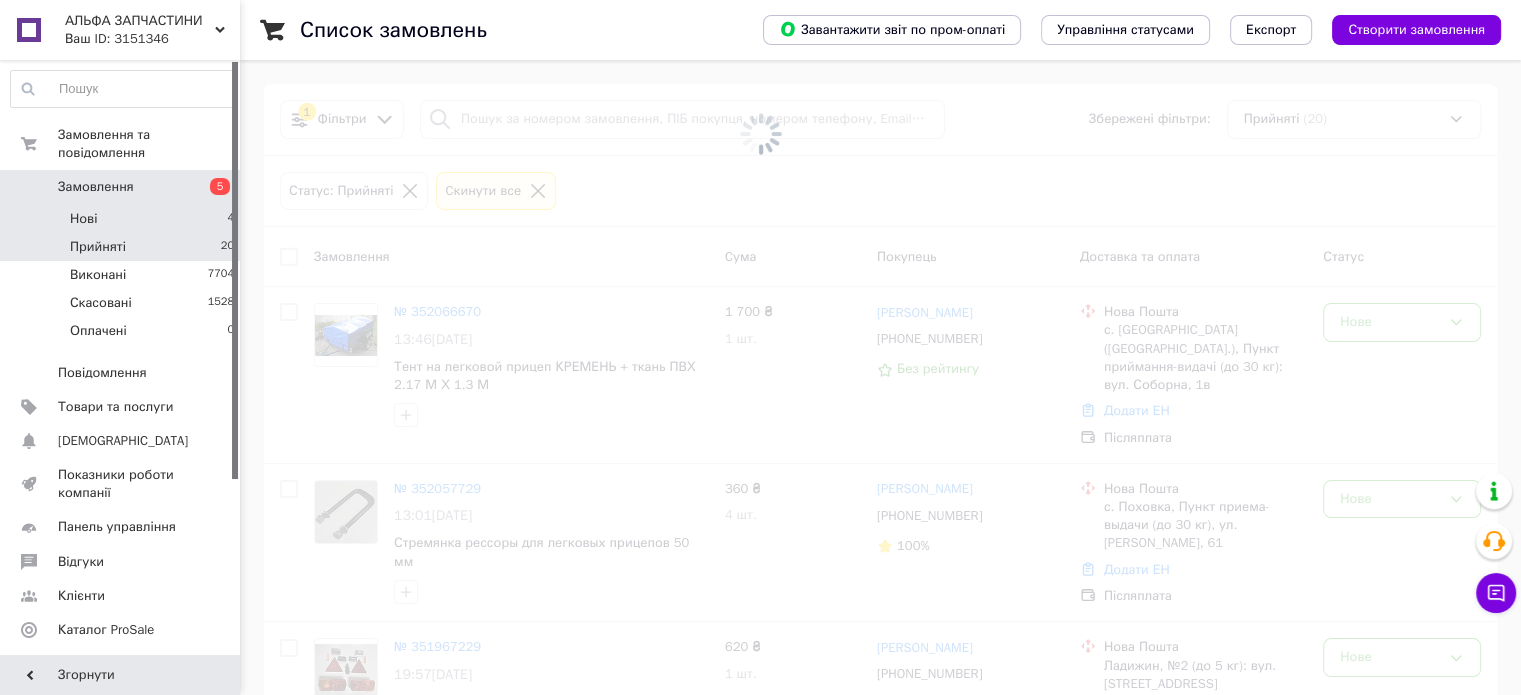 click on "Нові 4" at bounding box center (123, 219) 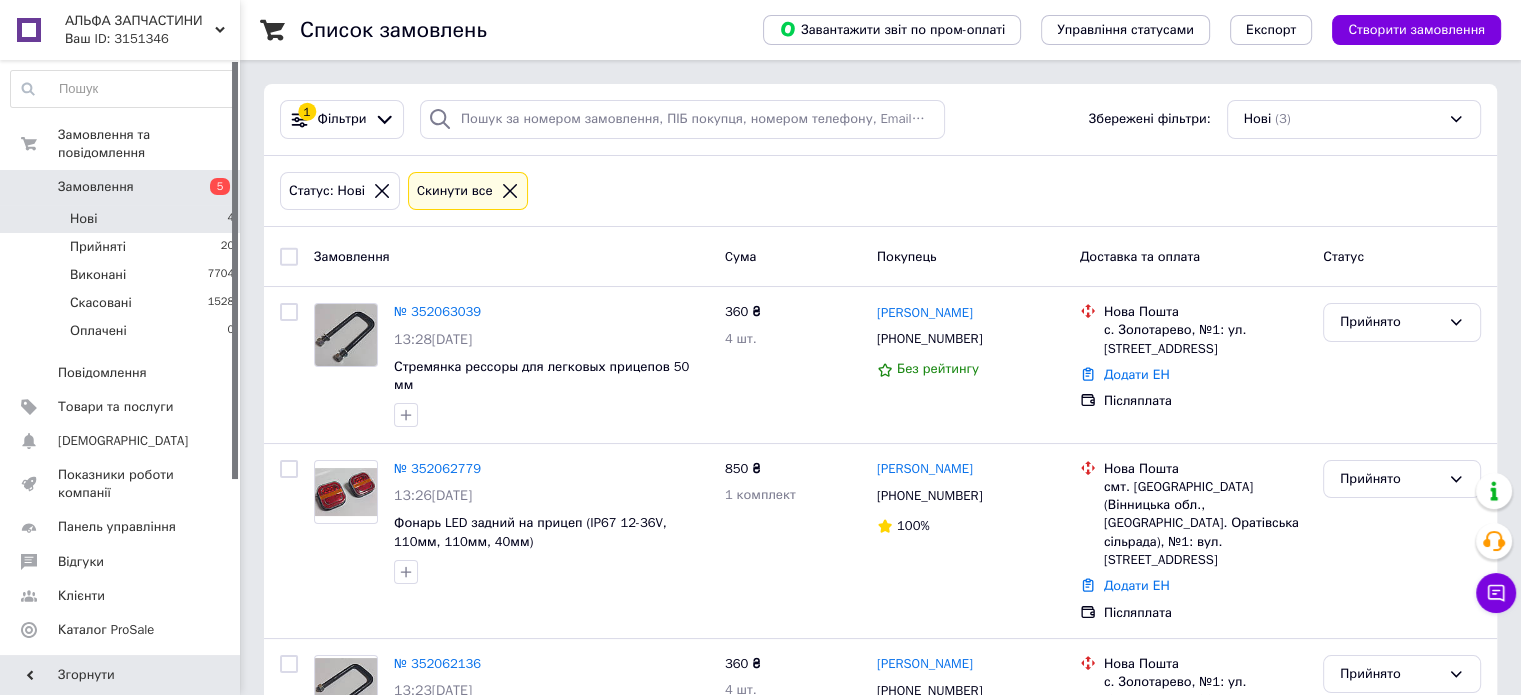 click on "Нові 4" at bounding box center (123, 219) 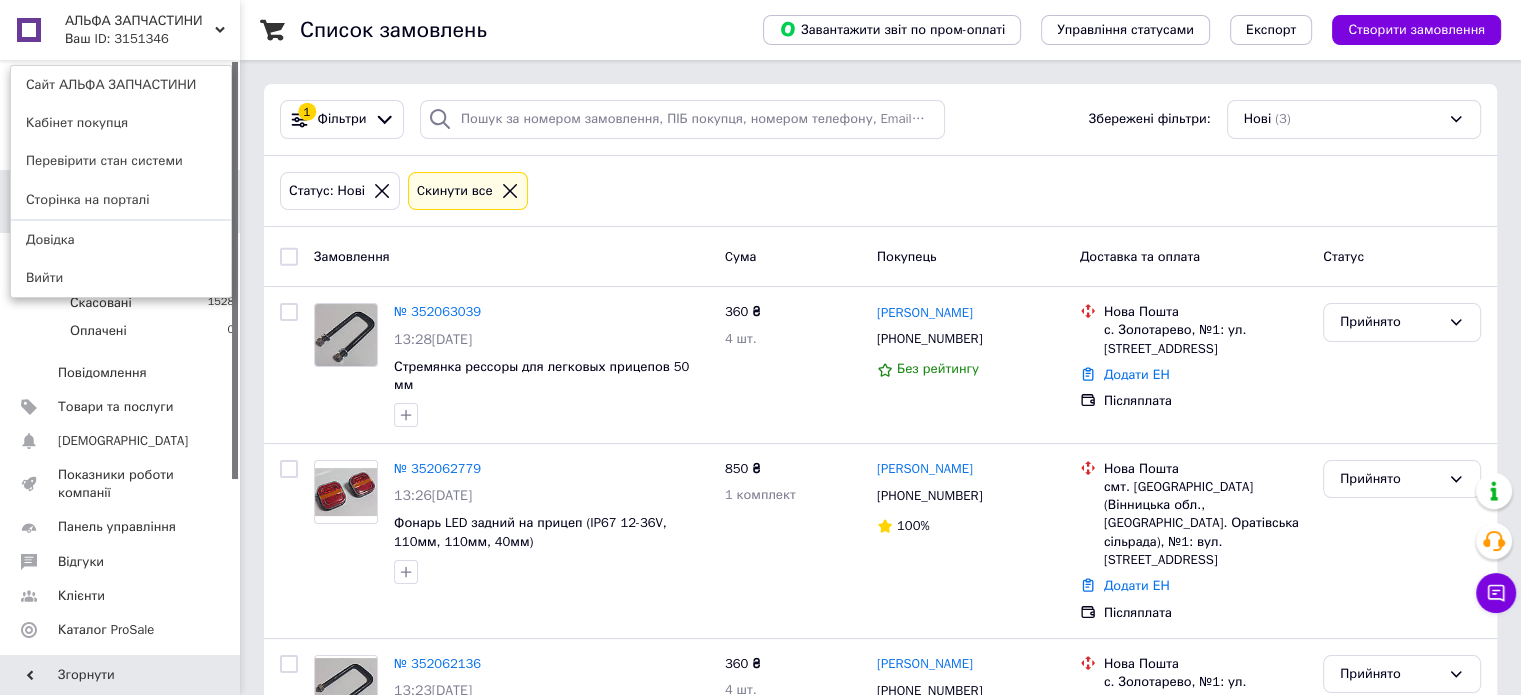 click on "Сайт АЛЬФА ЗАПЧАСТИНИ" at bounding box center (121, 85) 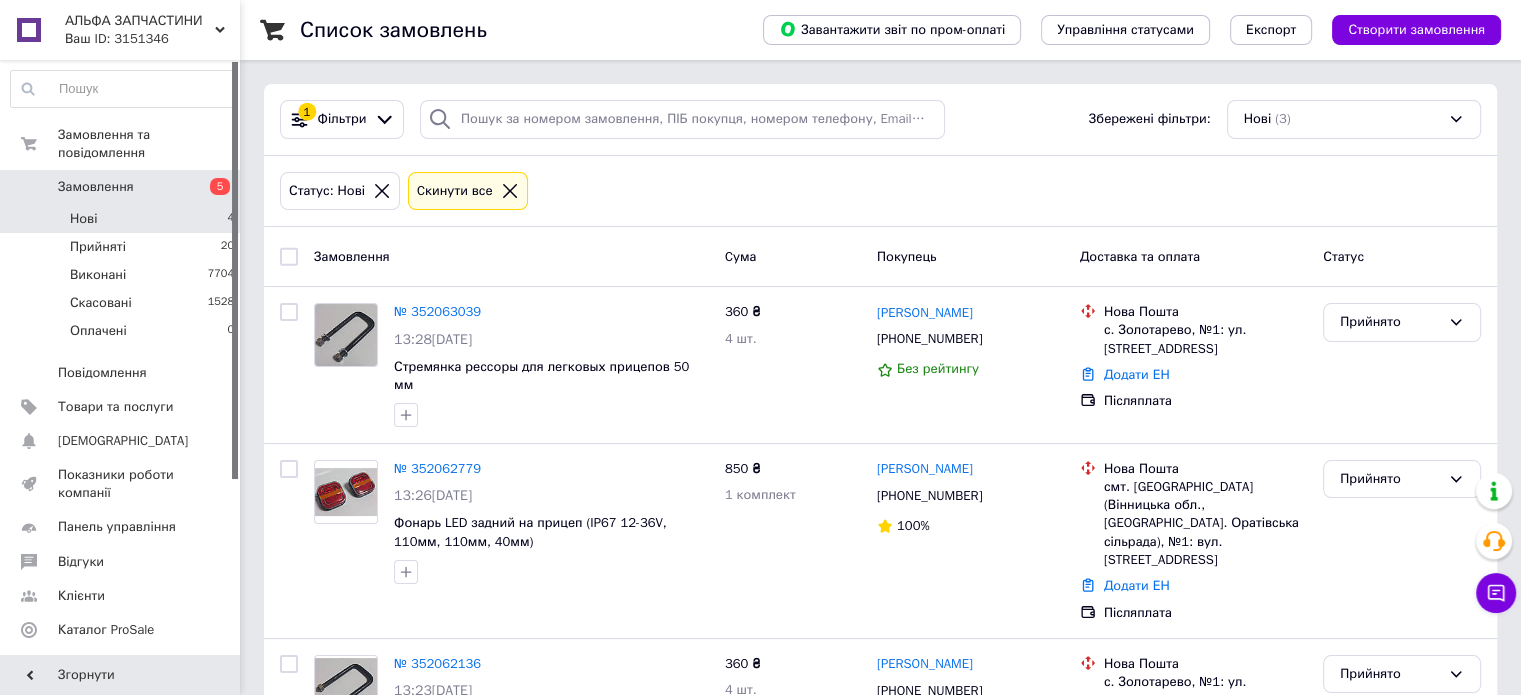click on "Нові 4" at bounding box center [123, 219] 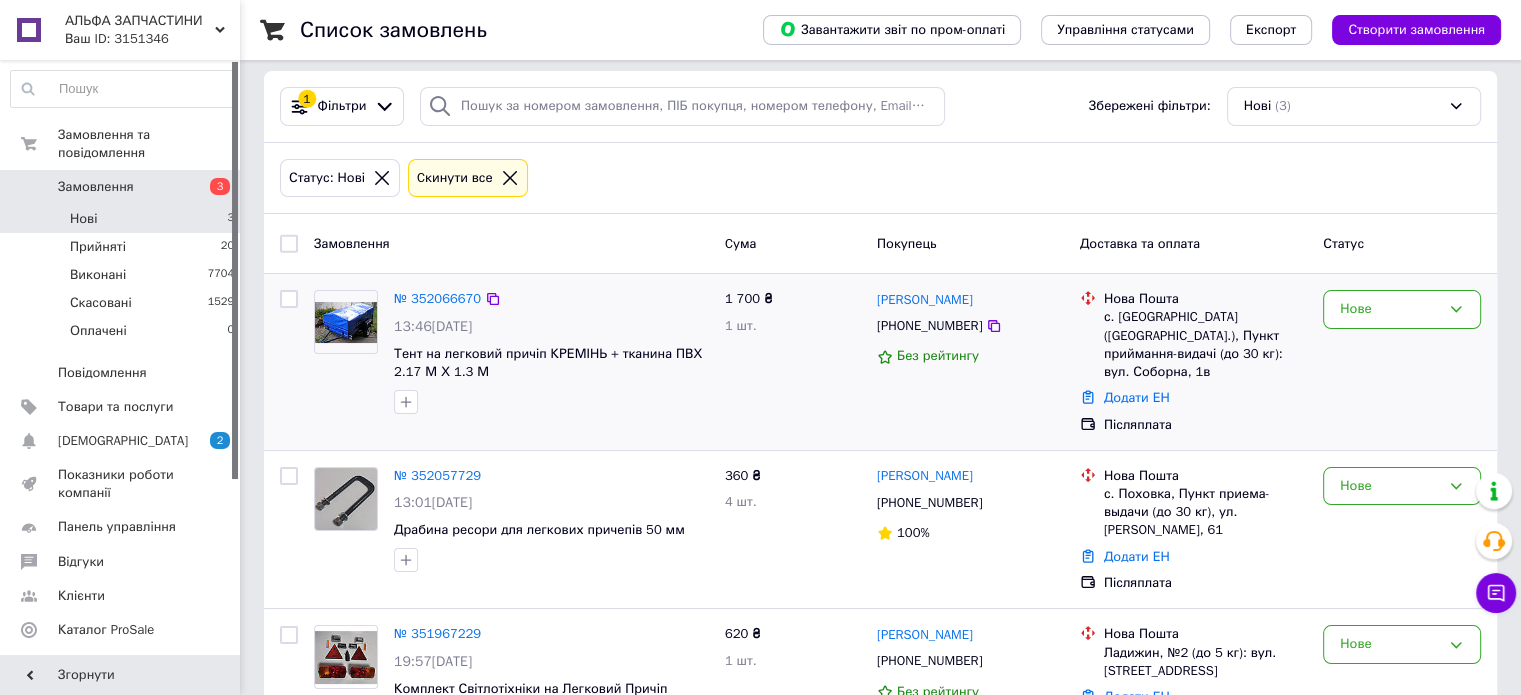 scroll, scrollTop: 52, scrollLeft: 0, axis: vertical 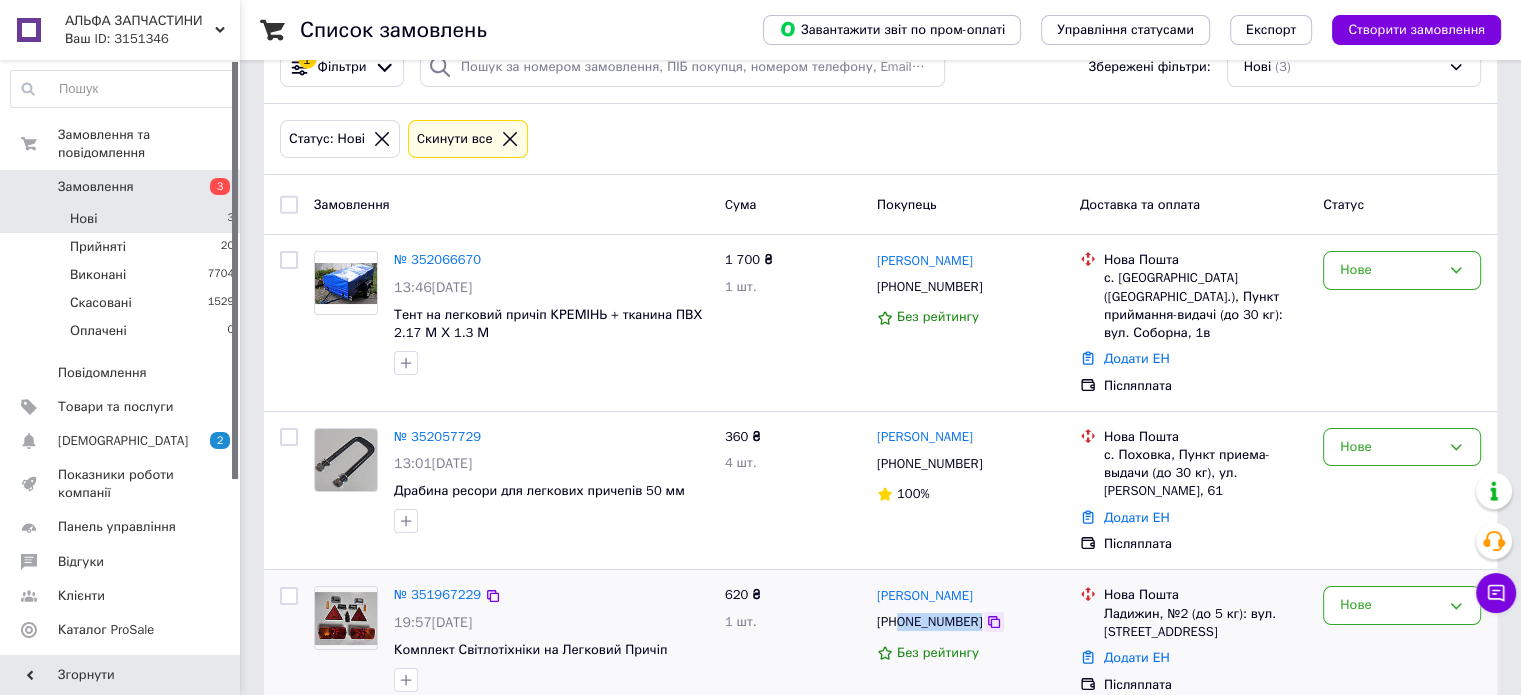 drag, startPoint x: 900, startPoint y: 584, endPoint x: 979, endPoint y: 583, distance: 79.00633 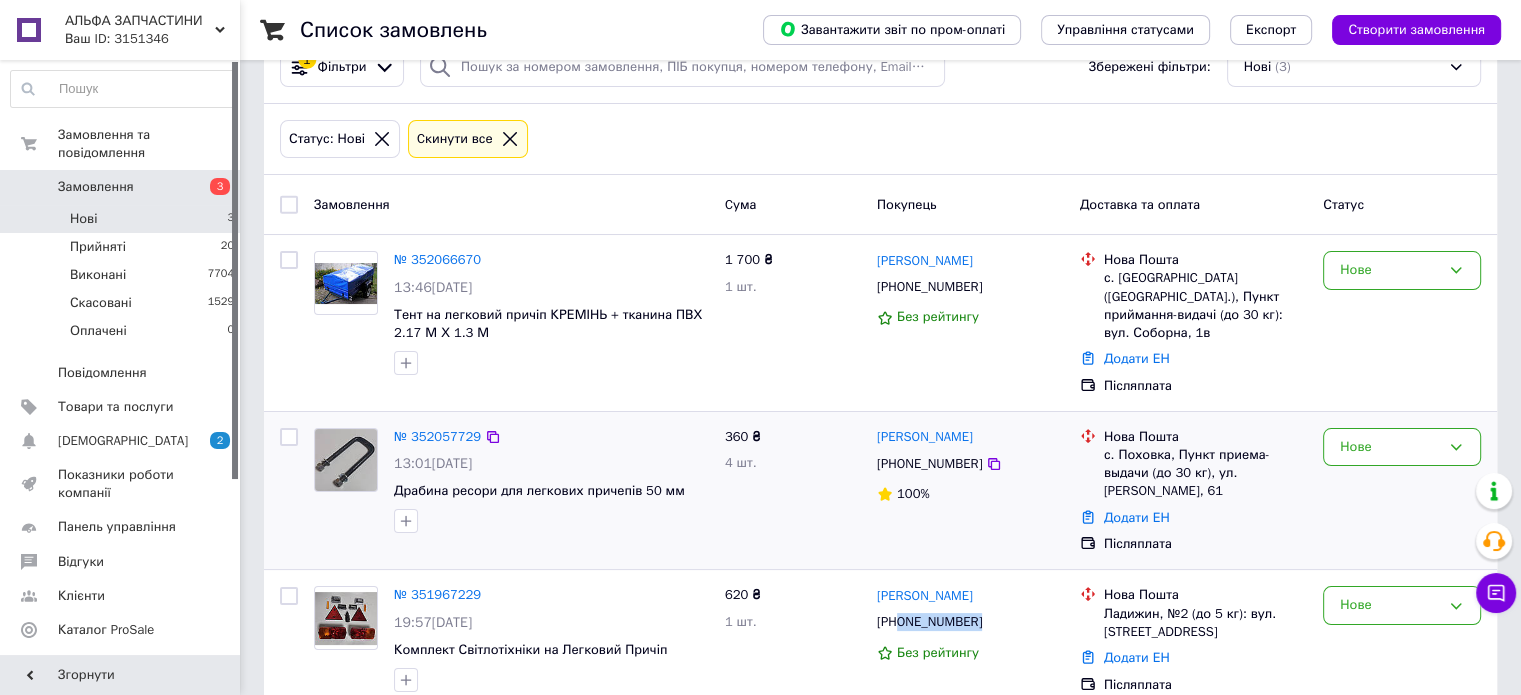 copy on "0631912949" 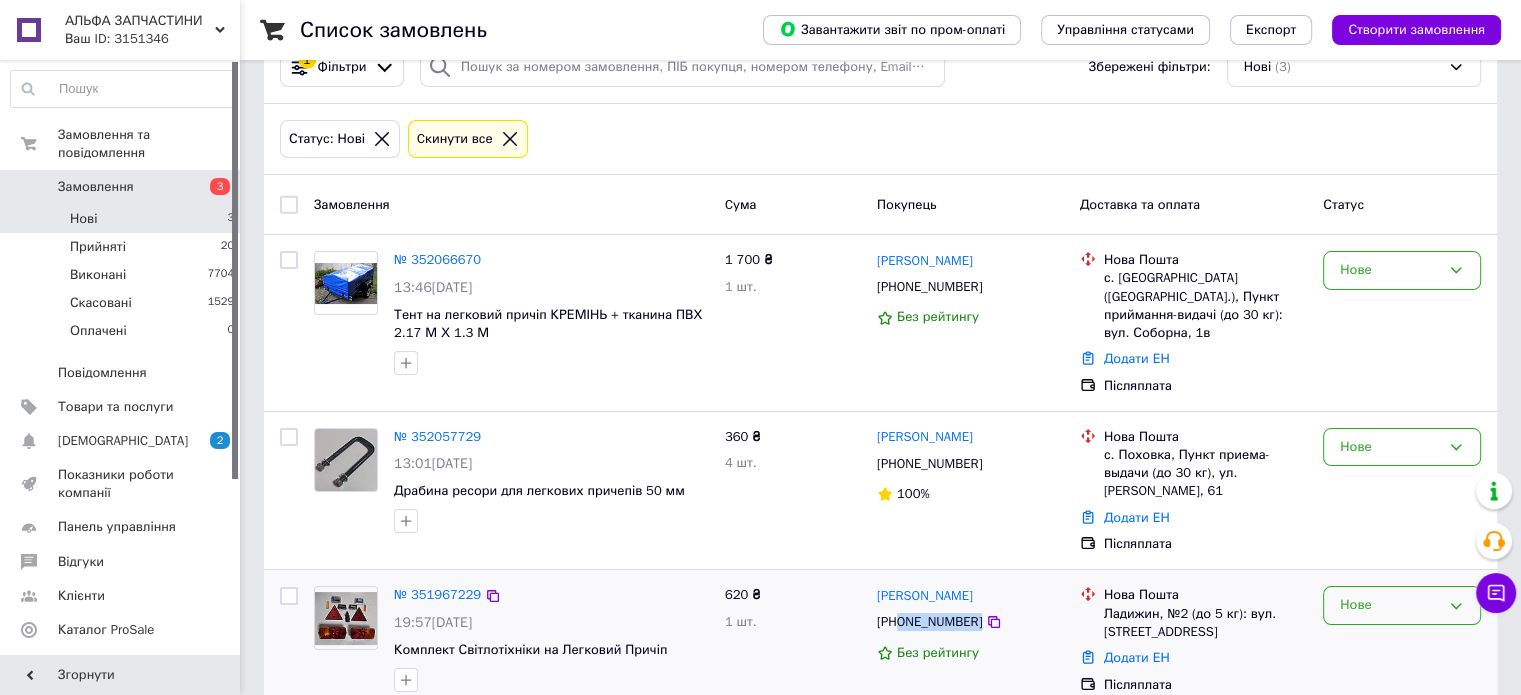 click on "Нове" at bounding box center (1390, 605) 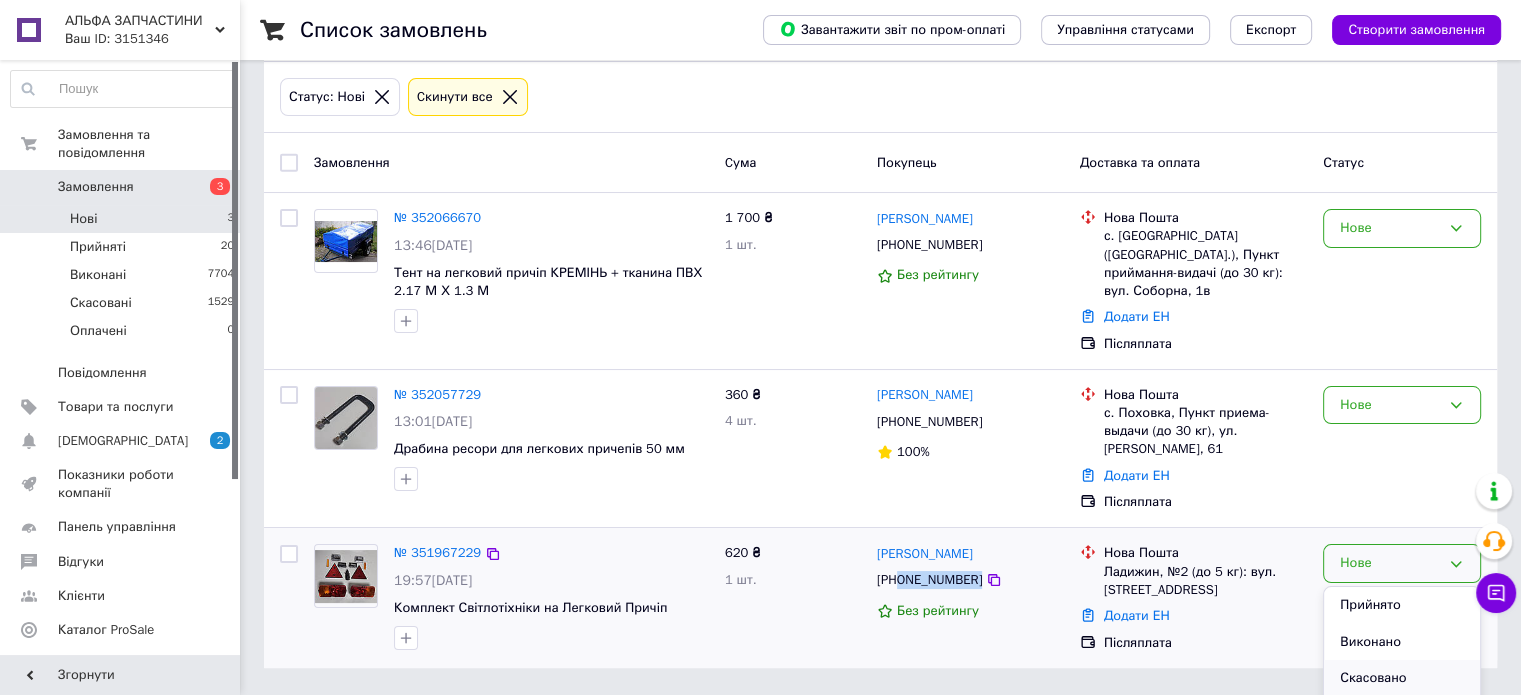 click on "Скасовано" at bounding box center [1402, 678] 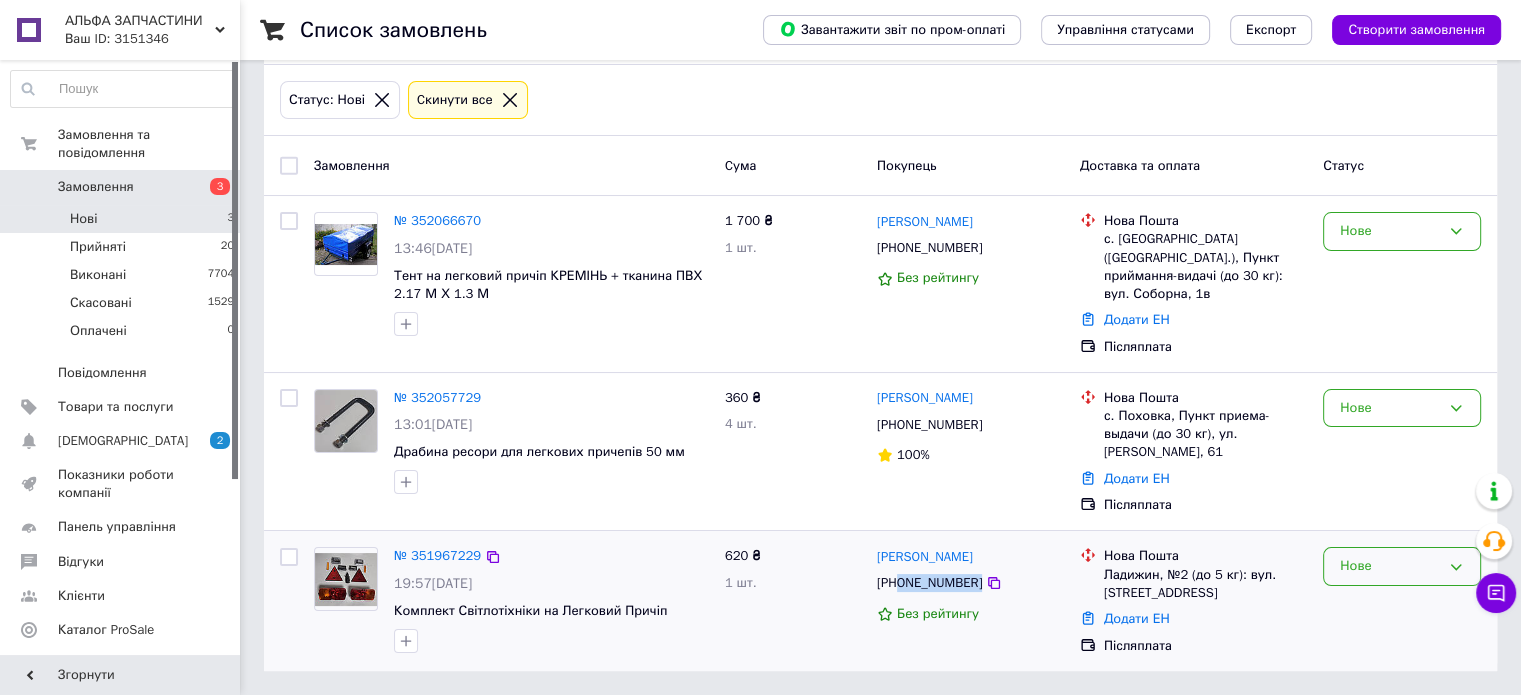 scroll, scrollTop: 52, scrollLeft: 0, axis: vertical 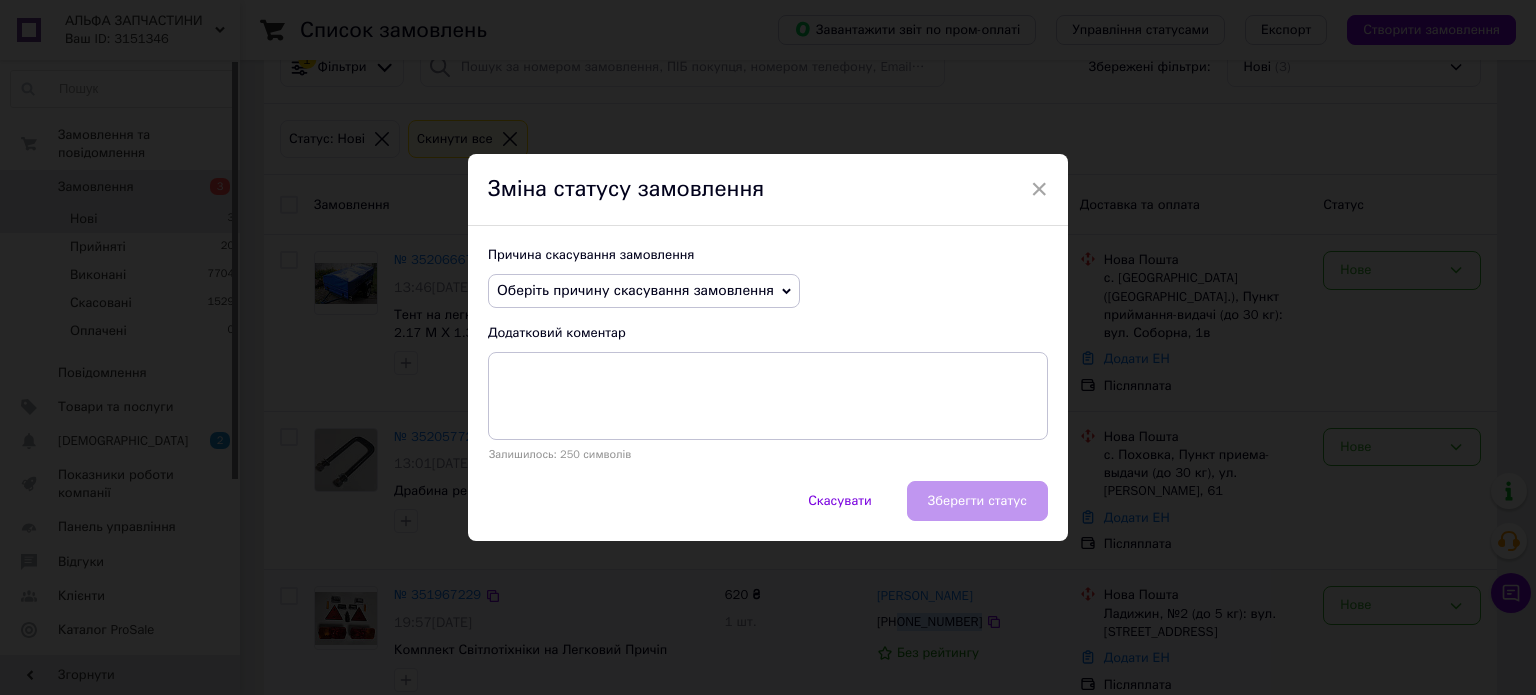 click on "Оберіть причину скасування замовлення" at bounding box center [635, 290] 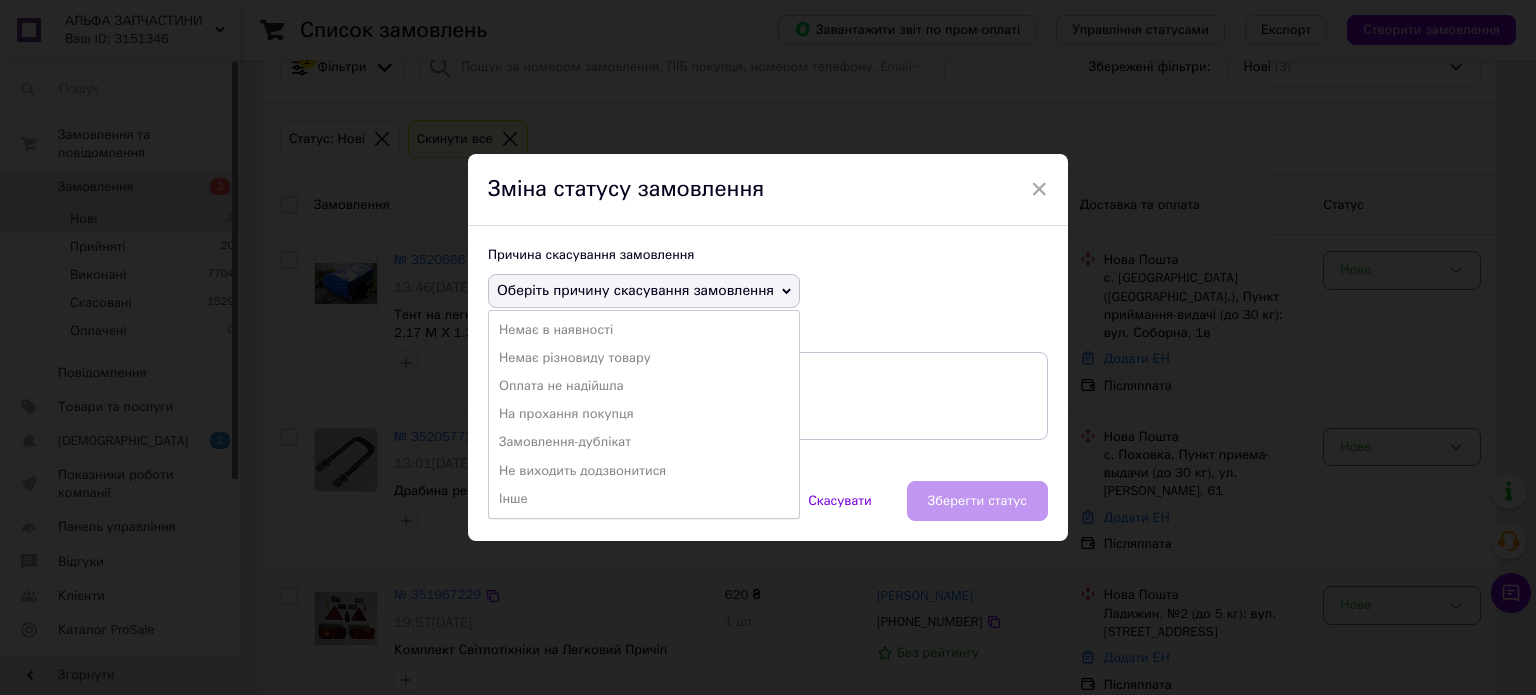 click on "Не виходить додзвонитися" at bounding box center [644, 471] 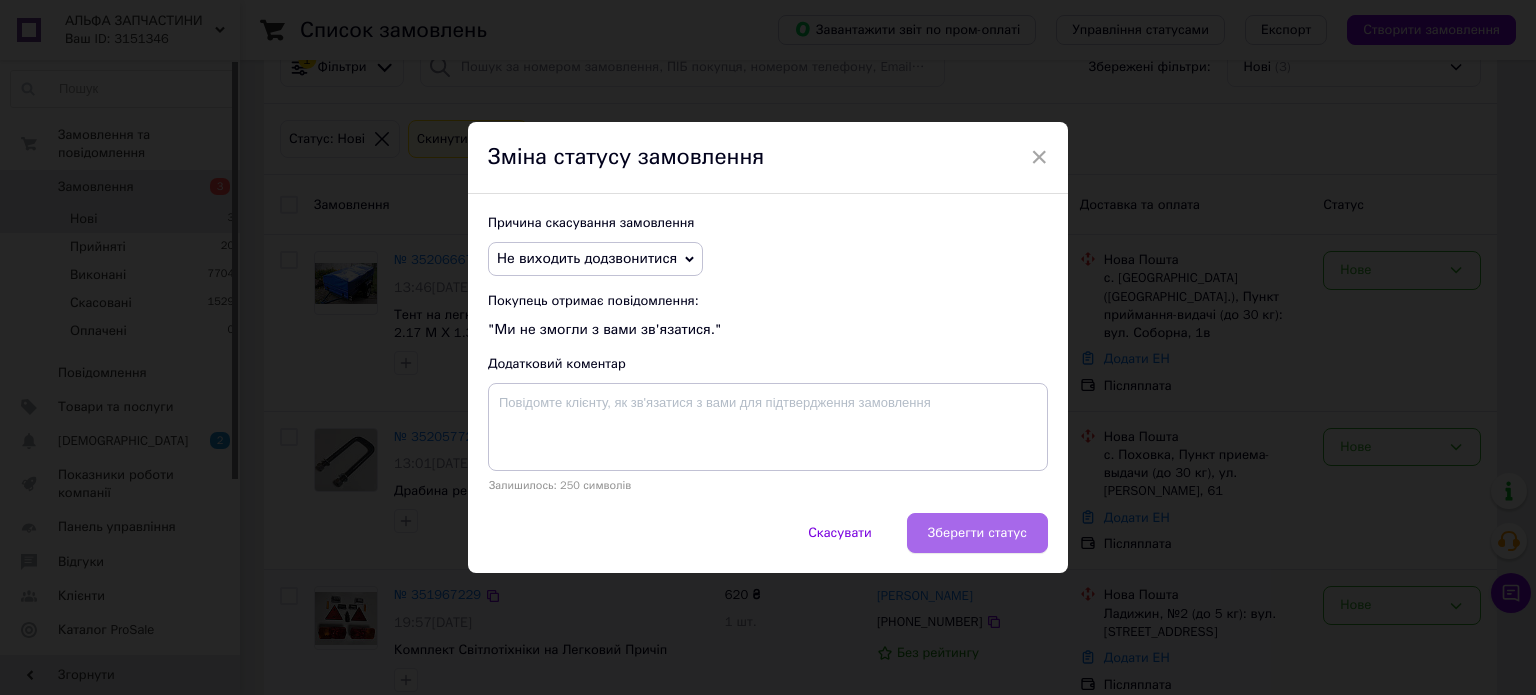 click on "Зберегти статус" at bounding box center [977, 533] 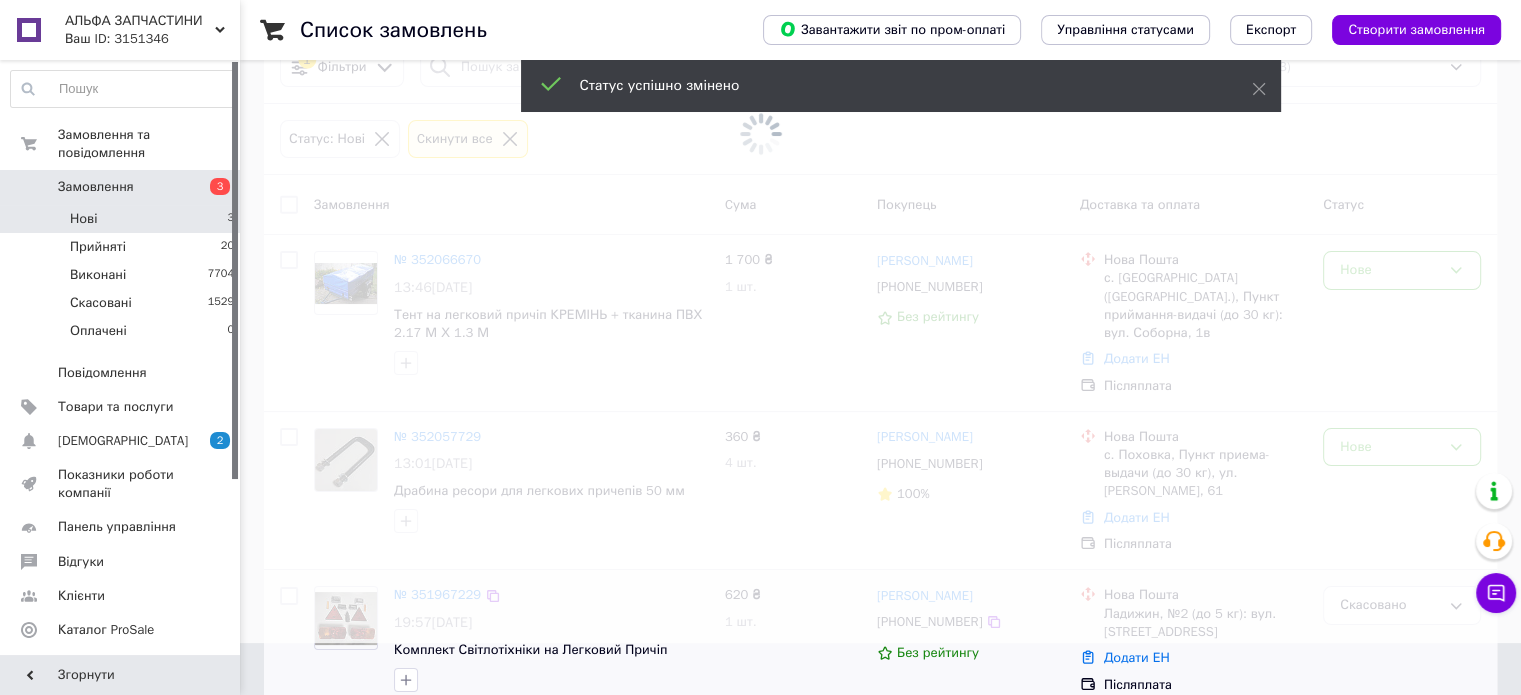 scroll, scrollTop: 50, scrollLeft: 0, axis: vertical 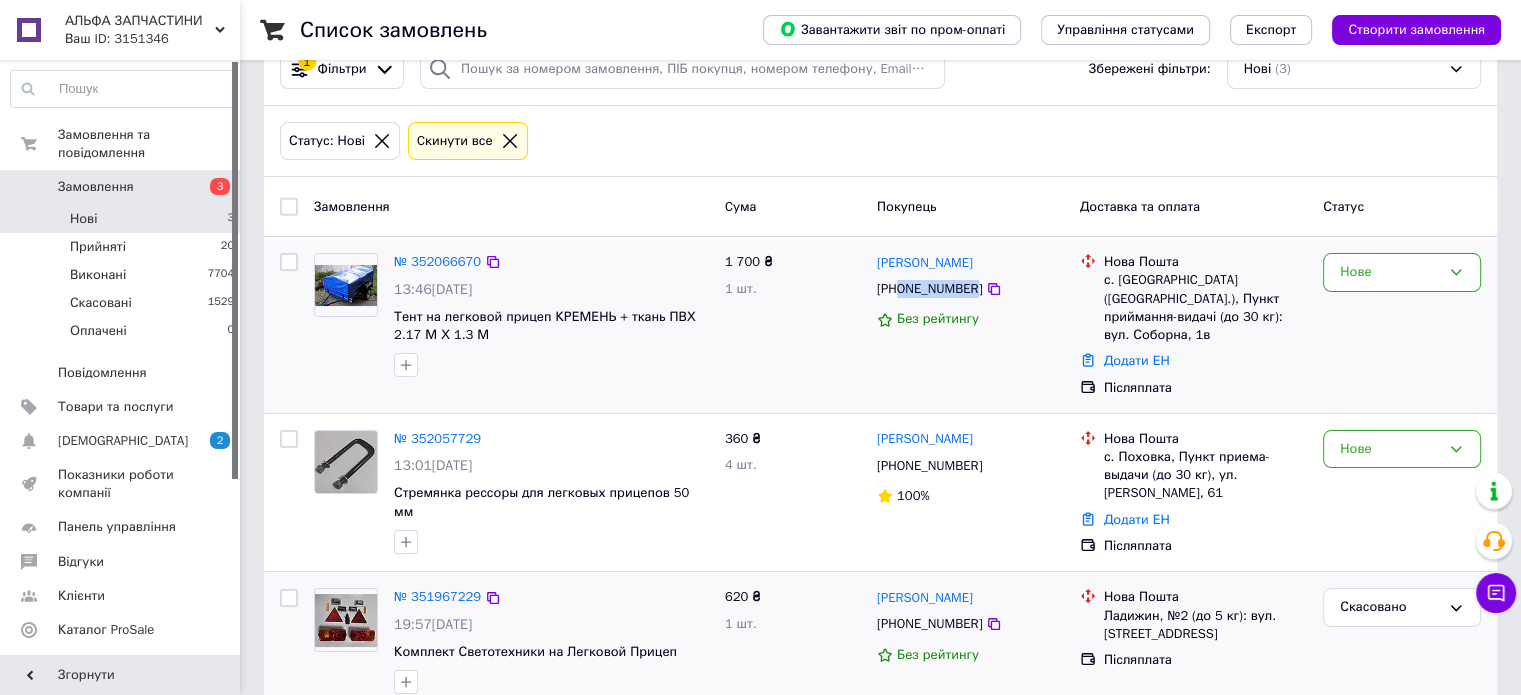 drag, startPoint x: 903, startPoint y: 290, endPoint x: 970, endPoint y: 298, distance: 67.47592 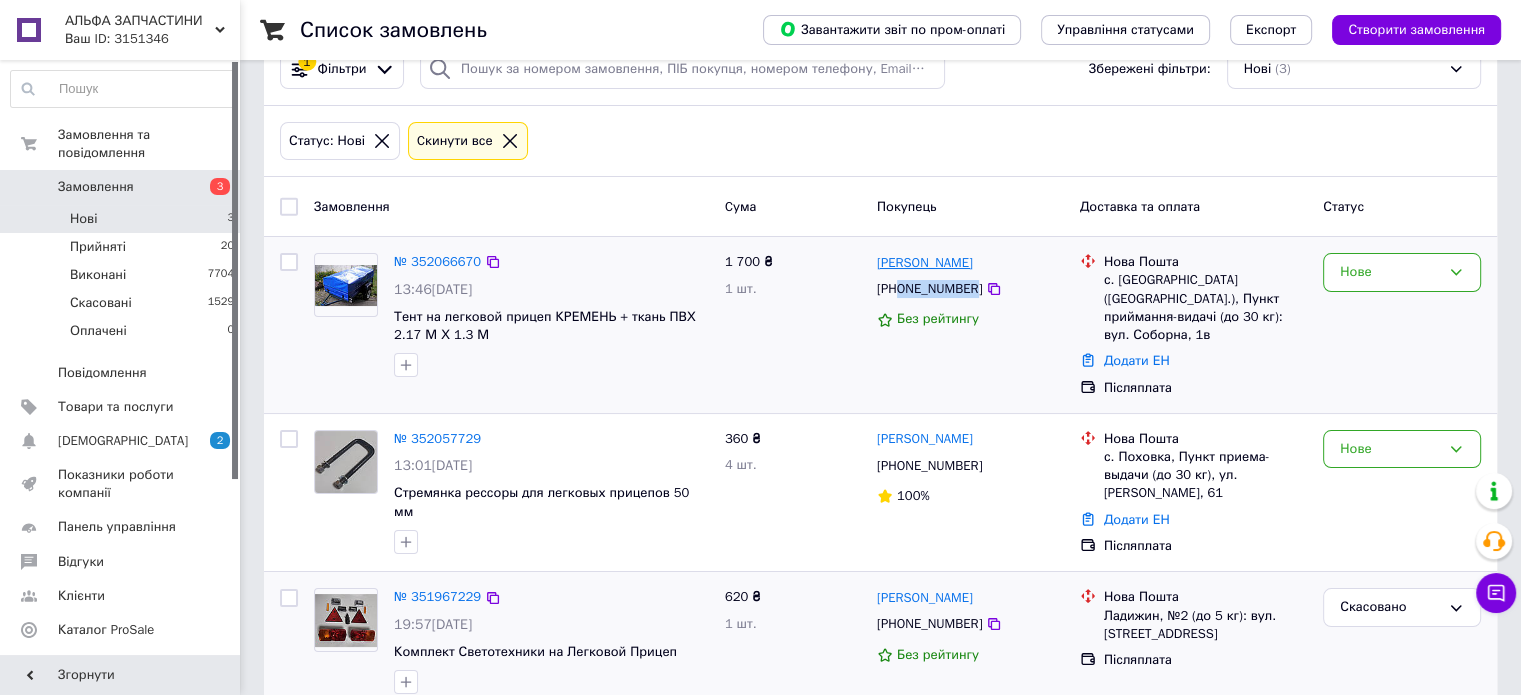 copy on "0975086095" 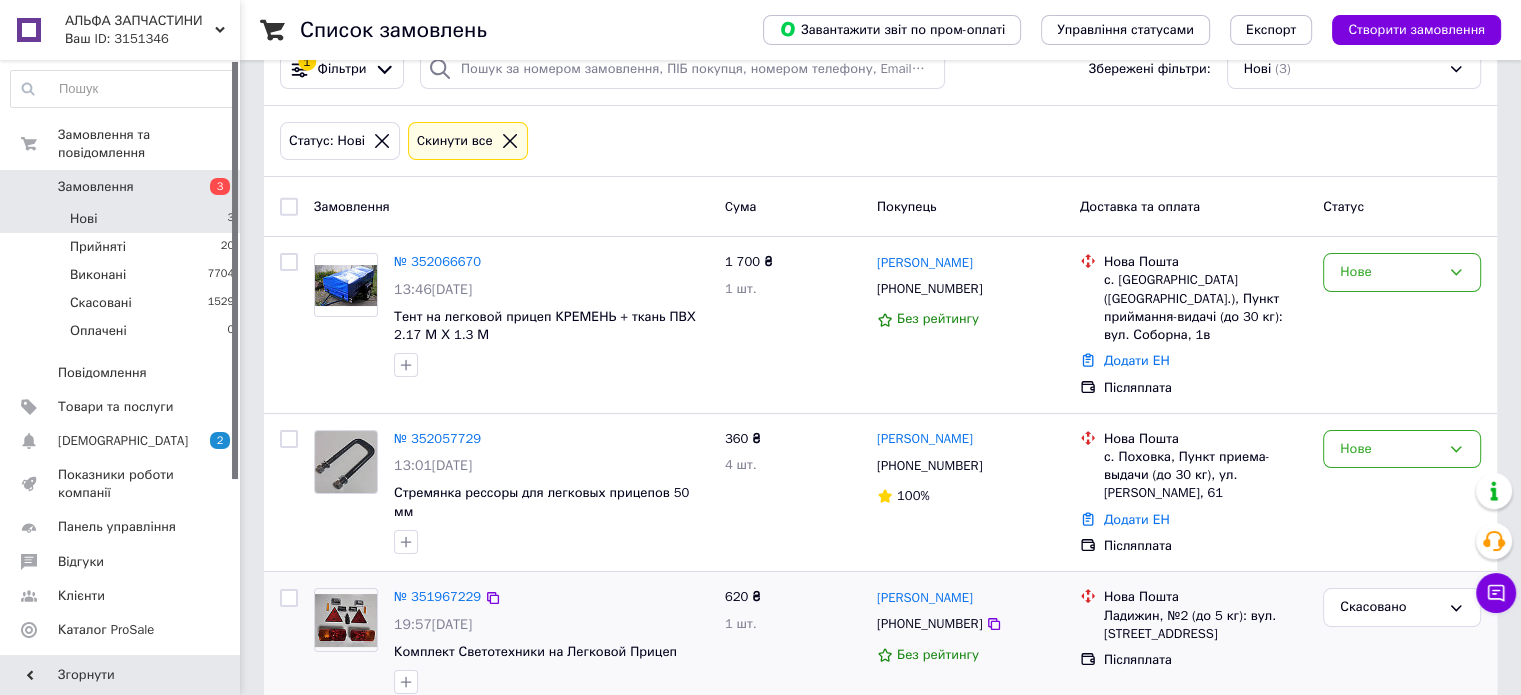 click on "Нові 3" at bounding box center (123, 219) 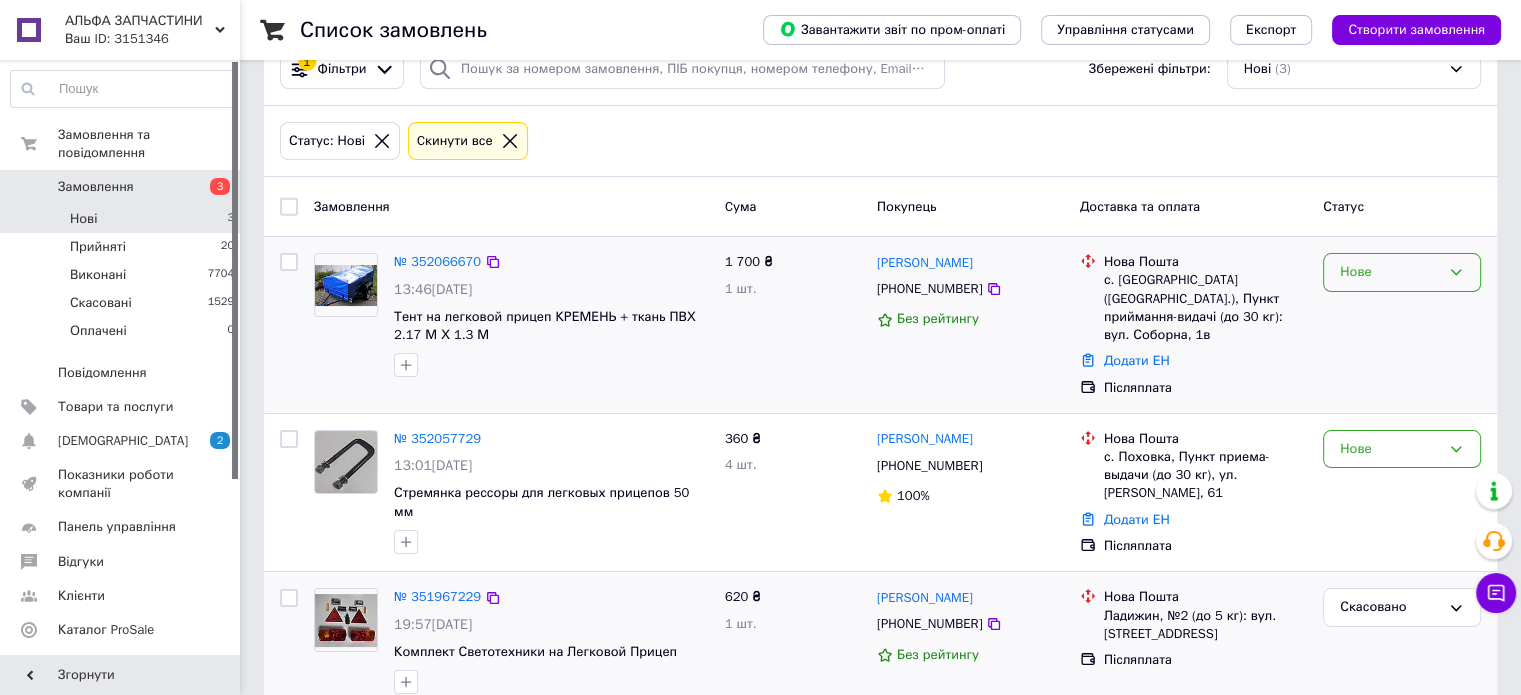click on "Нове" at bounding box center (1390, 272) 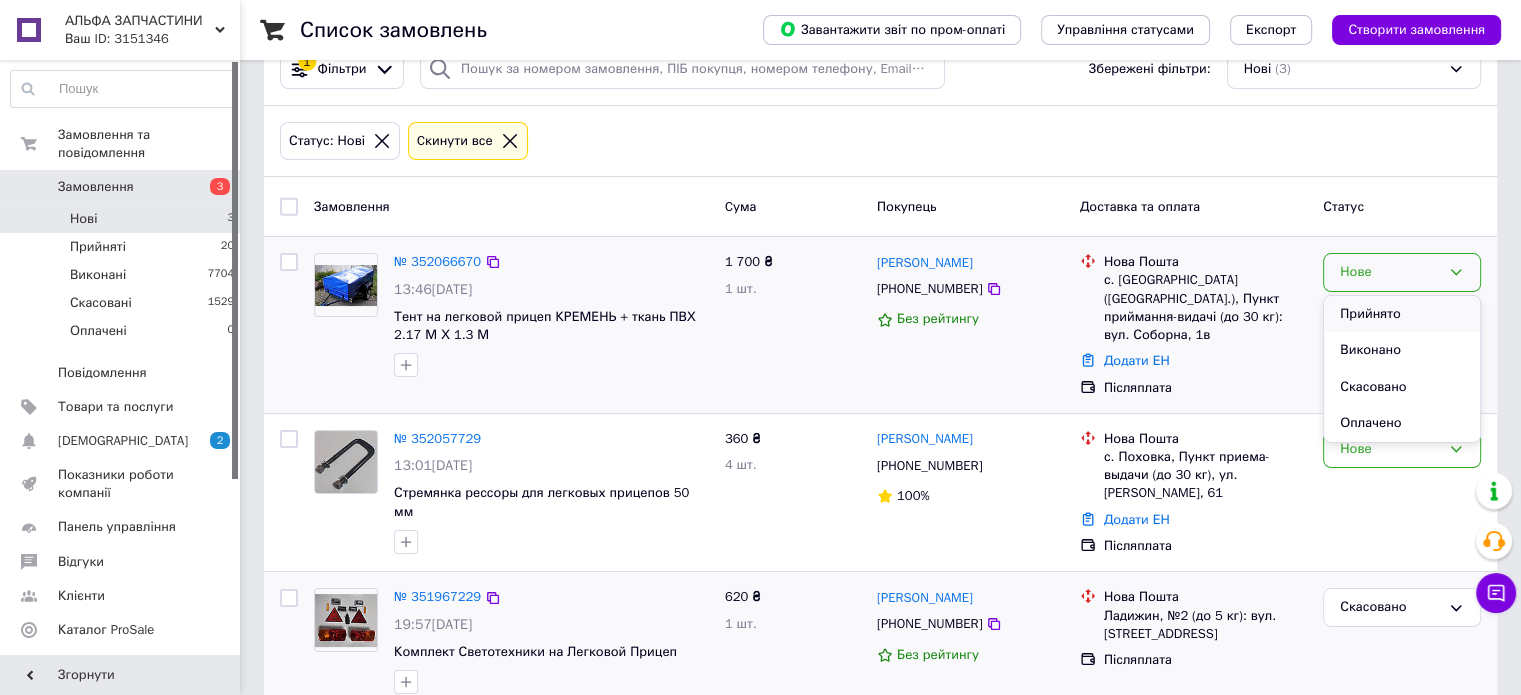 click on "Прийнято" at bounding box center (1402, 314) 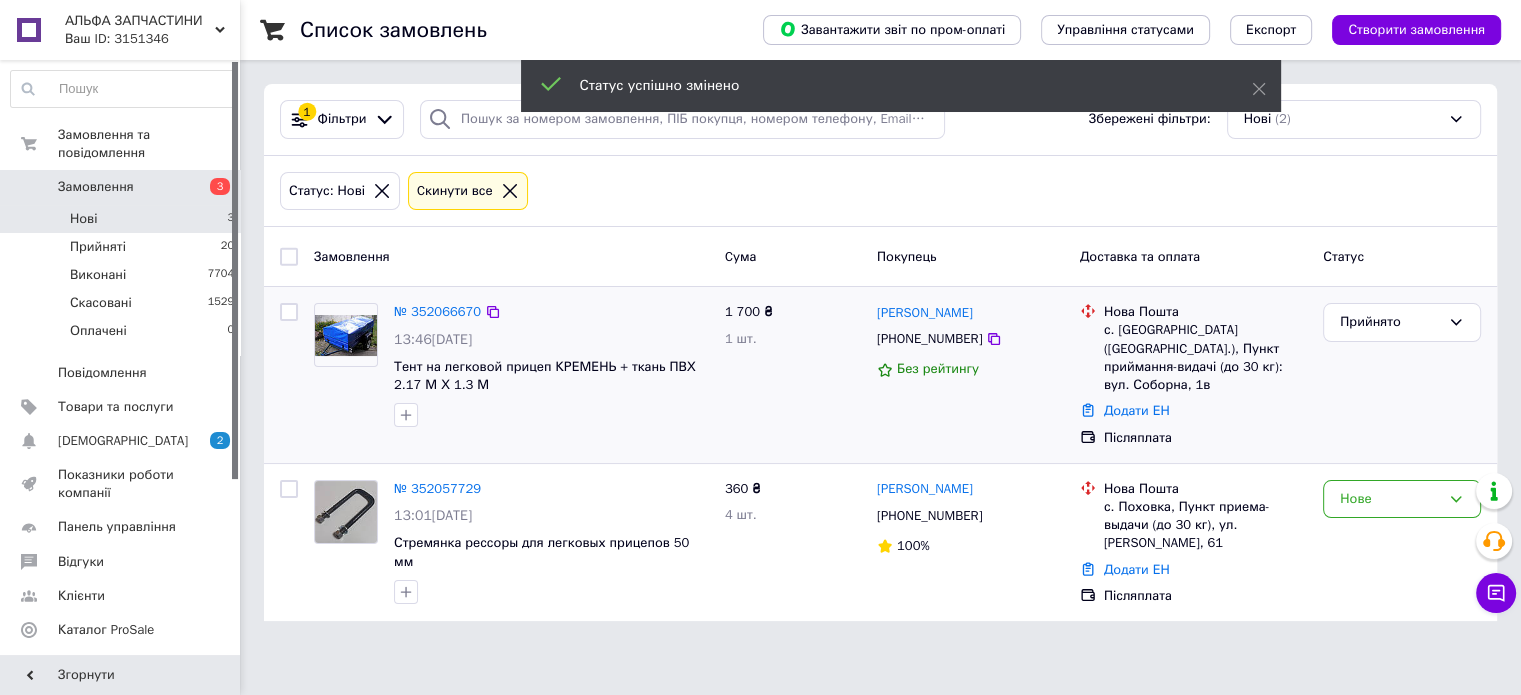 scroll, scrollTop: 0, scrollLeft: 0, axis: both 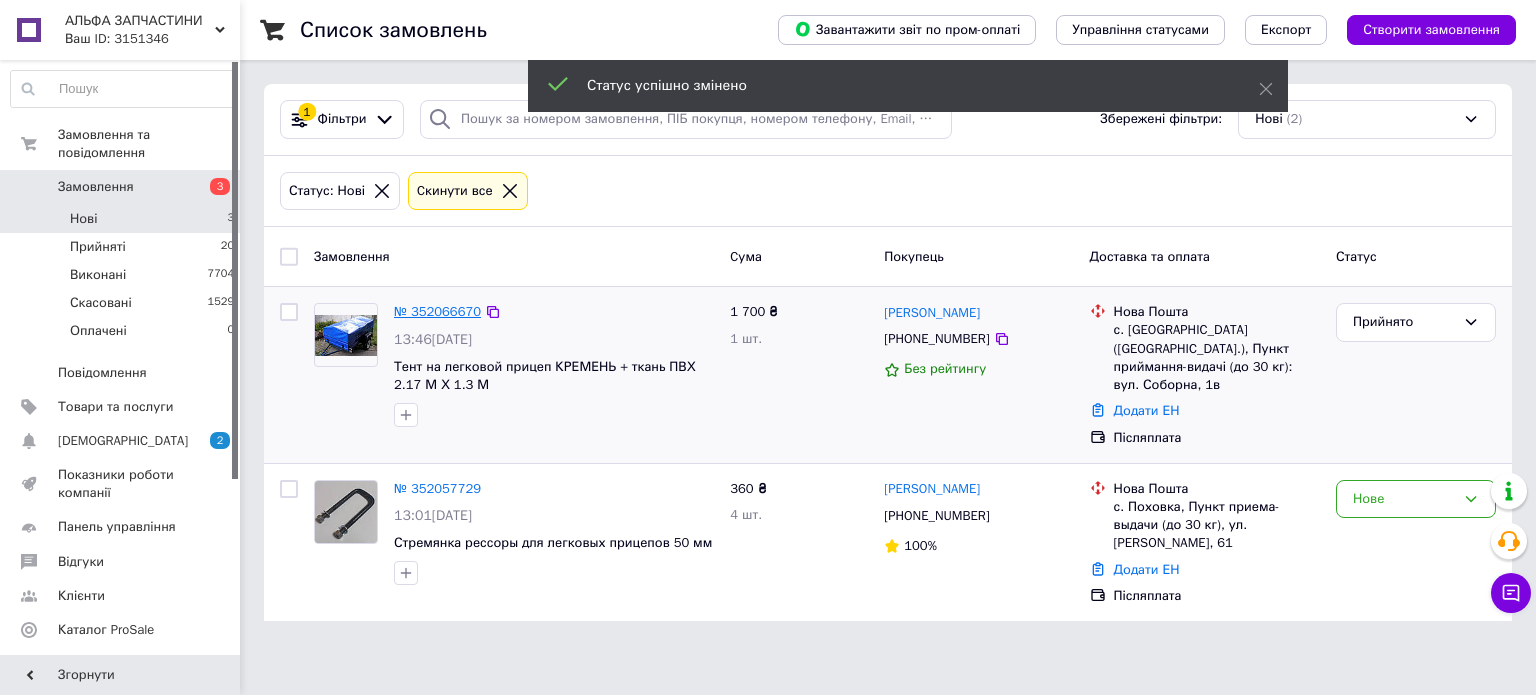 click on "№ 352066670" at bounding box center (437, 311) 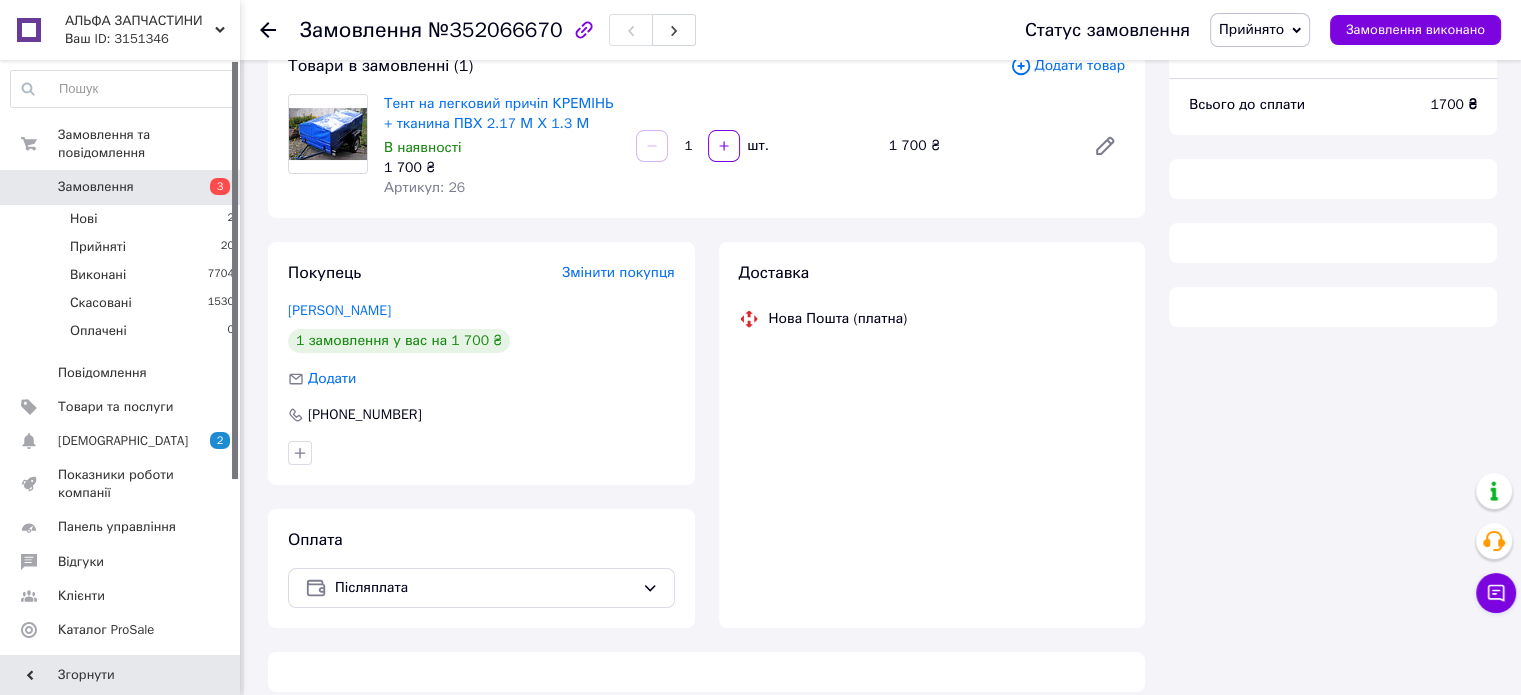 scroll, scrollTop: 158, scrollLeft: 0, axis: vertical 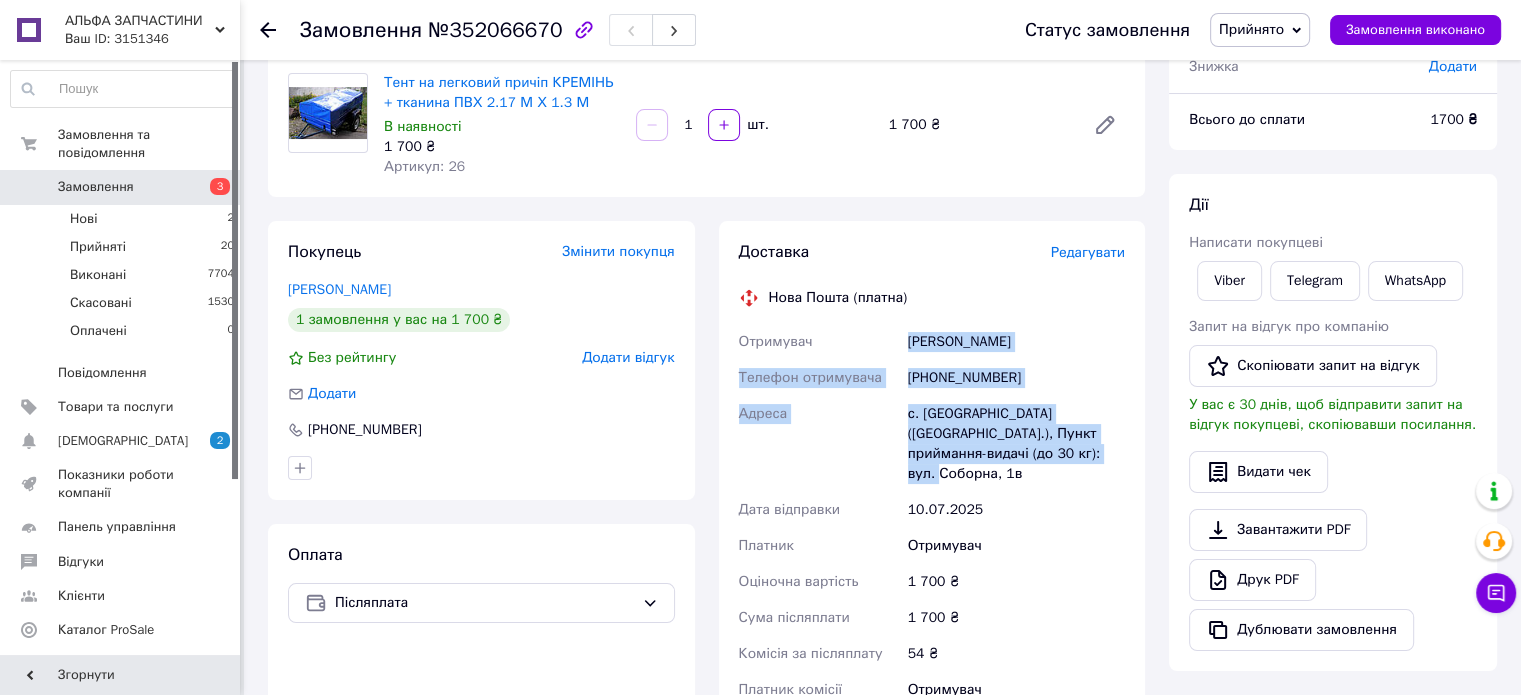 drag, startPoint x: 1061, startPoint y: 463, endPoint x: 883, endPoint y: 326, distance: 224.61745 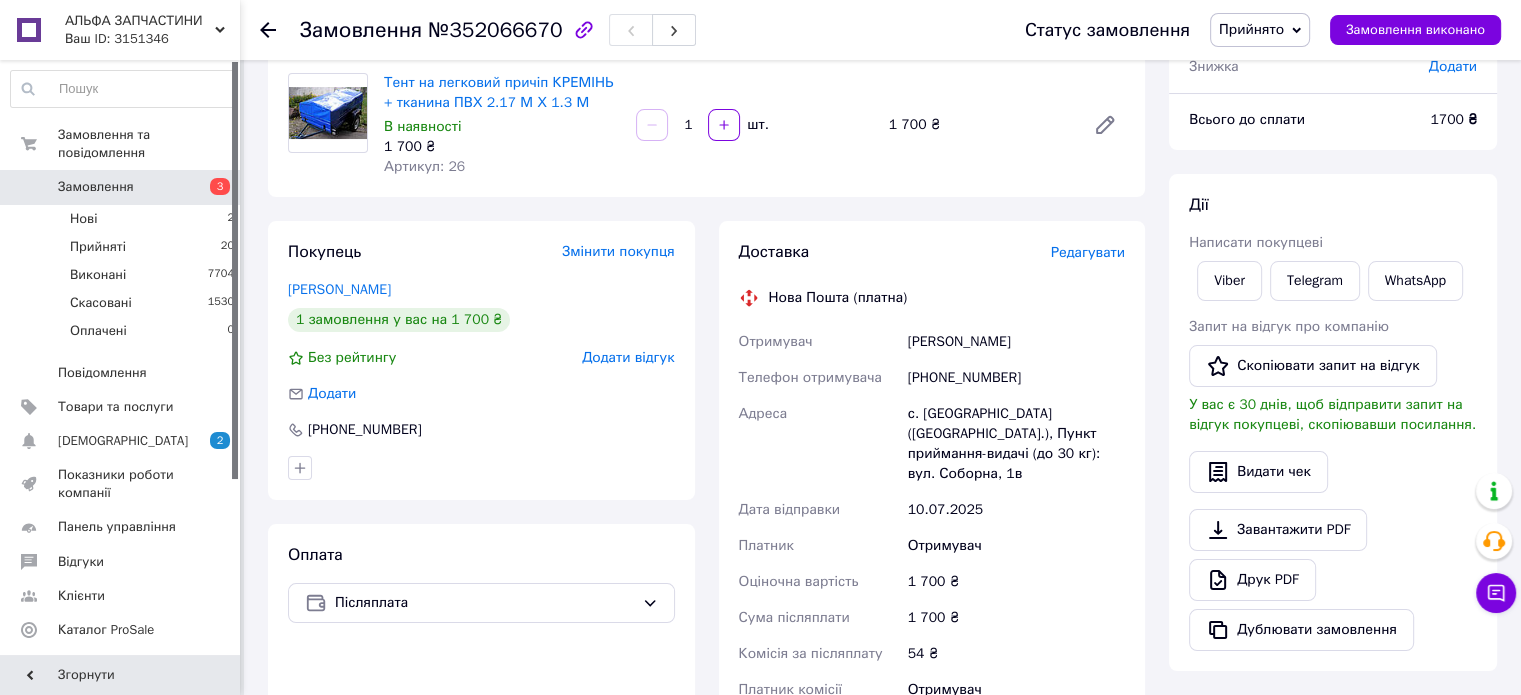 click on "АЛЬФА ЗАПЧАСТИНИ" at bounding box center [140, 21] 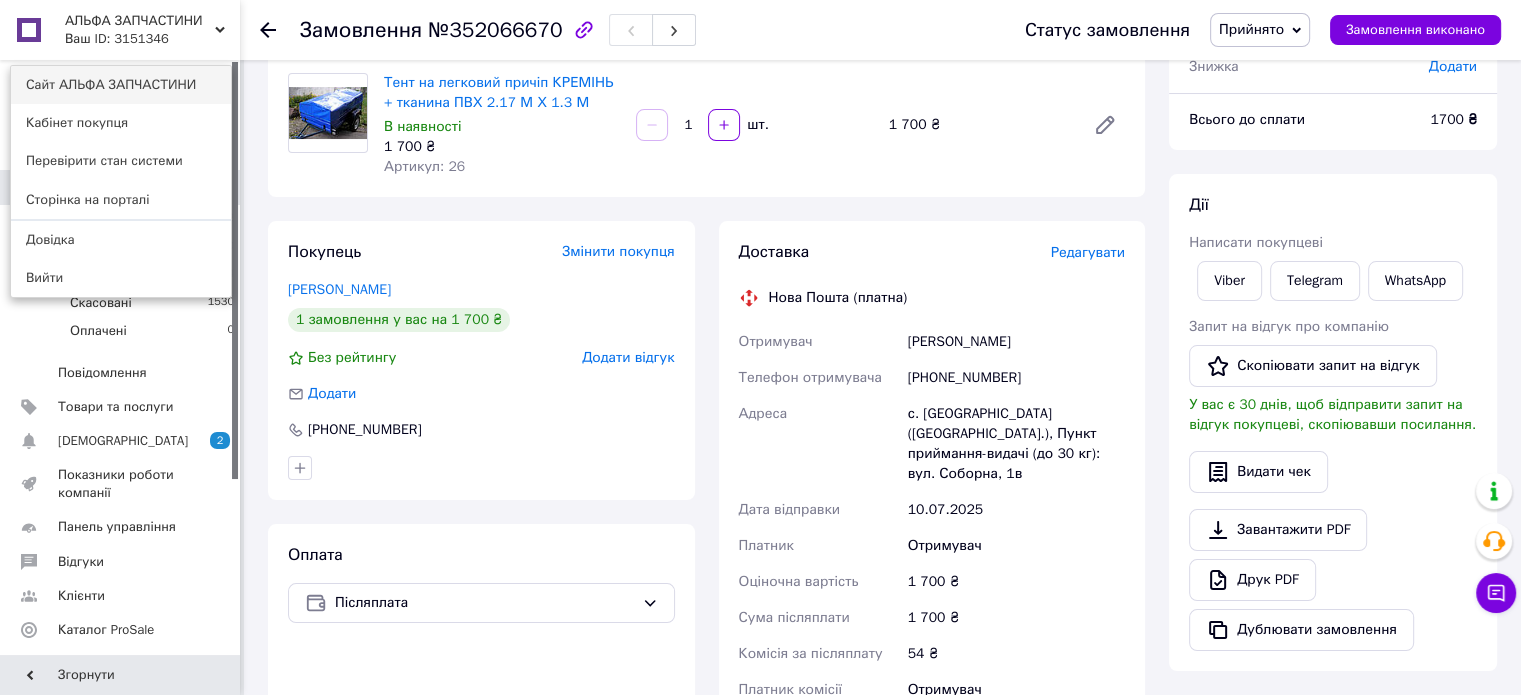click on "Сайт АЛЬФА ЗАПЧАСТИНИ" at bounding box center (121, 85) 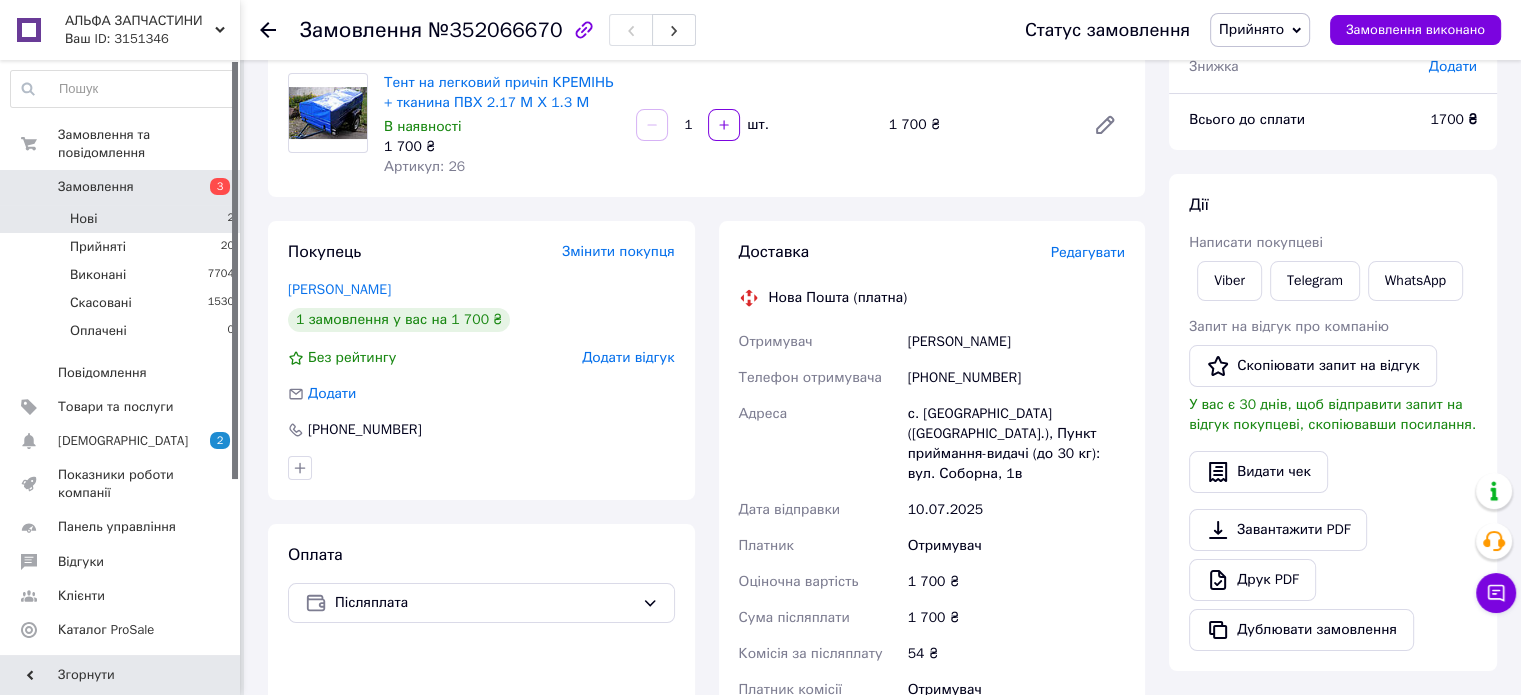 click on "Нові 2" at bounding box center [123, 219] 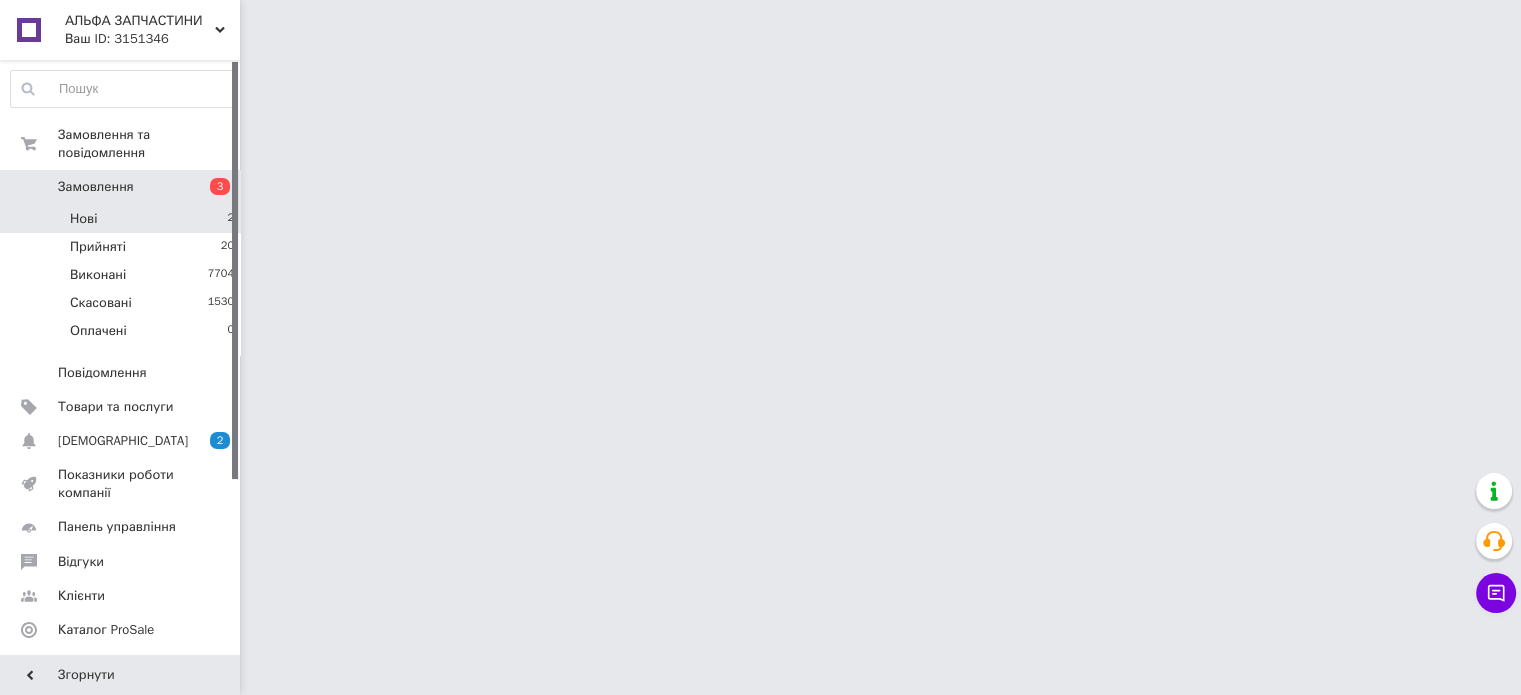 scroll, scrollTop: 0, scrollLeft: 0, axis: both 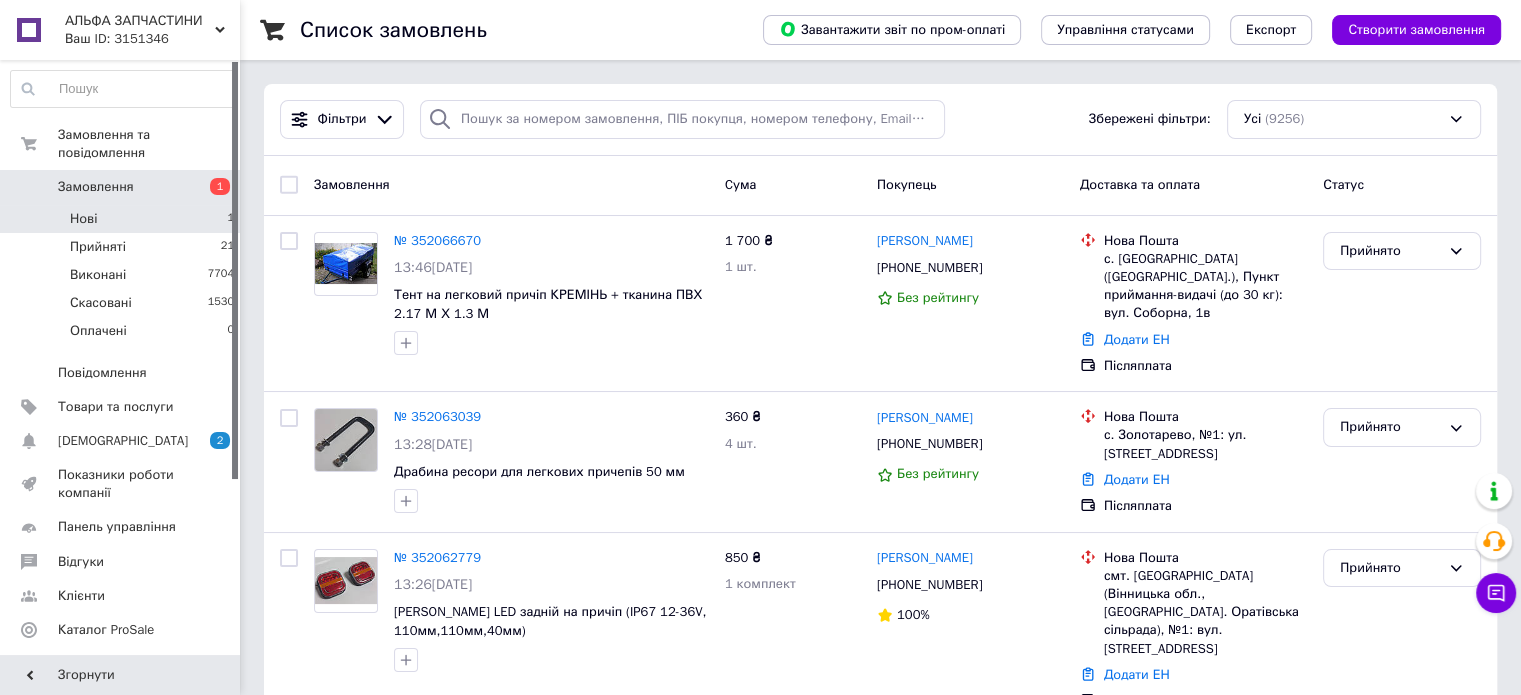 click on "Нові 1" at bounding box center (123, 219) 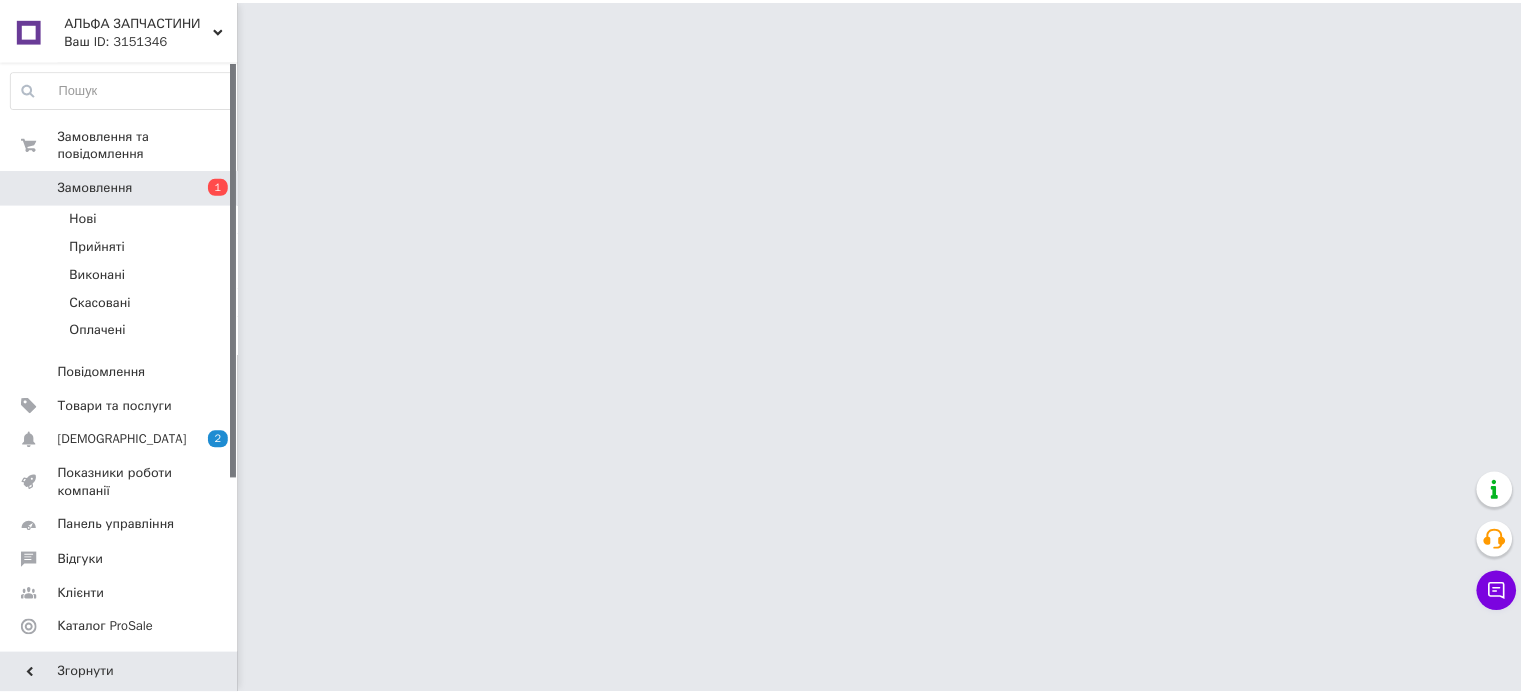scroll, scrollTop: 0, scrollLeft: 0, axis: both 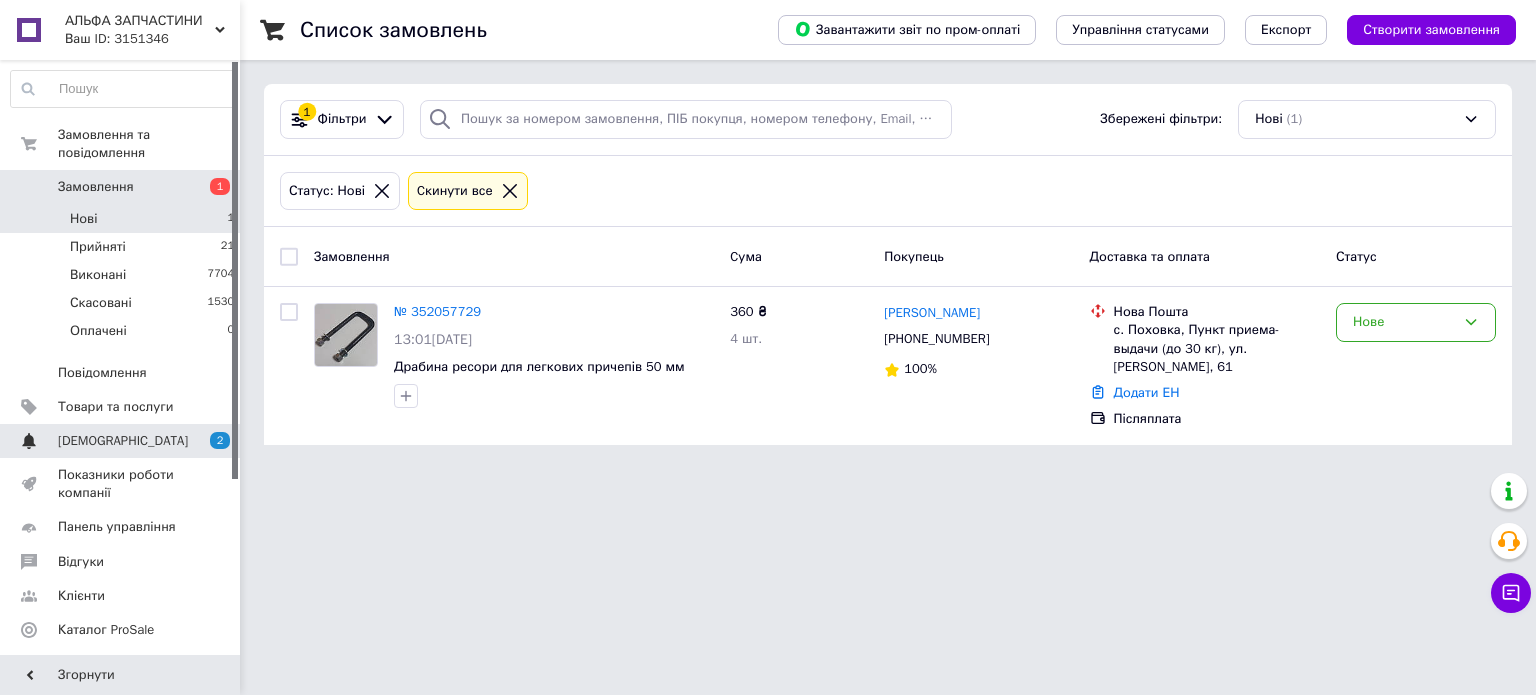 click on "[DEMOGRAPHIC_DATA]" at bounding box center (123, 441) 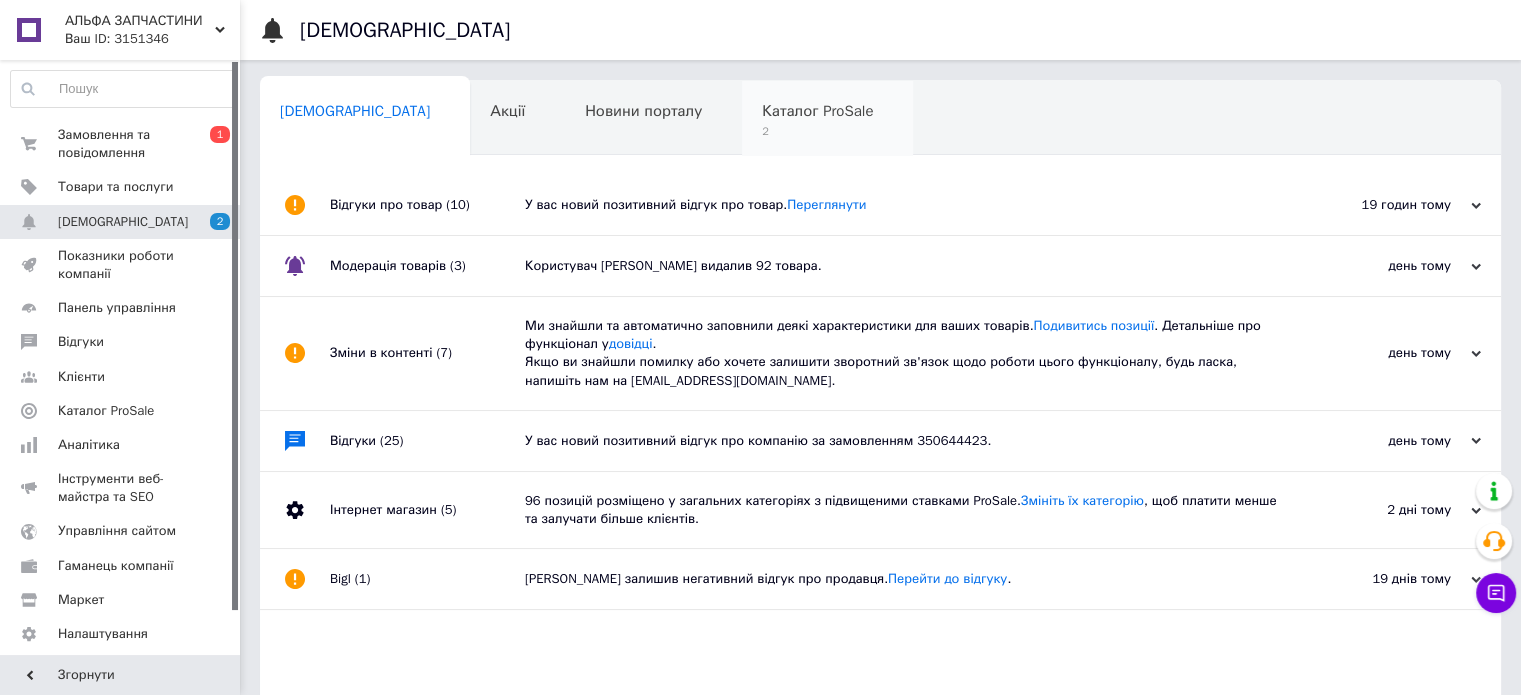 click on "Каталог ProSale" at bounding box center (817, 111) 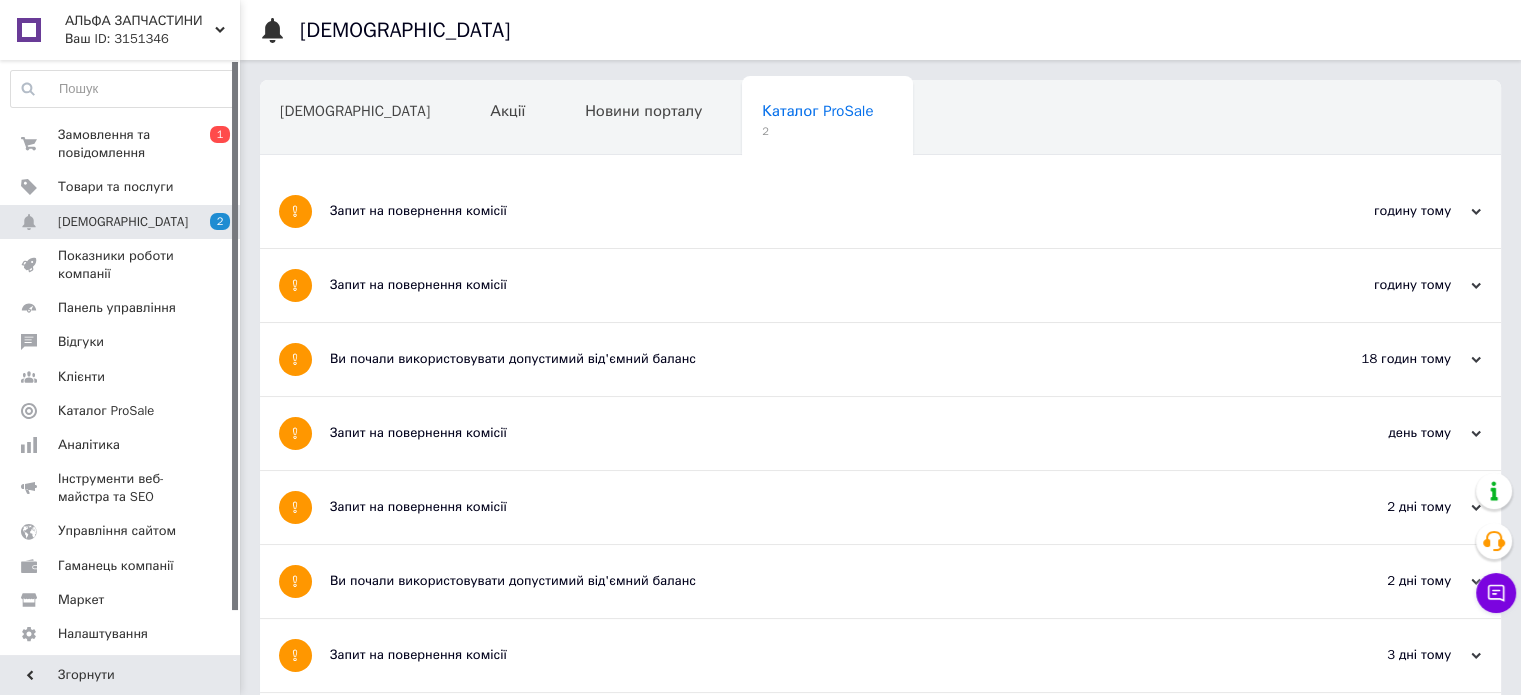 click on "Запит на повернення комісії" at bounding box center (805, 211) 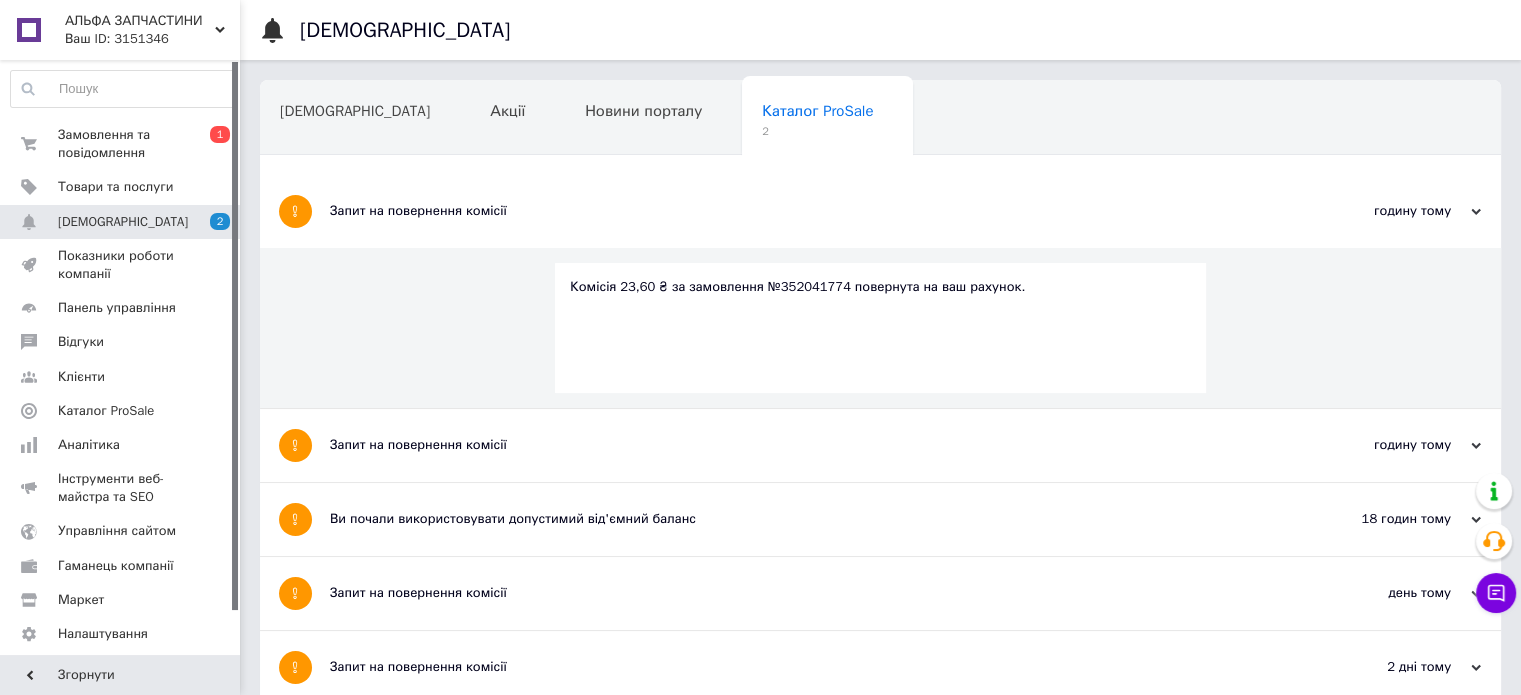 click on "Запит на повернення комісії" at bounding box center (805, 211) 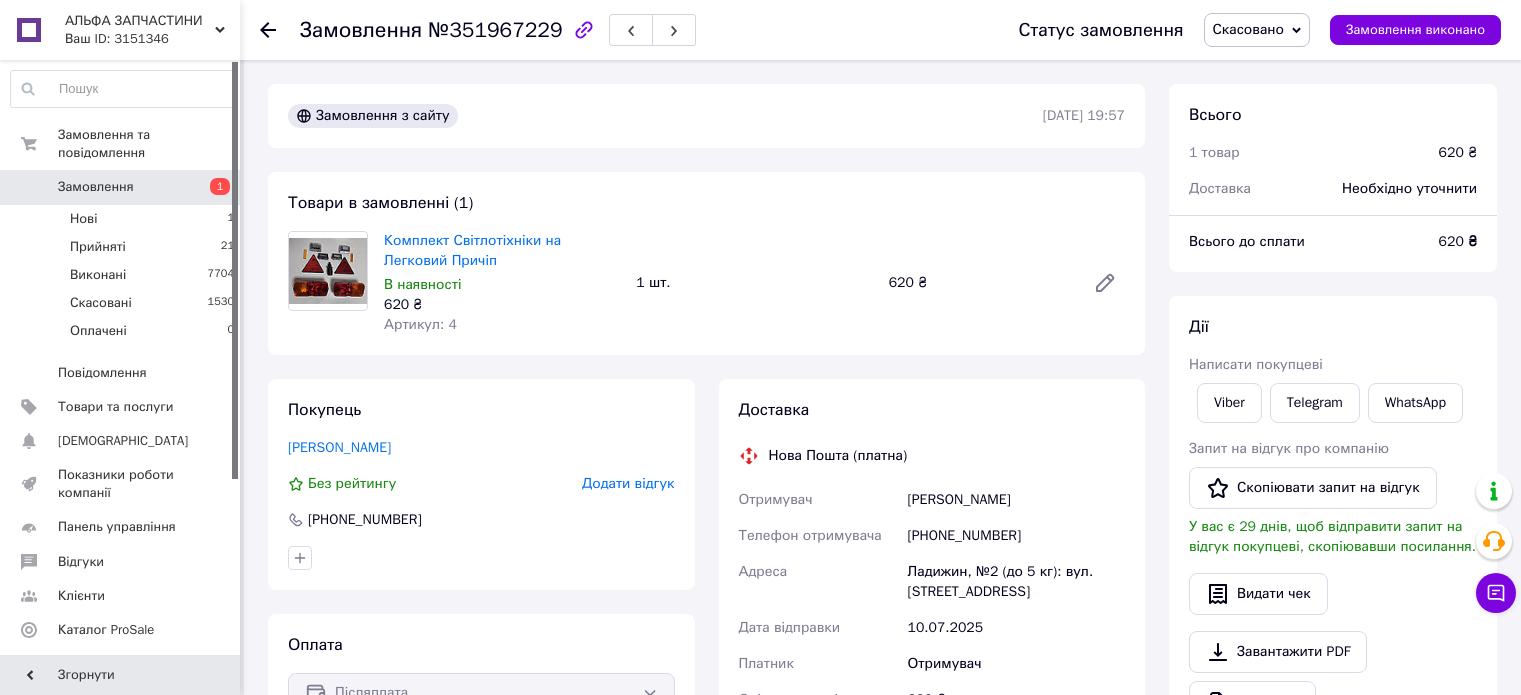 scroll, scrollTop: 0, scrollLeft: 0, axis: both 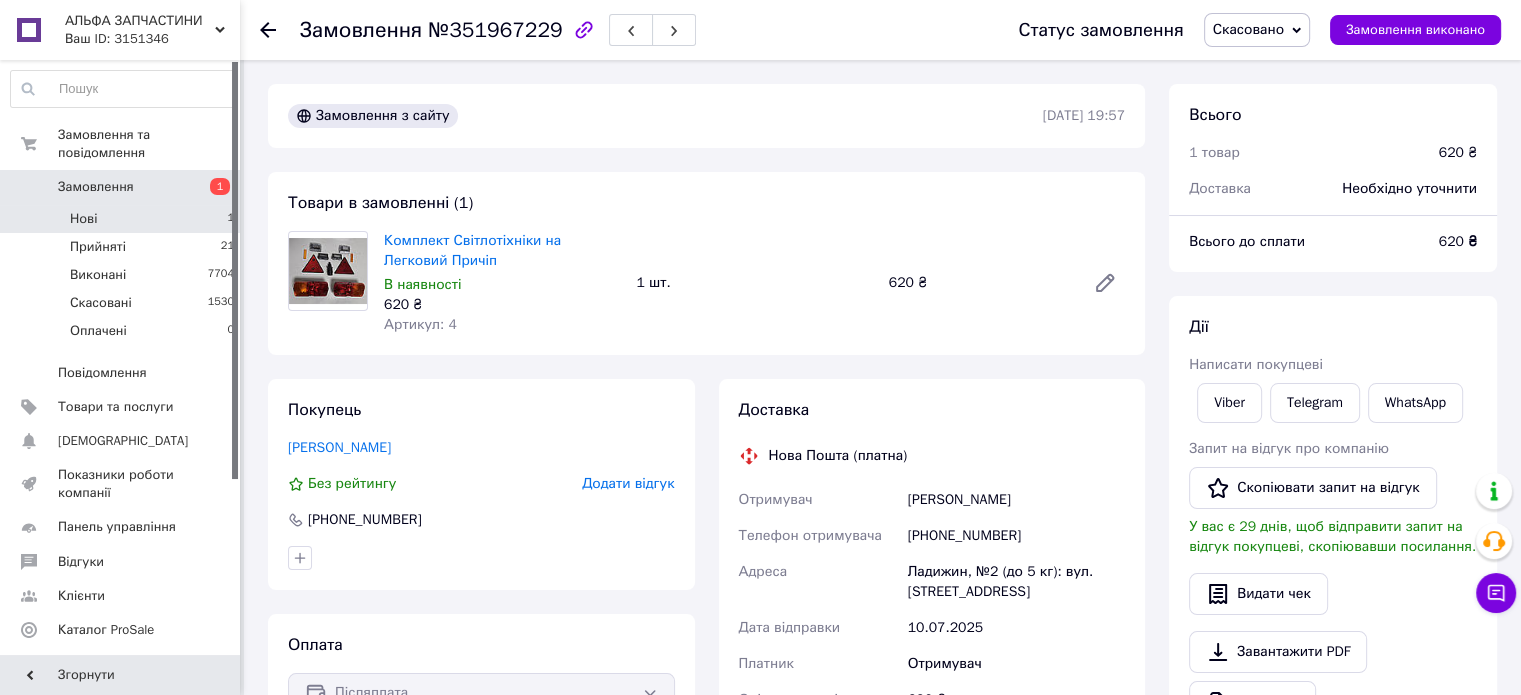 click on "Нові 1" at bounding box center (123, 219) 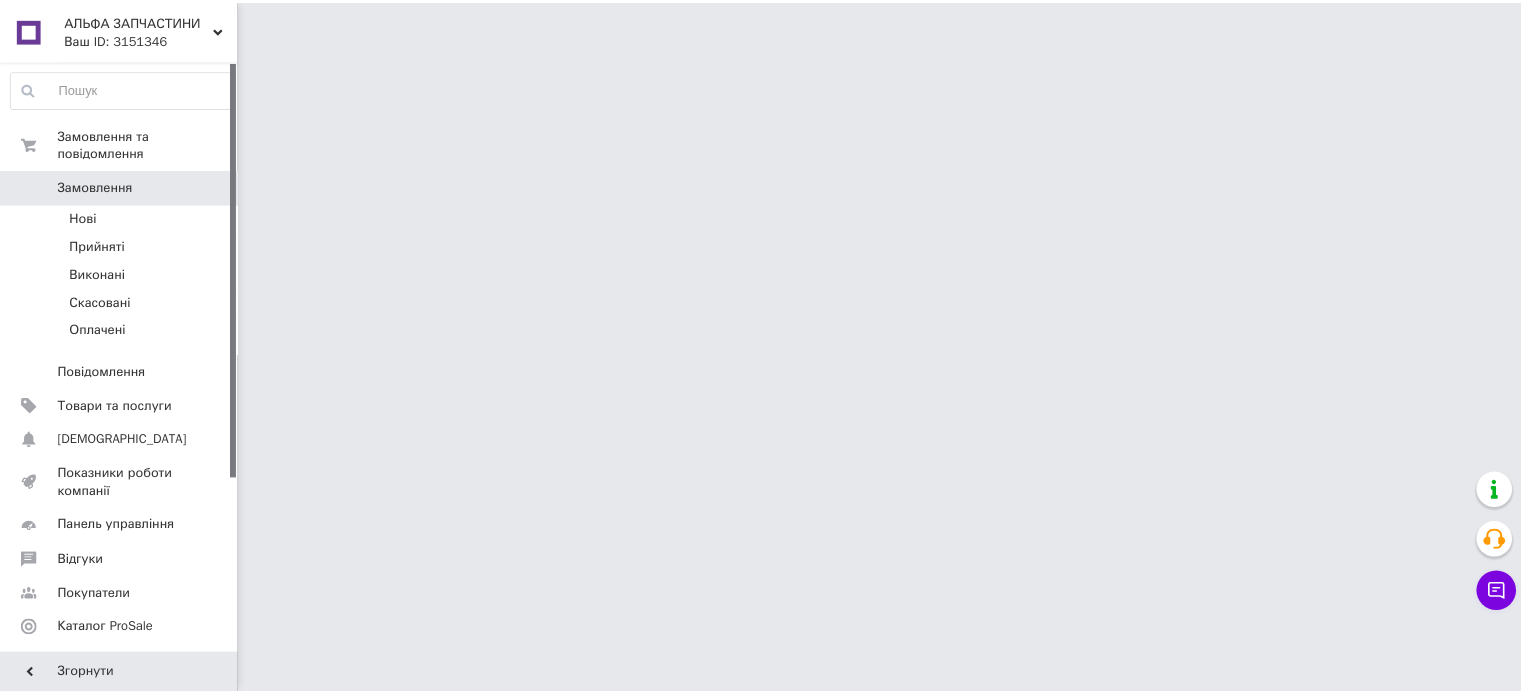 scroll, scrollTop: 0, scrollLeft: 0, axis: both 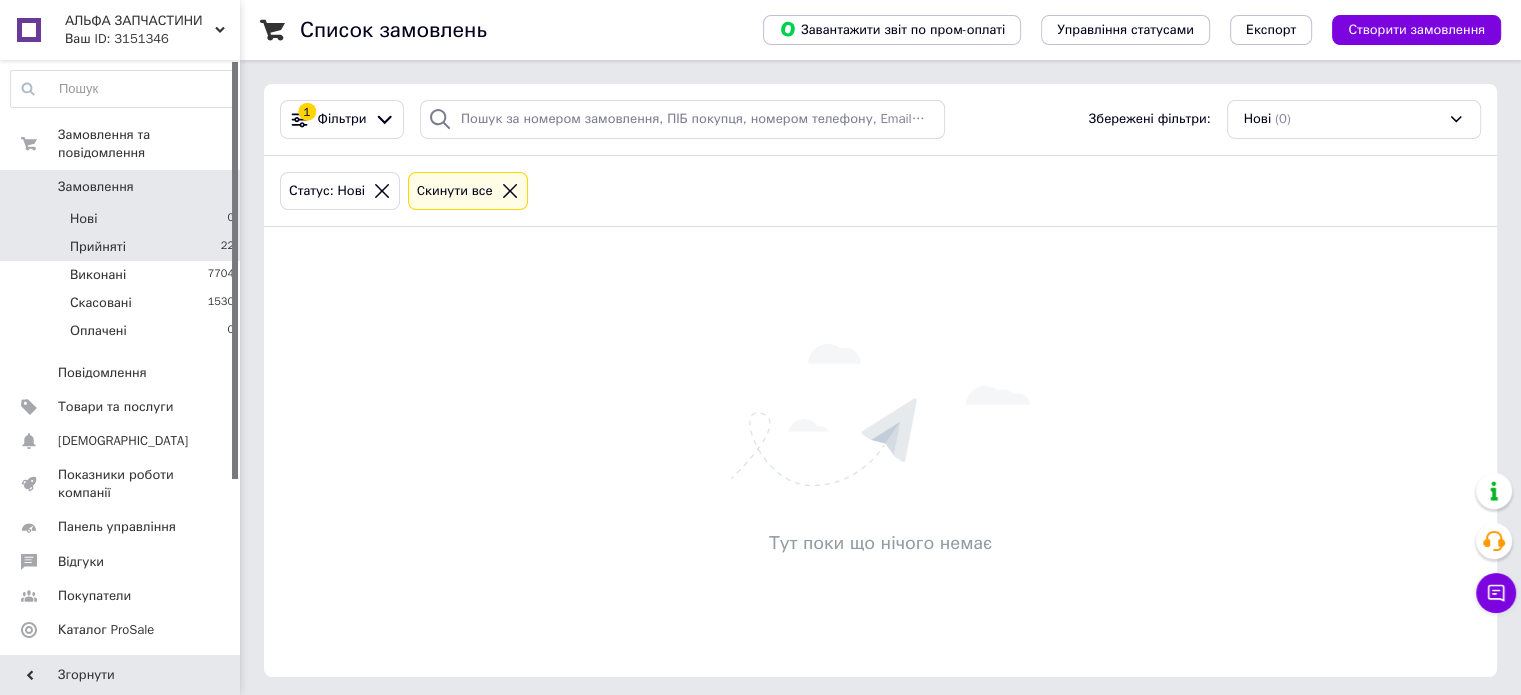 click on "Прийняті" at bounding box center [98, 247] 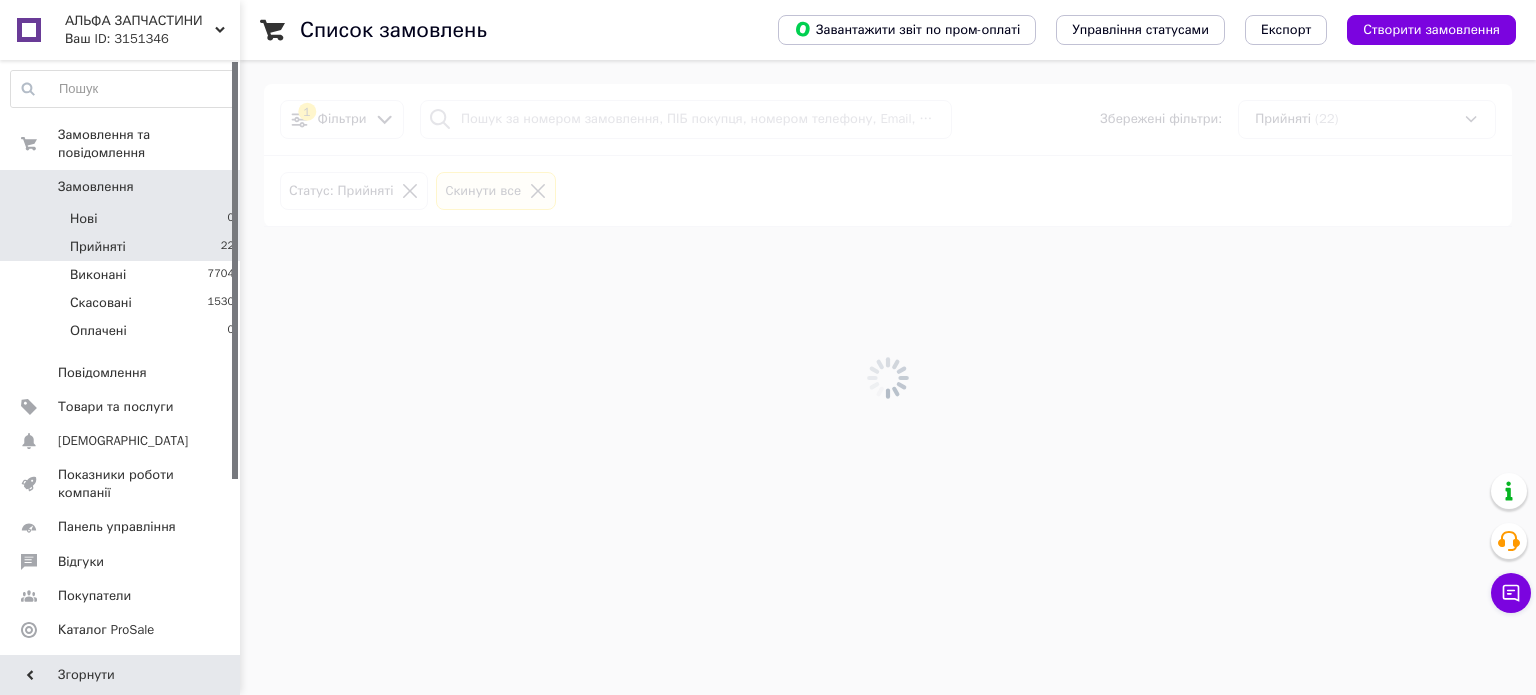 click on "Нові 0" at bounding box center [123, 219] 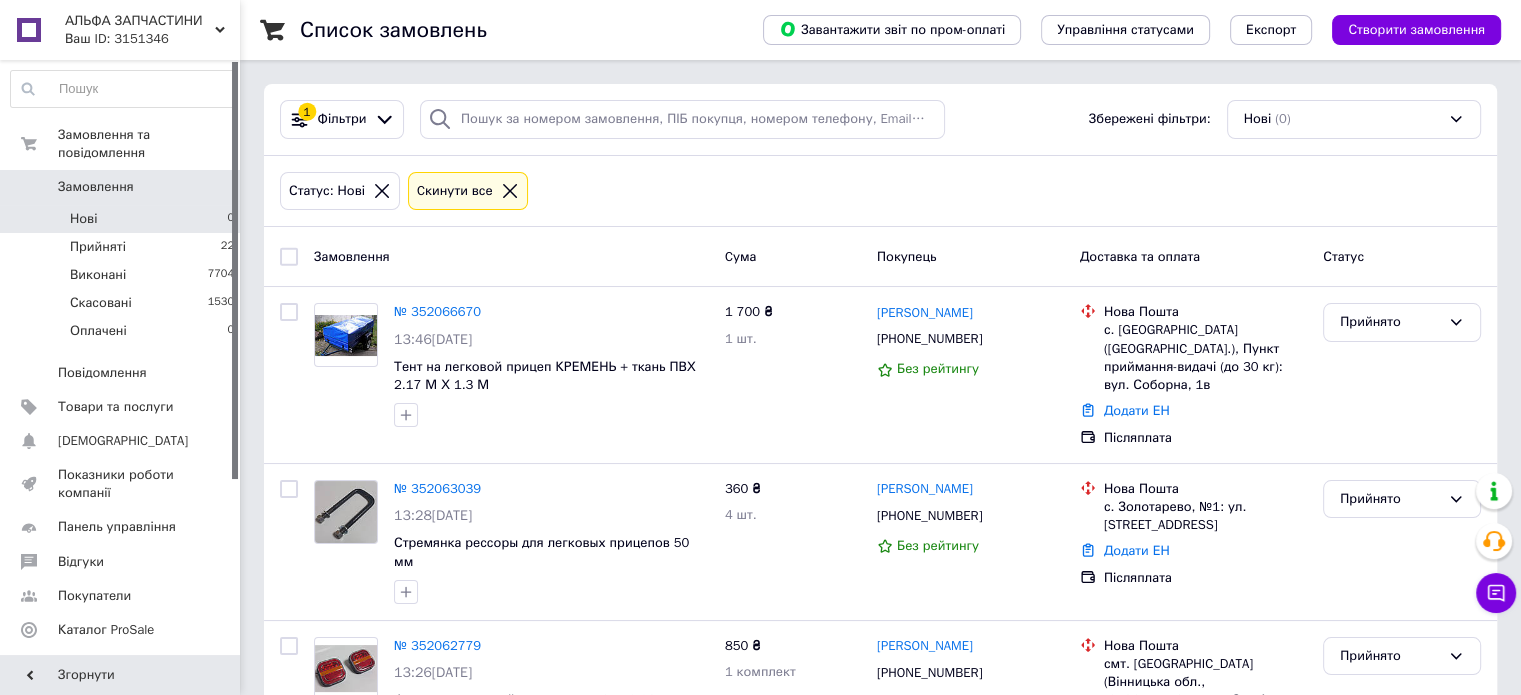 click on "АЛЬФА ЗАПЧАСТИНИ" at bounding box center [140, 21] 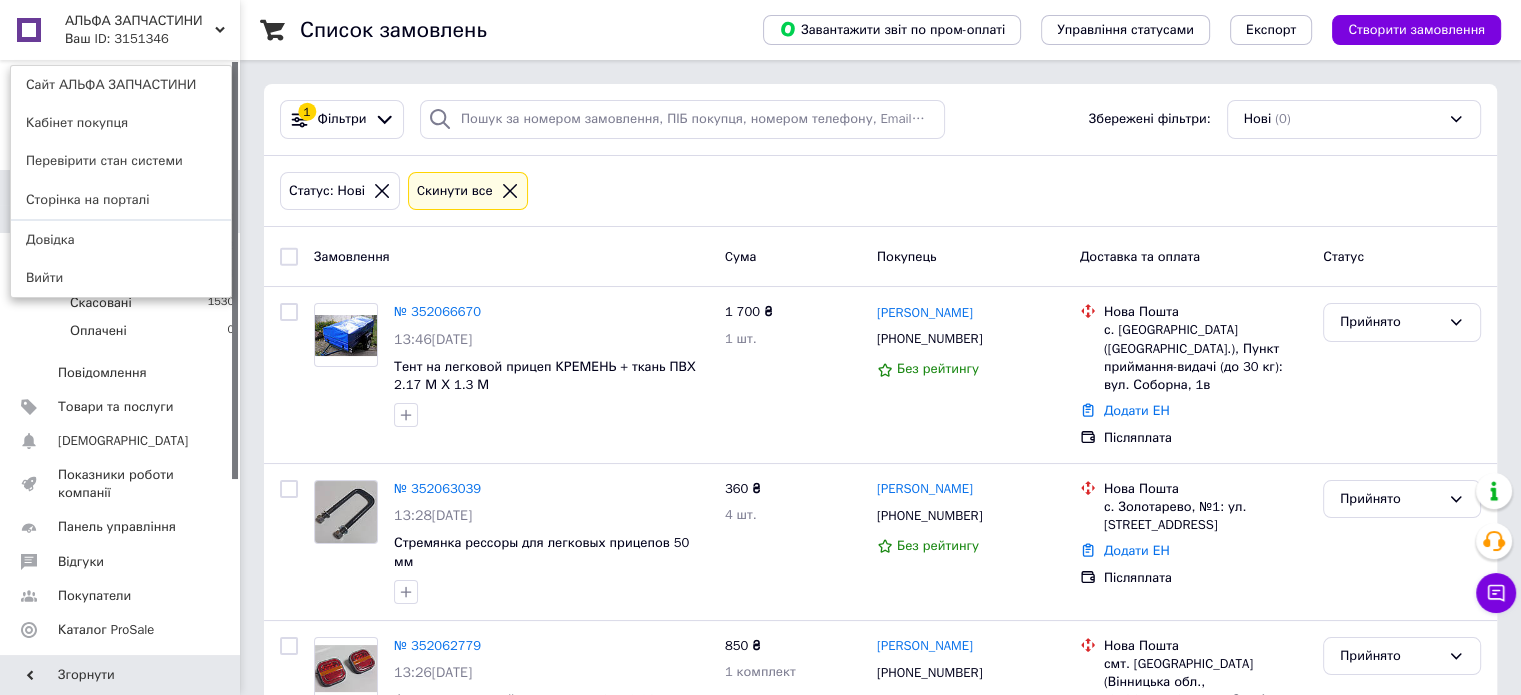 click on "Сайт АЛЬФА ЗАПЧАСТИНИ" at bounding box center (121, 85) 